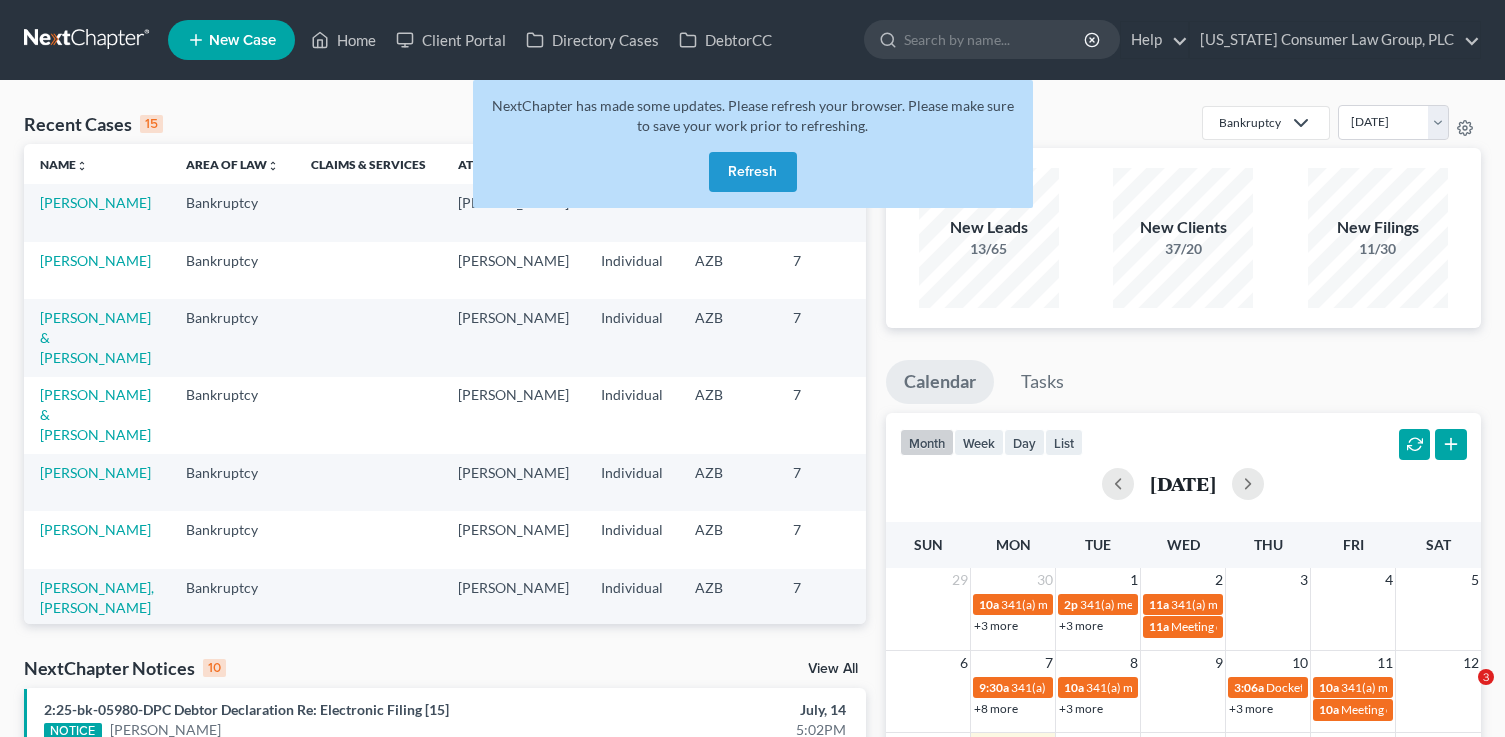 scroll, scrollTop: 0, scrollLeft: 0, axis: both 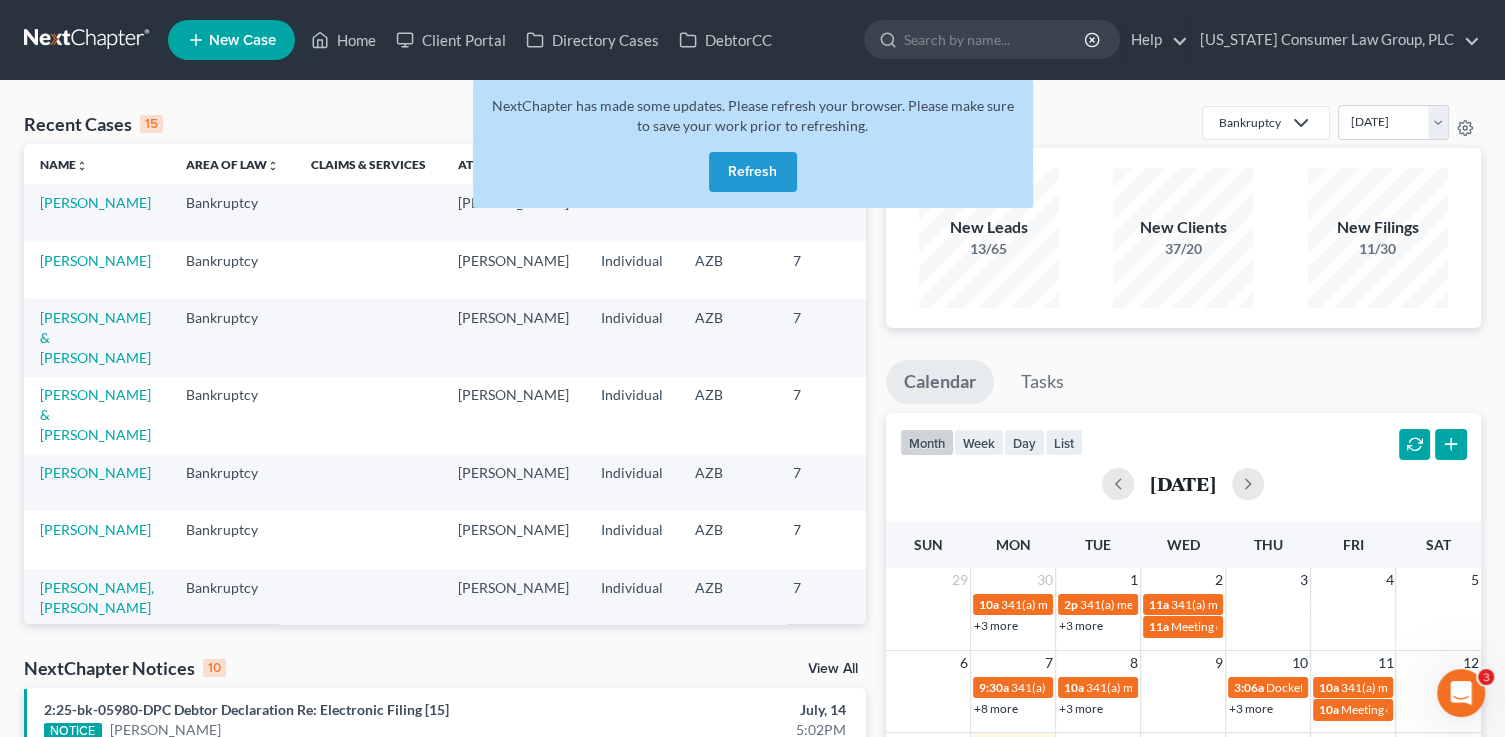 click on "Refresh" at bounding box center (753, 172) 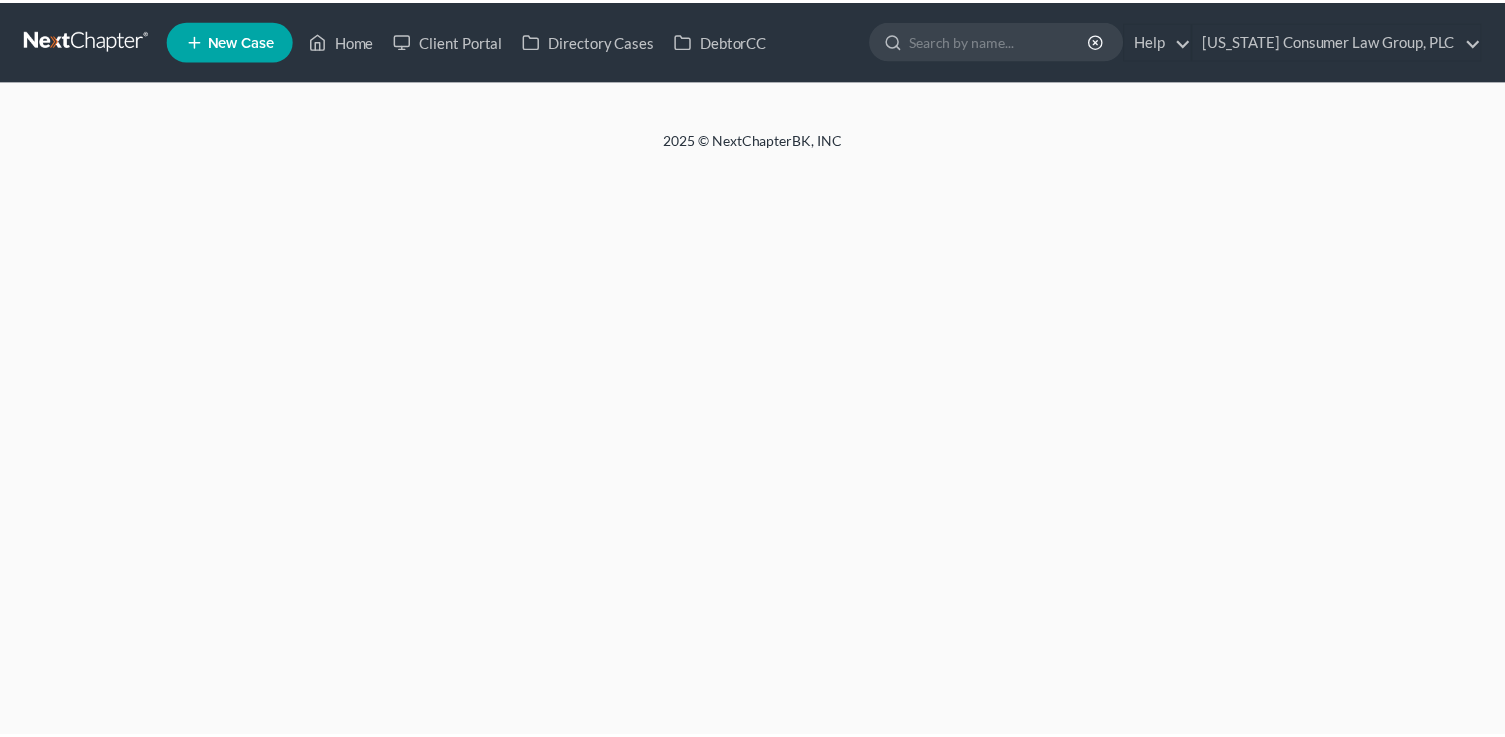 scroll, scrollTop: 0, scrollLeft: 0, axis: both 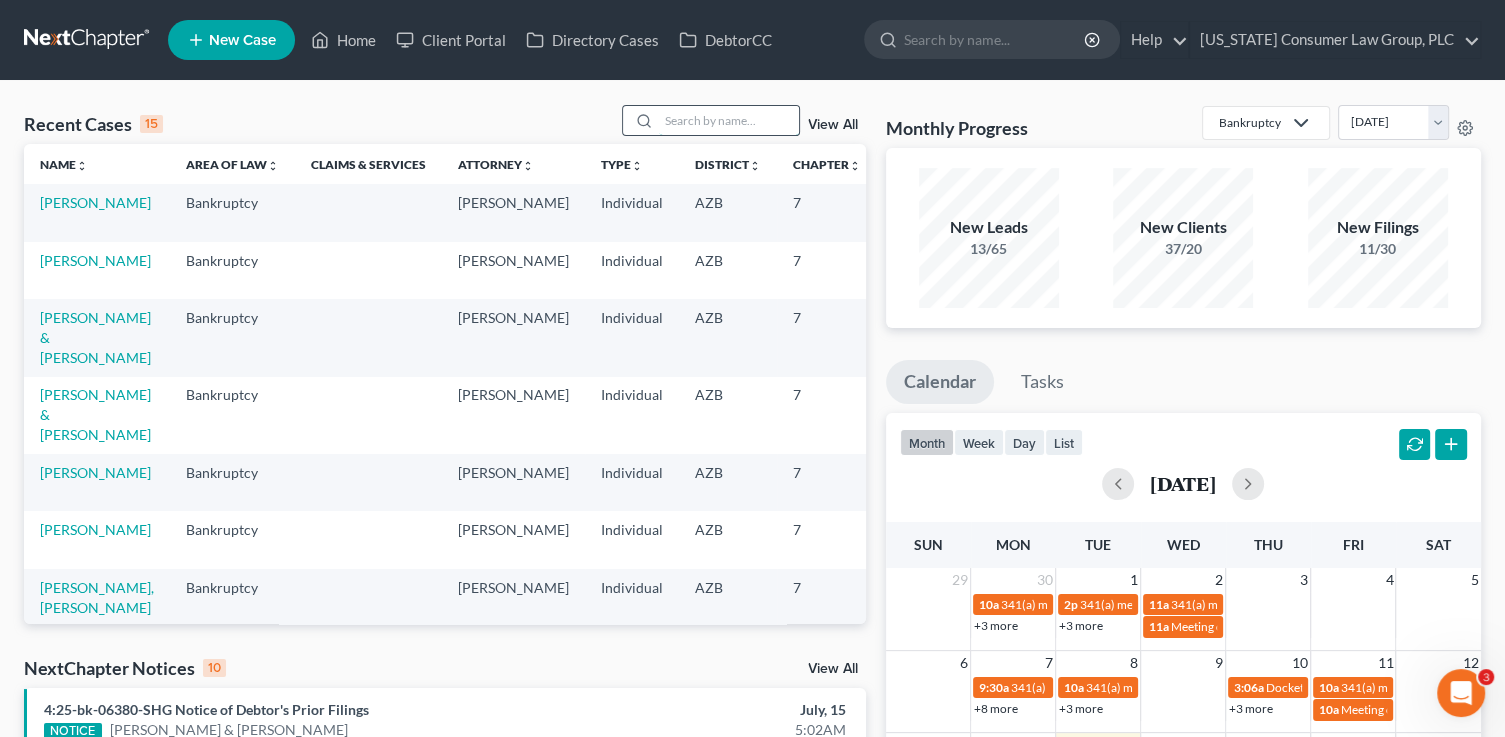 click at bounding box center (729, 120) 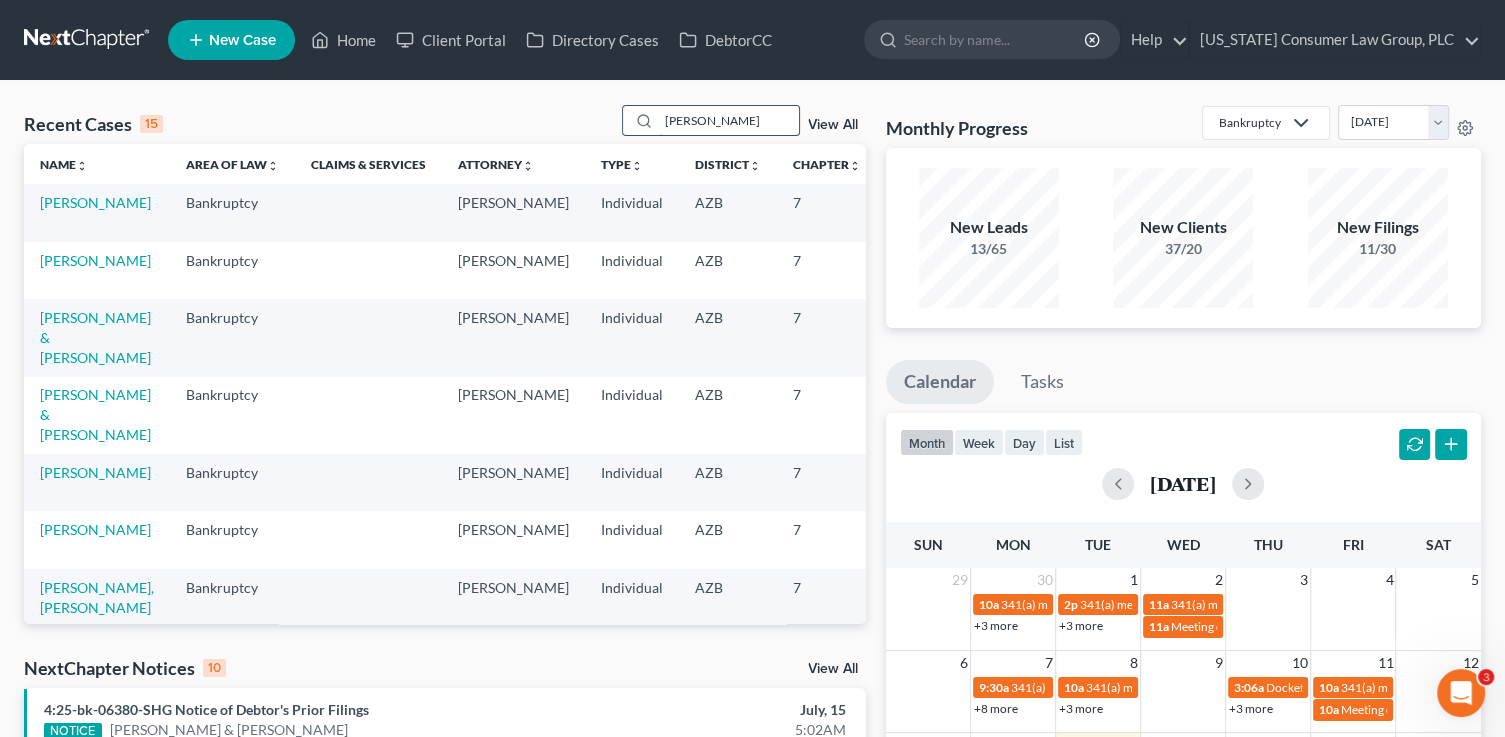 type on "kerbow" 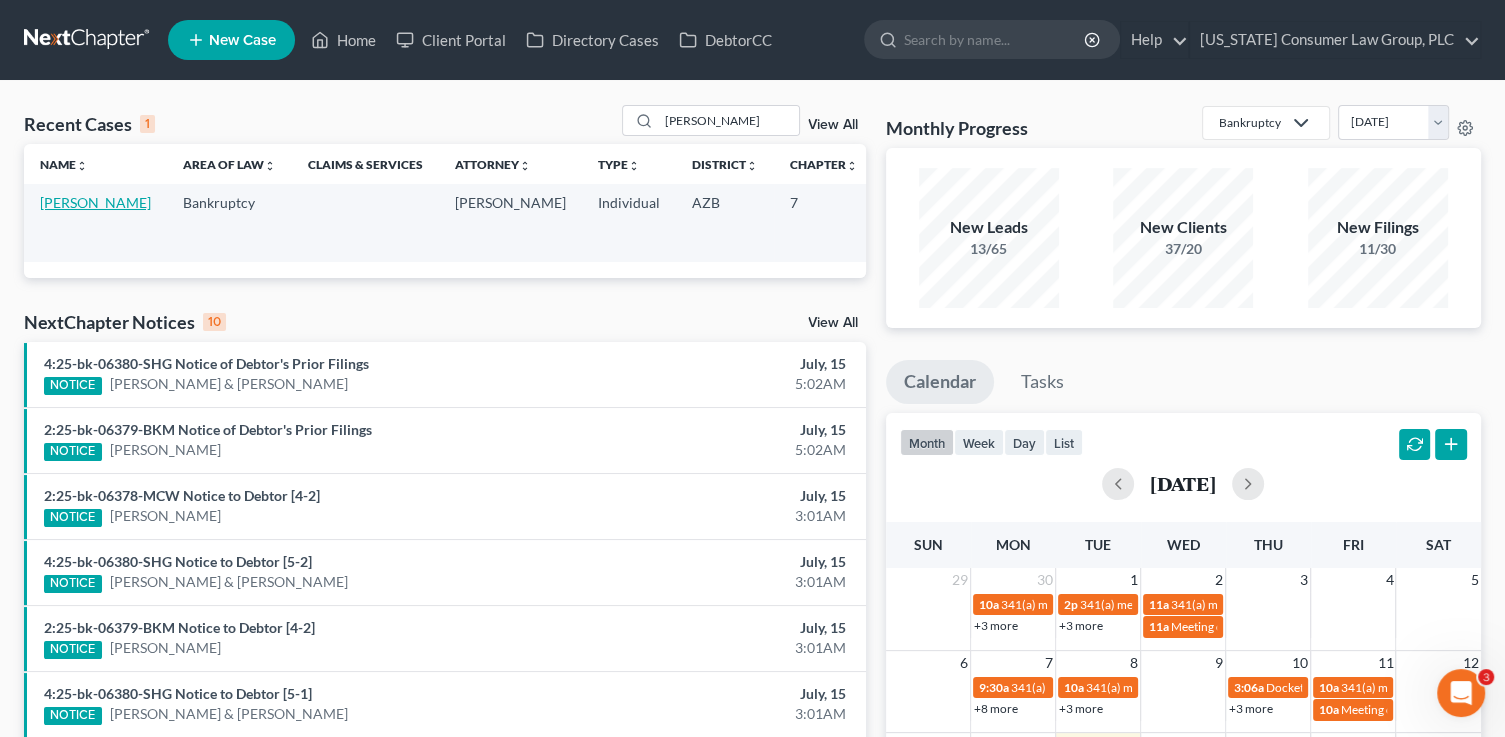 click on "Kerbow, Christina" at bounding box center [95, 202] 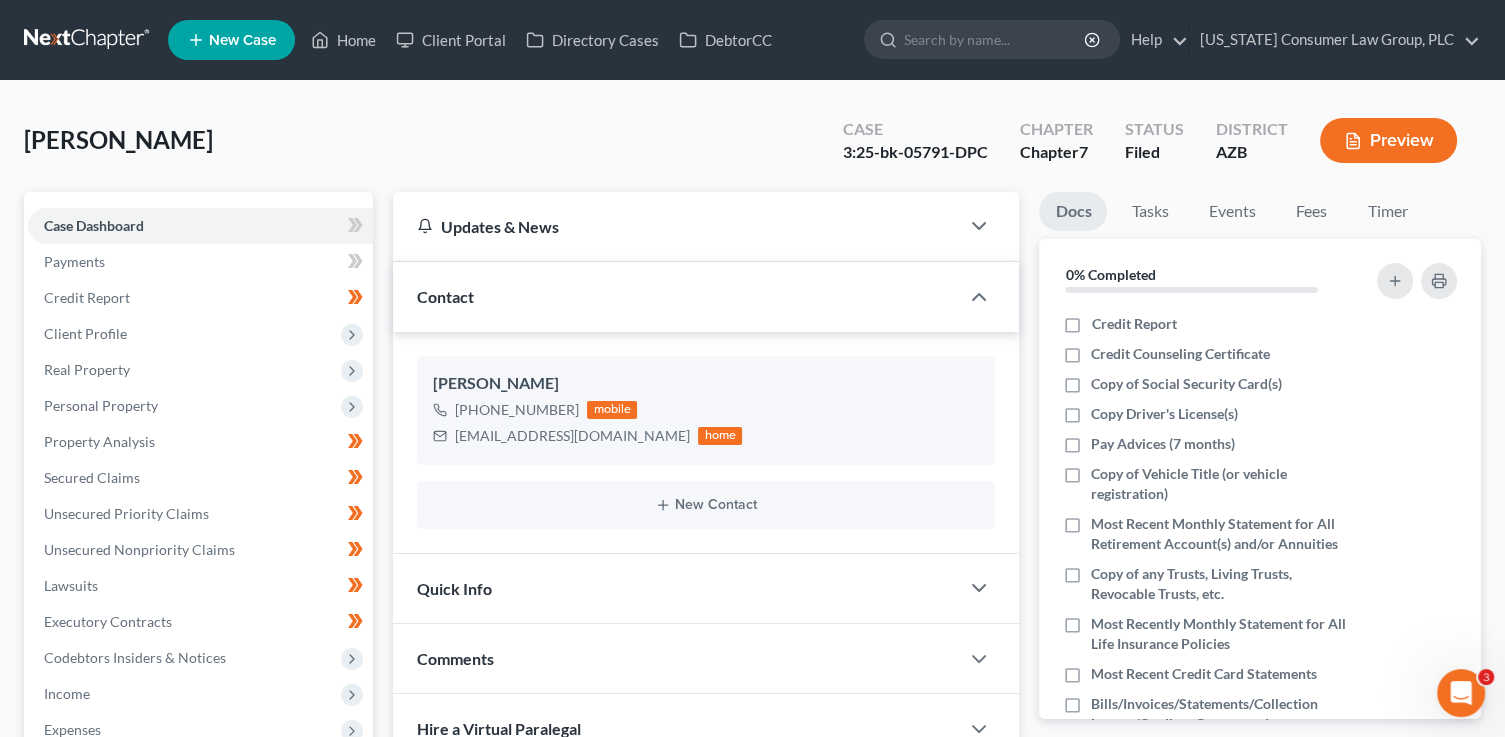 scroll, scrollTop: 3, scrollLeft: 0, axis: vertical 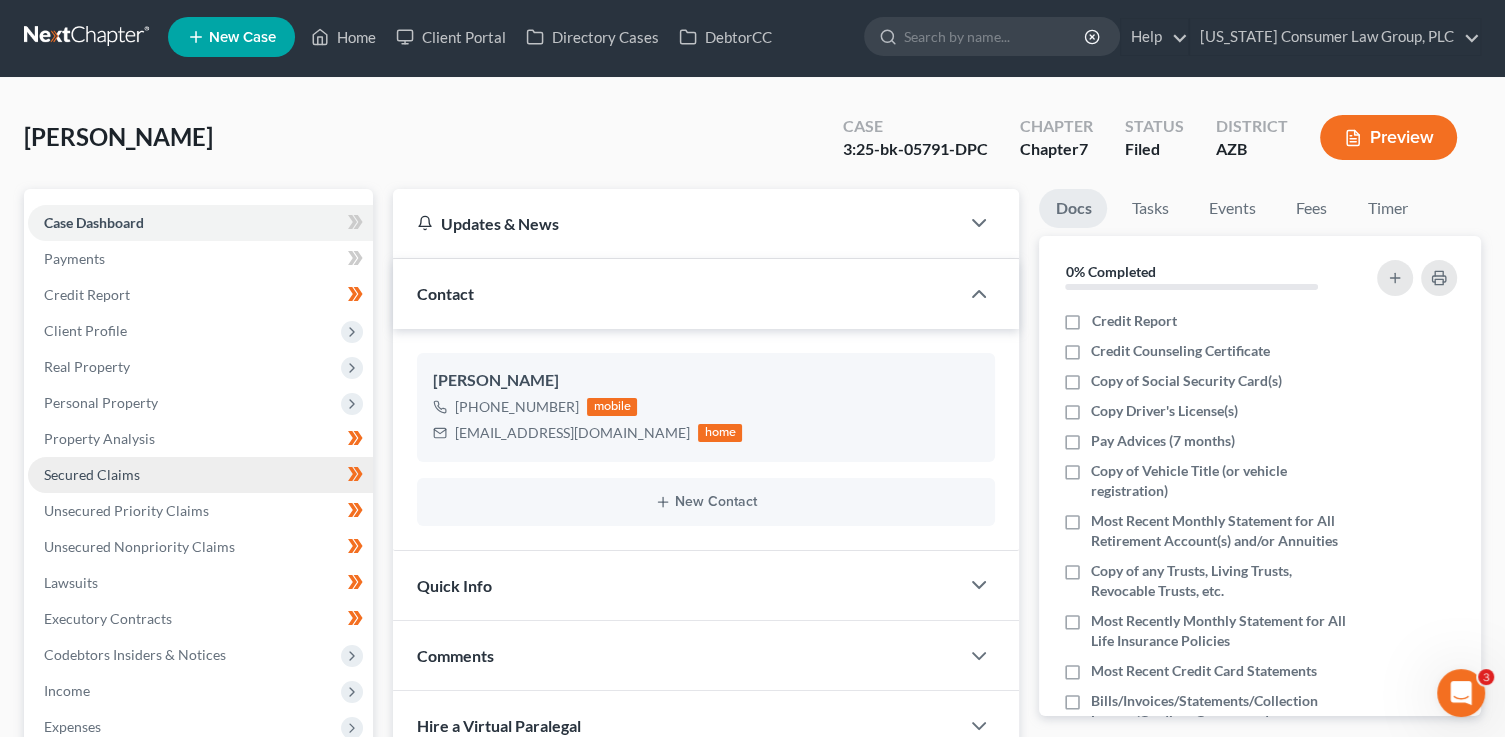 click on "Secured Claims" at bounding box center (92, 474) 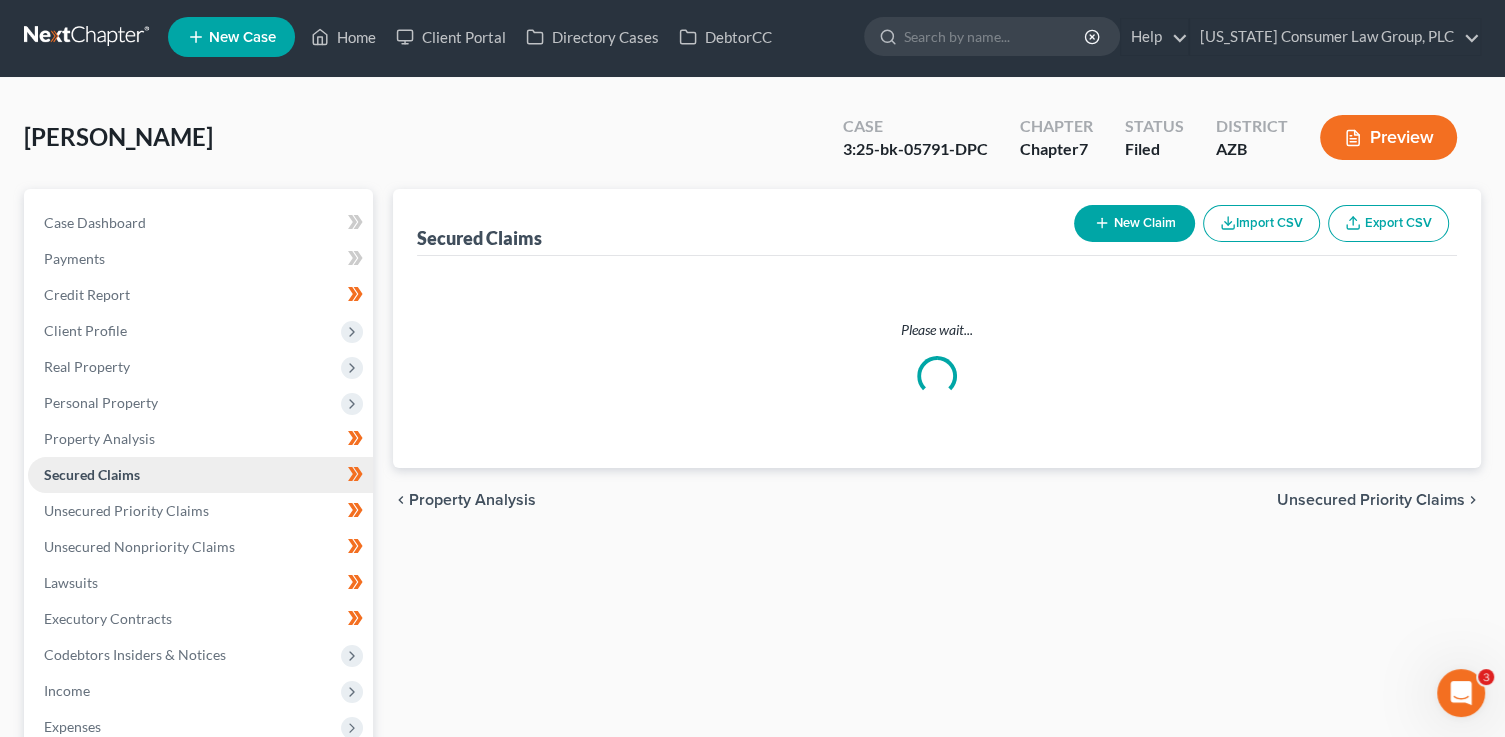 scroll, scrollTop: 0, scrollLeft: 0, axis: both 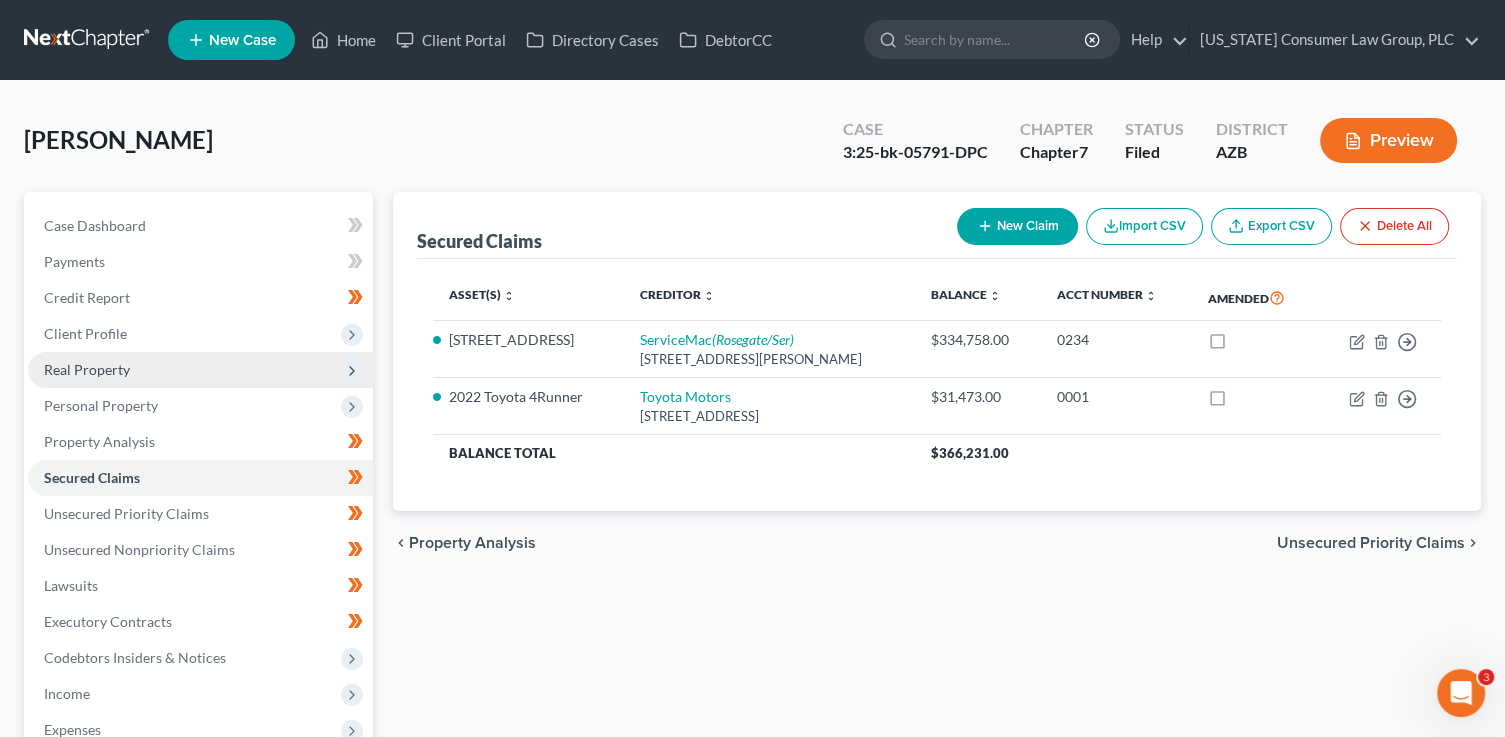click on "Real Property" at bounding box center (200, 370) 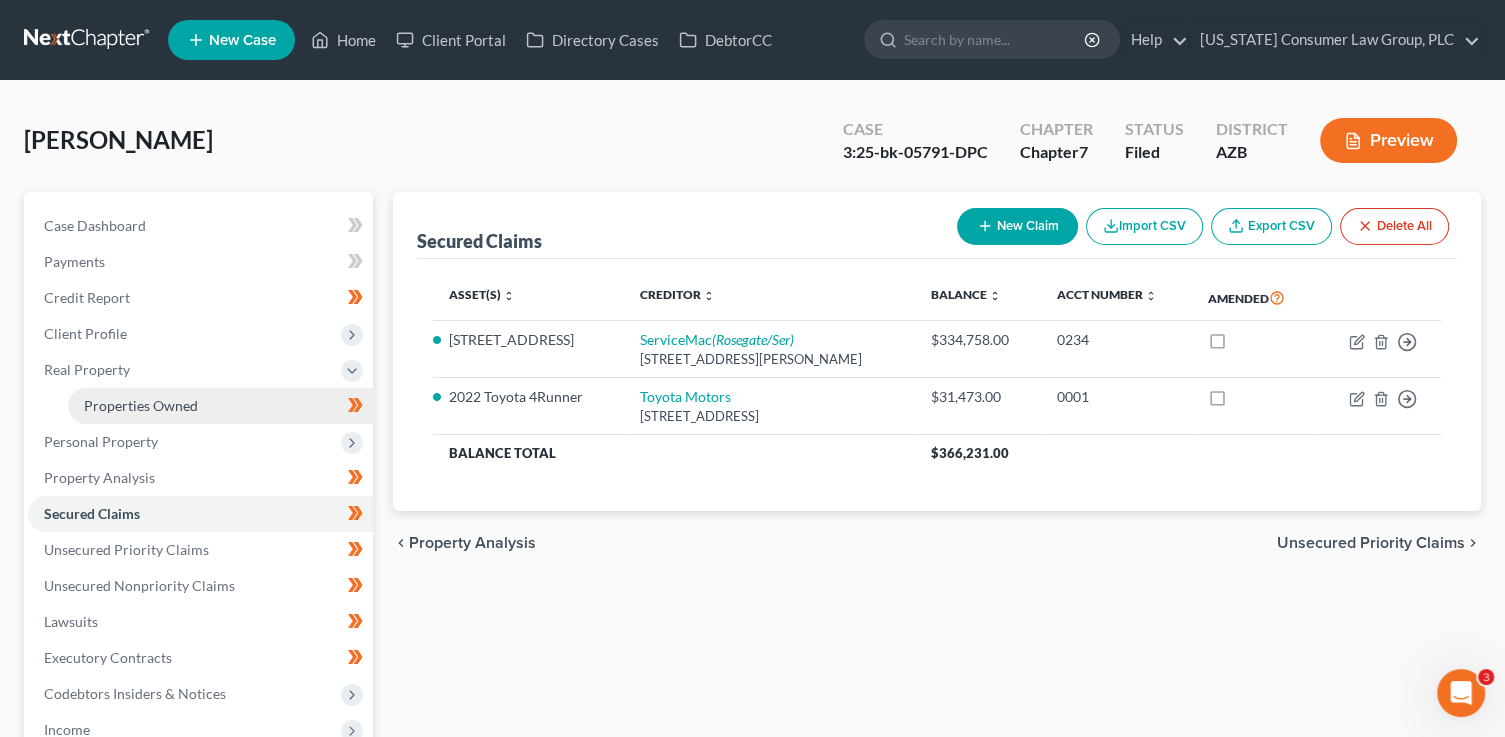 click on "Properties Owned" at bounding box center (141, 405) 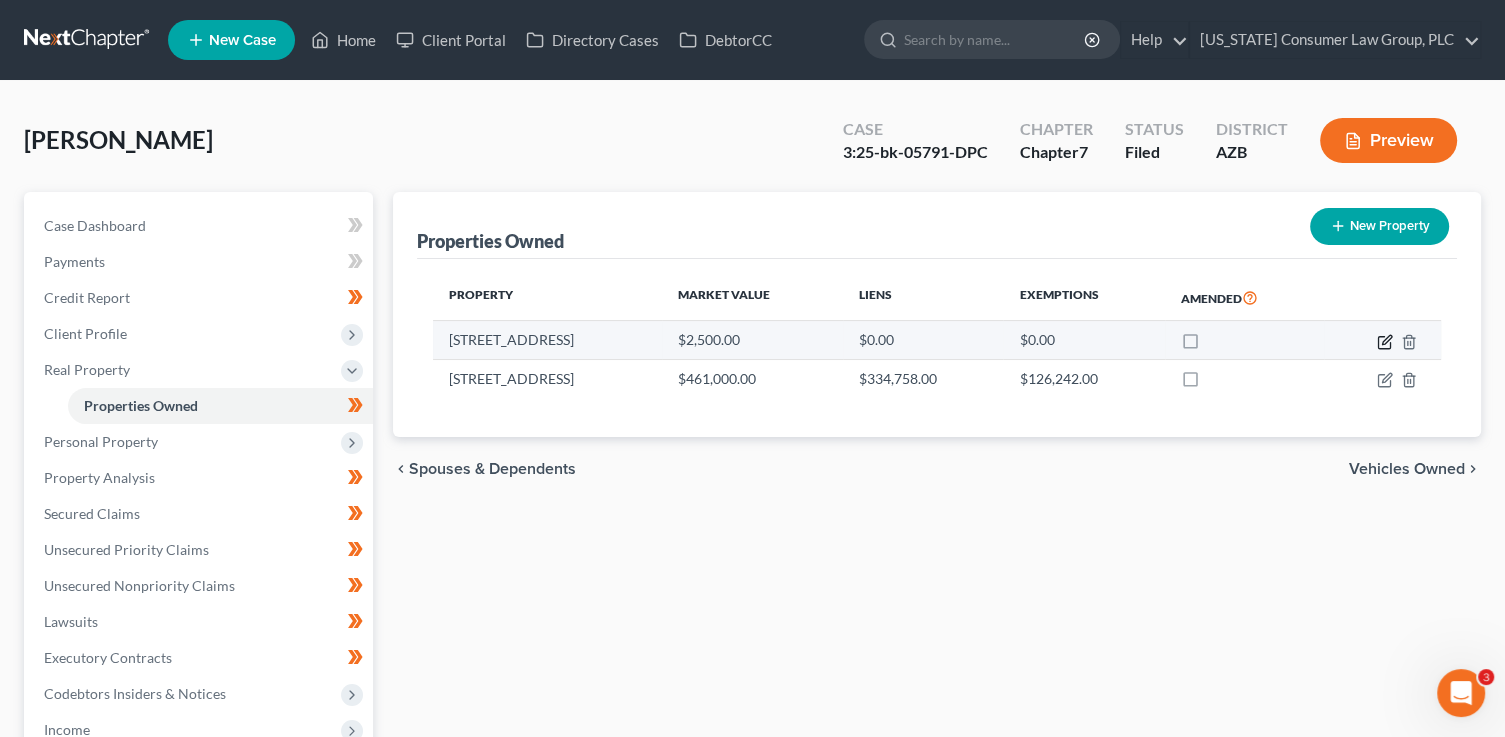 click 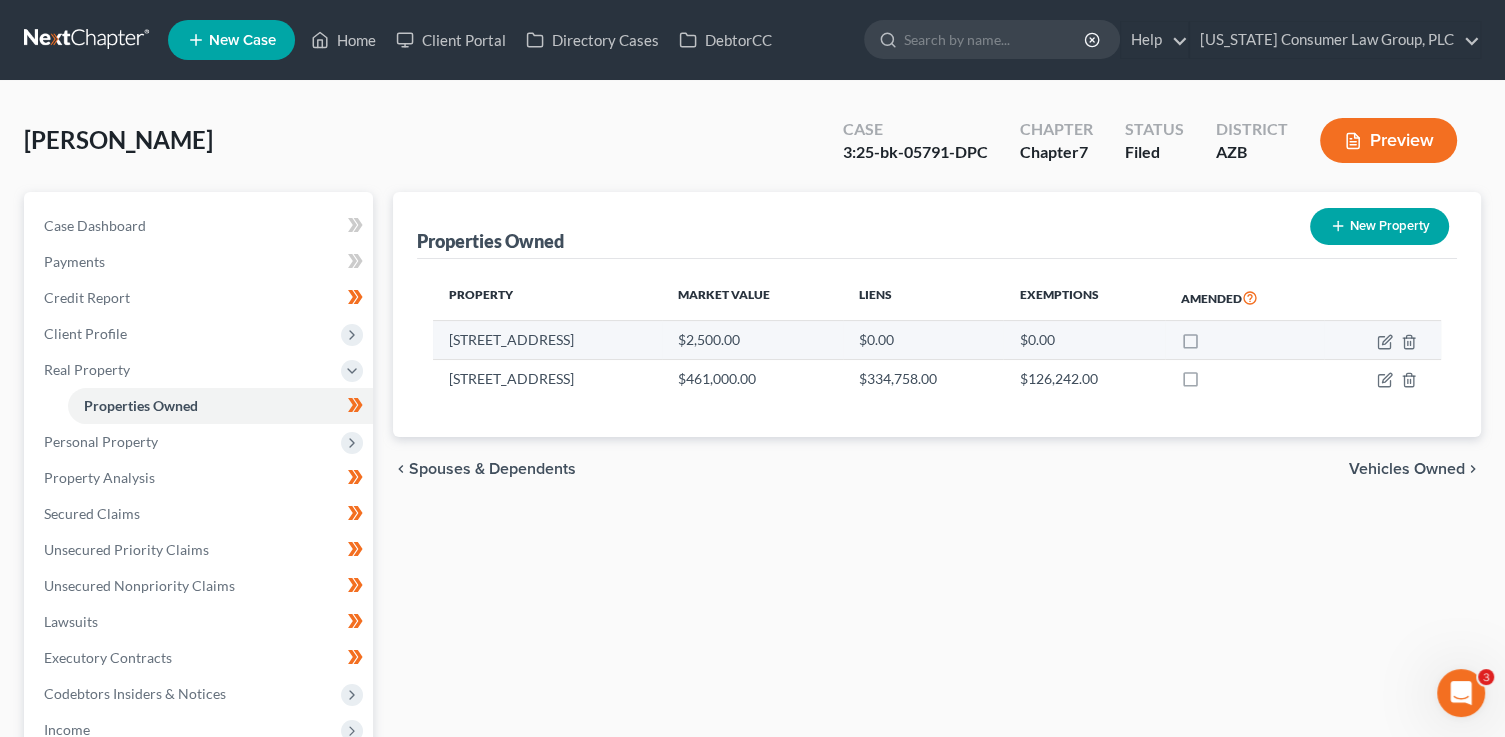 select on "2" 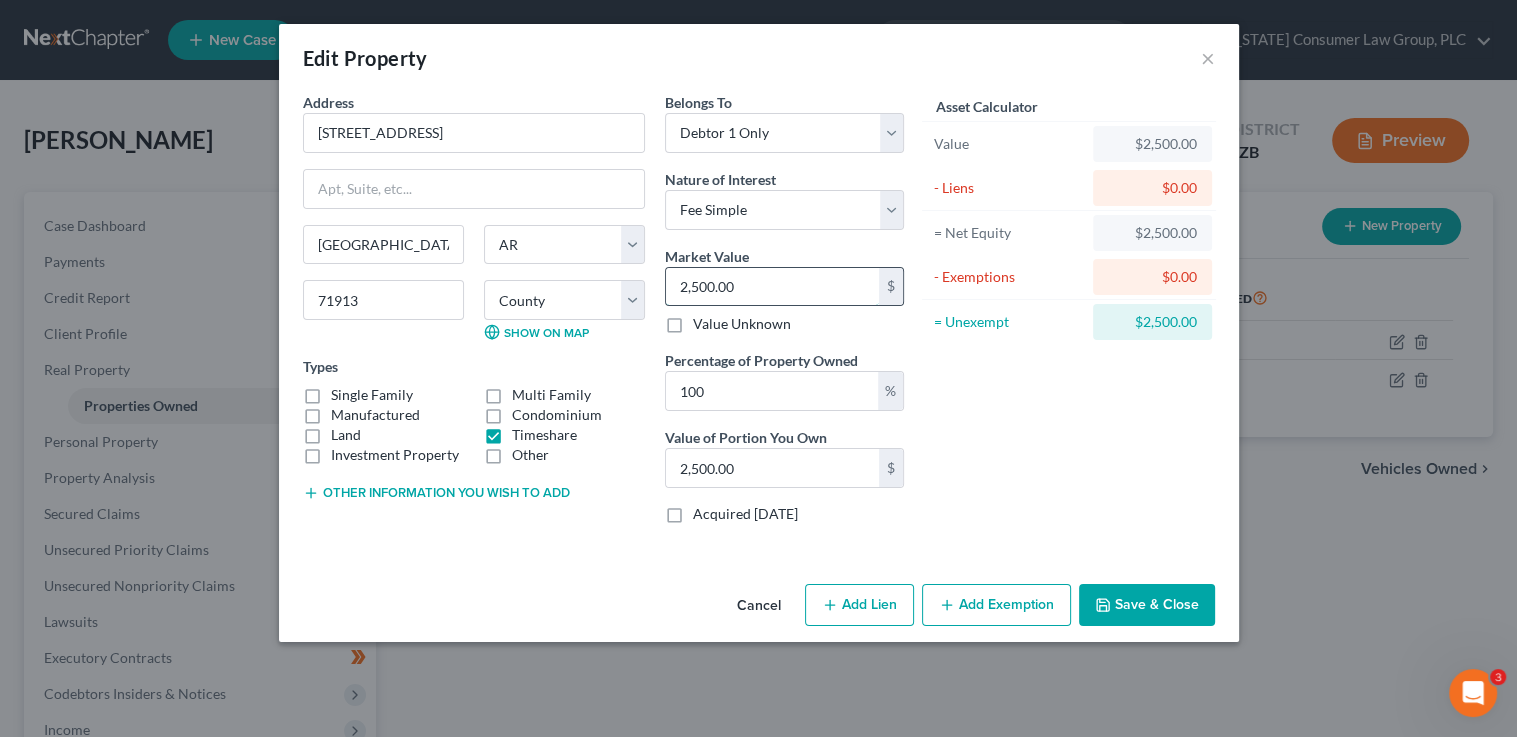 click on "2,500.00" at bounding box center [772, 287] 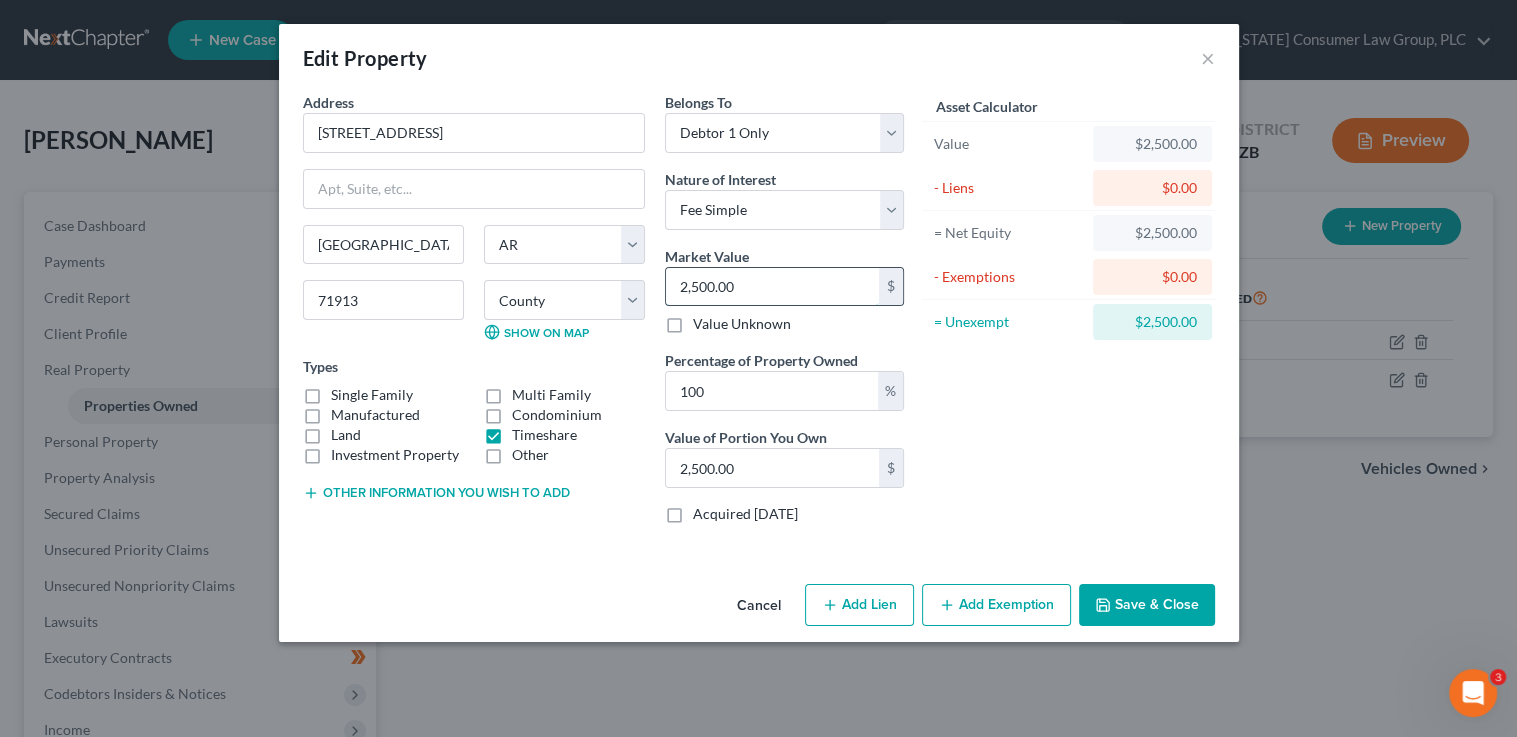 type on "4" 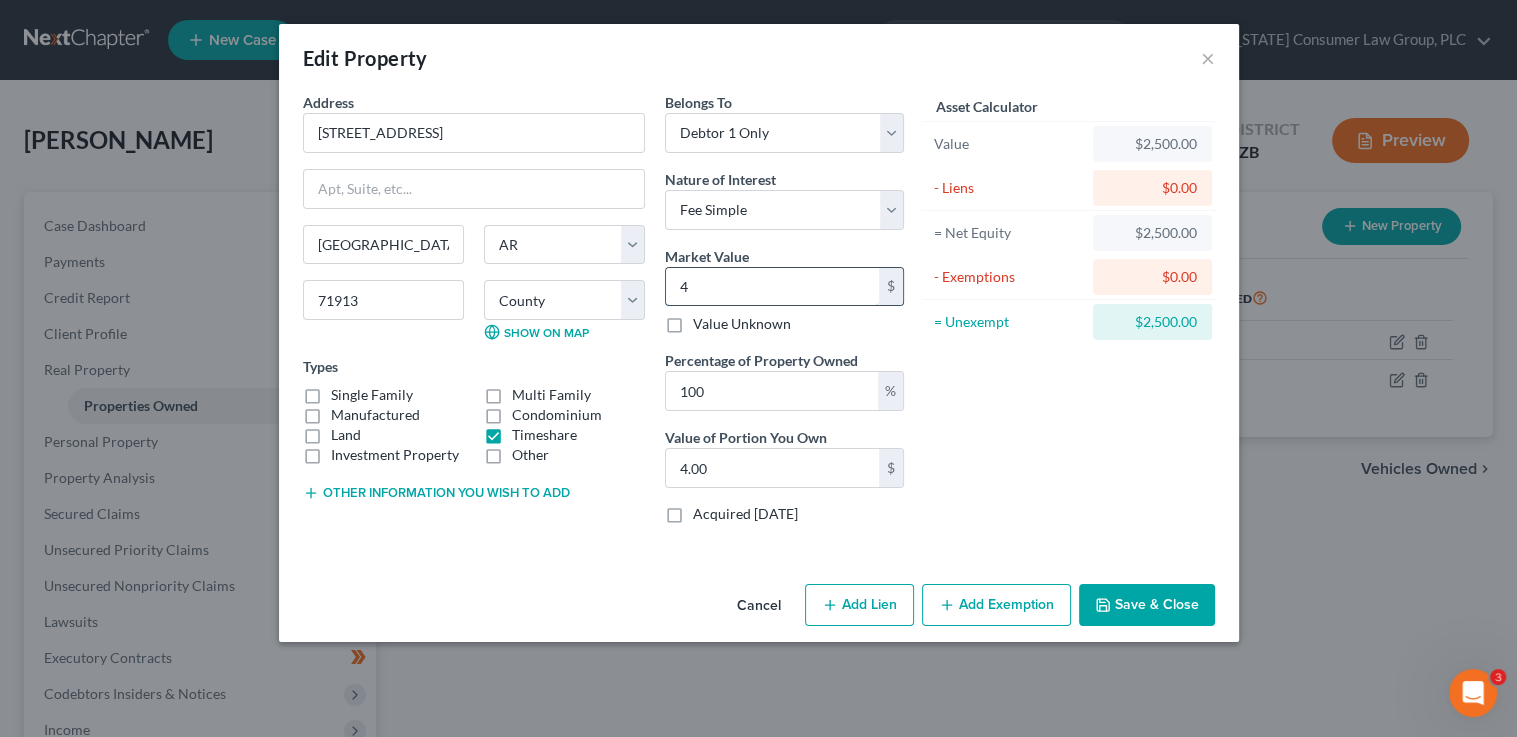 type on "44" 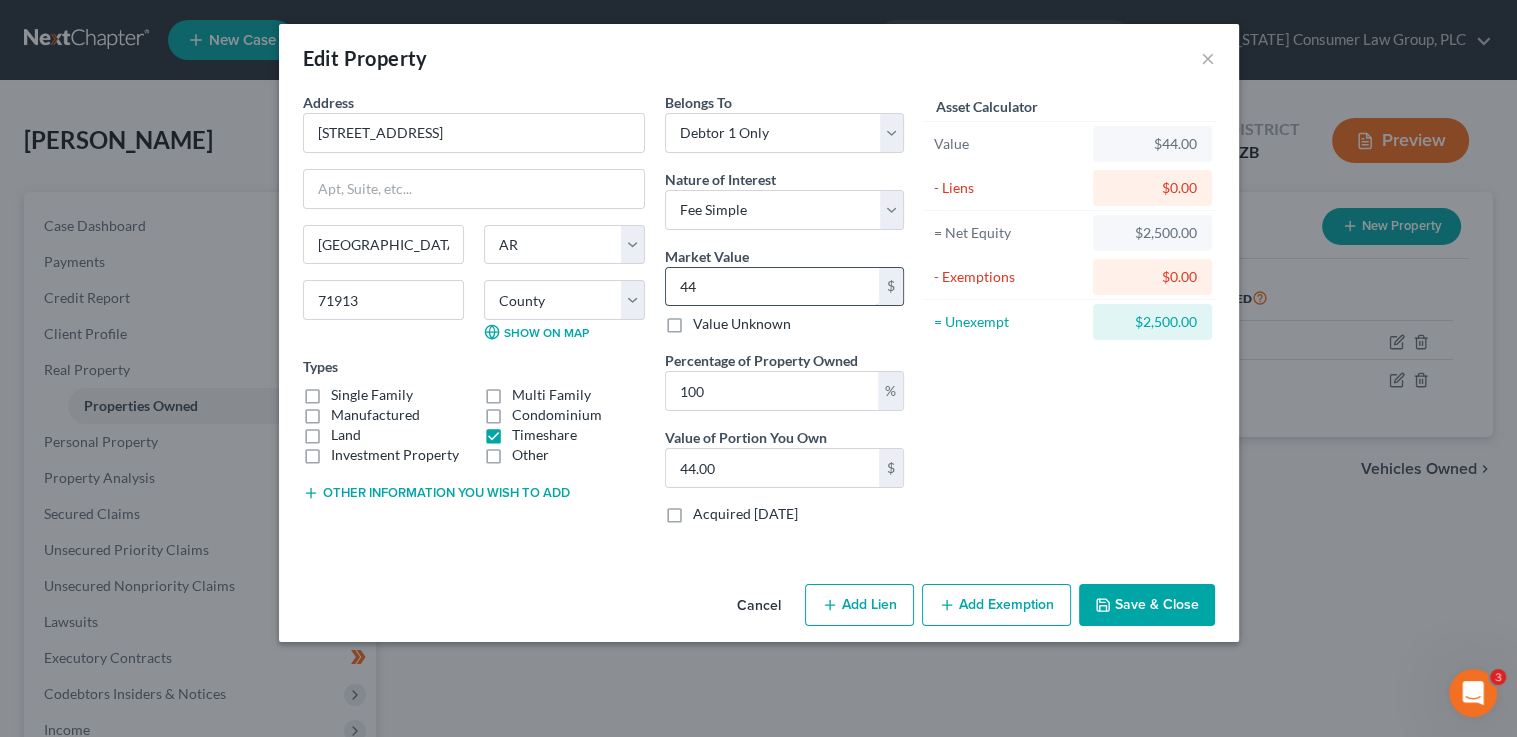 type on "445" 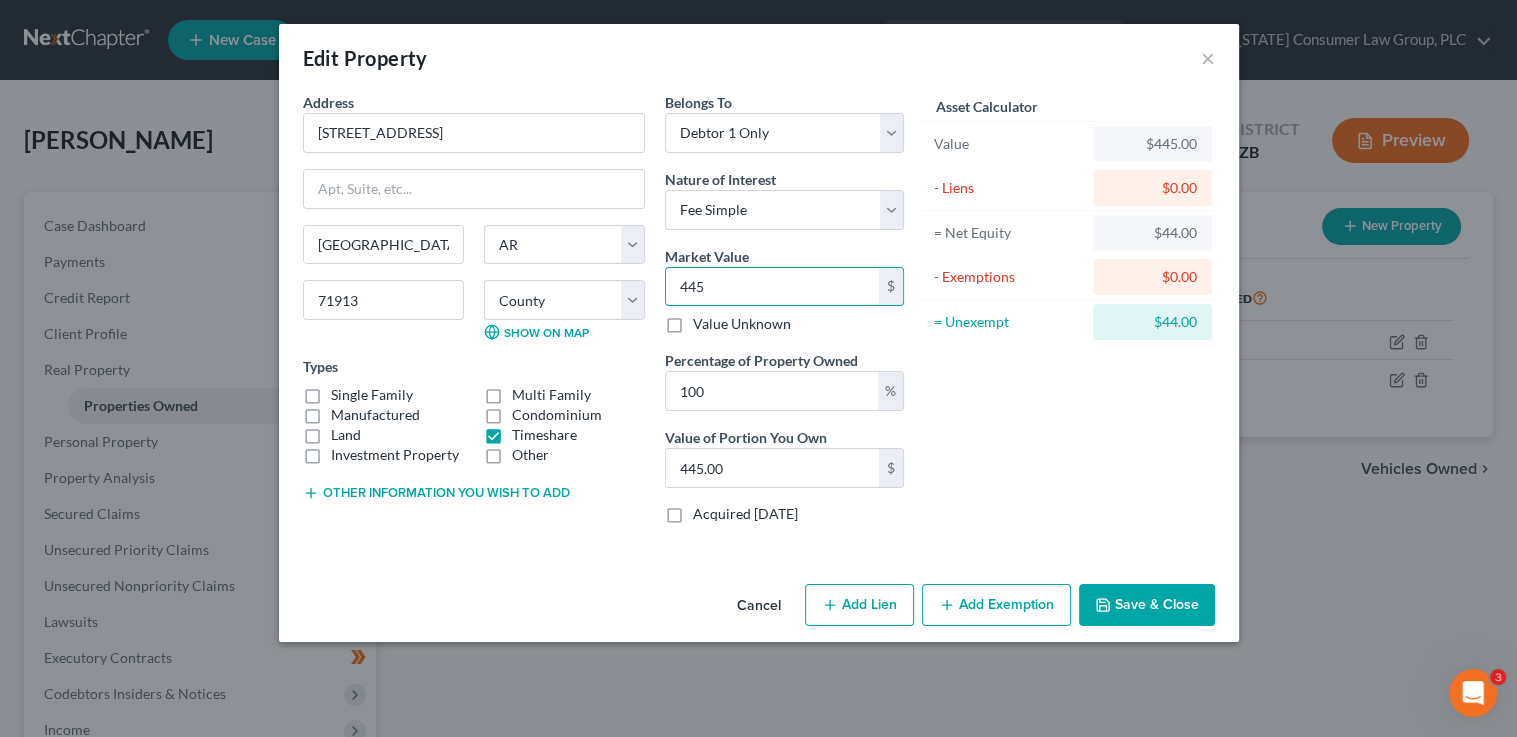 type on "445" 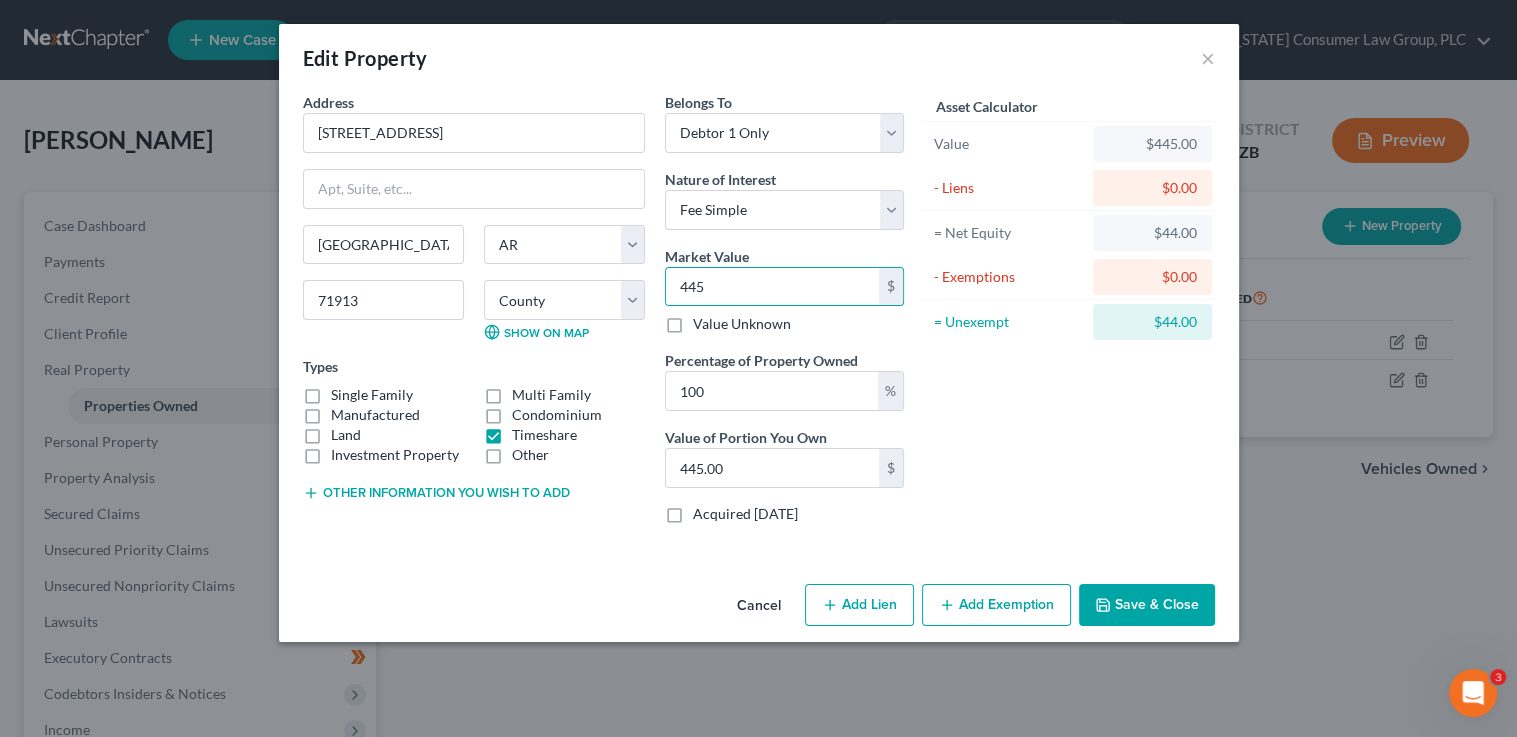 click on "Save & Close" at bounding box center (1147, 605) 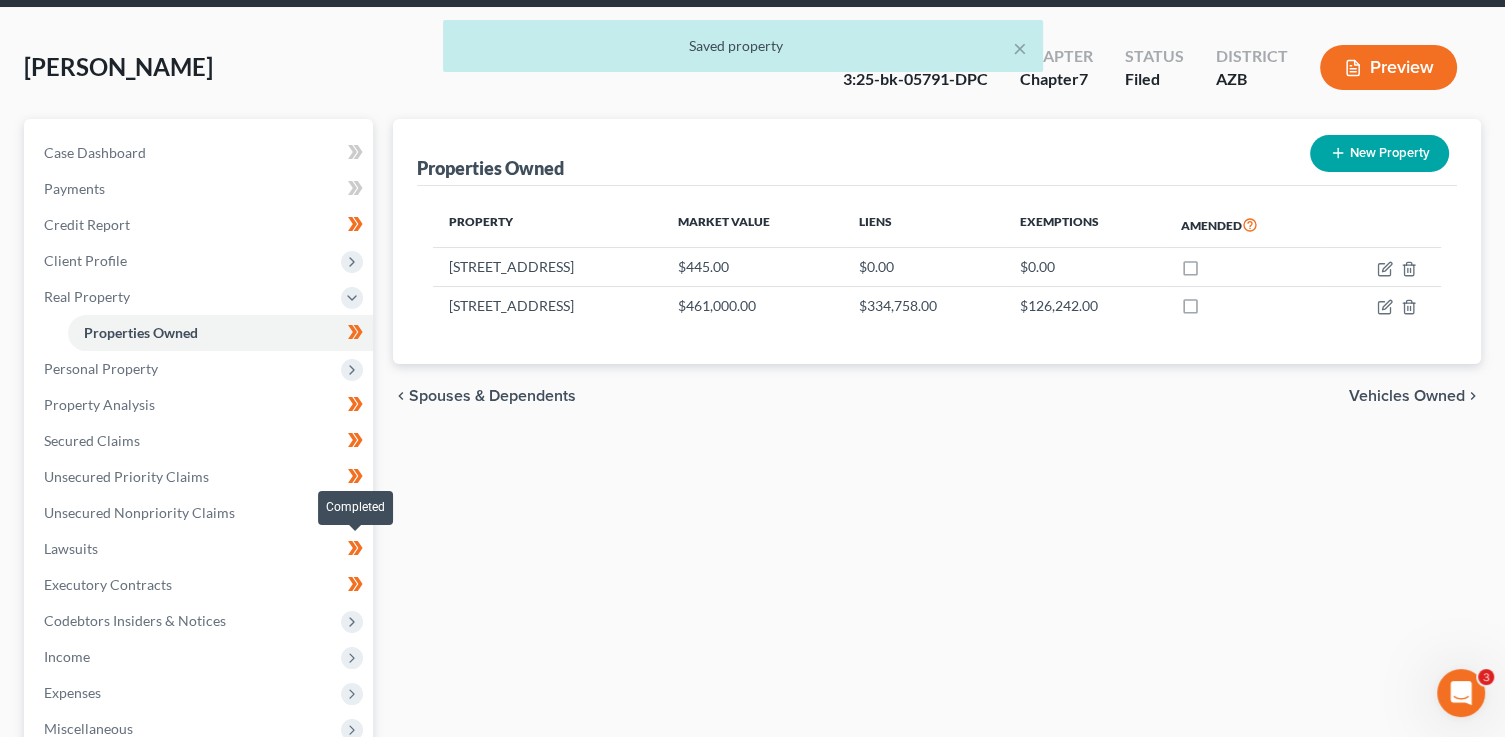 scroll, scrollTop: 86, scrollLeft: 0, axis: vertical 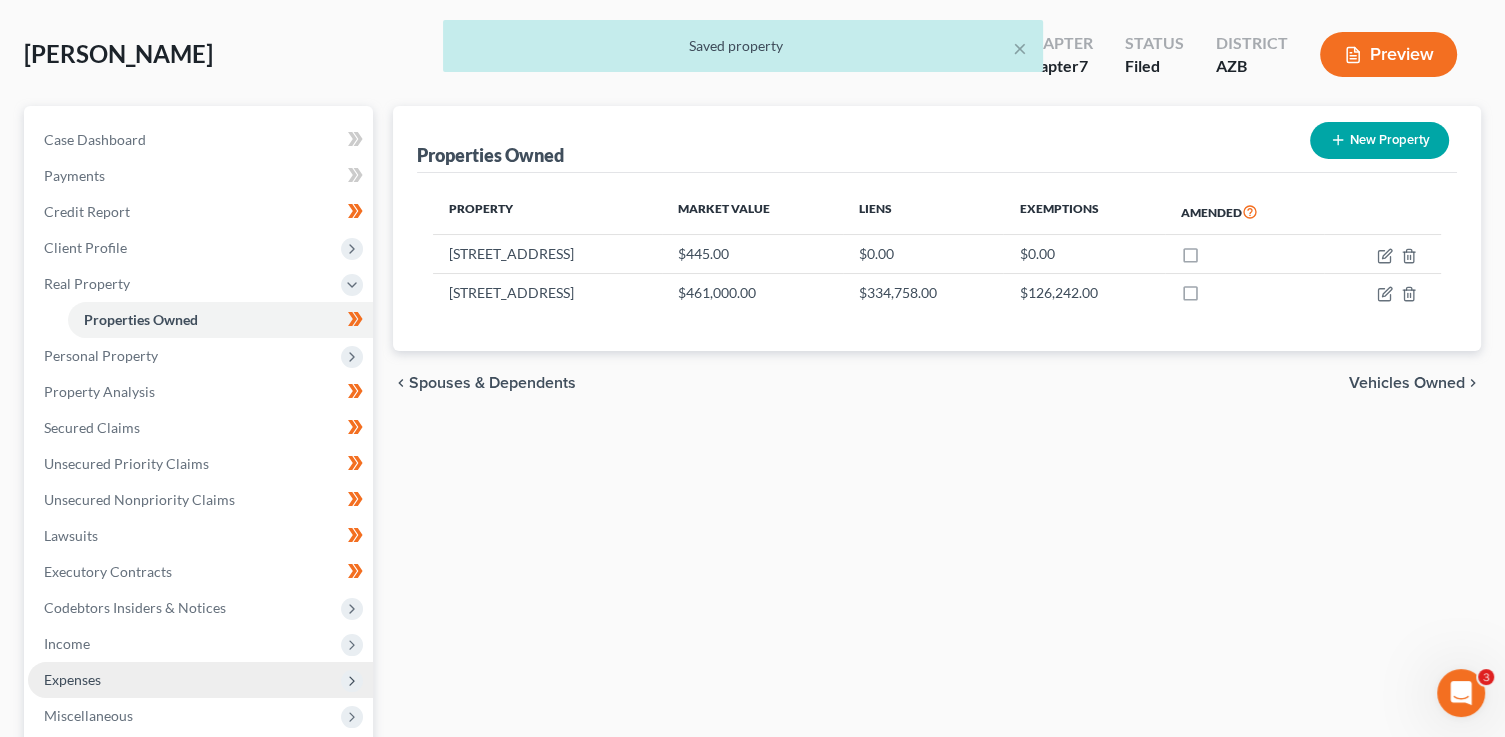click on "Expenses" at bounding box center [200, 680] 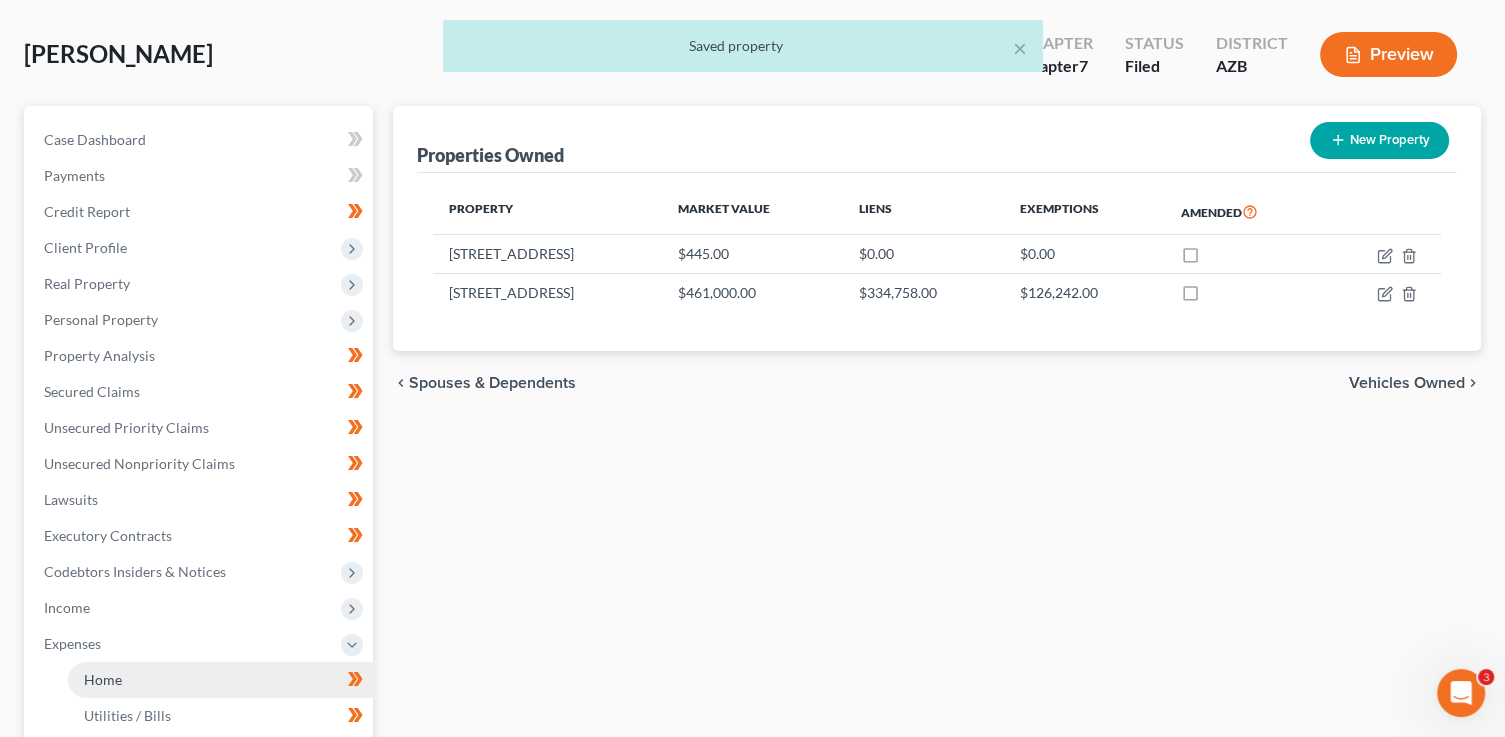 click on "Home" at bounding box center [220, 680] 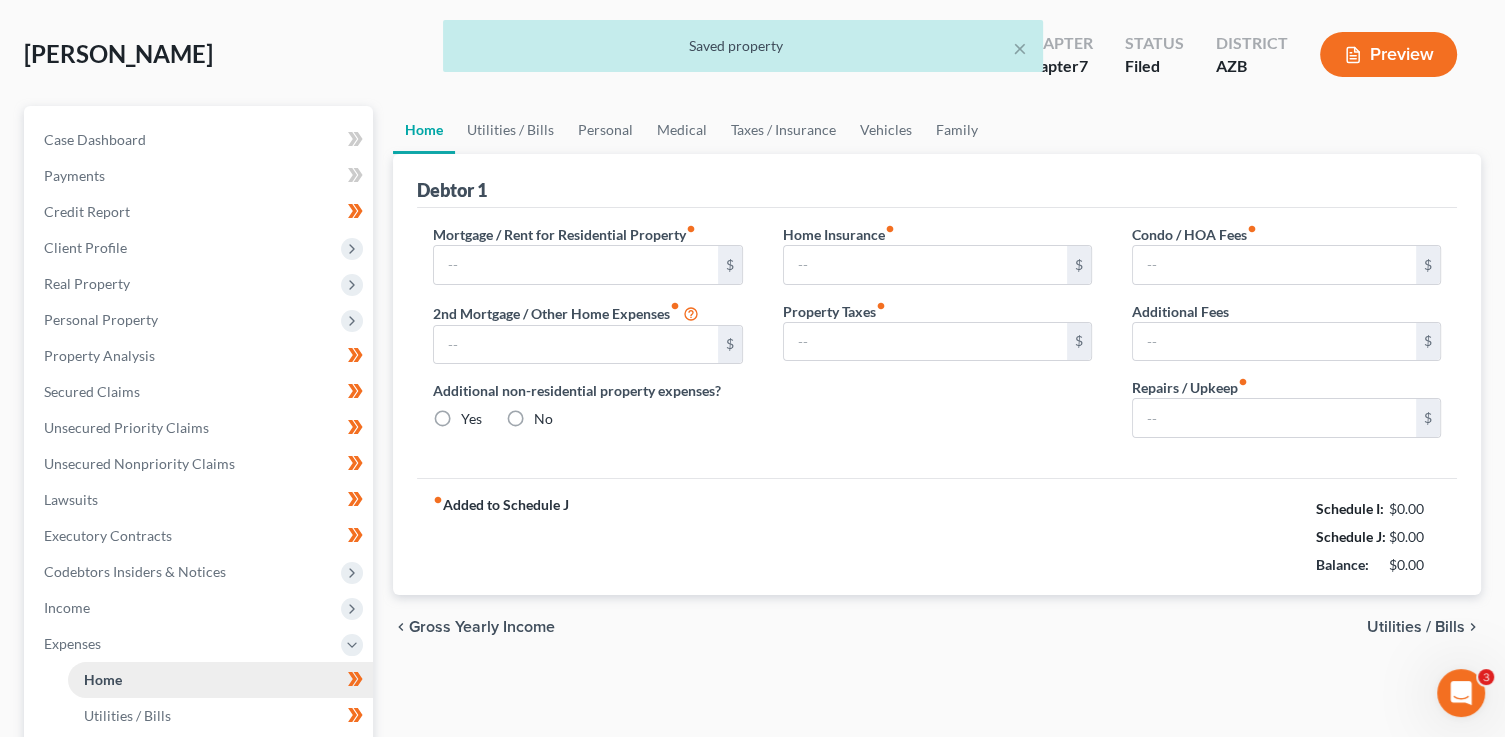scroll, scrollTop: 19, scrollLeft: 0, axis: vertical 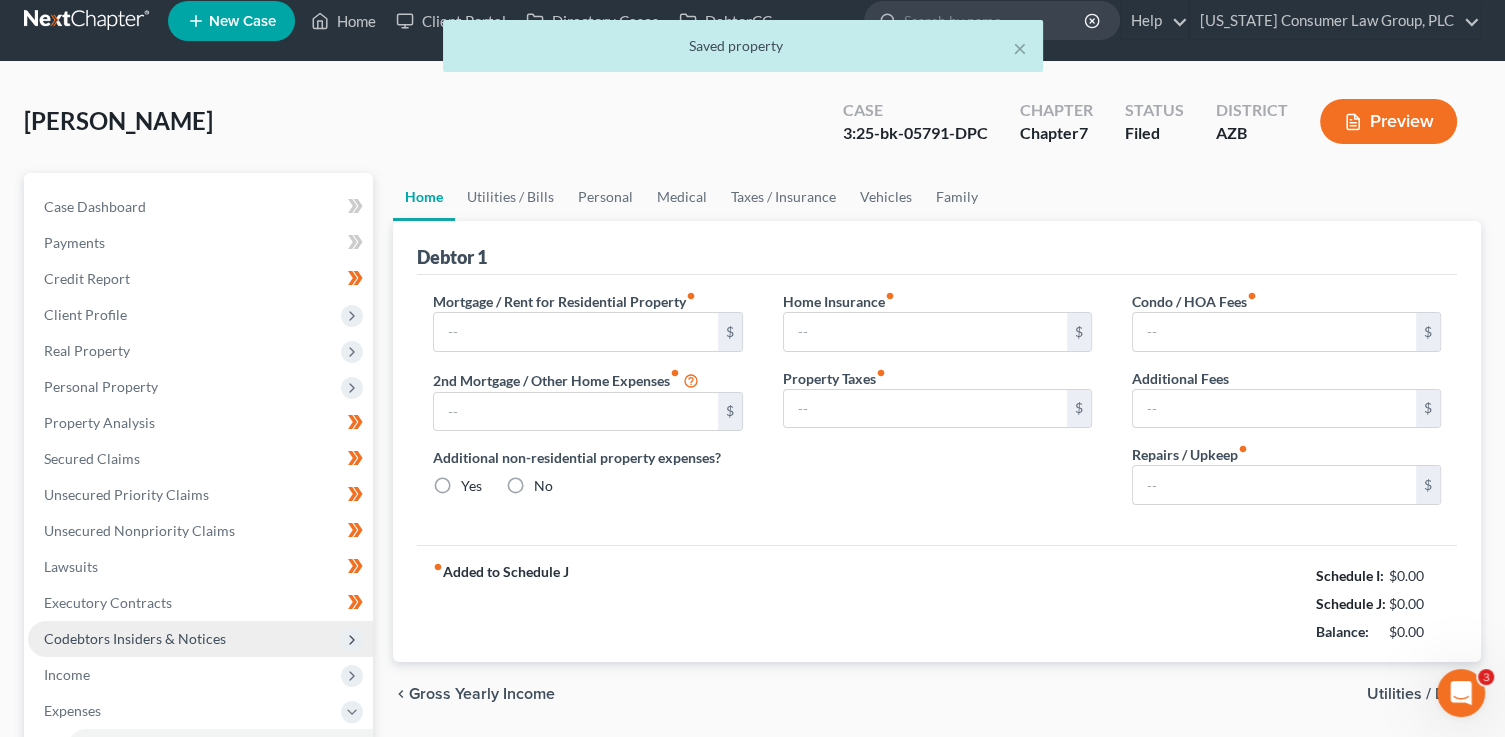 type on "2,229.34" 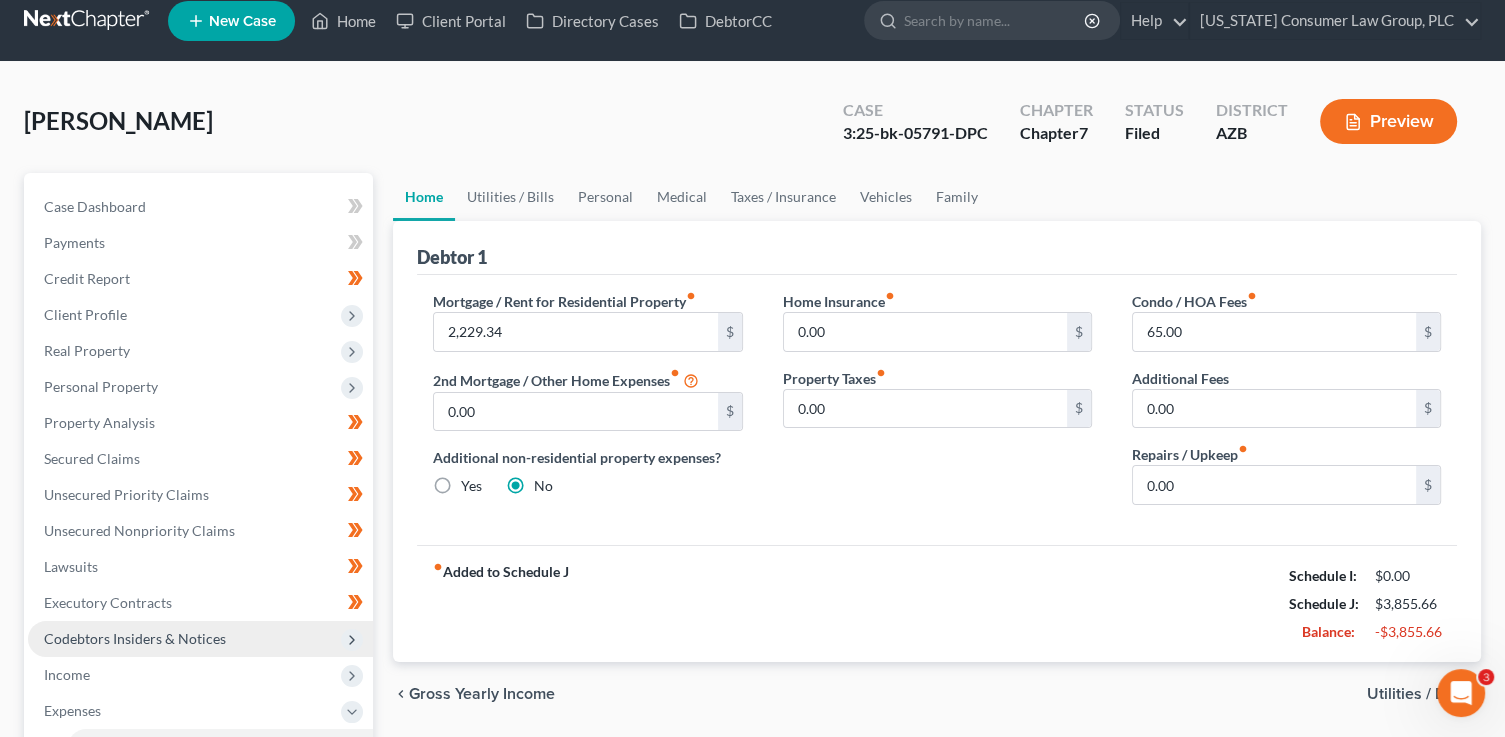 scroll, scrollTop: 0, scrollLeft: 0, axis: both 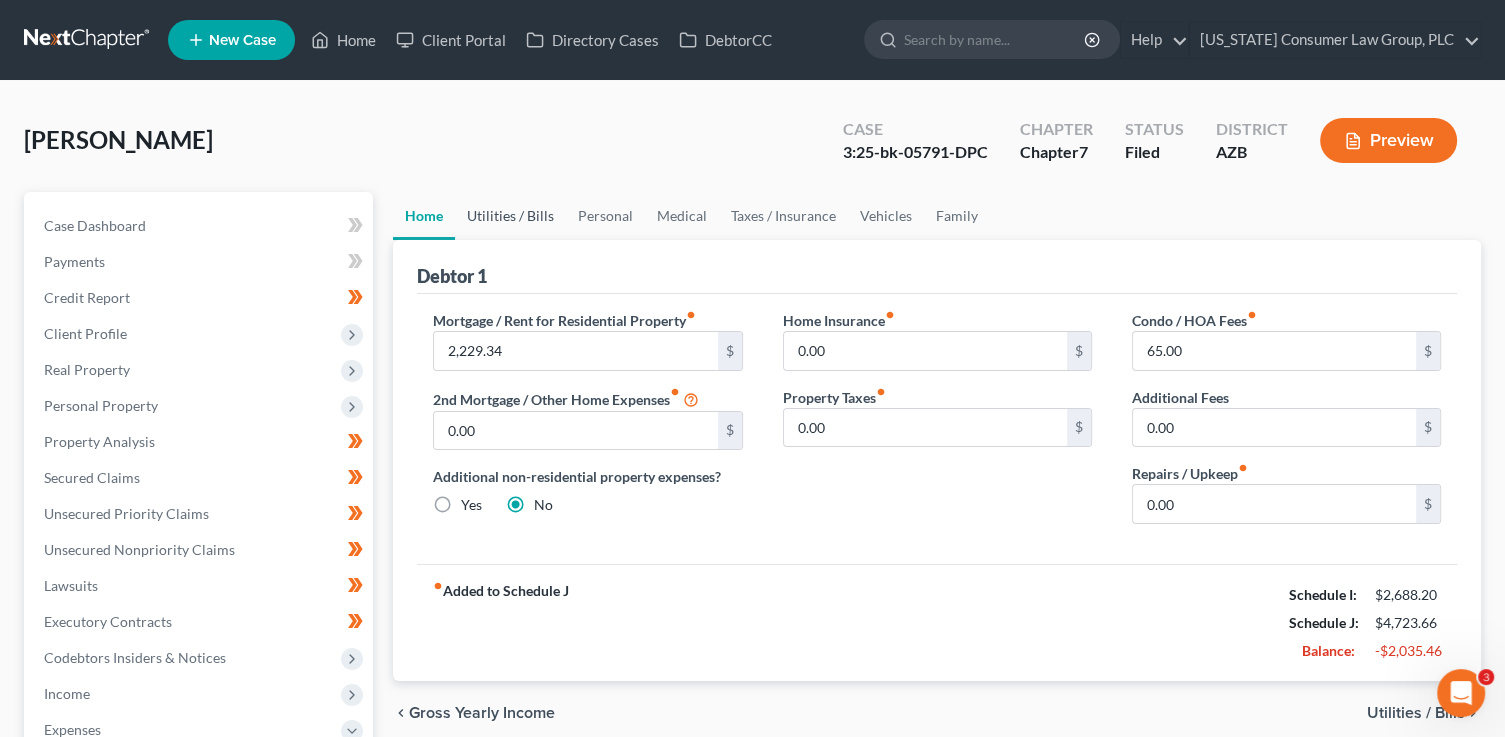 click on "Utilities / Bills" at bounding box center (510, 216) 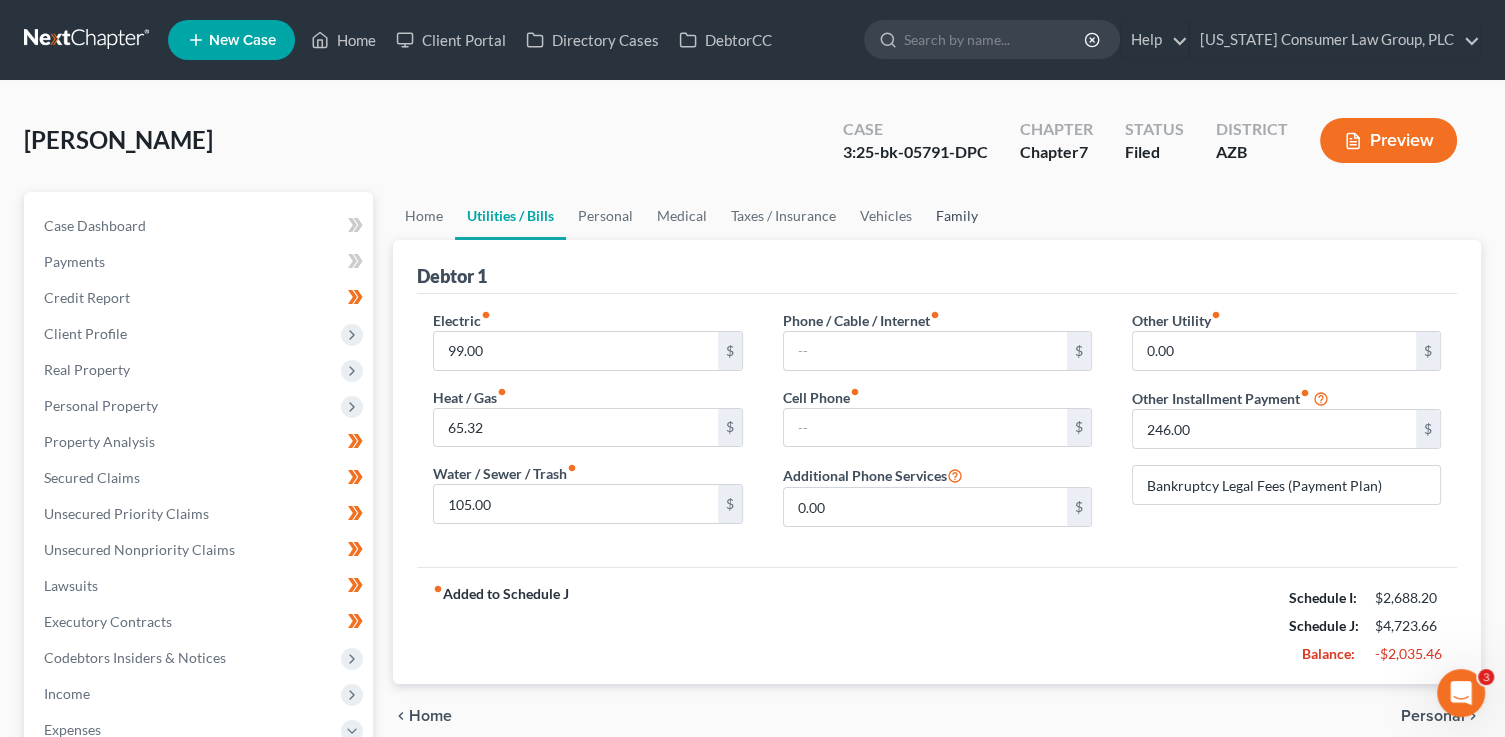 click on "Family" at bounding box center (957, 216) 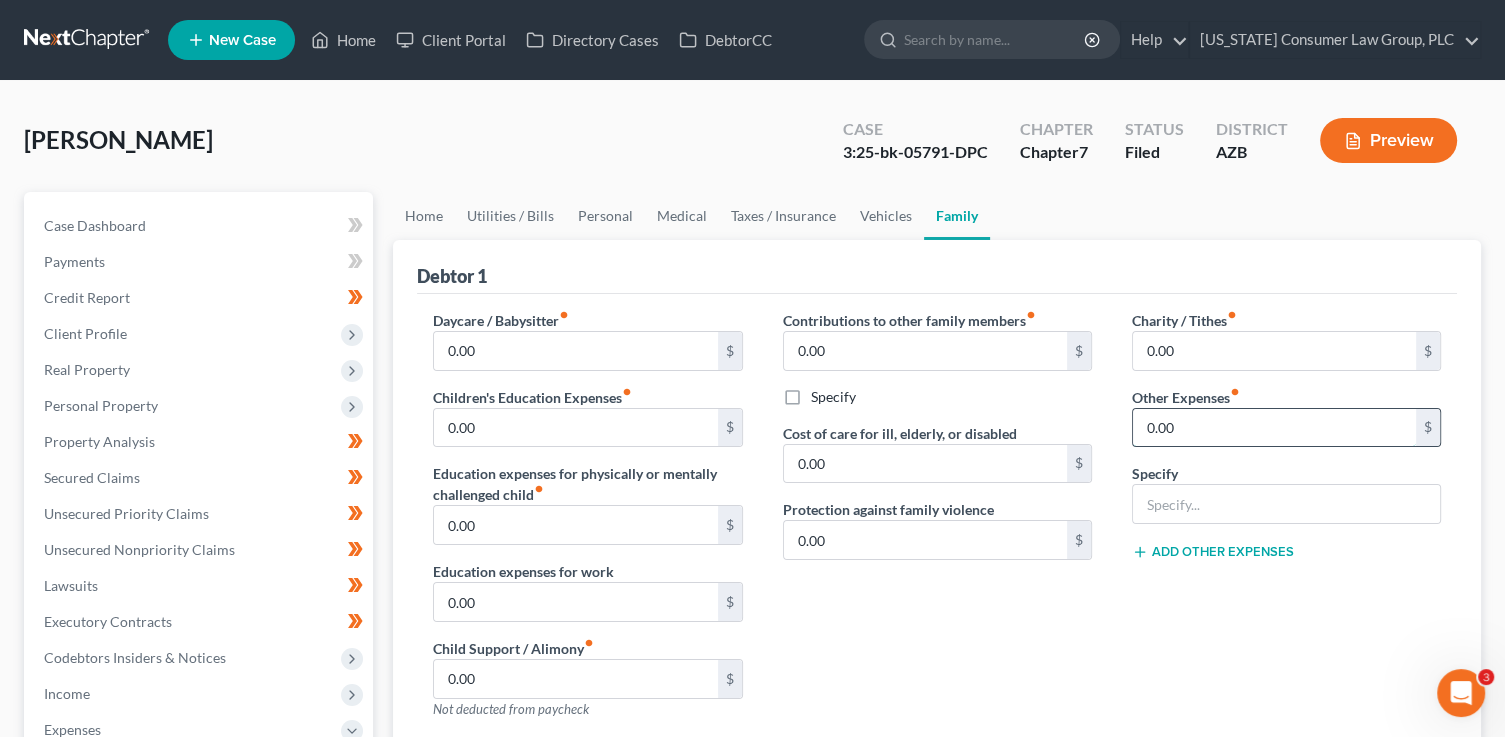 click on "0.00" at bounding box center (1274, 428) 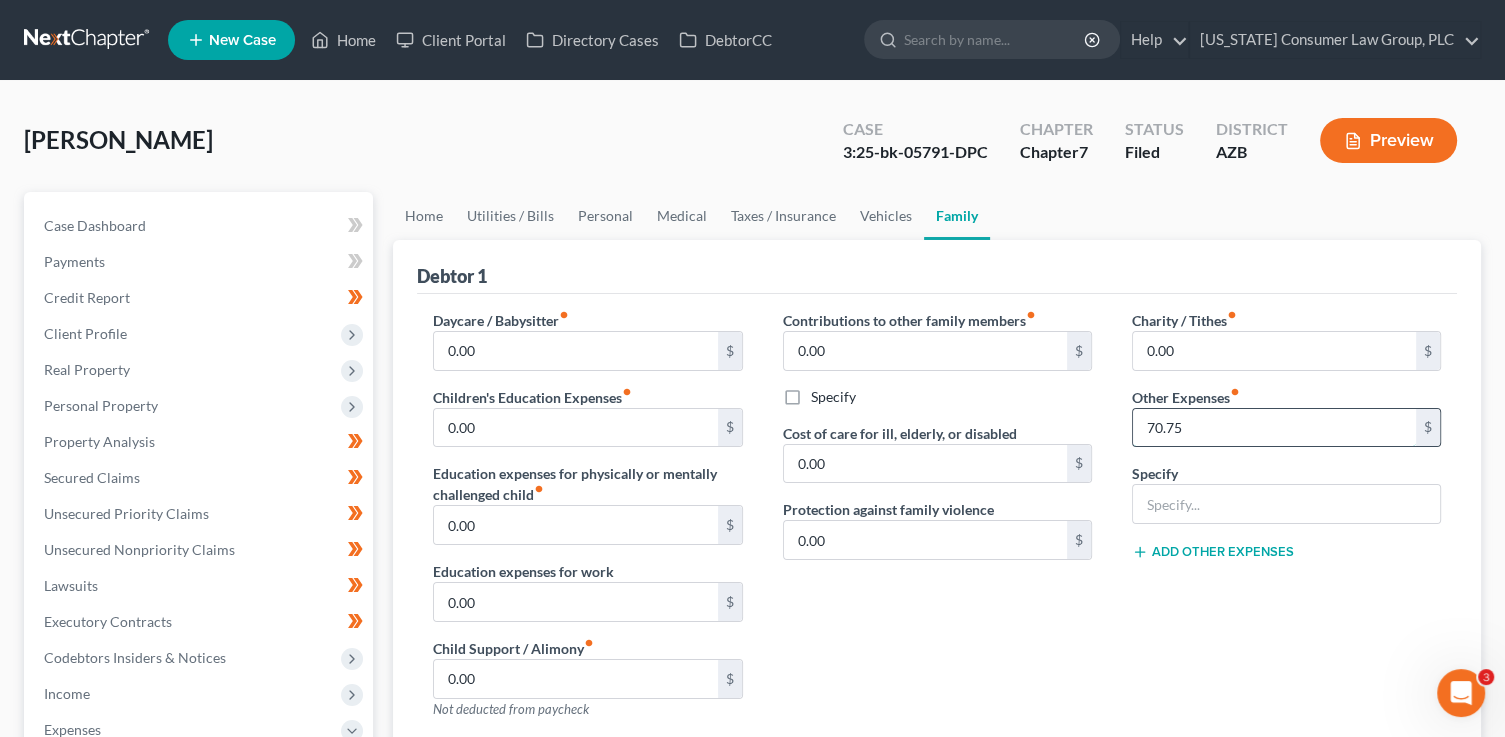 type on "70.75" 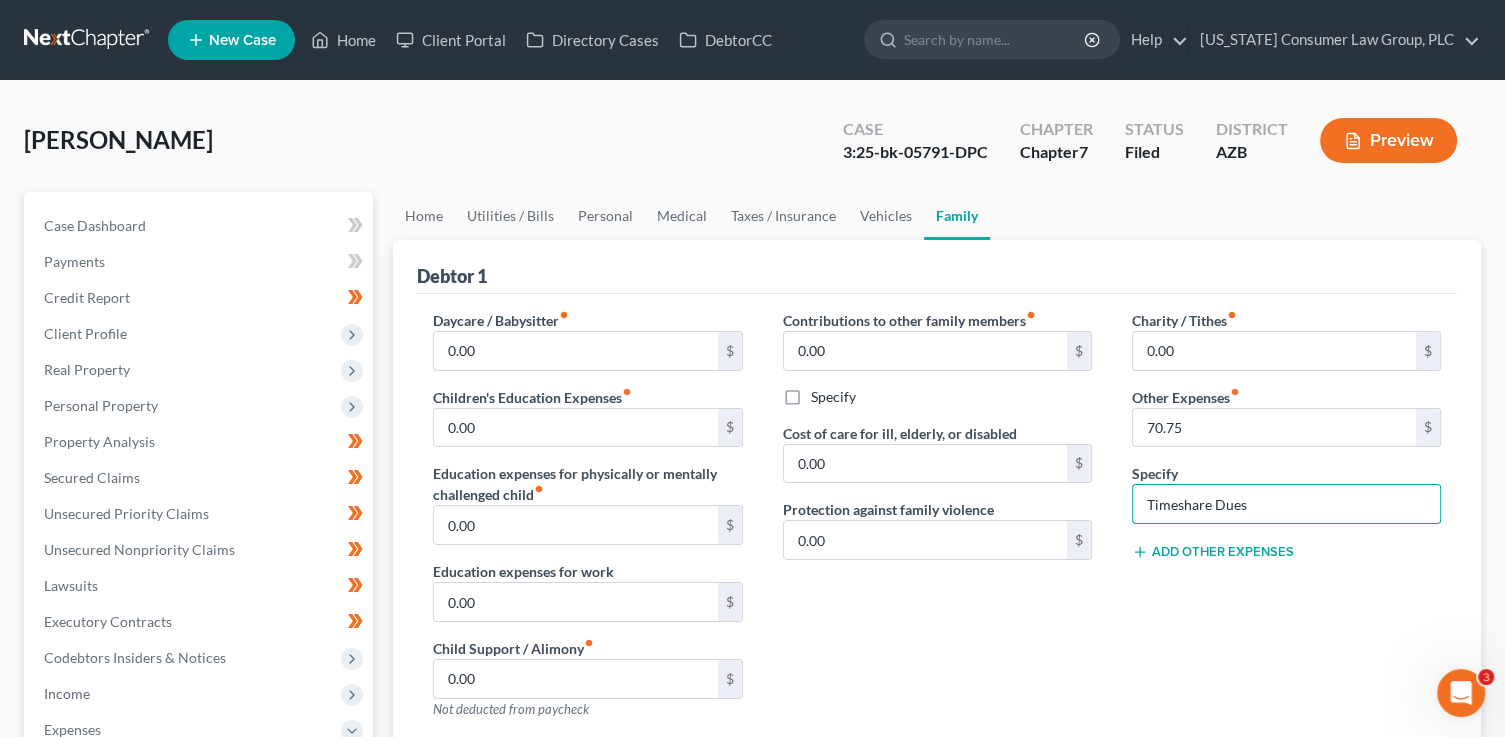 type on "Timeshare Dues" 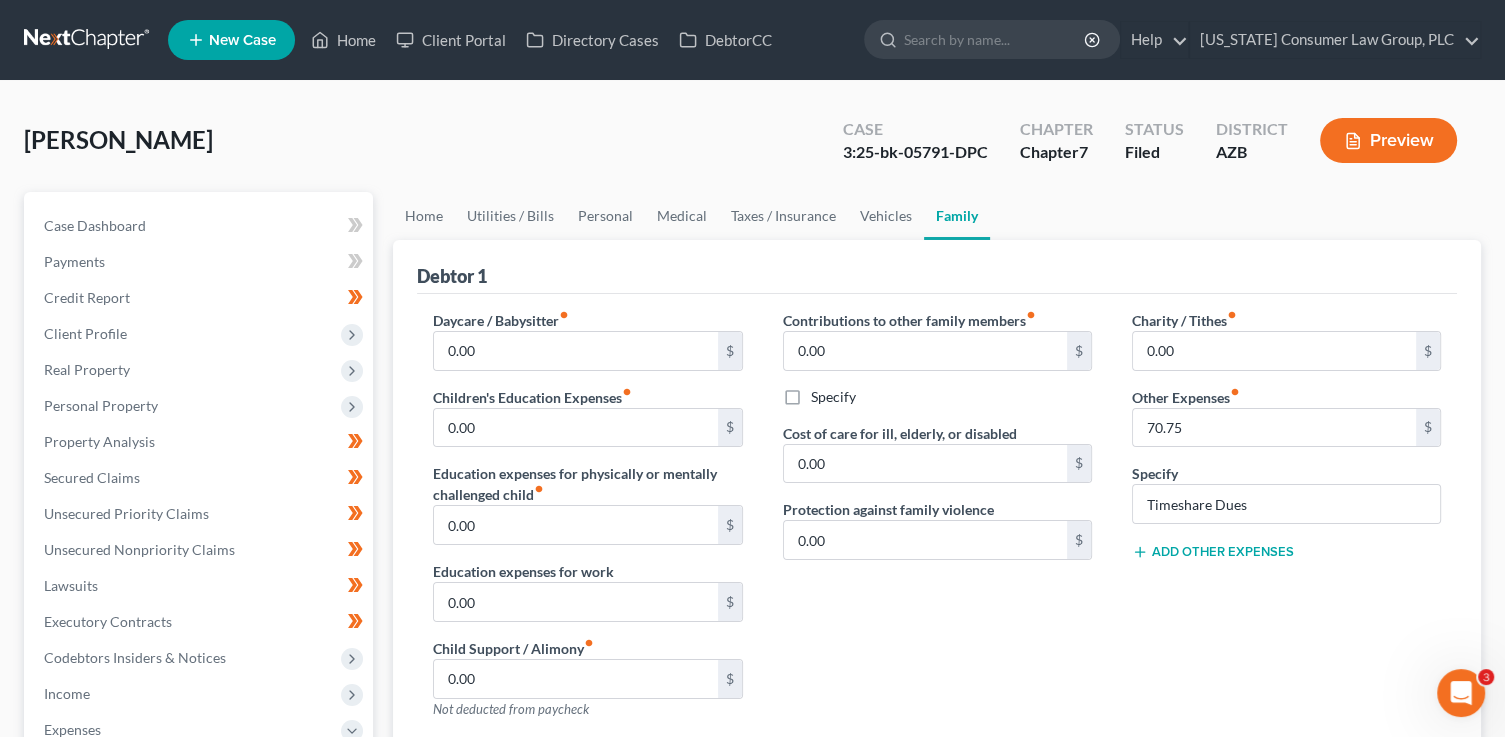 drag, startPoint x: 1107, startPoint y: 580, endPoint x: 1133, endPoint y: 579, distance: 26.019224 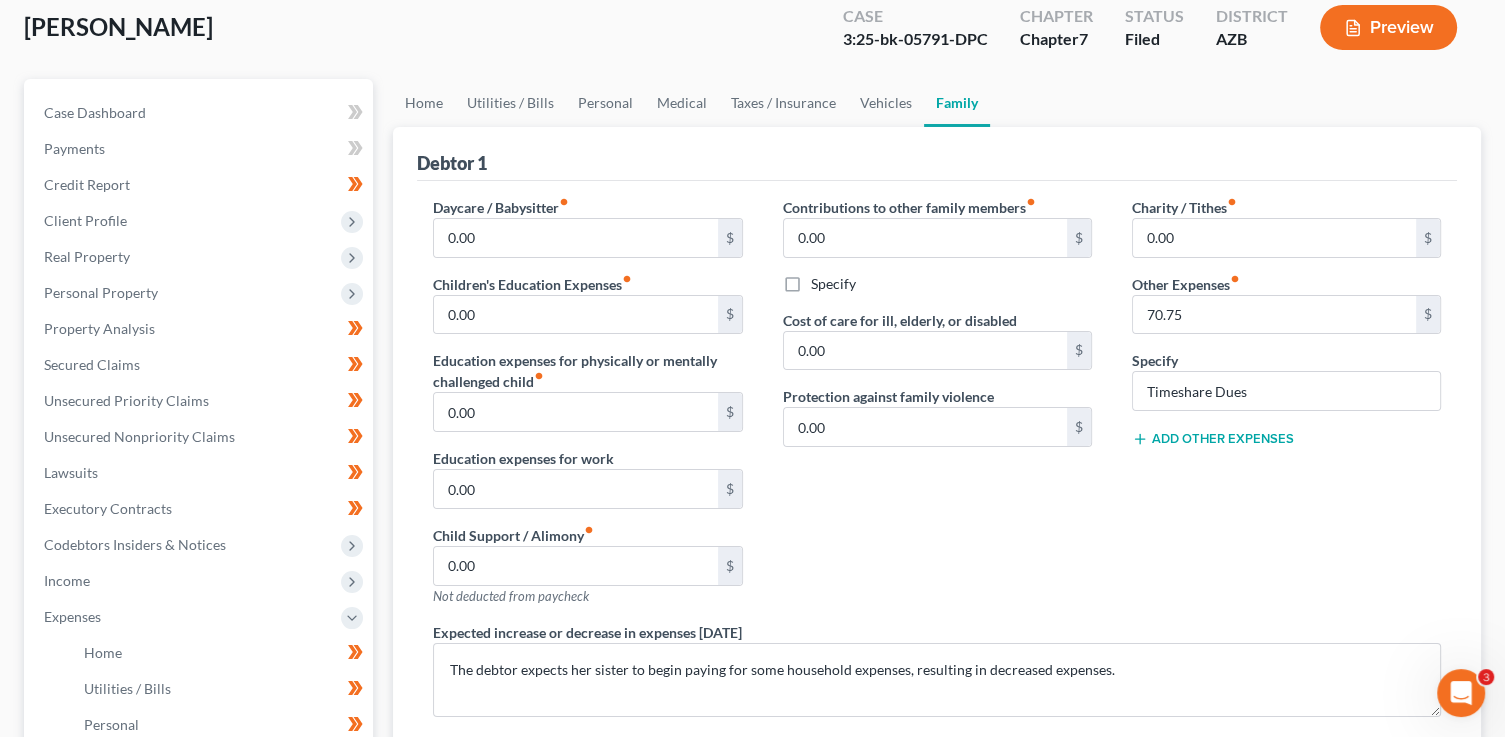 scroll, scrollTop: 124, scrollLeft: 0, axis: vertical 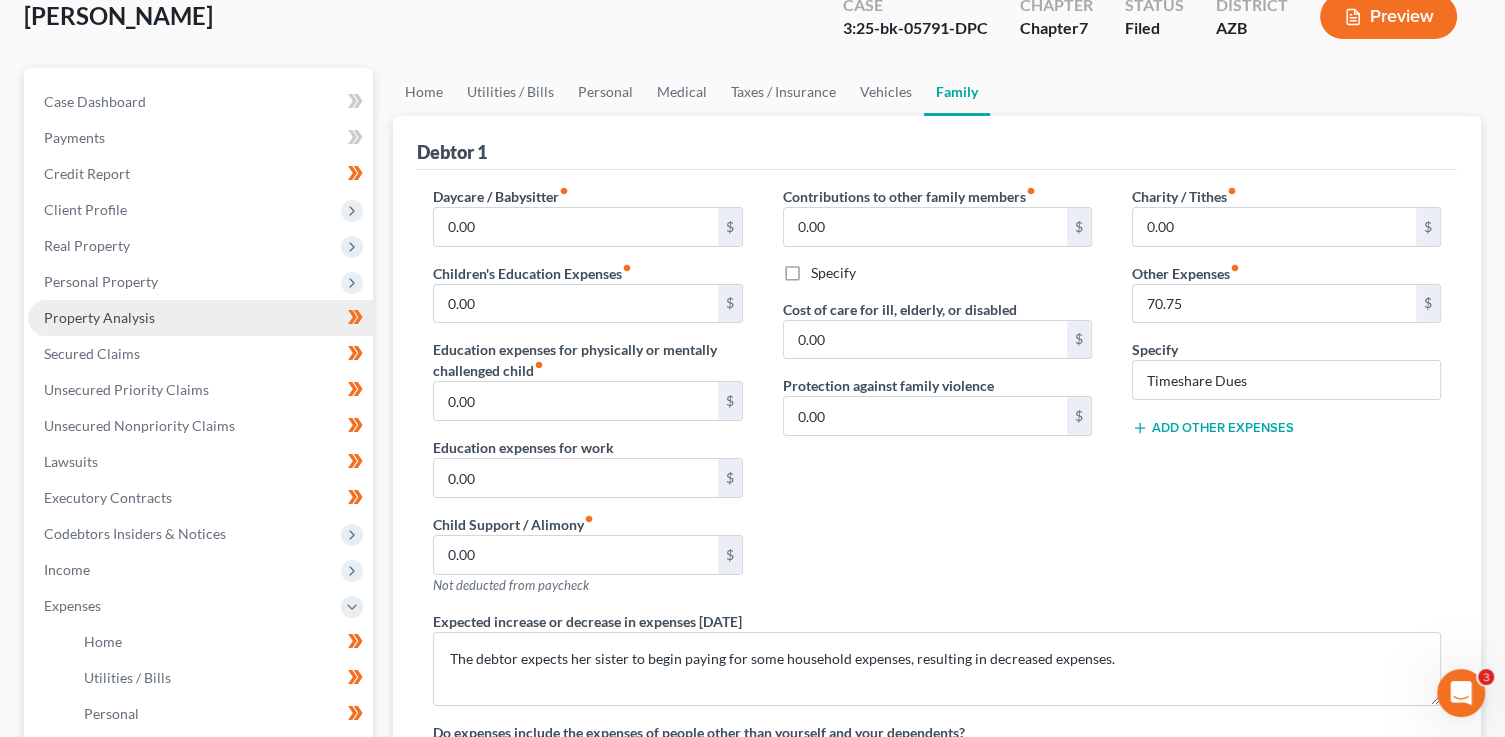 click on "Property Analysis" at bounding box center (99, 317) 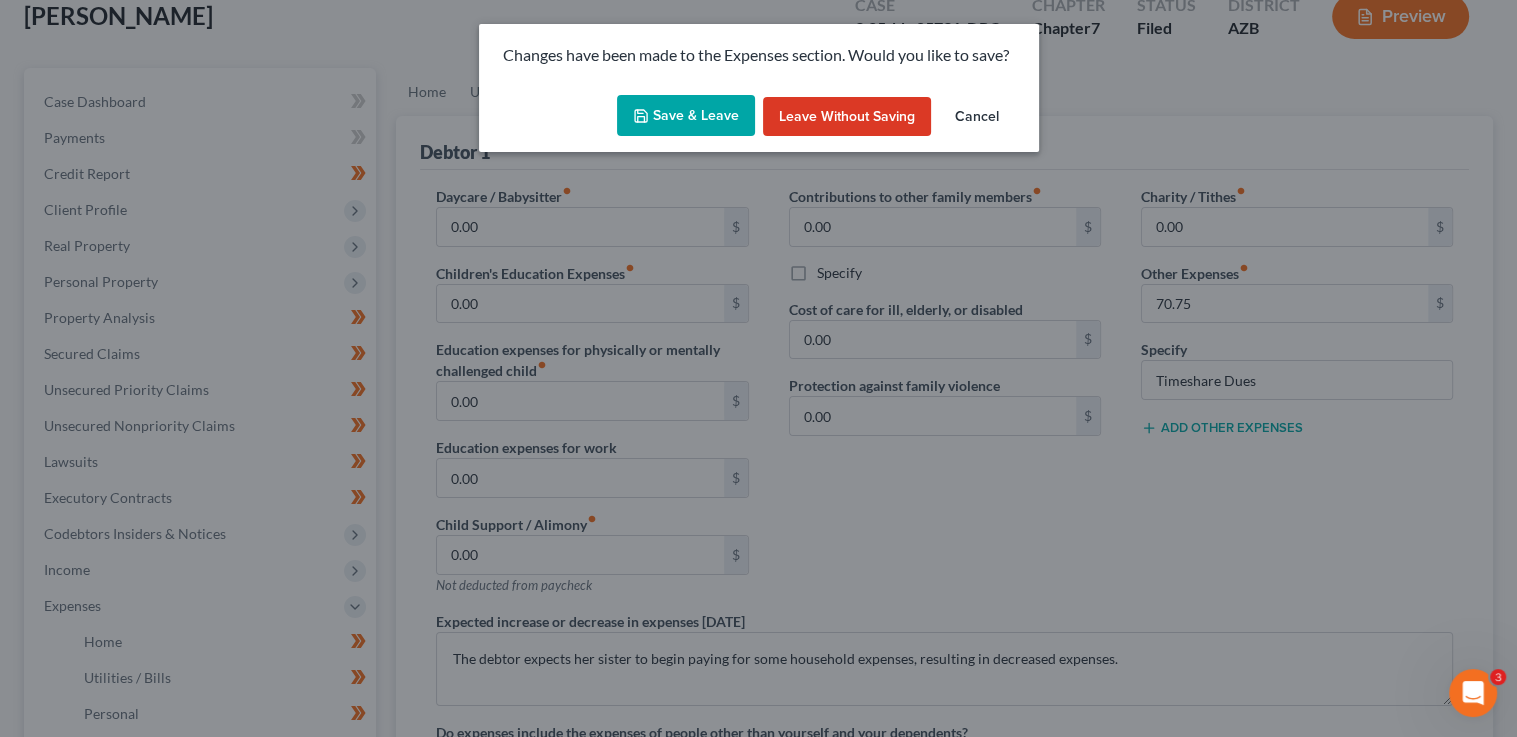 click on "Save & Leave" at bounding box center [686, 116] 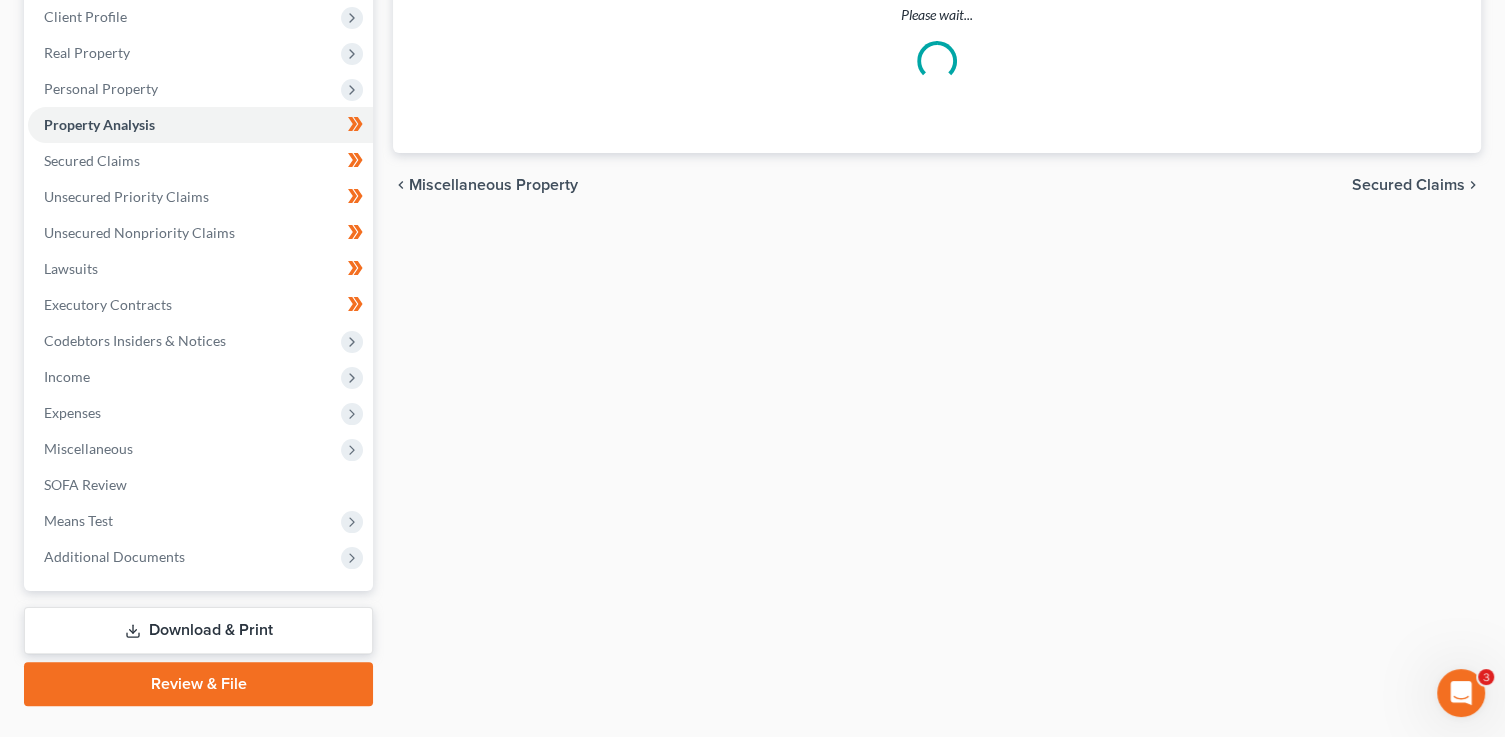 scroll, scrollTop: 360, scrollLeft: 0, axis: vertical 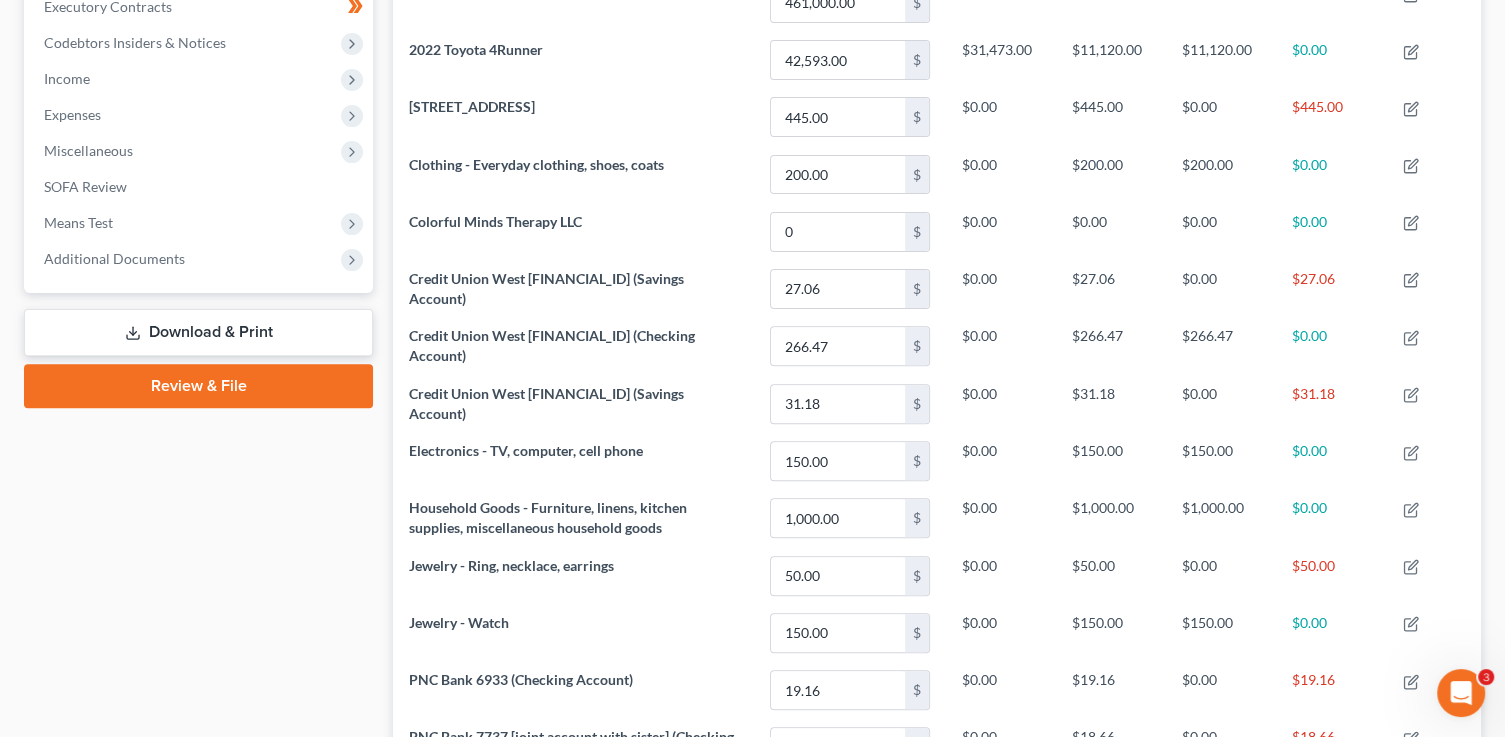 click on "Download & Print" at bounding box center (198, 332) 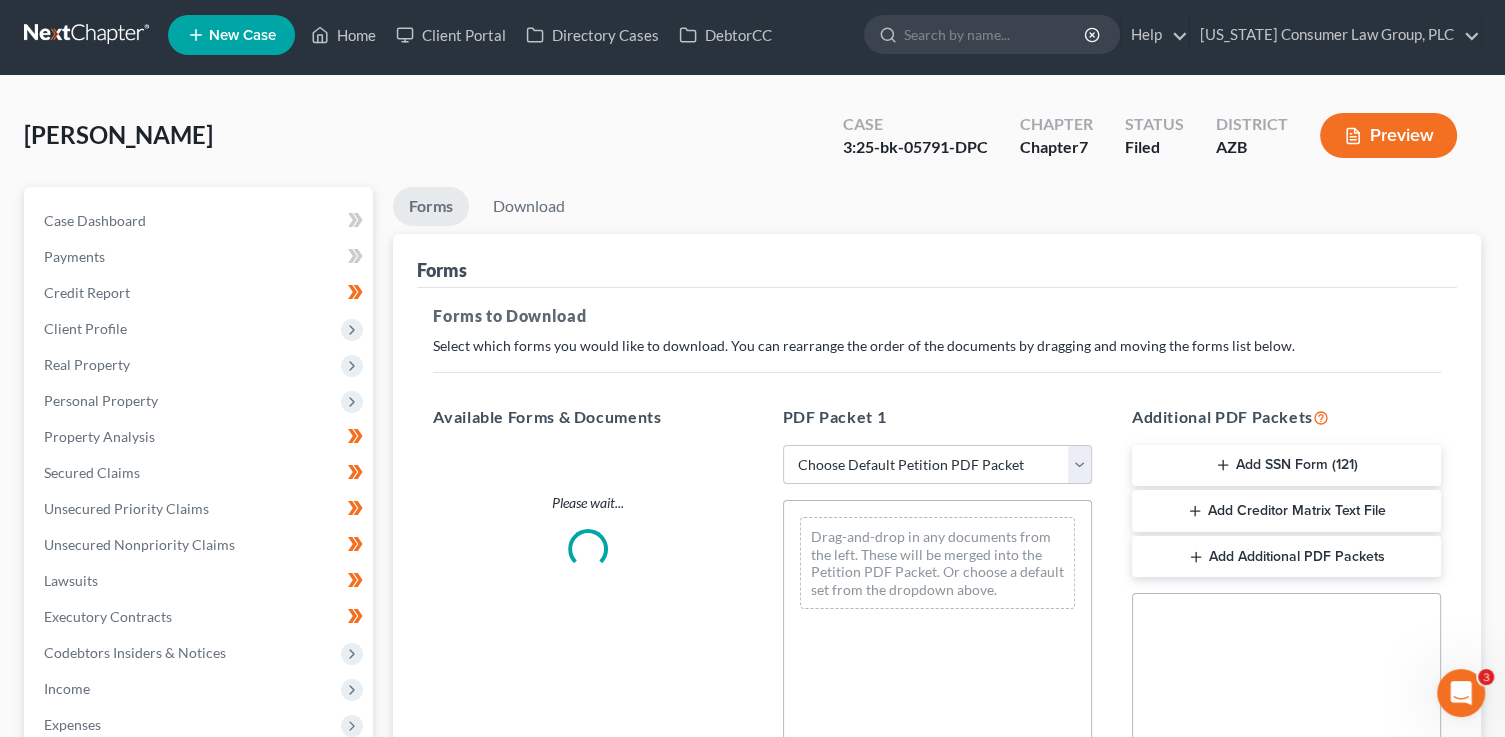 scroll, scrollTop: 0, scrollLeft: 0, axis: both 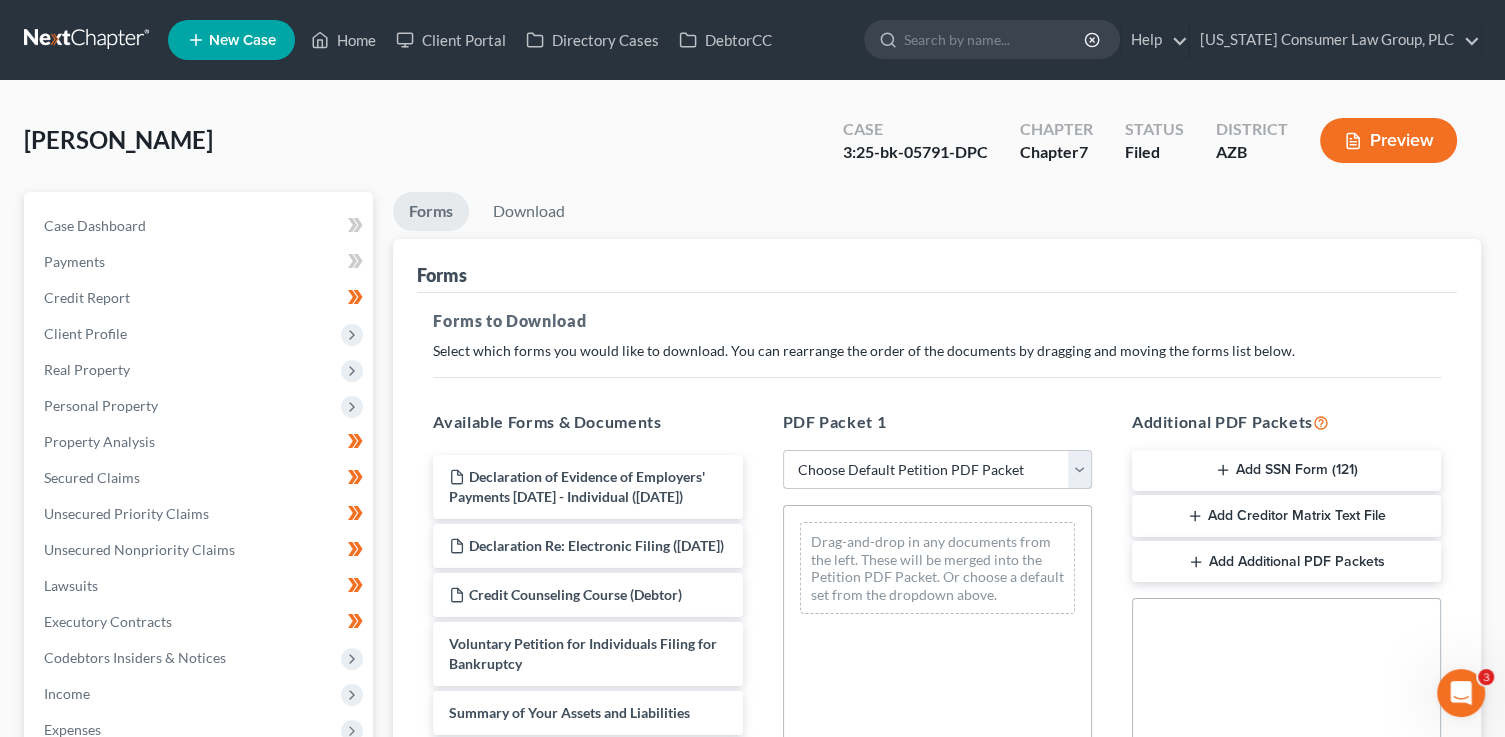 click on "Choose Default Petition PDF Packet Complete Bankruptcy Petition (all forms and schedules) Emergency Filing Forms (Petition and Creditor List Only) Amended Forms Signature Pages Only Emergency Completion Emergency Completion - Business Debts Emergency Completion Emergency Completion with Disclosure" at bounding box center (937, 470) 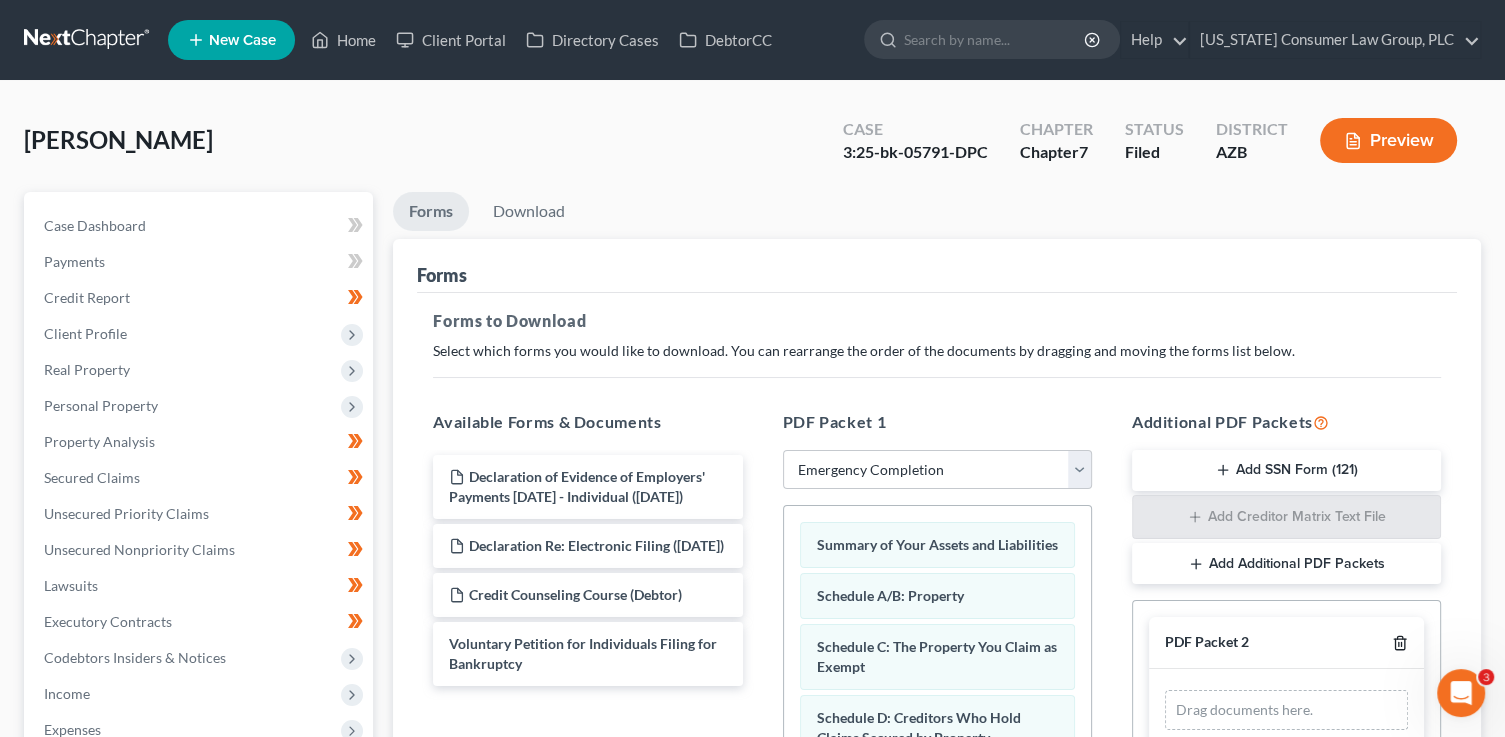 click 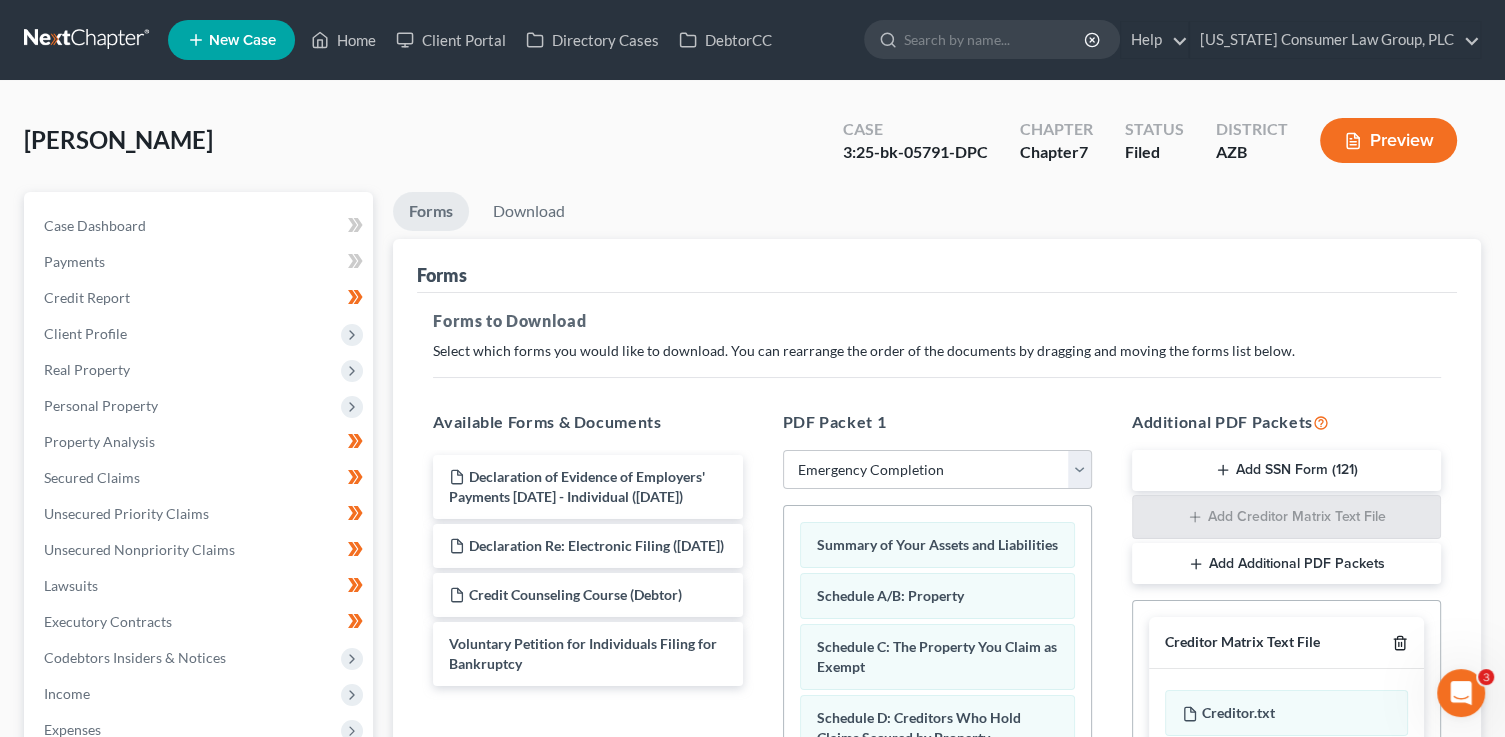 click 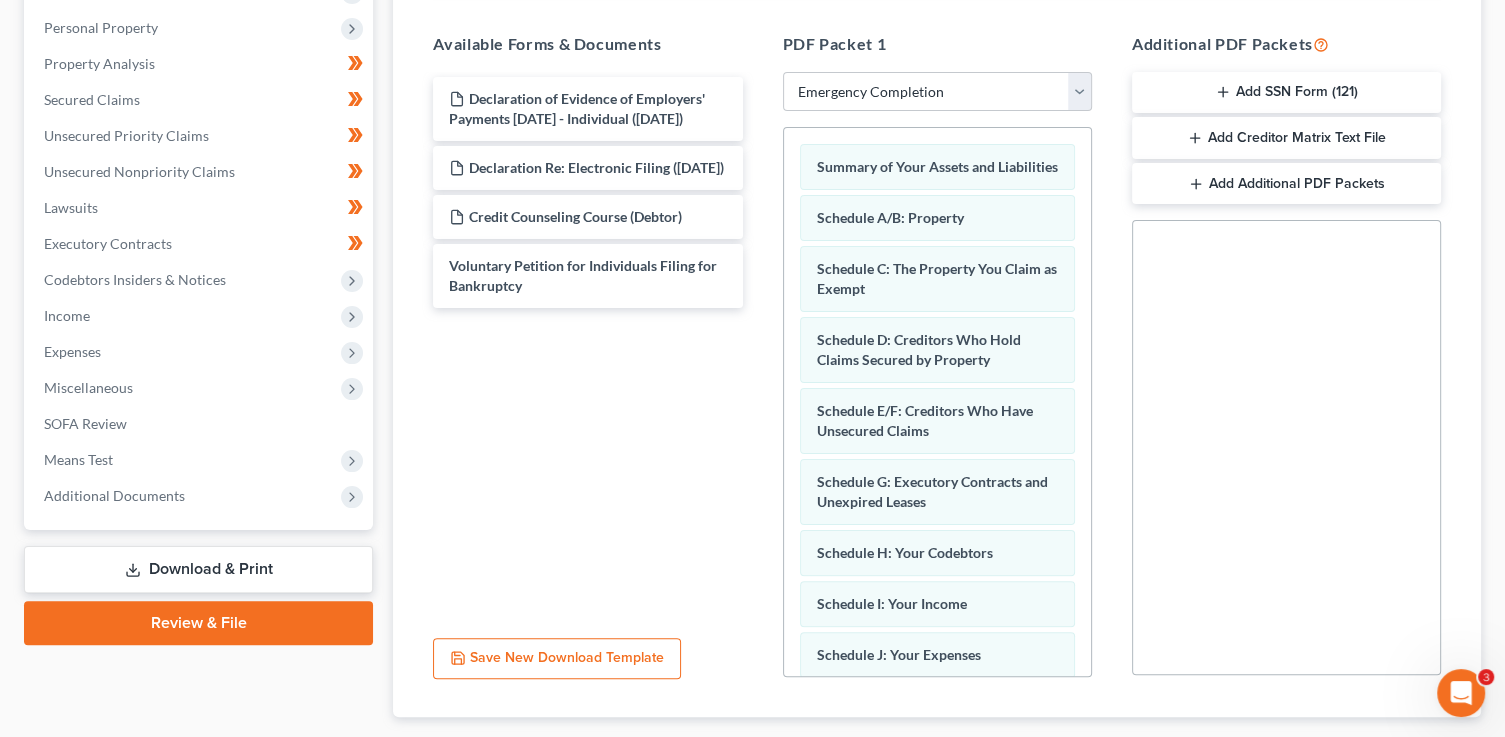 scroll, scrollTop: 496, scrollLeft: 0, axis: vertical 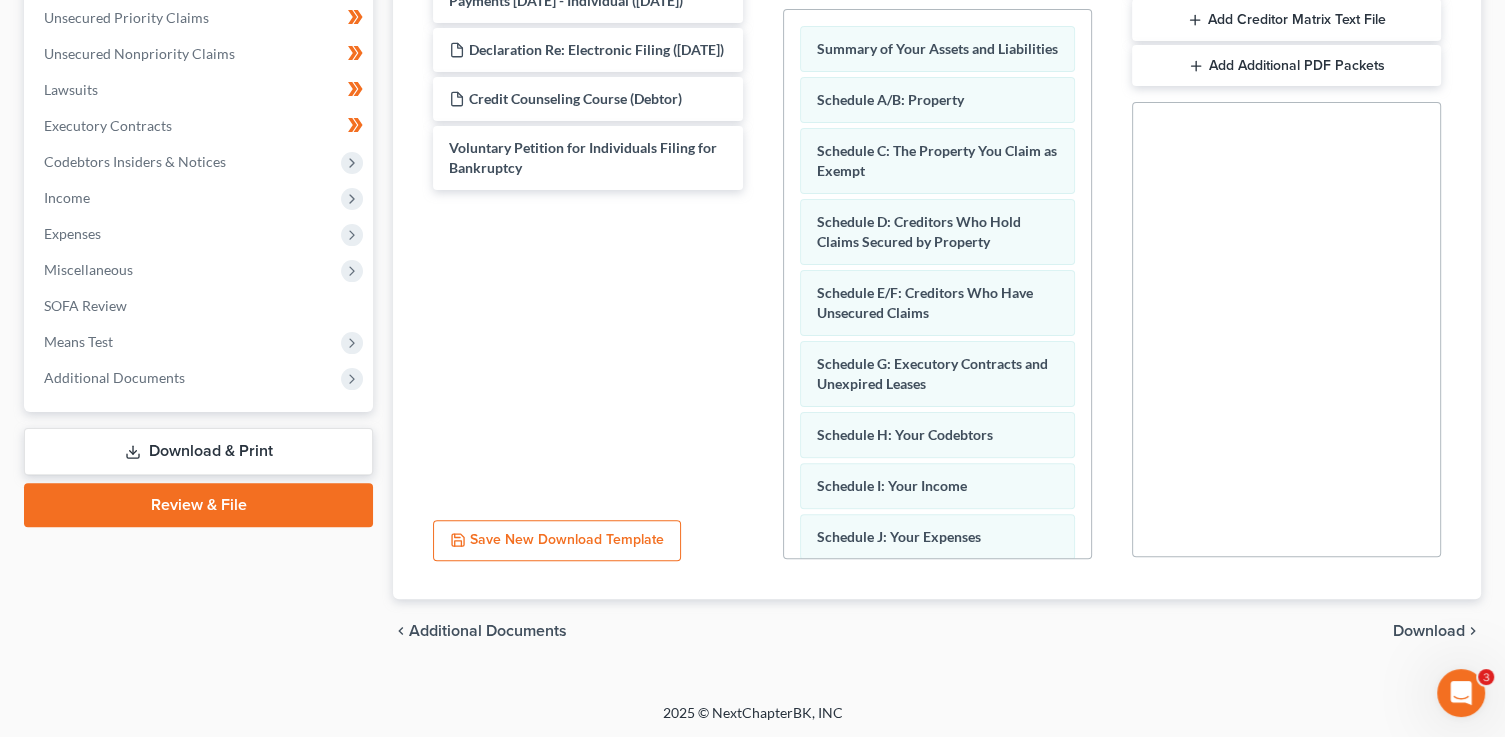 click on "Download" at bounding box center [1429, 631] 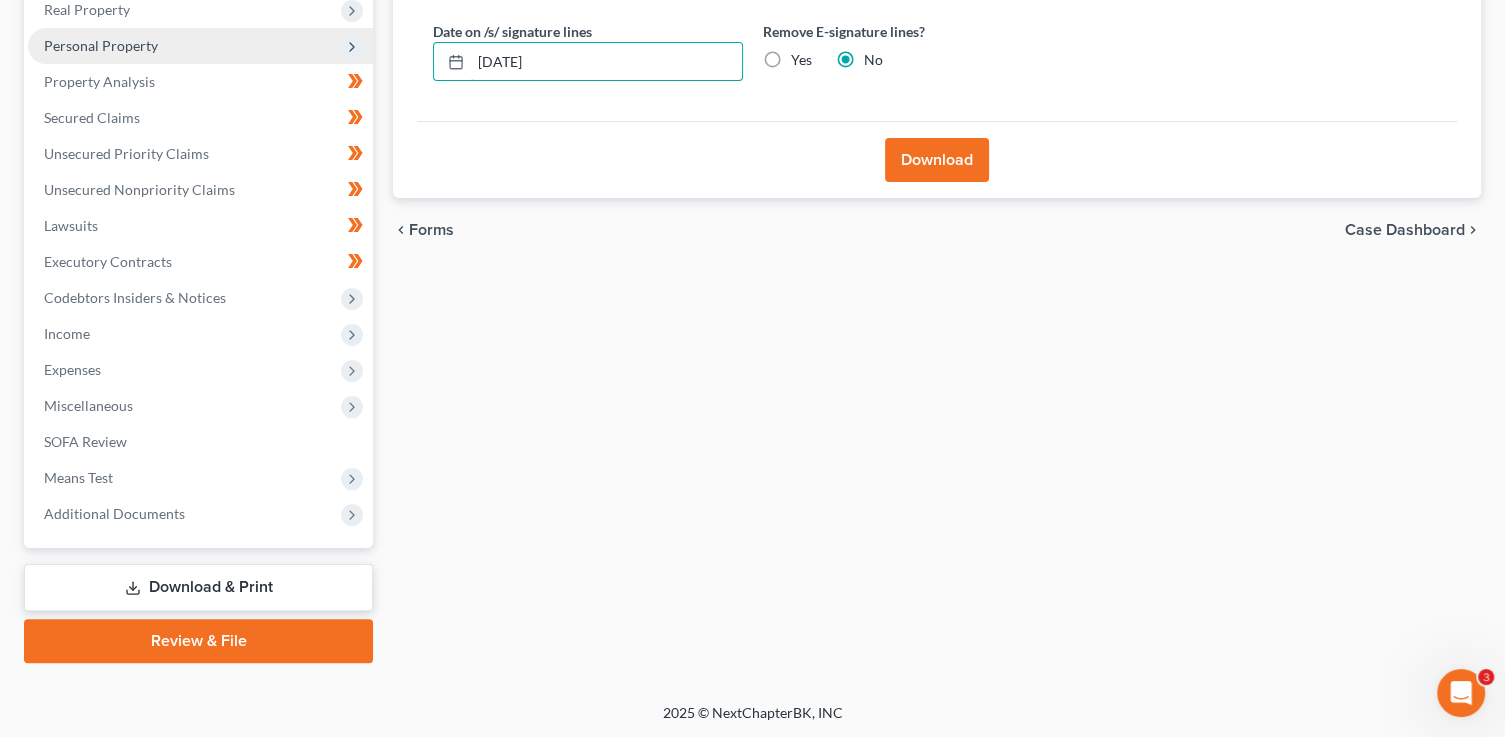 drag, startPoint x: 590, startPoint y: 65, endPoint x: 323, endPoint y: 32, distance: 269.0316 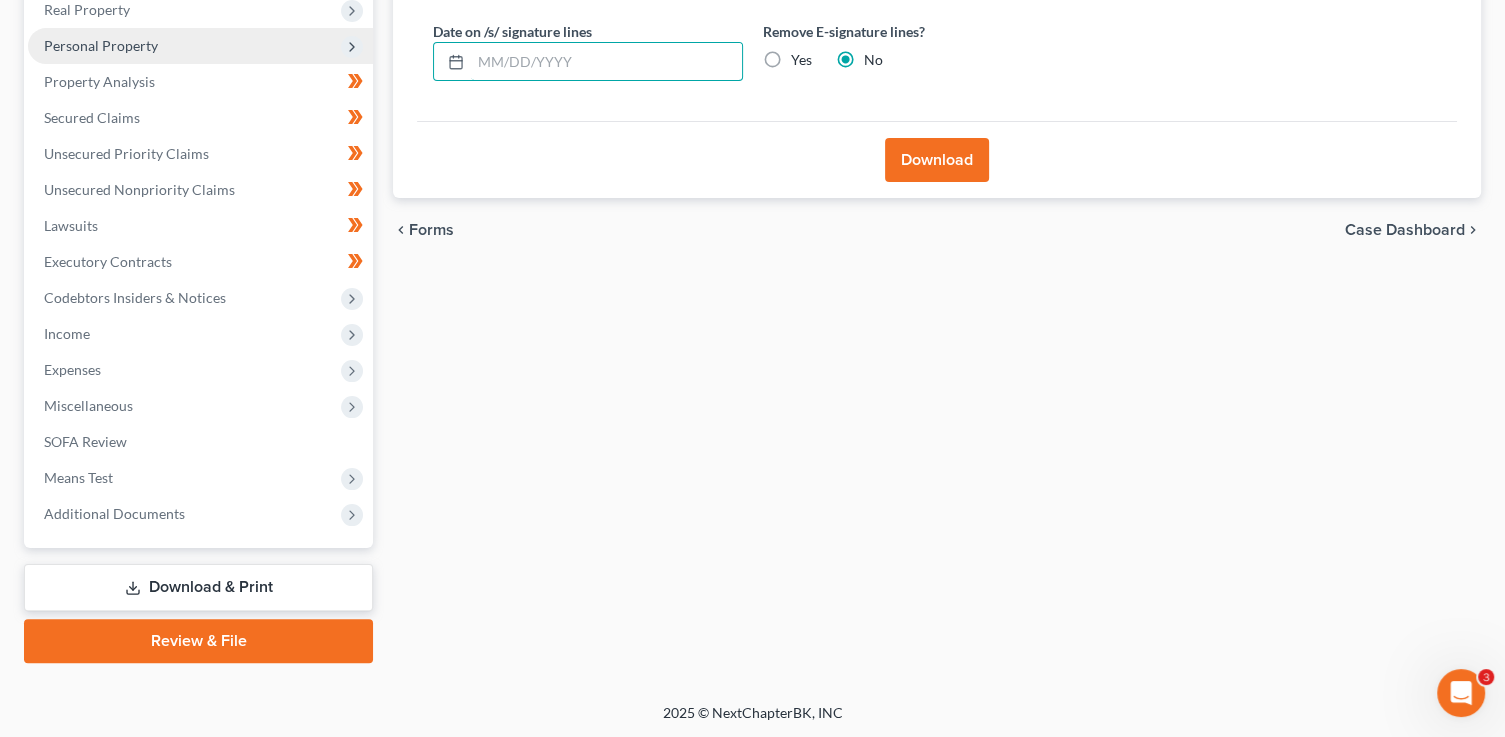 type 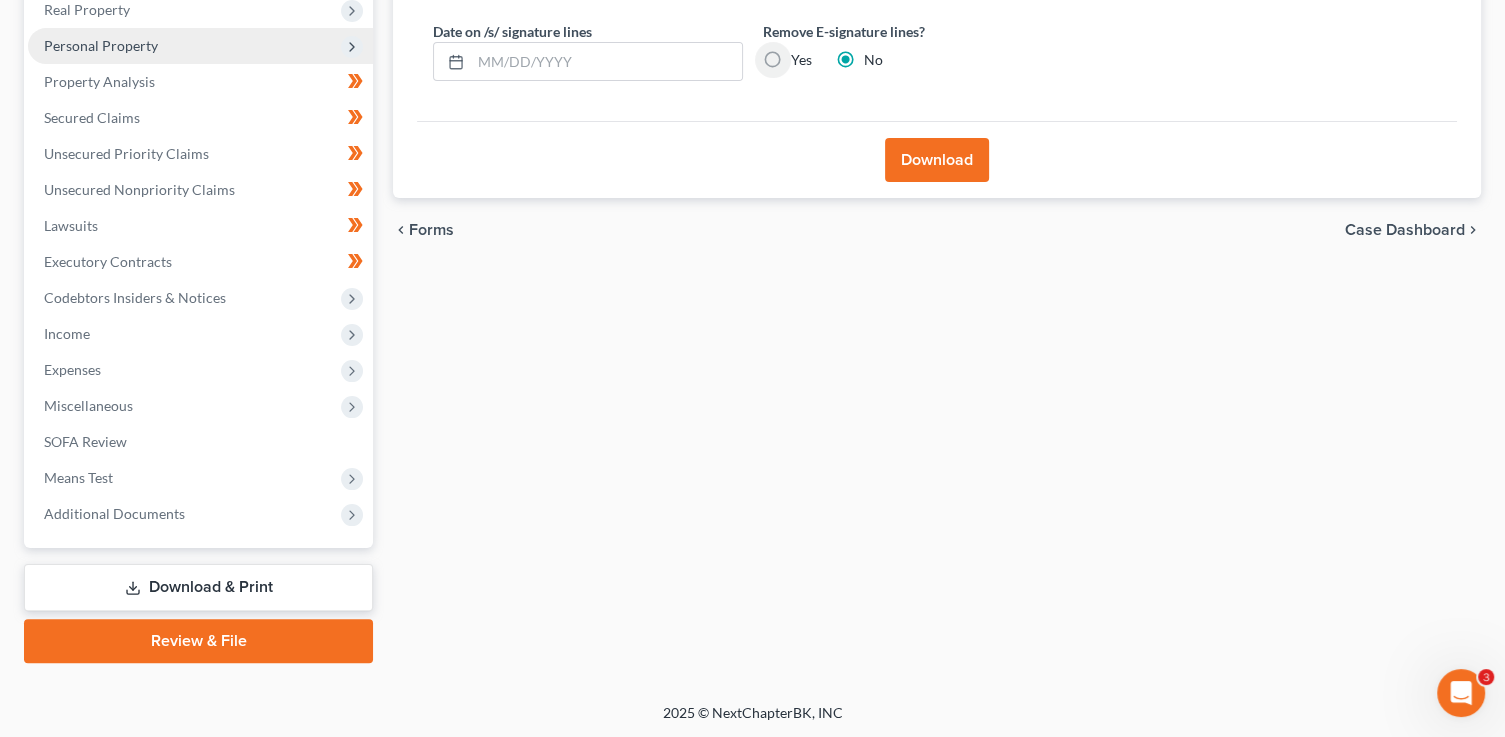 click on "Yes" at bounding box center (805, 56) 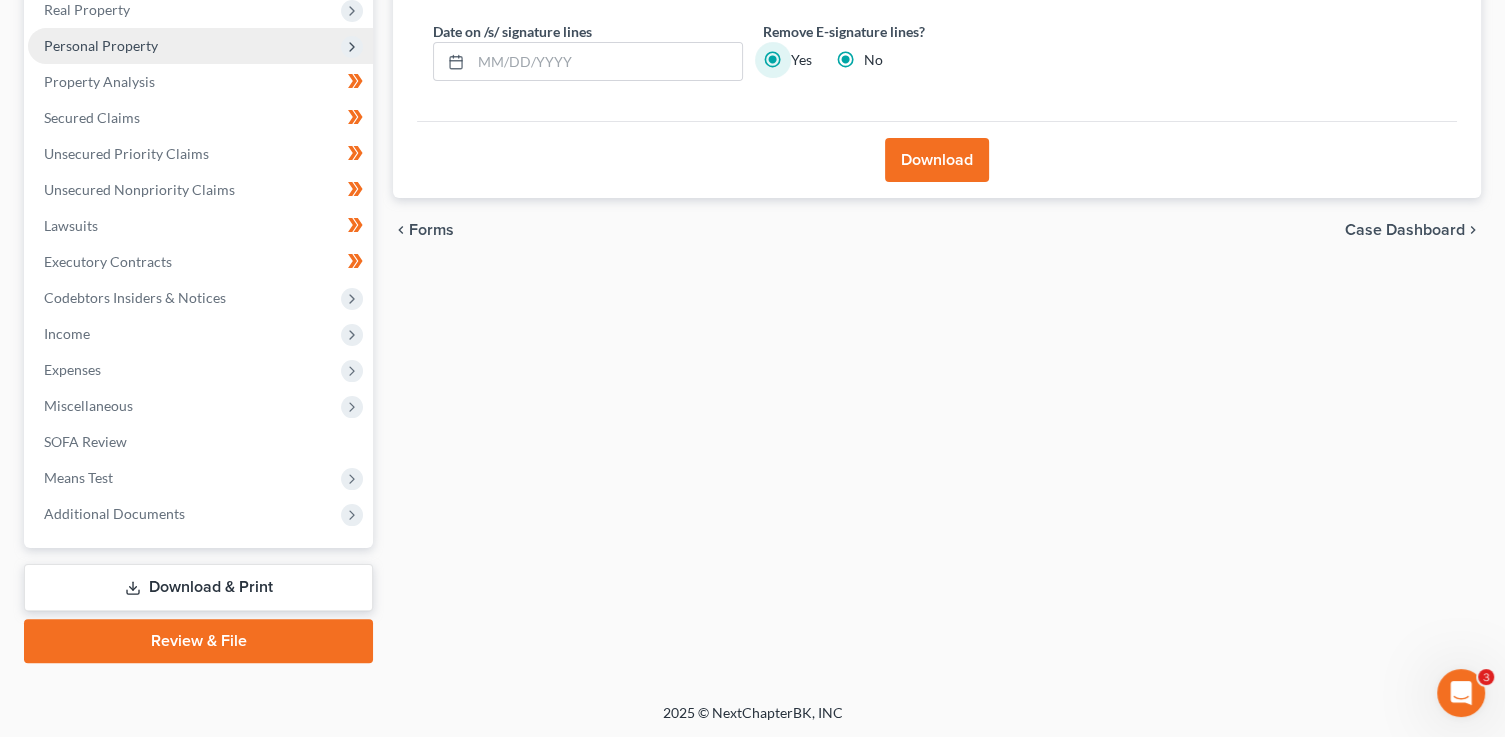 radio on "false" 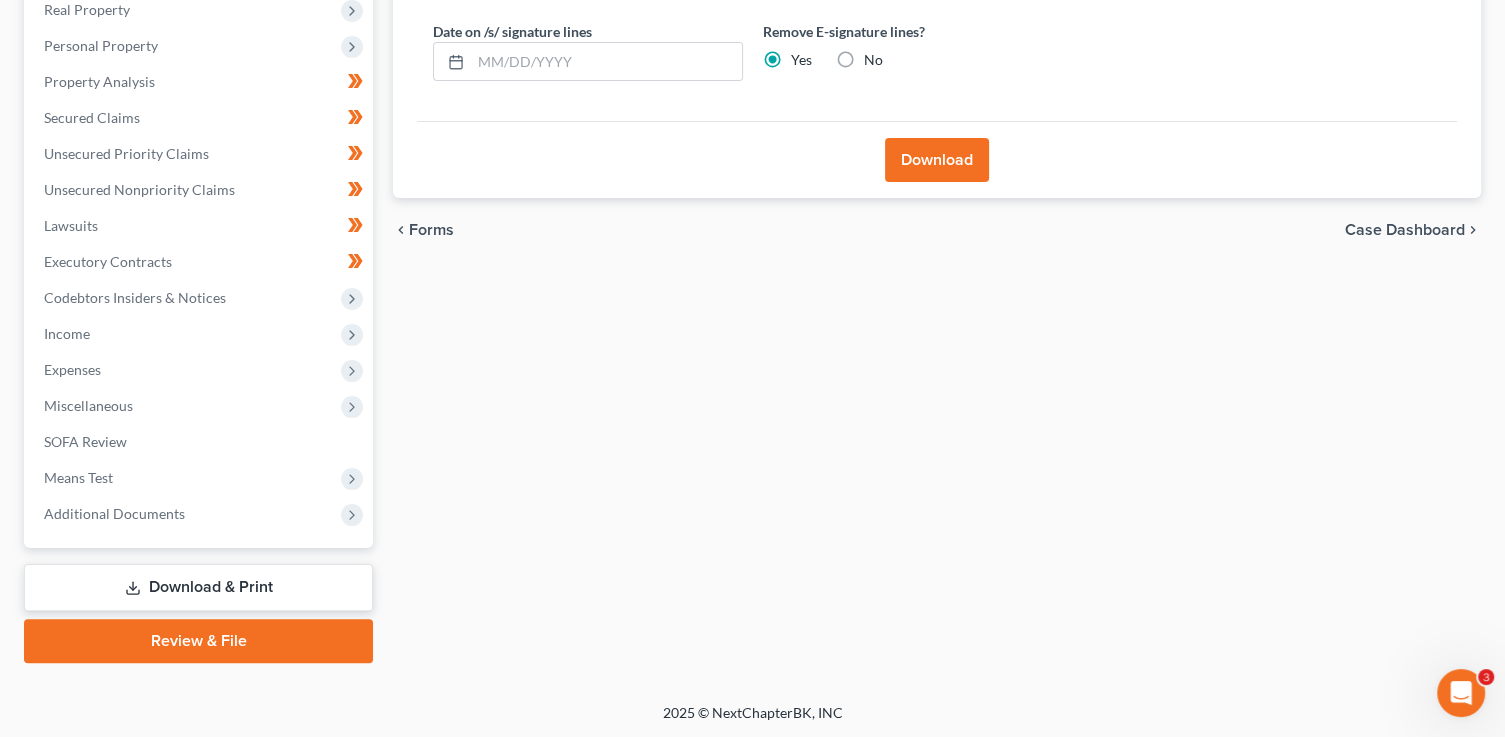 click on "Download" at bounding box center [937, 160] 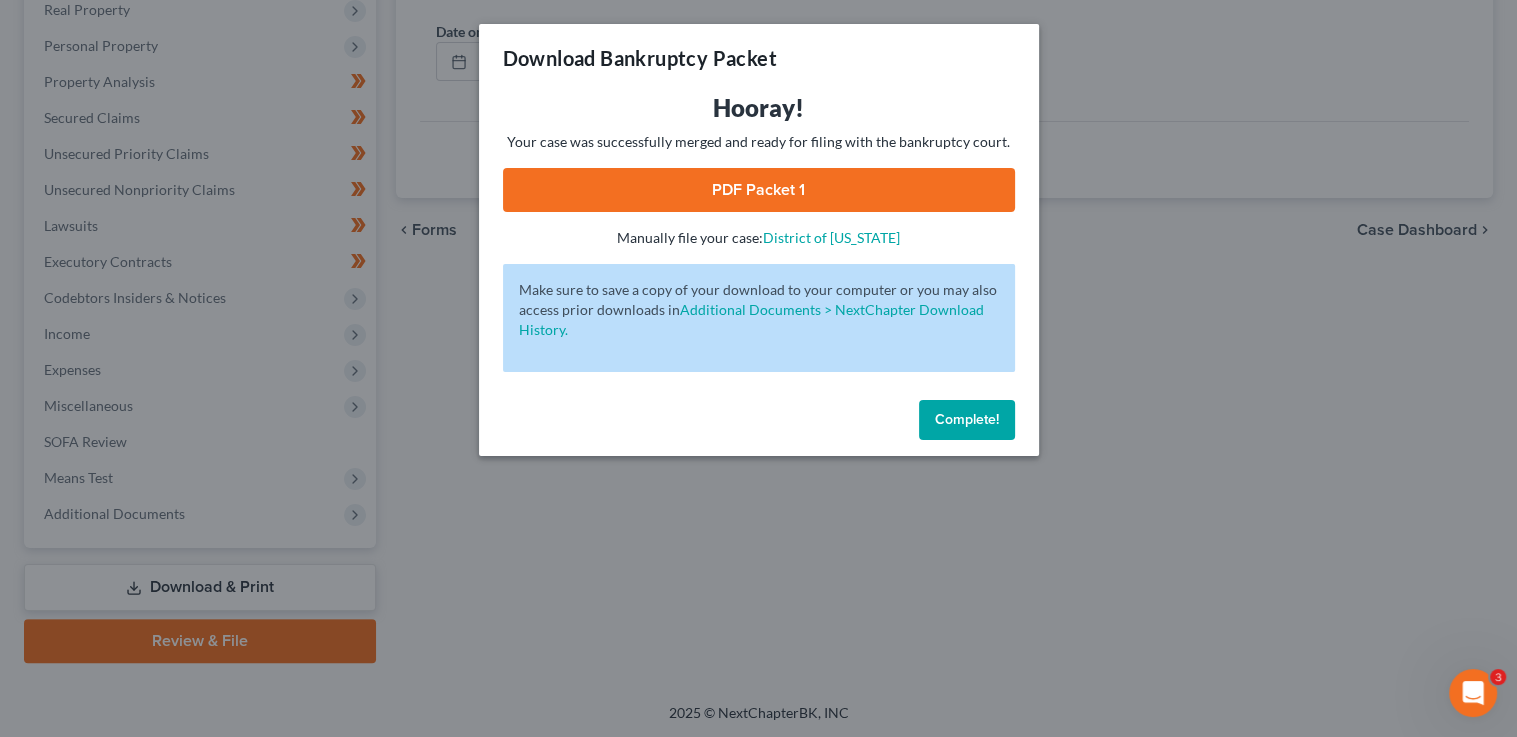 click on "PDF Packet 1" at bounding box center (759, 190) 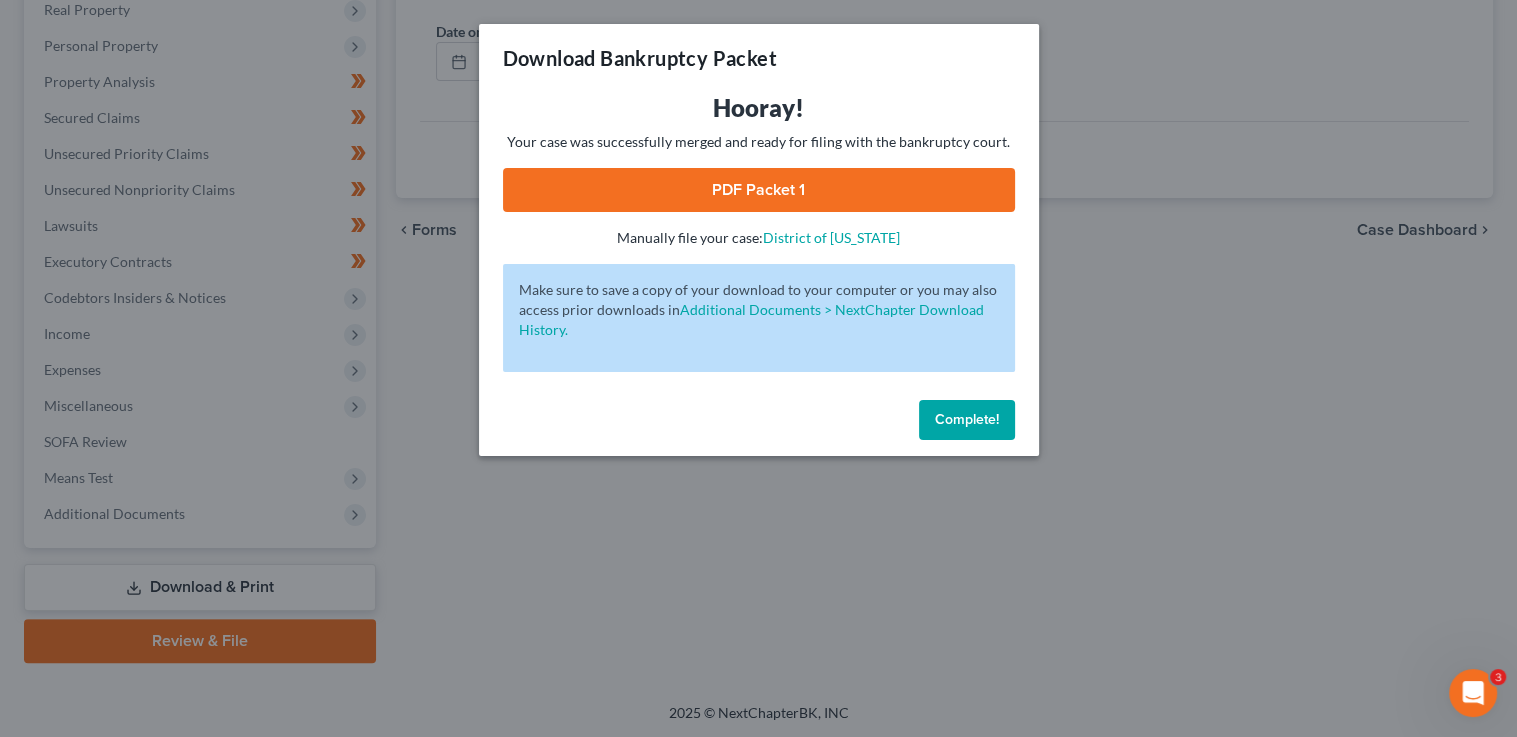 click on "Complete!" at bounding box center [967, 419] 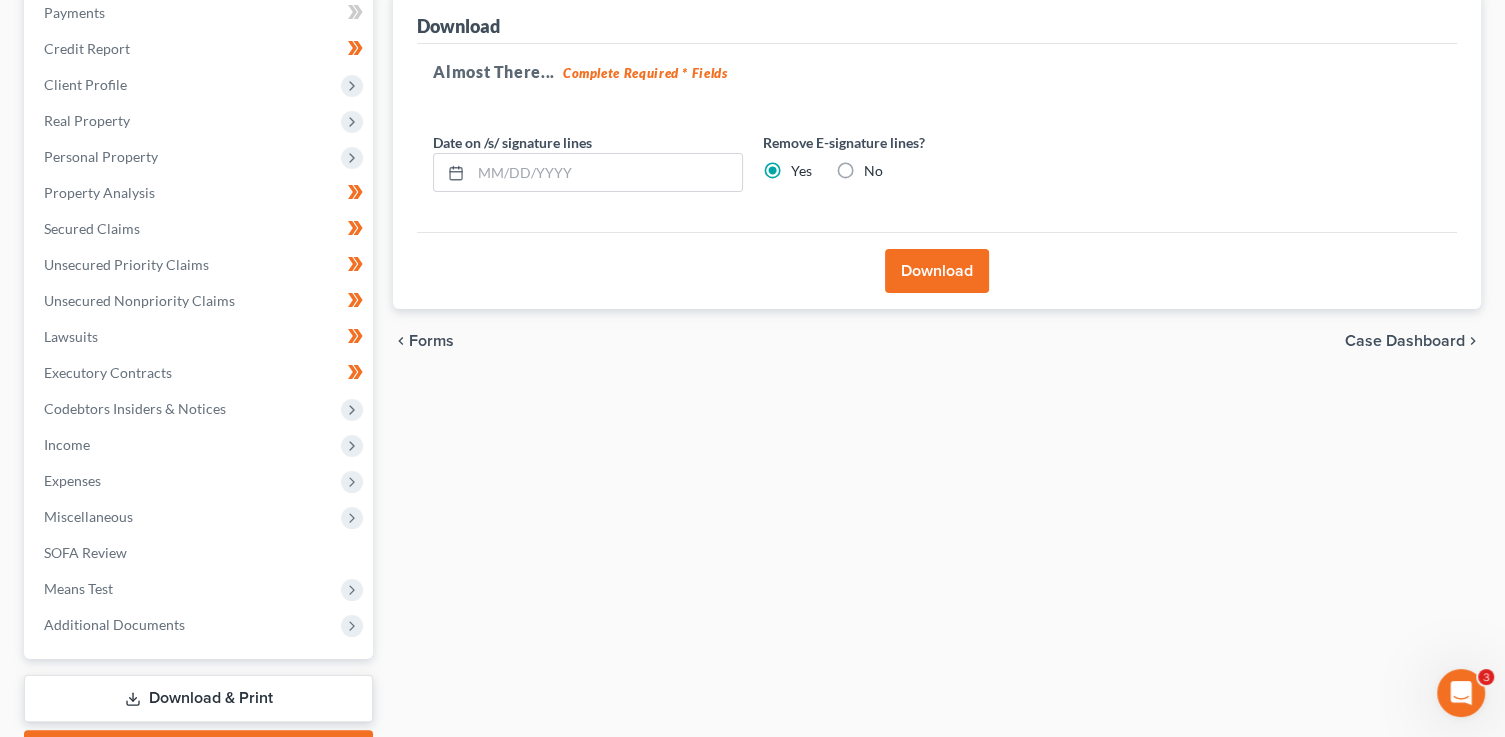 scroll, scrollTop: 0, scrollLeft: 0, axis: both 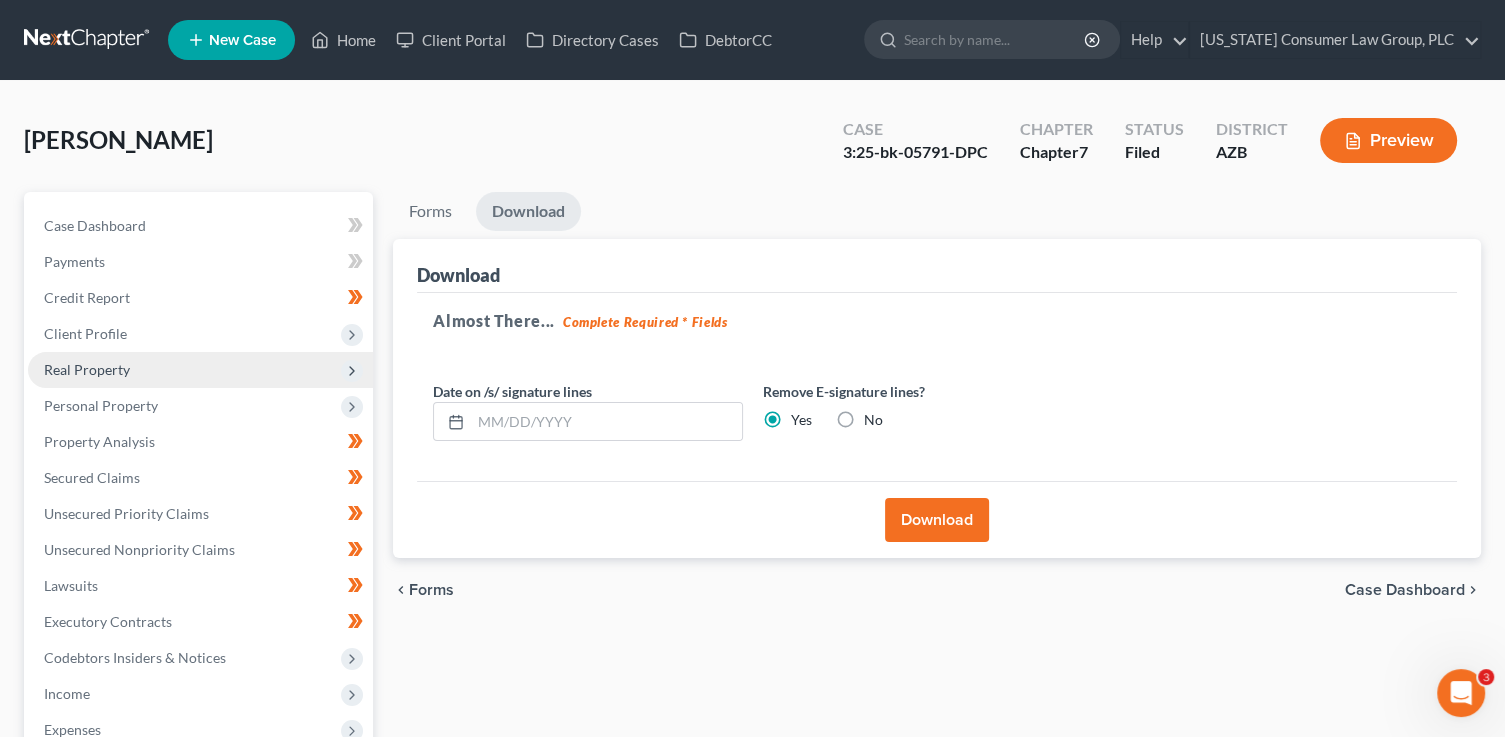 click on "Real Property" at bounding box center [200, 370] 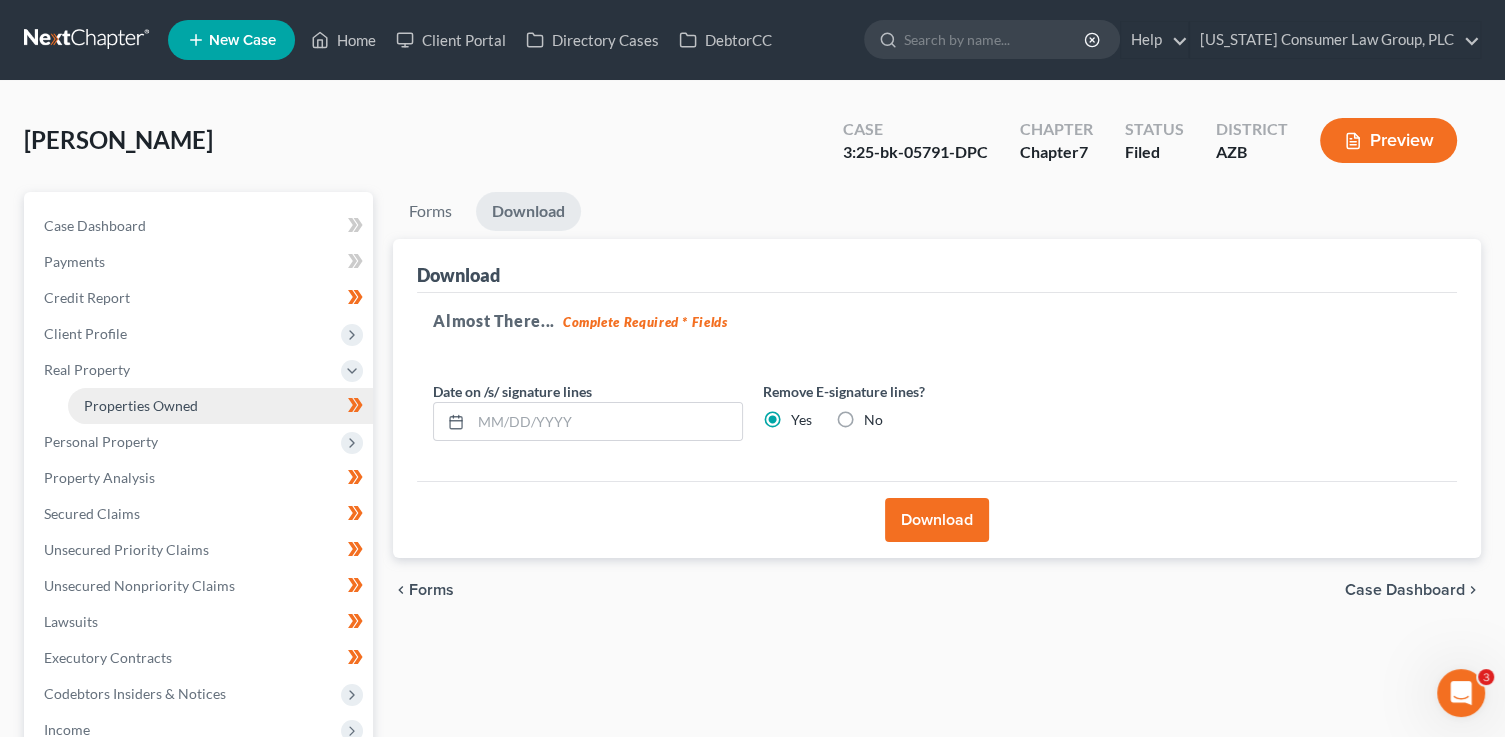 click on "Properties Owned" at bounding box center (141, 405) 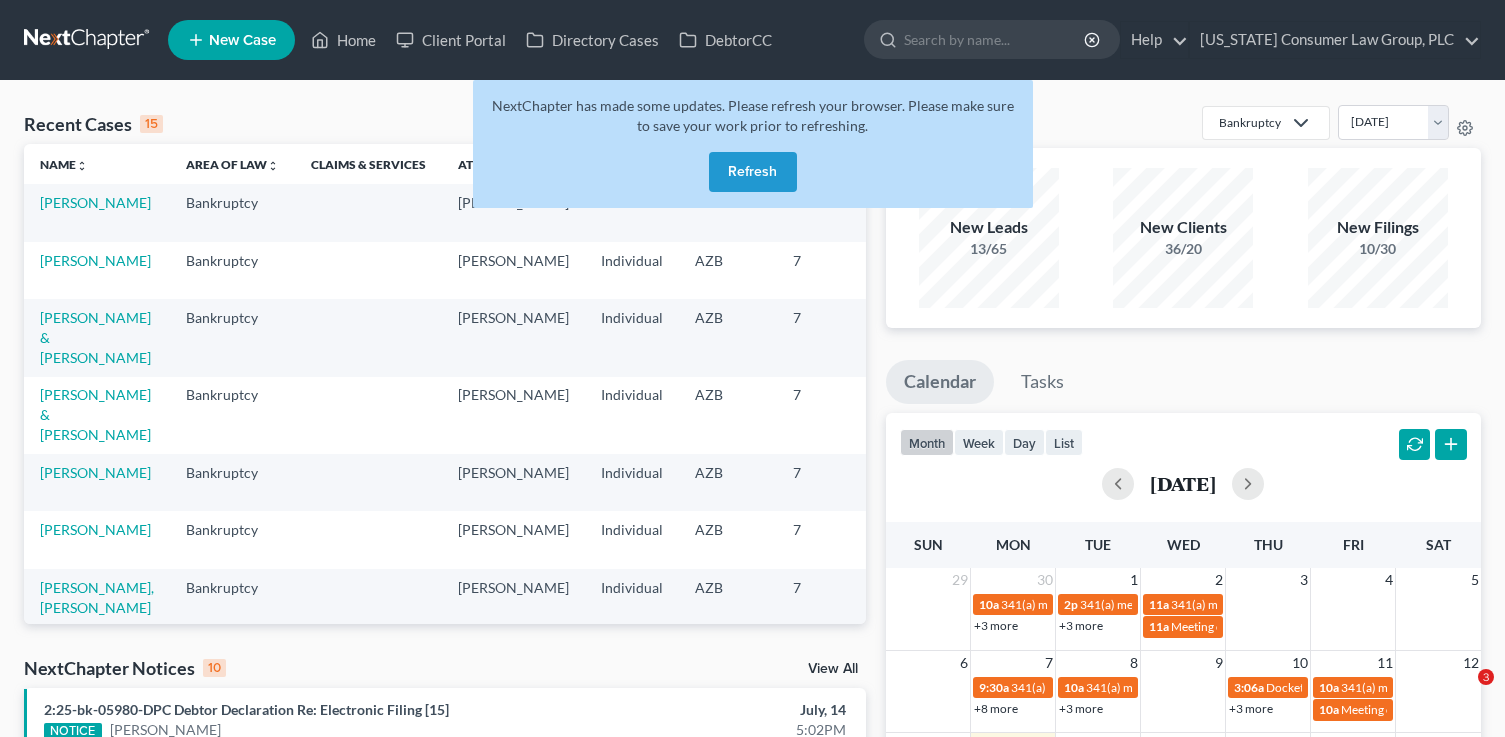 scroll, scrollTop: 0, scrollLeft: 0, axis: both 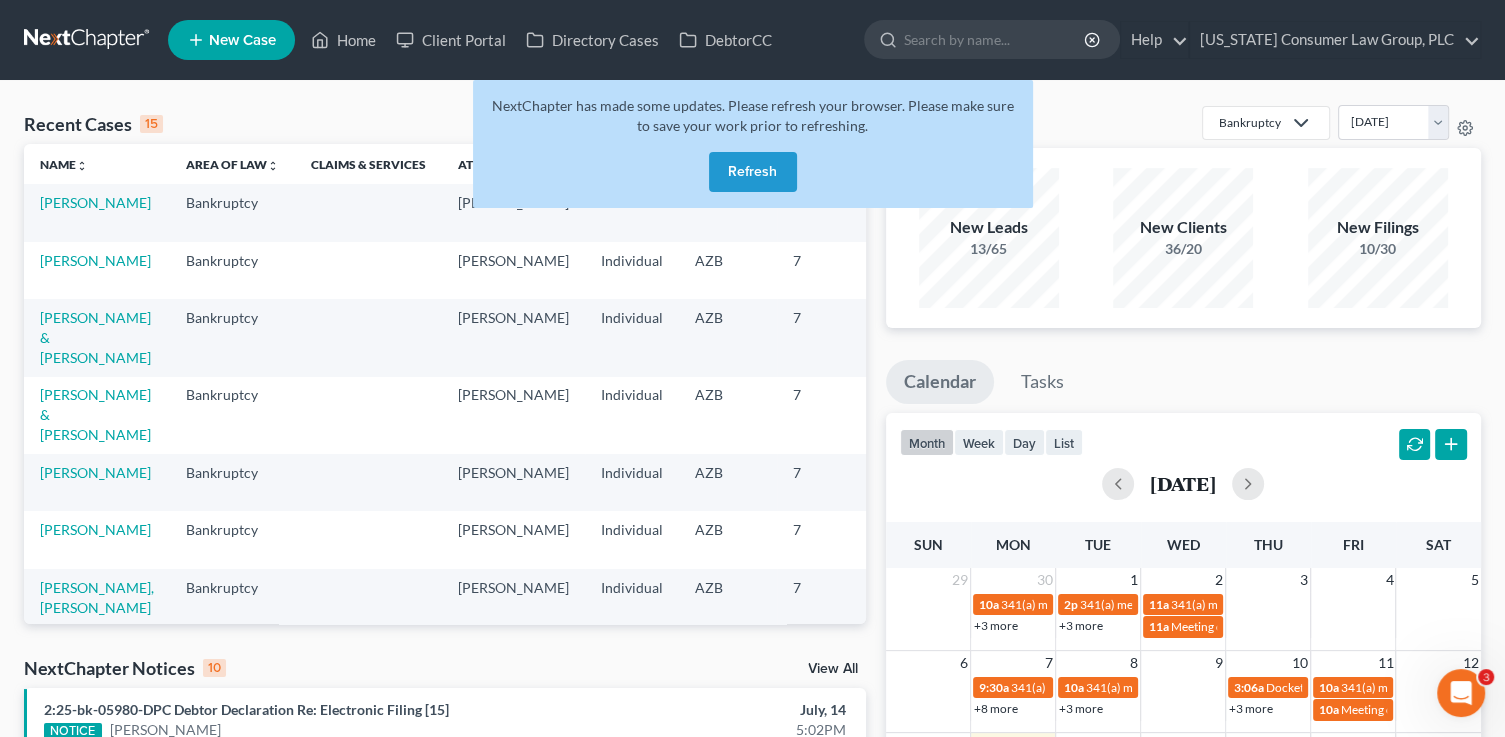 click on "Refresh" at bounding box center [753, 172] 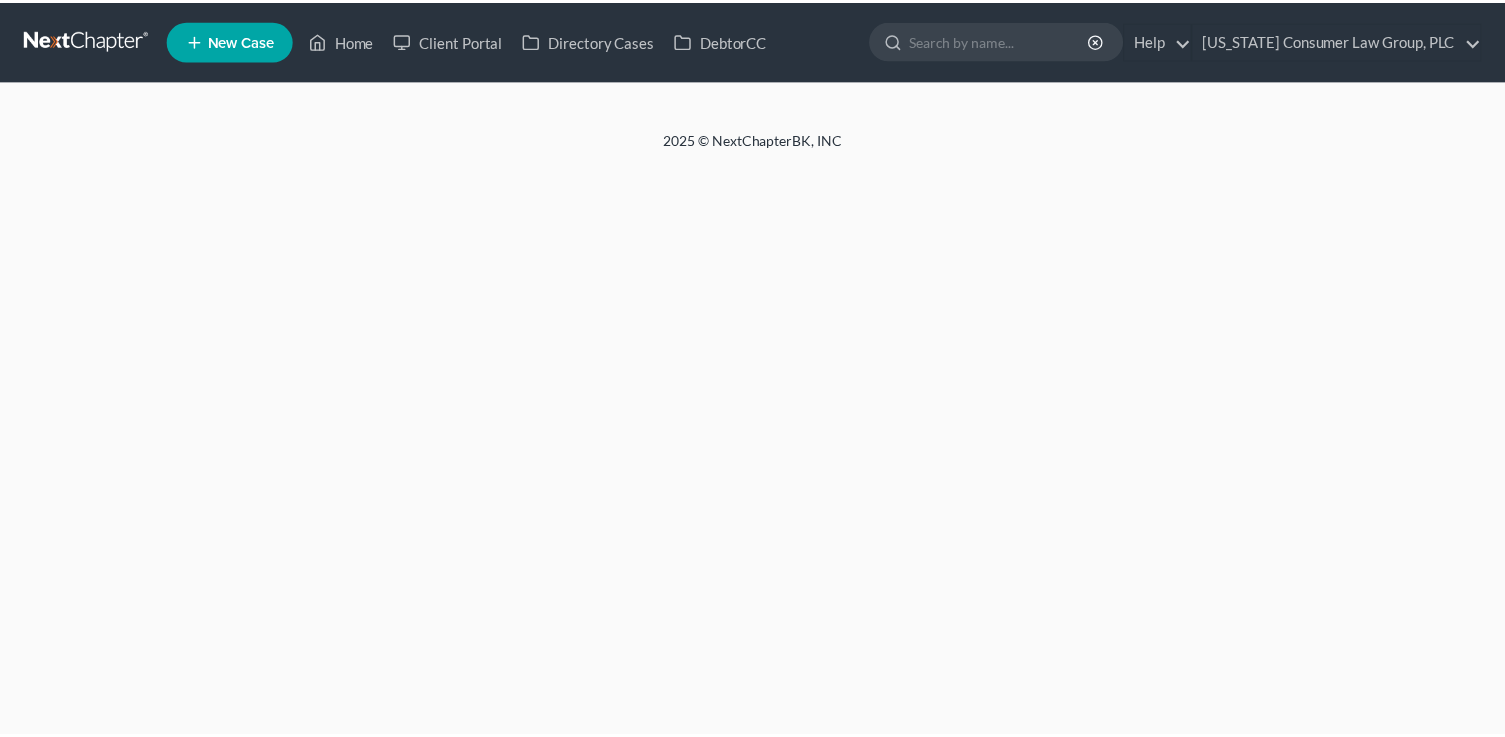 scroll, scrollTop: 0, scrollLeft: 0, axis: both 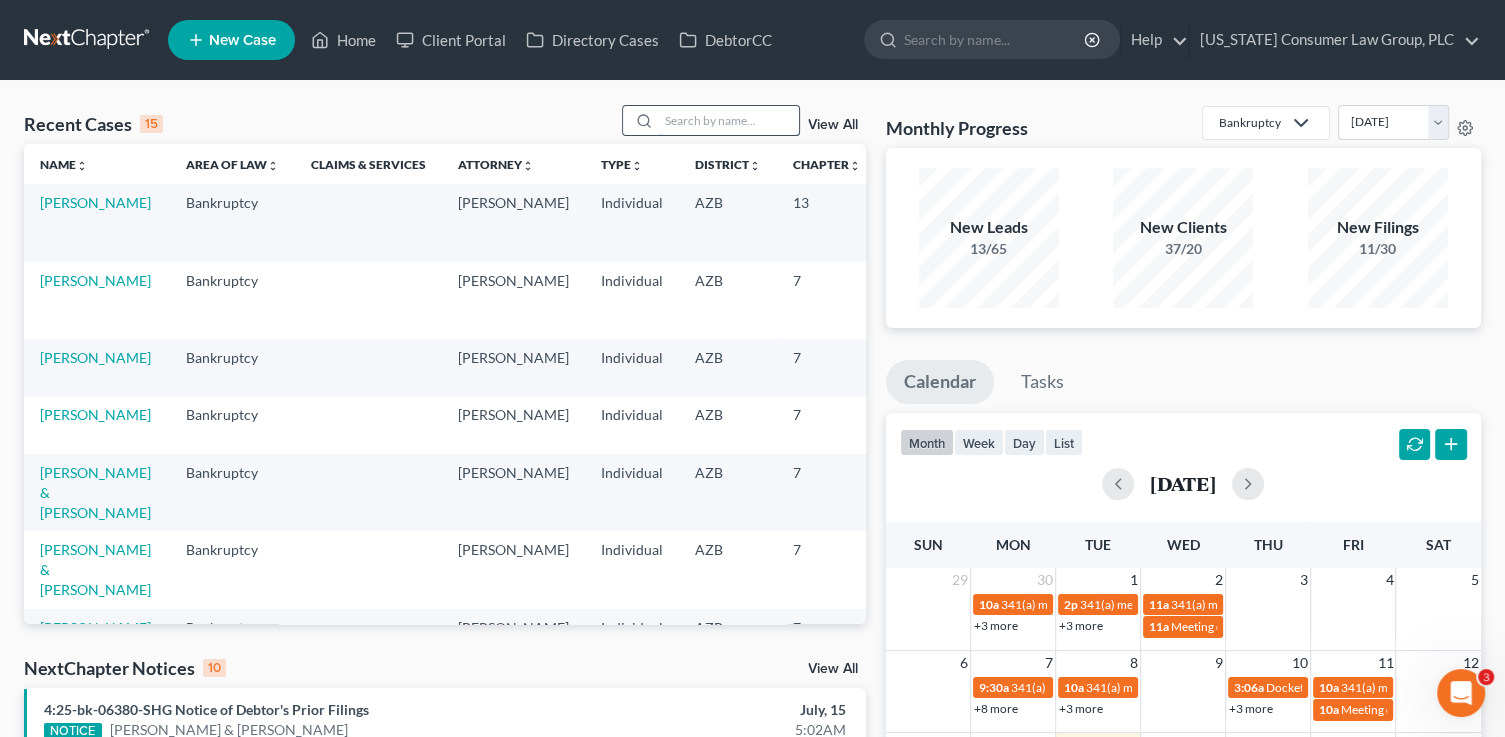 click at bounding box center (729, 120) 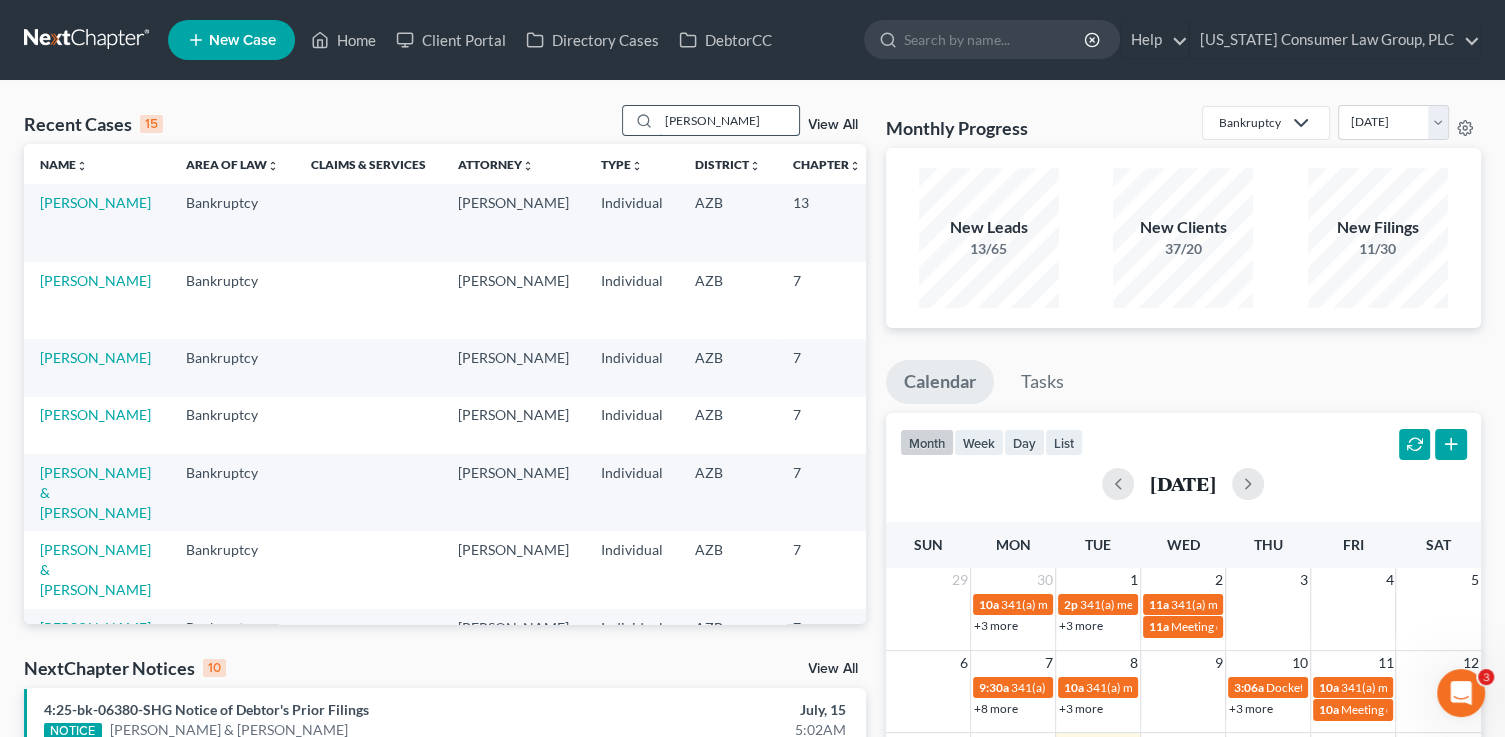 type on "jaimie" 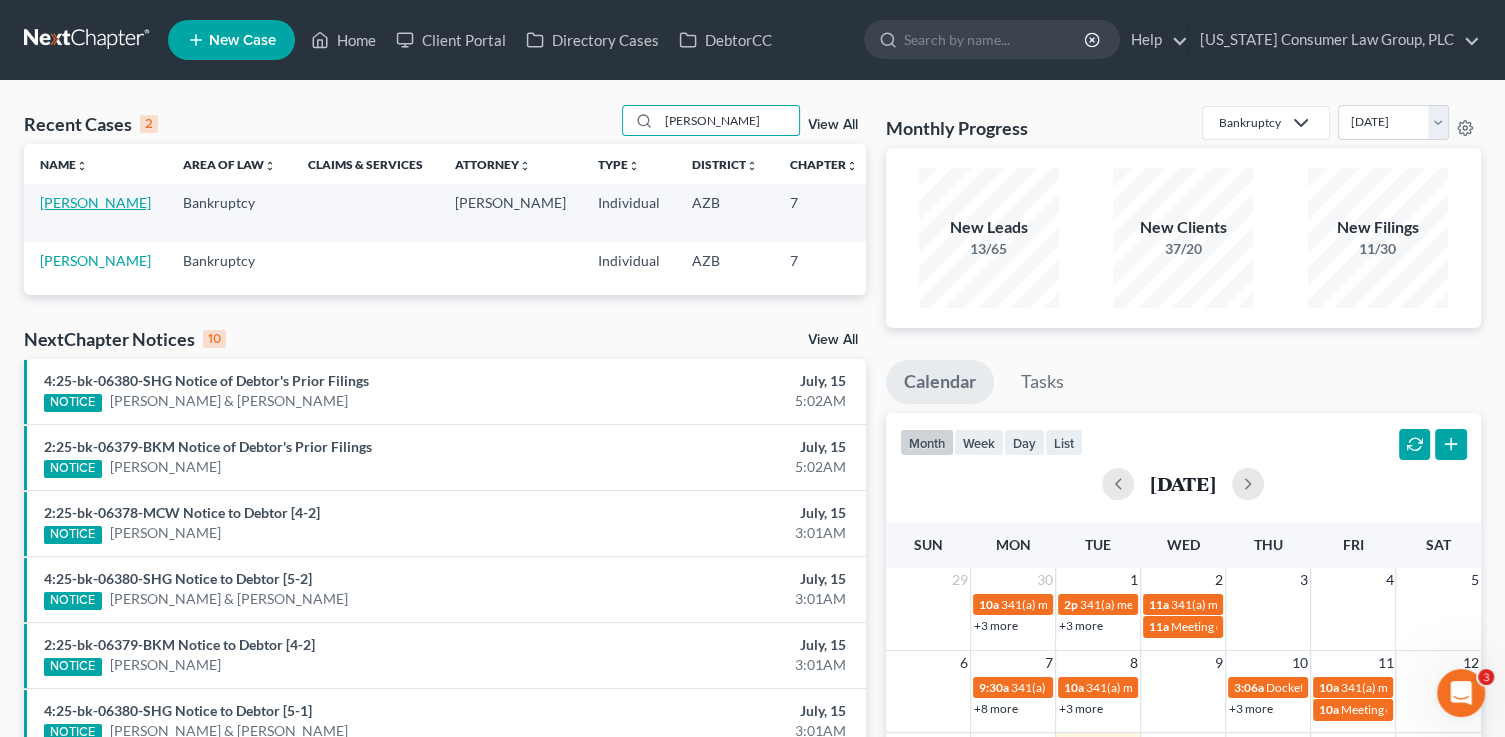 click on "[PERSON_NAME]" at bounding box center [95, 202] 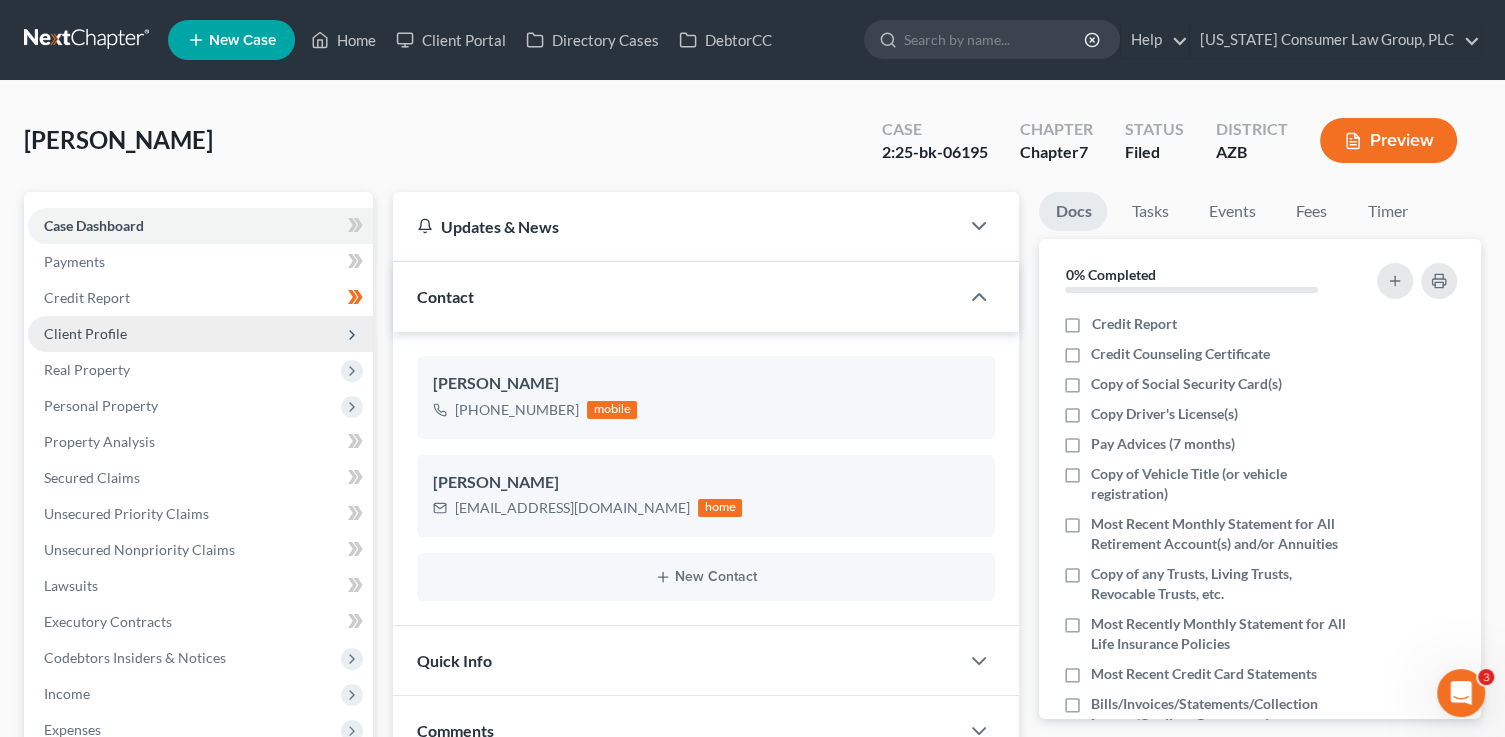 click on "Client Profile" at bounding box center (200, 334) 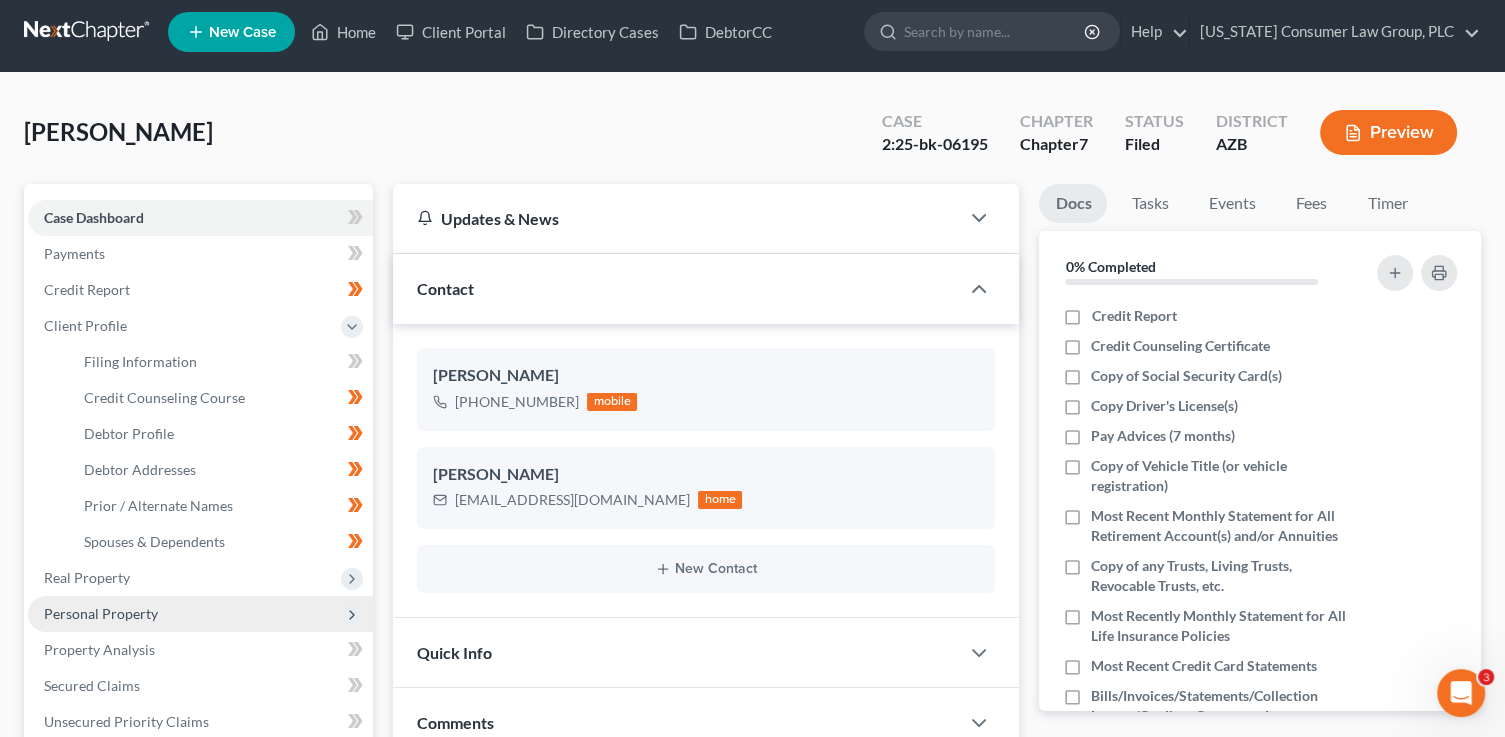 scroll, scrollTop: 20, scrollLeft: 0, axis: vertical 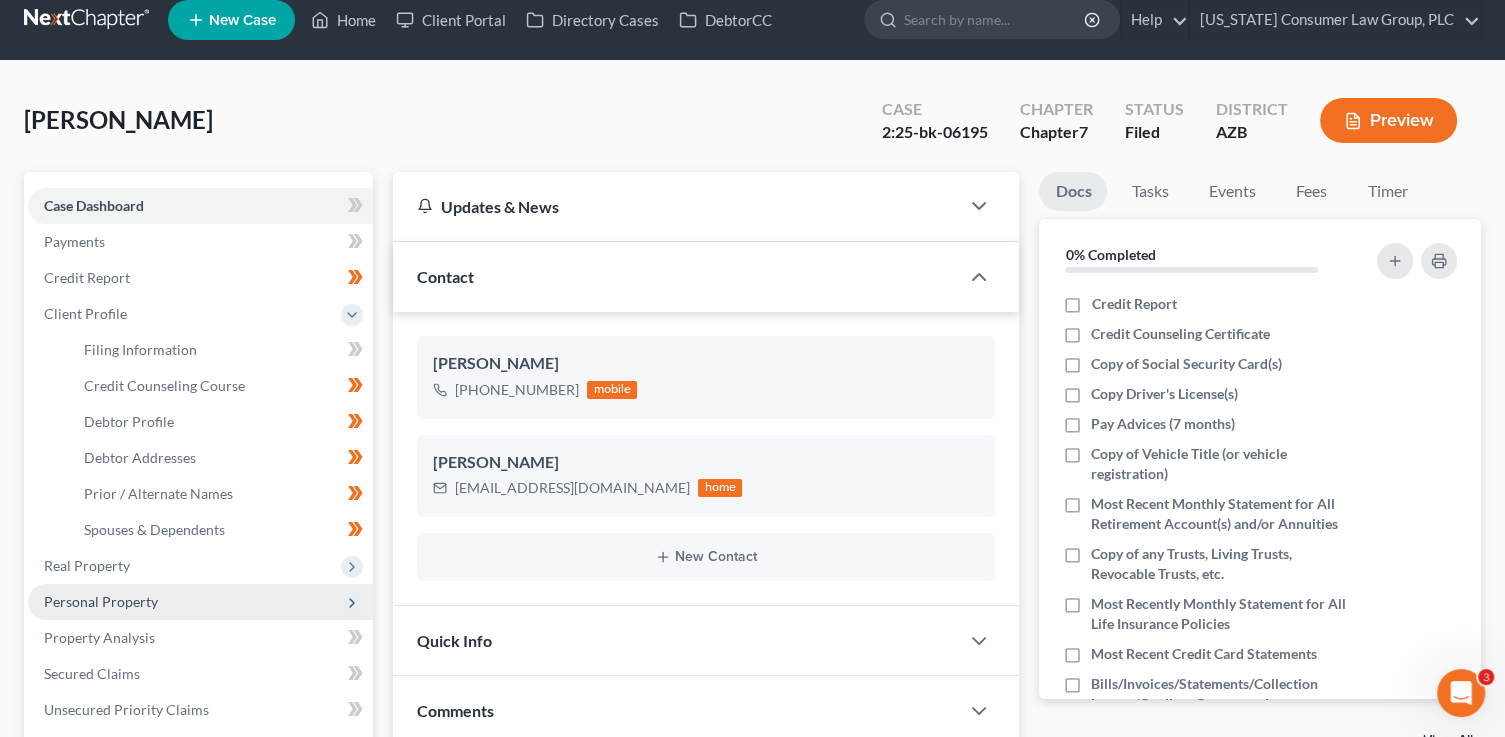 click on "Personal Property" at bounding box center (200, 602) 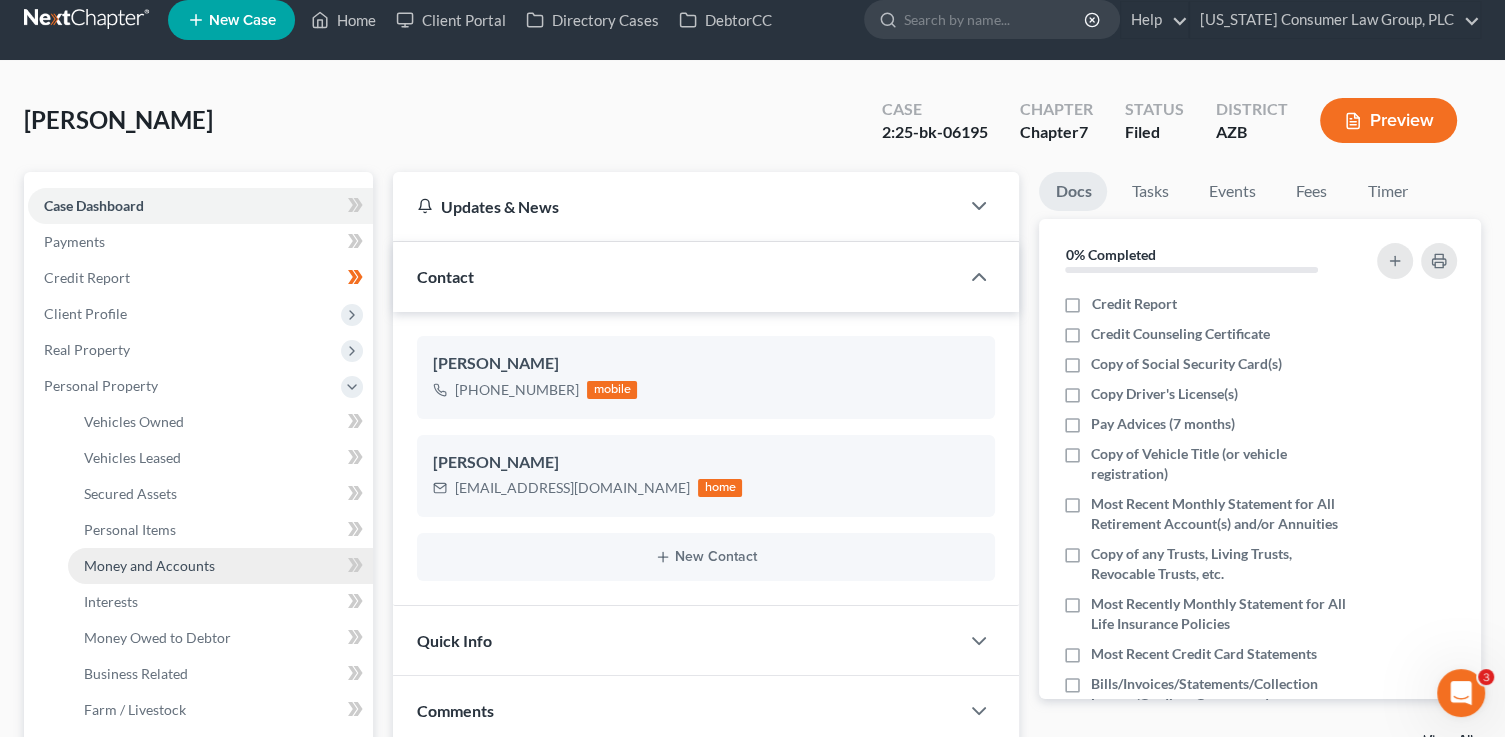 click on "Money and Accounts" at bounding box center (220, 566) 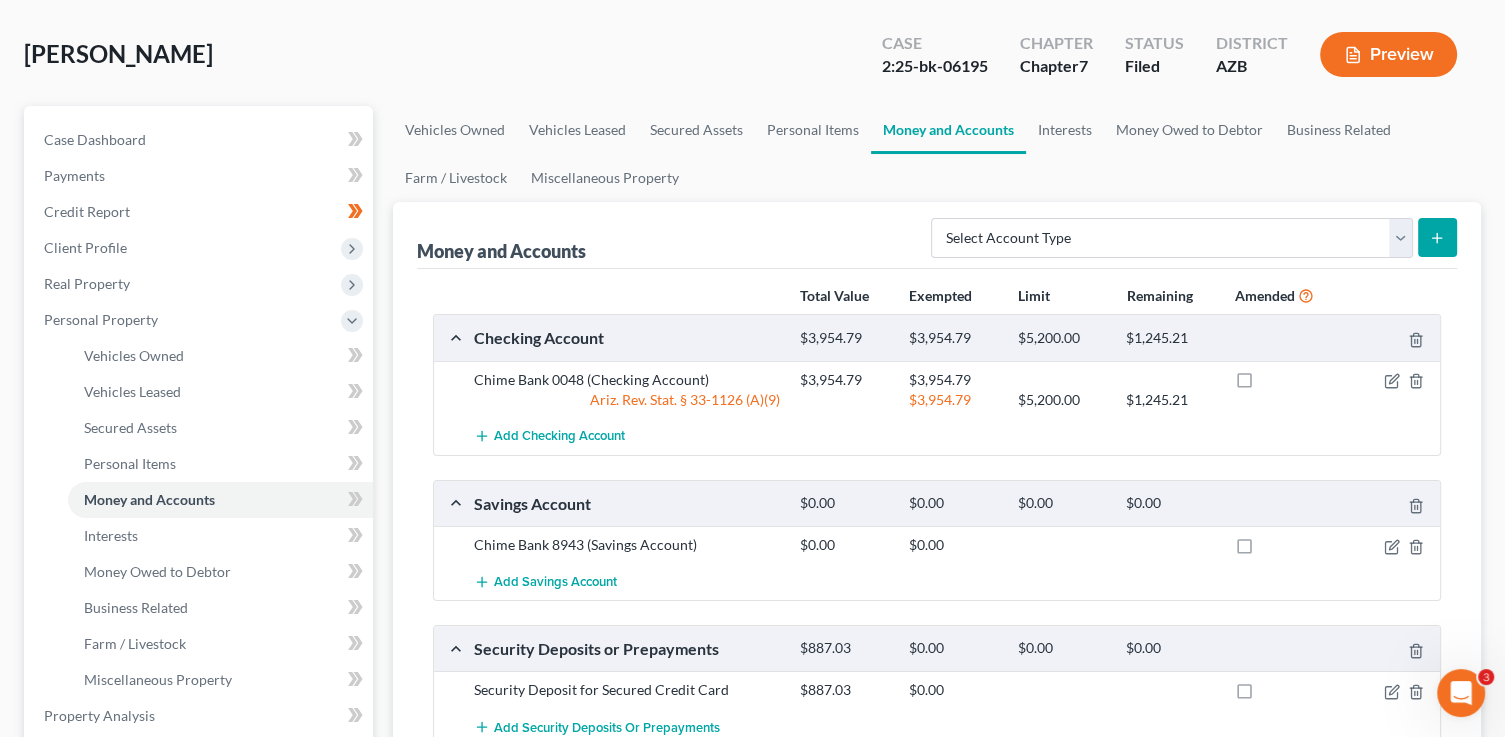scroll, scrollTop: 0, scrollLeft: 0, axis: both 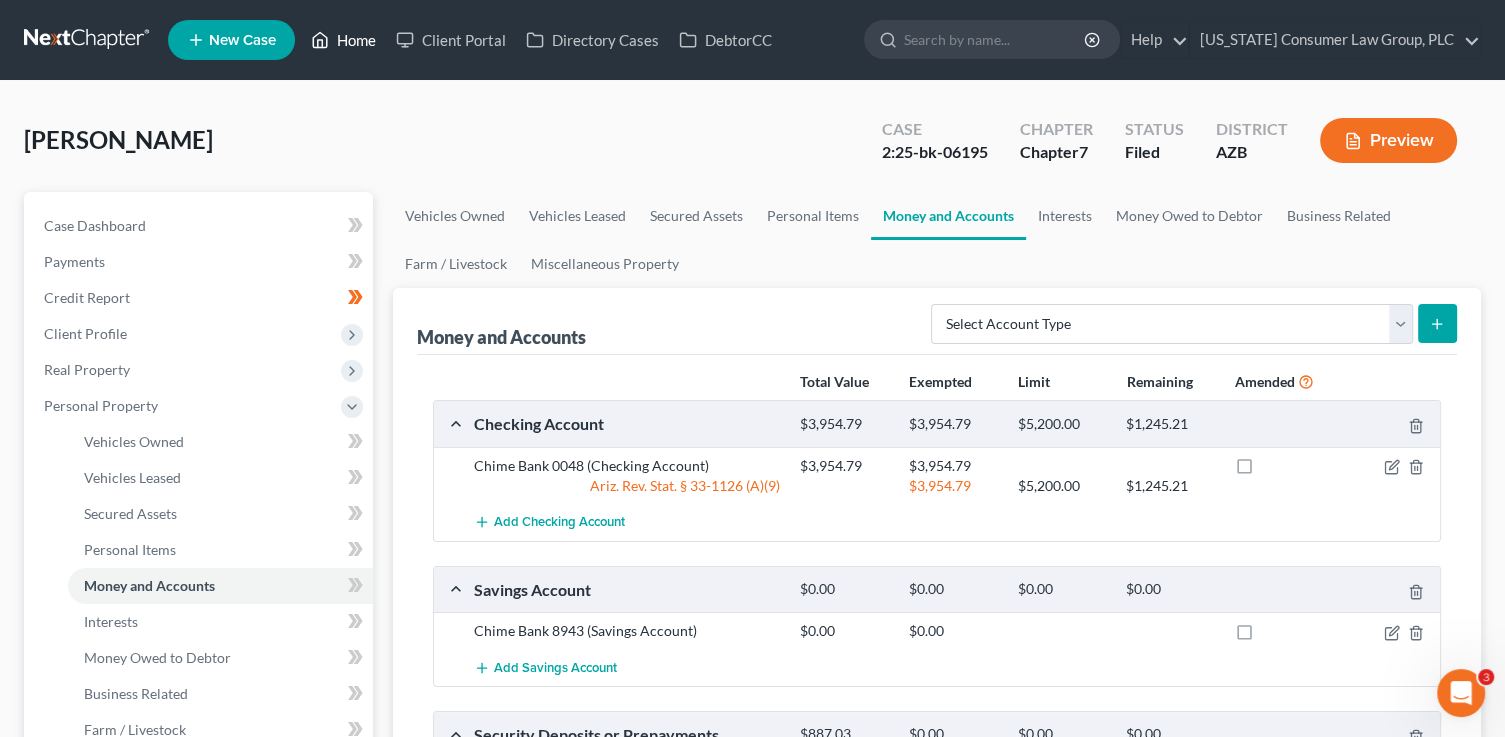 click on "Home" at bounding box center [343, 40] 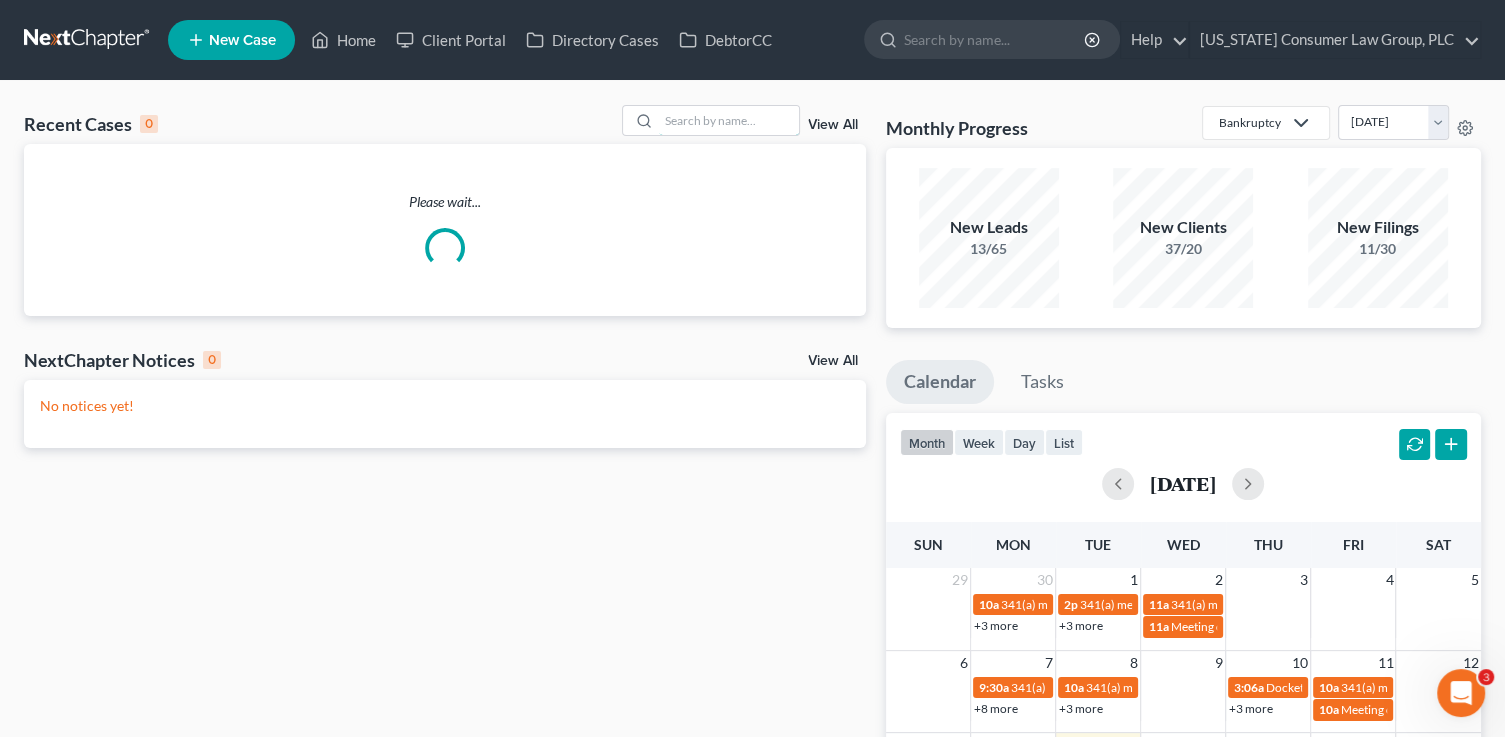 drag, startPoint x: 725, startPoint y: 128, endPoint x: 640, endPoint y: 58, distance: 110.11358 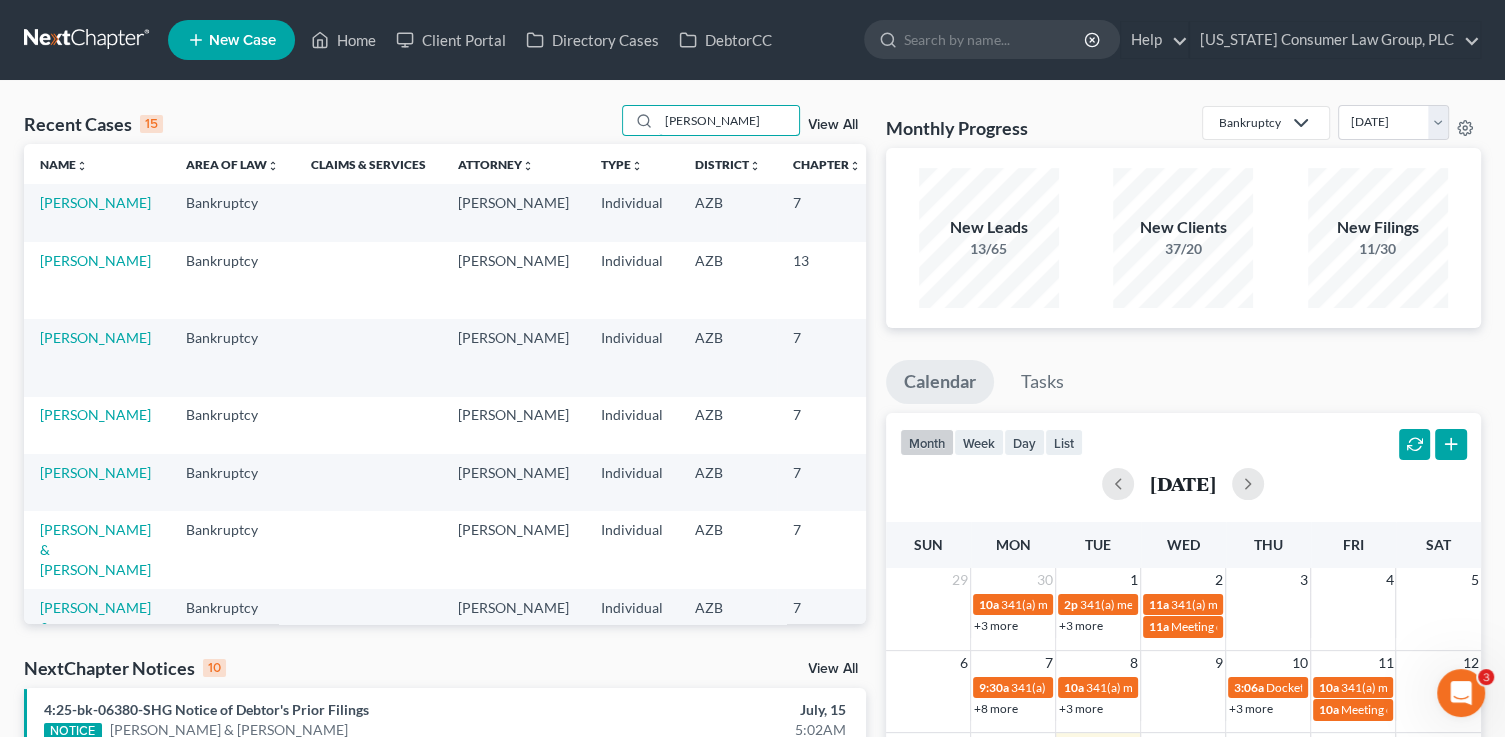 type on "erika" 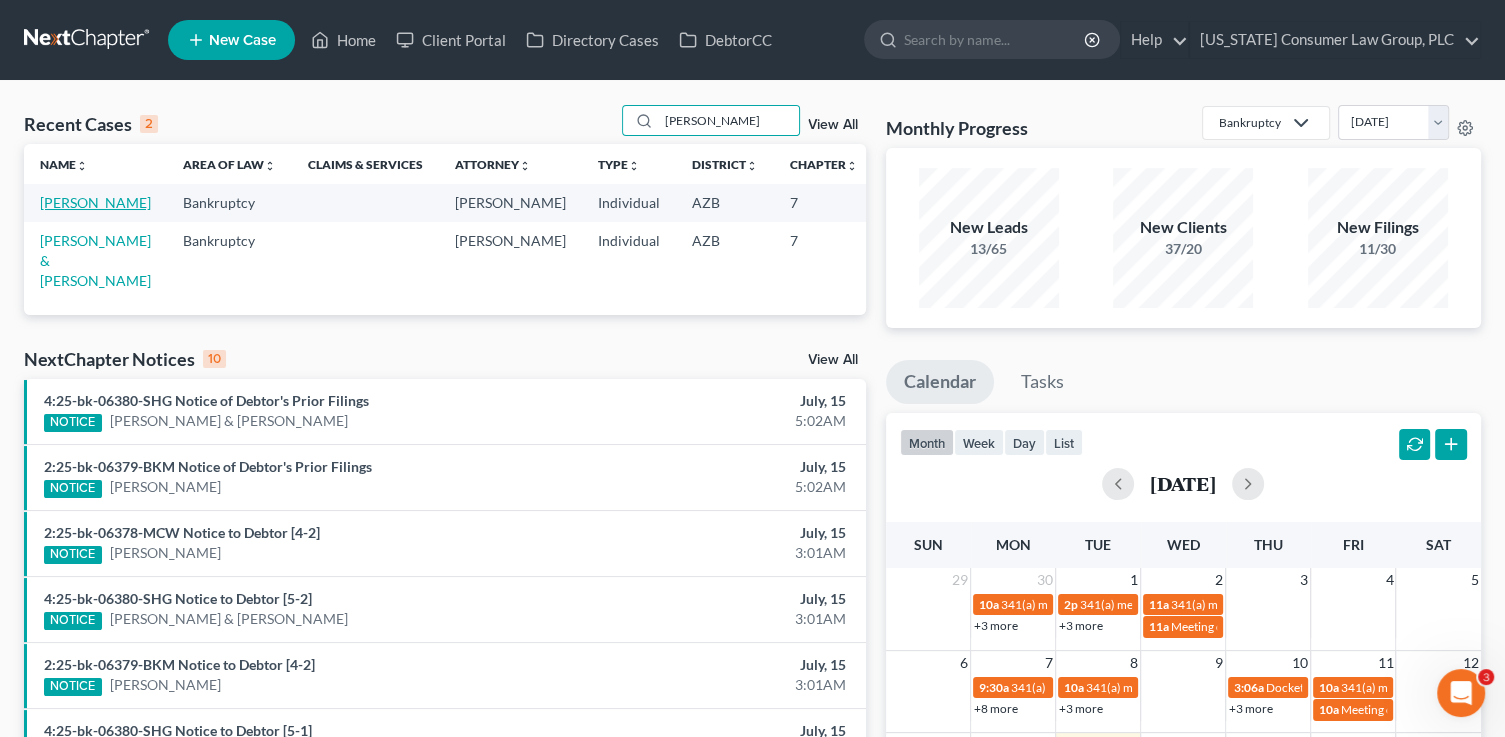 click on "[PERSON_NAME]" at bounding box center [95, 202] 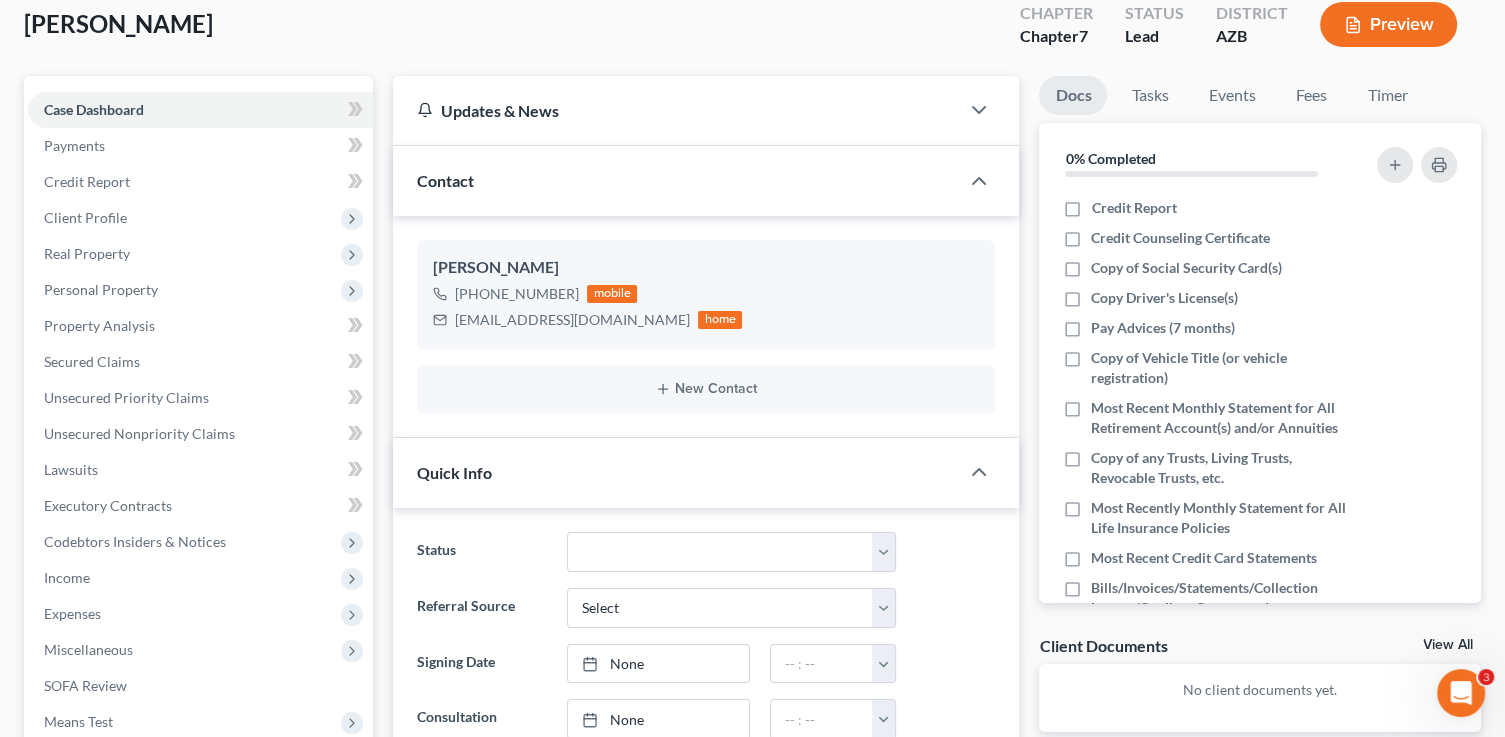 scroll, scrollTop: 144, scrollLeft: 0, axis: vertical 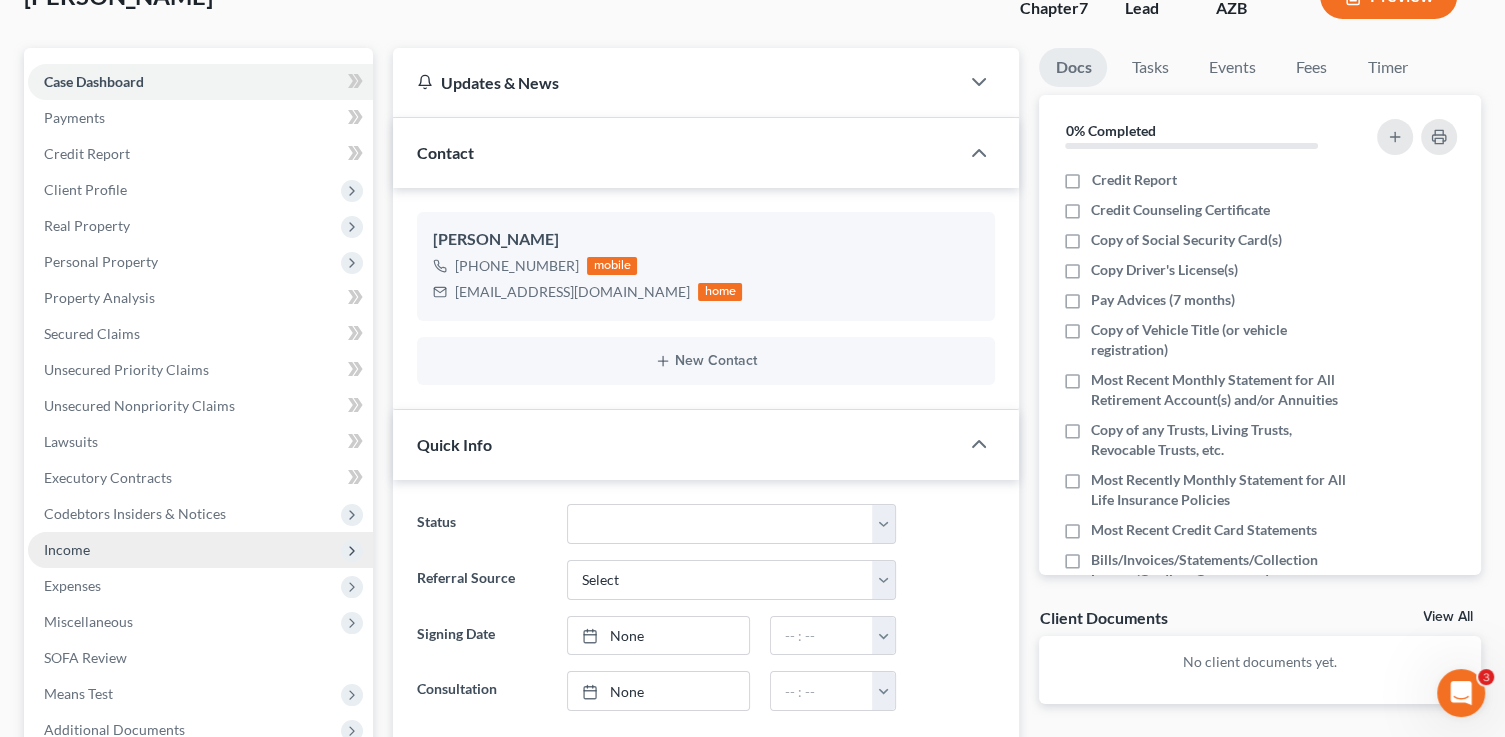 click on "Income" at bounding box center [67, 549] 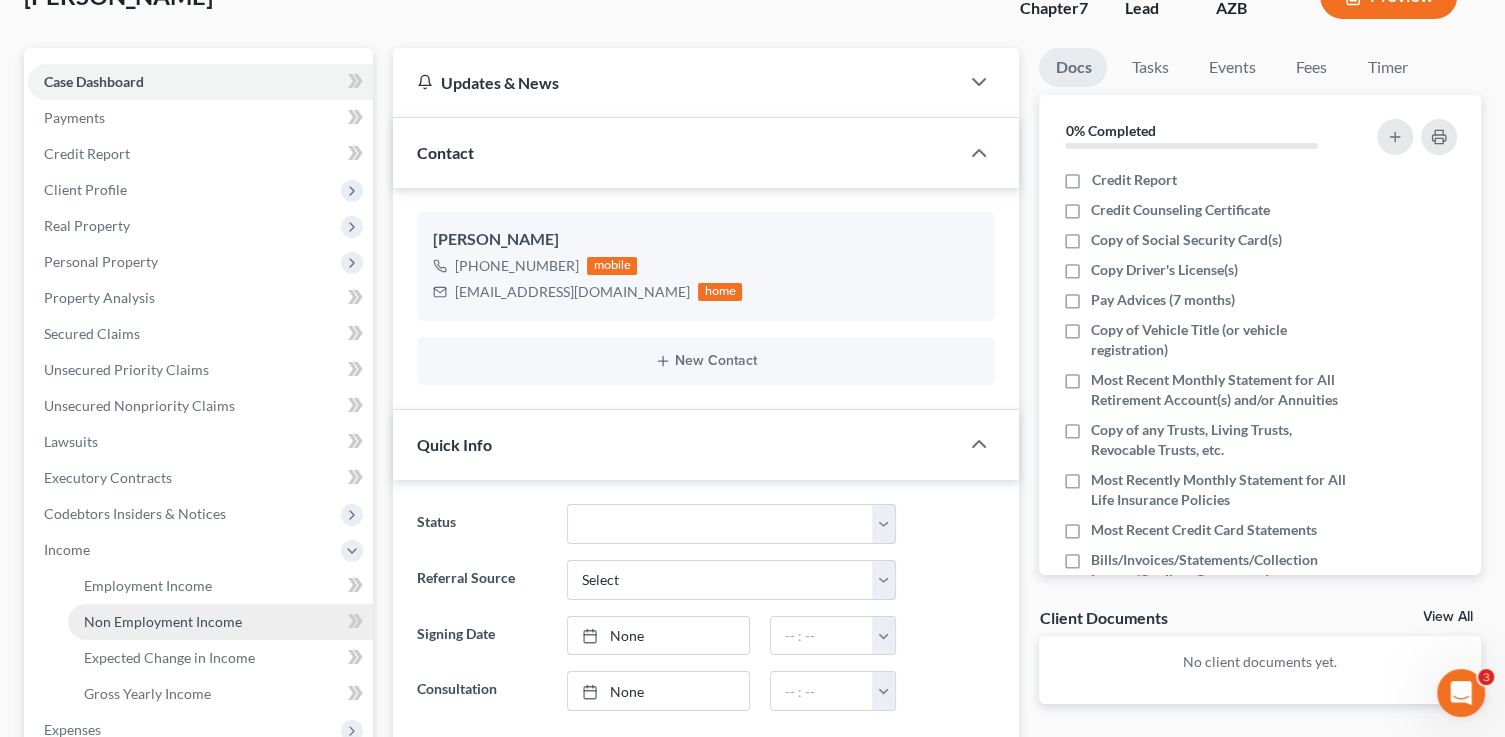 click on "Non Employment Income" at bounding box center [163, 621] 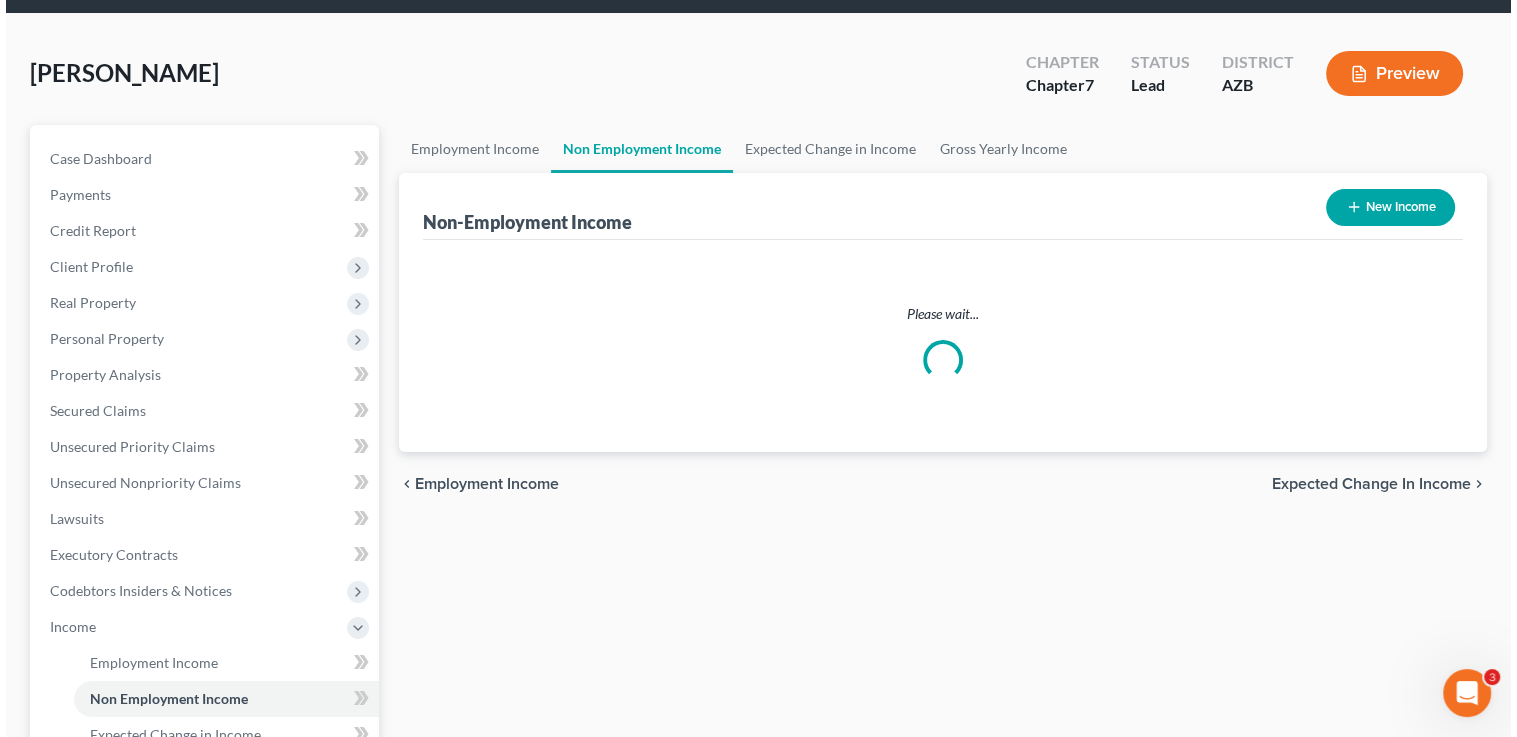 scroll, scrollTop: 0, scrollLeft: 0, axis: both 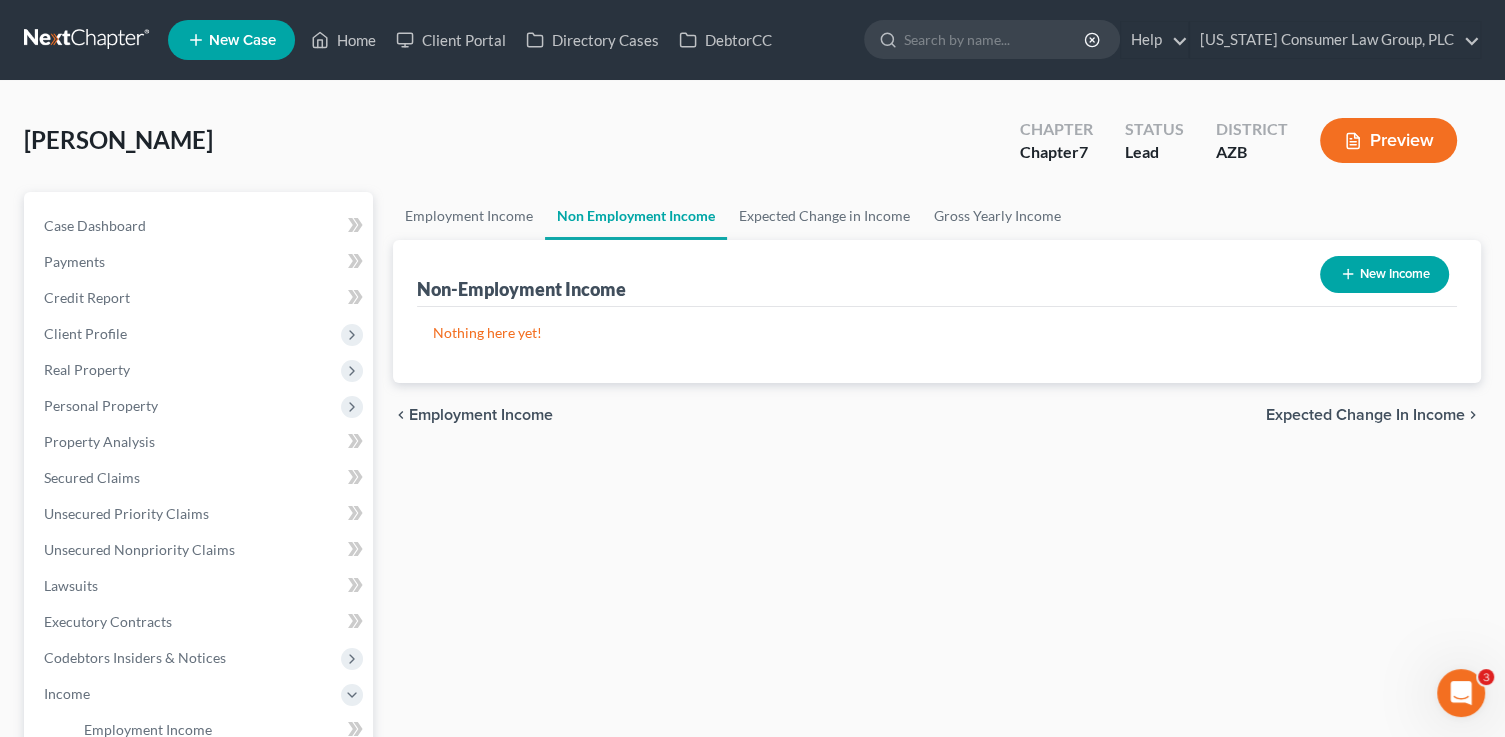click on "New Income" at bounding box center [1384, 274] 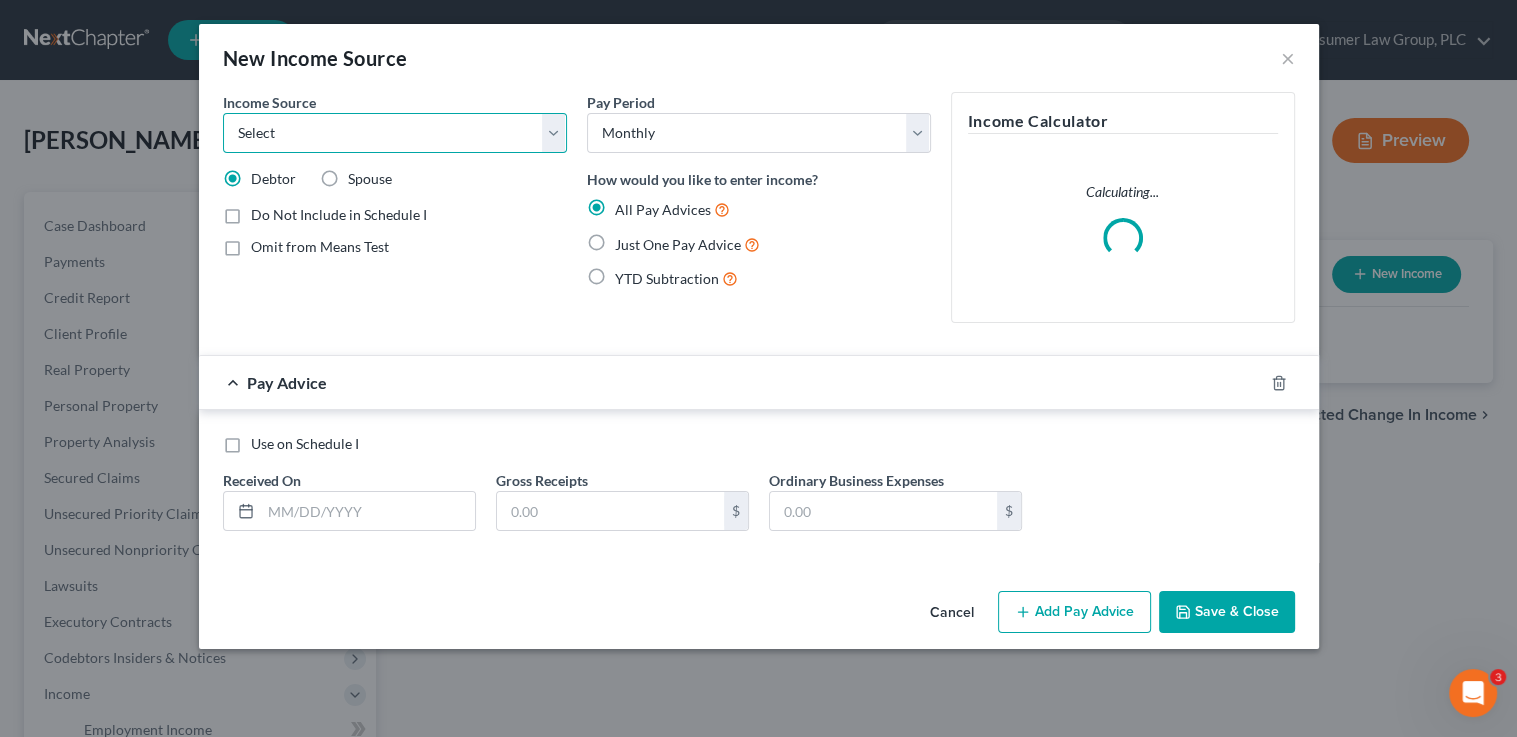 click on "Select Unemployment Disability (from employer) Pension Retirement Social Security / Social Security Disability Other Government Assistance Interests, Dividends or Royalties Child / Family Support Contributions to Household Property / Rental Business, Professional or Farm Alimony / Maintenance Payments Military Disability Benefits Other Monthly Income" at bounding box center [395, 133] 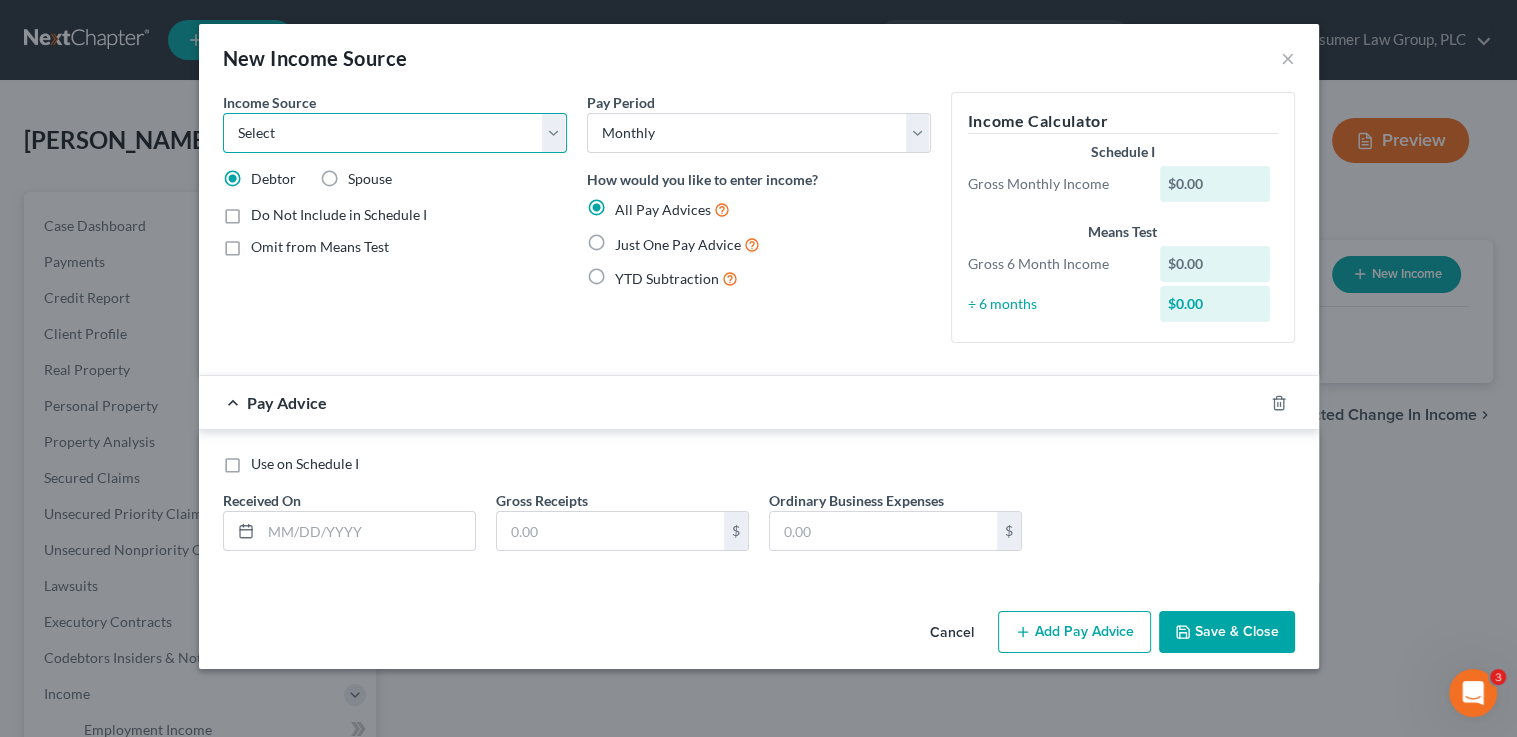 select on "7" 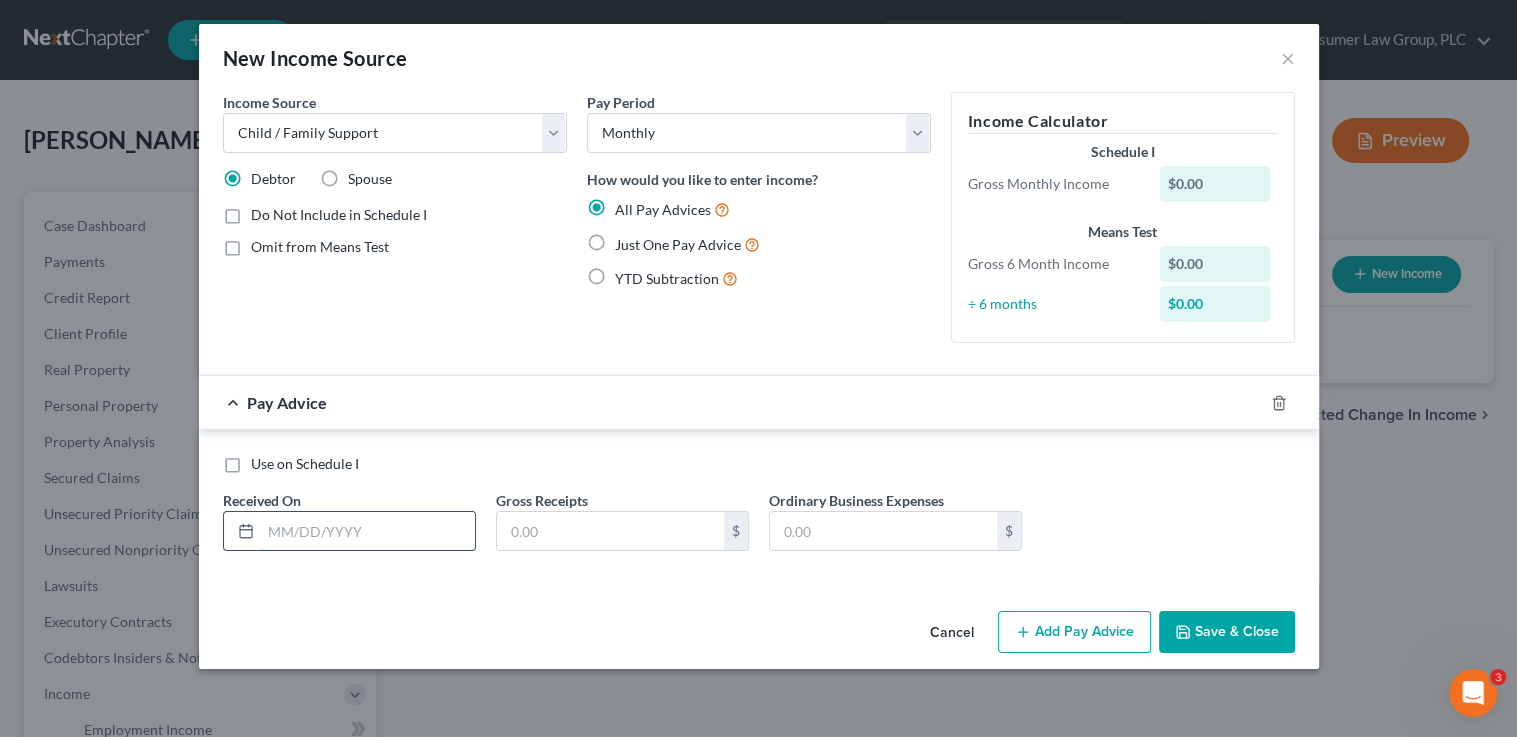 click at bounding box center (368, 531) 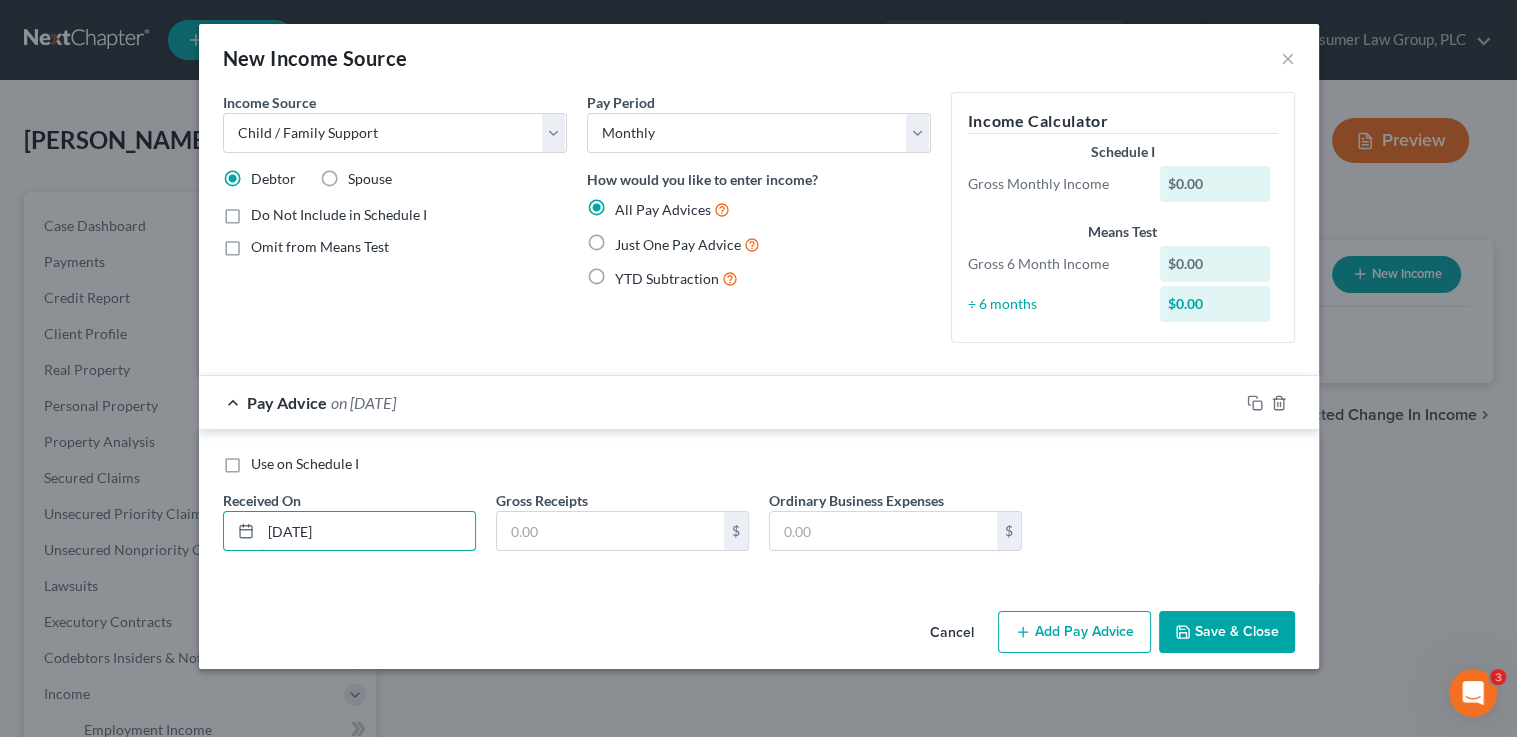 type on "03/31/2025" 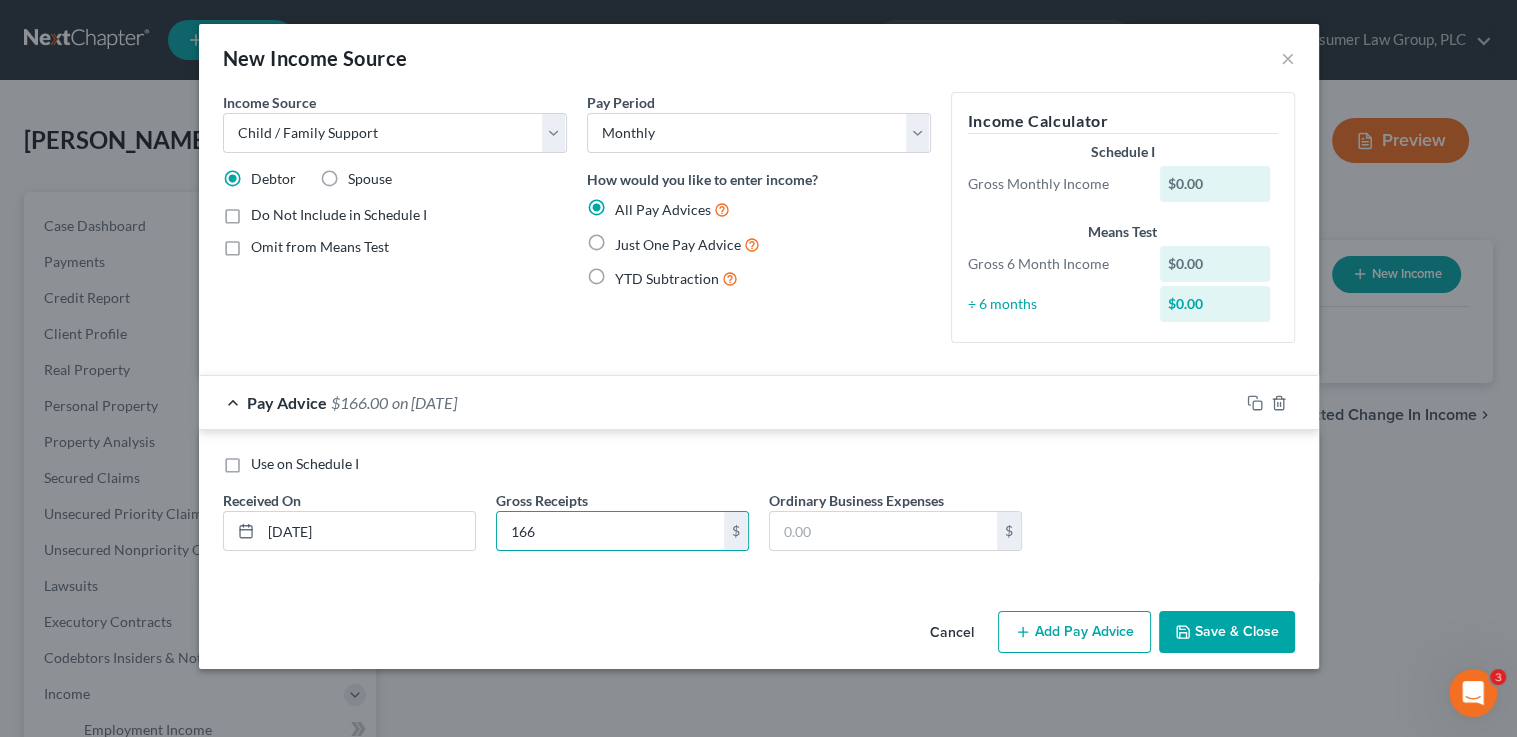 type on "166" 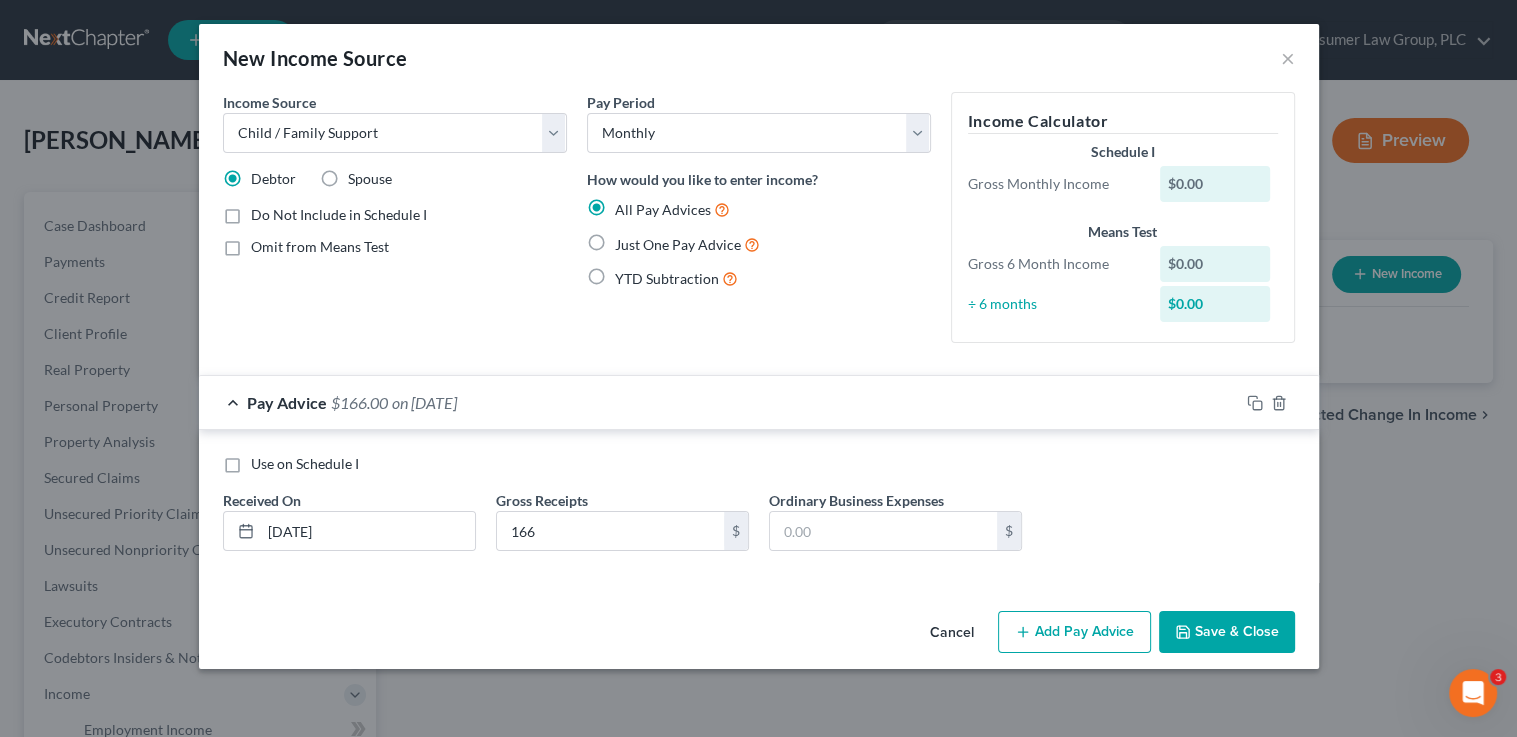 click on "Add Pay Advice" at bounding box center [1074, 632] 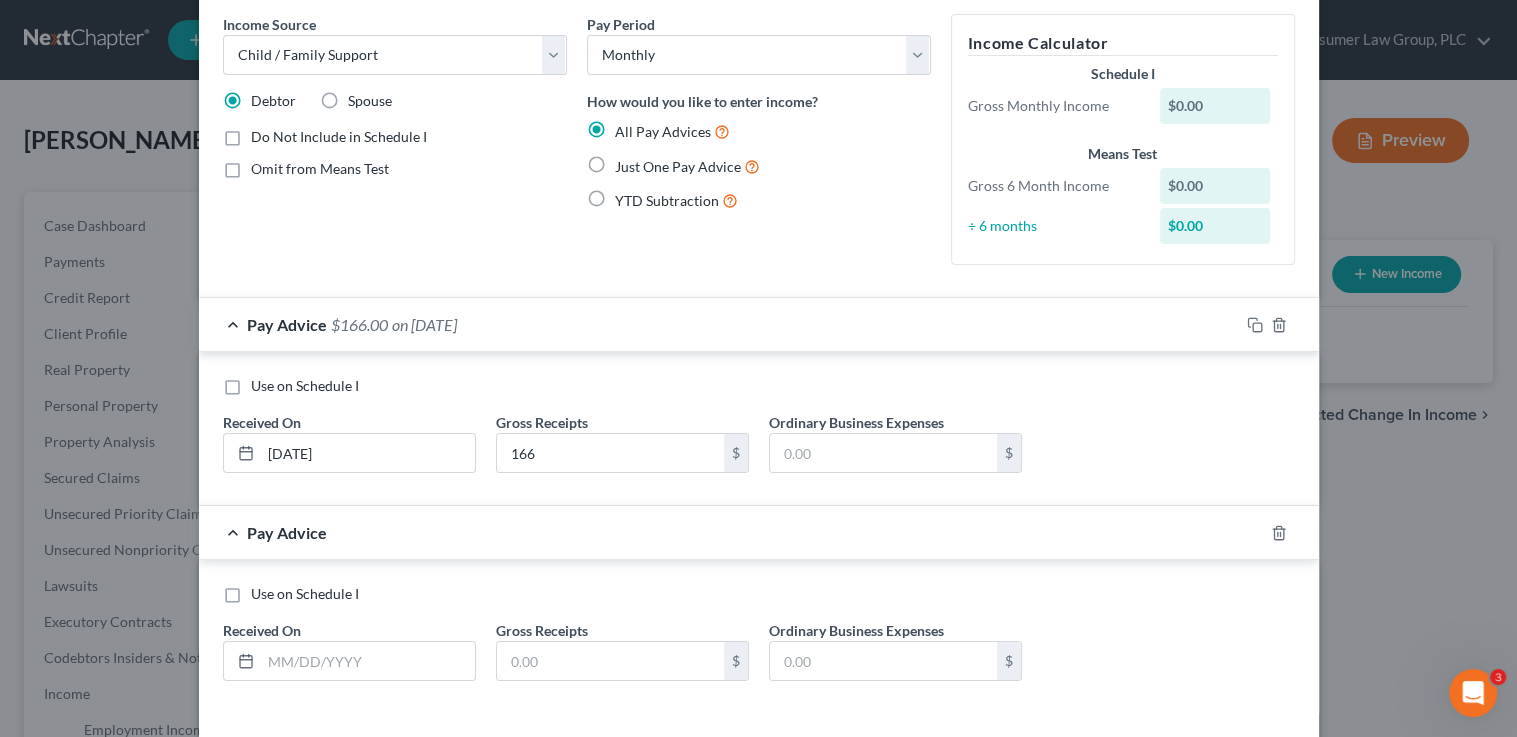 scroll, scrollTop: 86, scrollLeft: 0, axis: vertical 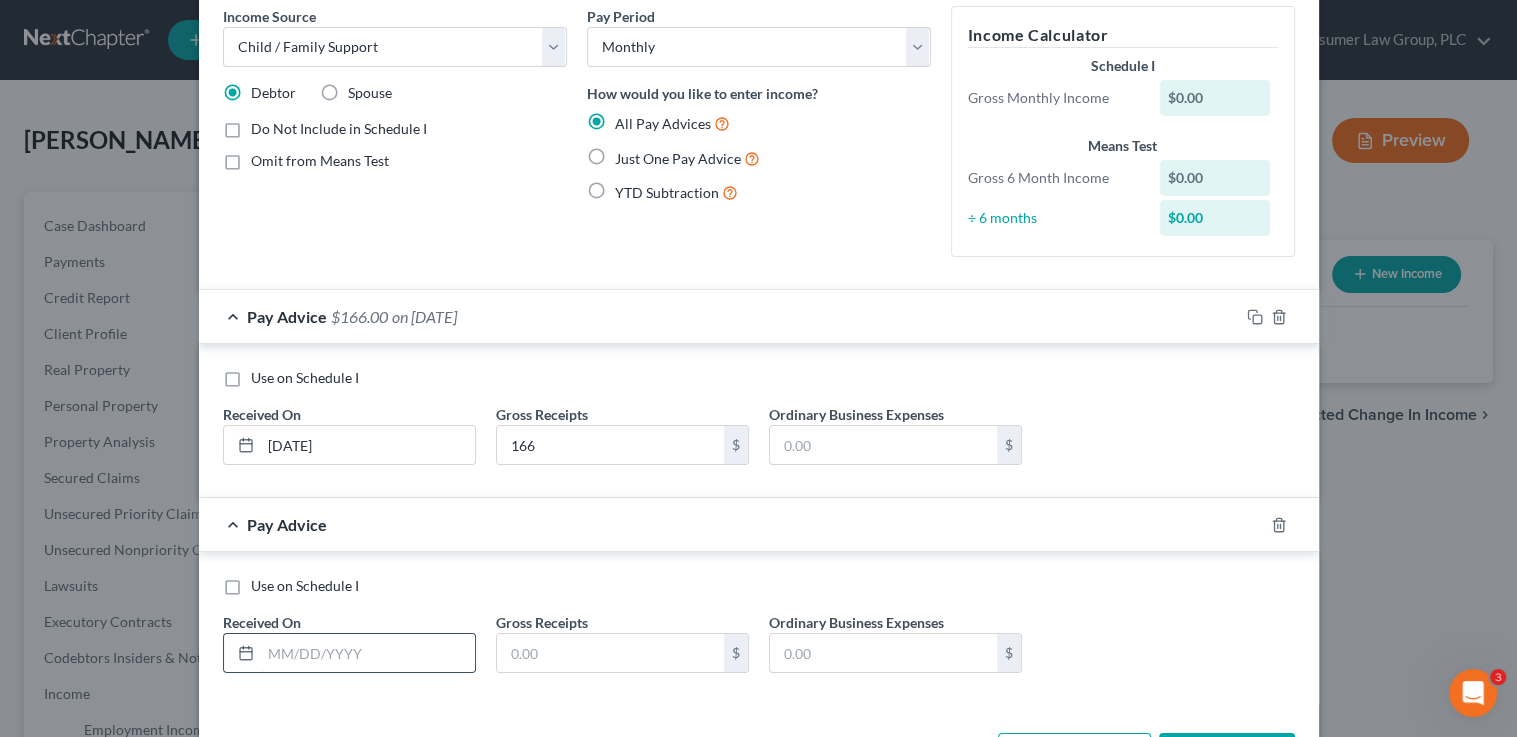 click at bounding box center [368, 653] 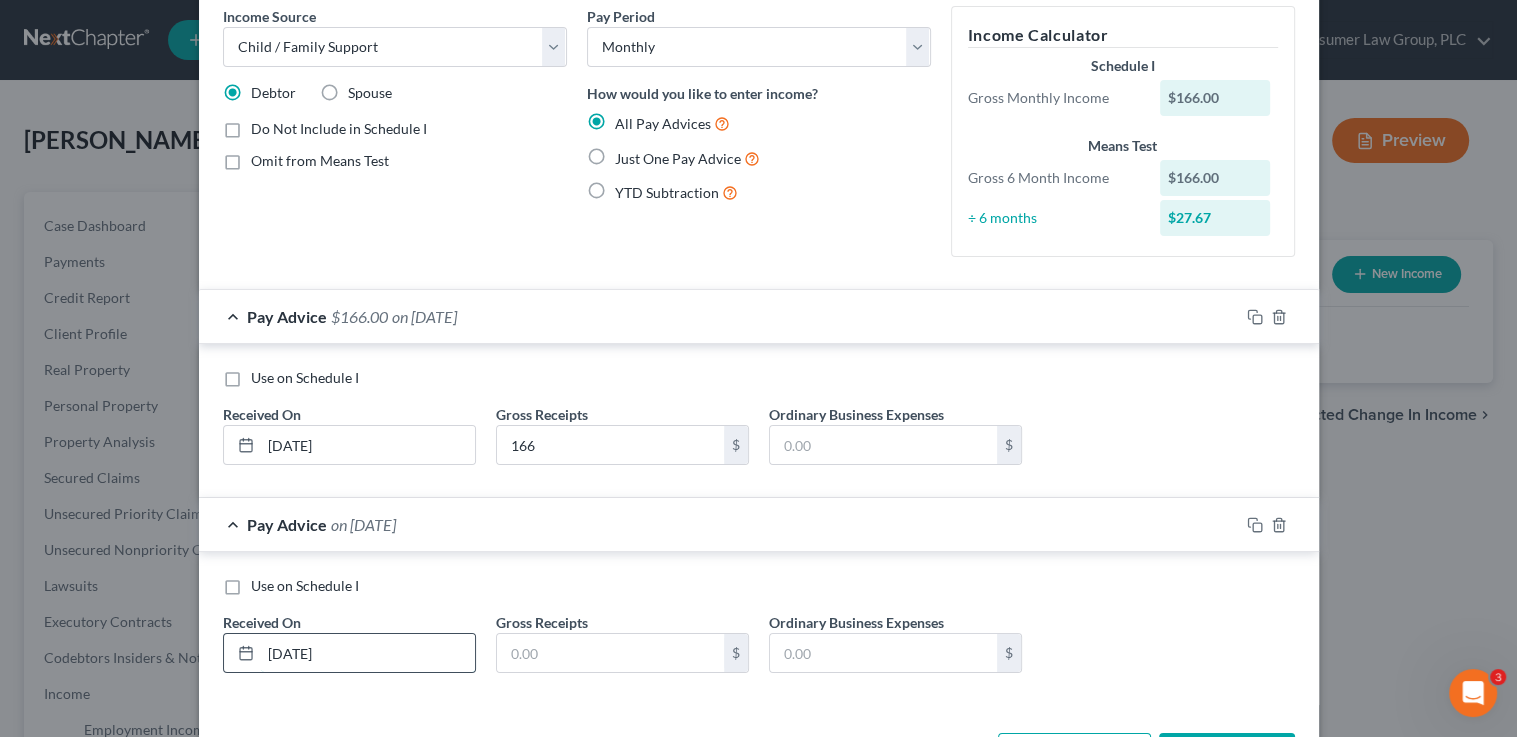 type on "04/30/2025" 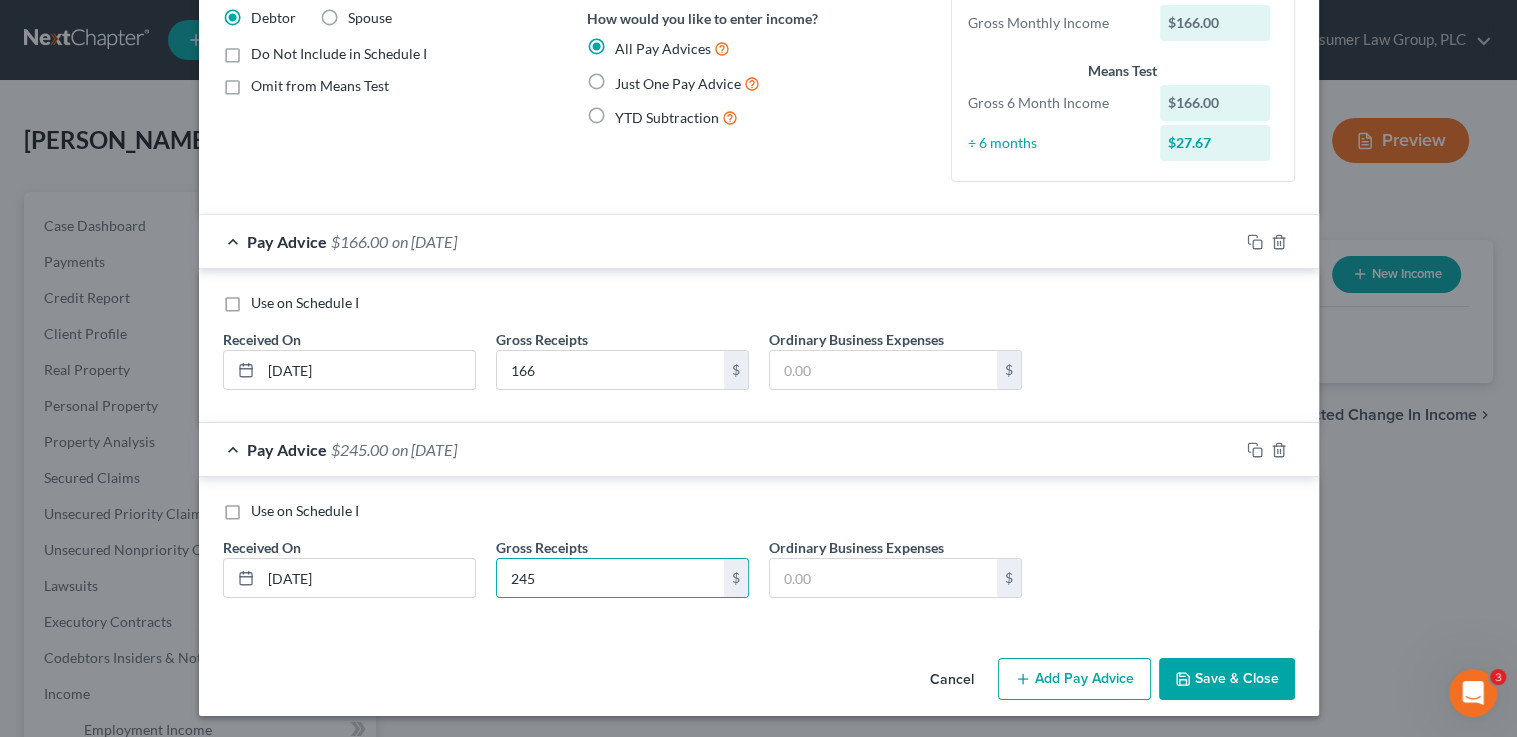 type on "245" 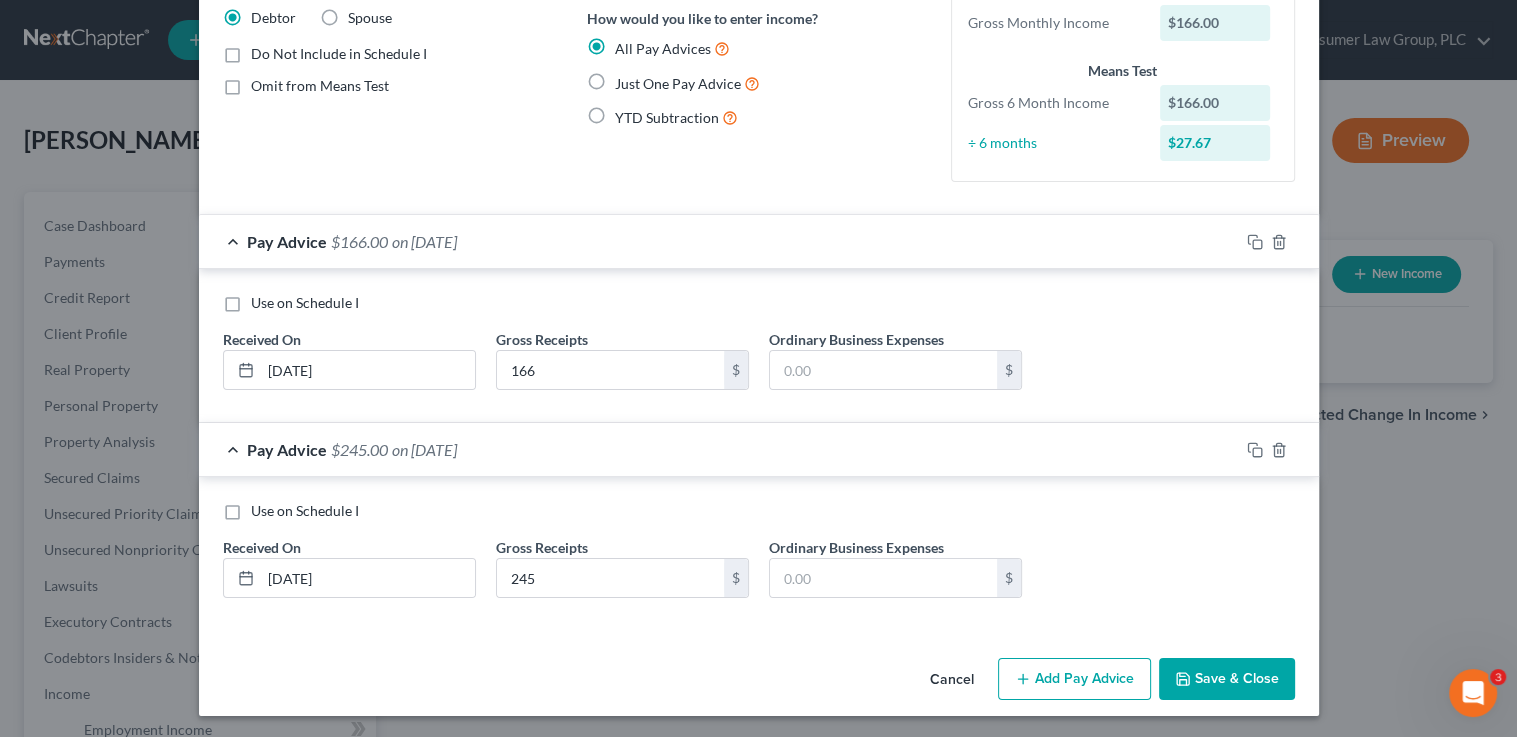 click on "Add Pay Advice" at bounding box center [1074, 679] 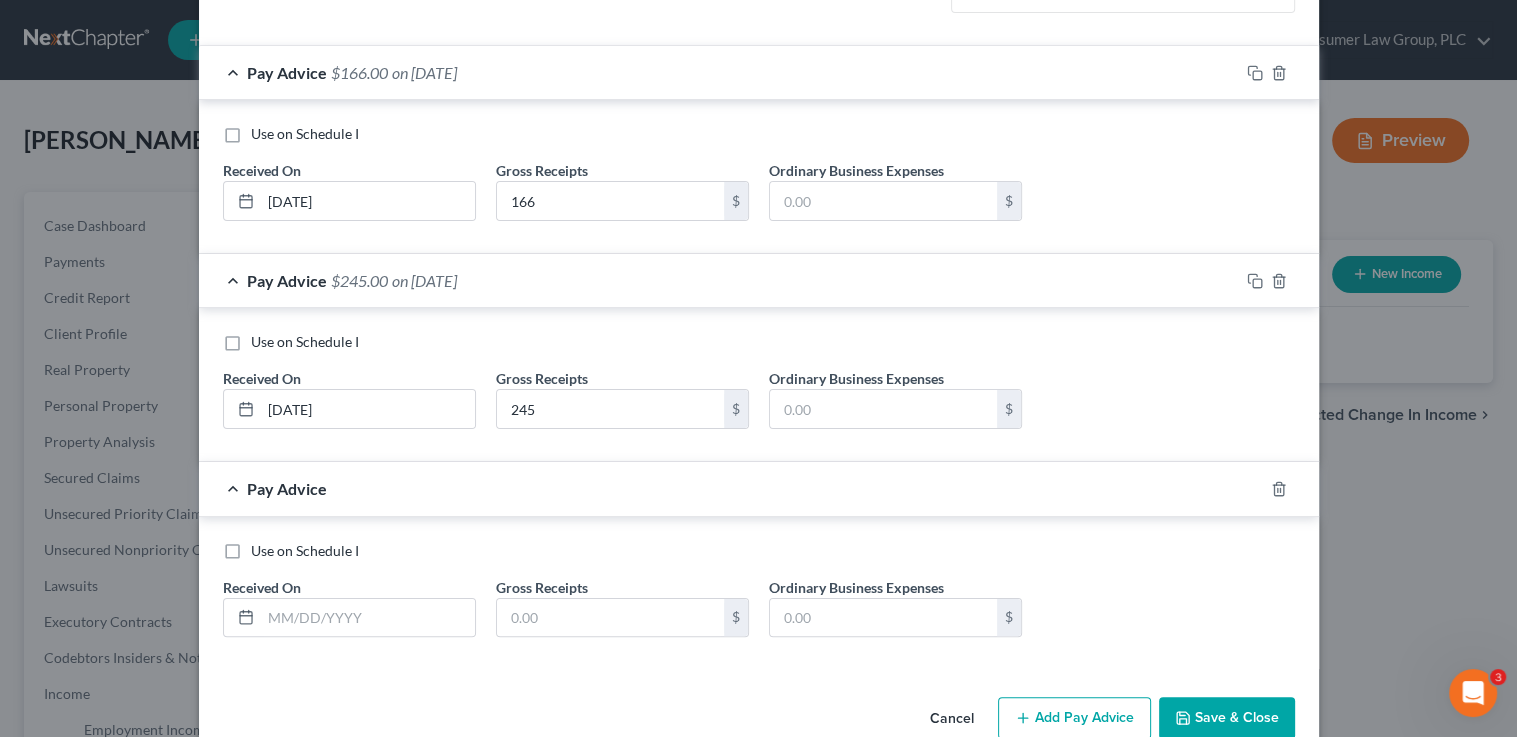 scroll, scrollTop: 368, scrollLeft: 0, axis: vertical 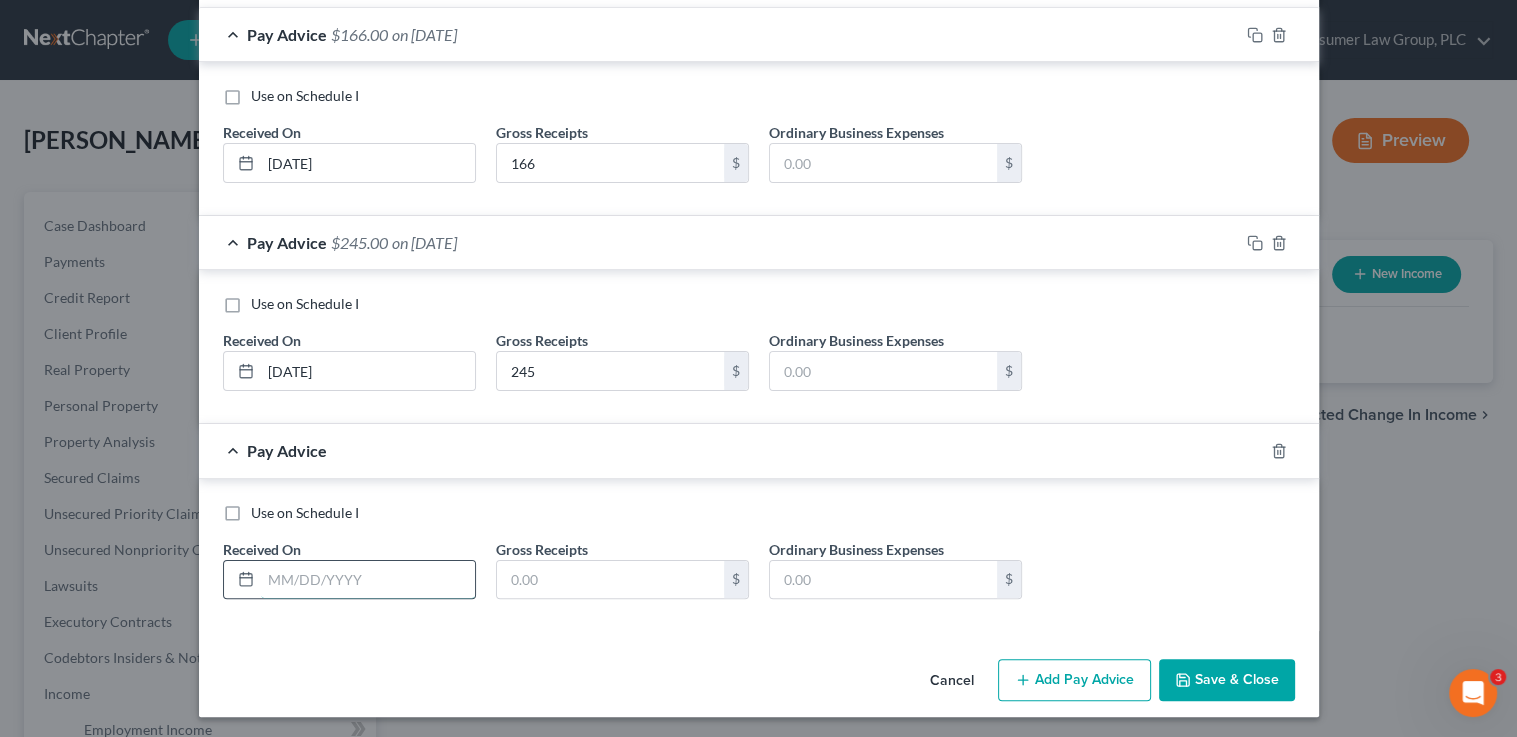 click at bounding box center (368, 580) 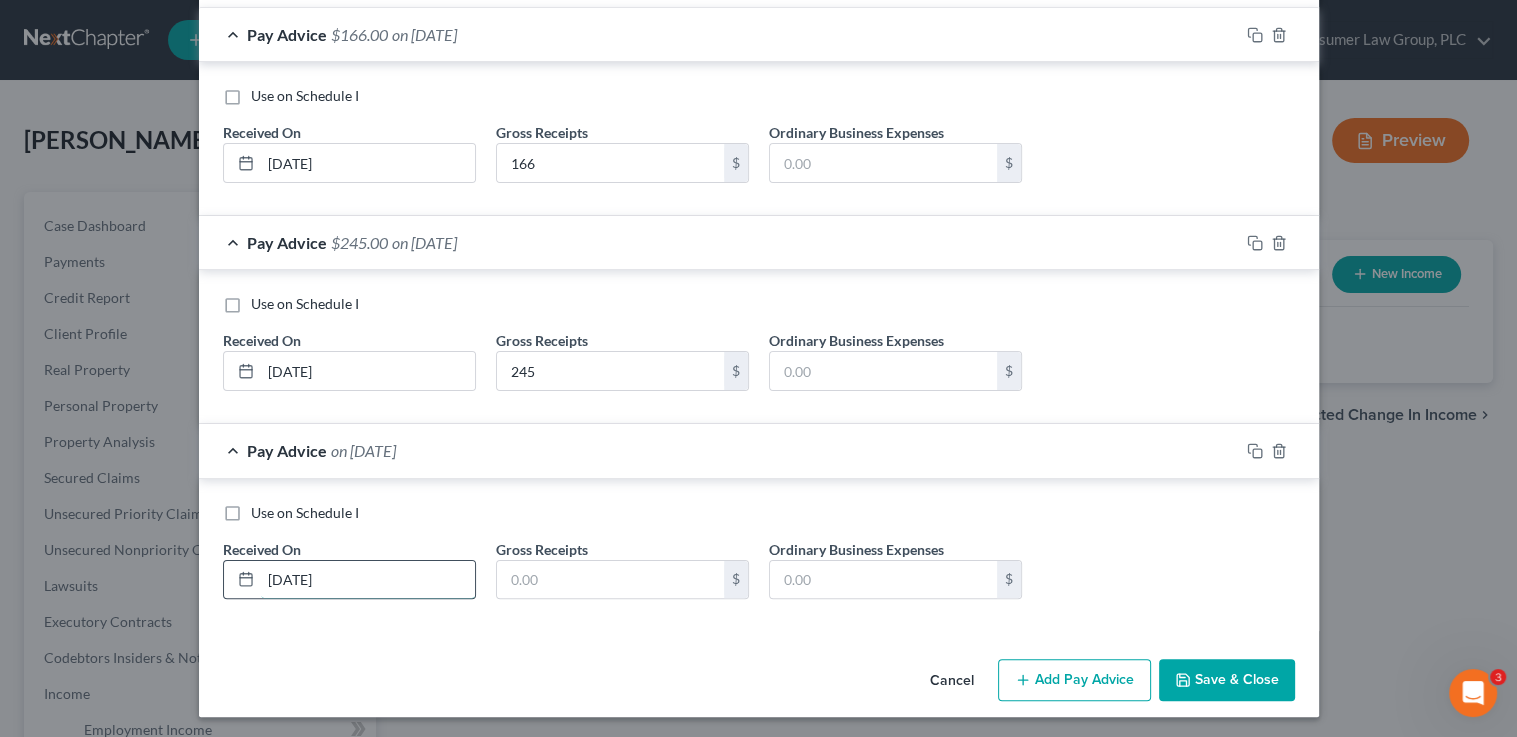 type on "[DATE]" 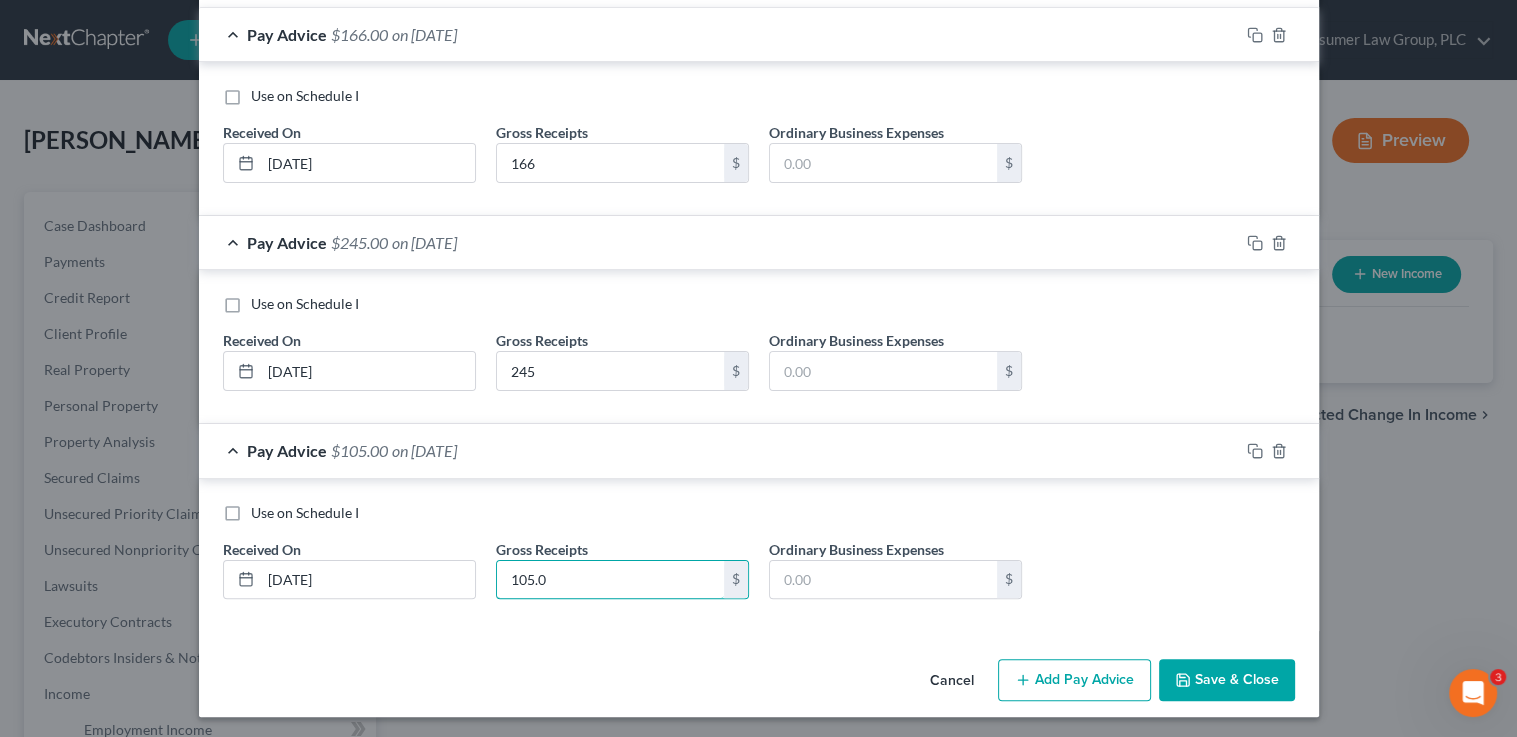 type on "105.0" 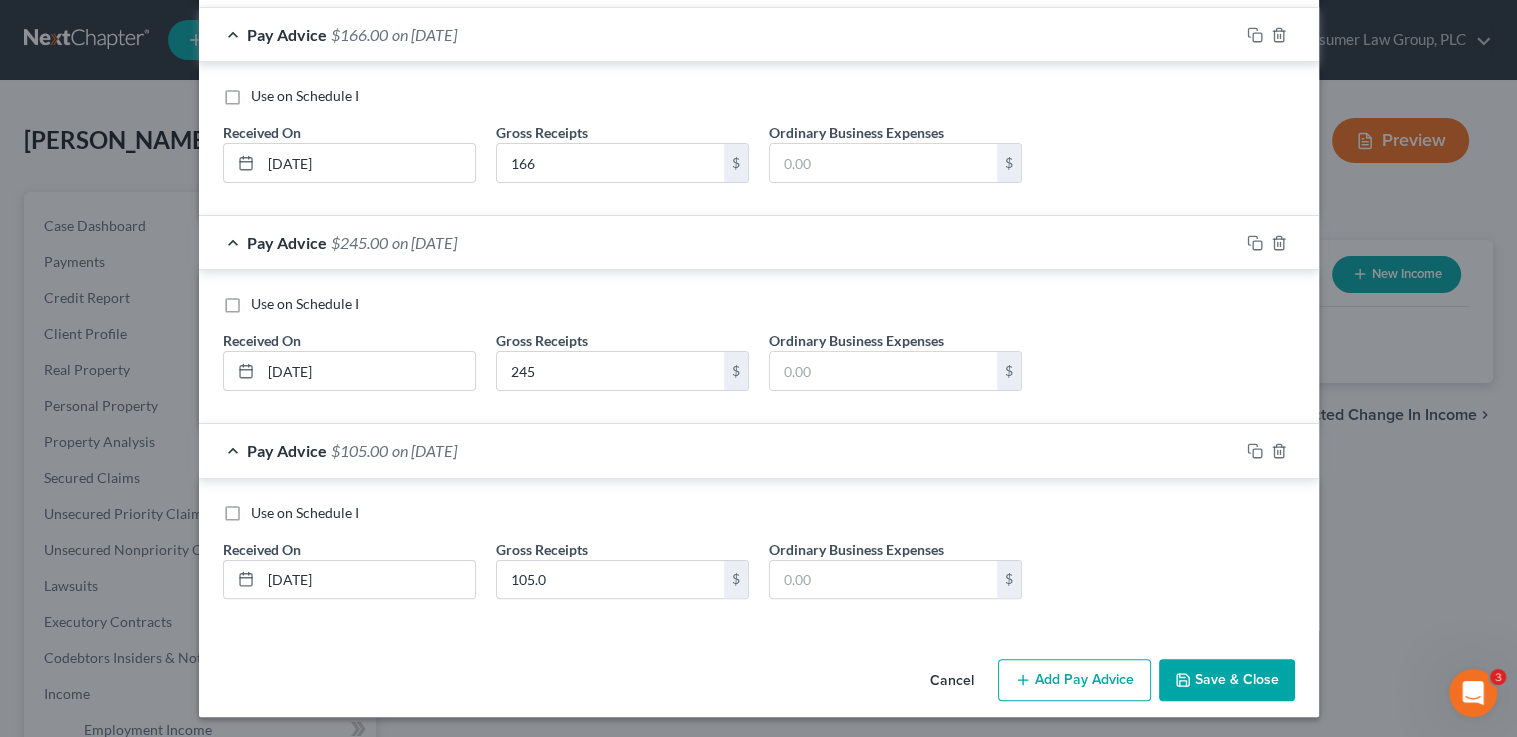 click on "Save & Close" at bounding box center [1227, 680] 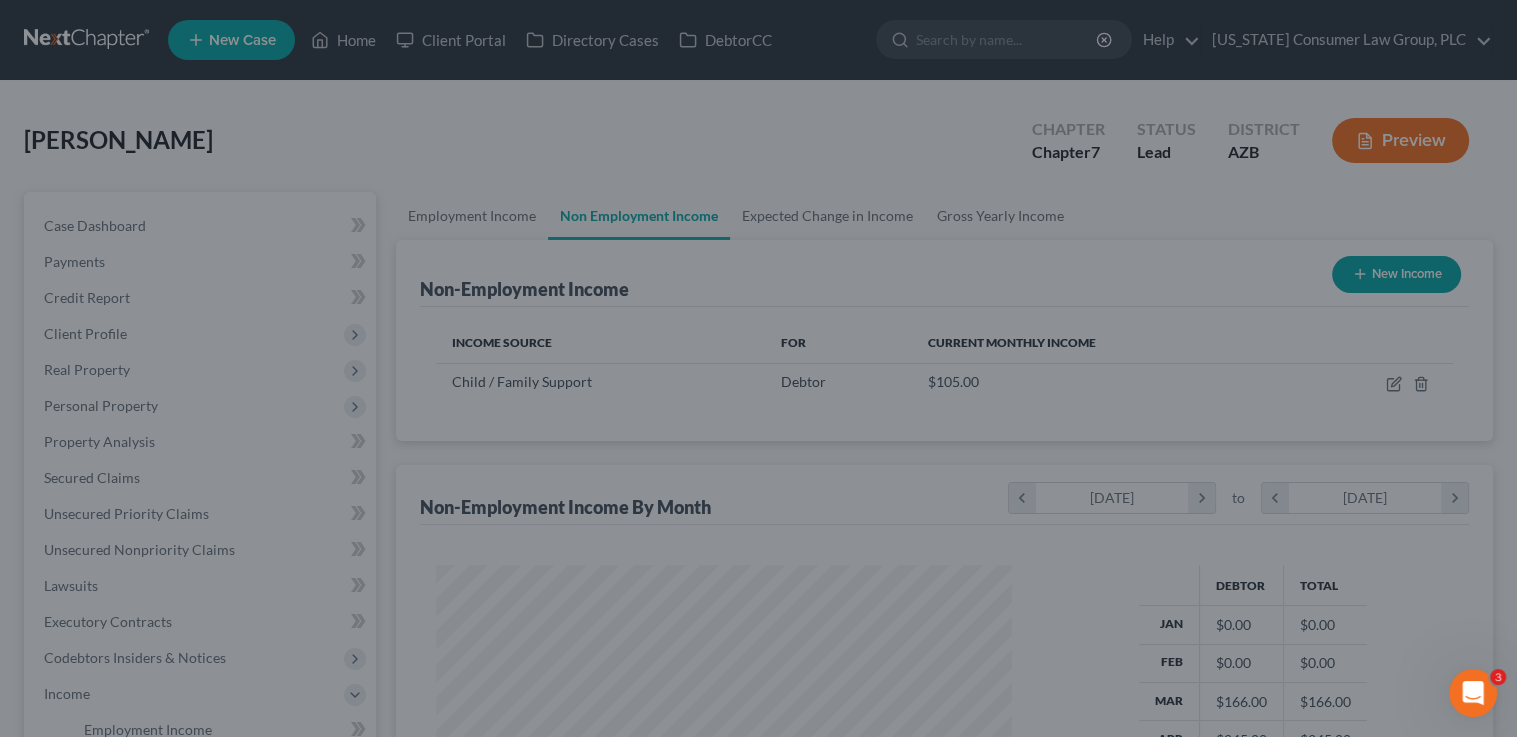 scroll, scrollTop: 999643, scrollLeft: 999388, axis: both 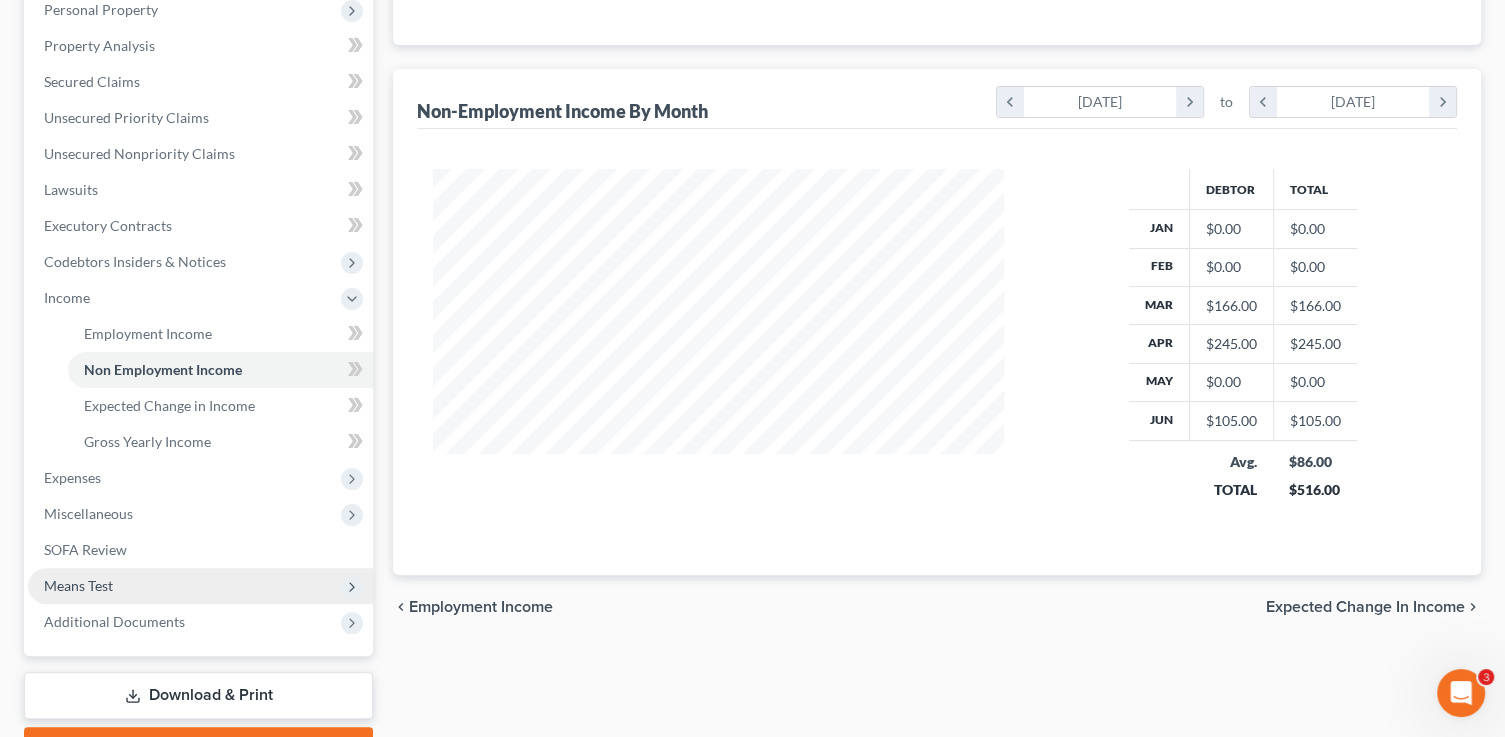 click on "Means Test" at bounding box center [78, 585] 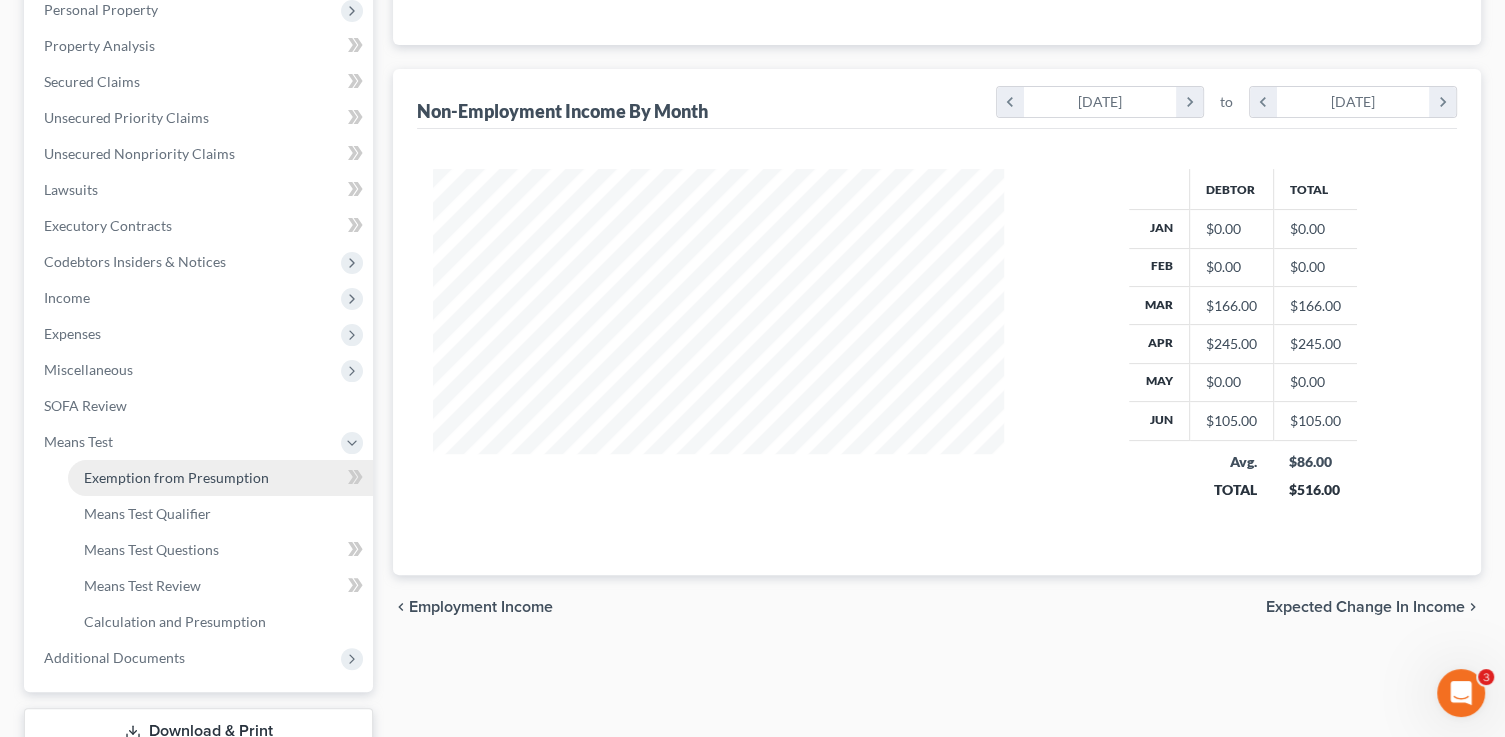 click on "Exemption from Presumption" at bounding box center (176, 477) 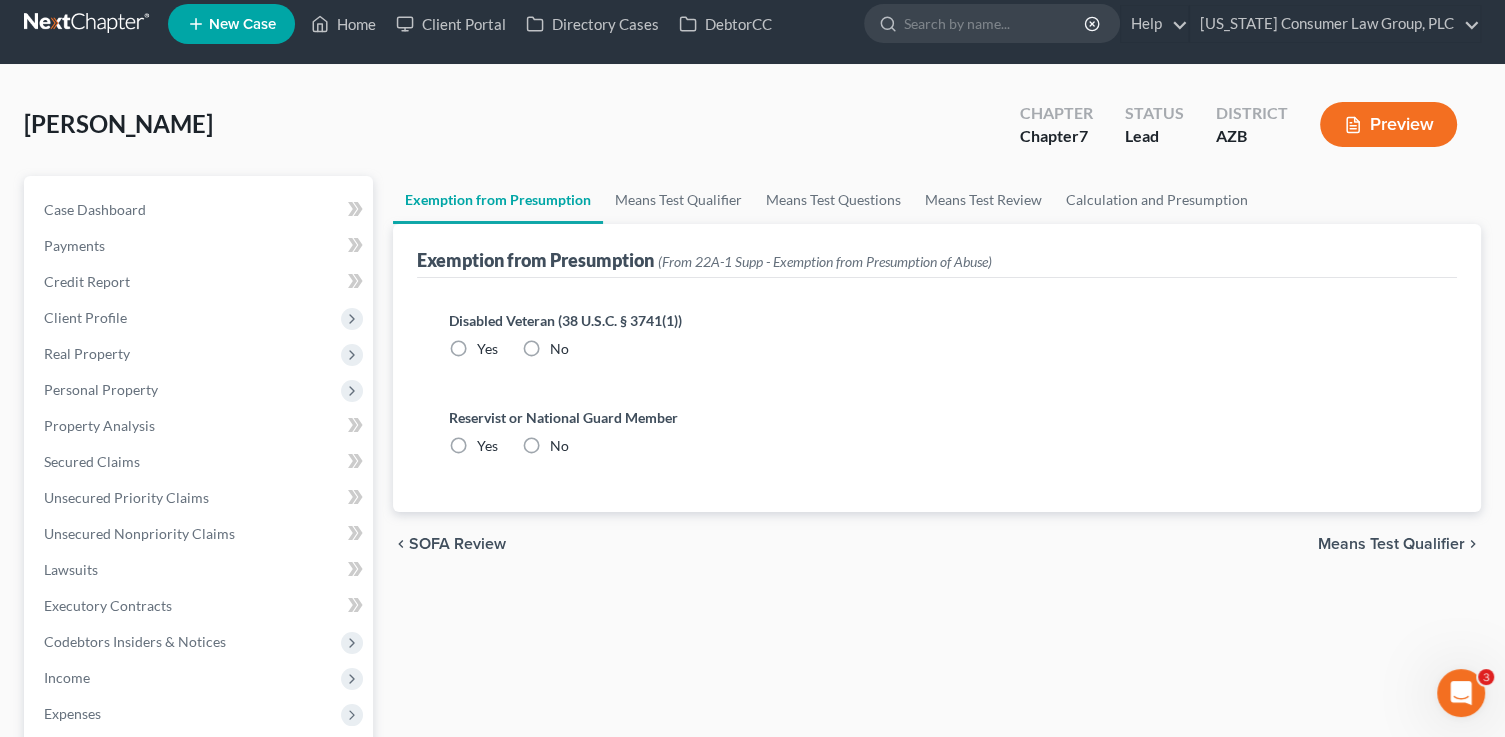 scroll, scrollTop: 0, scrollLeft: 0, axis: both 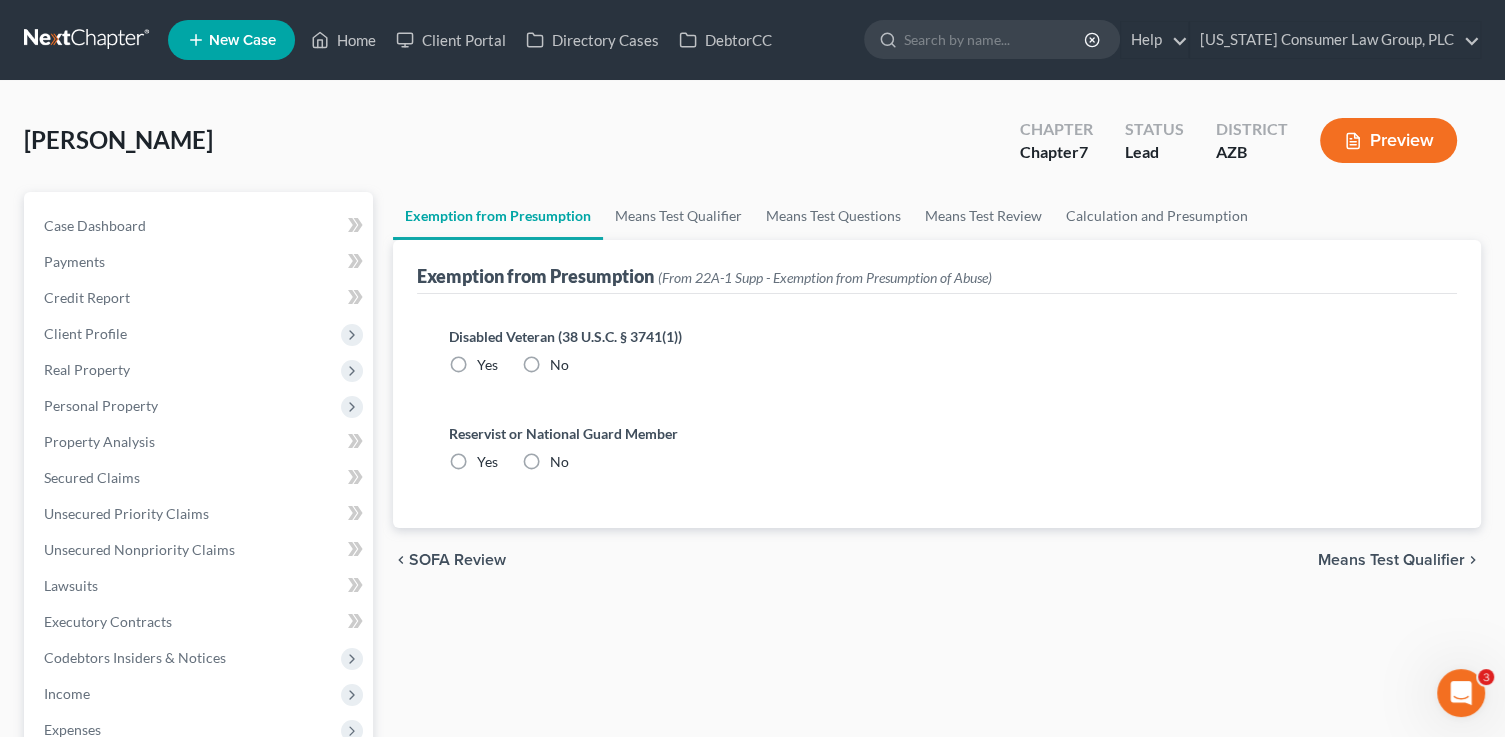 click on "No" at bounding box center (559, 365) 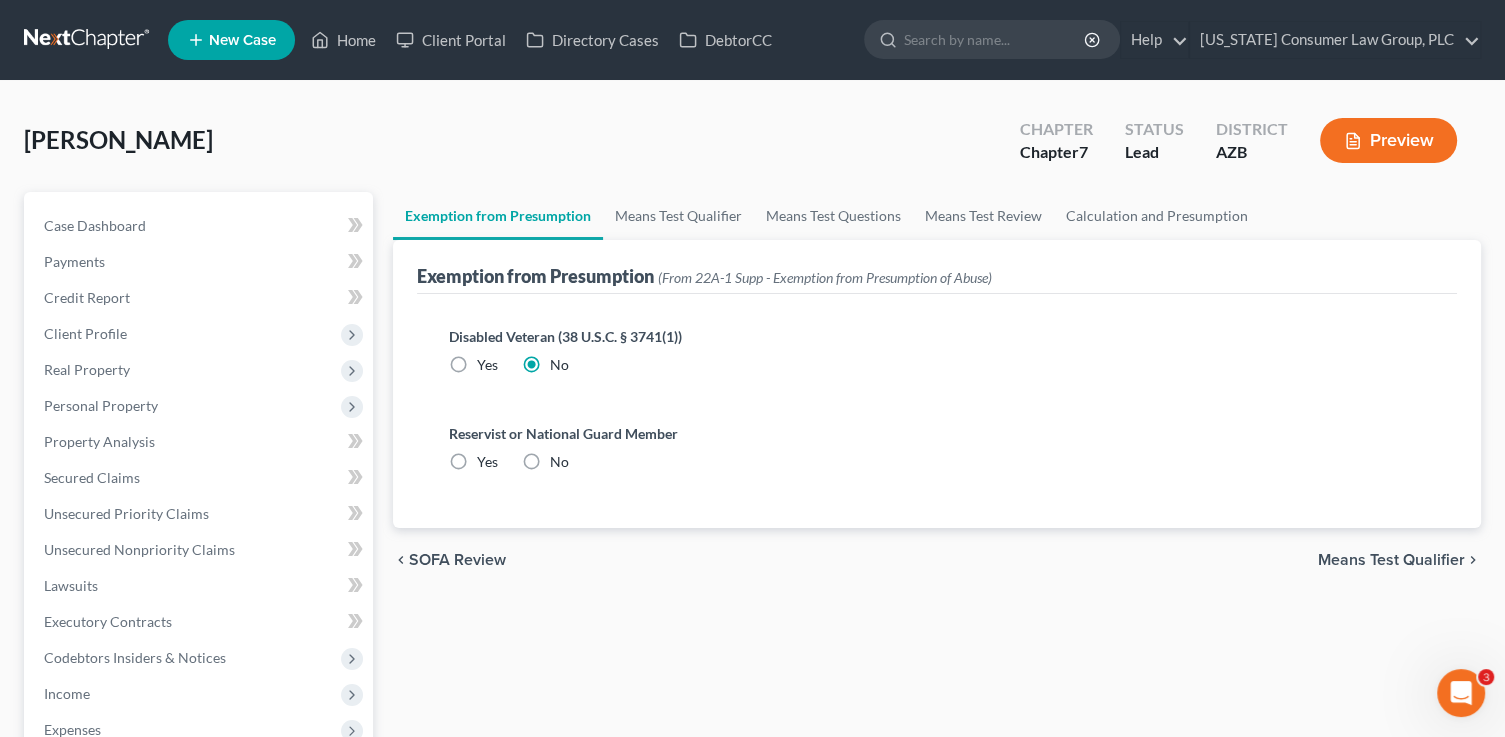 click on "No" at bounding box center [559, 462] 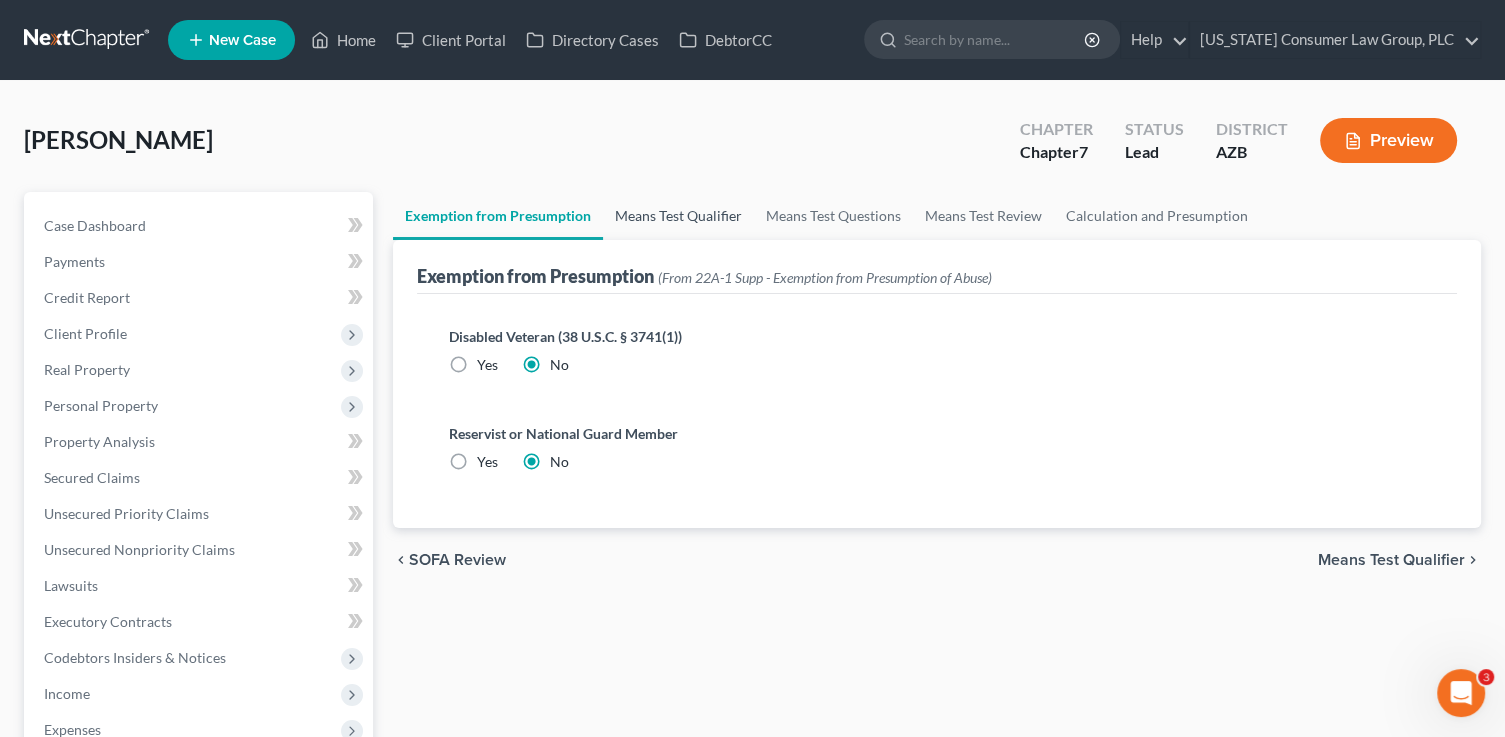 click on "Means Test Qualifier" at bounding box center (678, 216) 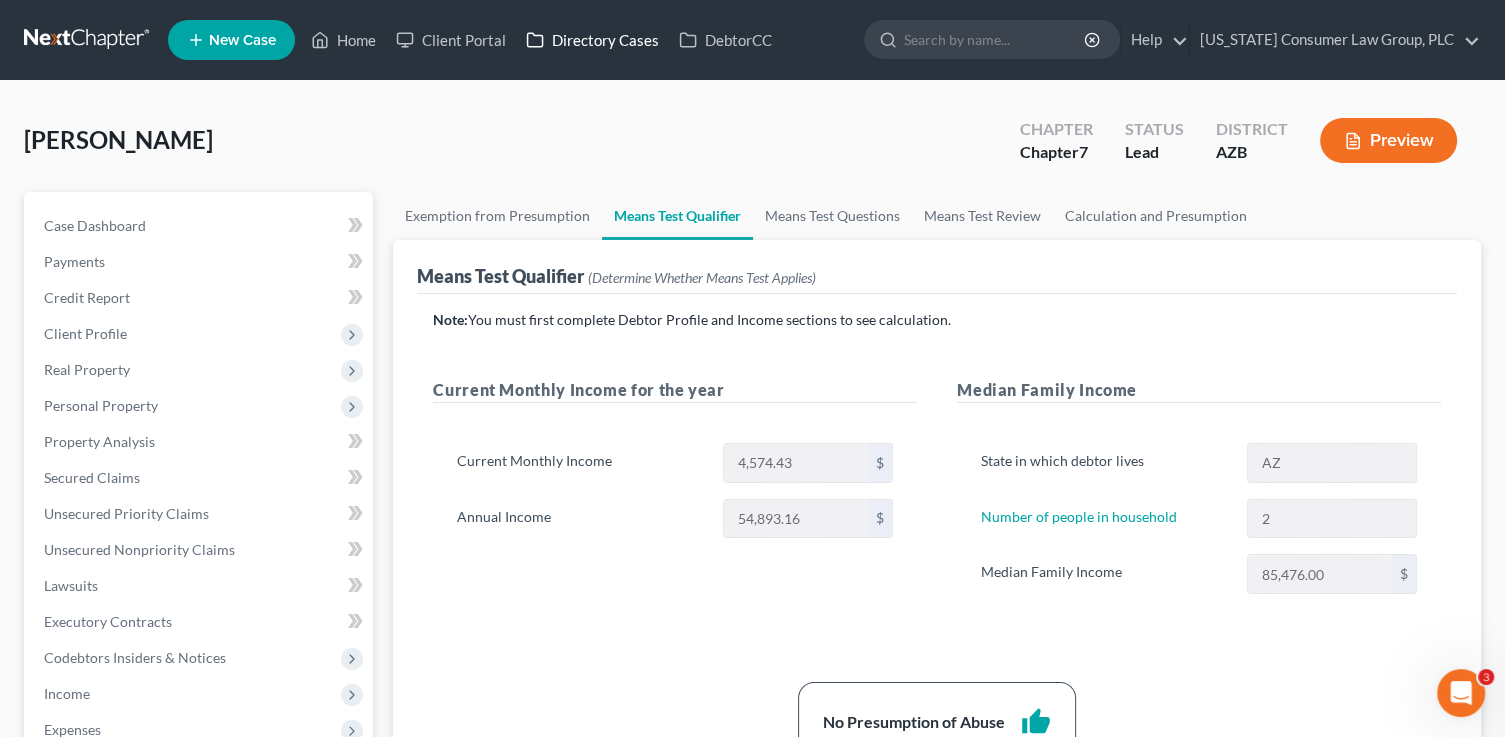 click on "Directory Cases" at bounding box center (592, 40) 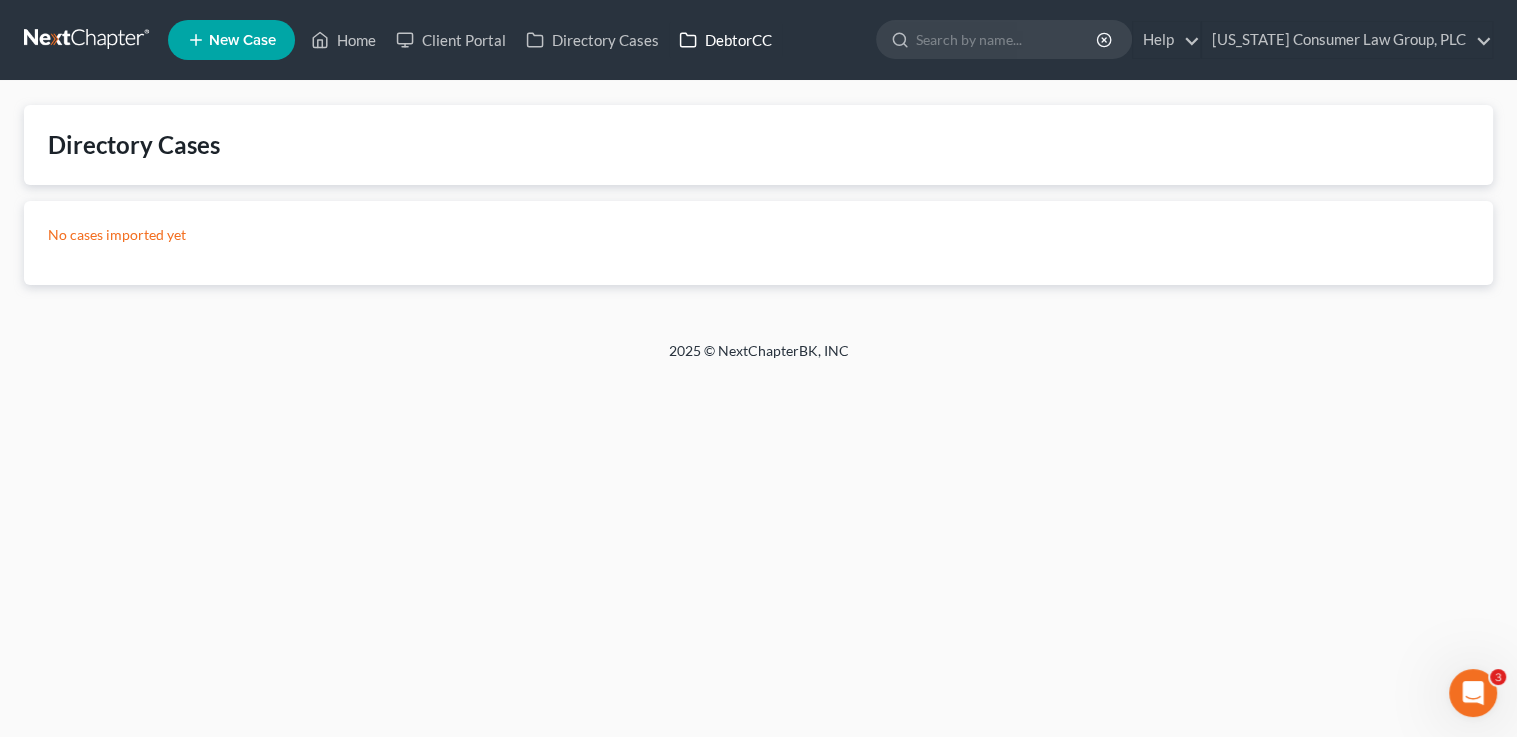 click on "DebtorCC" at bounding box center (725, 40) 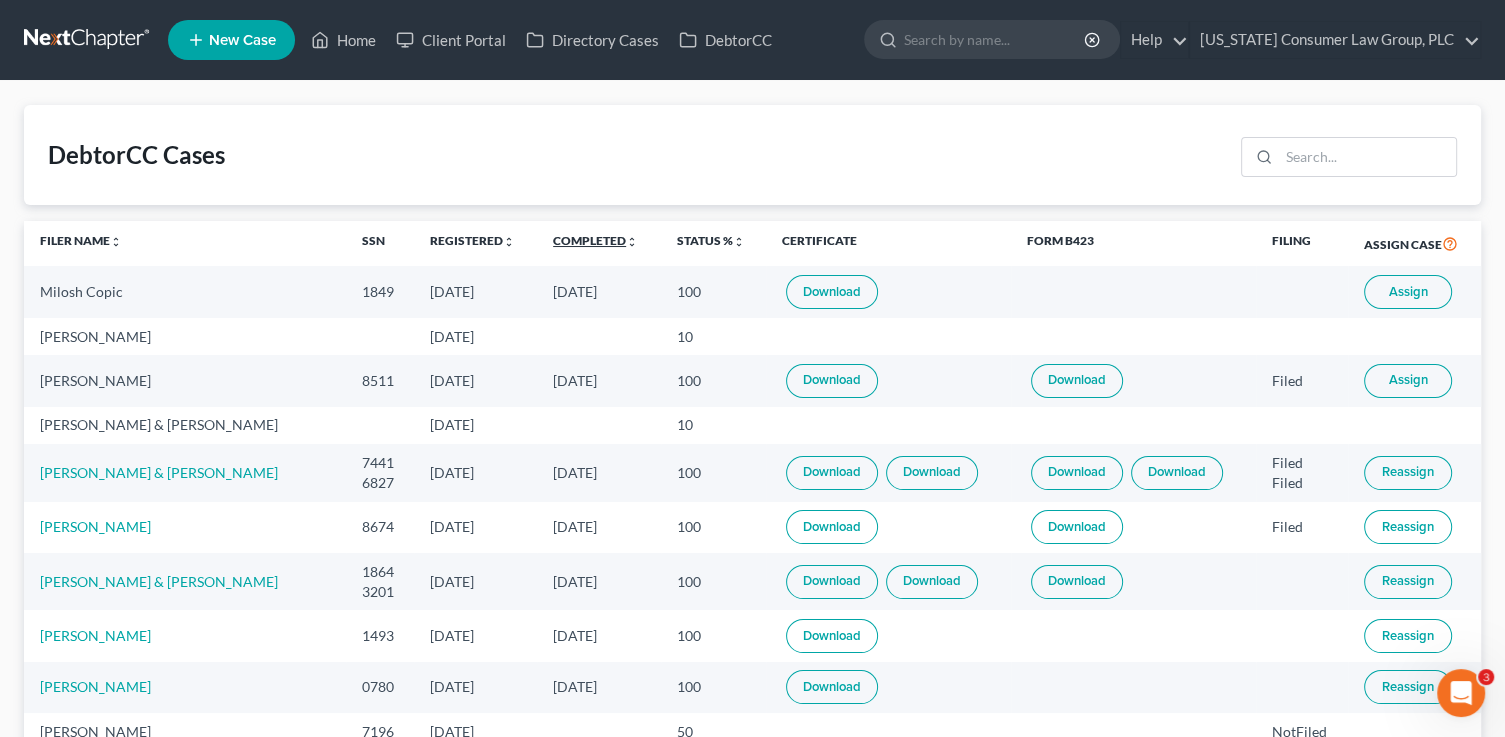 click on "Completed
unfold_more
expand_more
expand_less" at bounding box center (595, 240) 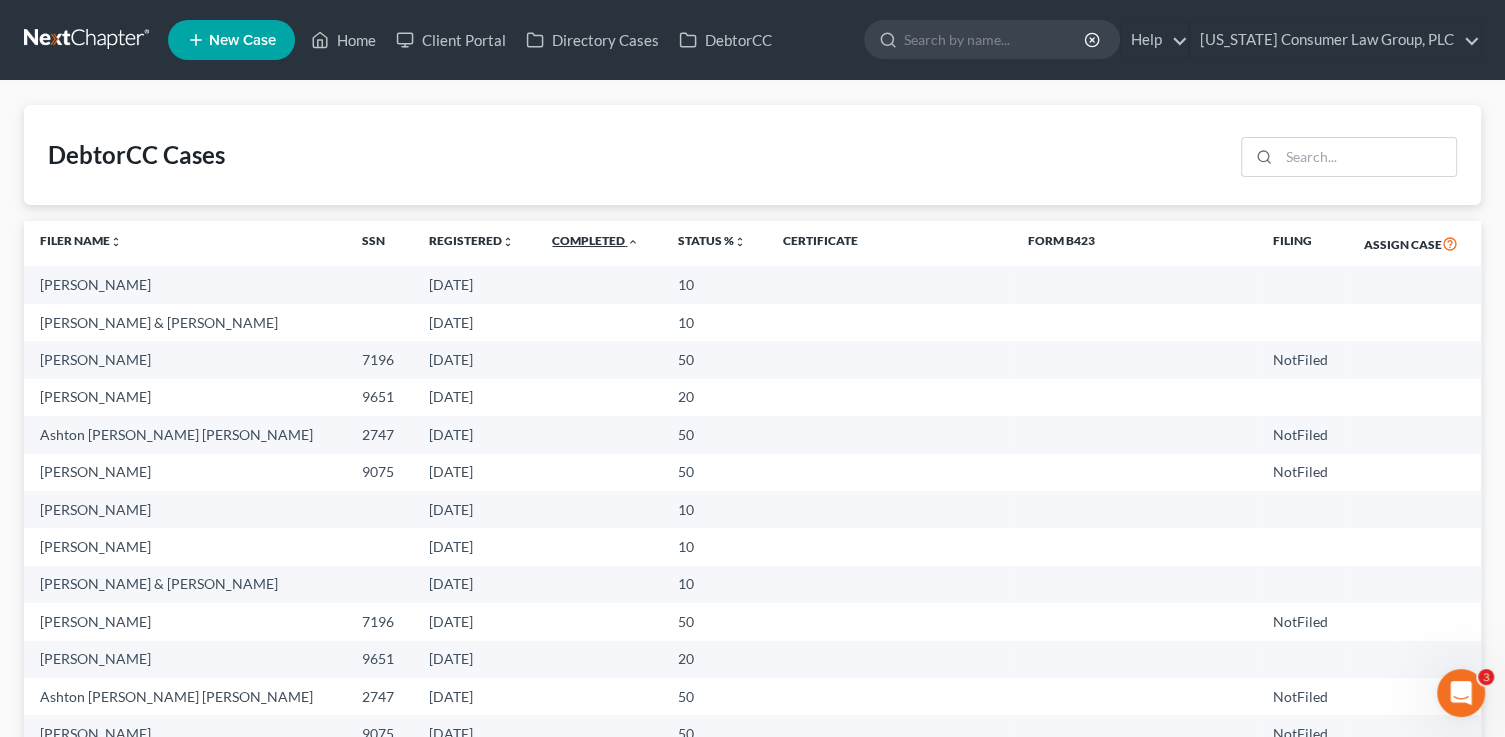 click on "Completed
unfold_more
expand_more
expand_less" at bounding box center (595, 240) 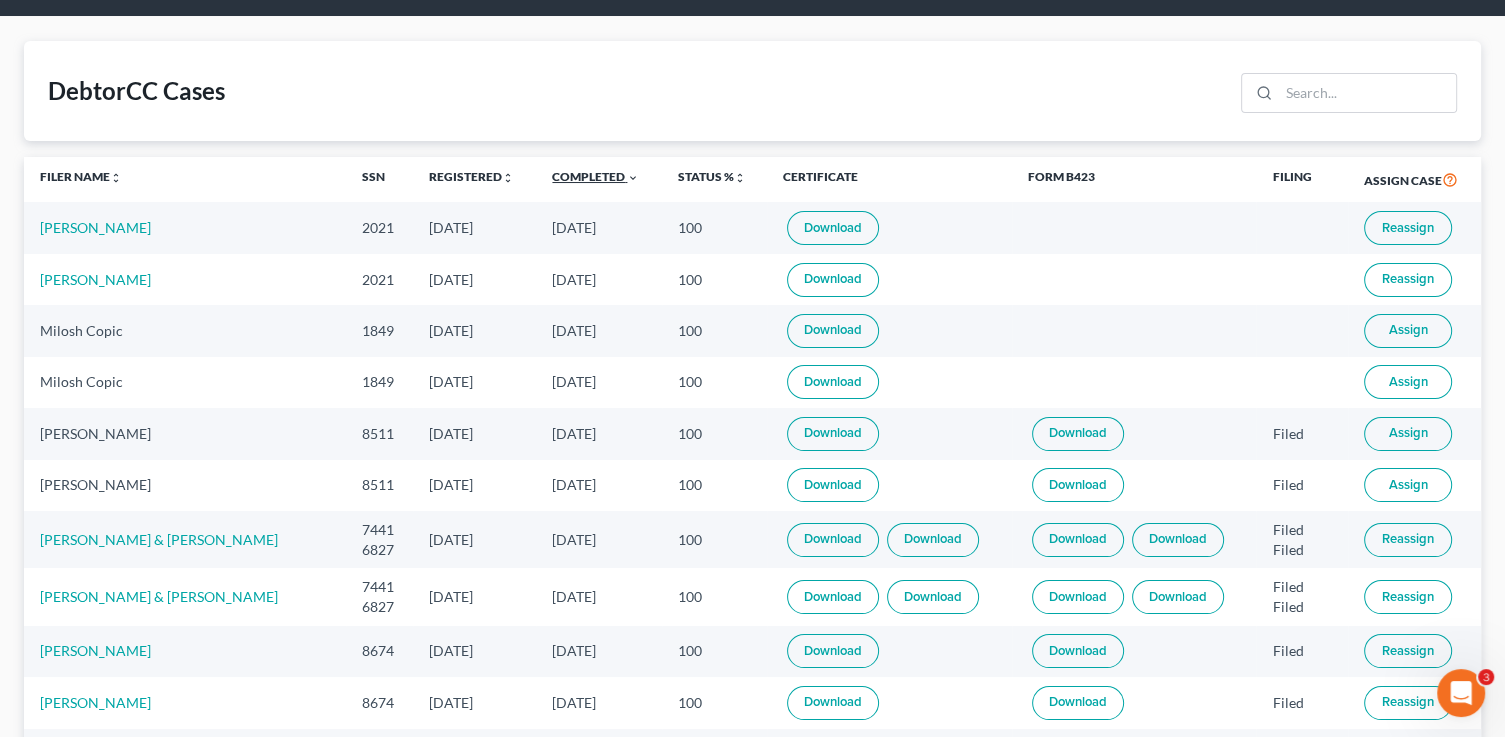 scroll, scrollTop: 84, scrollLeft: 0, axis: vertical 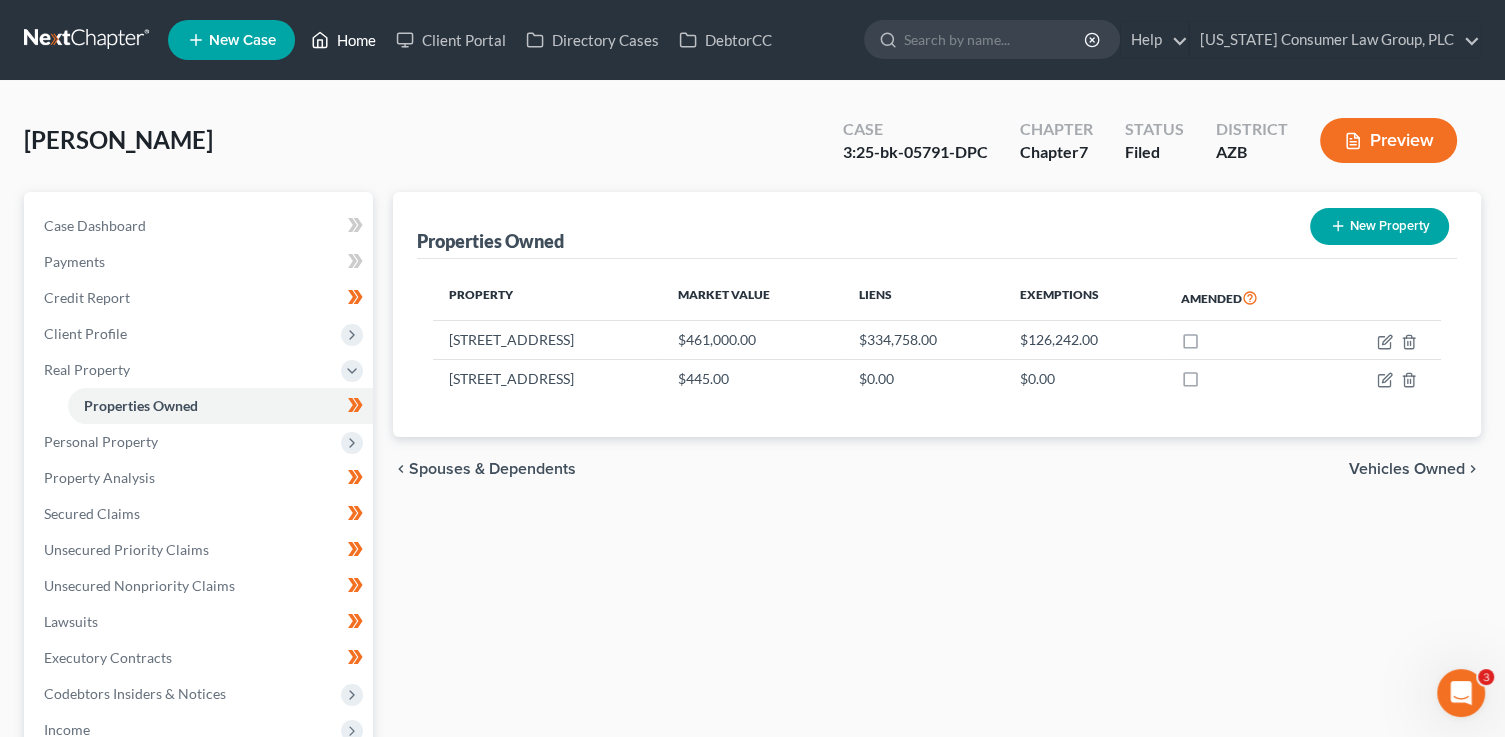 click 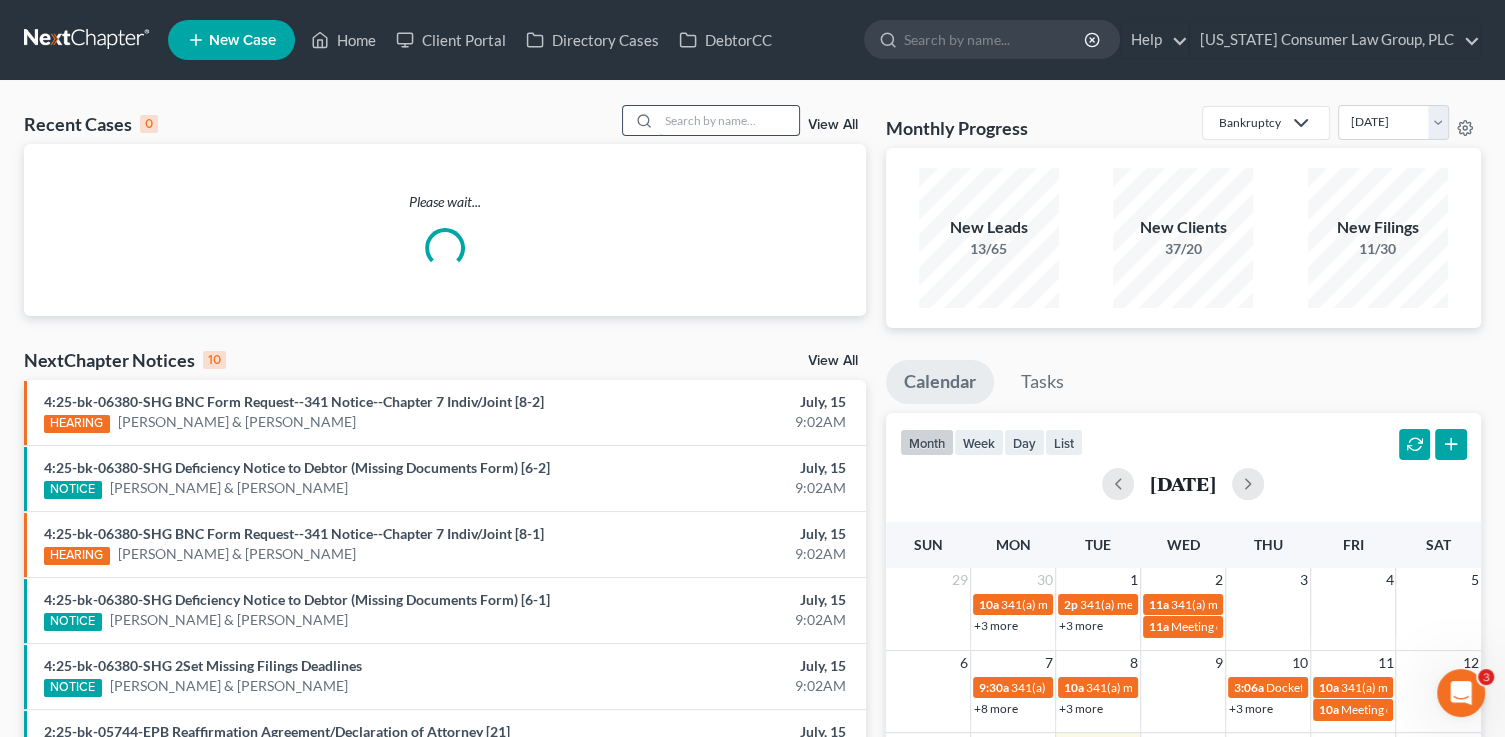 click at bounding box center (729, 120) 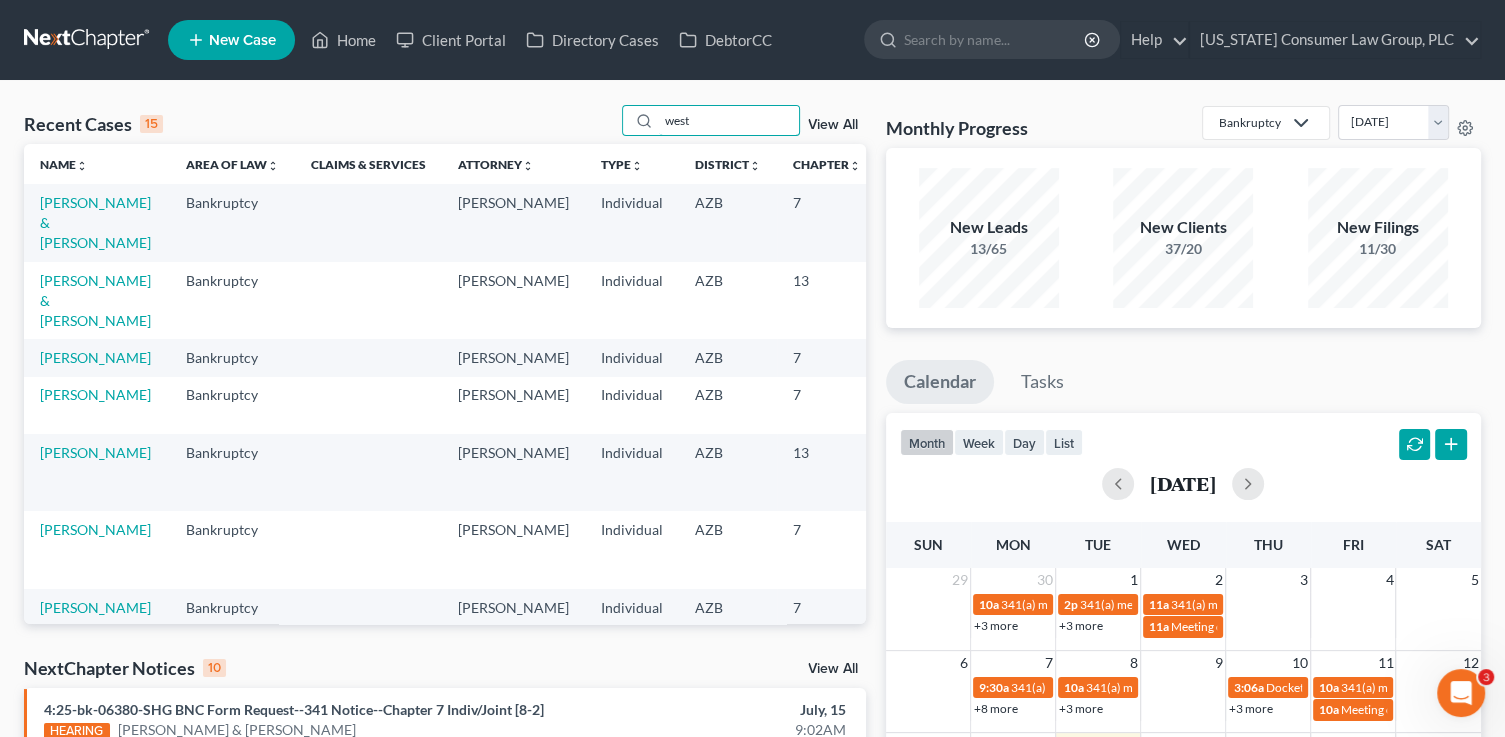 type on "west" 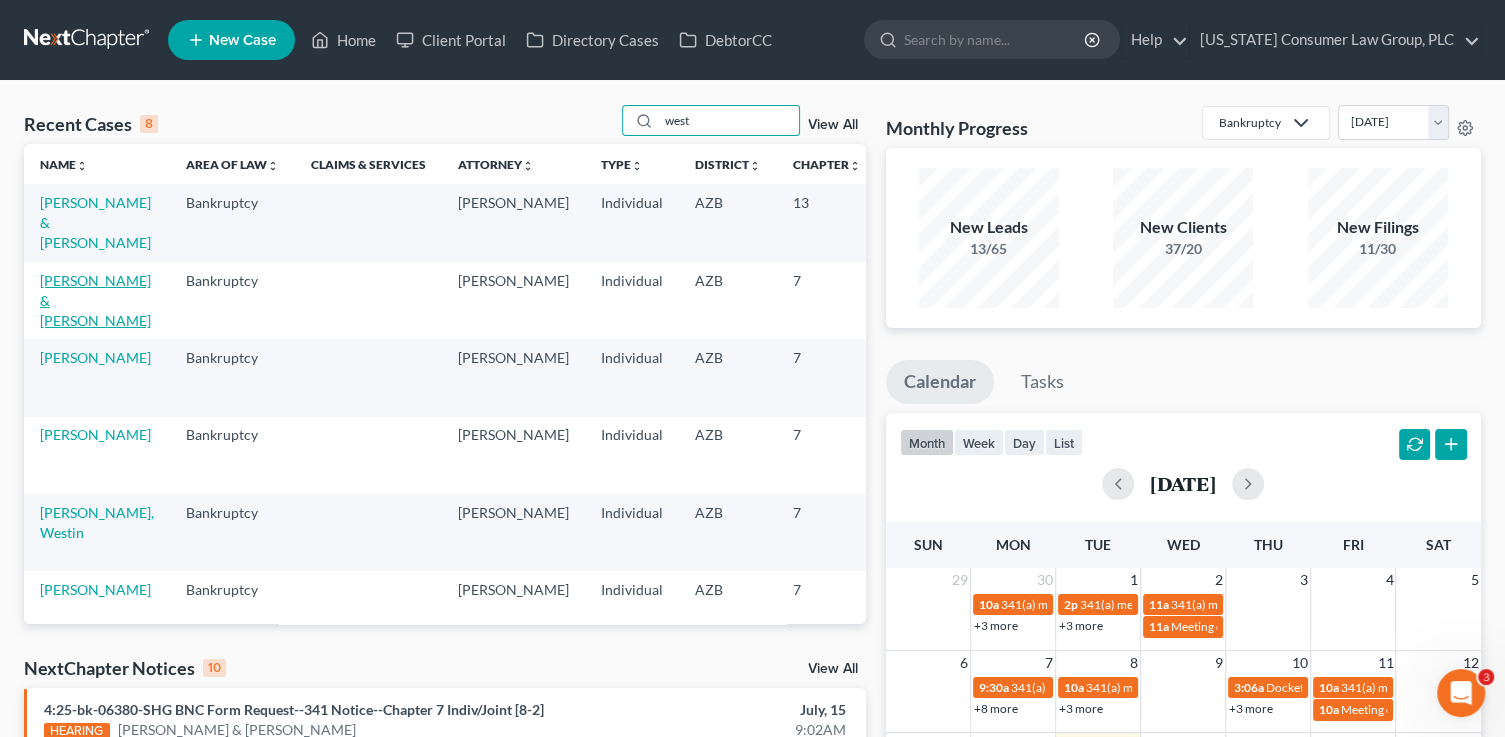 click on "[PERSON_NAME] & [PERSON_NAME]" at bounding box center [95, 300] 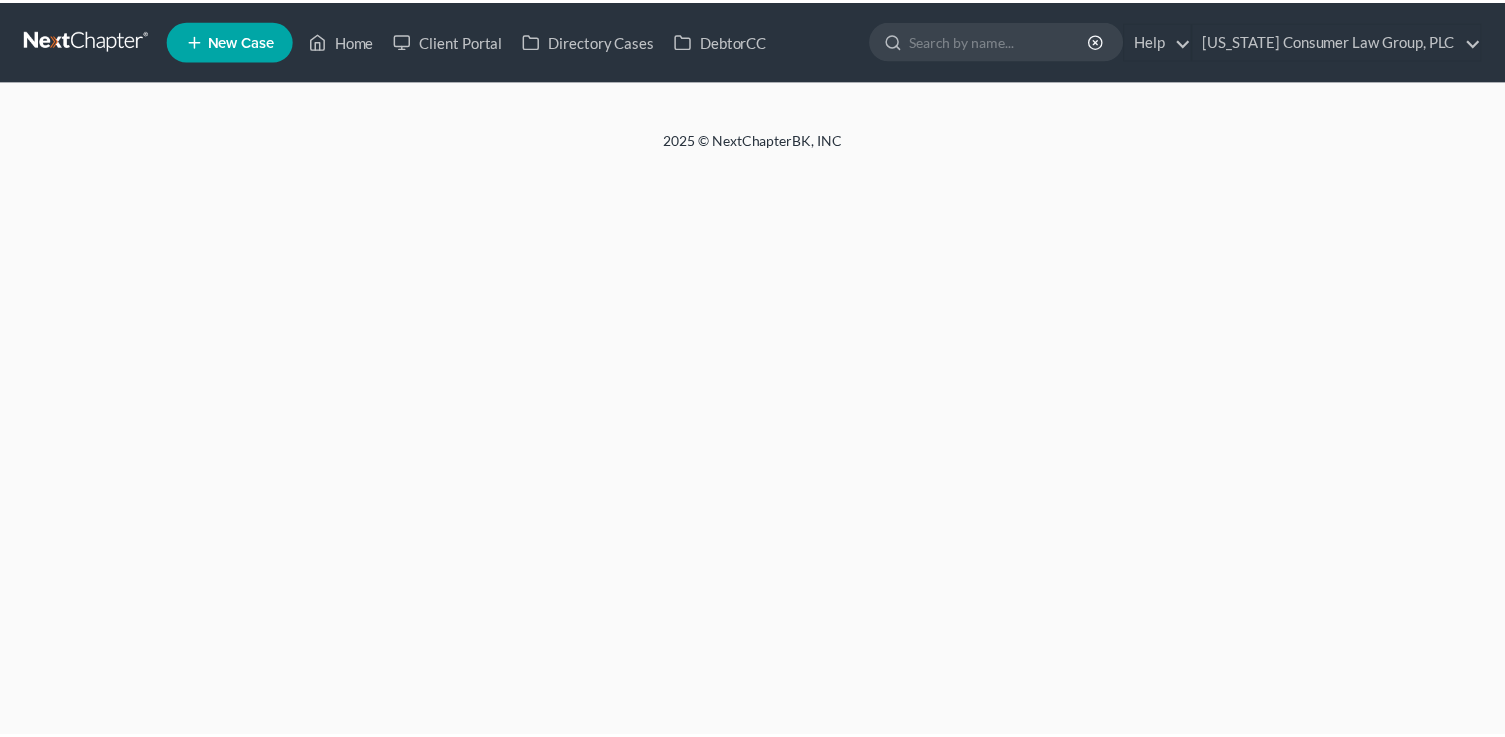 scroll, scrollTop: 0, scrollLeft: 0, axis: both 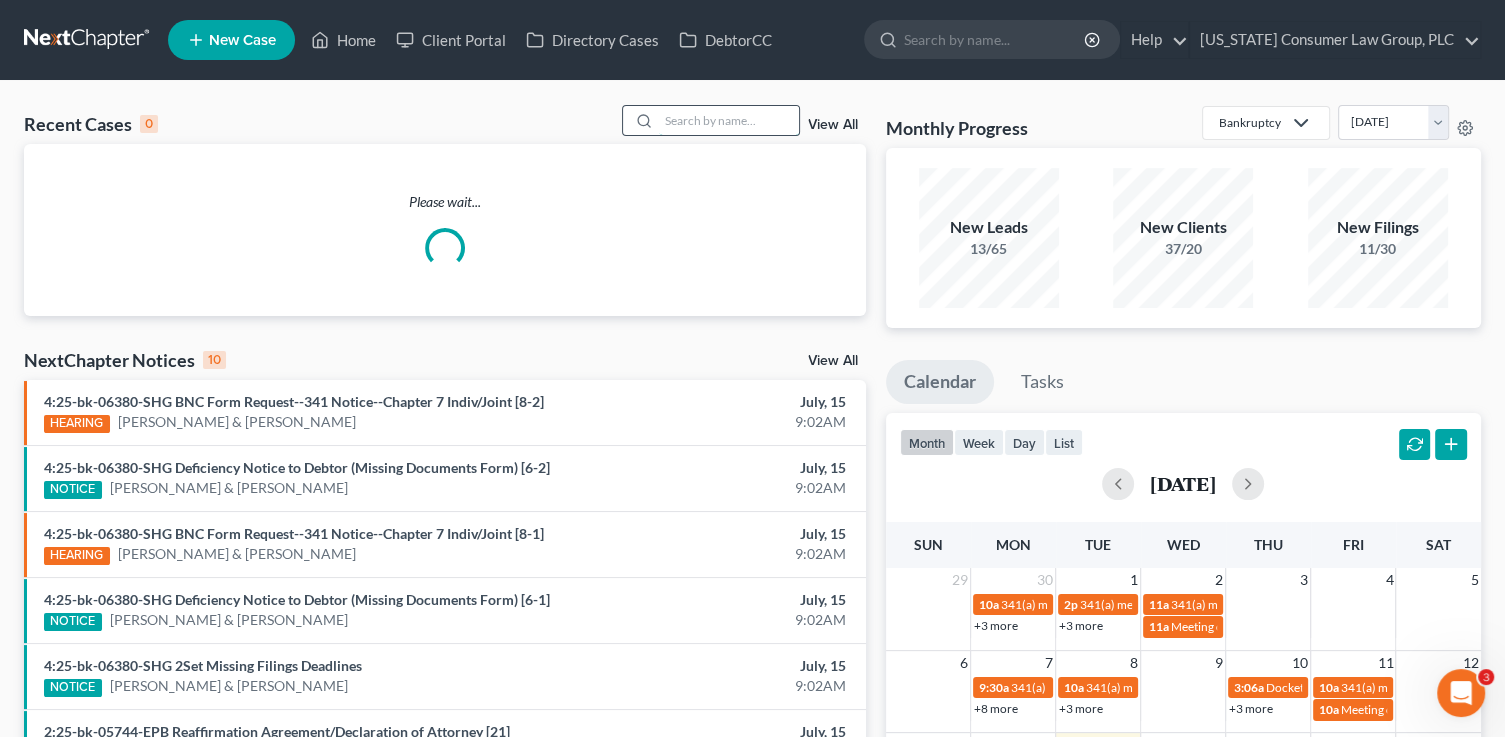 click at bounding box center [729, 120] 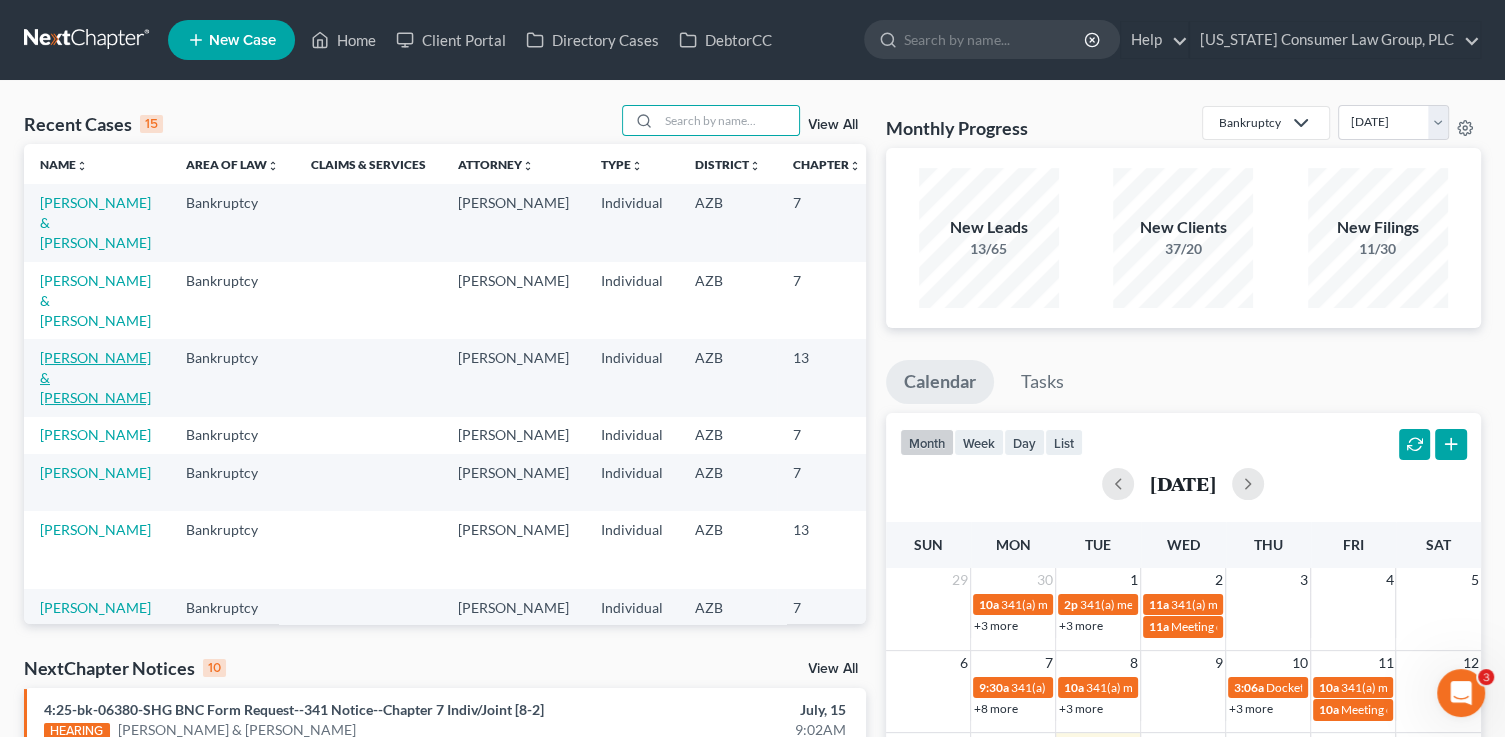 click on "[PERSON_NAME] & [PERSON_NAME]" at bounding box center [95, 377] 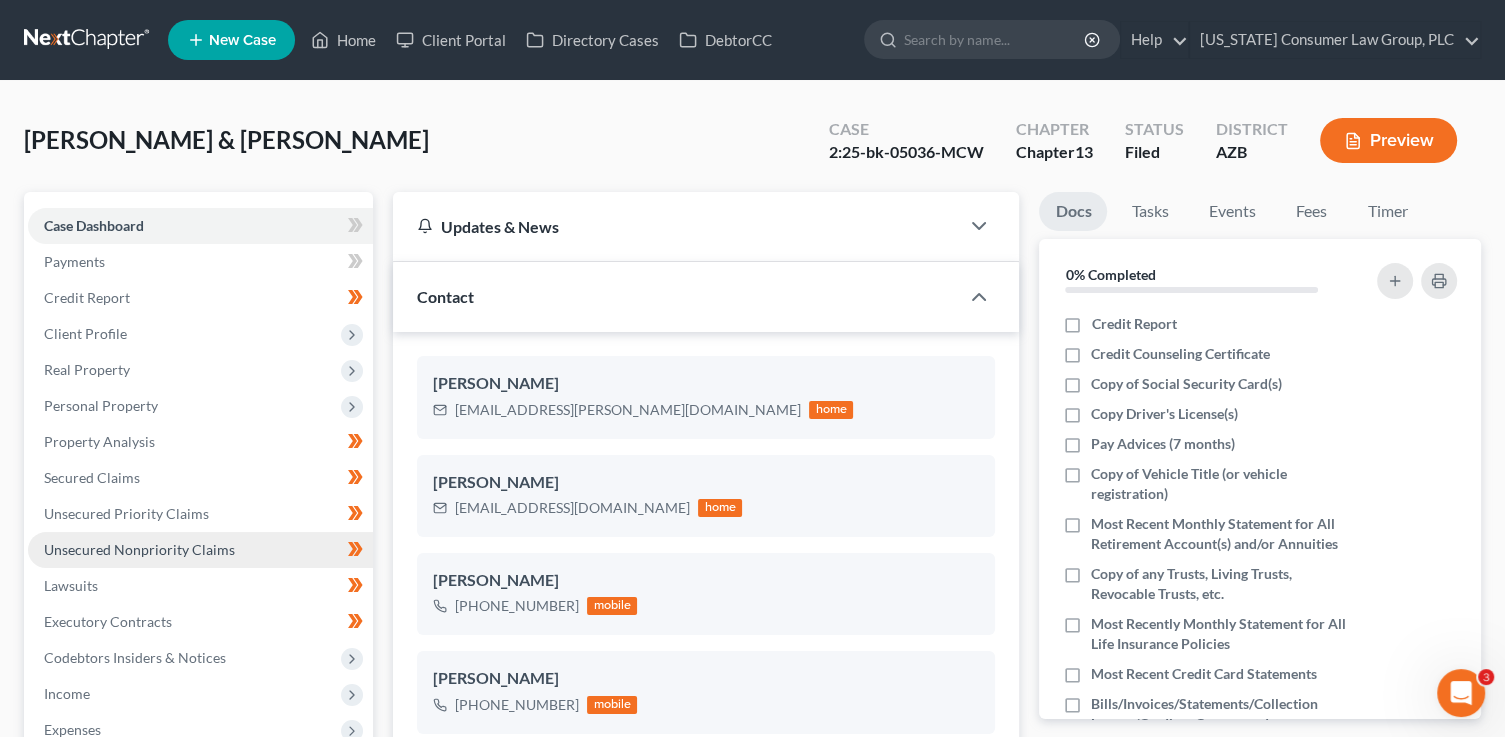 click on "Unsecured Nonpriority Claims" at bounding box center [139, 549] 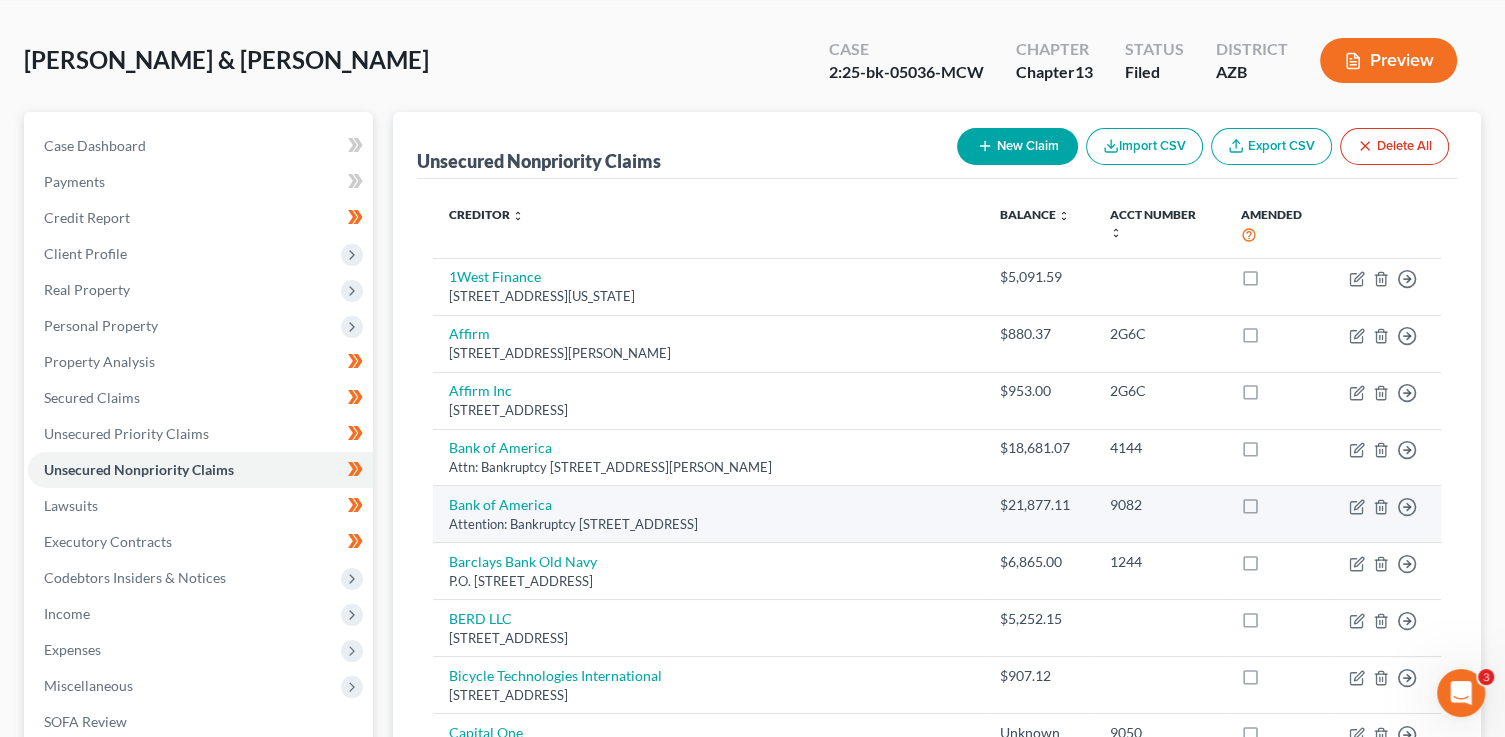 scroll, scrollTop: 0, scrollLeft: 0, axis: both 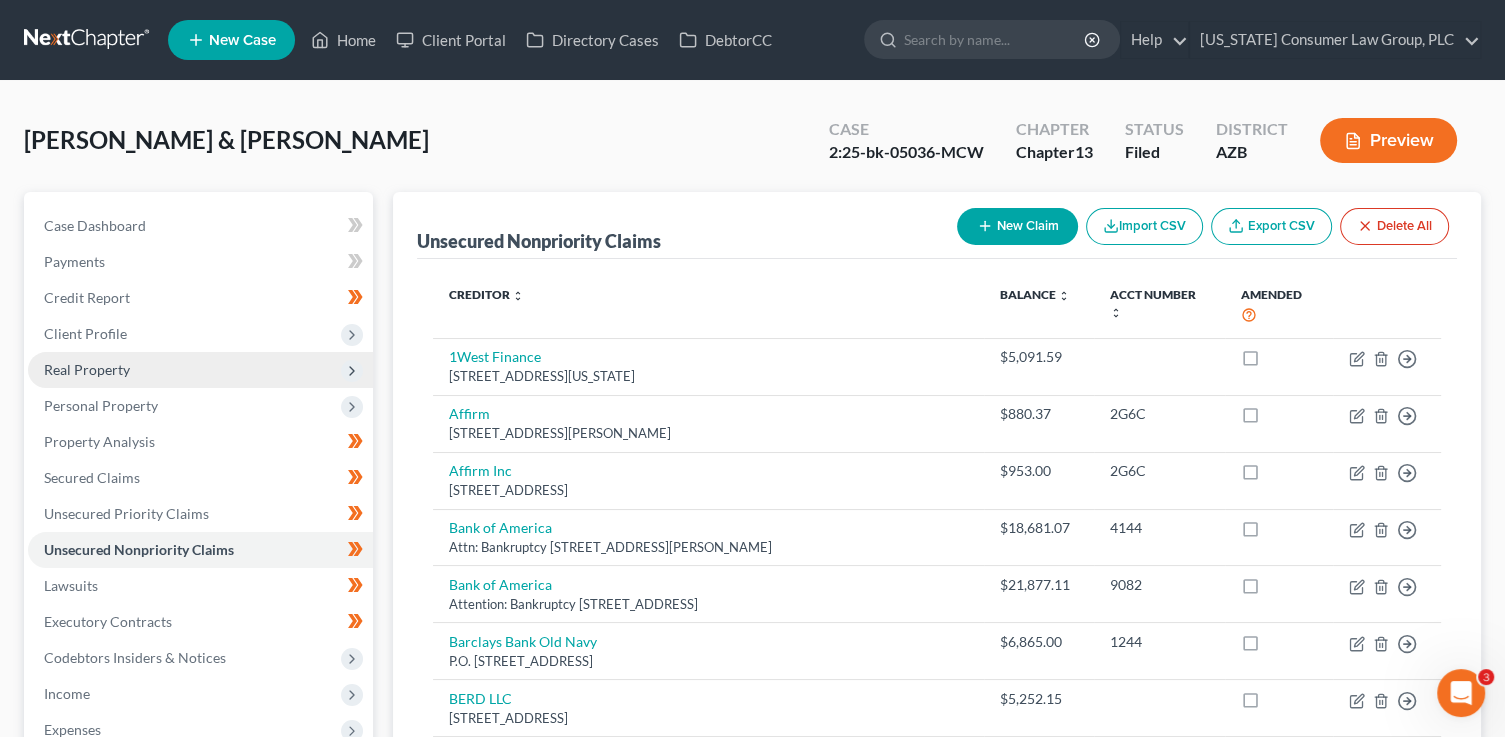 click on "Real Property" at bounding box center (200, 370) 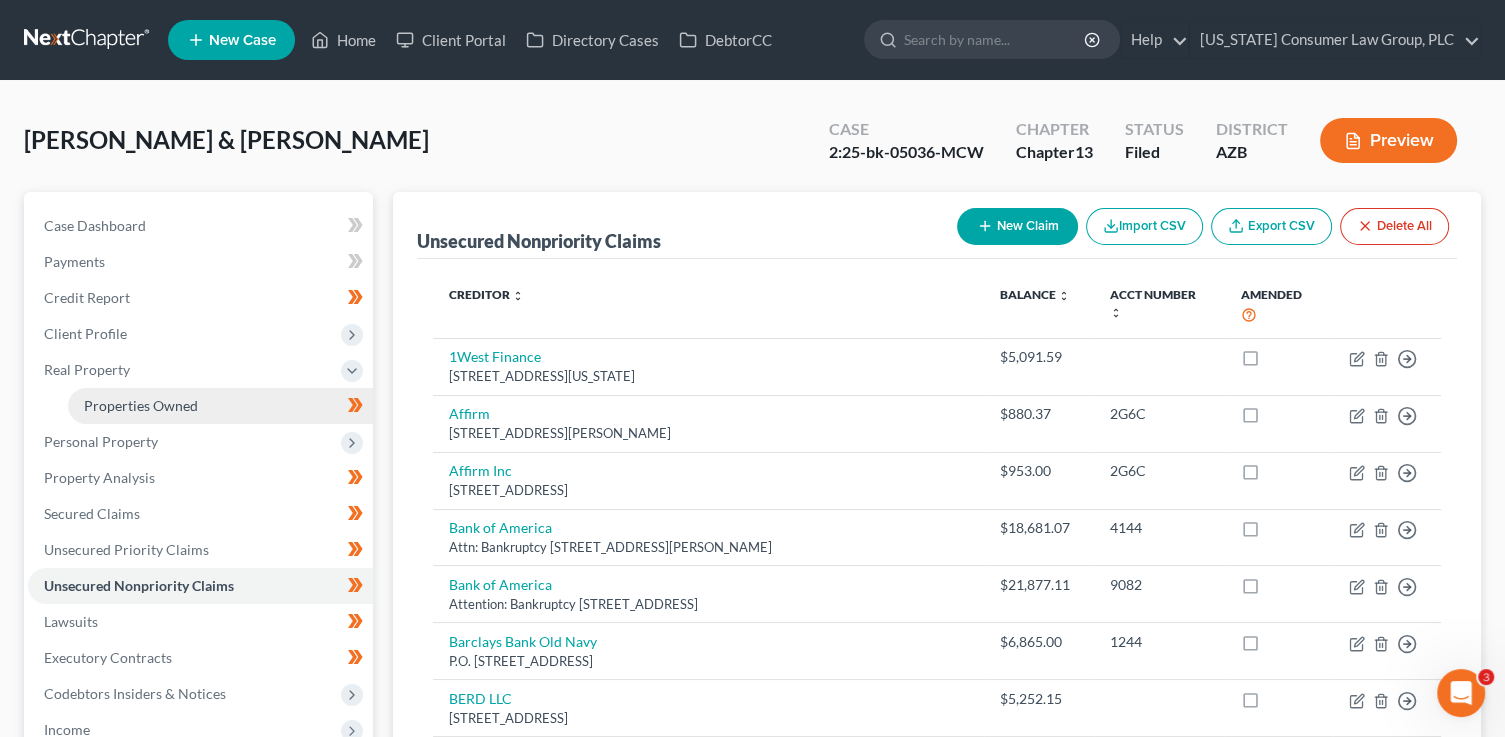 click on "Properties Owned" at bounding box center (141, 405) 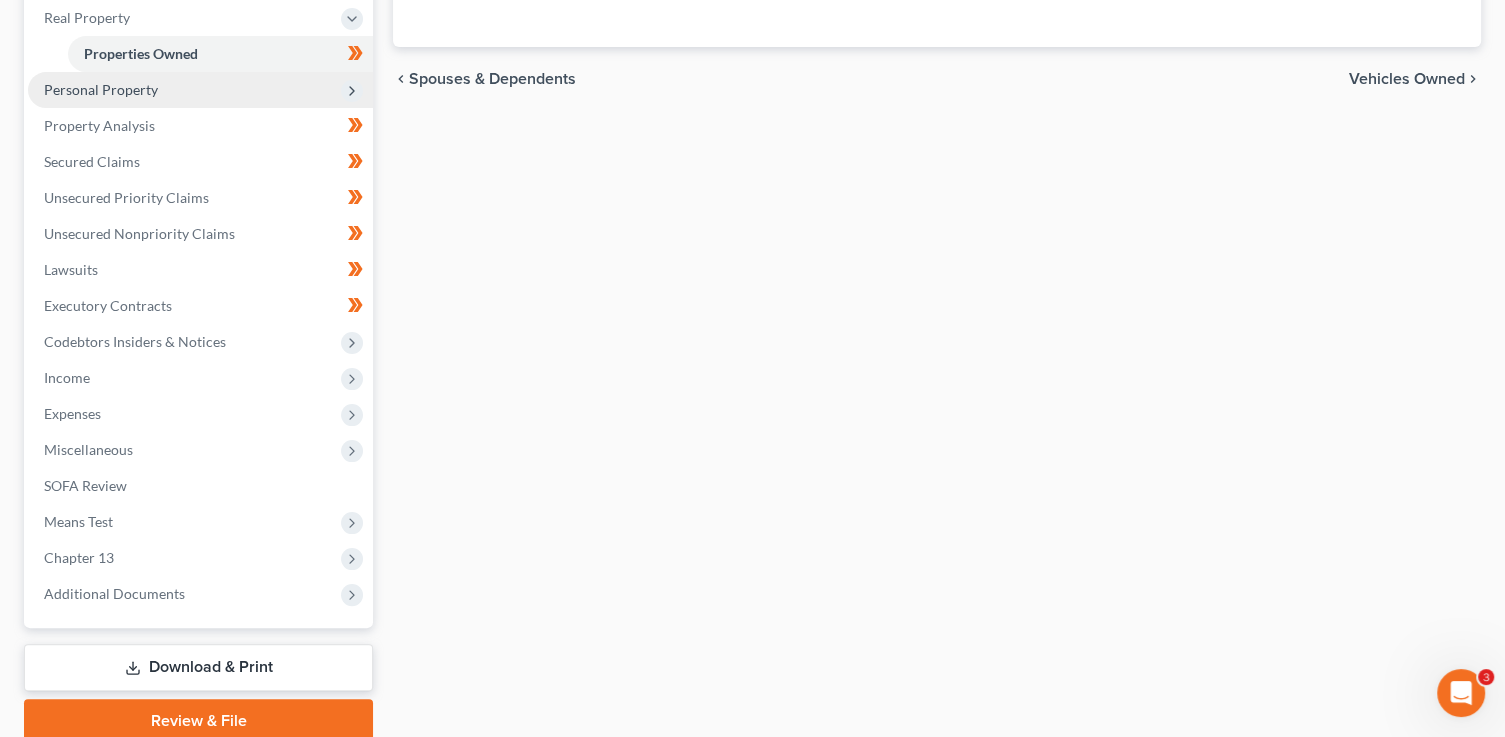 scroll, scrollTop: 407, scrollLeft: 0, axis: vertical 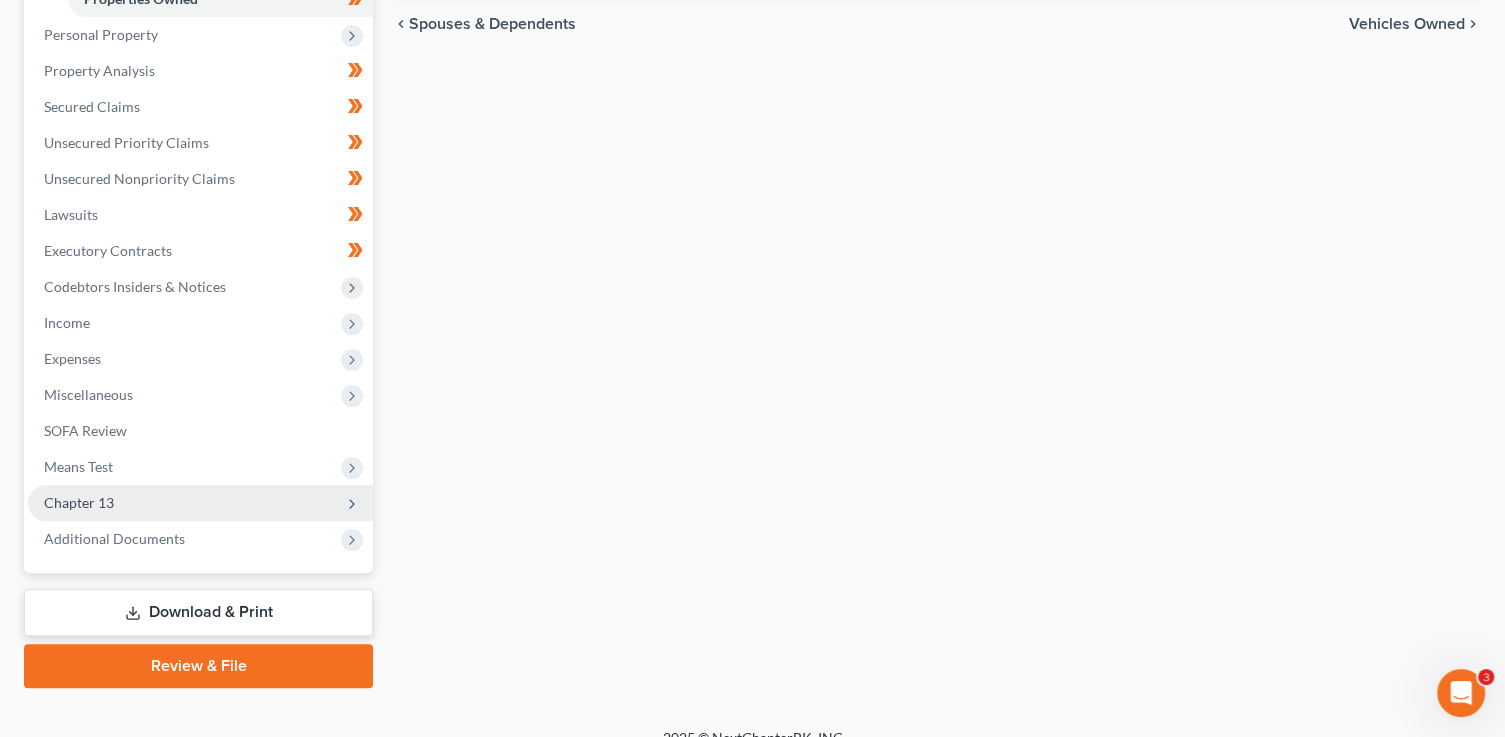 click on "Chapter 13" at bounding box center (200, 503) 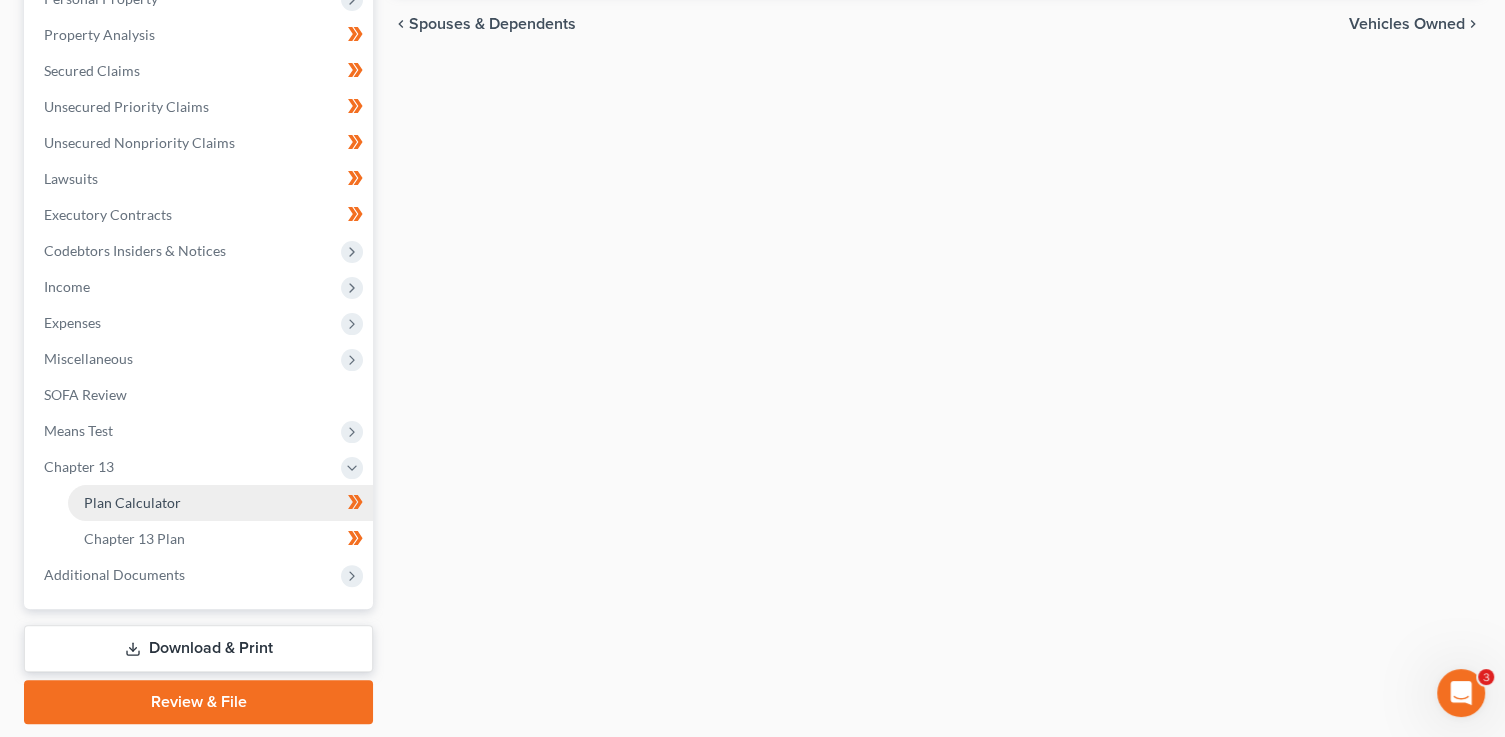 click on "Plan Calculator" at bounding box center (132, 502) 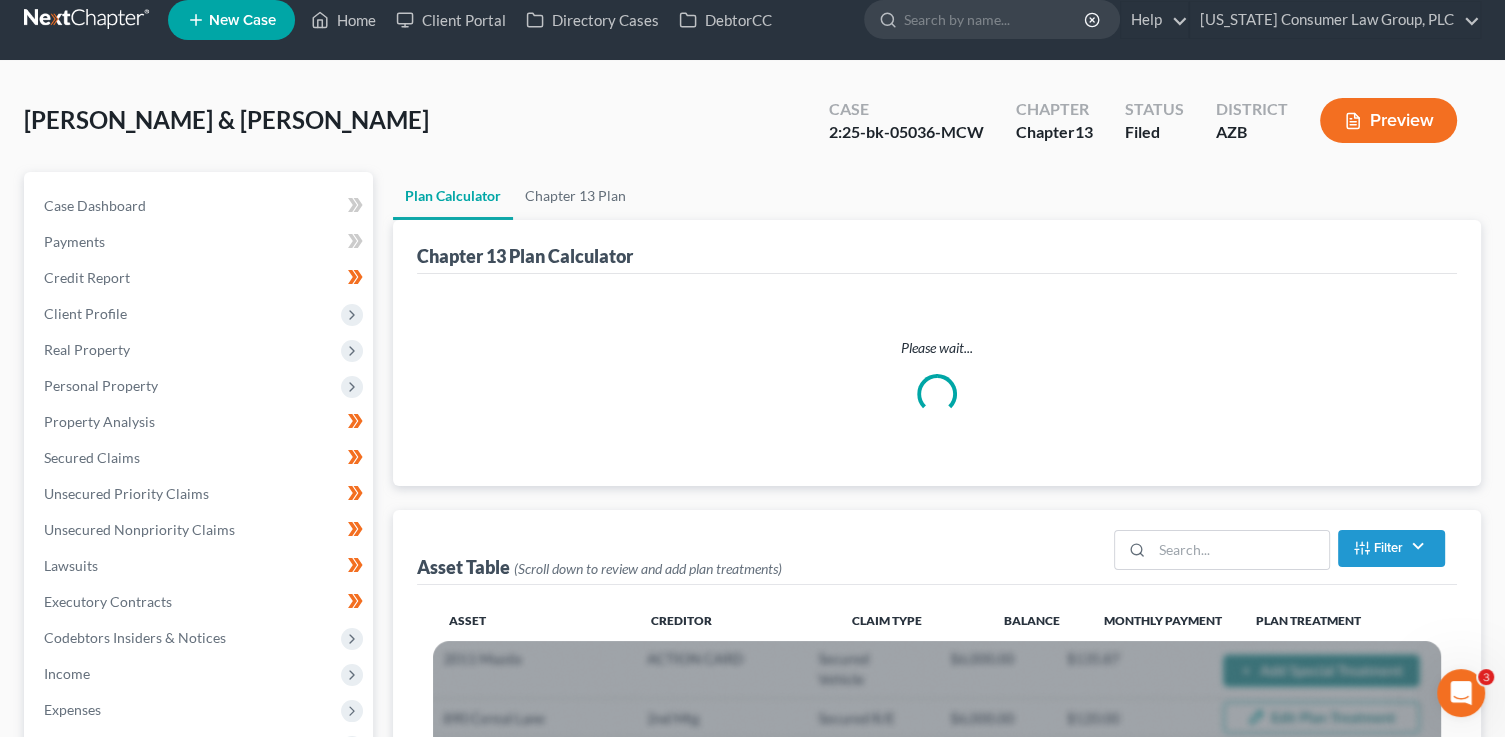 scroll, scrollTop: 0, scrollLeft: 0, axis: both 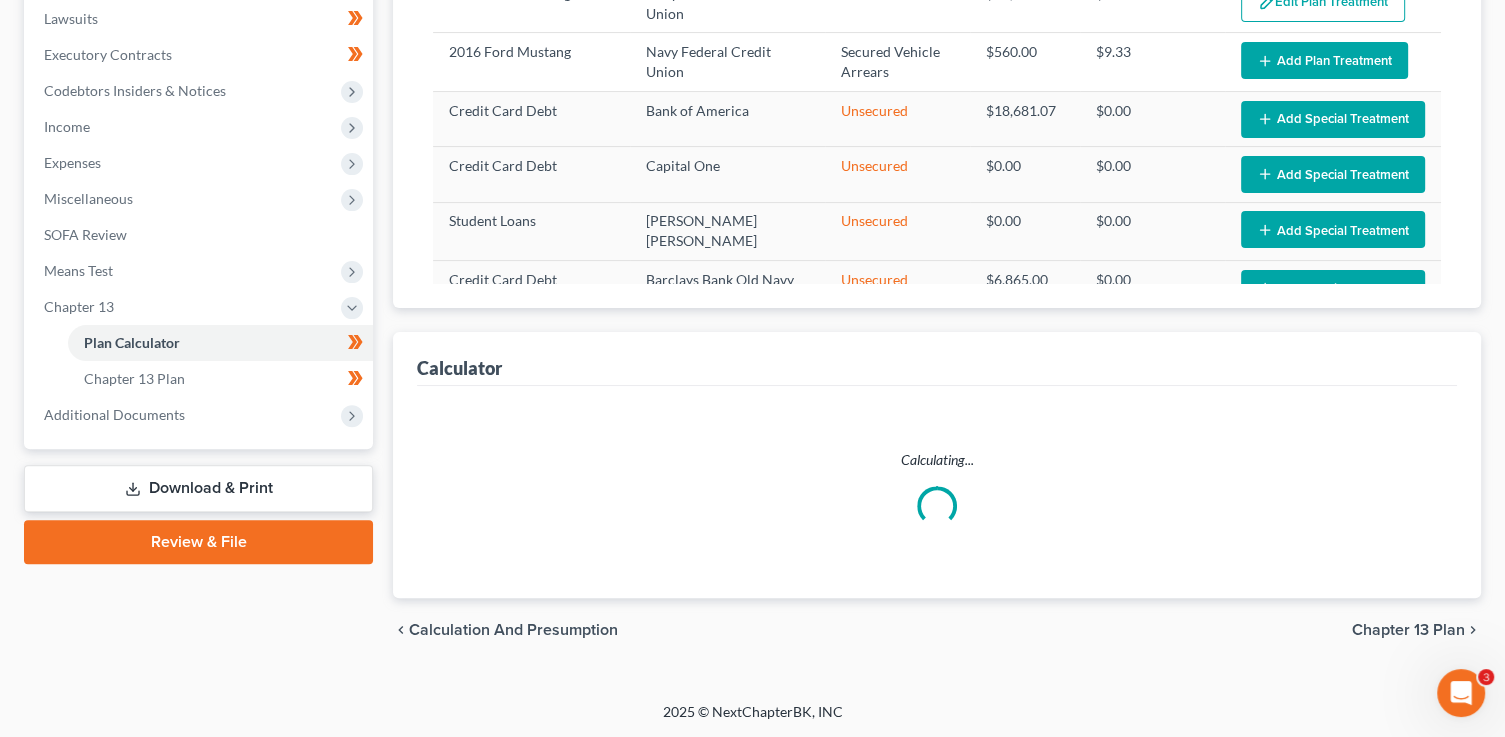 select on "59" 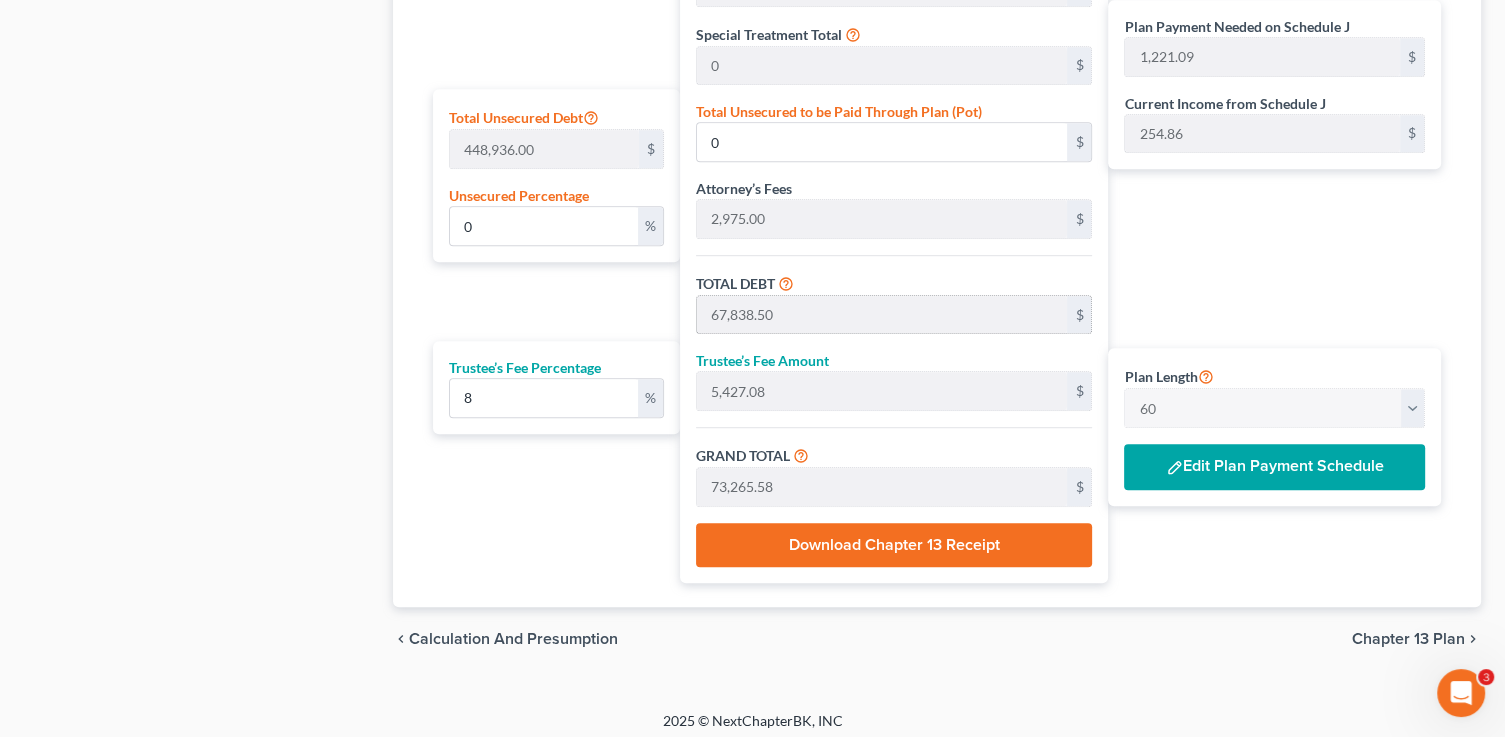 scroll, scrollTop: 1206, scrollLeft: 0, axis: vertical 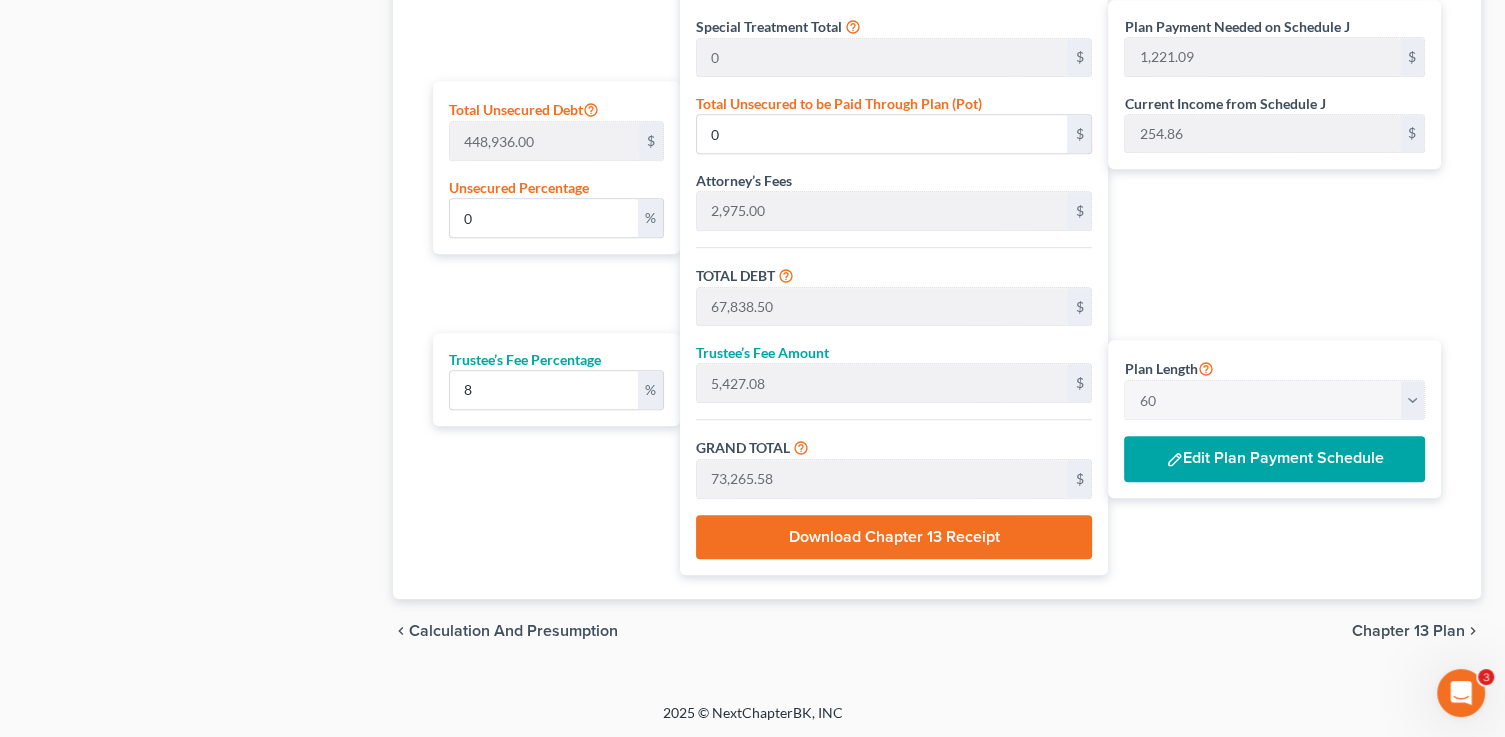 click on "Edit Plan Payment Schedule" at bounding box center (1274, 459) 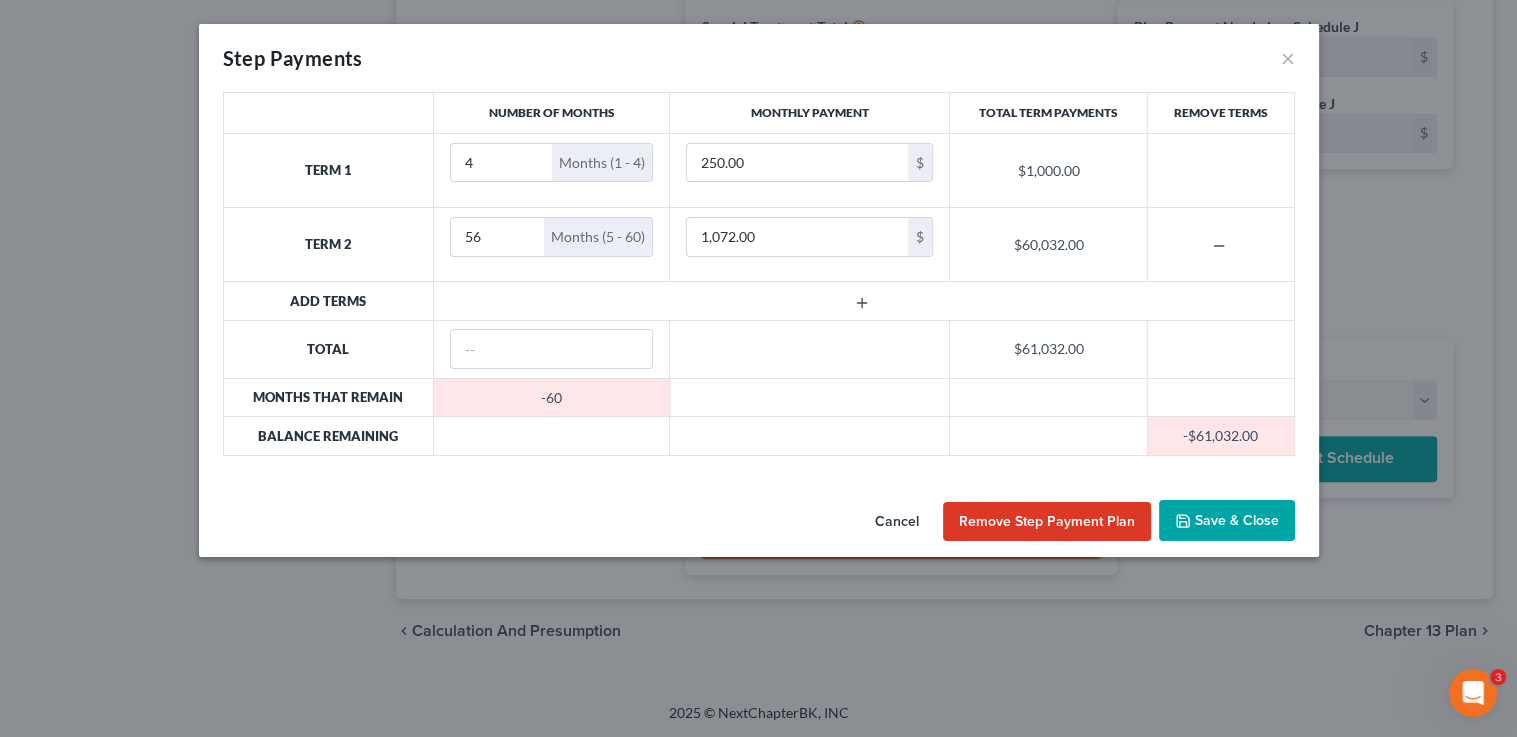 click on "Cancel" at bounding box center [897, 522] 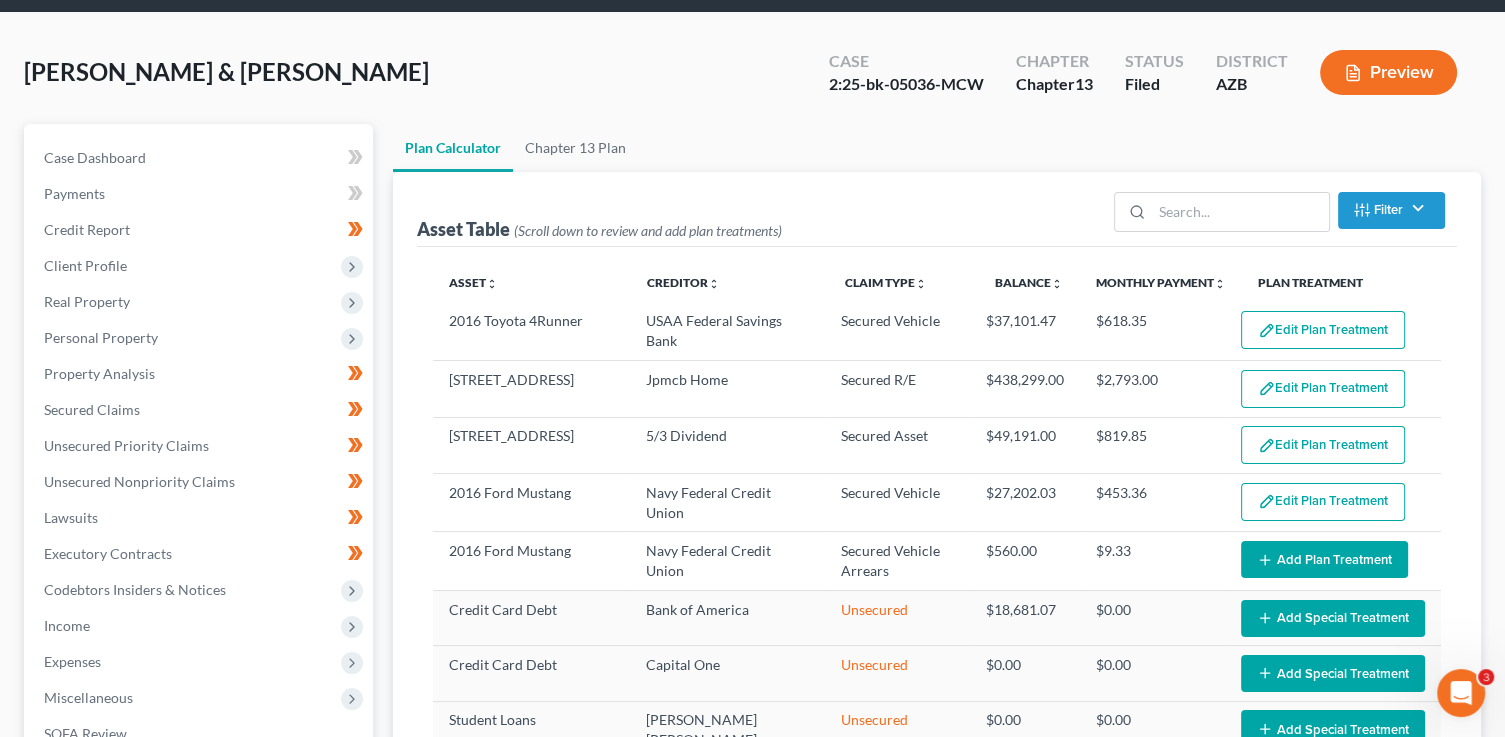 scroll, scrollTop: 0, scrollLeft: 0, axis: both 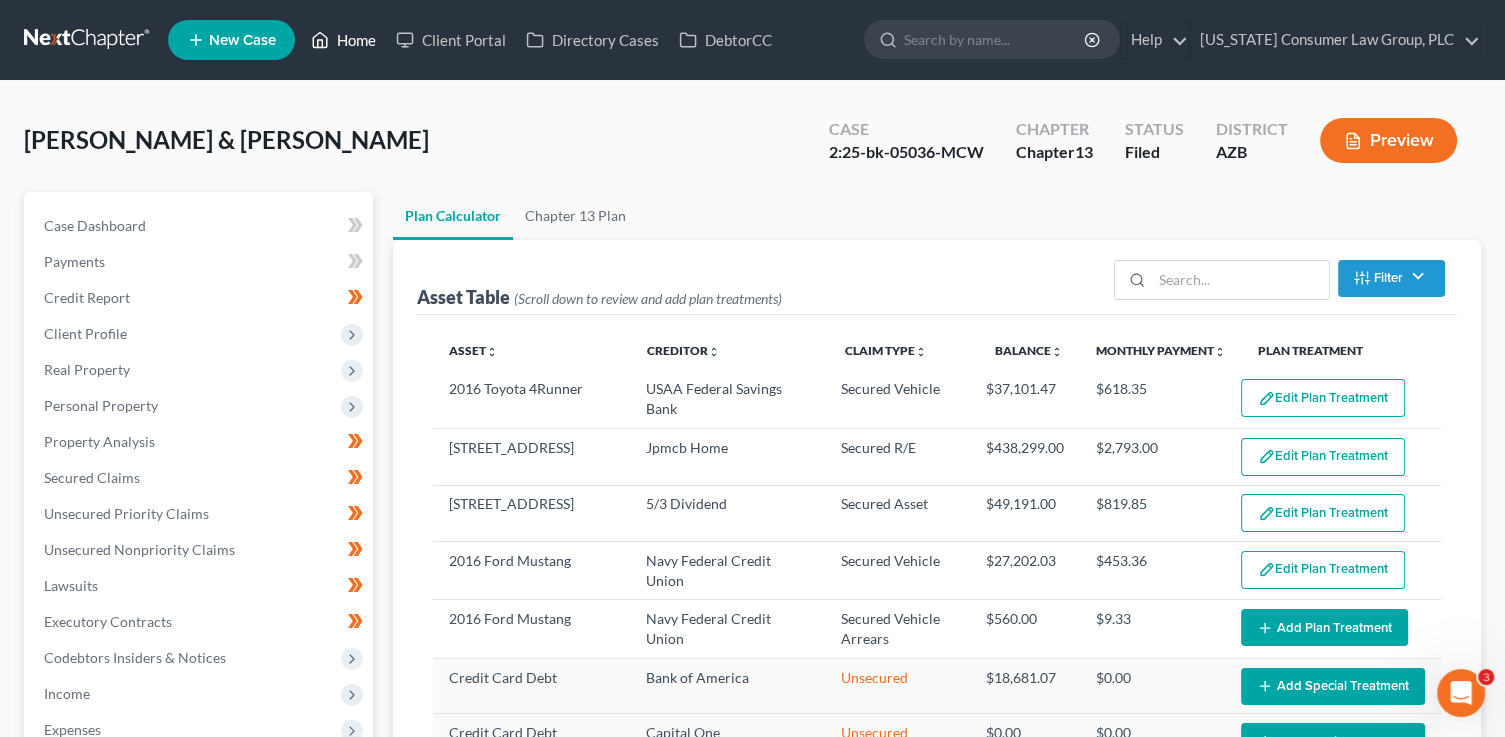 click on "Home" at bounding box center [343, 40] 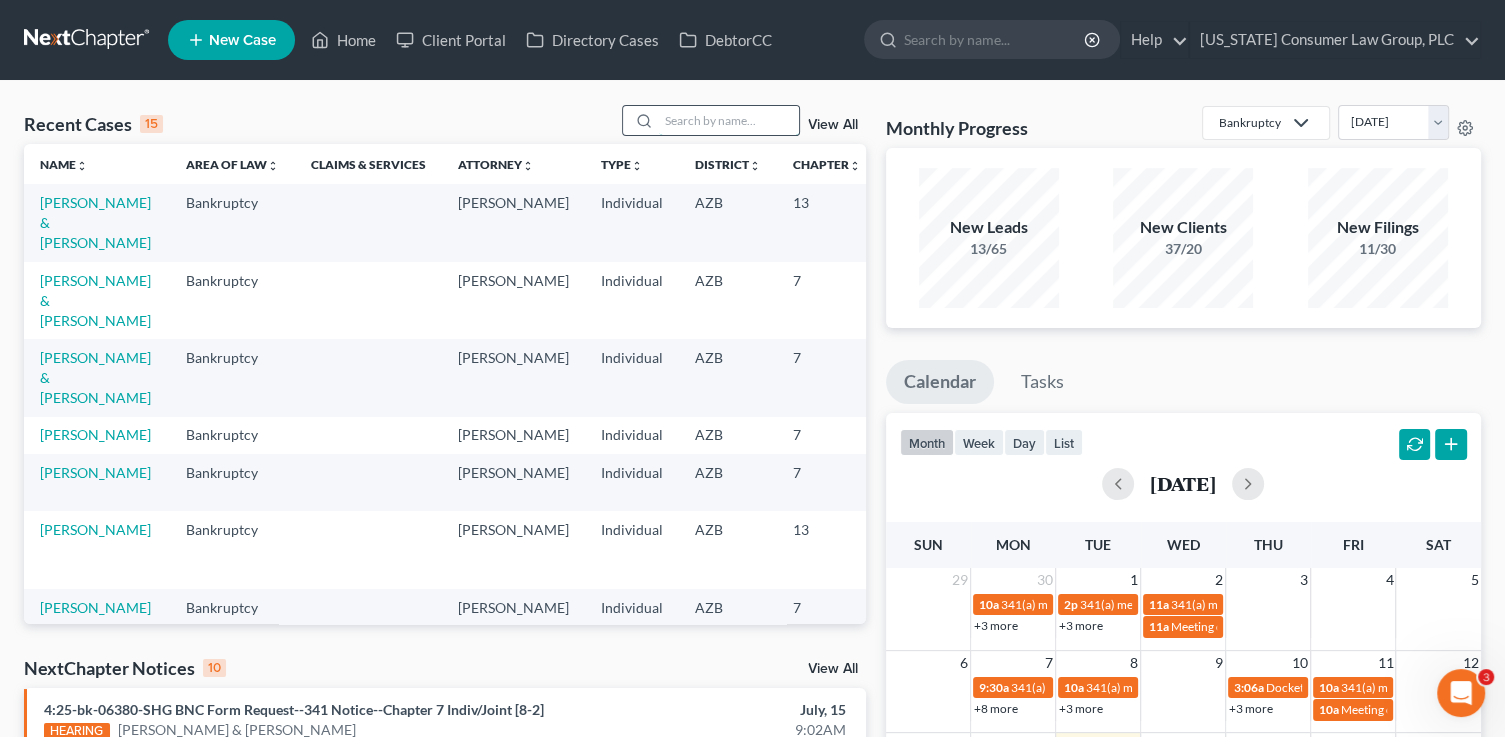 click at bounding box center (729, 120) 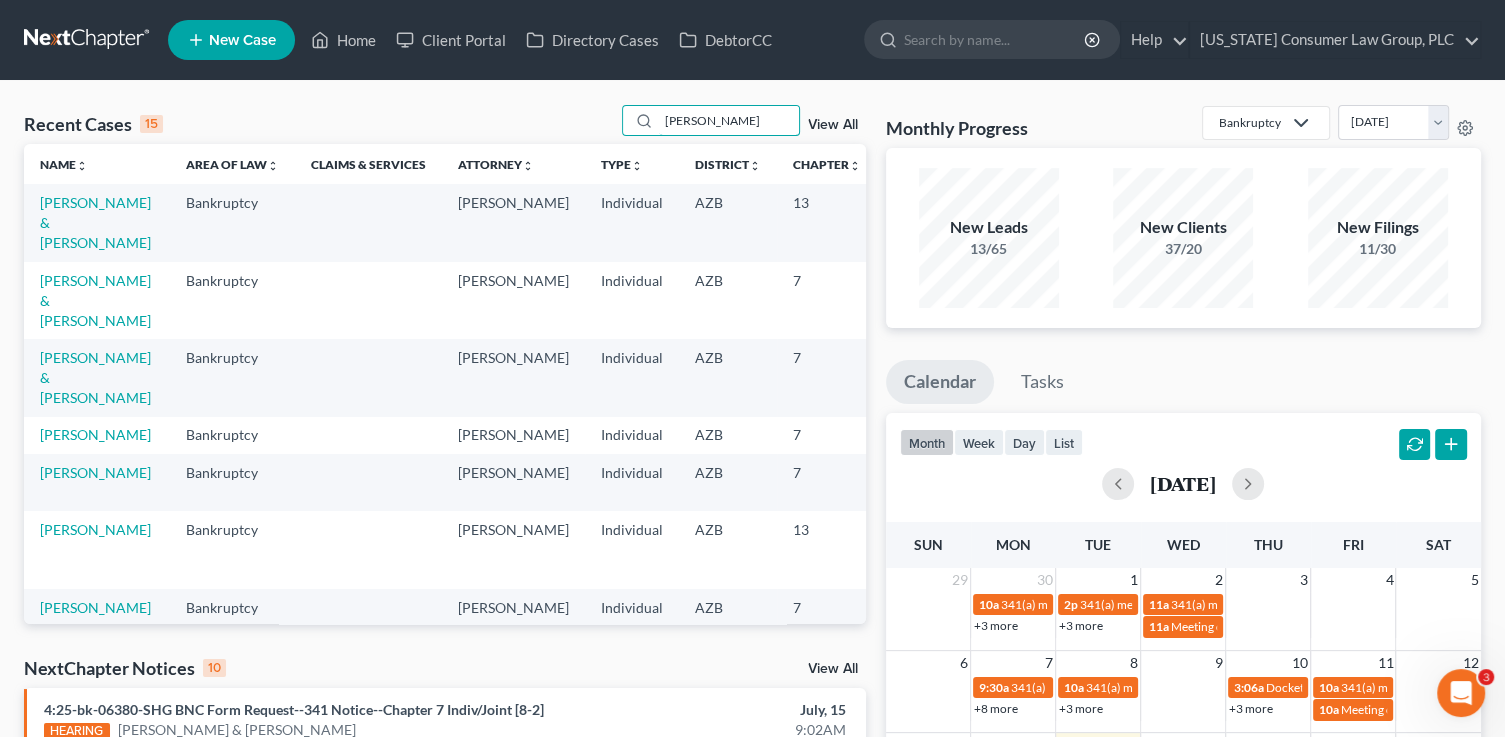 type on "lipke" 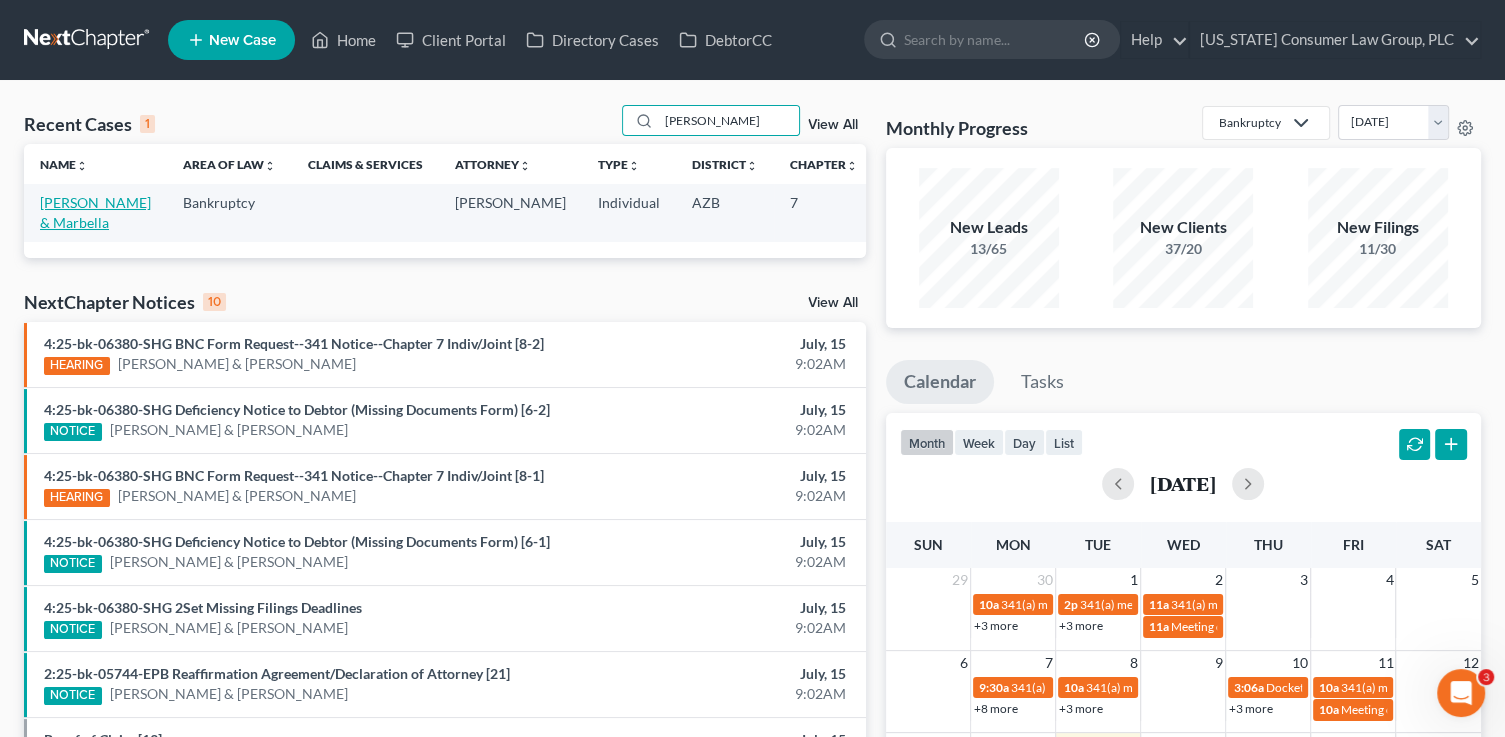 click on "[PERSON_NAME] & Marbella" at bounding box center [95, 212] 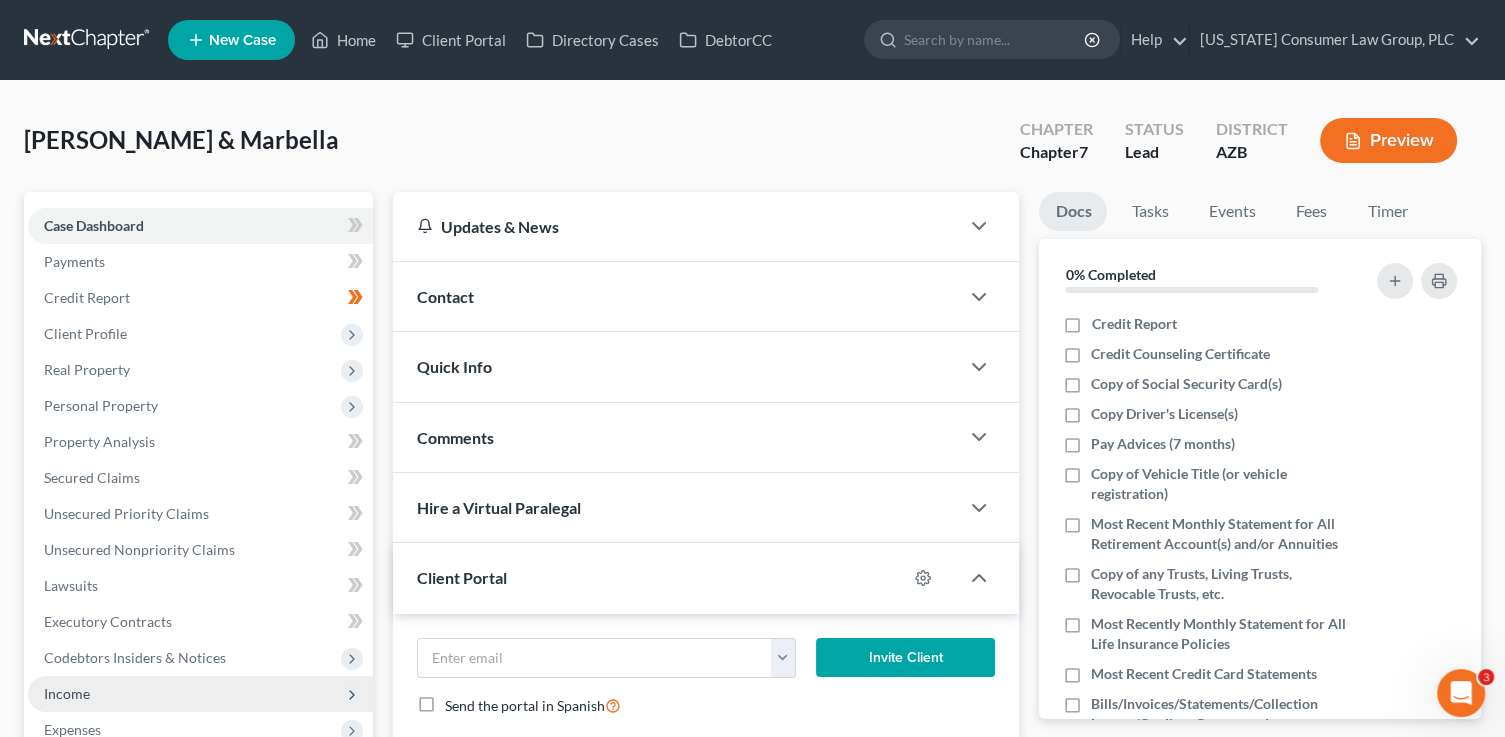 click on "Income" at bounding box center (67, 693) 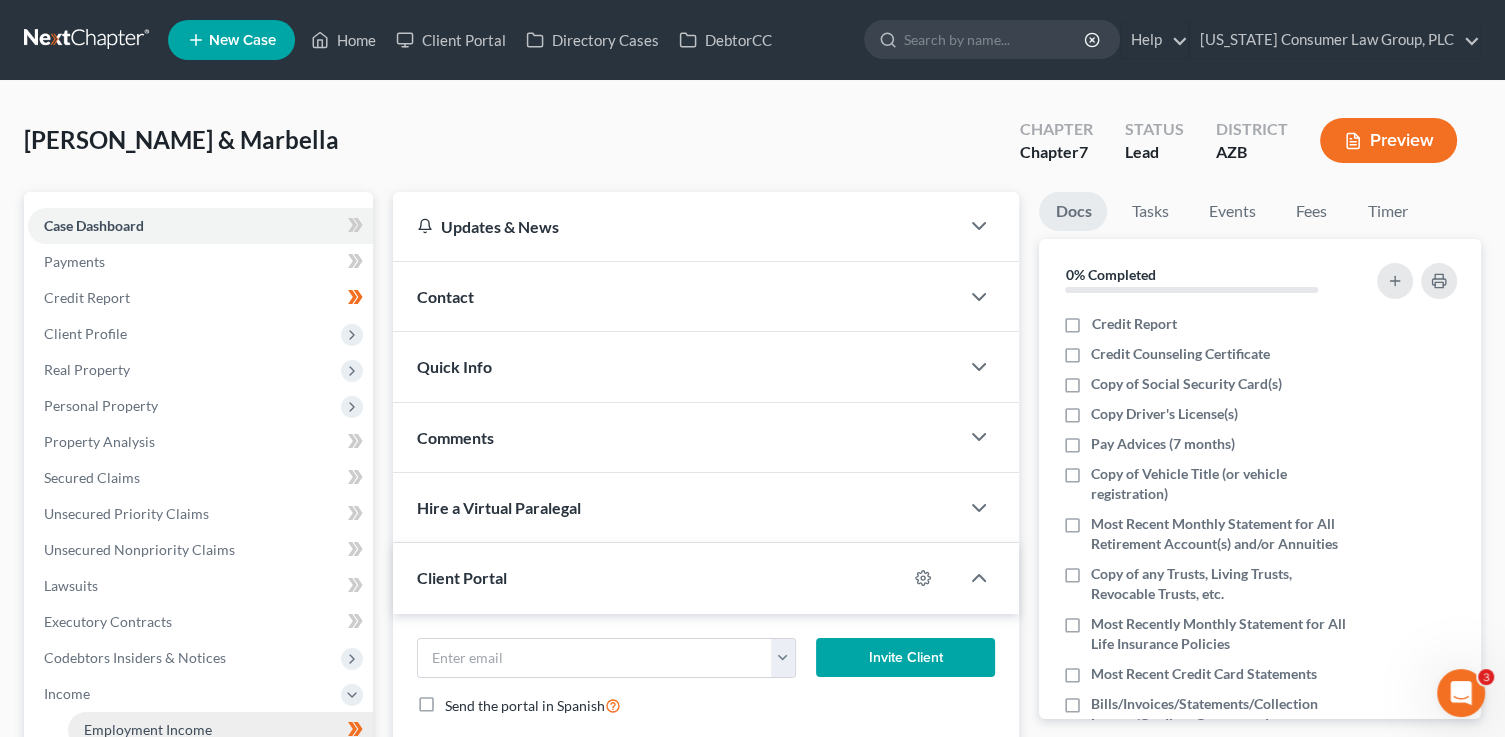click on "Employment Income" at bounding box center [220, 730] 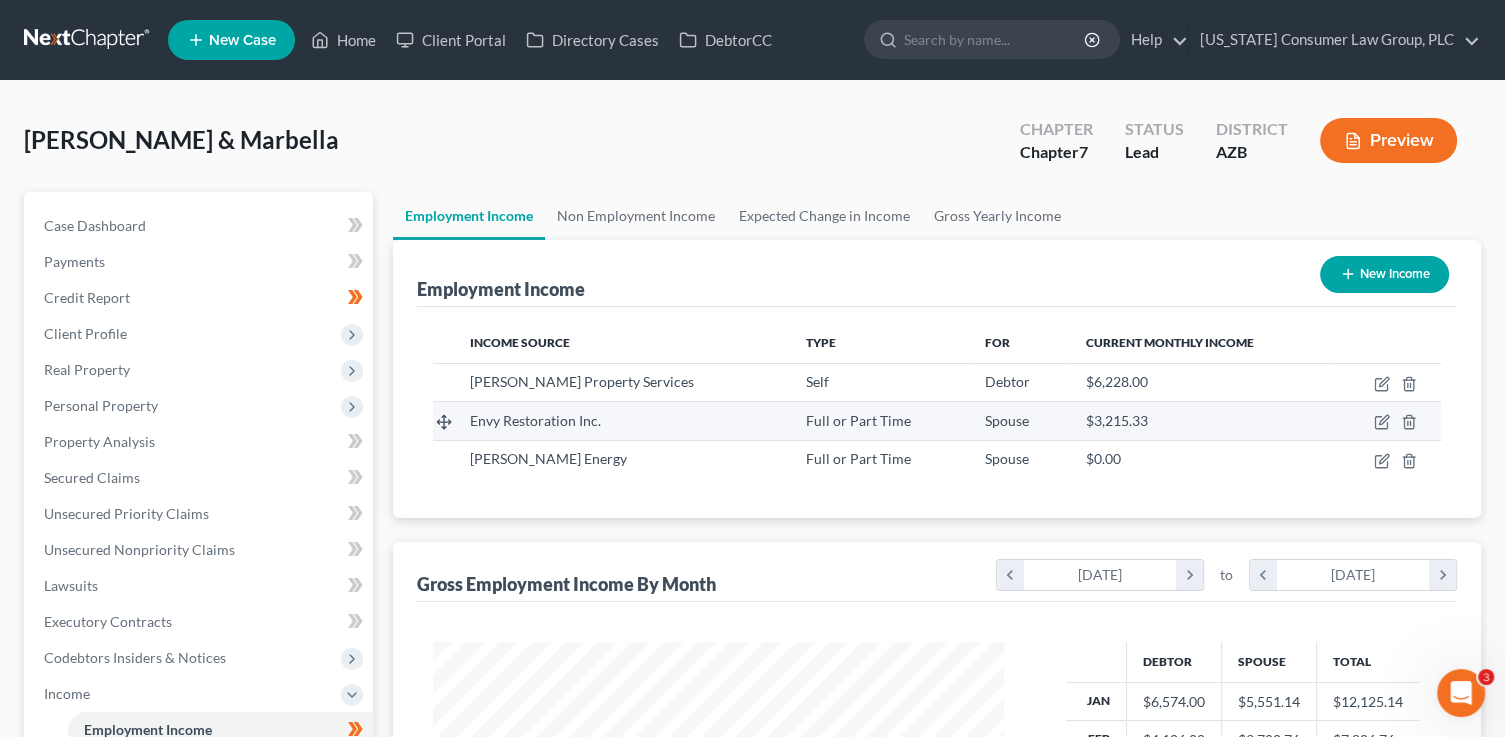 scroll, scrollTop: 999643, scrollLeft: 999388, axis: both 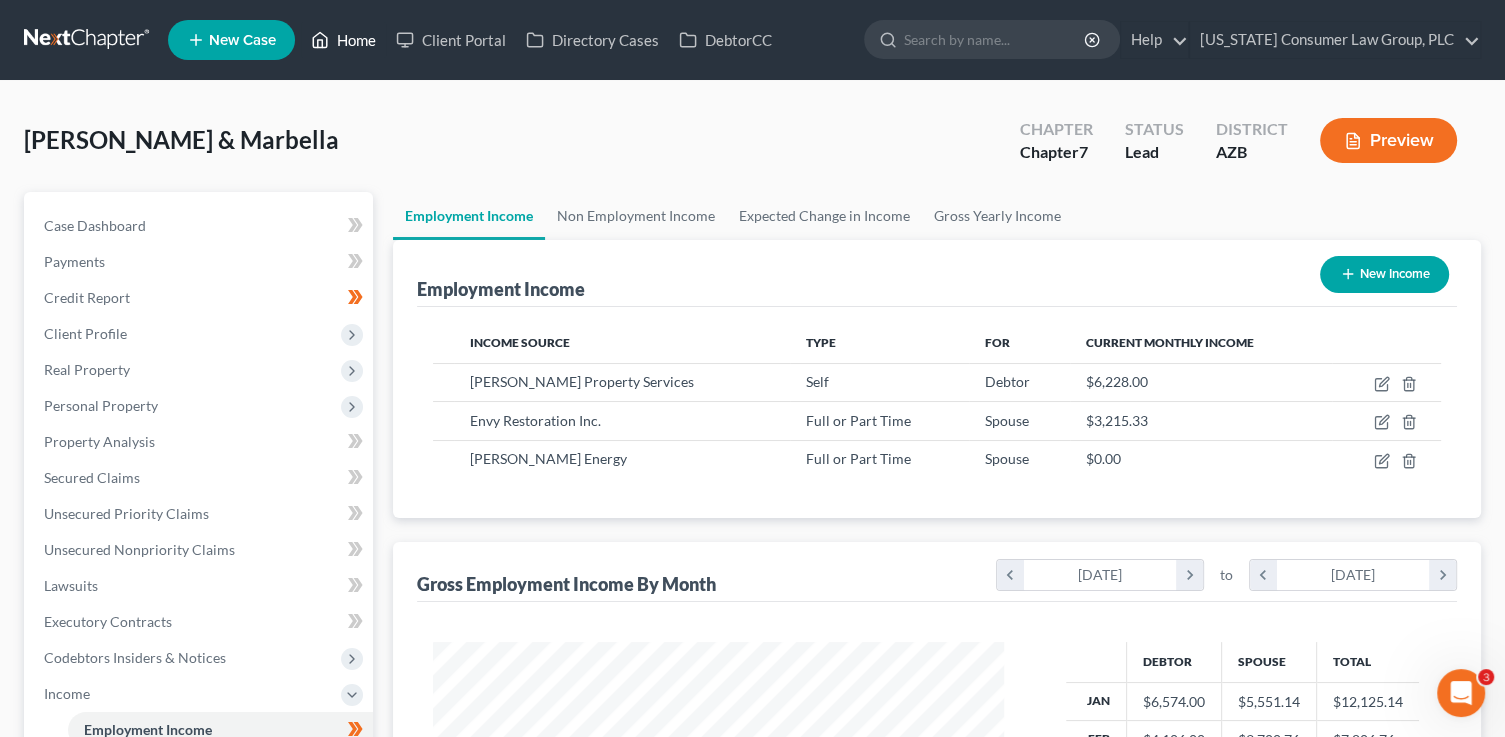click on "Home" at bounding box center [343, 40] 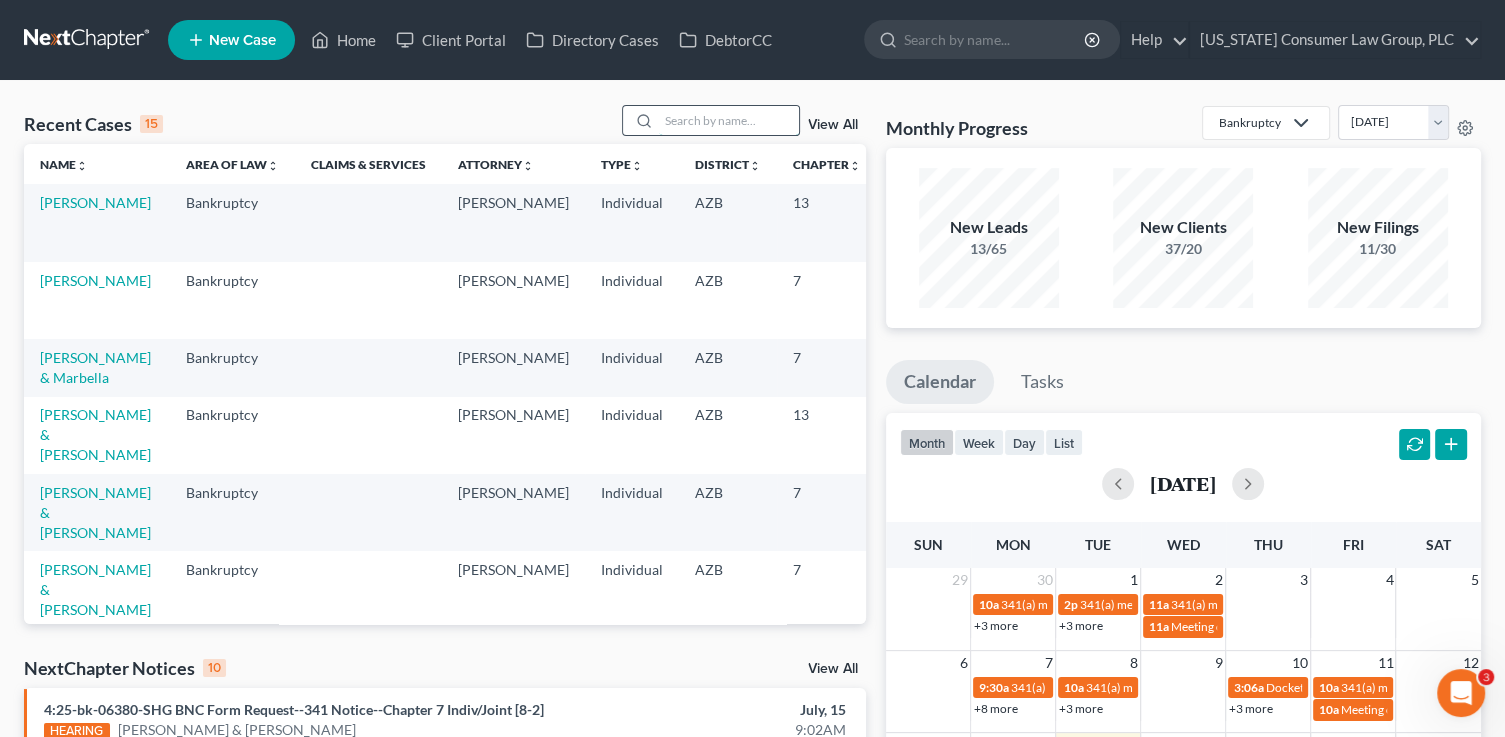 click at bounding box center (729, 120) 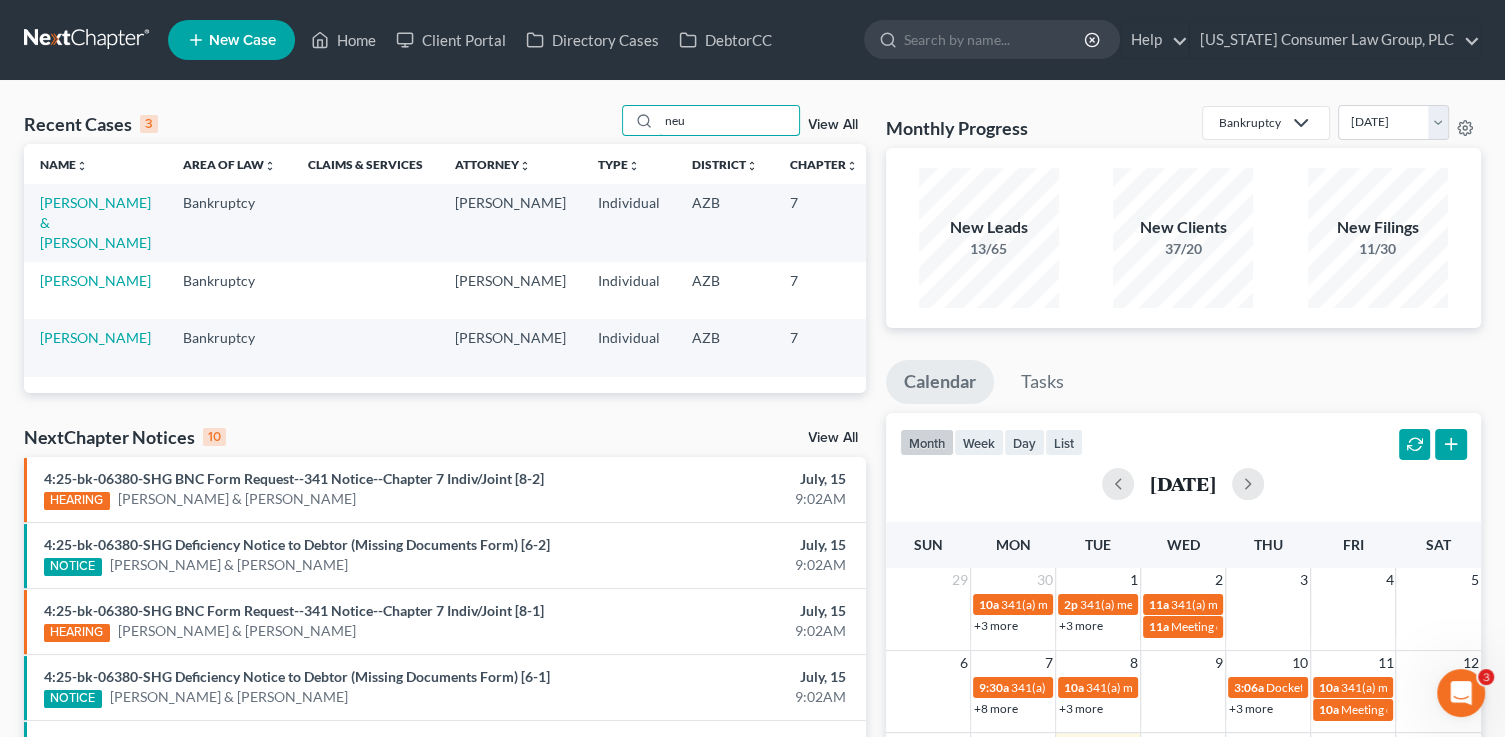 type on "neu" 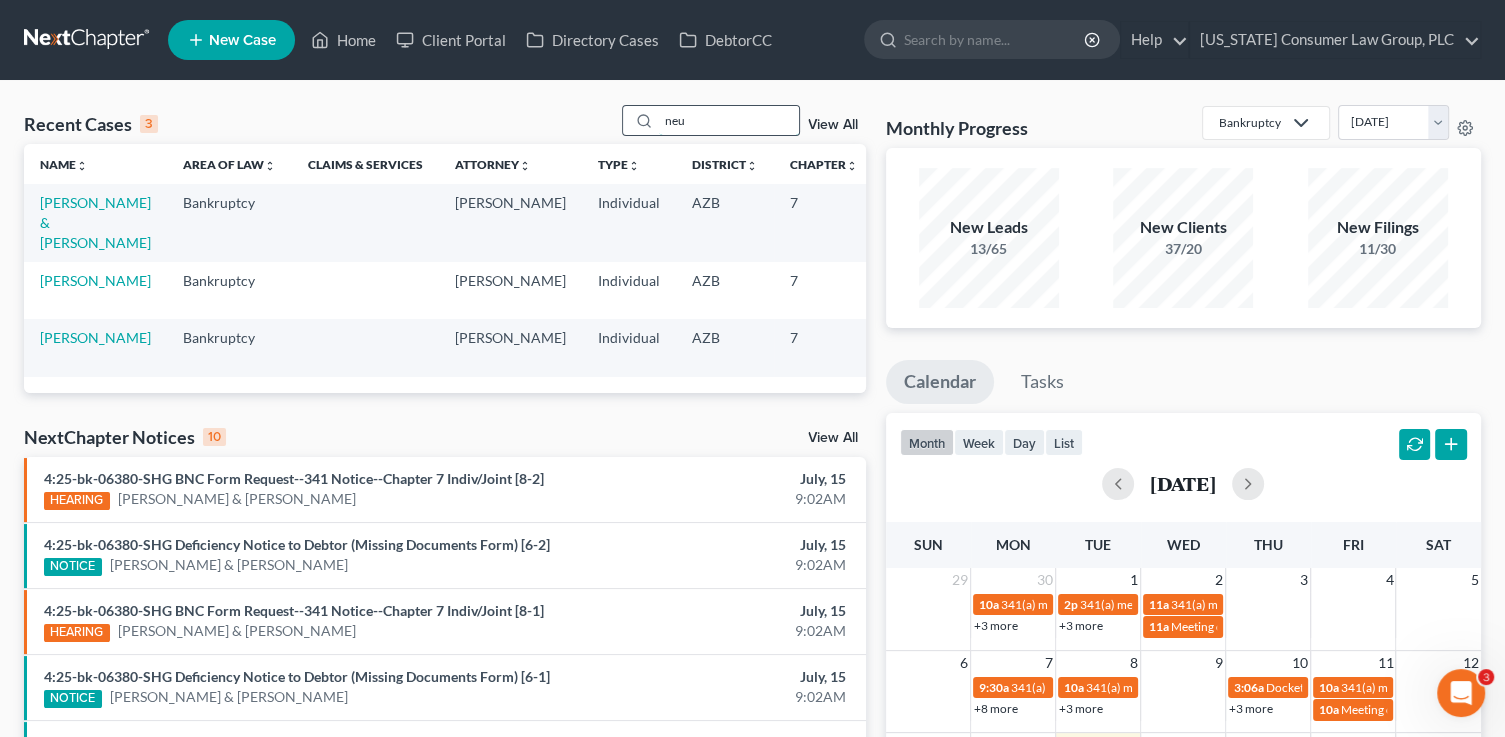 click on "neu" at bounding box center (711, 120) 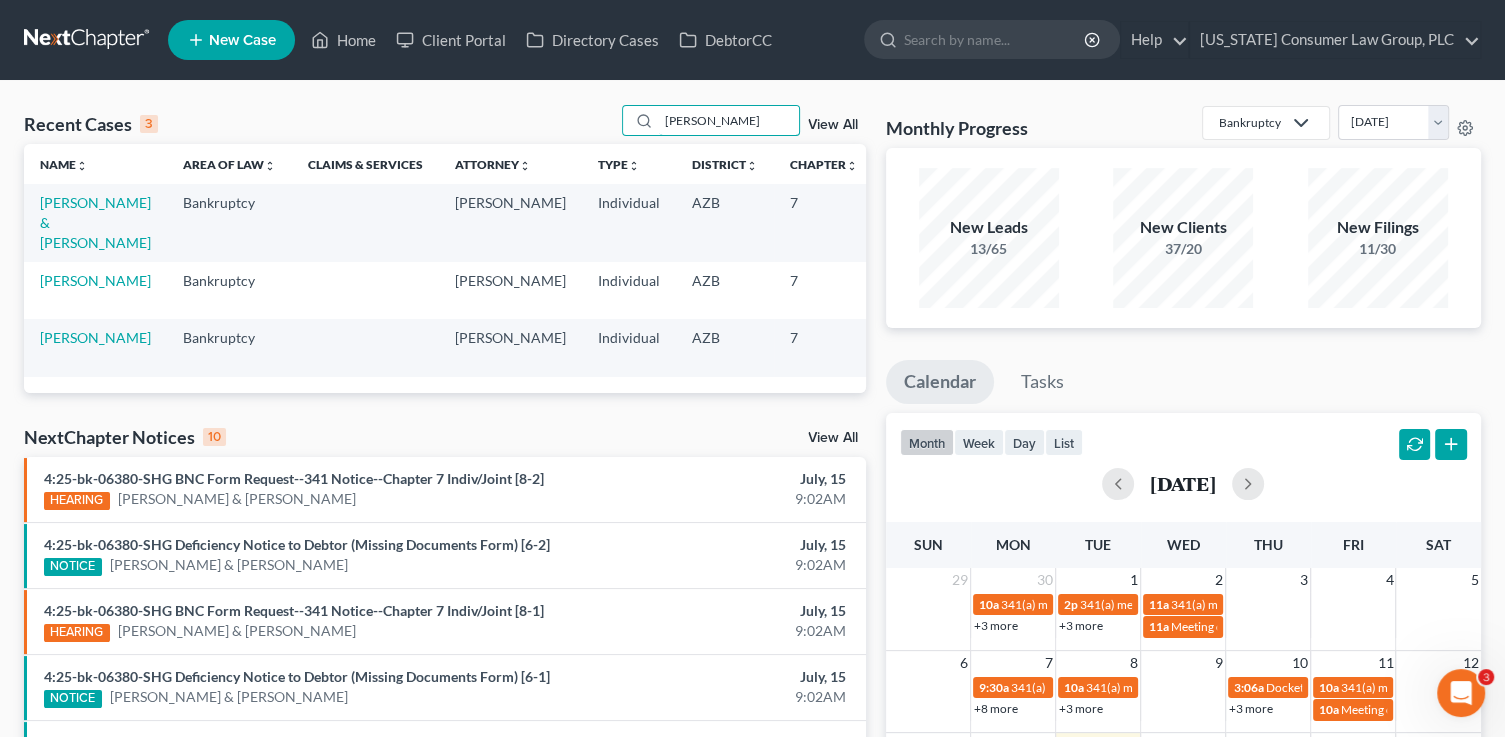 type on "tyrone" 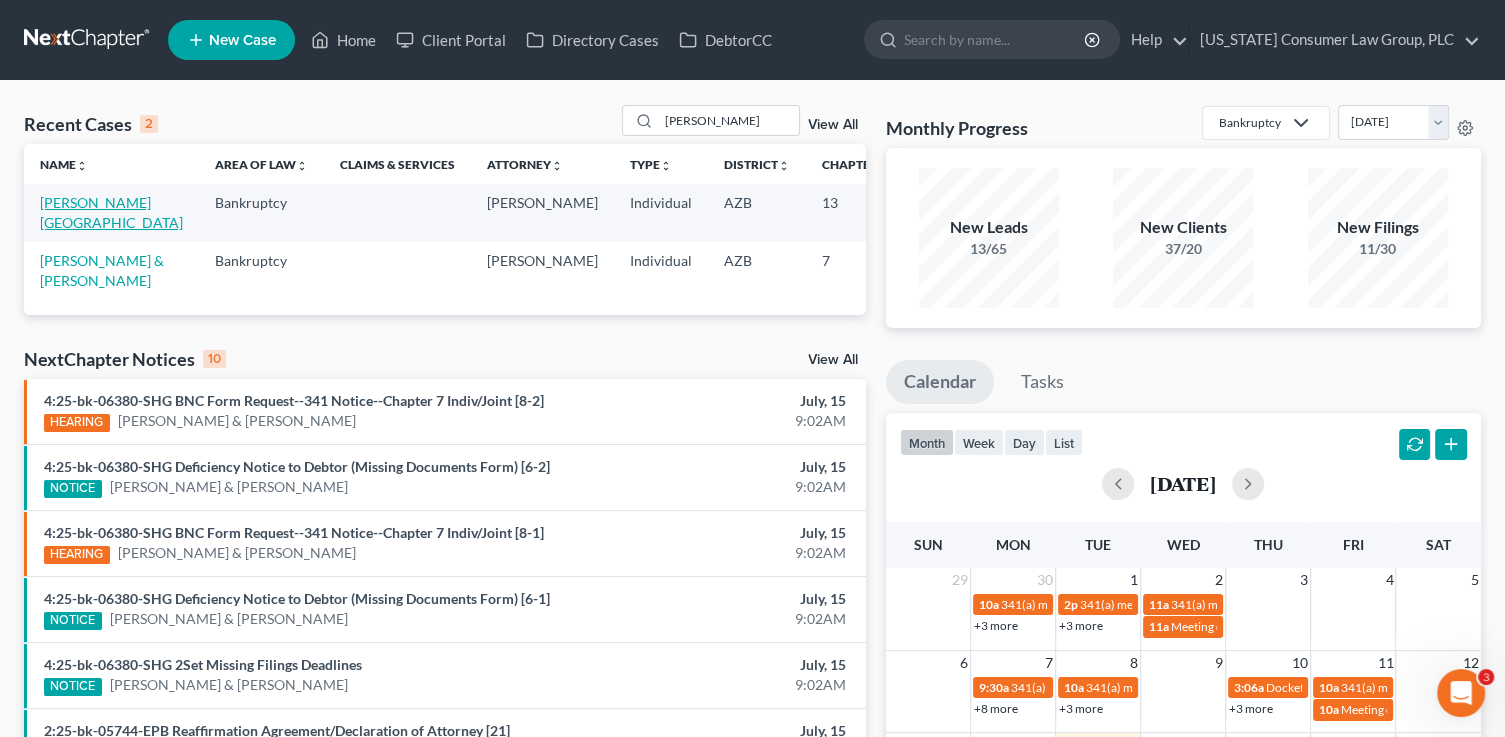 click on "[PERSON_NAME][GEOGRAPHIC_DATA]" at bounding box center [111, 212] 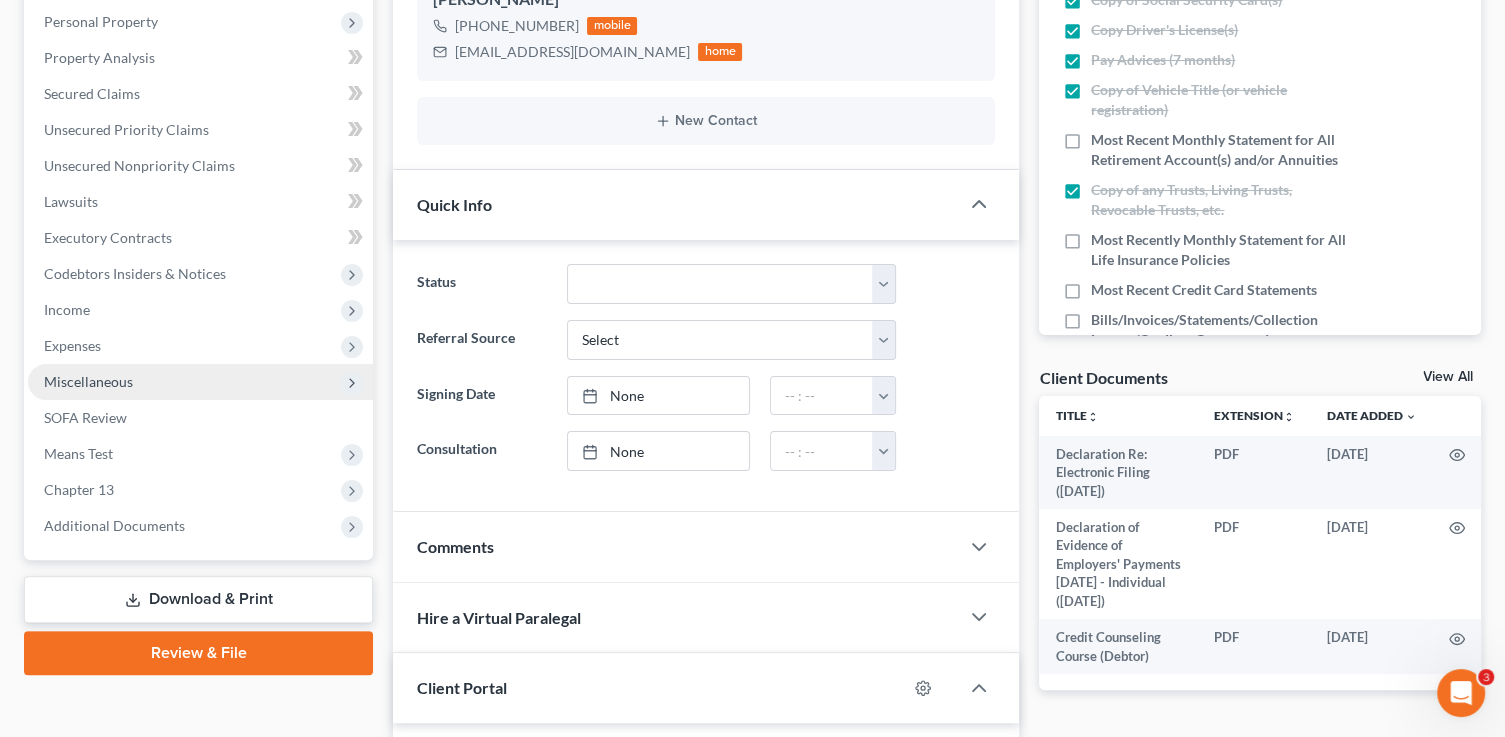 scroll, scrollTop: 388, scrollLeft: 0, axis: vertical 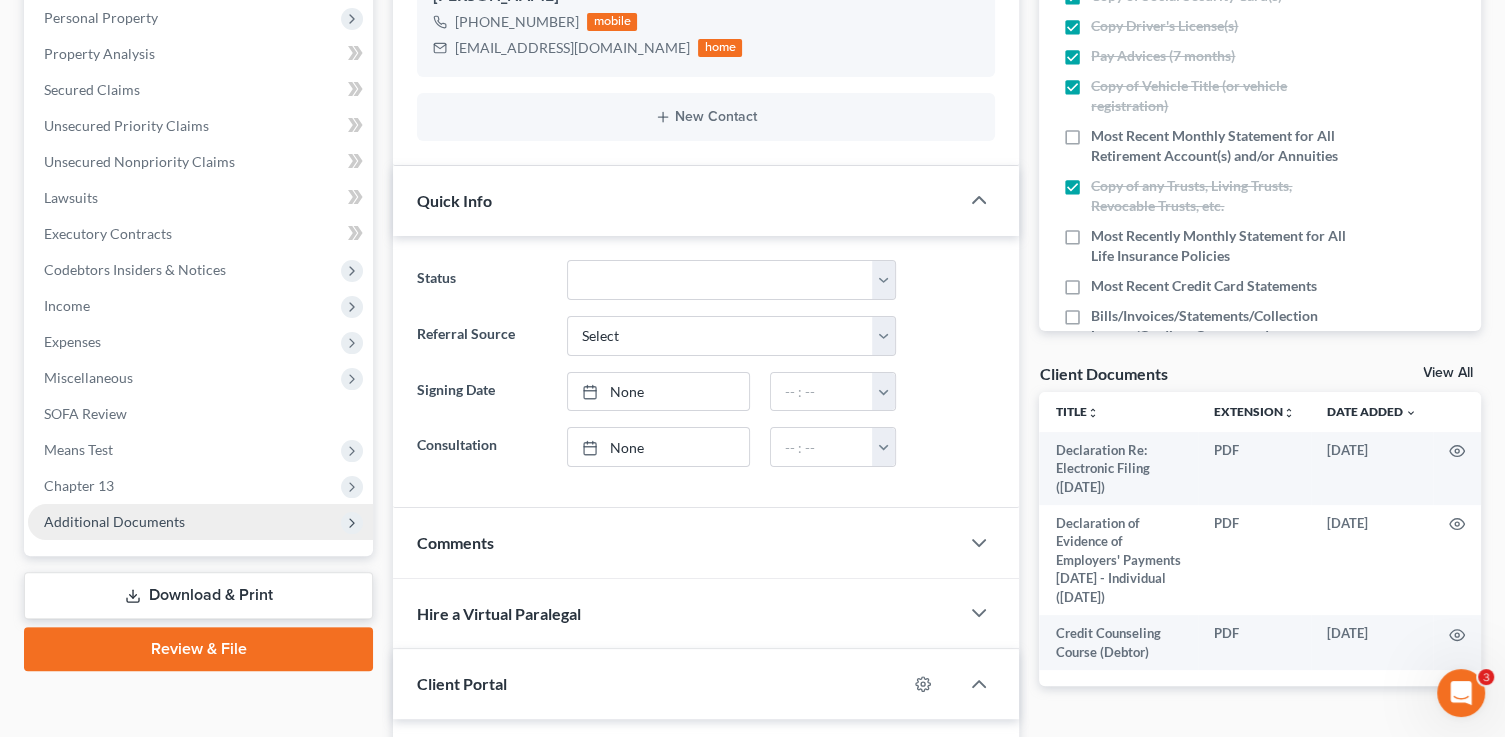 click on "Additional Documents" at bounding box center (200, 522) 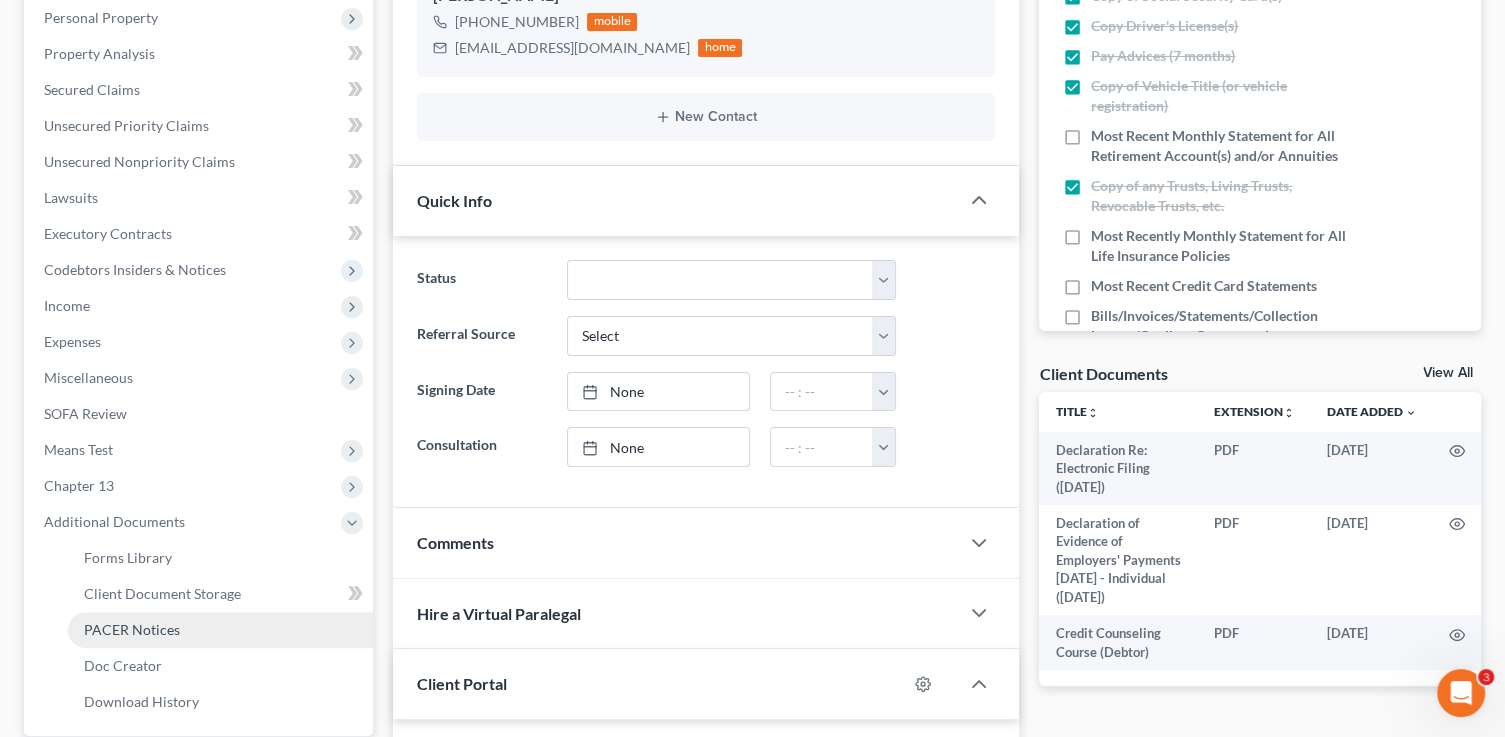 click on "PACER Notices" at bounding box center (220, 630) 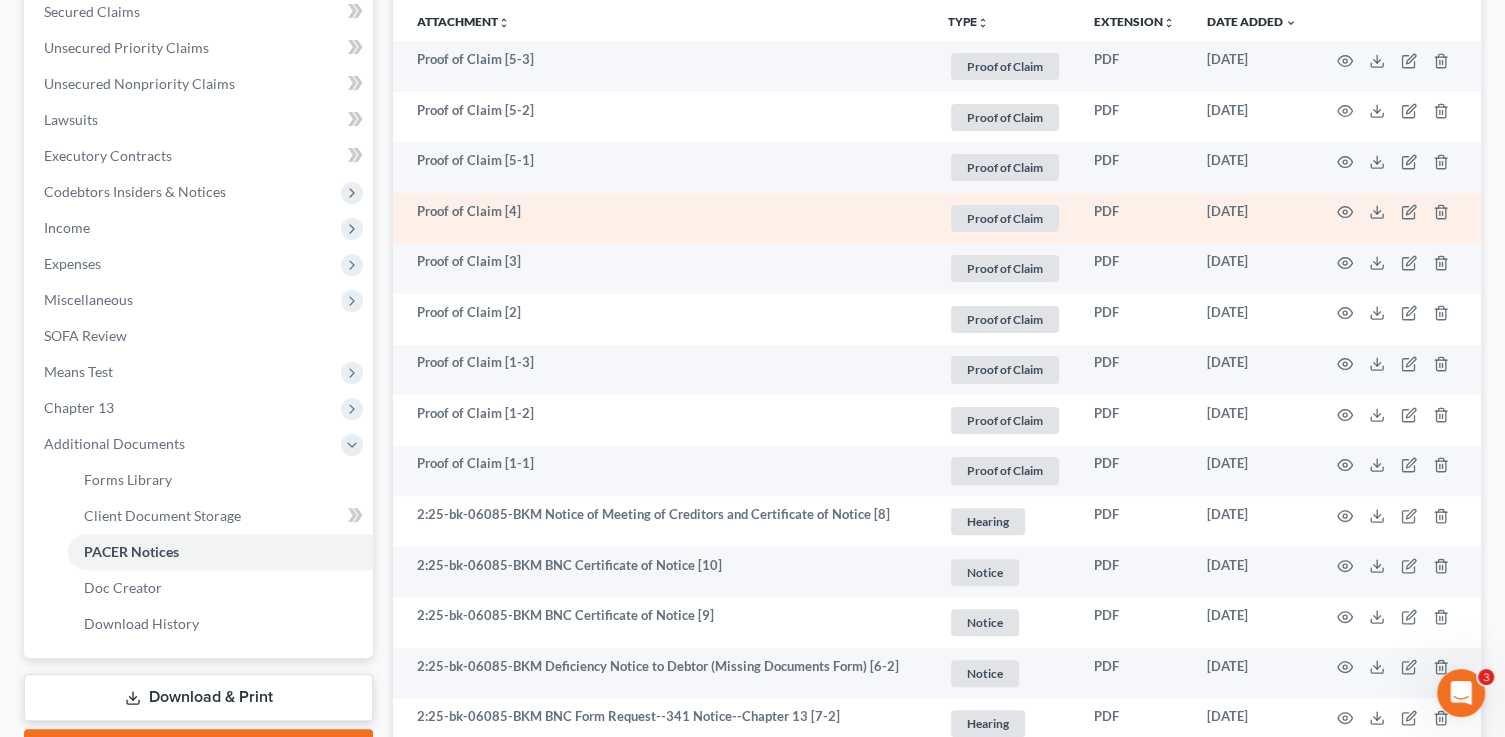 scroll, scrollTop: 469, scrollLeft: 0, axis: vertical 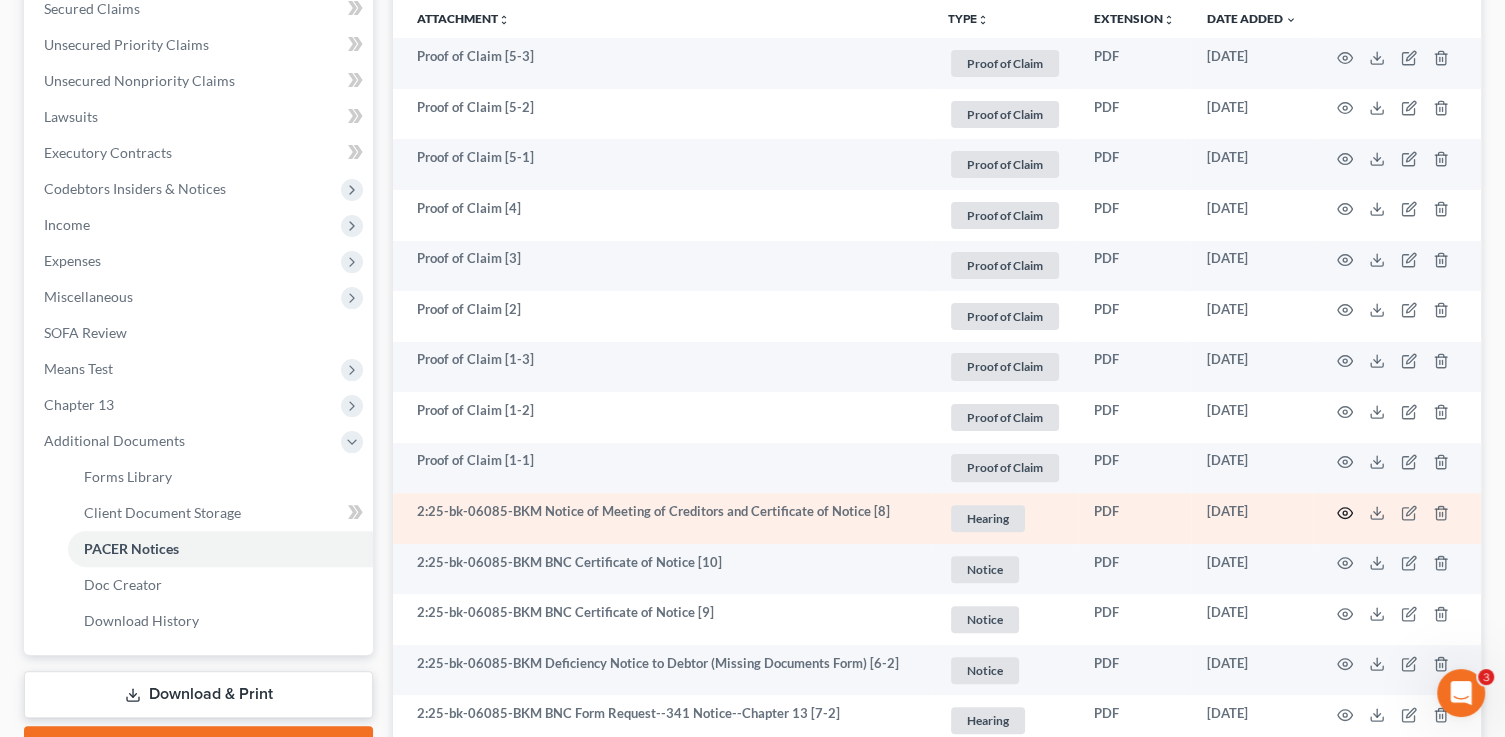 click 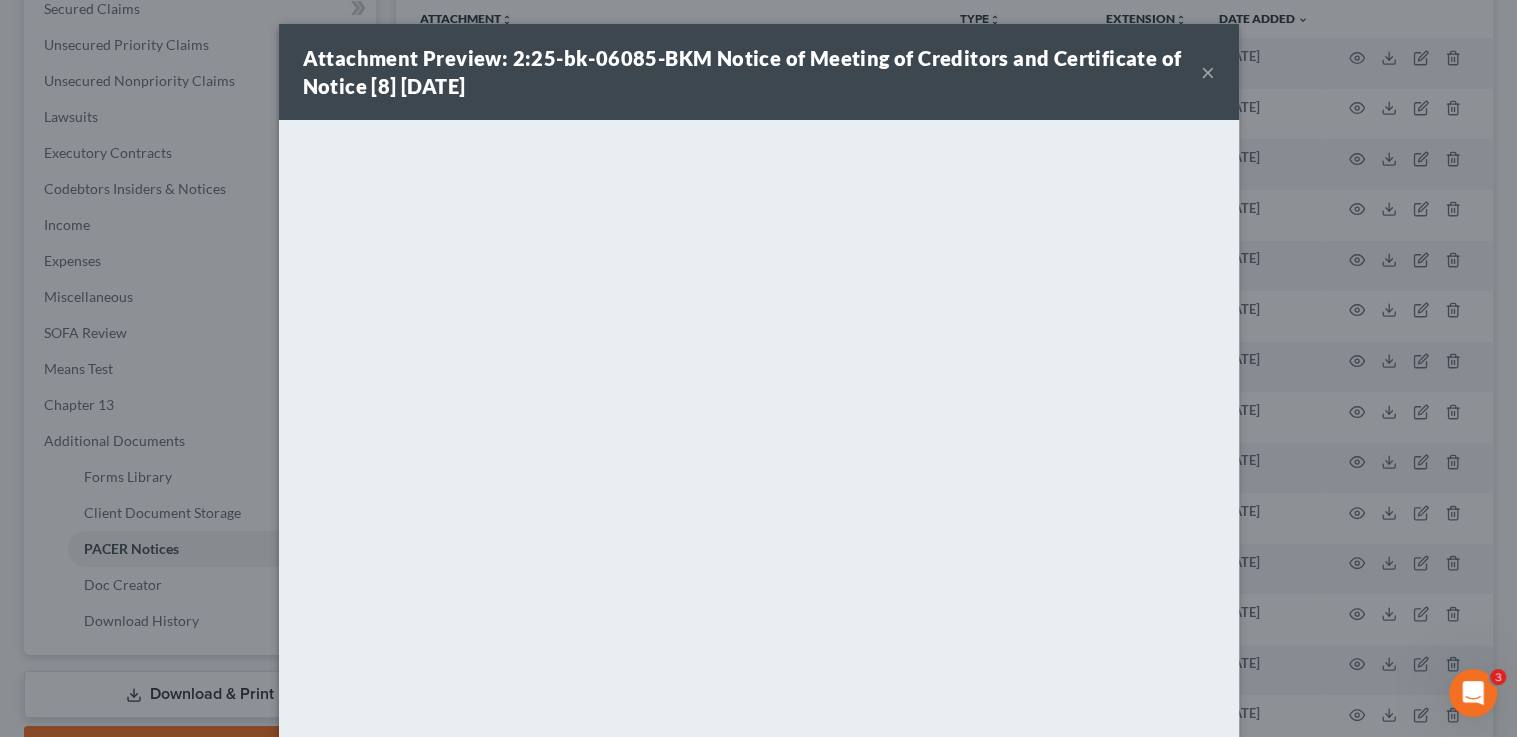 click on "×" at bounding box center [1208, 72] 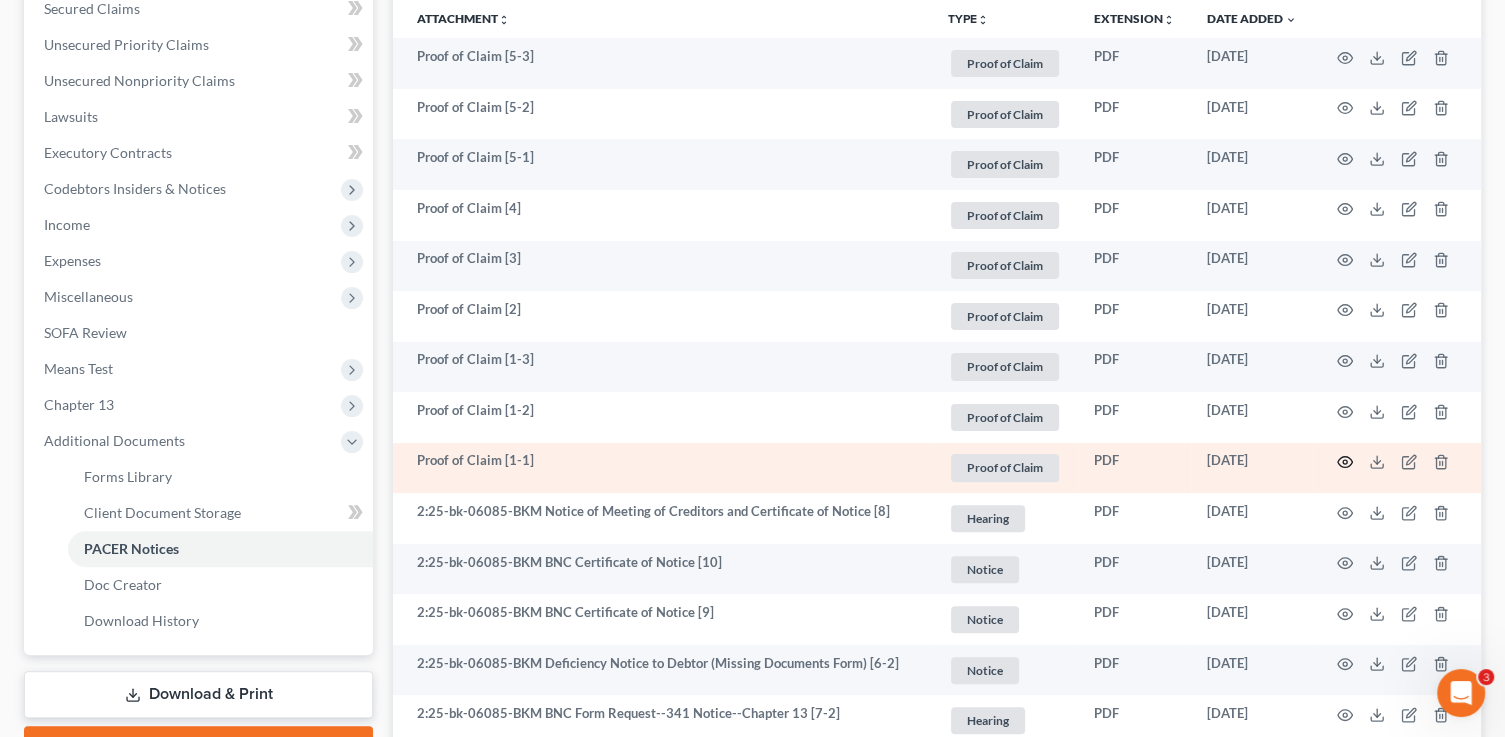 click 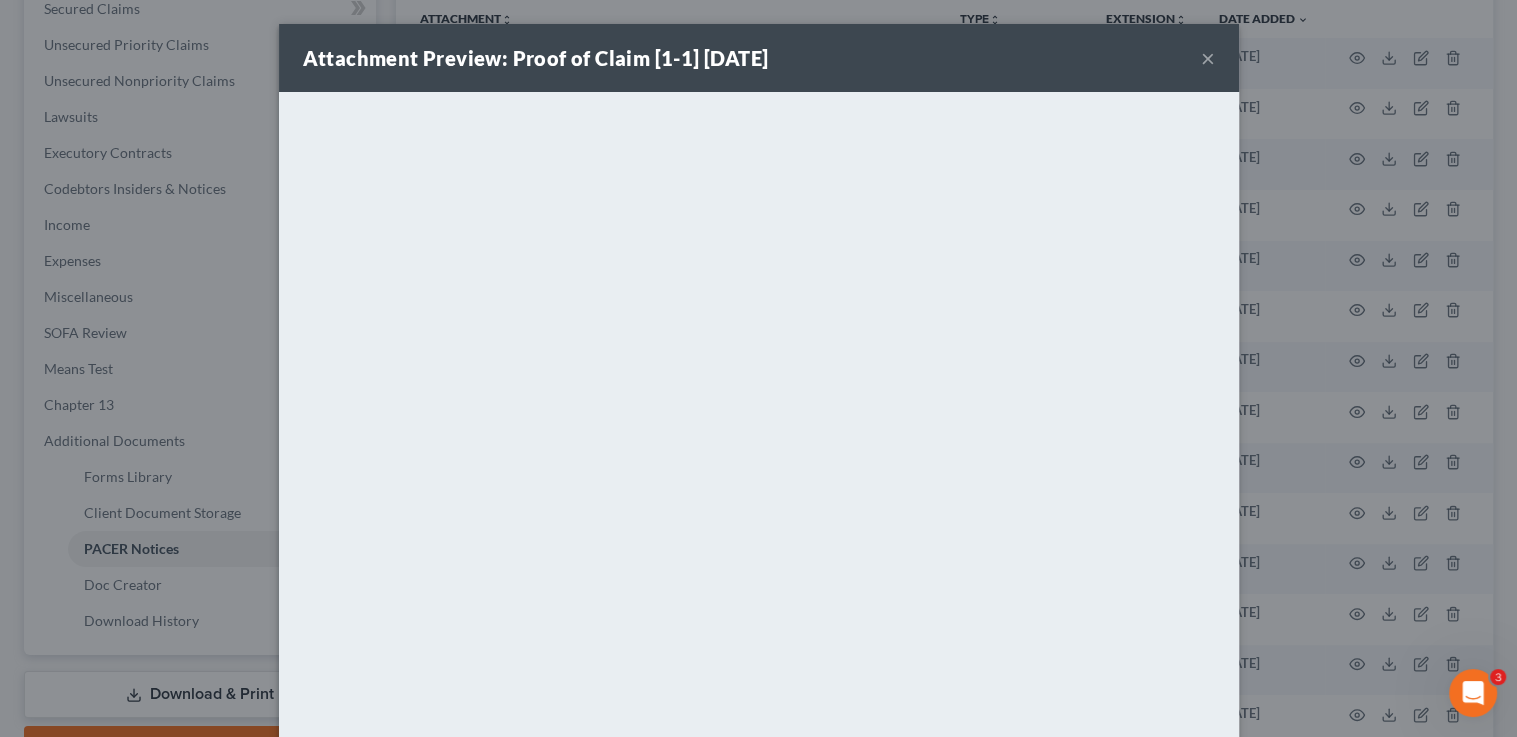 click on "×" at bounding box center [1208, 58] 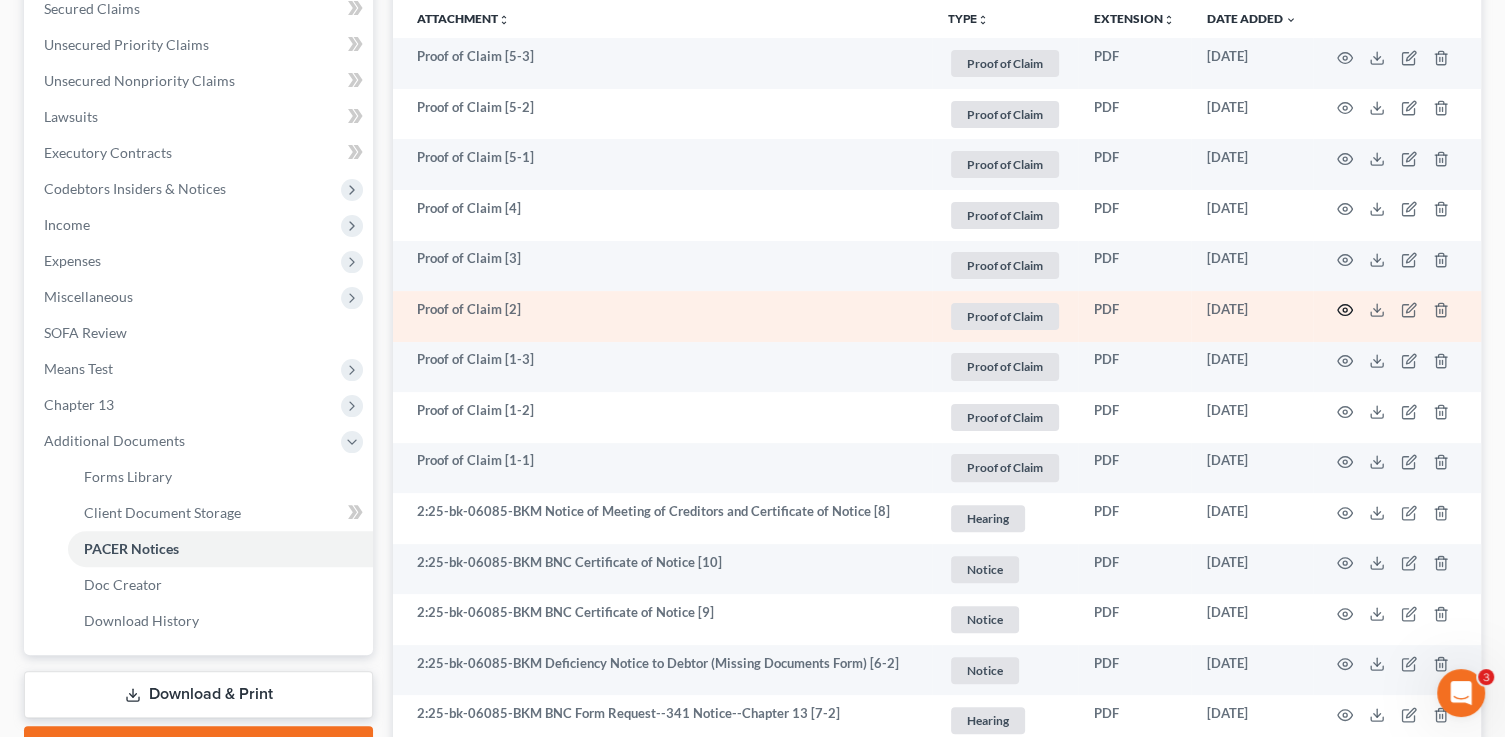 click 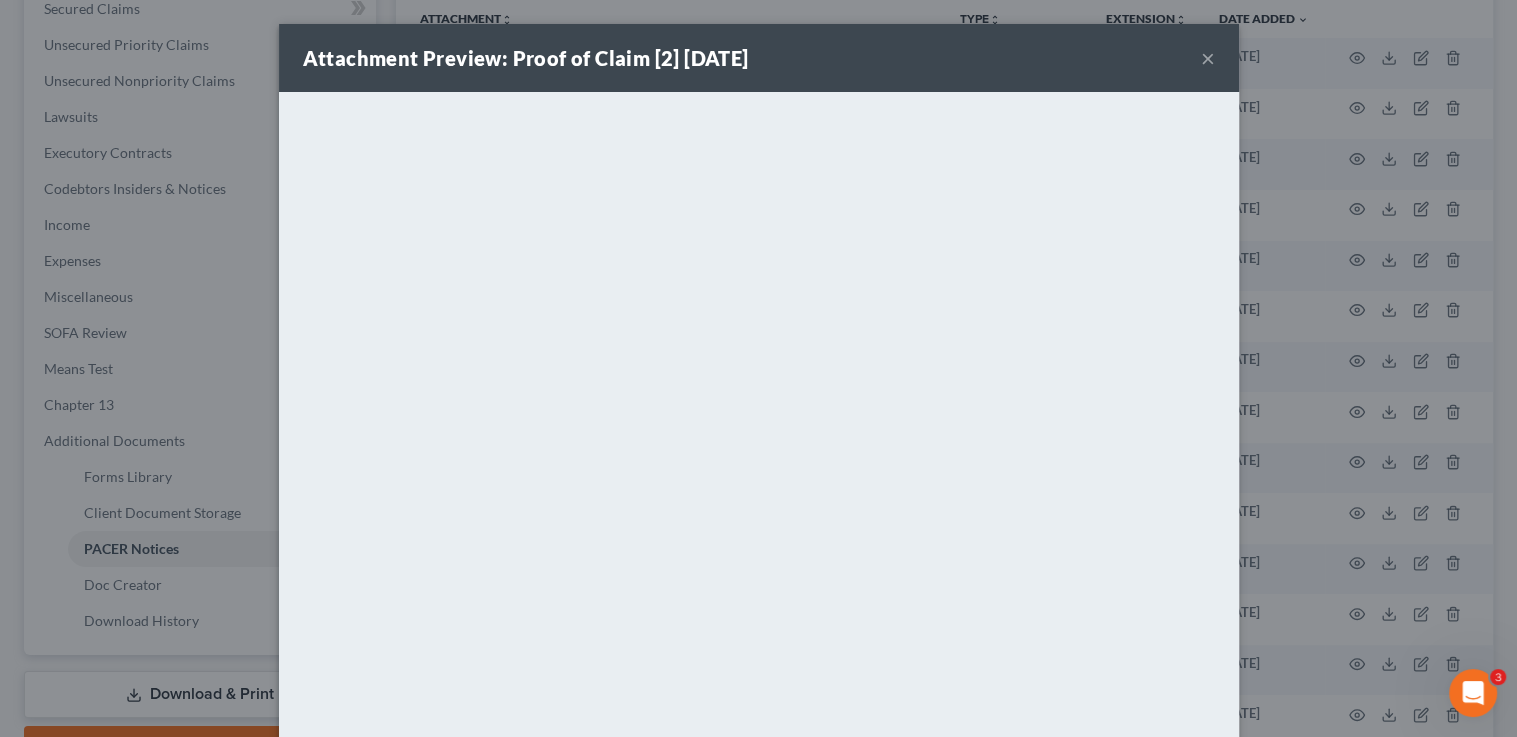 click on "×" at bounding box center [1208, 58] 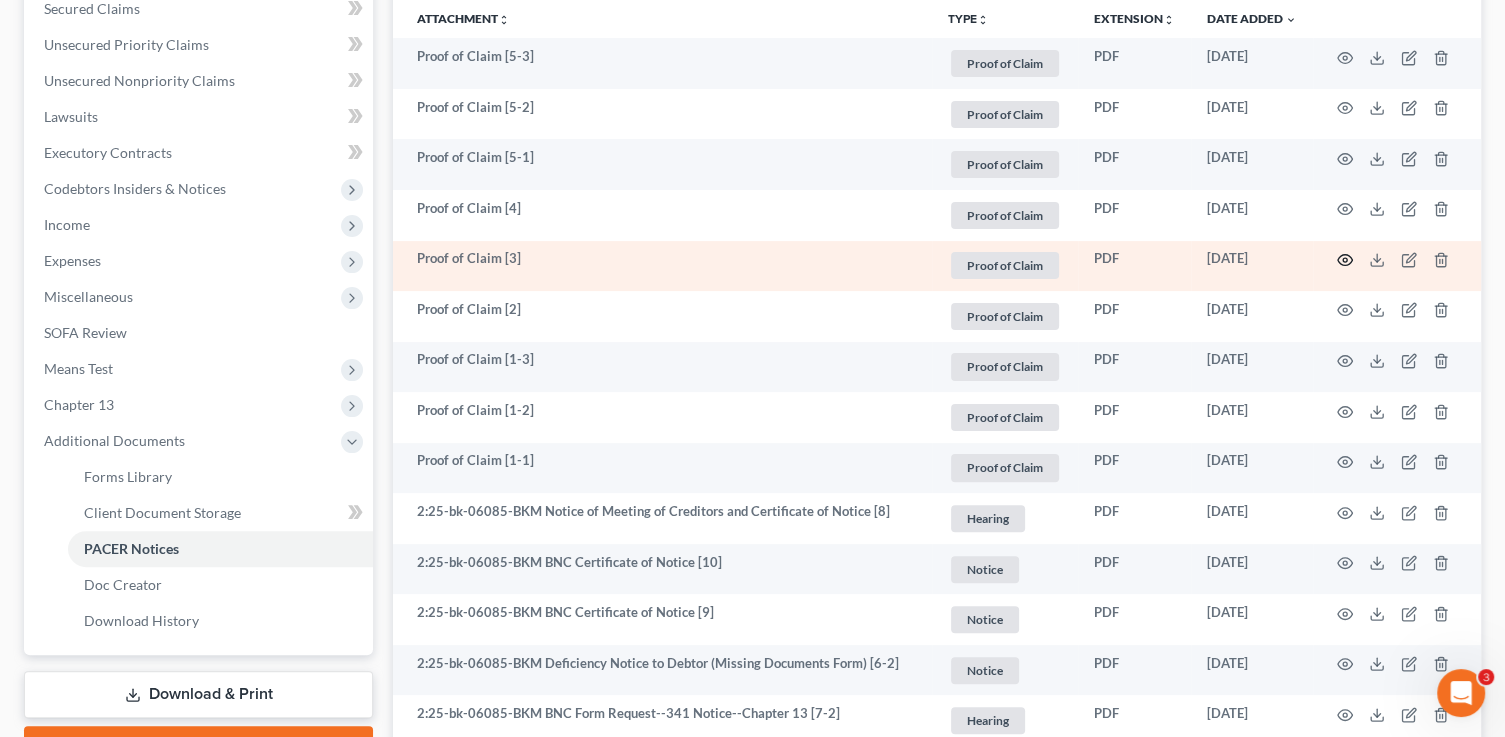 click 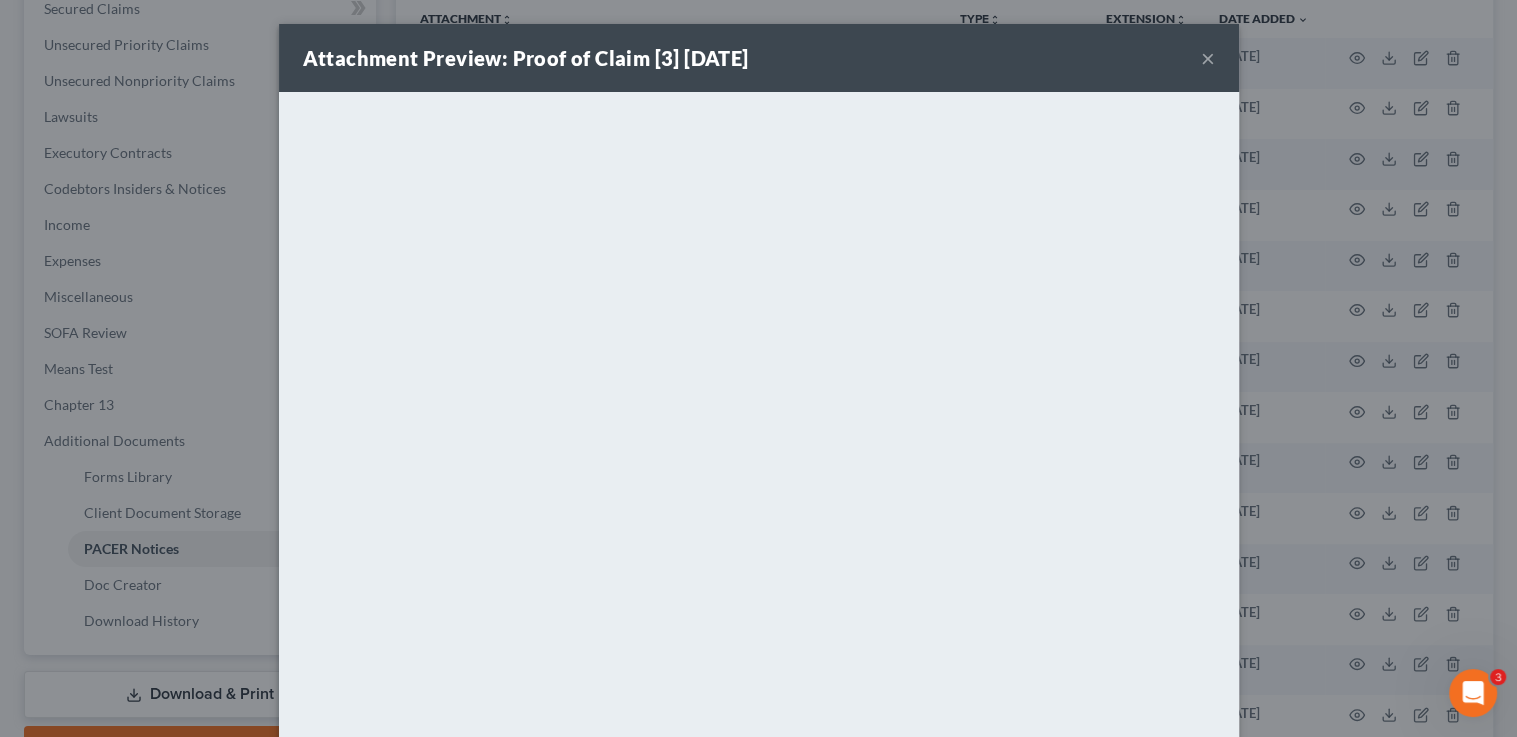 click on "×" at bounding box center (1208, 58) 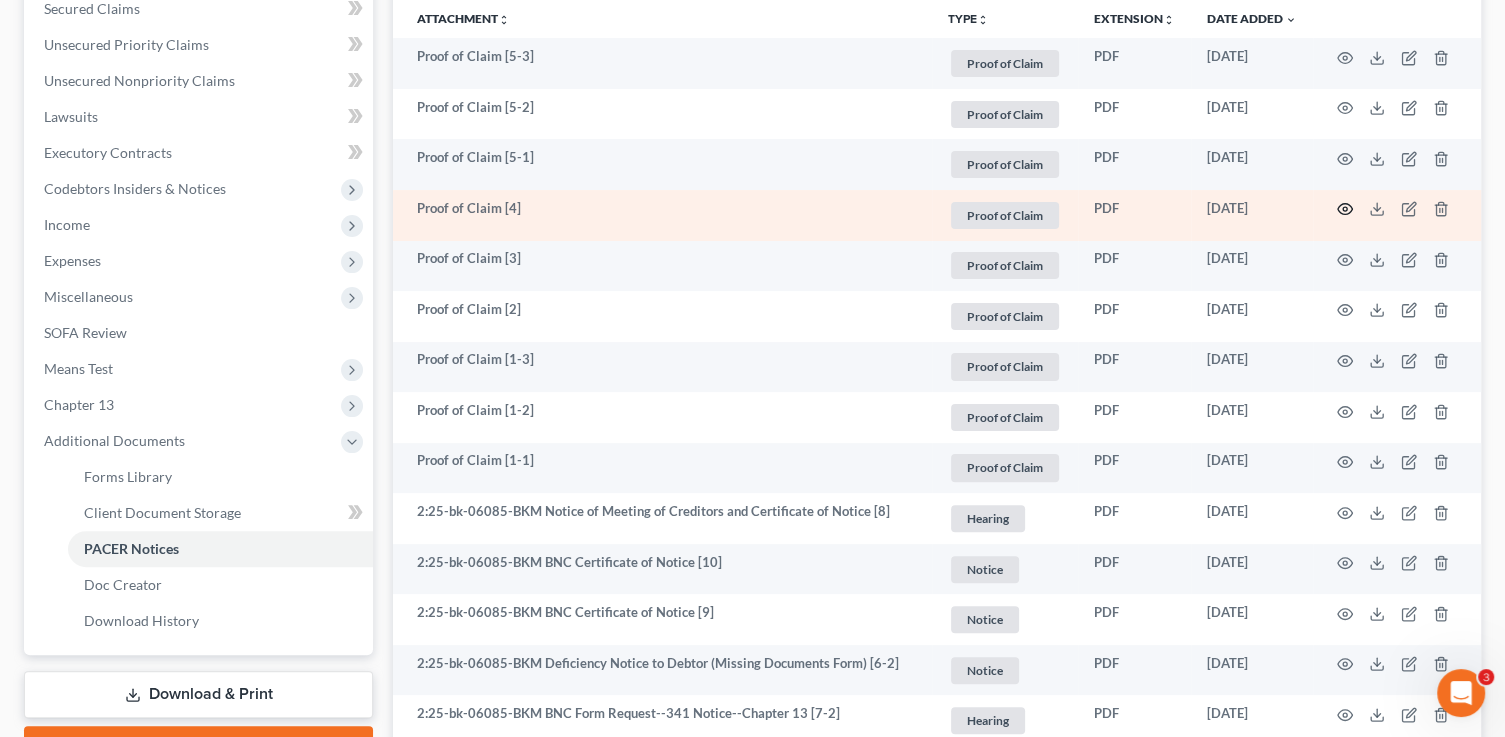 click 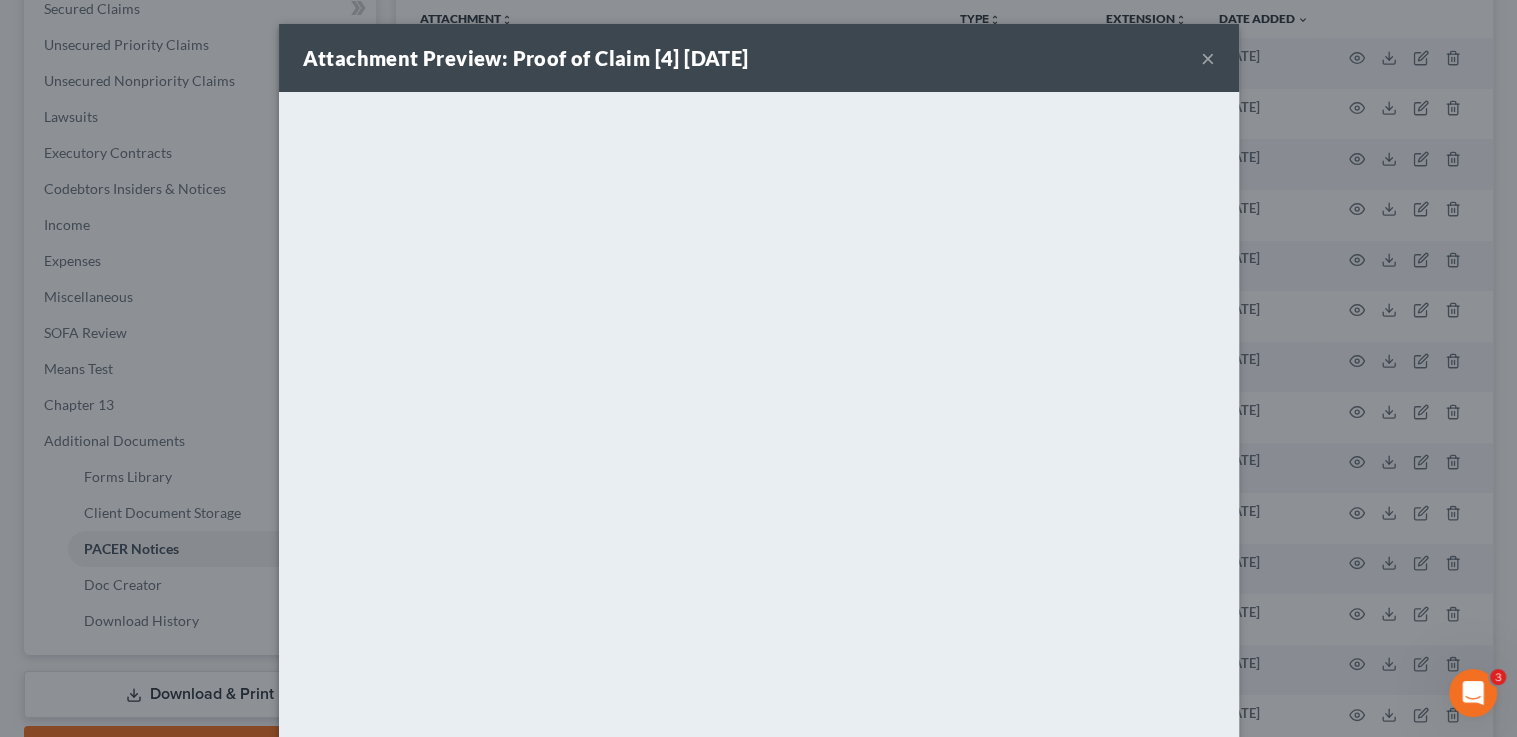 click on "×" at bounding box center [1208, 58] 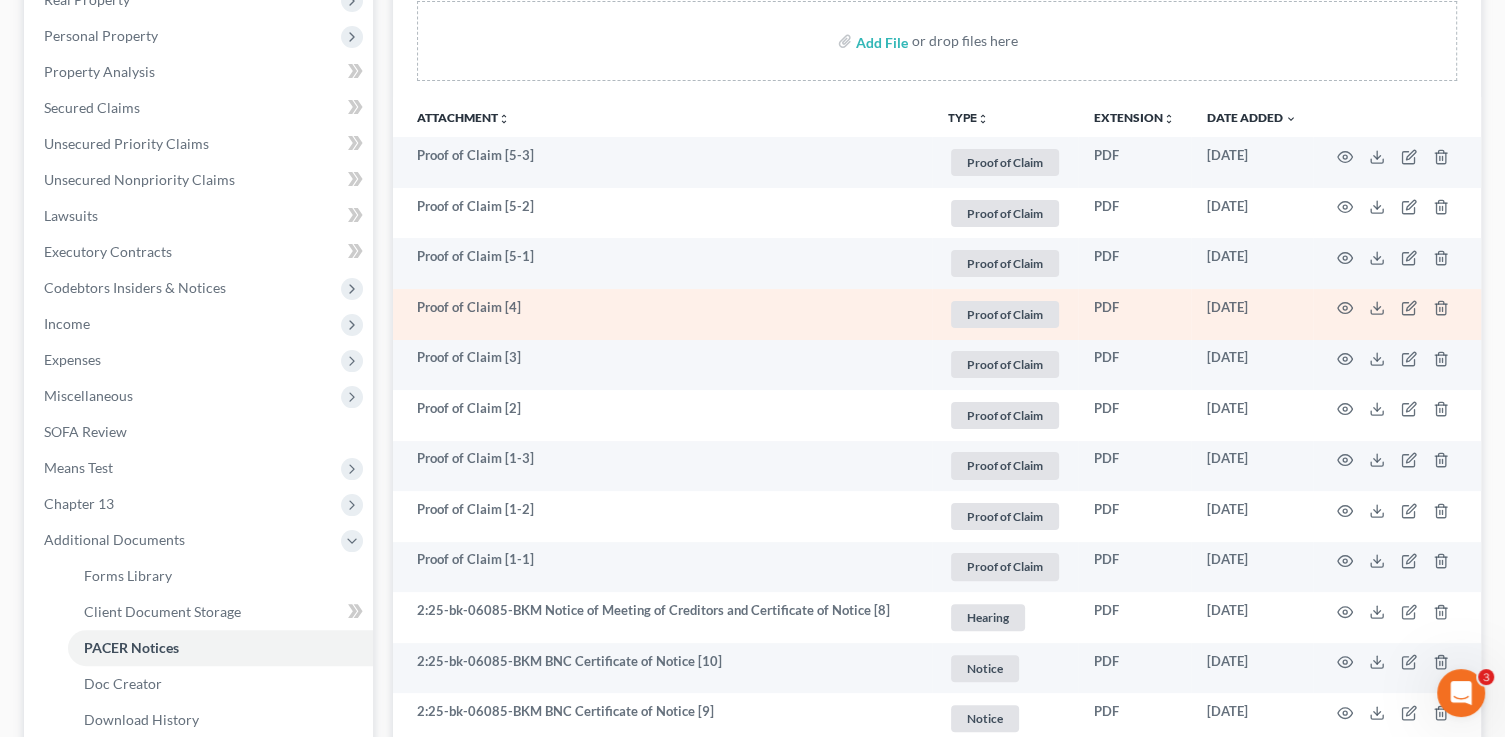 scroll, scrollTop: 354, scrollLeft: 0, axis: vertical 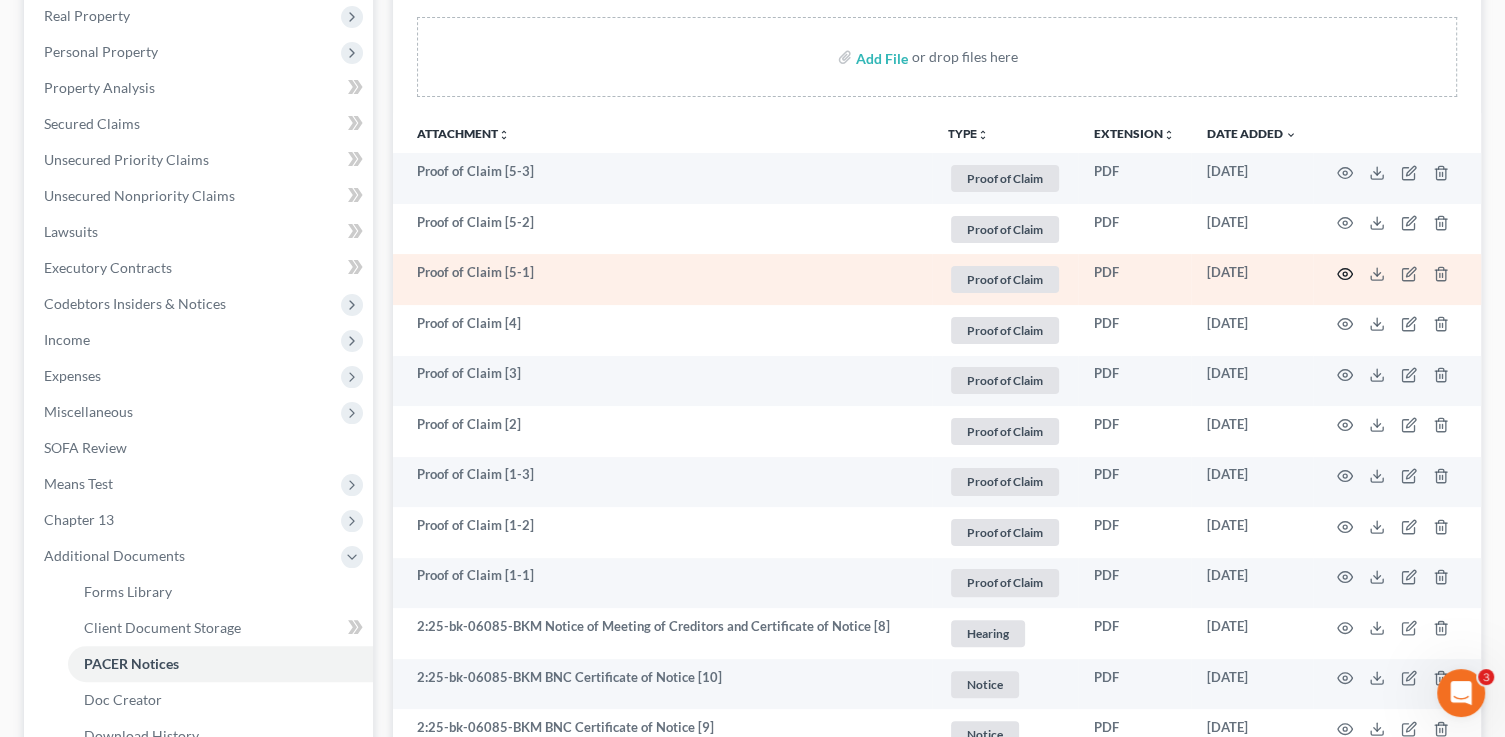 click 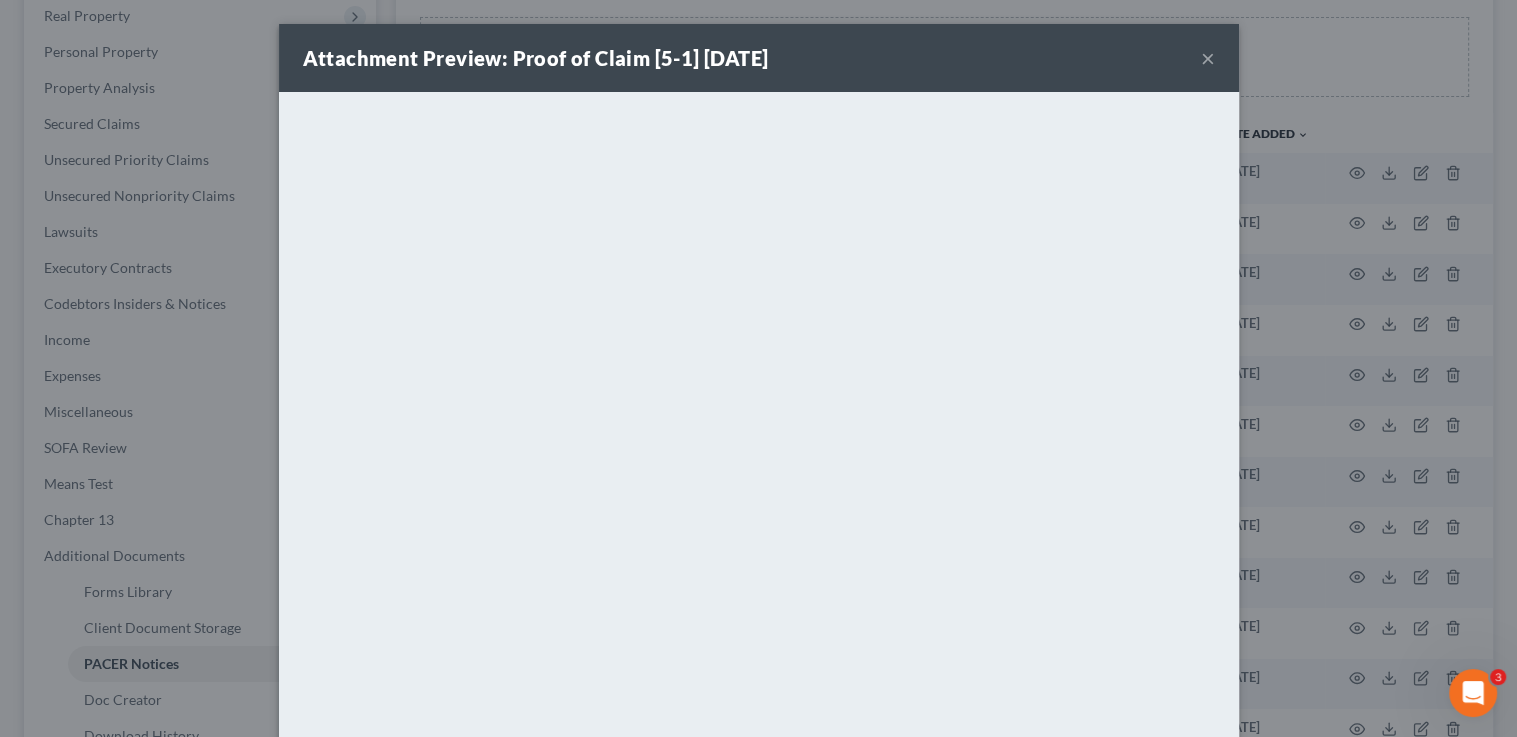 drag, startPoint x: 1198, startPoint y: 57, endPoint x: 1136, endPoint y: 64, distance: 62.39391 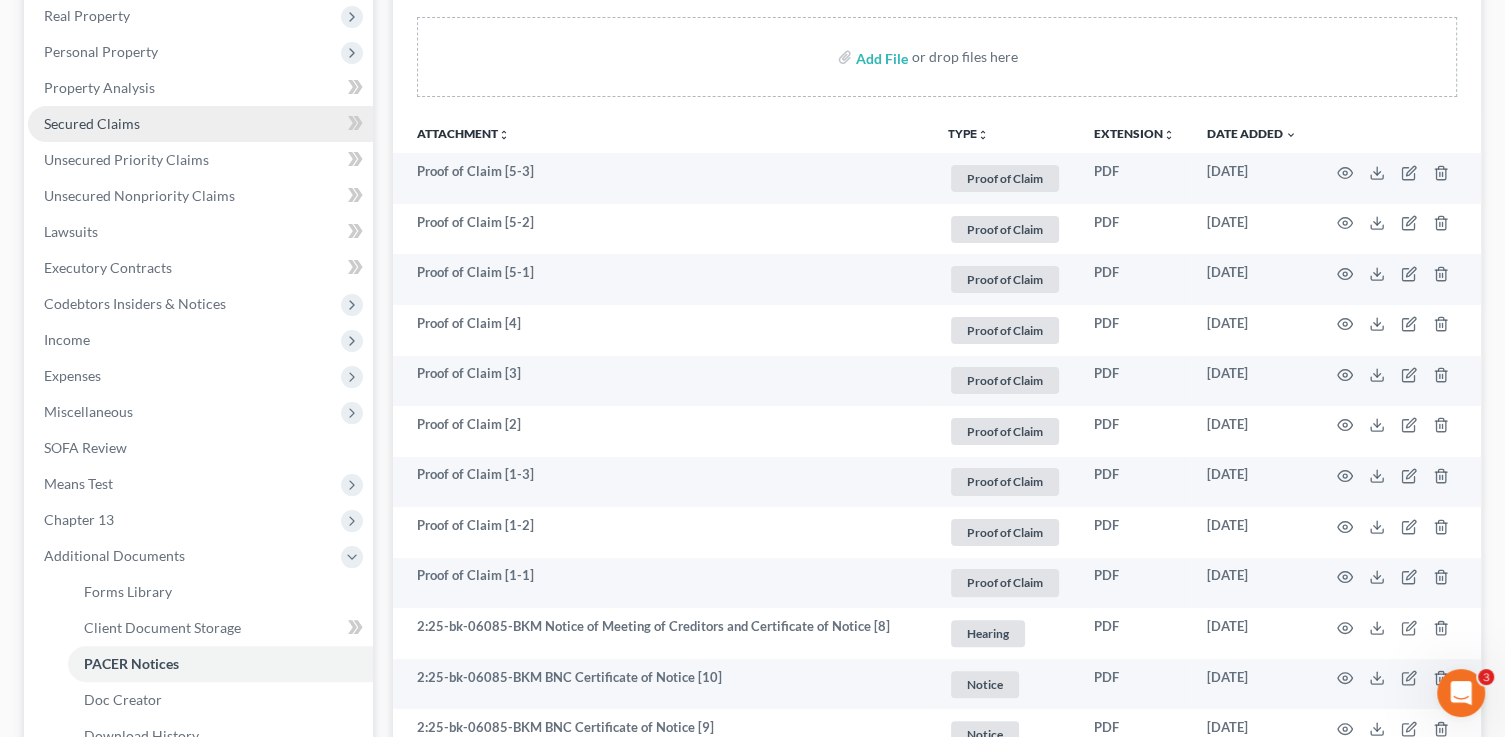 click on "Secured Claims" at bounding box center (92, 123) 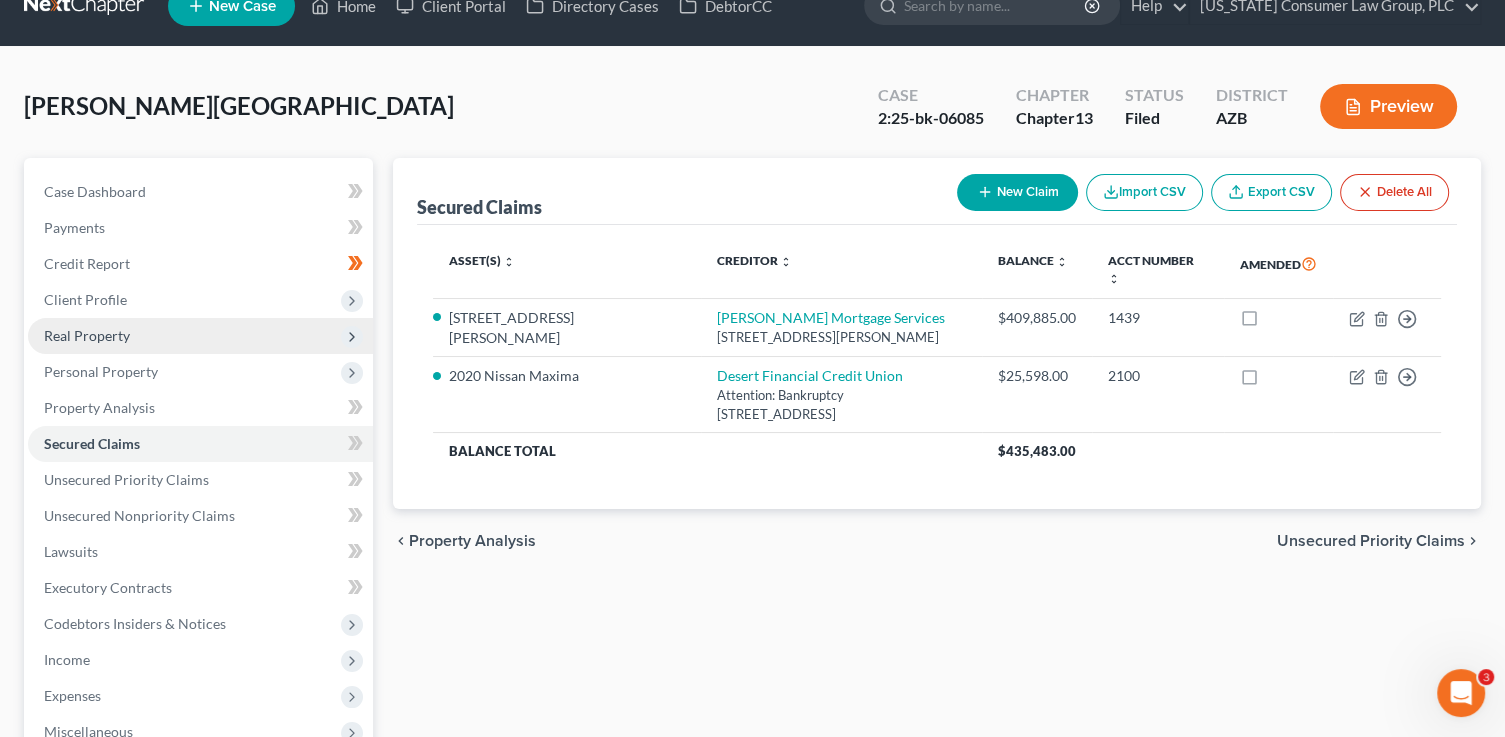 scroll, scrollTop: 55, scrollLeft: 0, axis: vertical 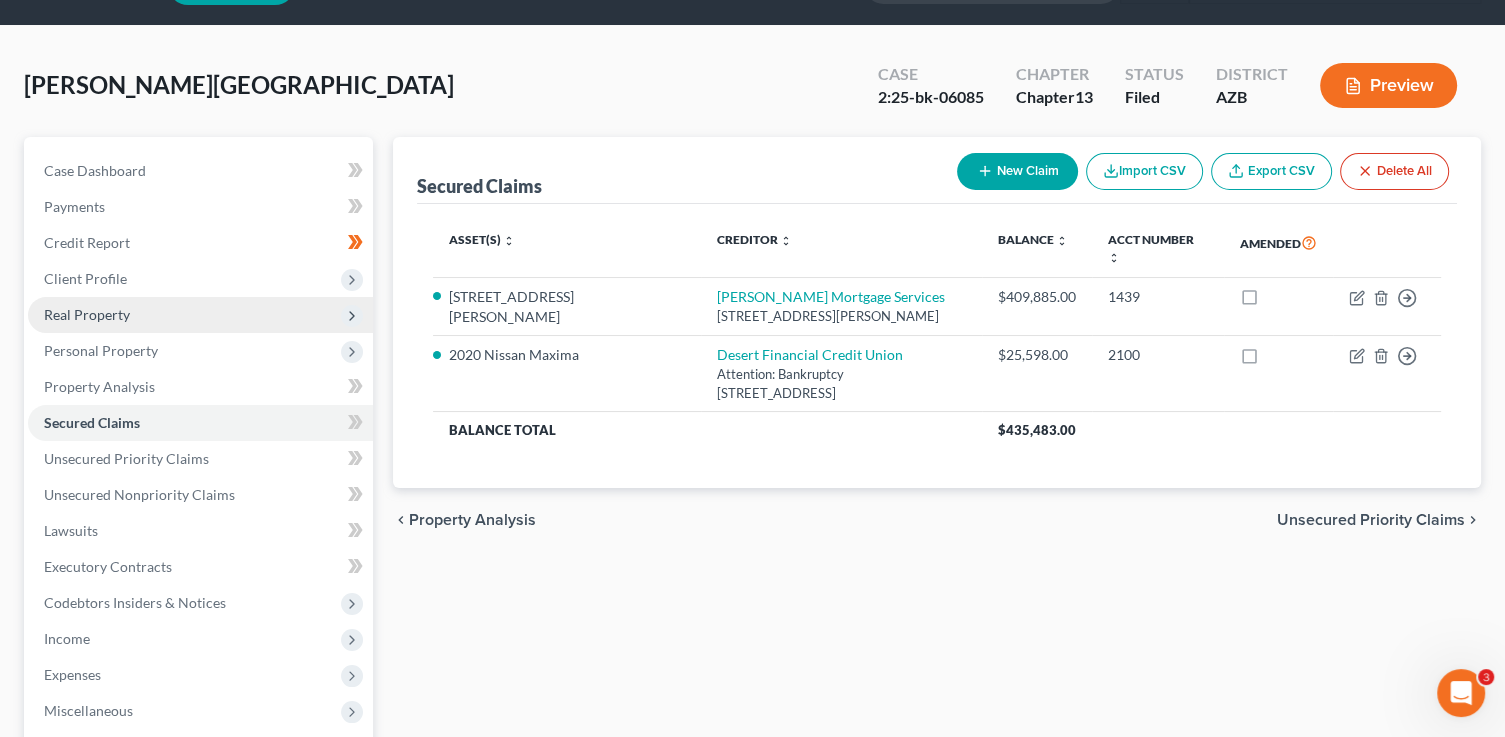 click on "Real Property" at bounding box center [200, 315] 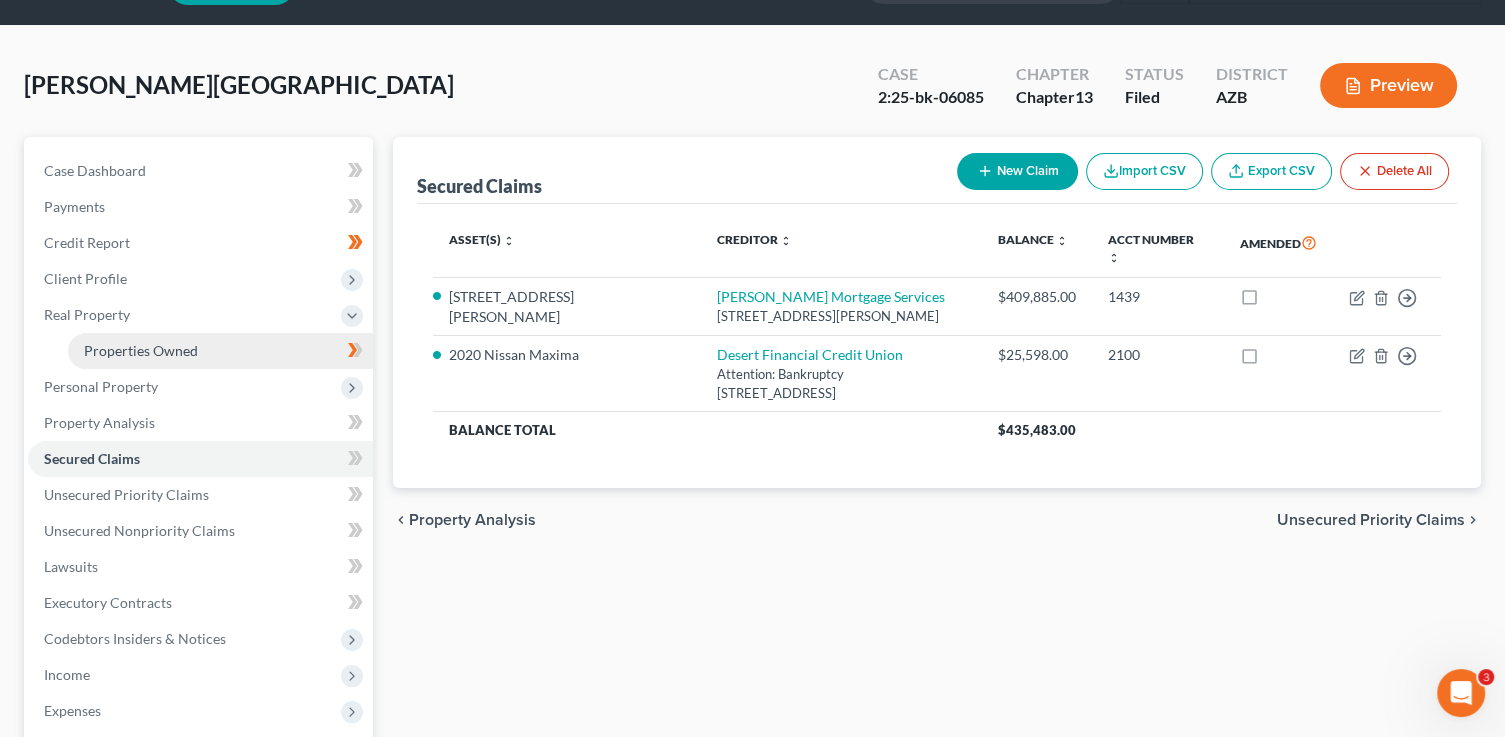 click on "Properties Owned" at bounding box center [220, 351] 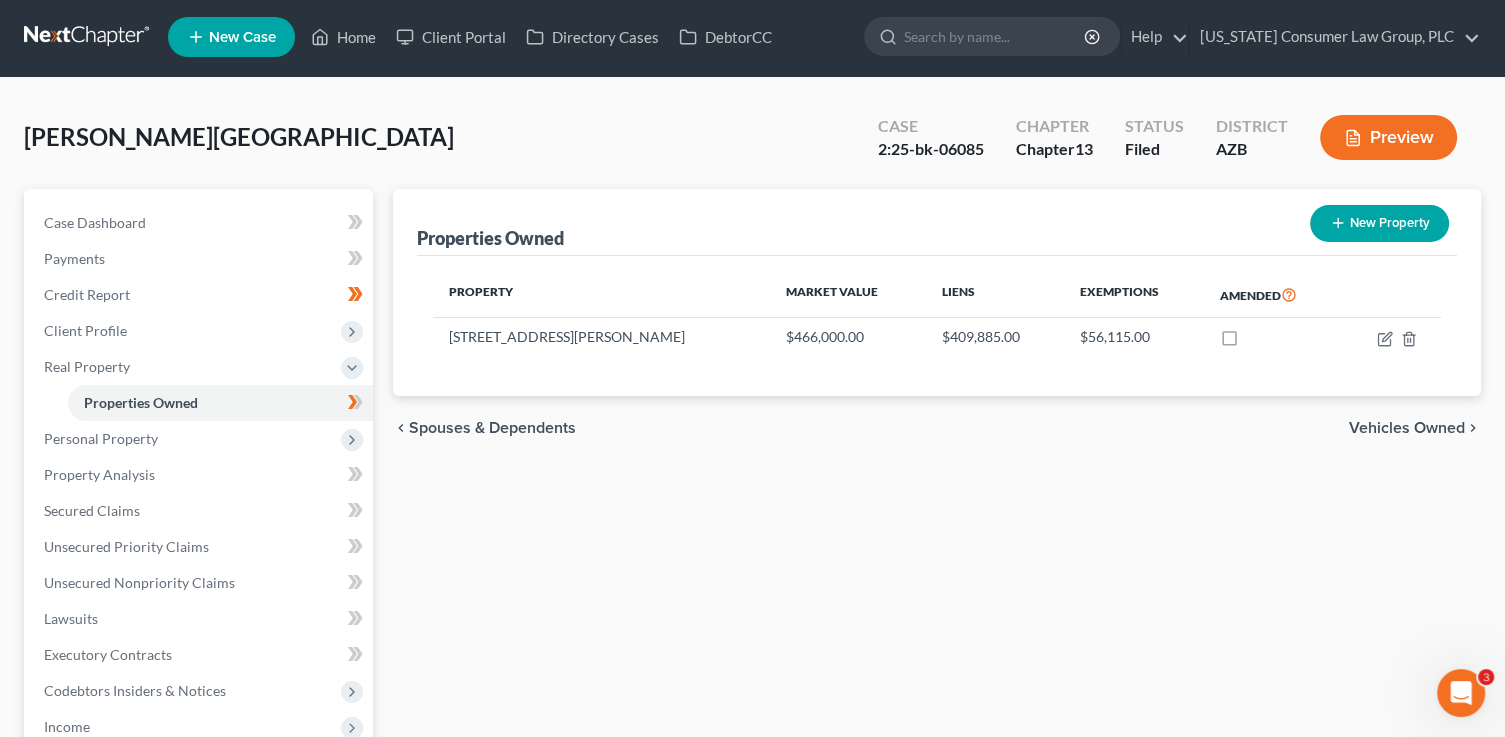 scroll, scrollTop: 10, scrollLeft: 0, axis: vertical 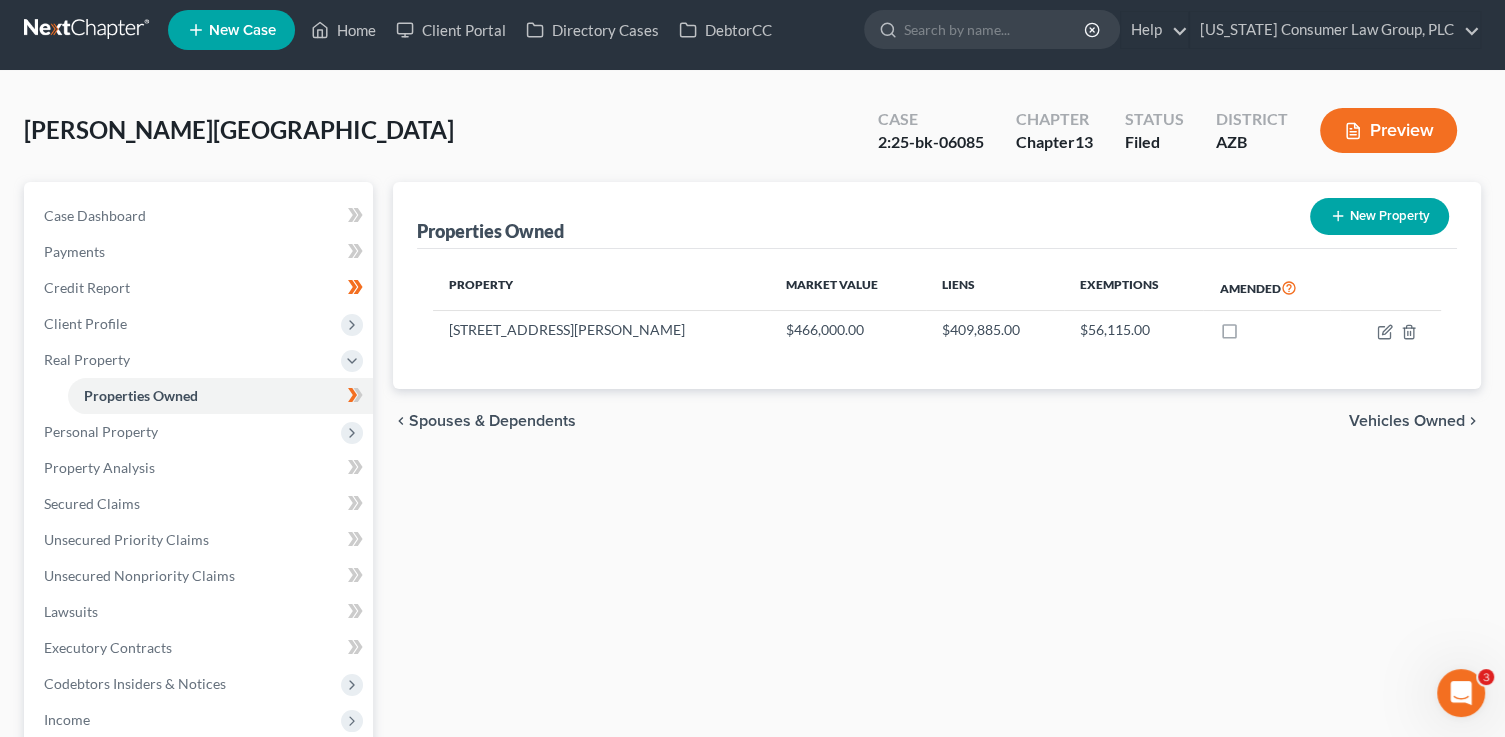 click on "Preview" at bounding box center [1388, 130] 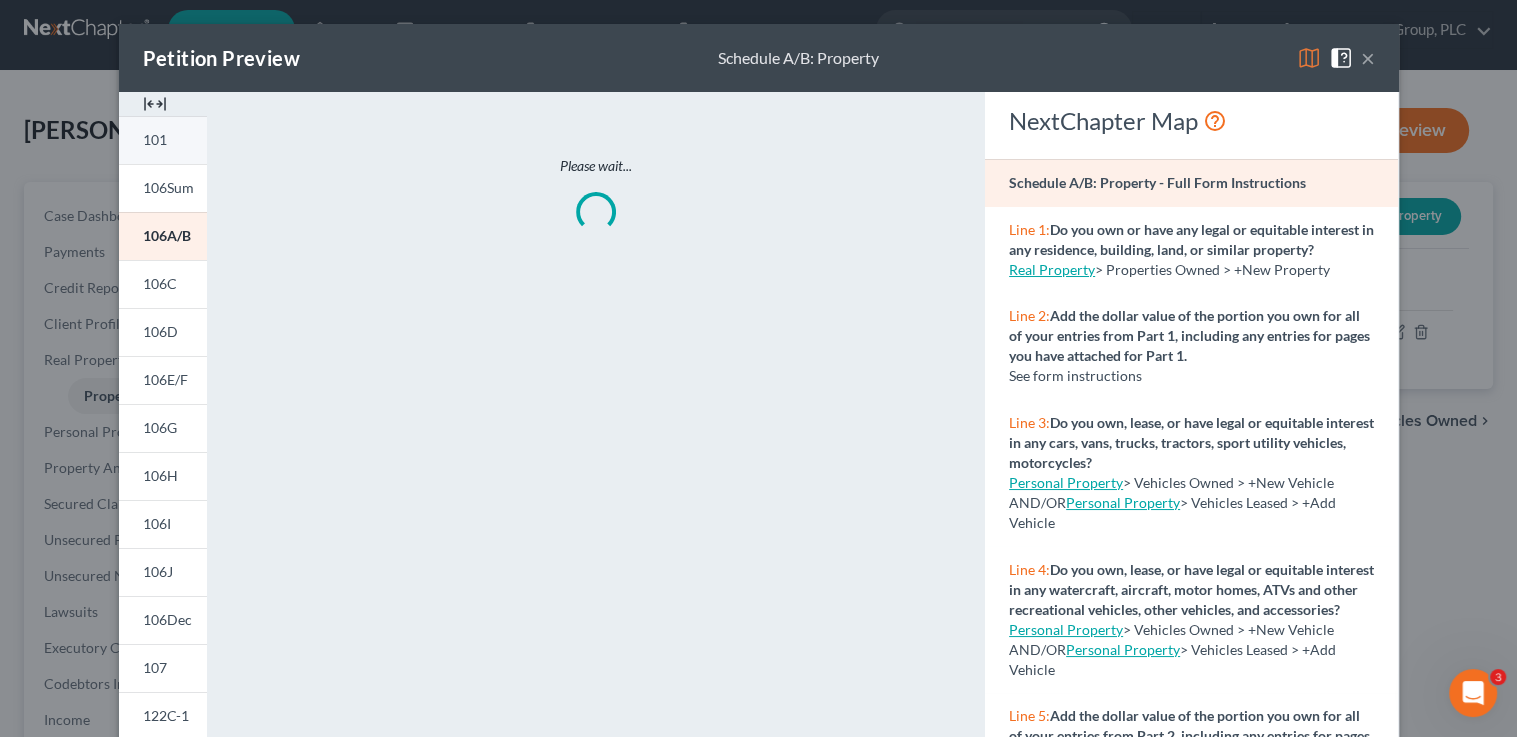 click on "101" at bounding box center (155, 139) 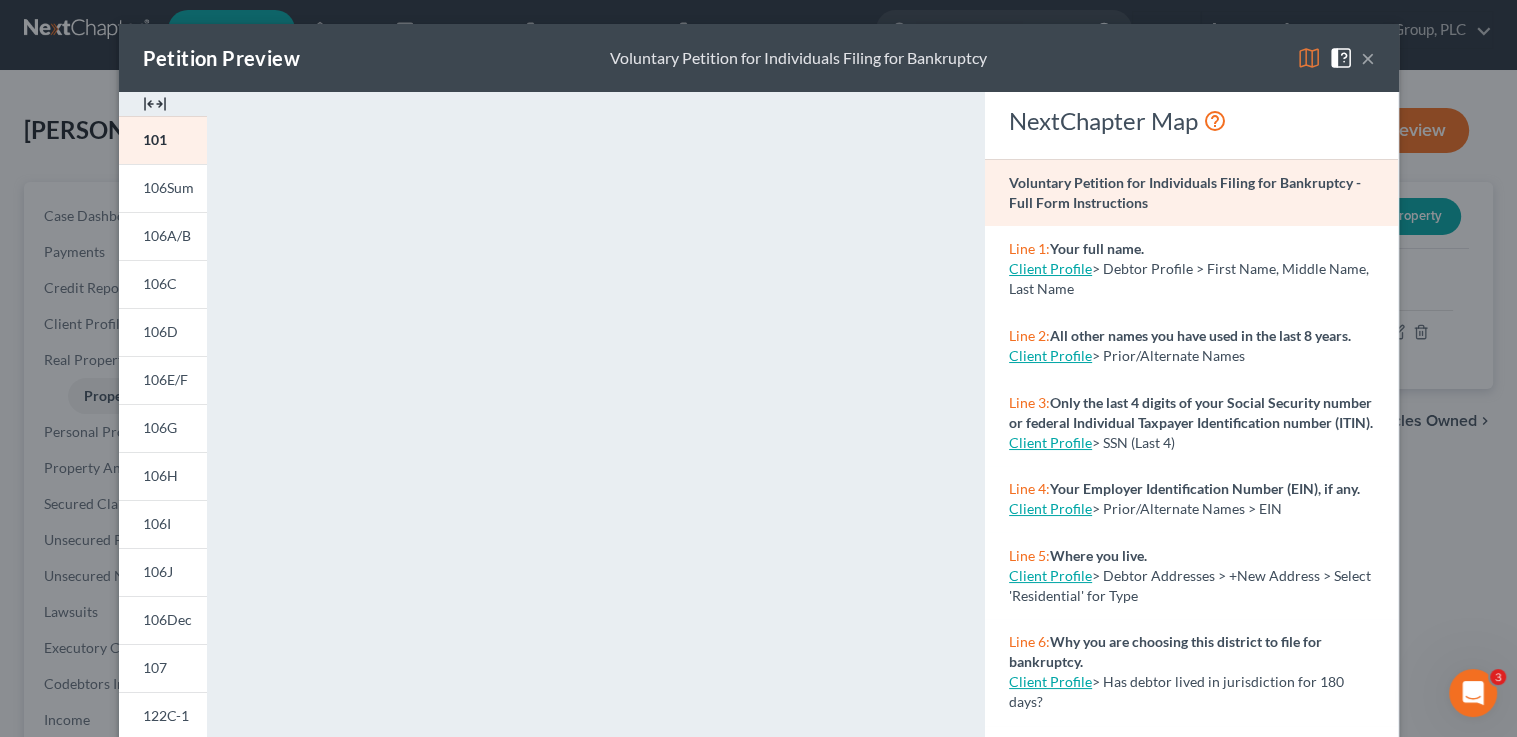 click on "×" at bounding box center [1368, 58] 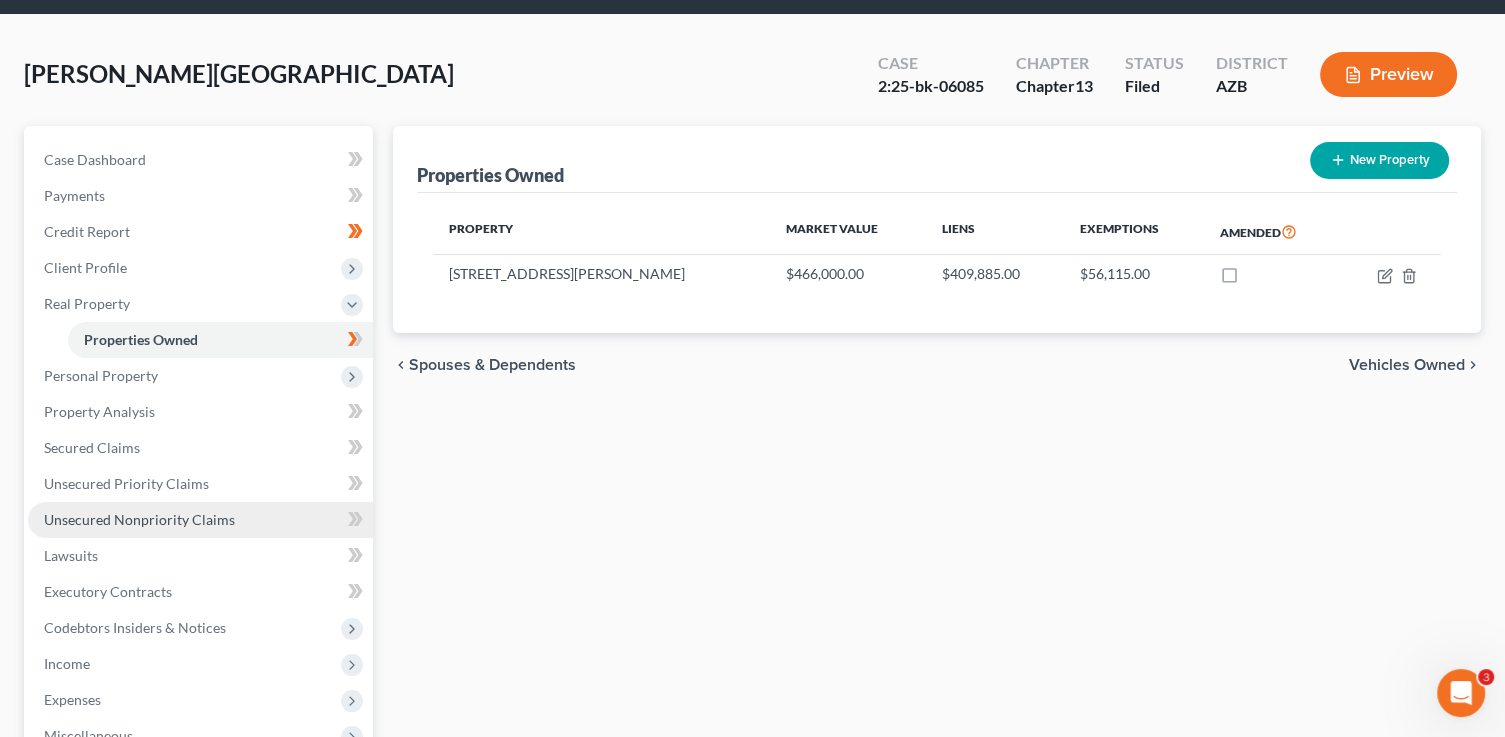 scroll, scrollTop: 71, scrollLeft: 0, axis: vertical 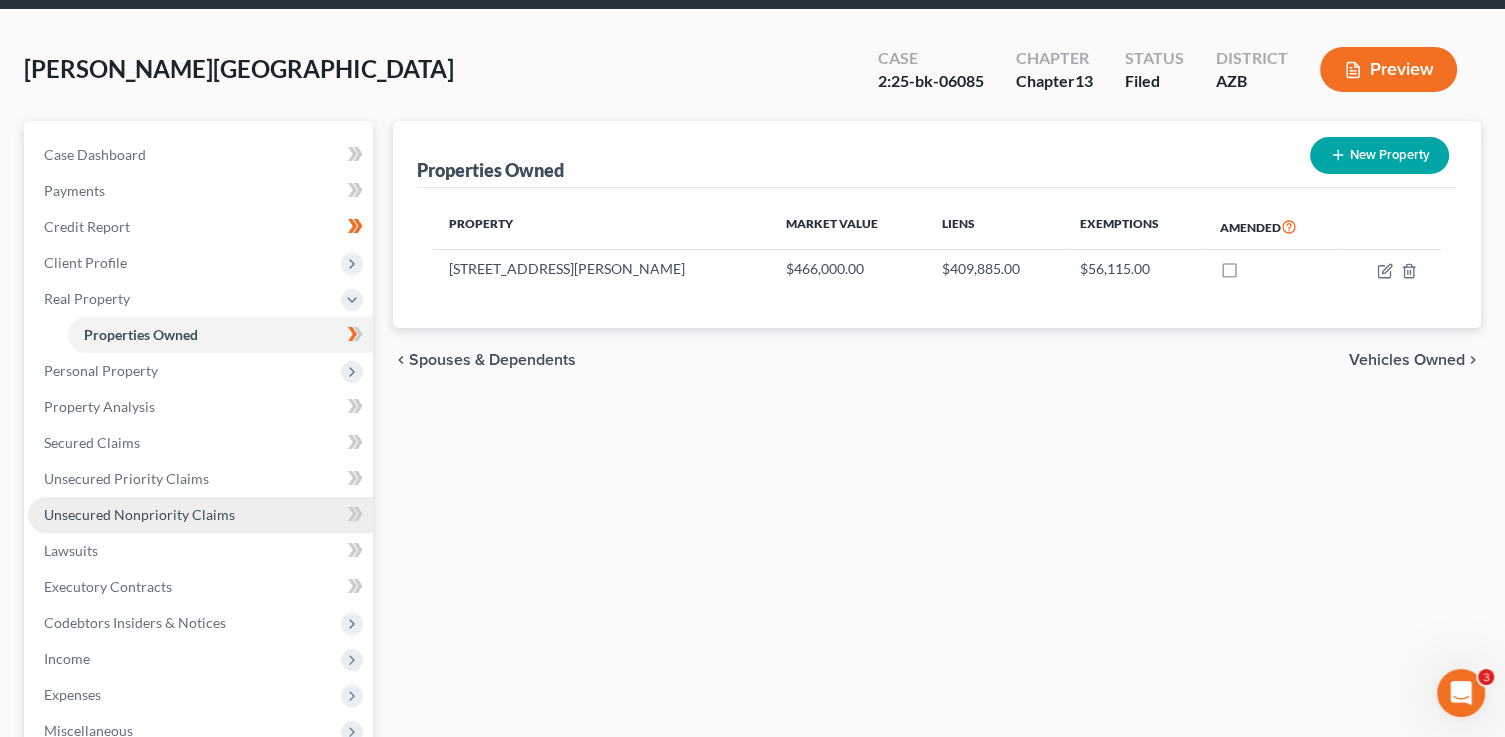 click on "Unsecured Nonpriority Claims" at bounding box center [139, 514] 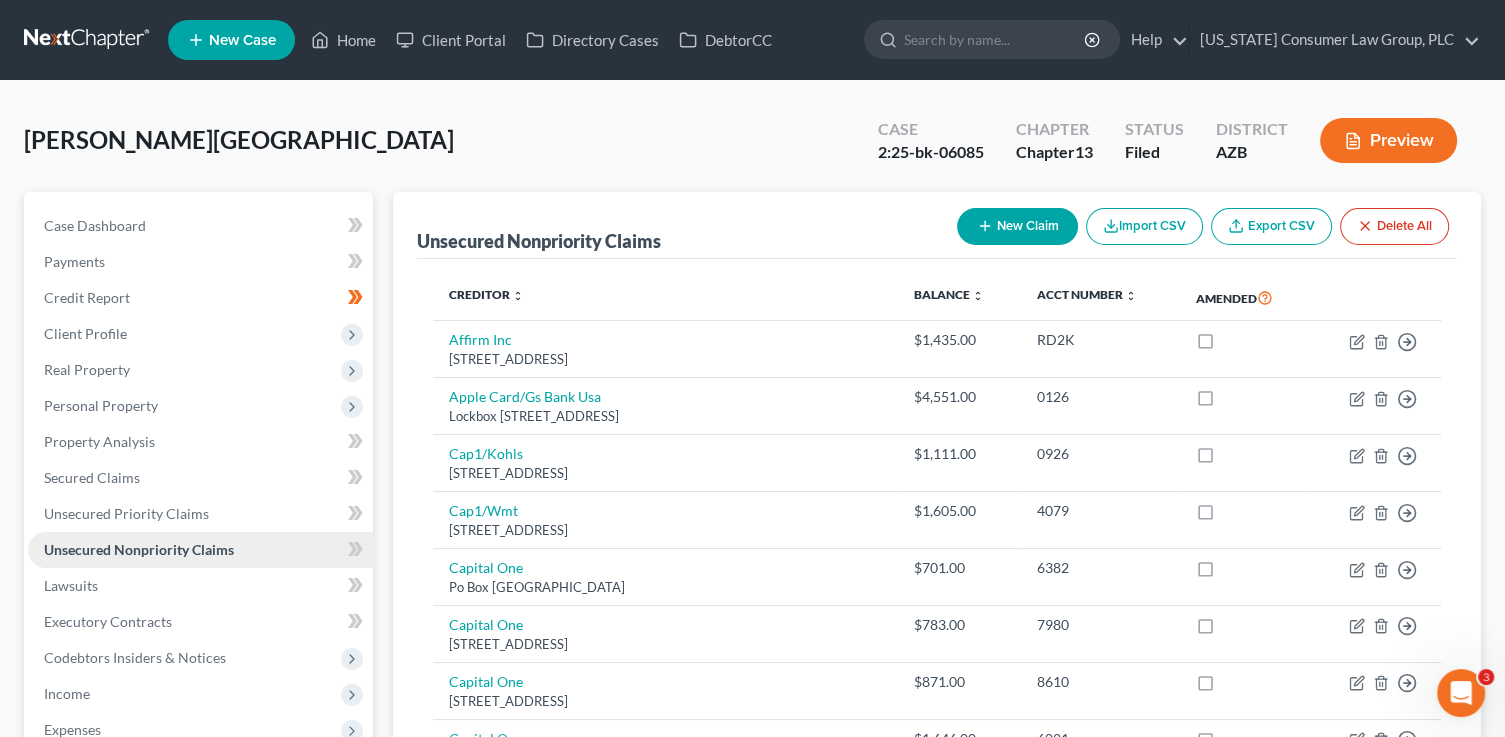 scroll, scrollTop: 496, scrollLeft: 0, axis: vertical 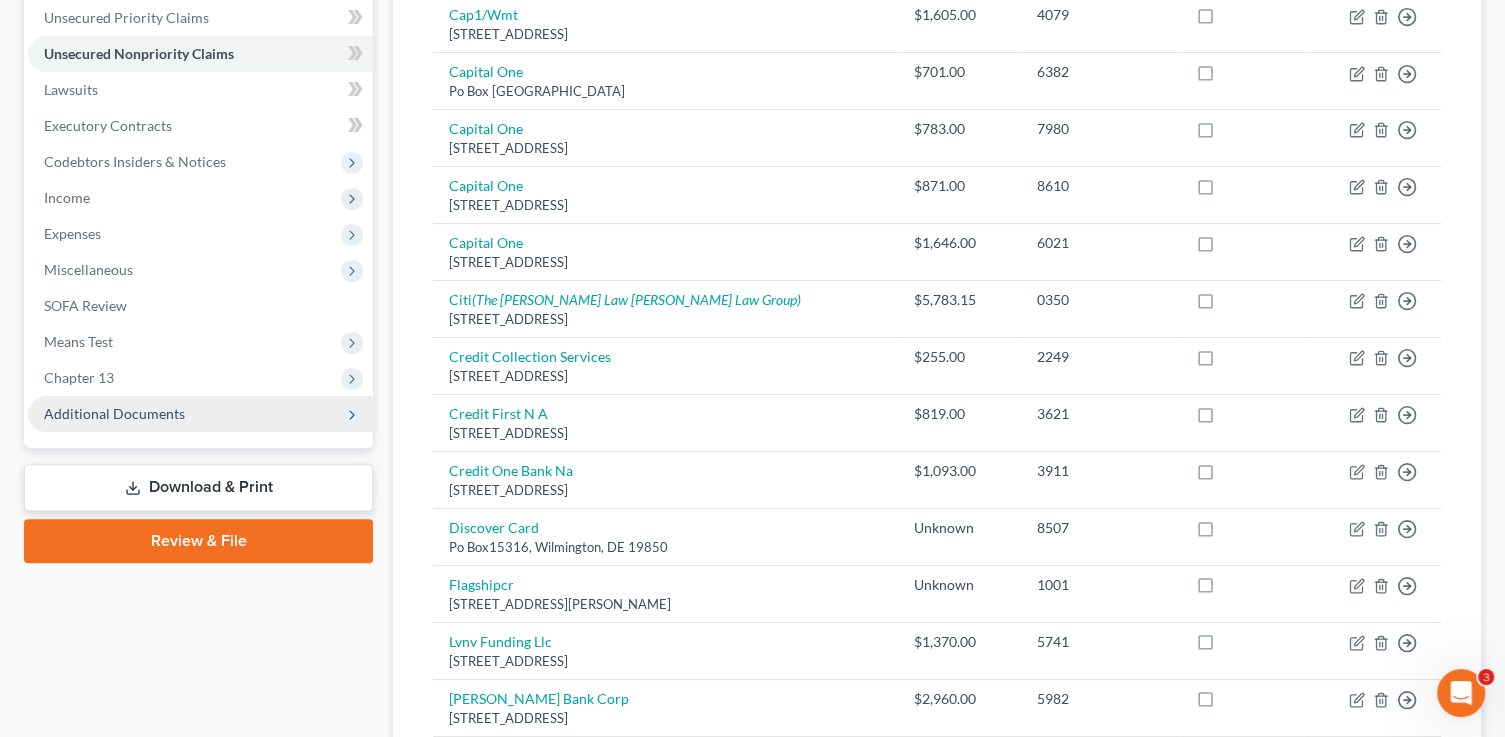 click on "Additional Documents" at bounding box center [114, 413] 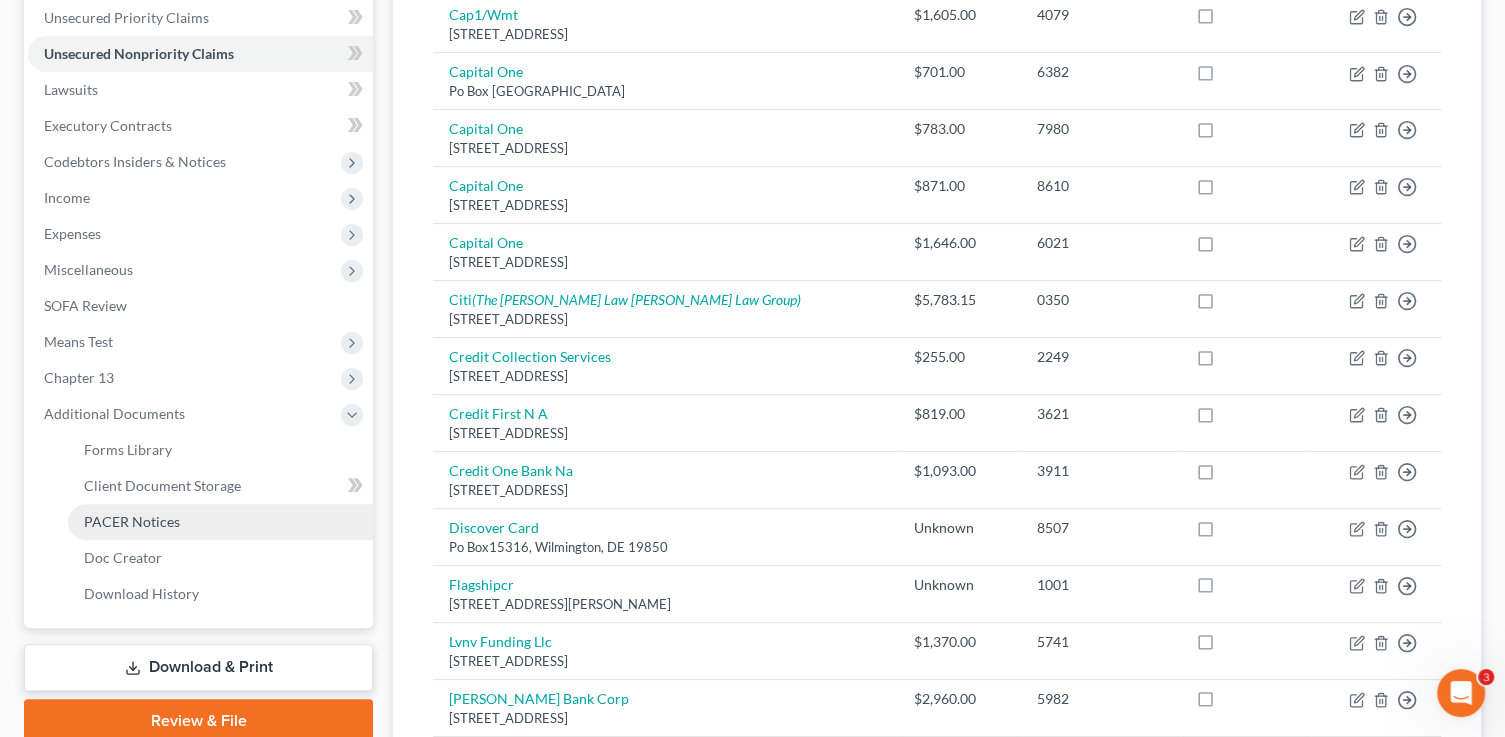 click on "PACER Notices" at bounding box center [132, 521] 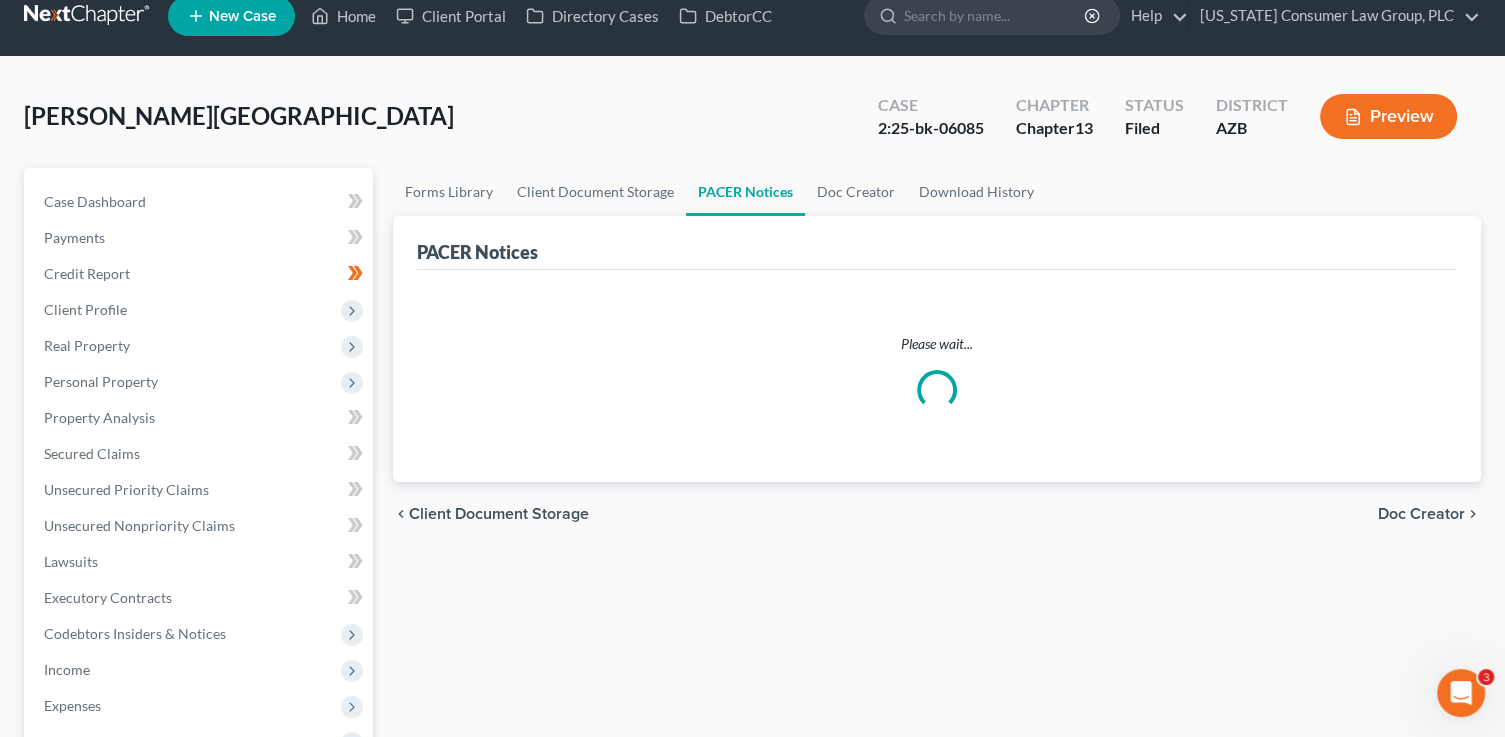 scroll, scrollTop: 0, scrollLeft: 0, axis: both 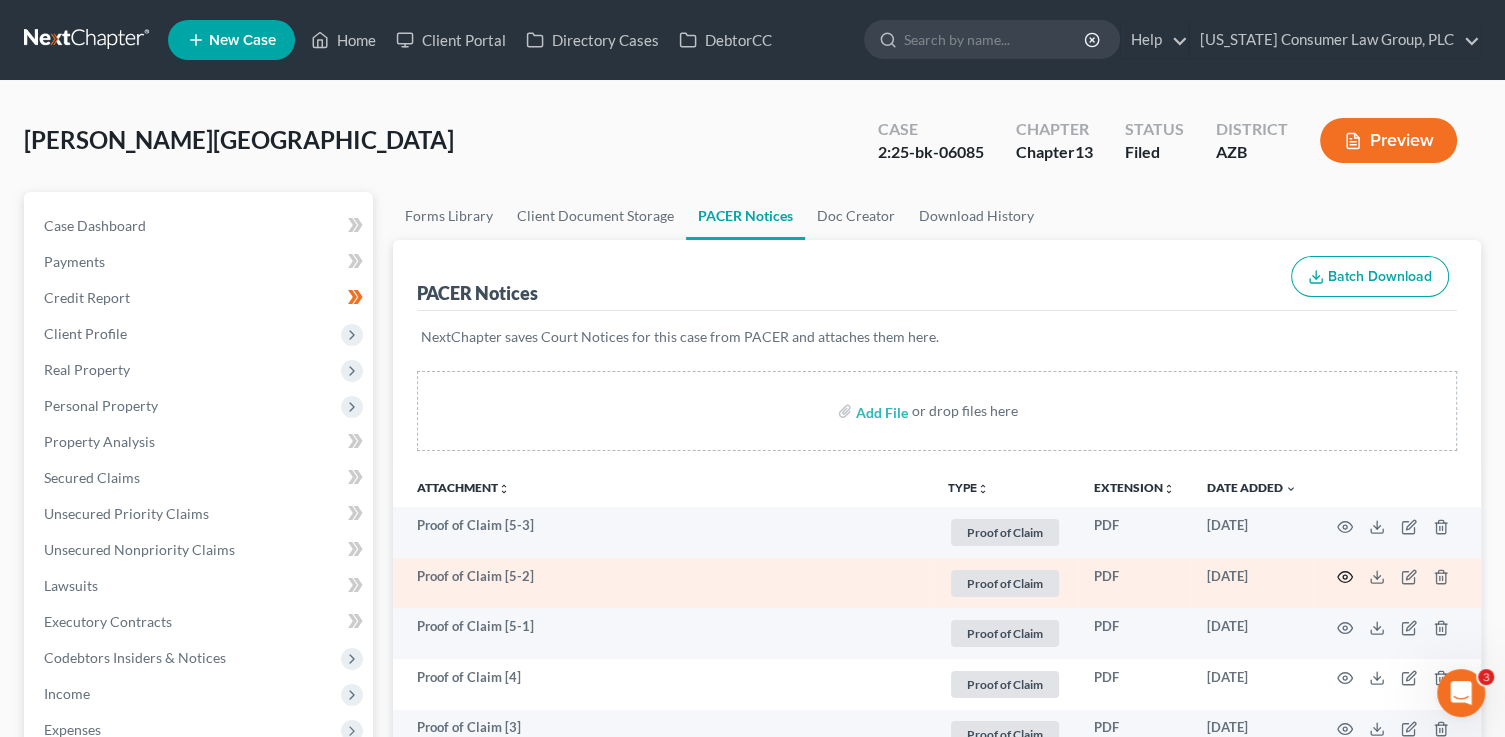 click 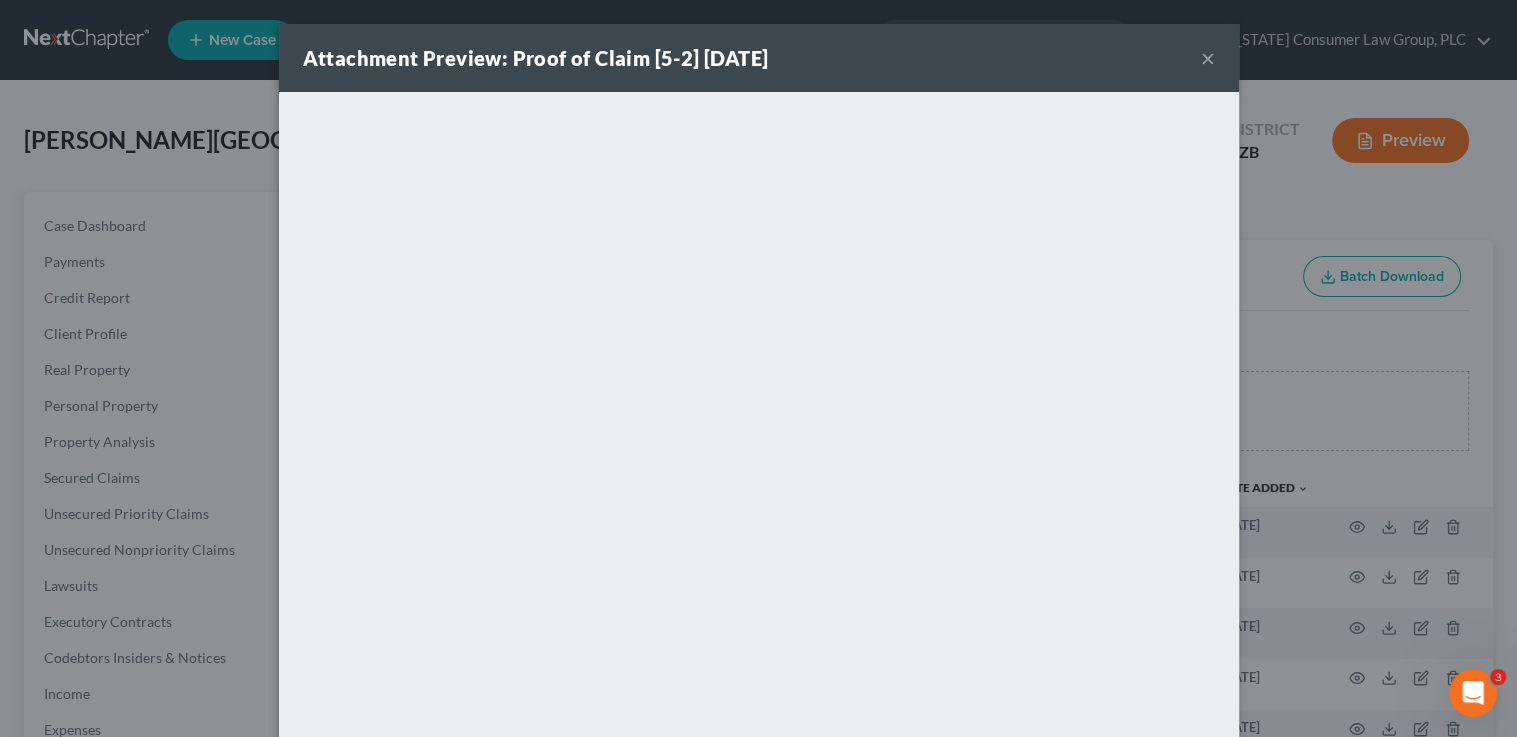 click on "×" at bounding box center [1208, 58] 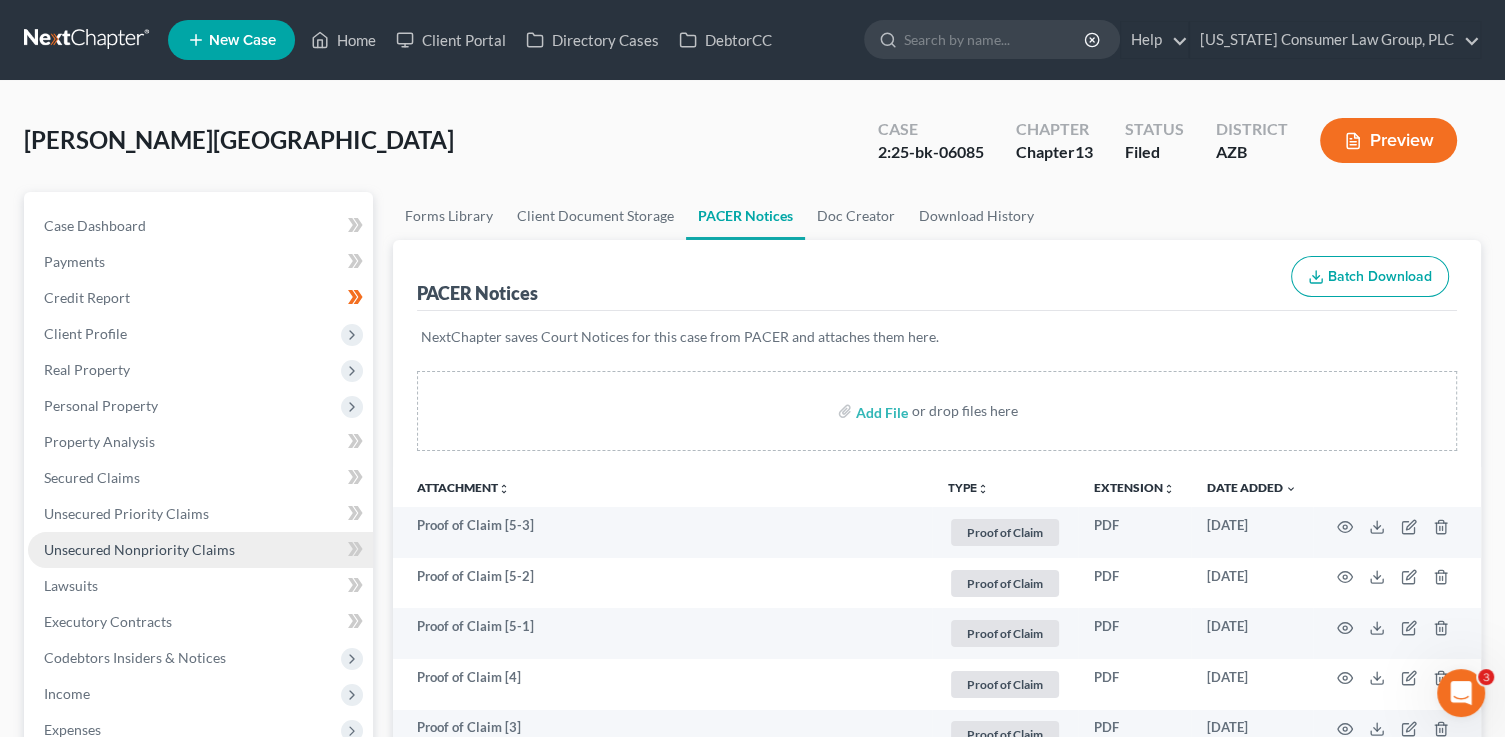 click on "Unsecured Nonpriority Claims" at bounding box center (200, 550) 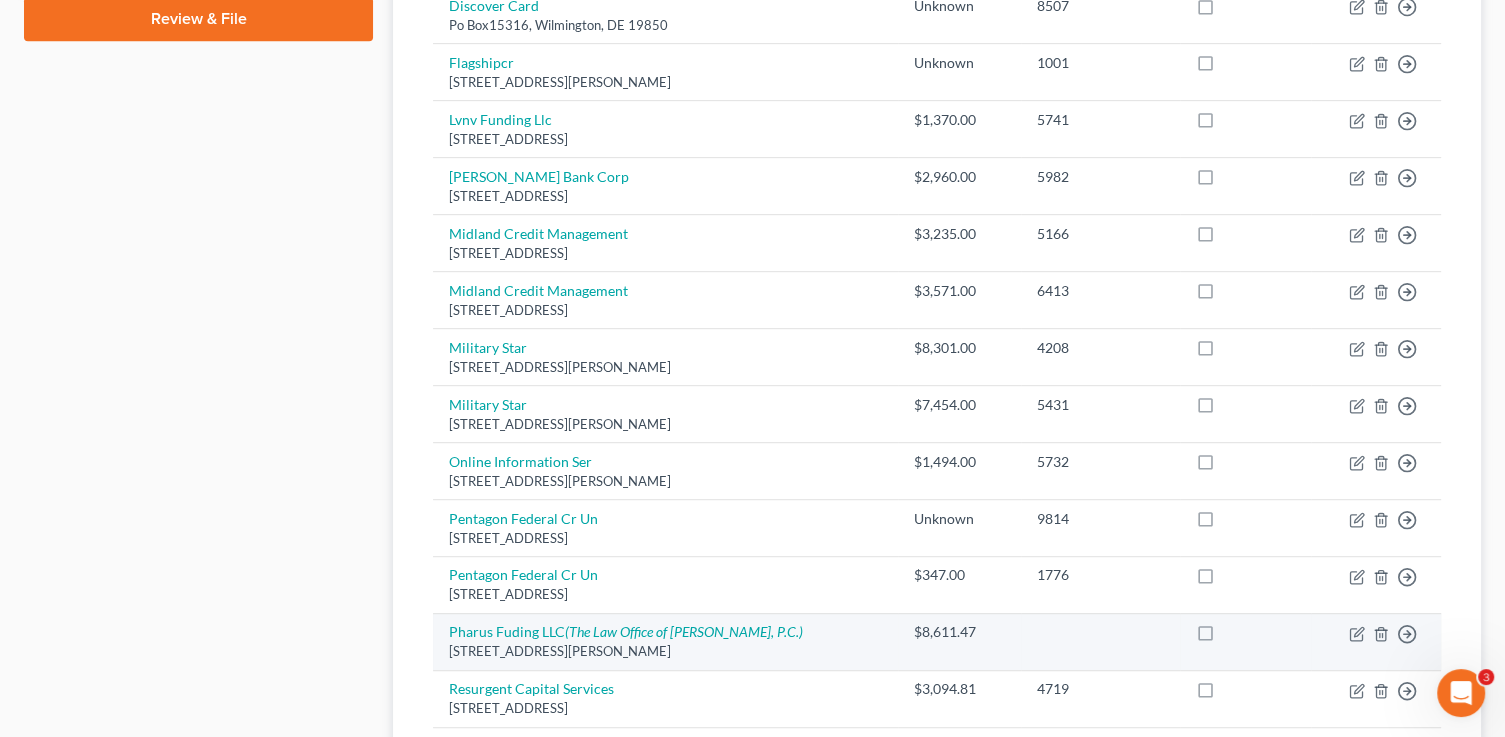 scroll, scrollTop: 1067, scrollLeft: 0, axis: vertical 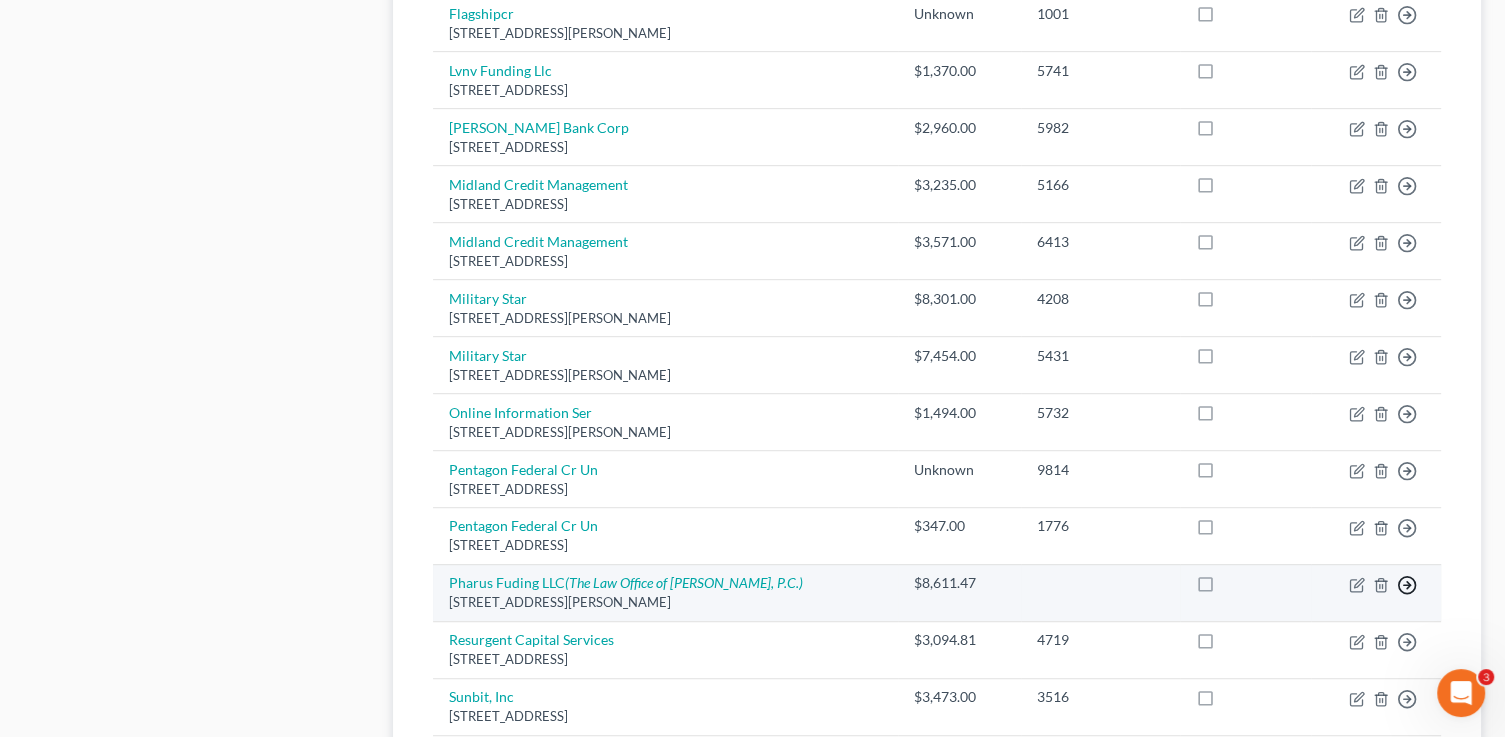 click 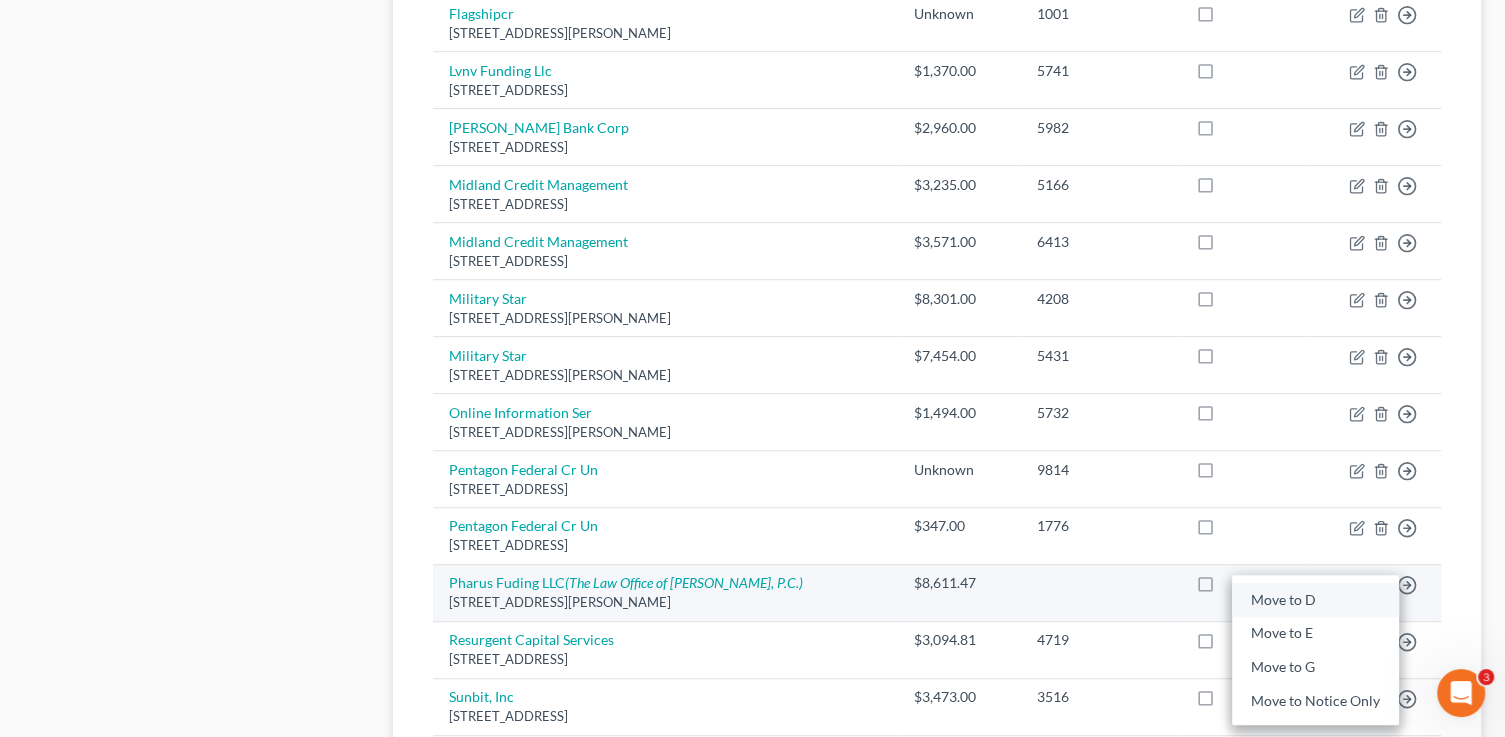 click on "Move to D" at bounding box center (1315, 600) 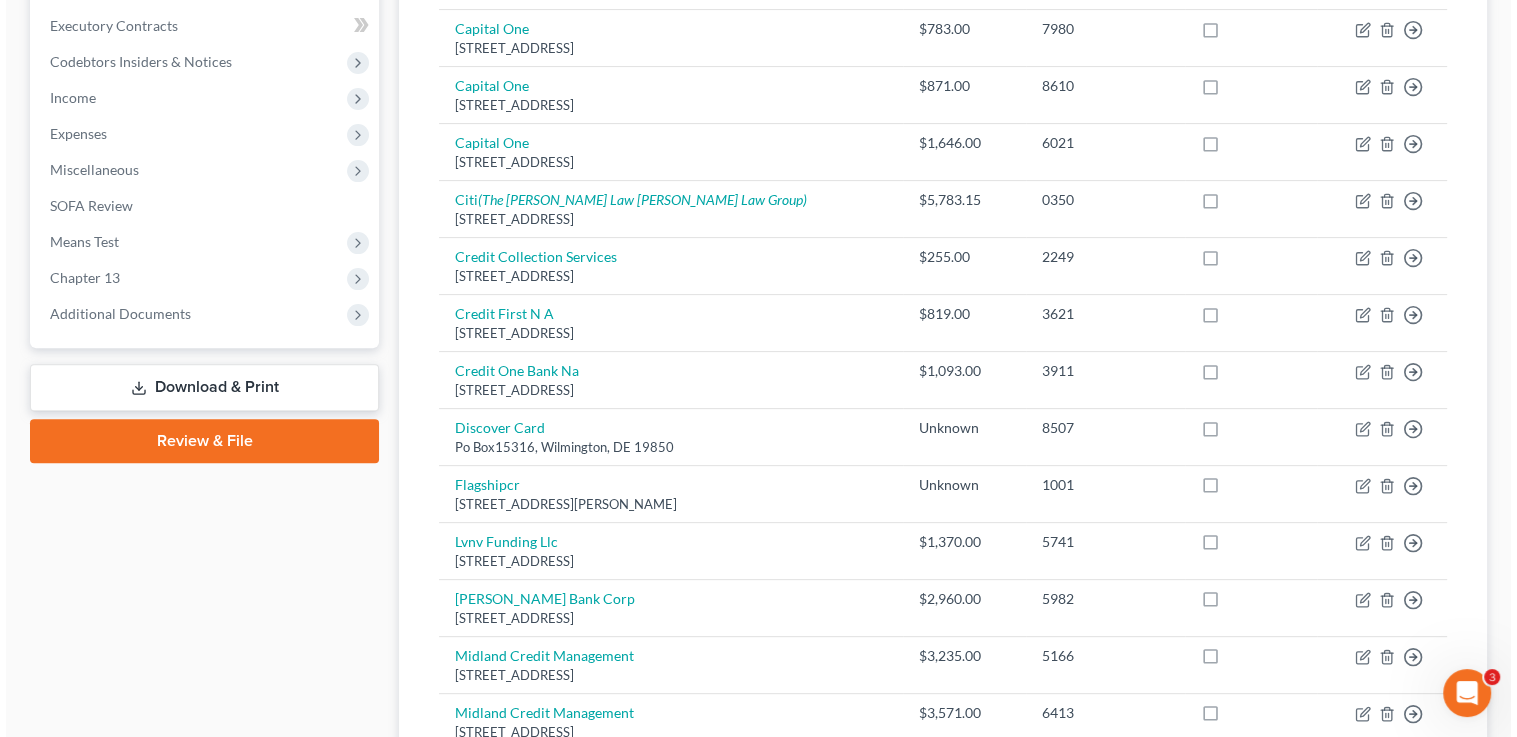 scroll, scrollTop: 534, scrollLeft: 0, axis: vertical 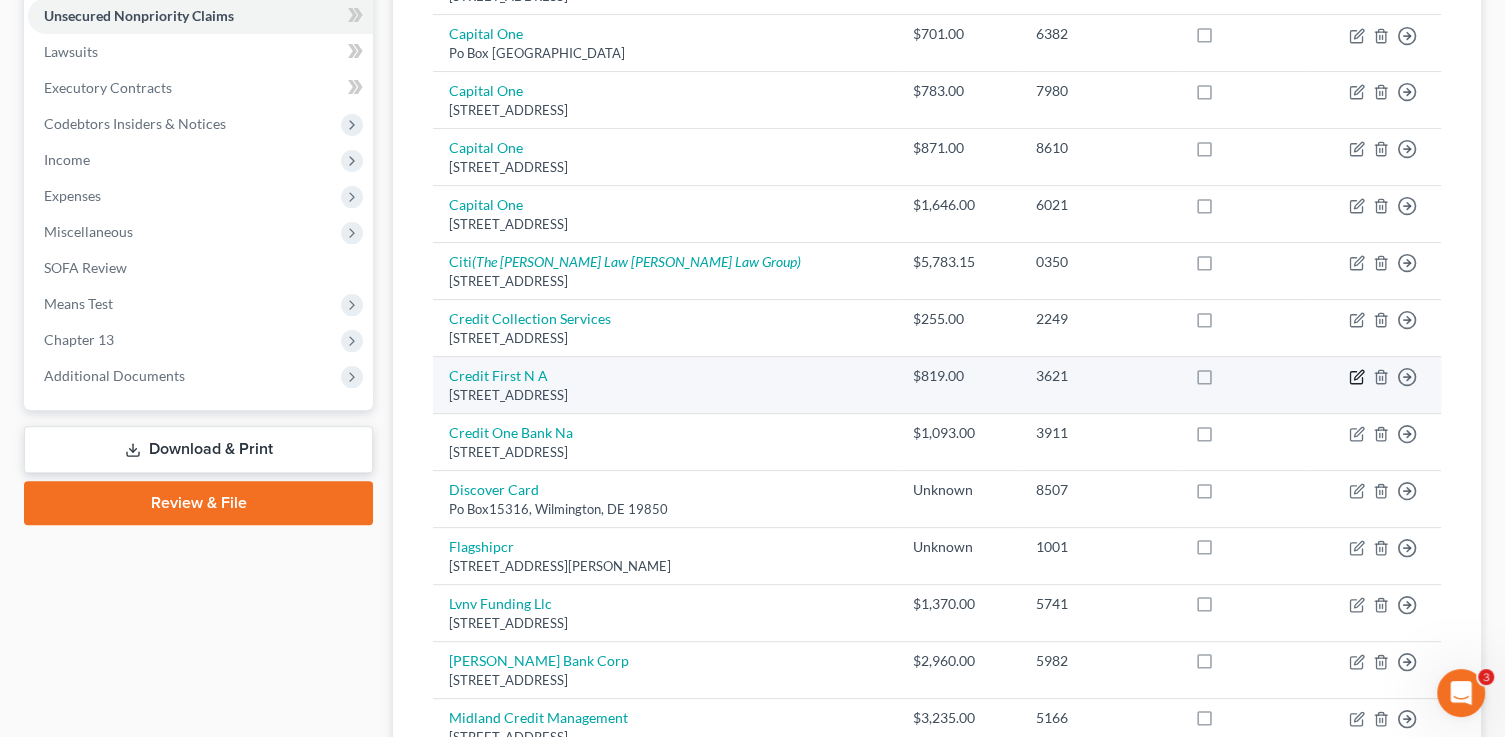 click 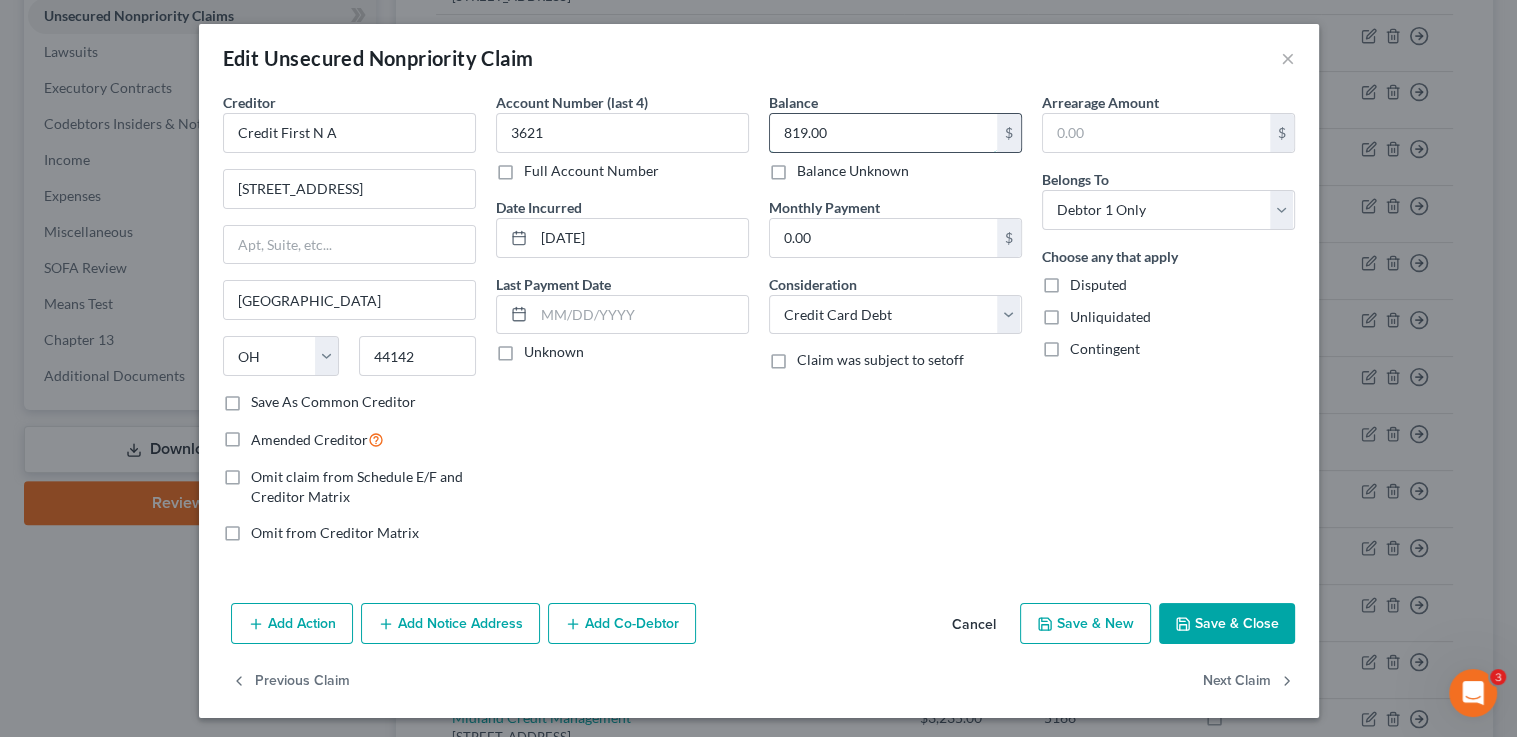 click on "819.00" at bounding box center (883, 133) 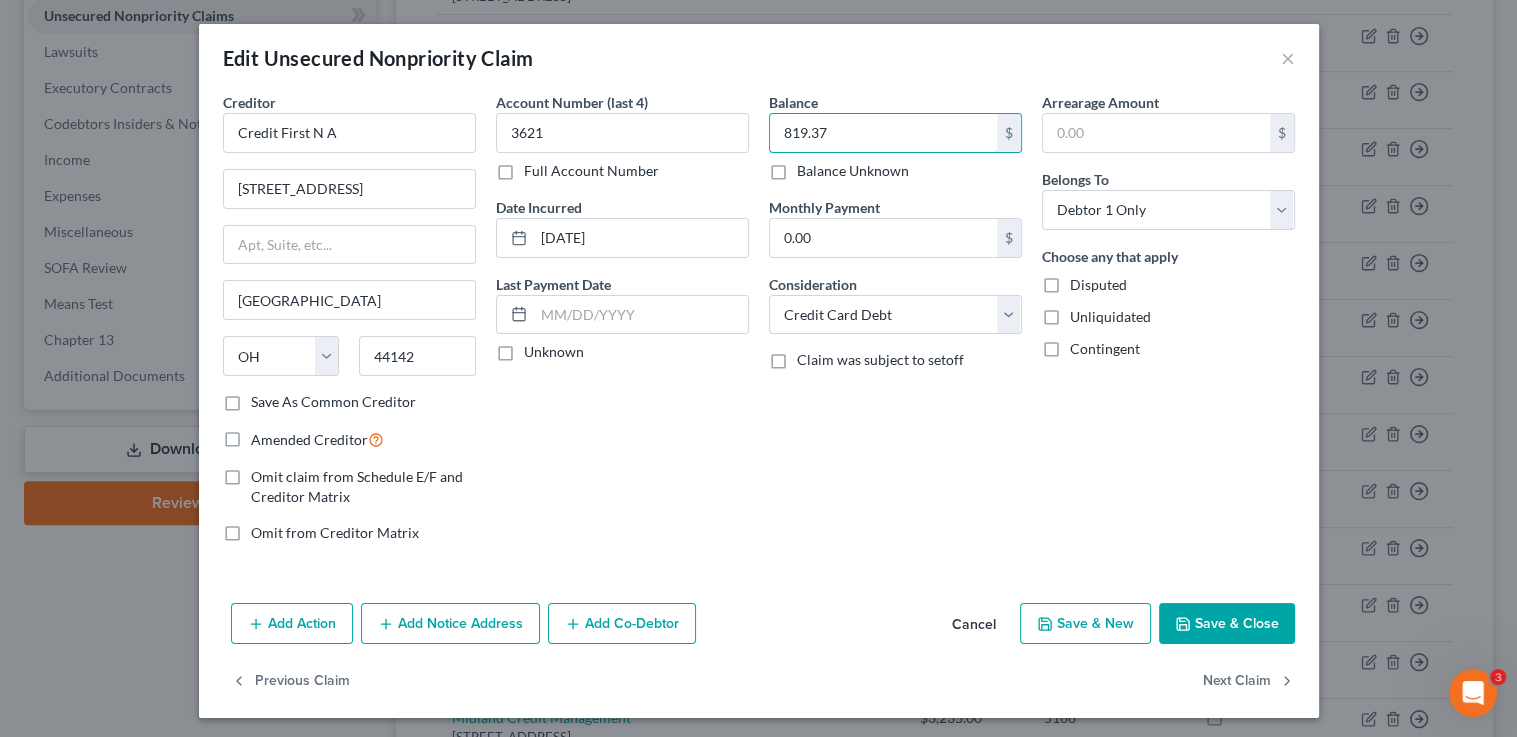 type on "819.37" 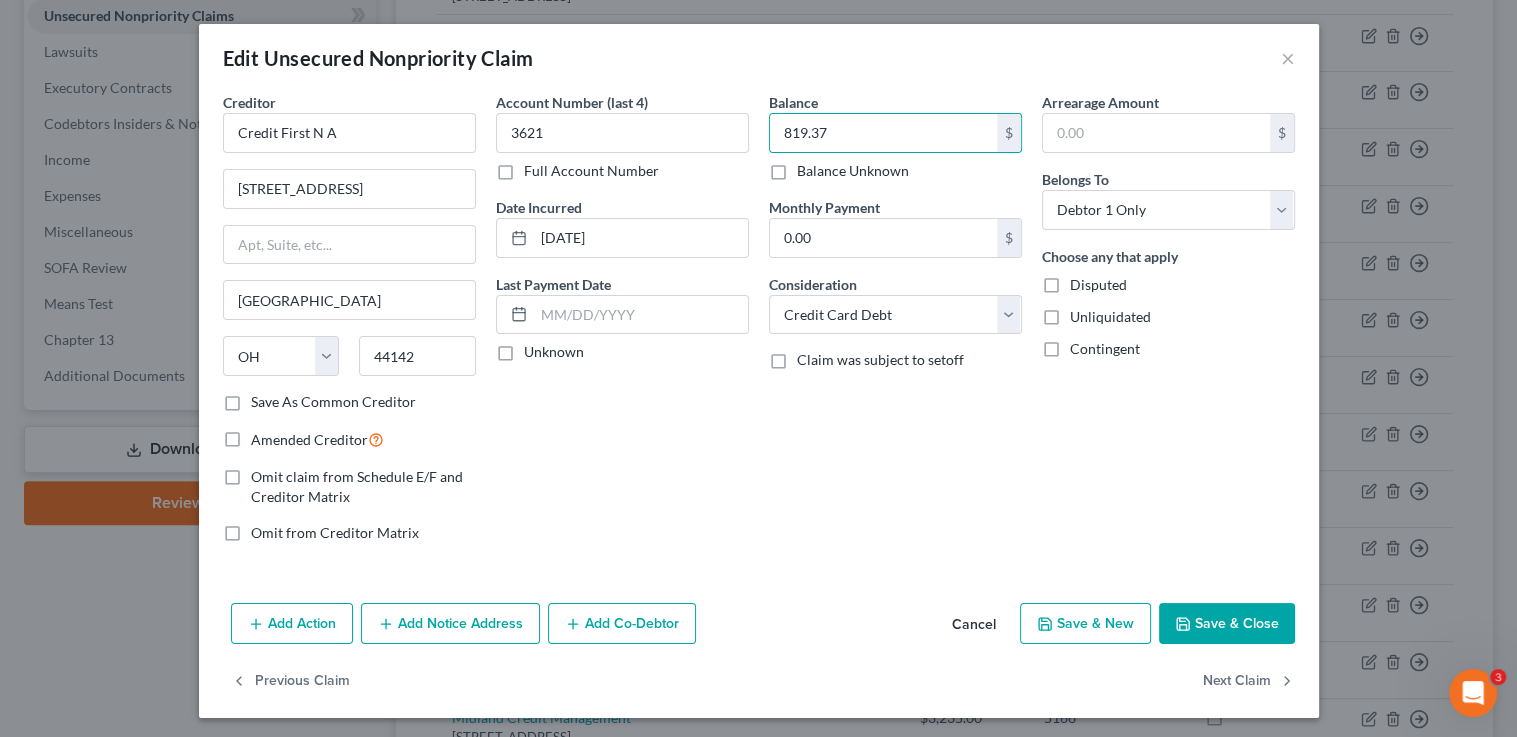 click on "Add Notice Address" at bounding box center [450, 624] 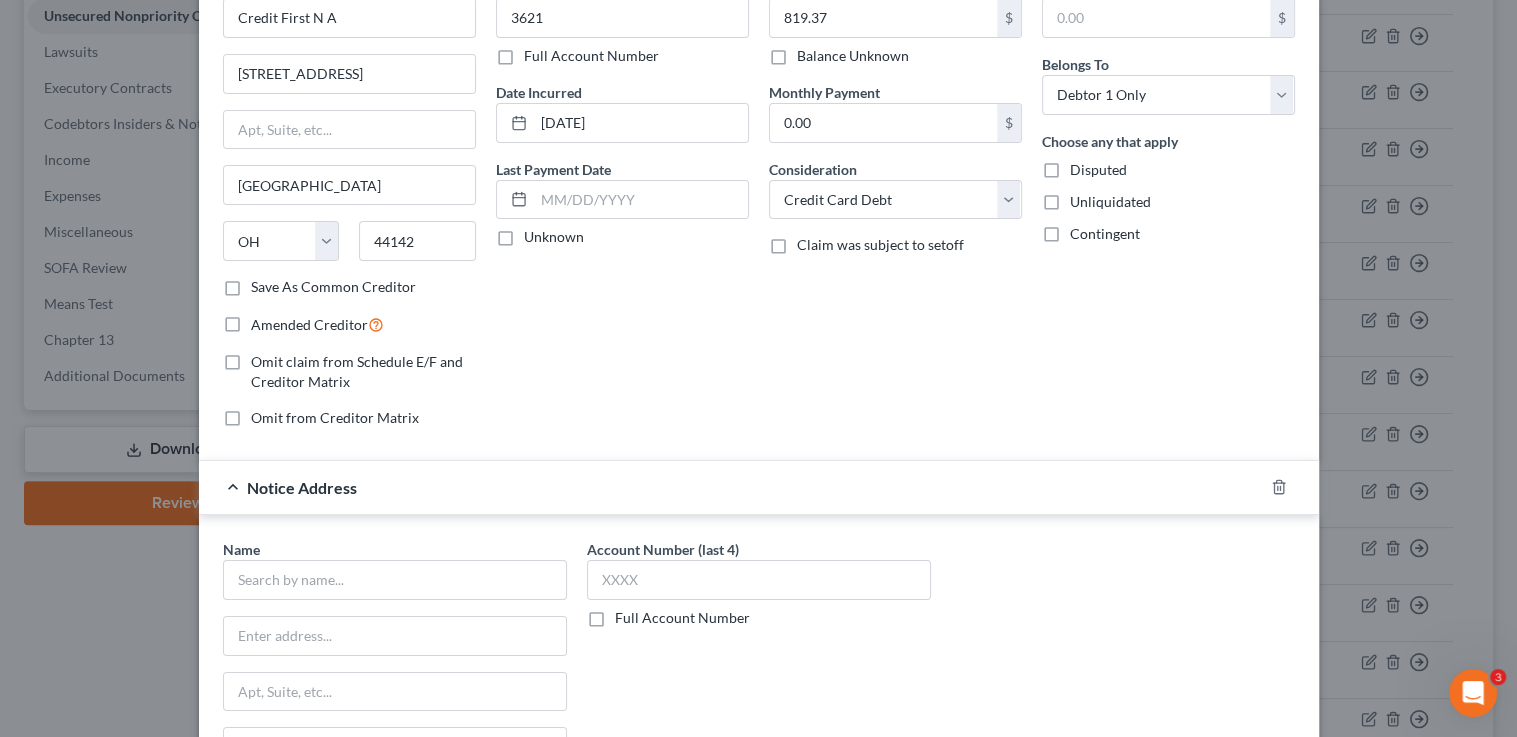 scroll, scrollTop: 117, scrollLeft: 0, axis: vertical 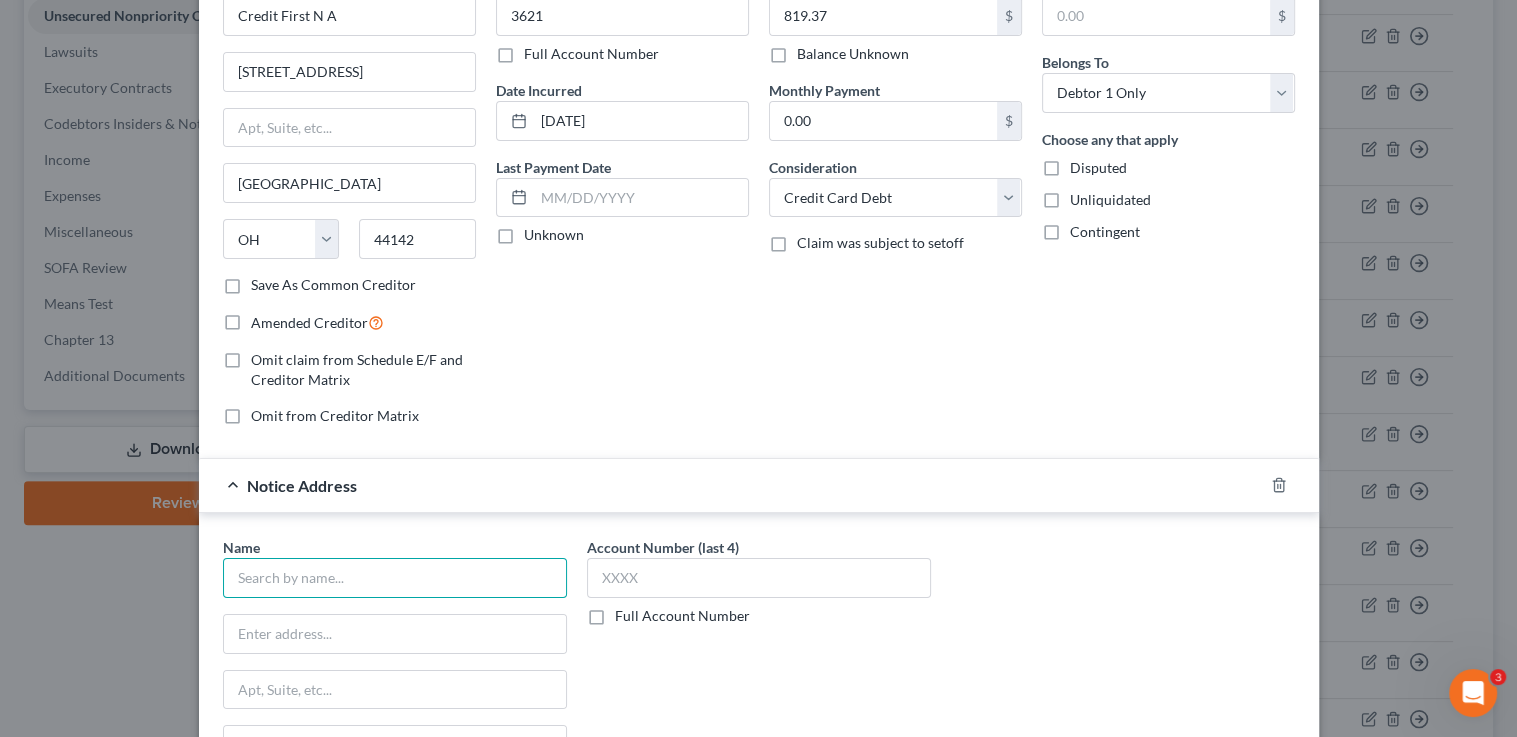 click at bounding box center [395, 578] 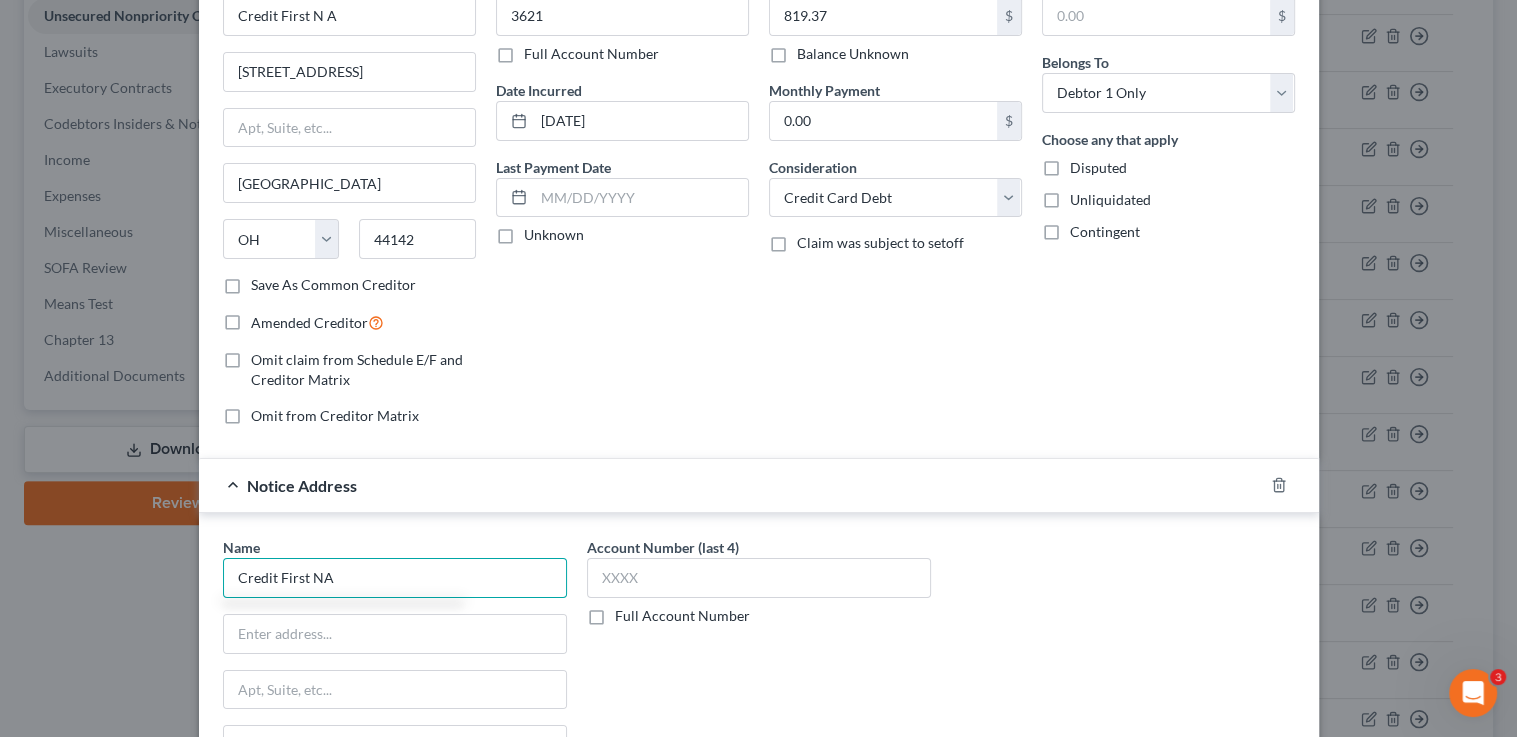 type on "Credit First NA" 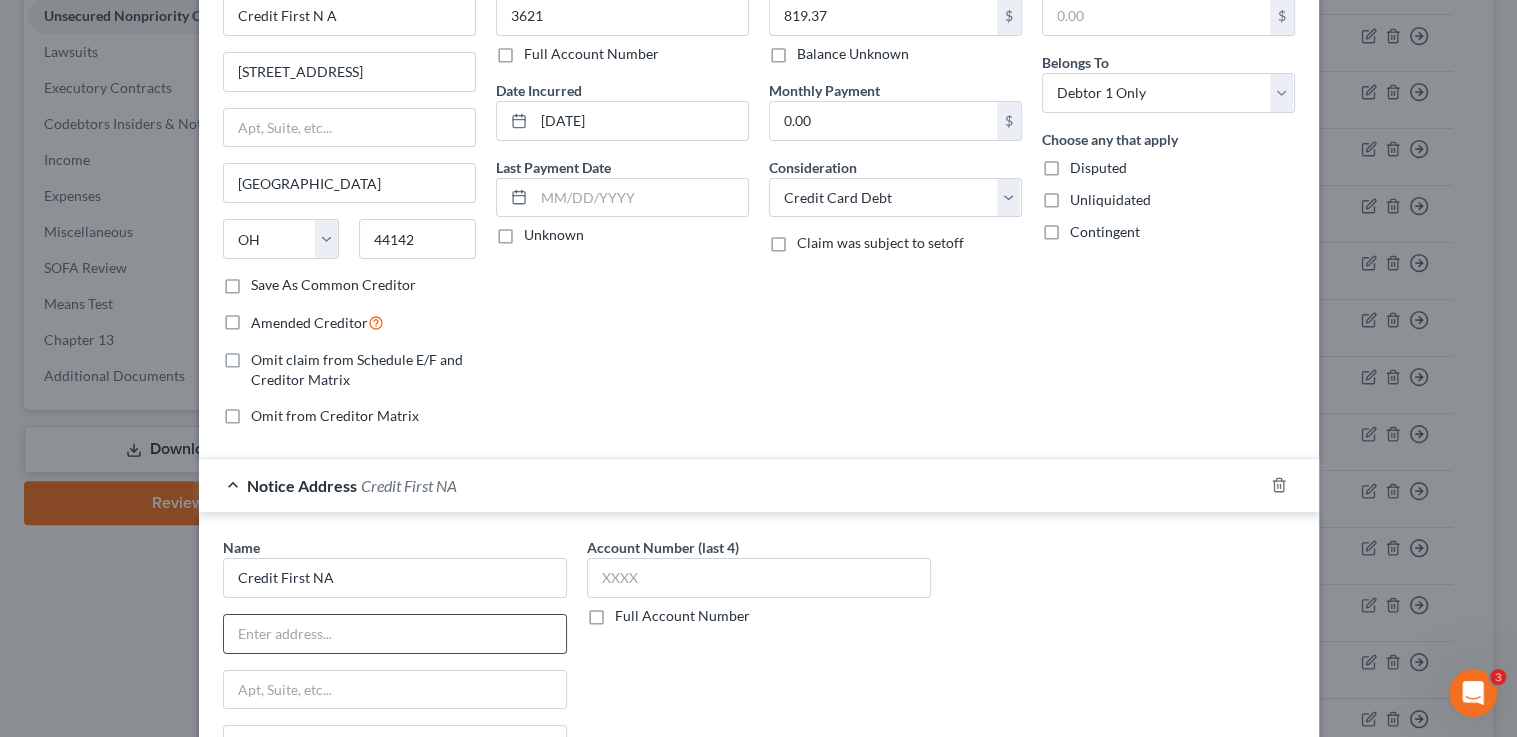click at bounding box center (395, 634) 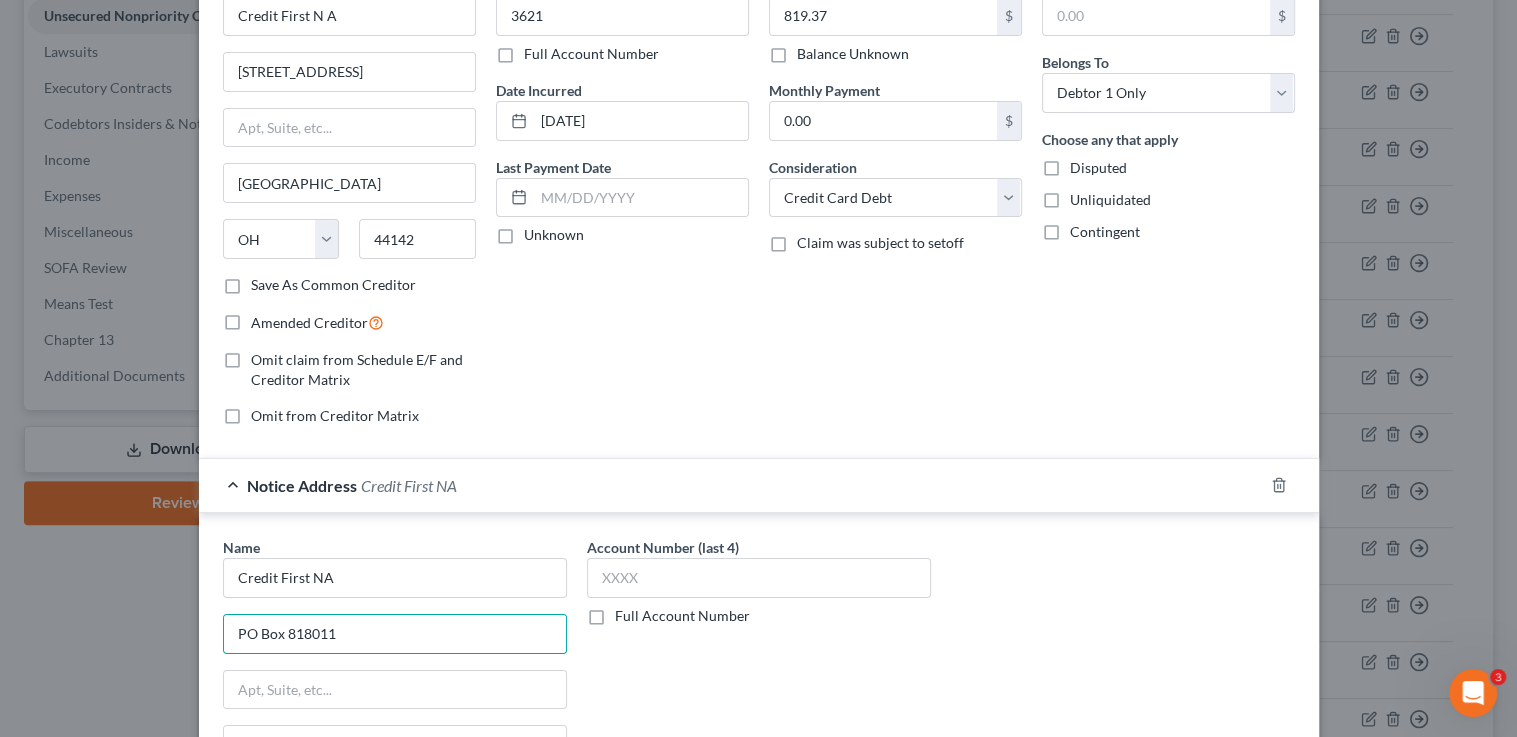 type on "PO Box 818011" 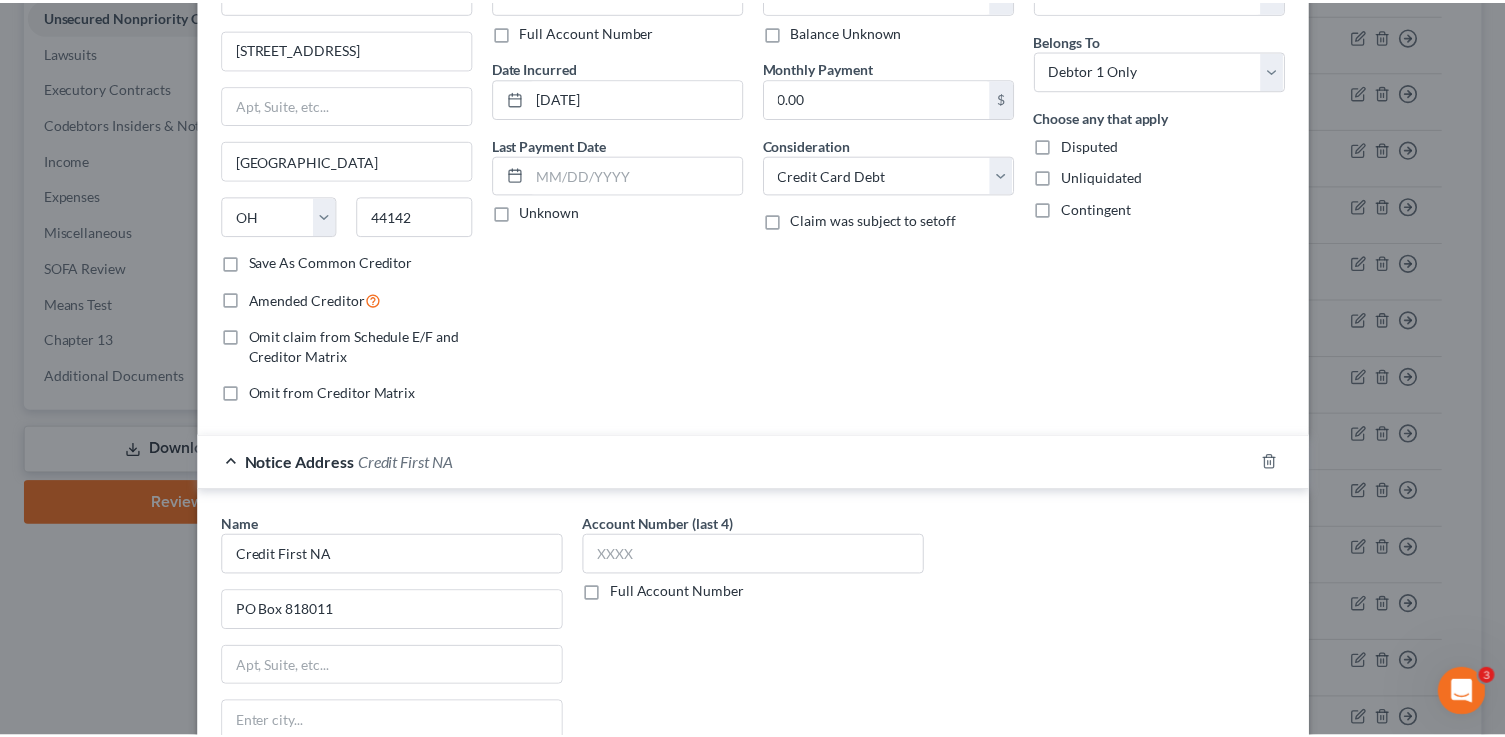 scroll, scrollTop: 432, scrollLeft: 0, axis: vertical 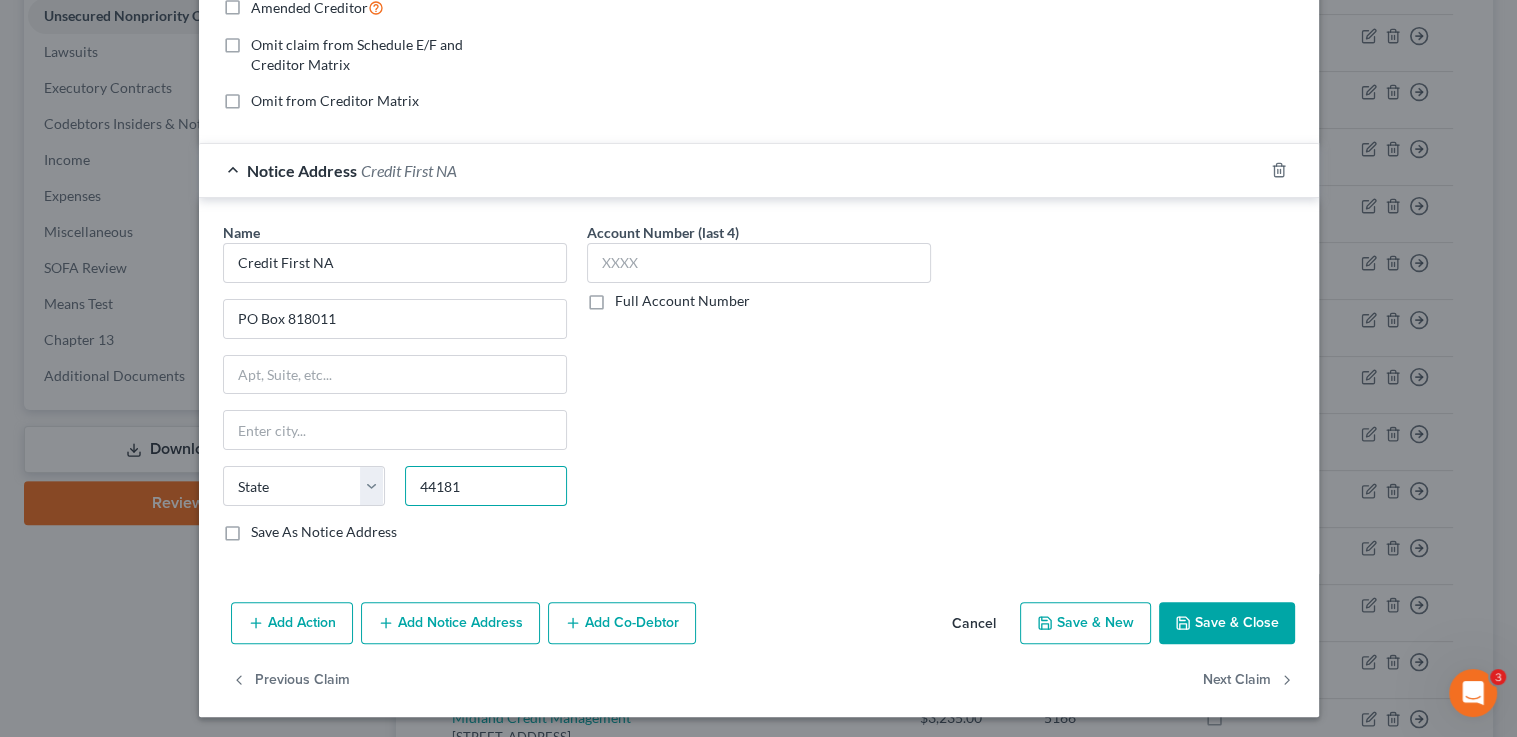 type on "44181" 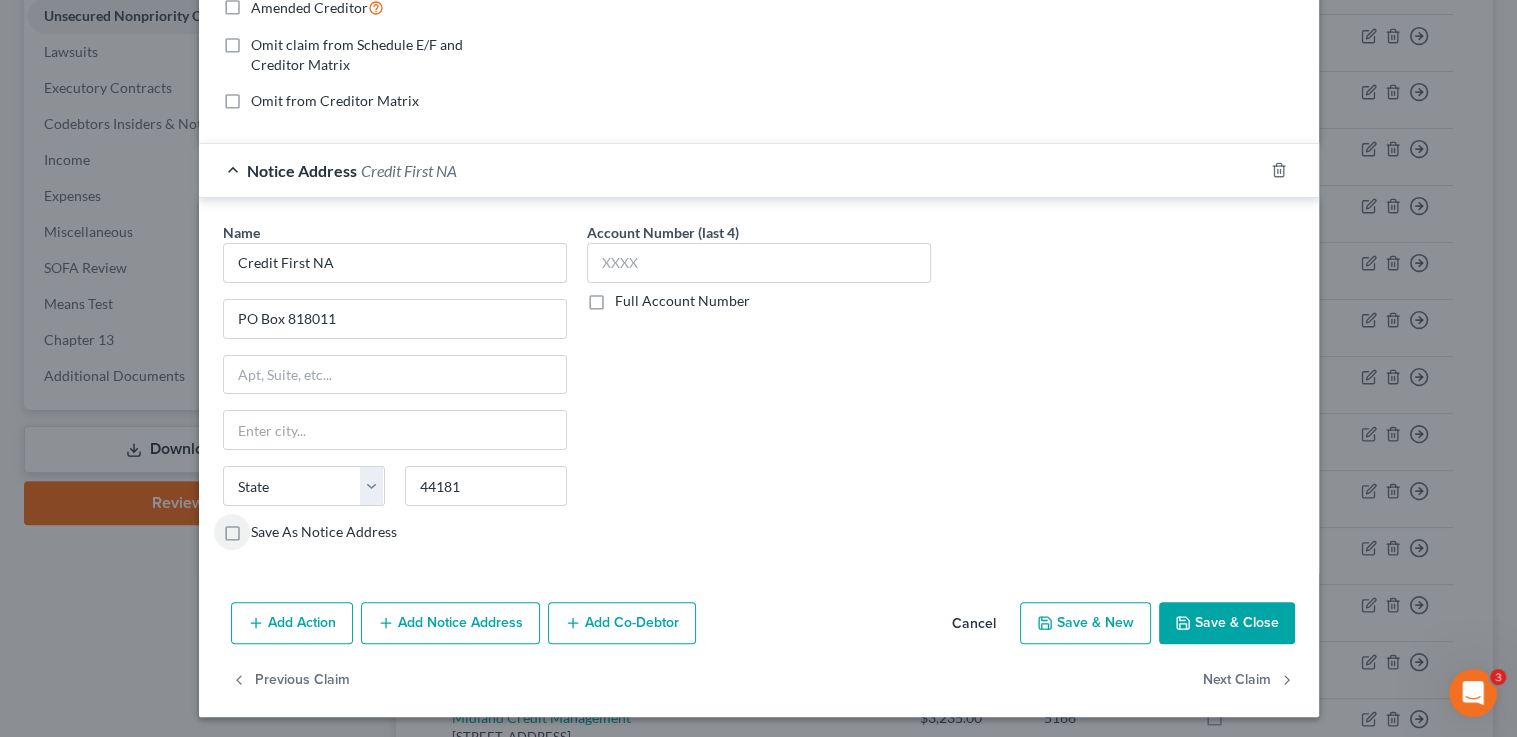 type on "Cleveland" 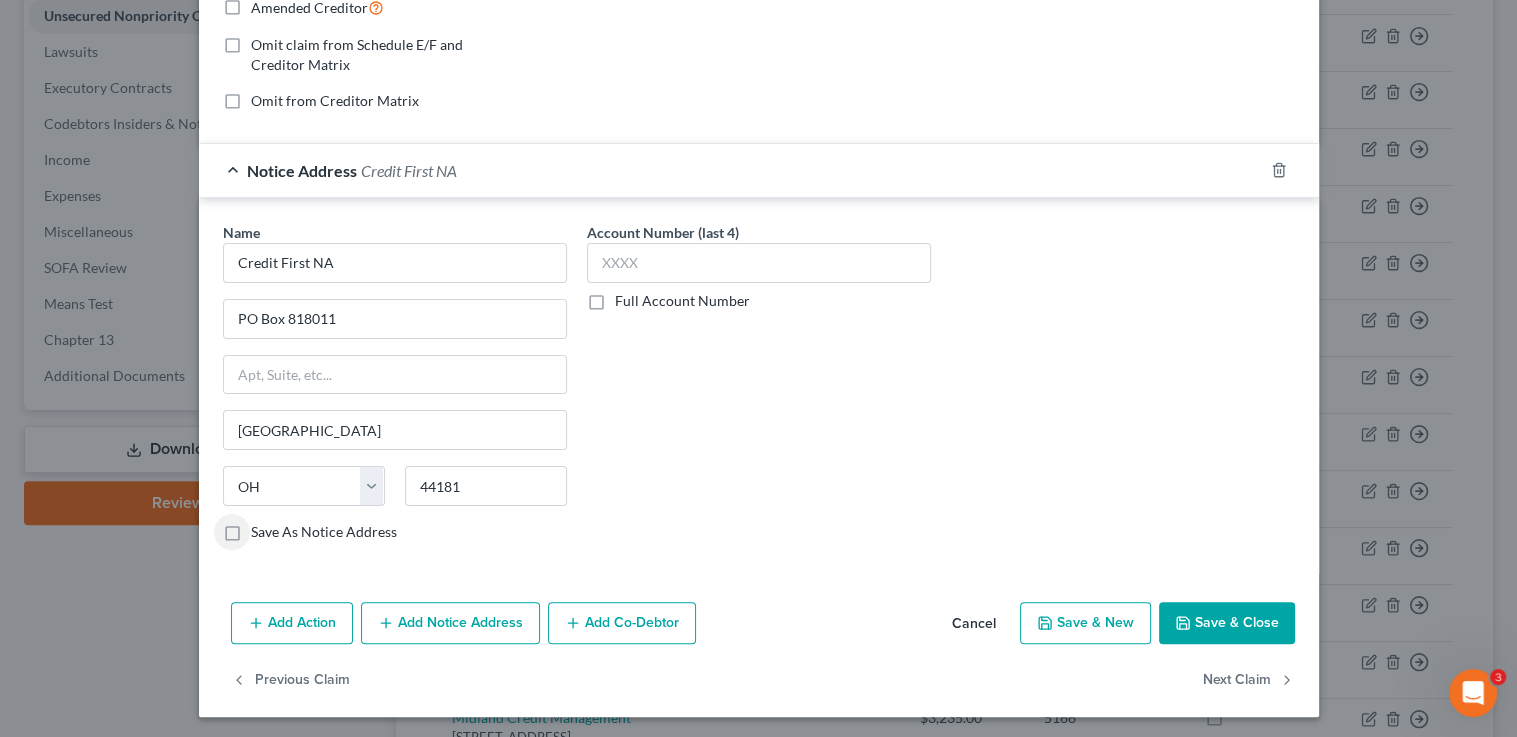 click on "Save As Notice Address" at bounding box center [265, 528] 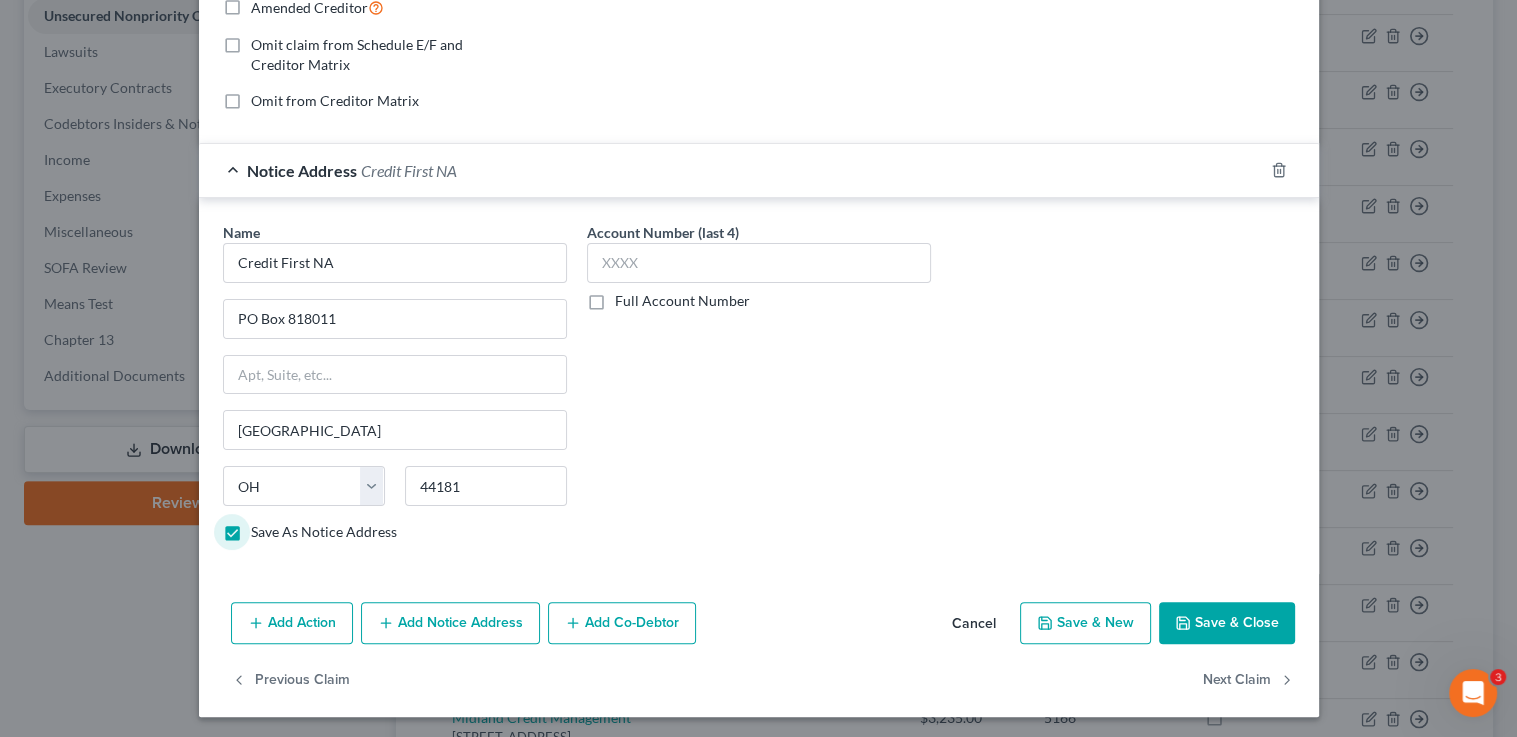 click on "Save & Close" at bounding box center [1227, 623] 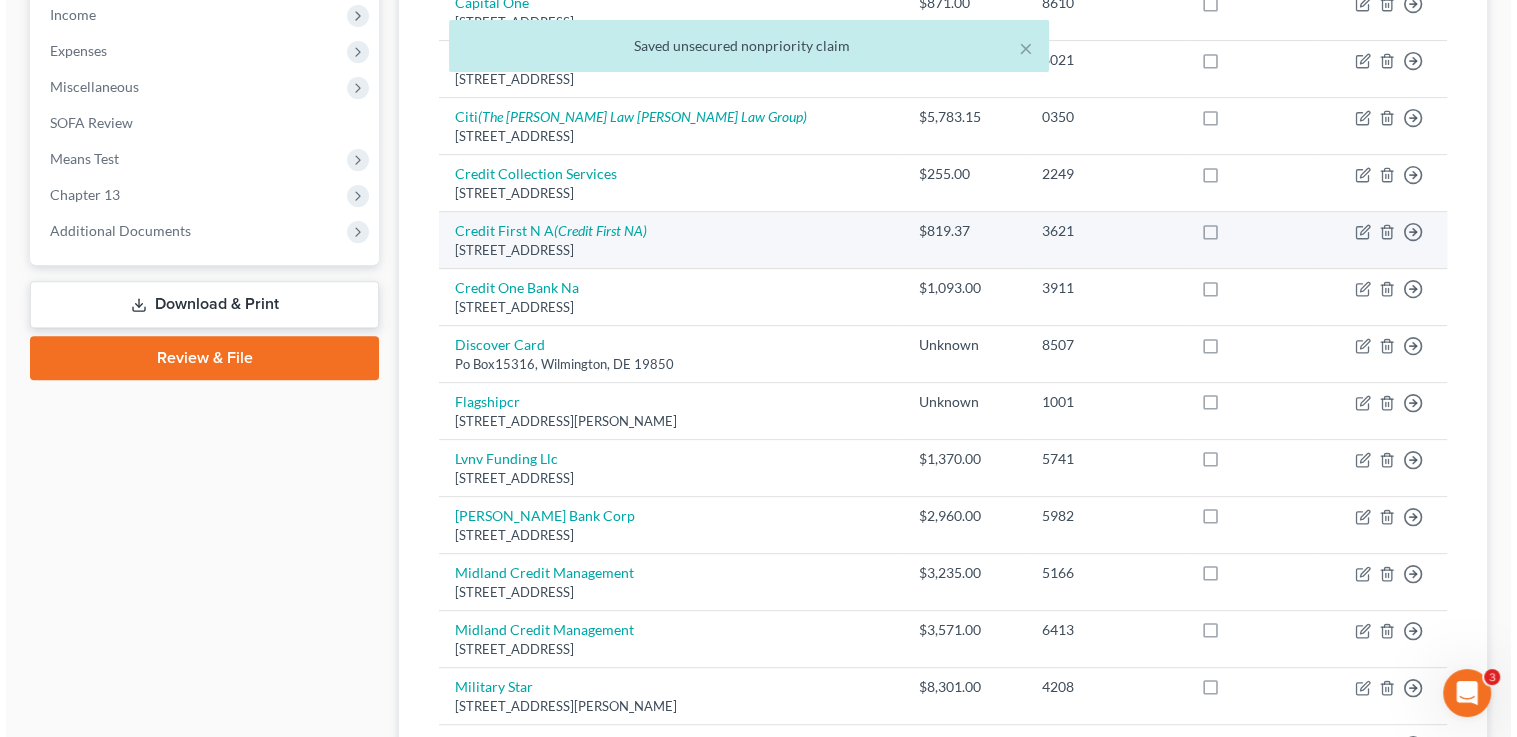 scroll, scrollTop: 680, scrollLeft: 0, axis: vertical 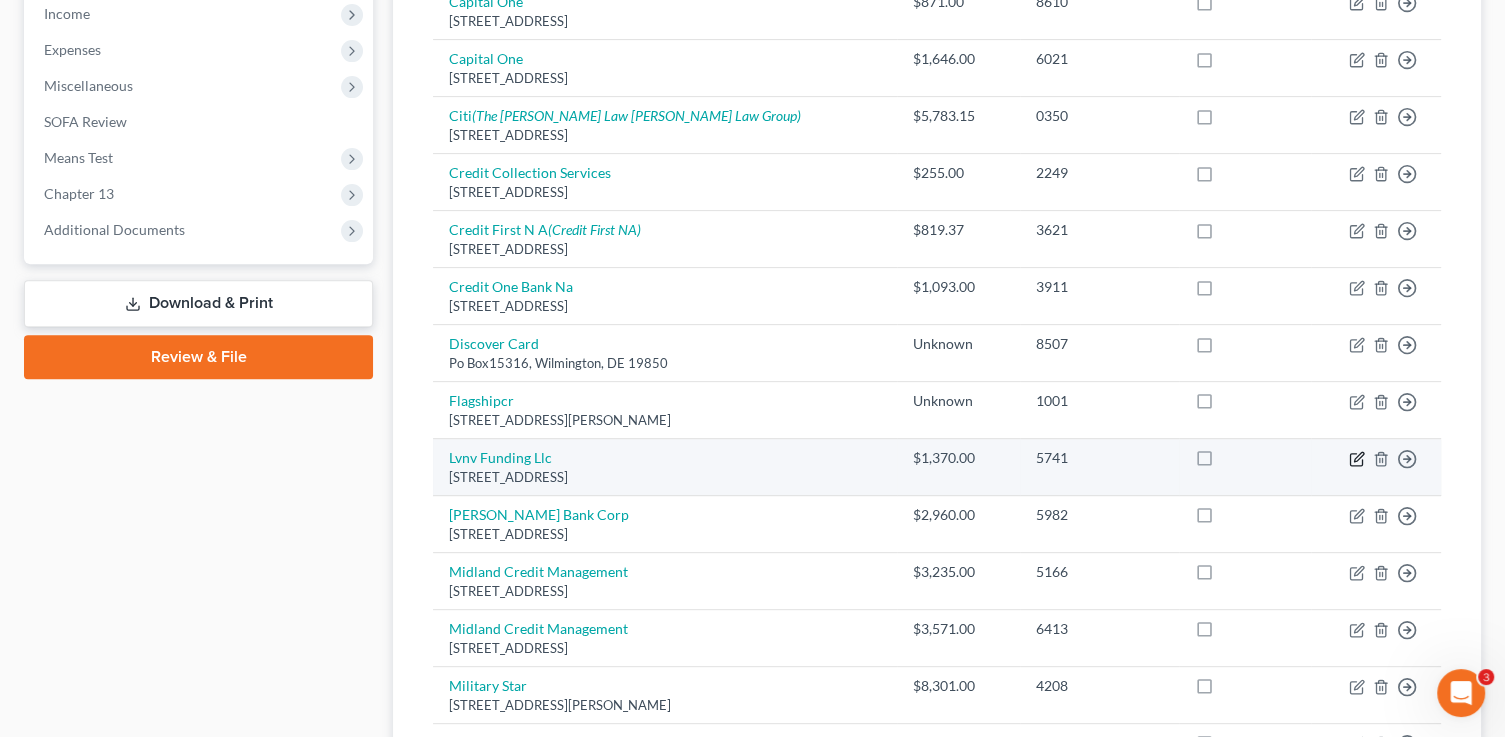 click 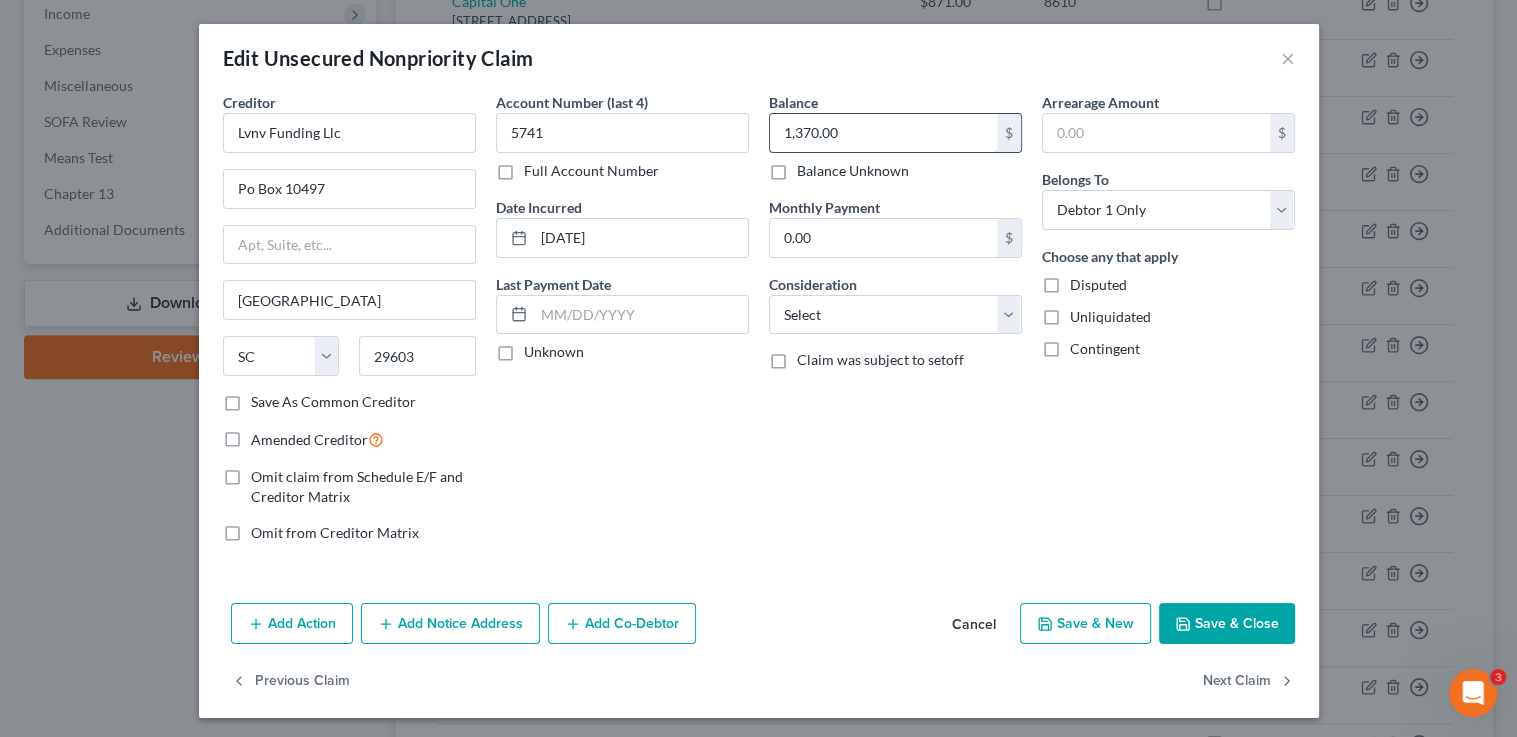 drag, startPoint x: 867, startPoint y: 135, endPoint x: 879, endPoint y: 124, distance: 16.27882 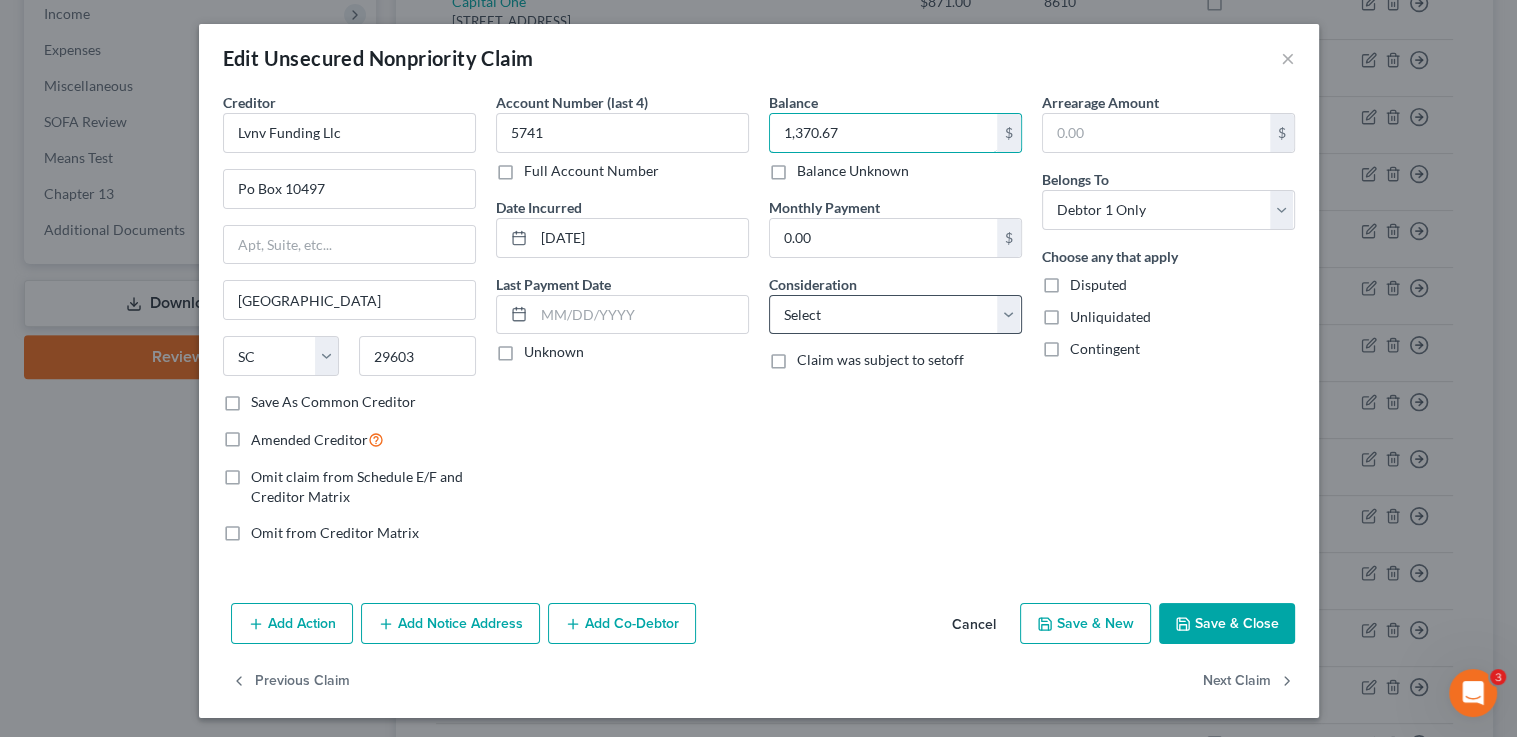 type on "1,370.67" 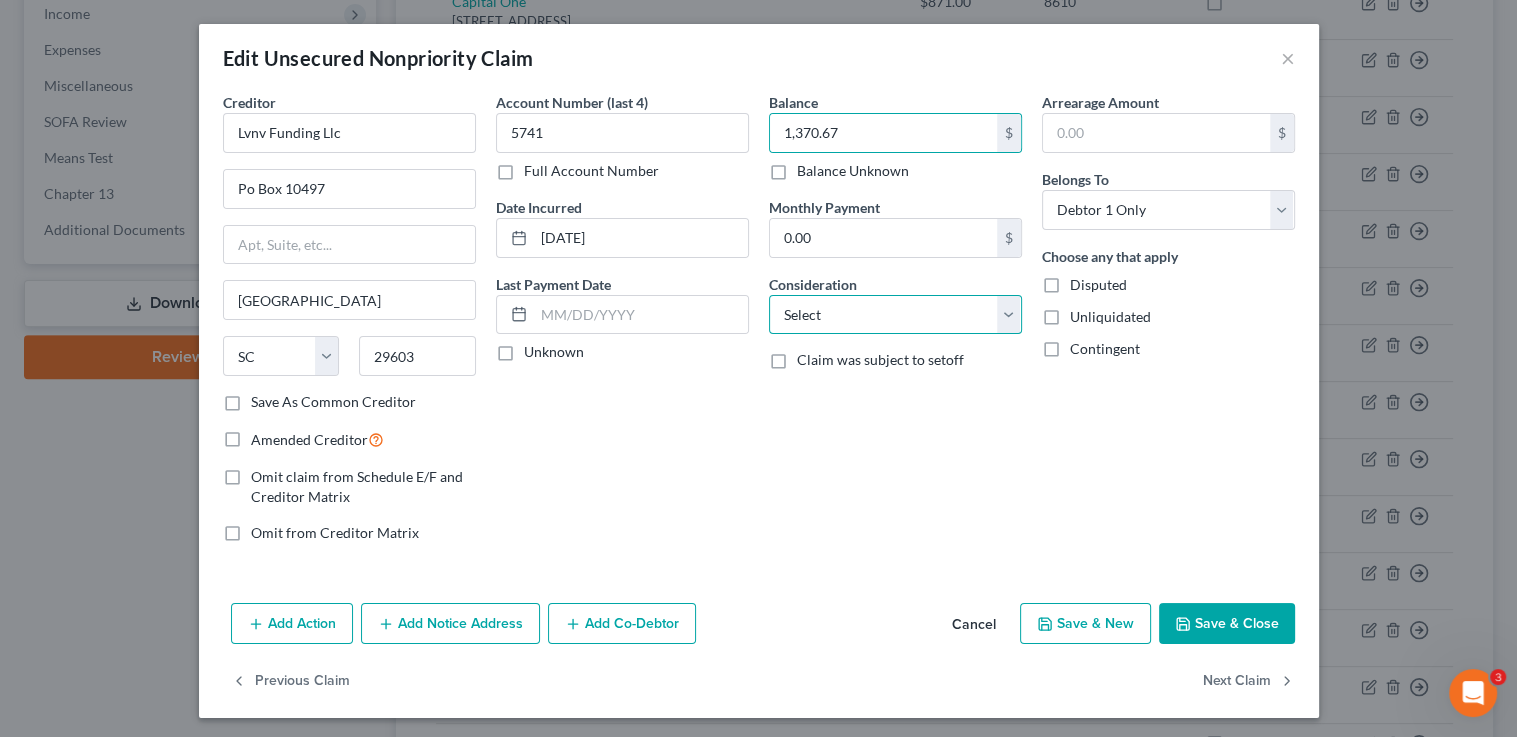click on "Select Cable / Satellite Services Collection Agency Credit Card Debt Debt Counseling / Attorneys Deficiency Balance Domestic Support Obligations Home / Car Repairs Income Taxes Judgment Liens Medical Services Monies Loaned / Advanced Mortgage Obligation From Divorce Or Separation Obligation To Pensions Other Overdrawn Bank Account Promised To Help Pay Creditors Student Loans Suppliers And Vendors Telephone / Internet Services Utility Services" at bounding box center [895, 315] 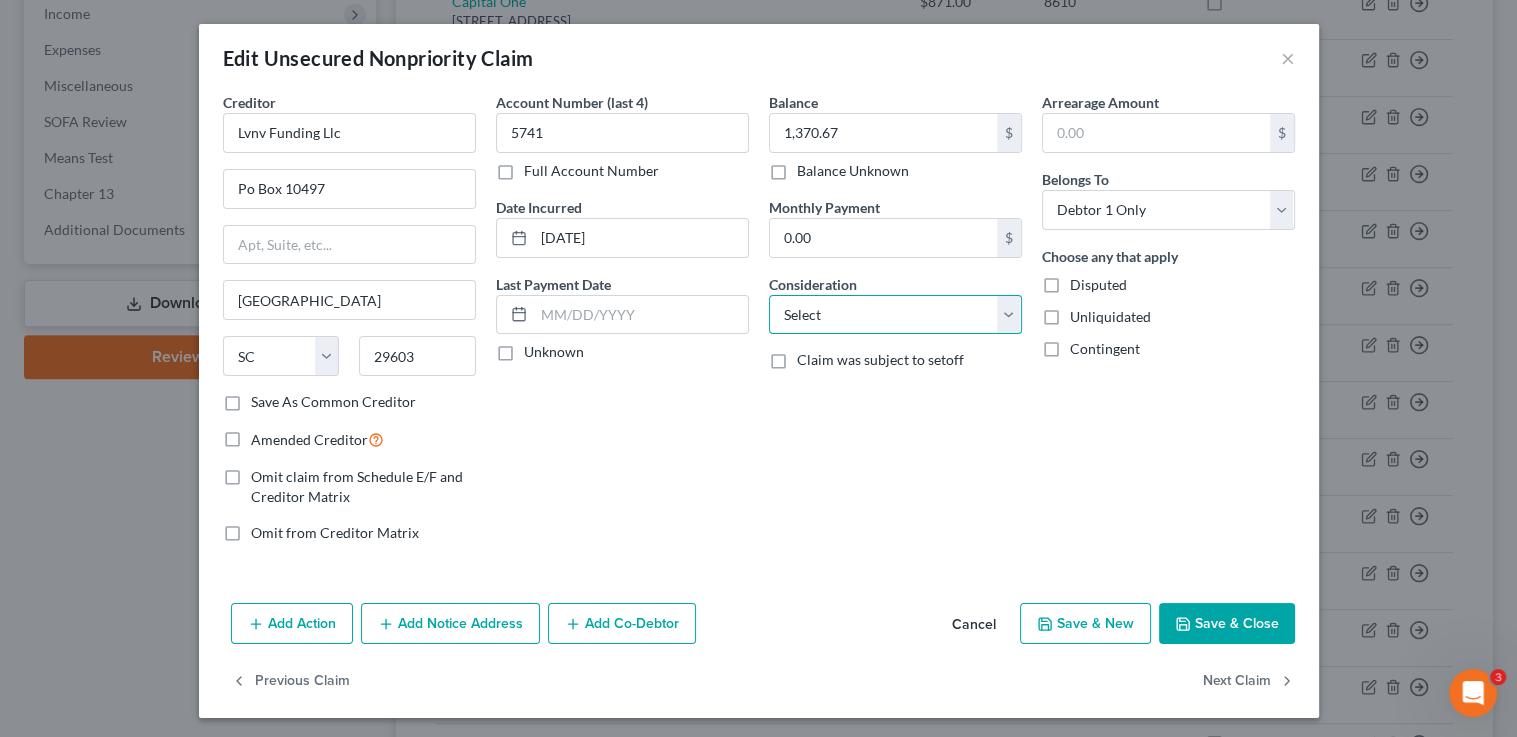 select on "1" 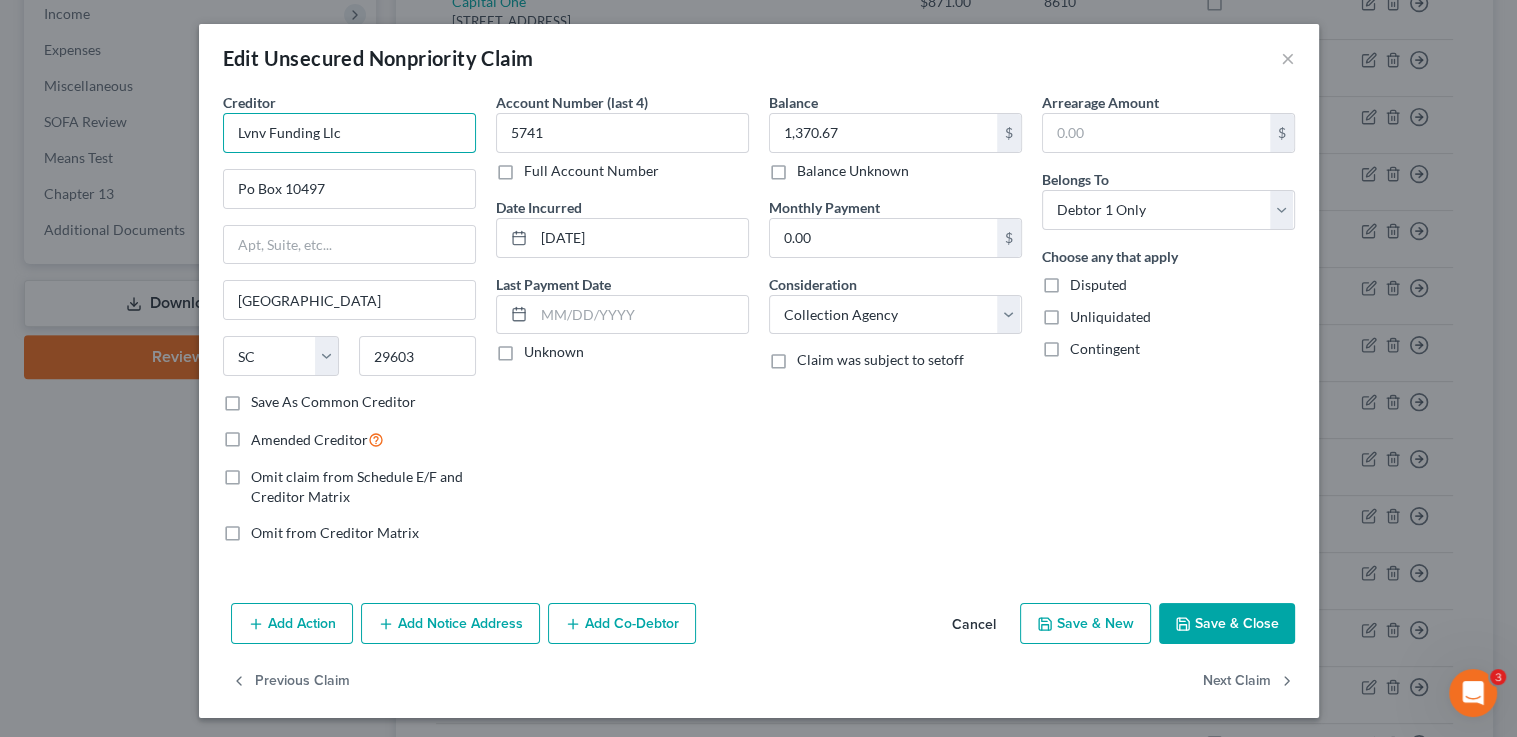 click on "Lvnv Funding Llc" at bounding box center [349, 133] 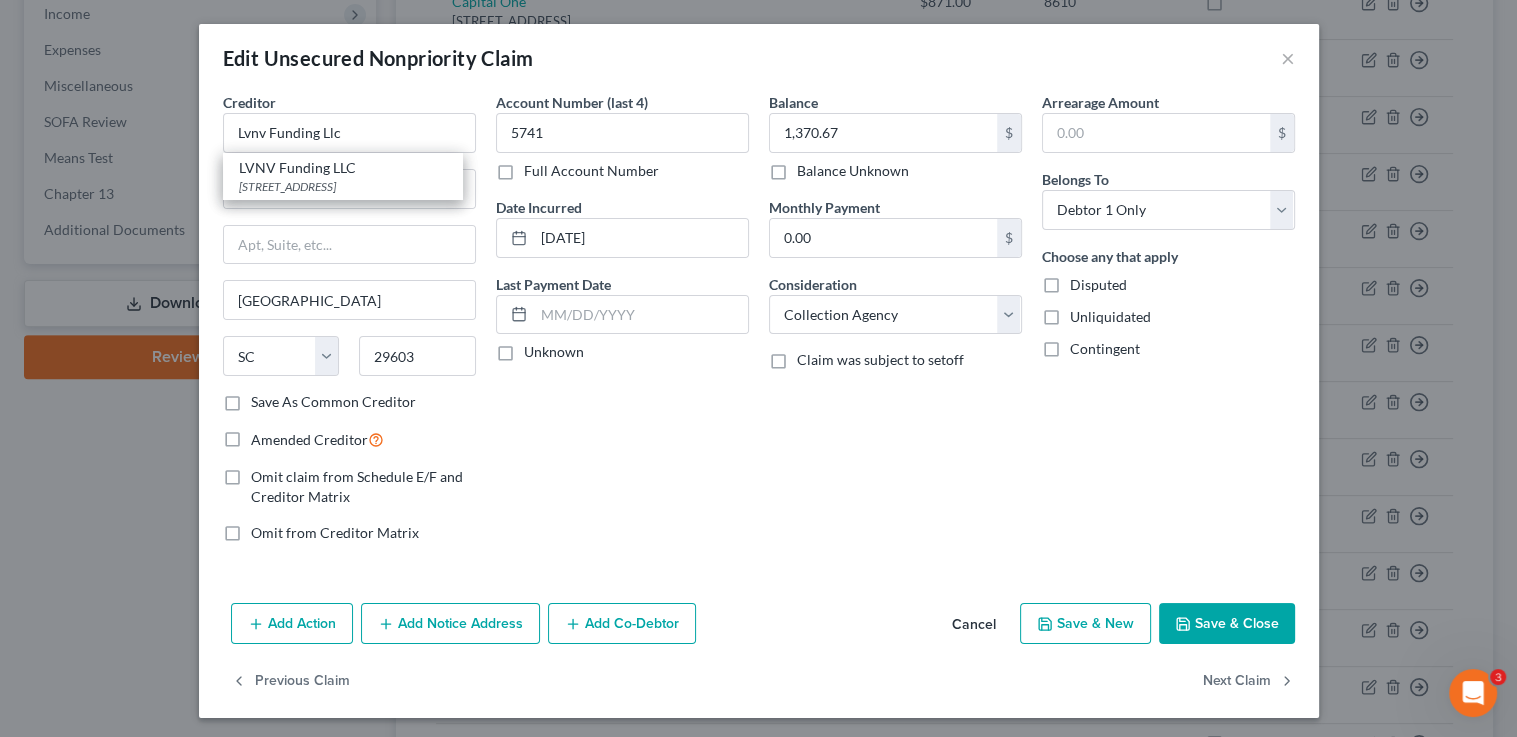 click on "Add Notice Address" at bounding box center [450, 624] 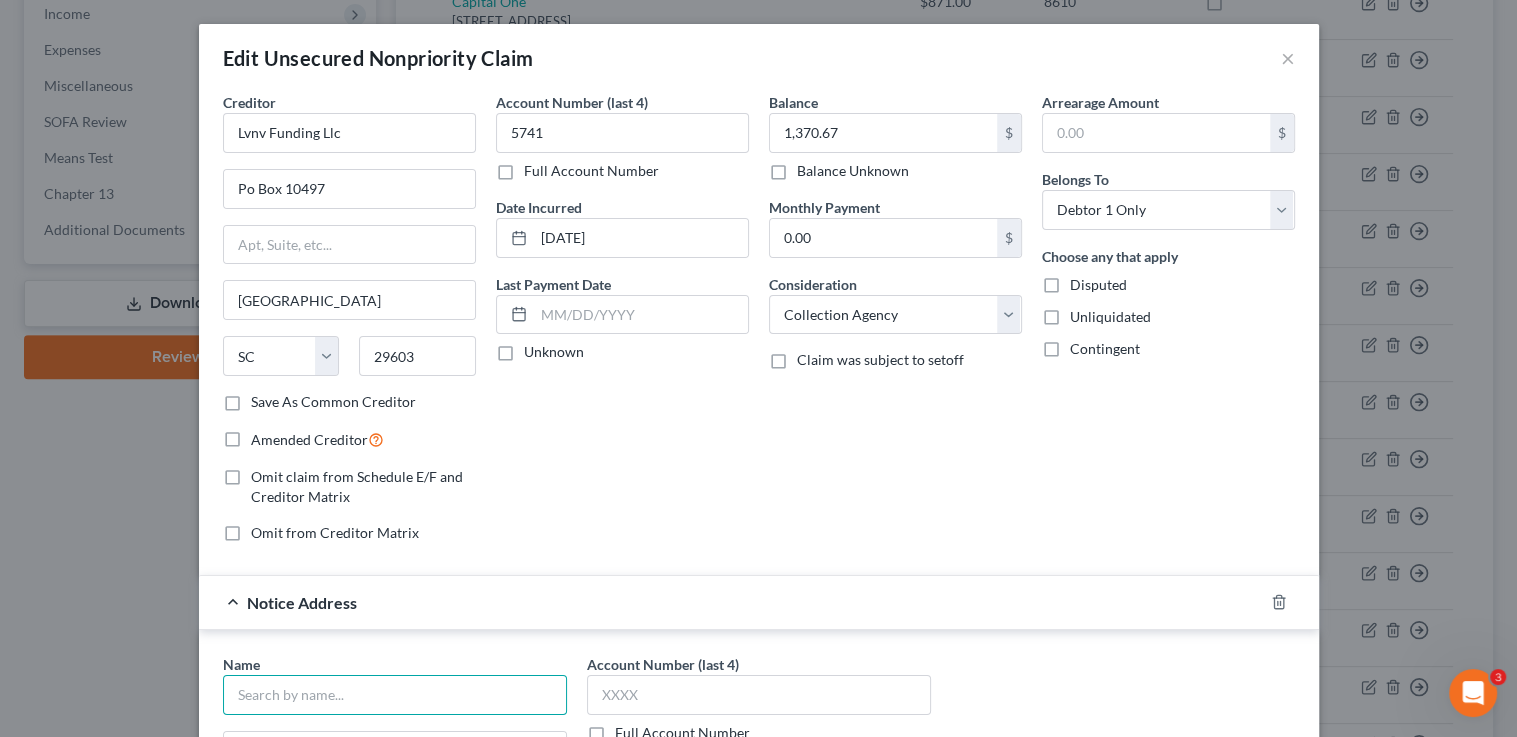 click at bounding box center (395, 695) 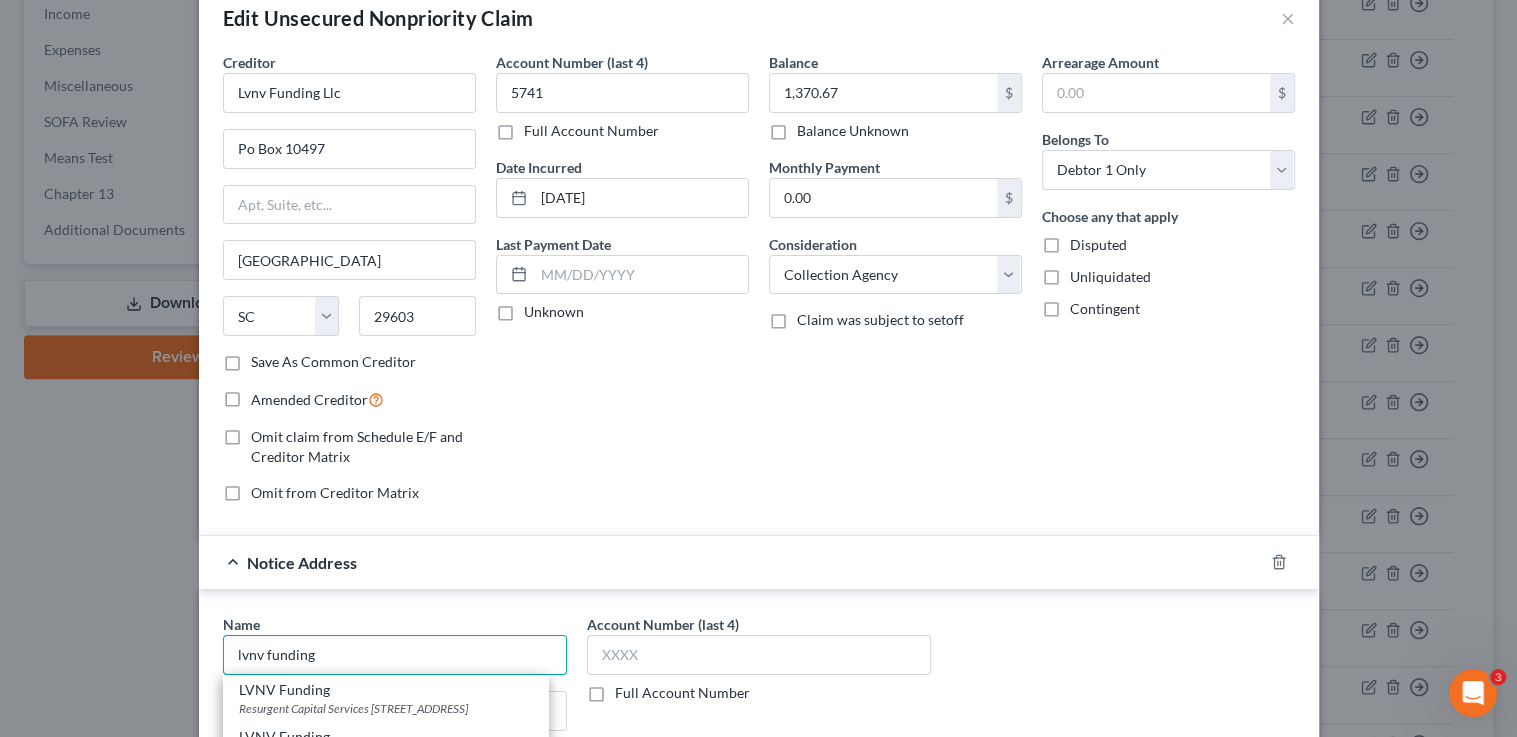 scroll, scrollTop: 44, scrollLeft: 0, axis: vertical 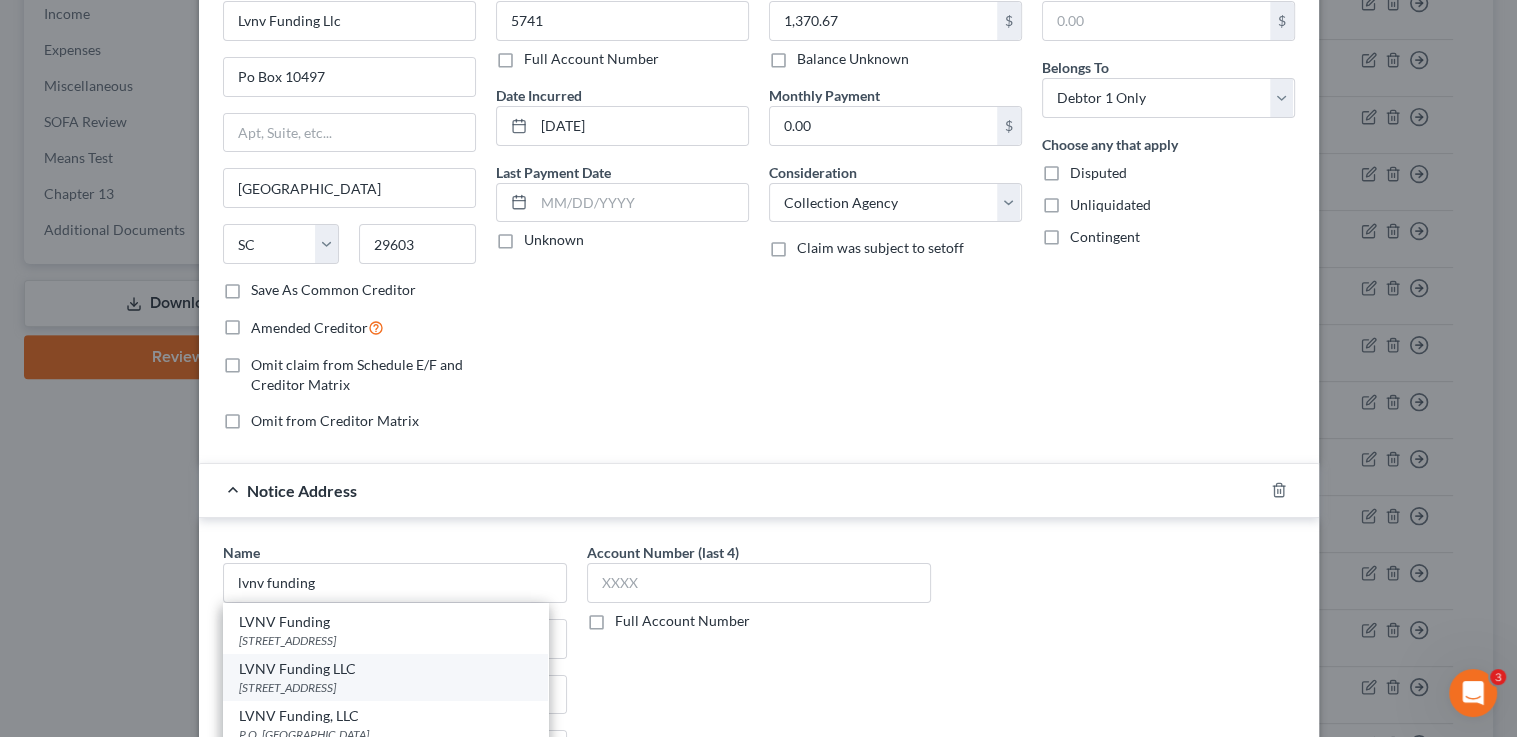 click on "PO Box 10497, Greenville, SC 29603" at bounding box center [385, 687] 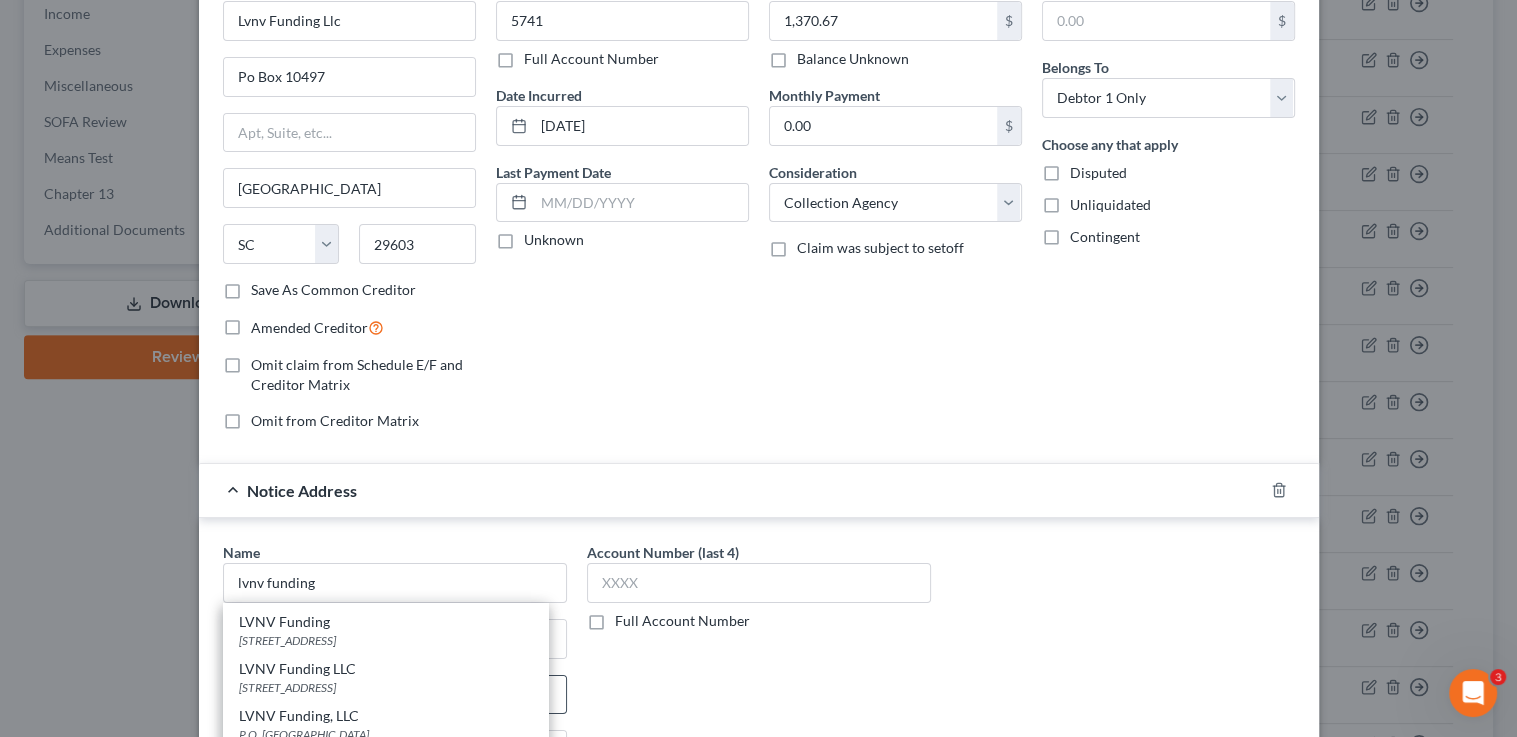 type on "LVNV Funding LLC" 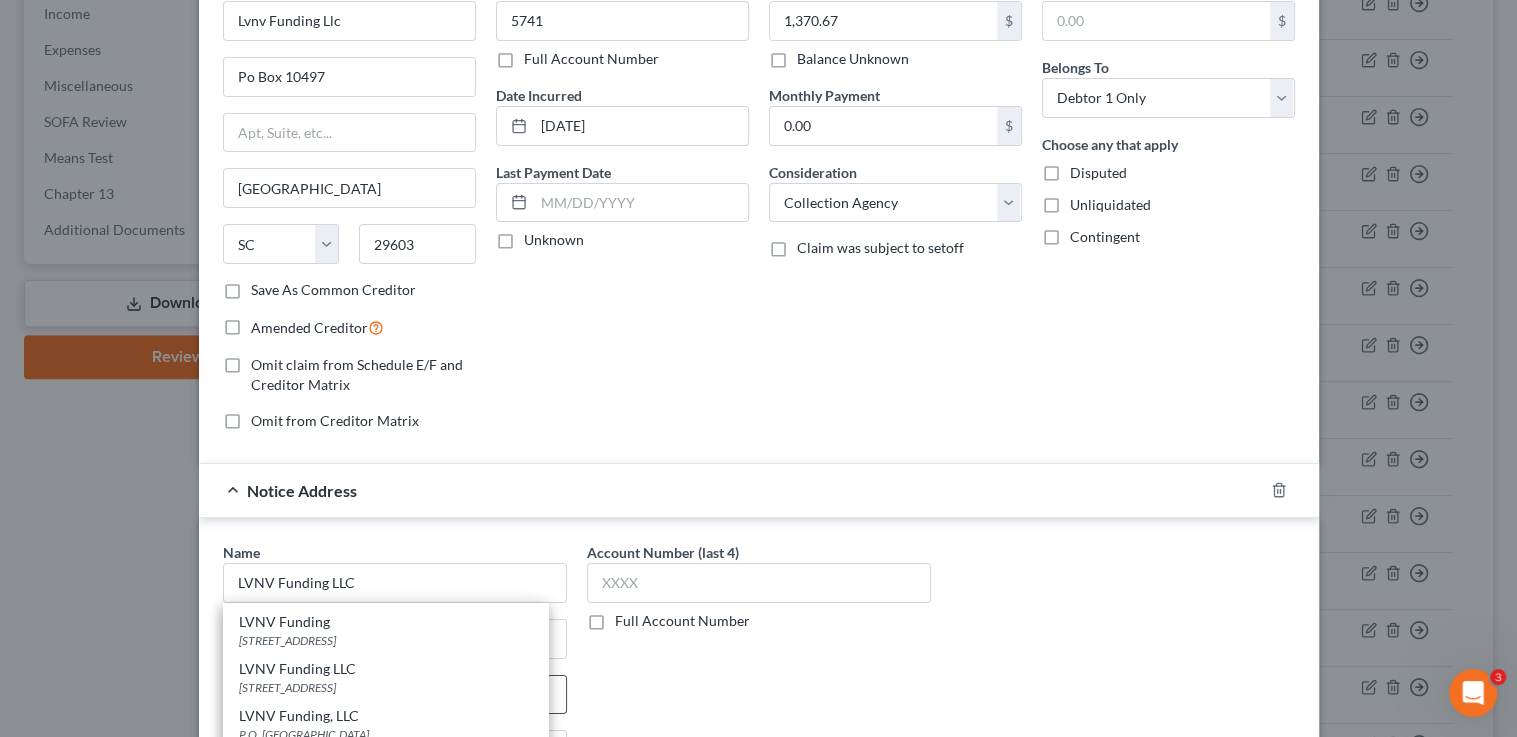 scroll, scrollTop: 0, scrollLeft: 0, axis: both 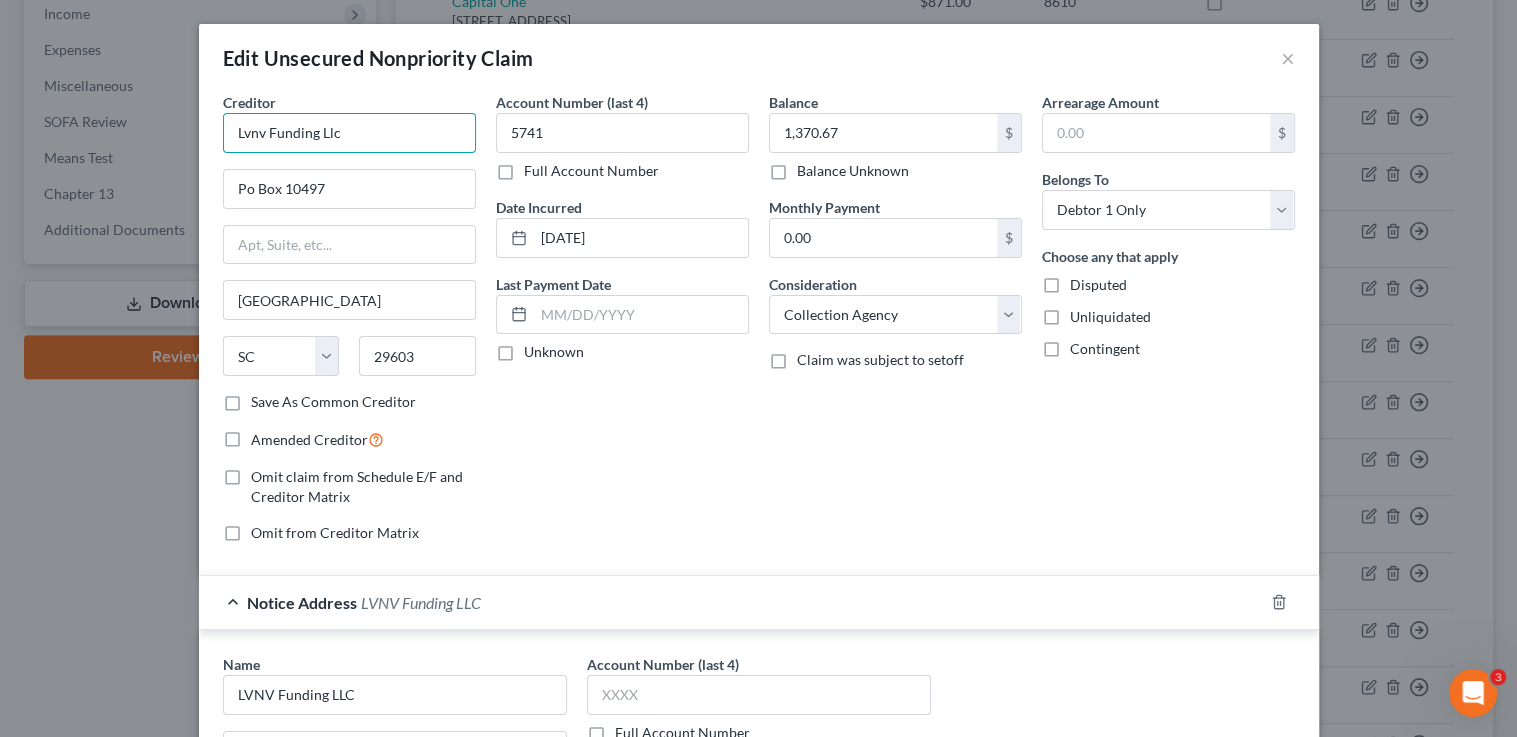 click on "Lvnv Funding Llc" at bounding box center (349, 133) 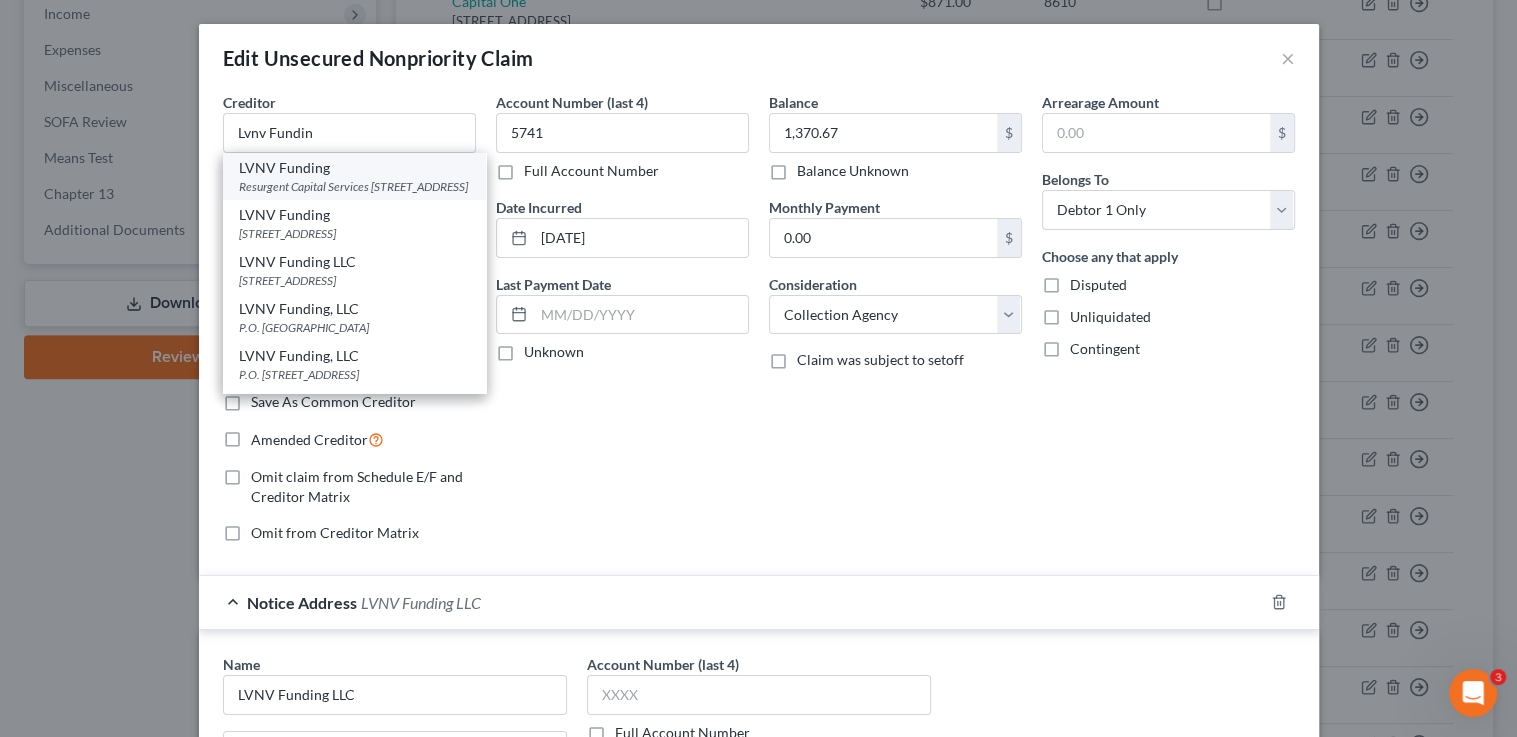 click on "Resurgent Capital Services PO Box 10587, Greenville, SC 29603" at bounding box center [354, 186] 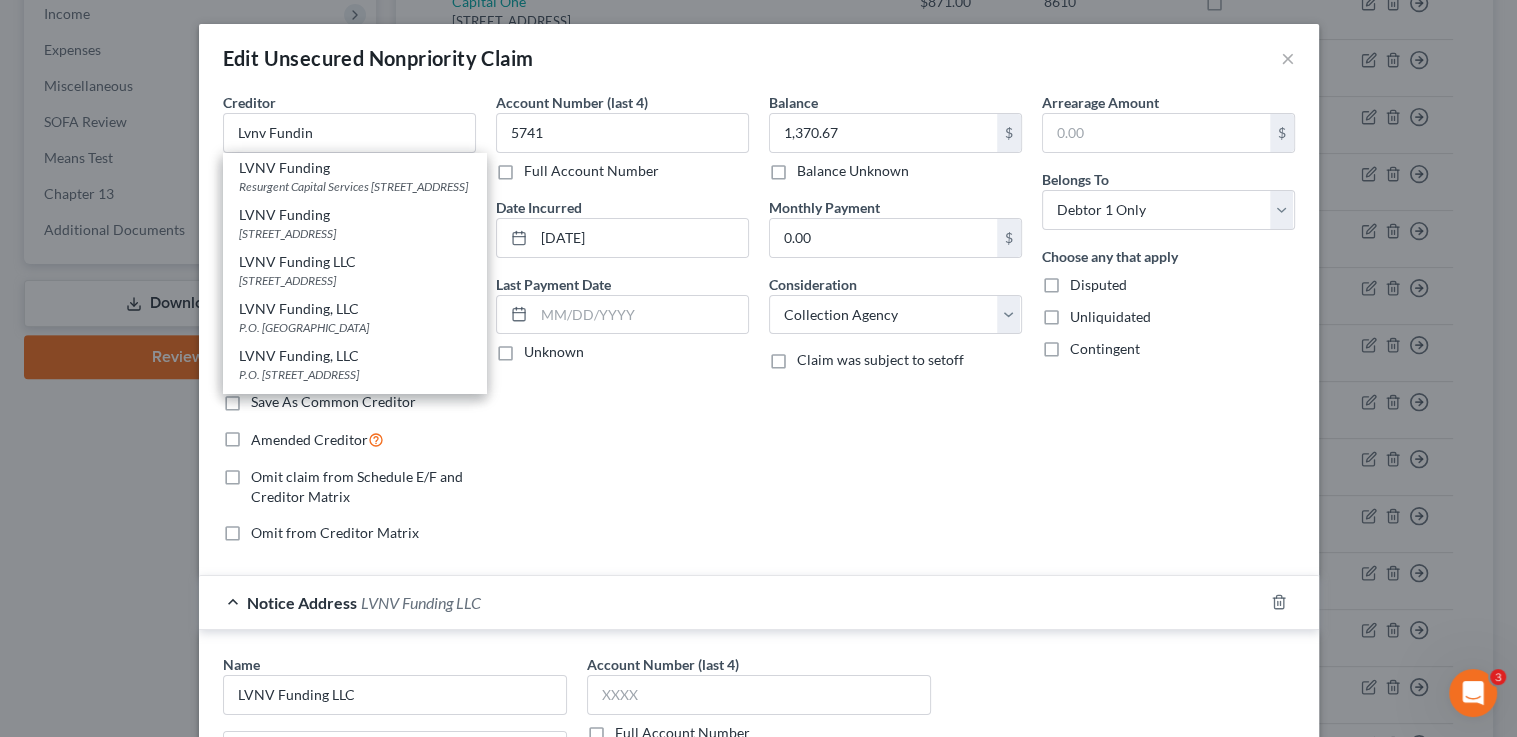 type on "LVNV Funding" 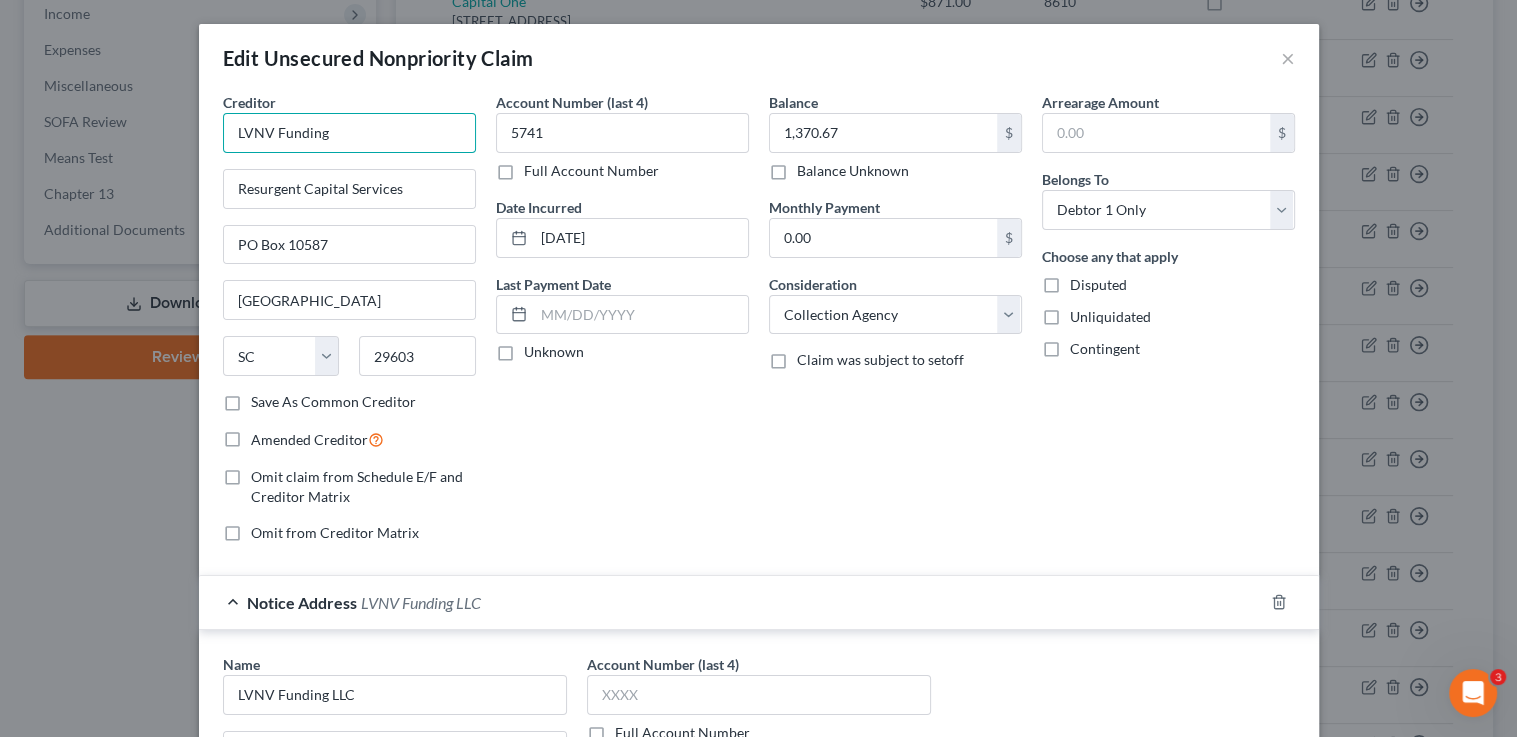 drag, startPoint x: 340, startPoint y: 136, endPoint x: 147, endPoint y: 109, distance: 194.87946 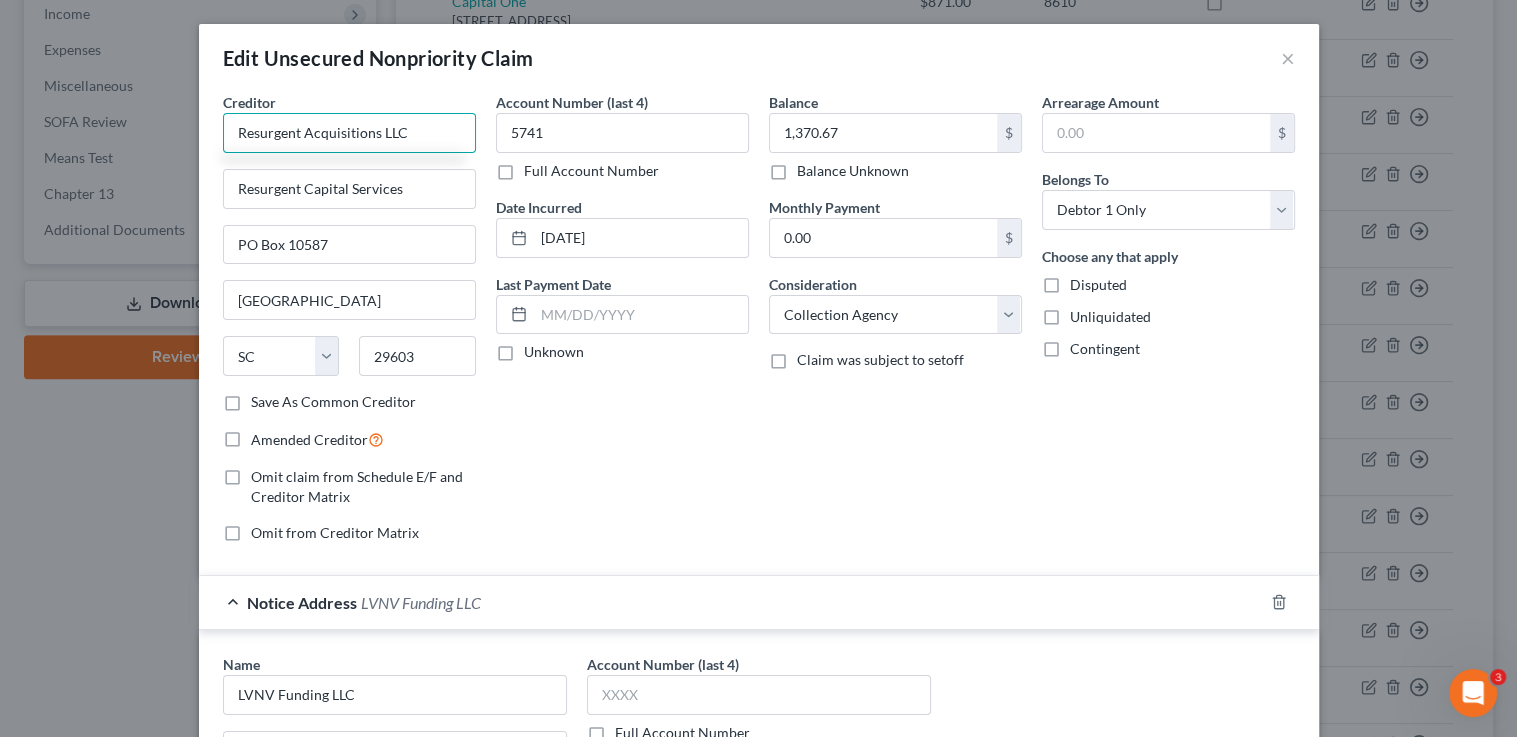 type on "Resurgent Acquisitions LLC" 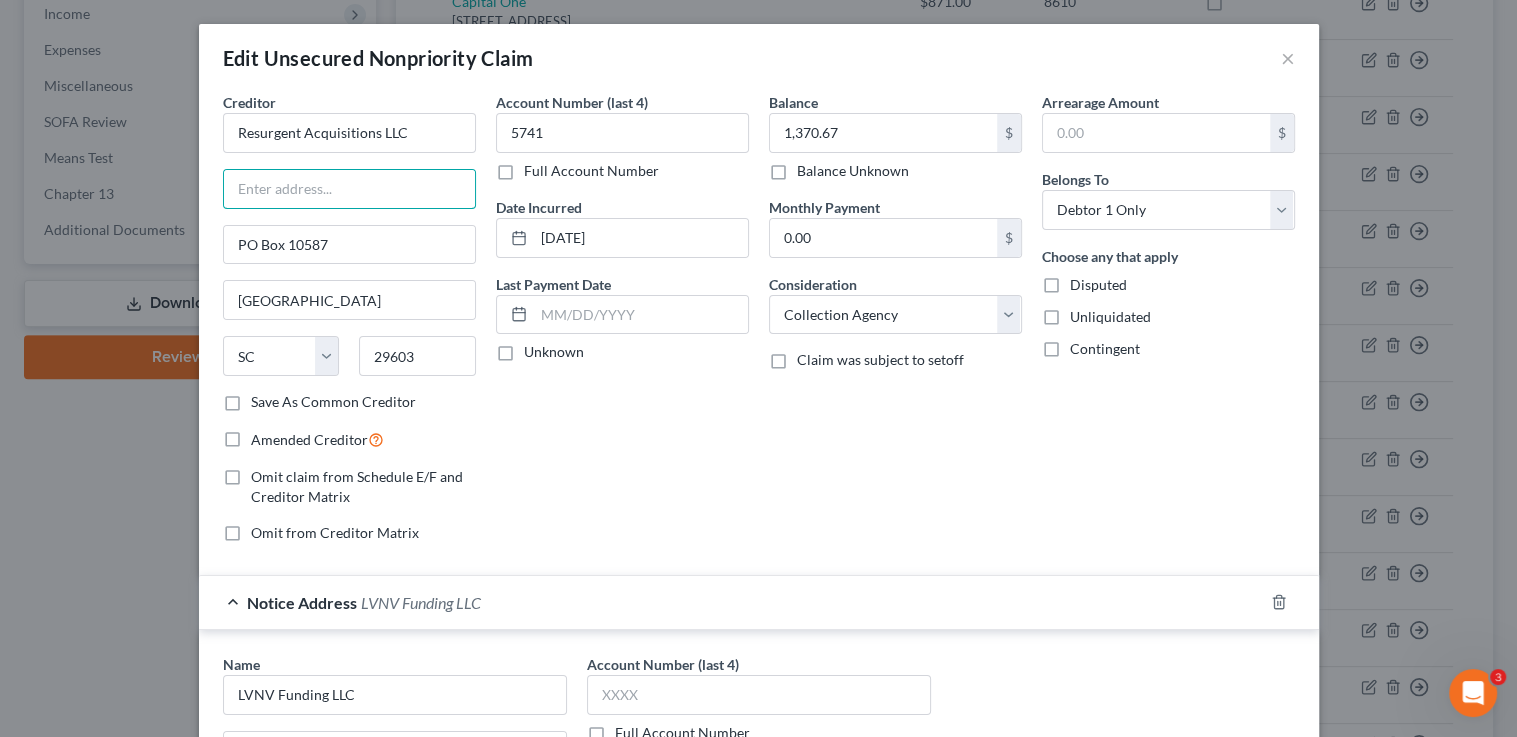 type 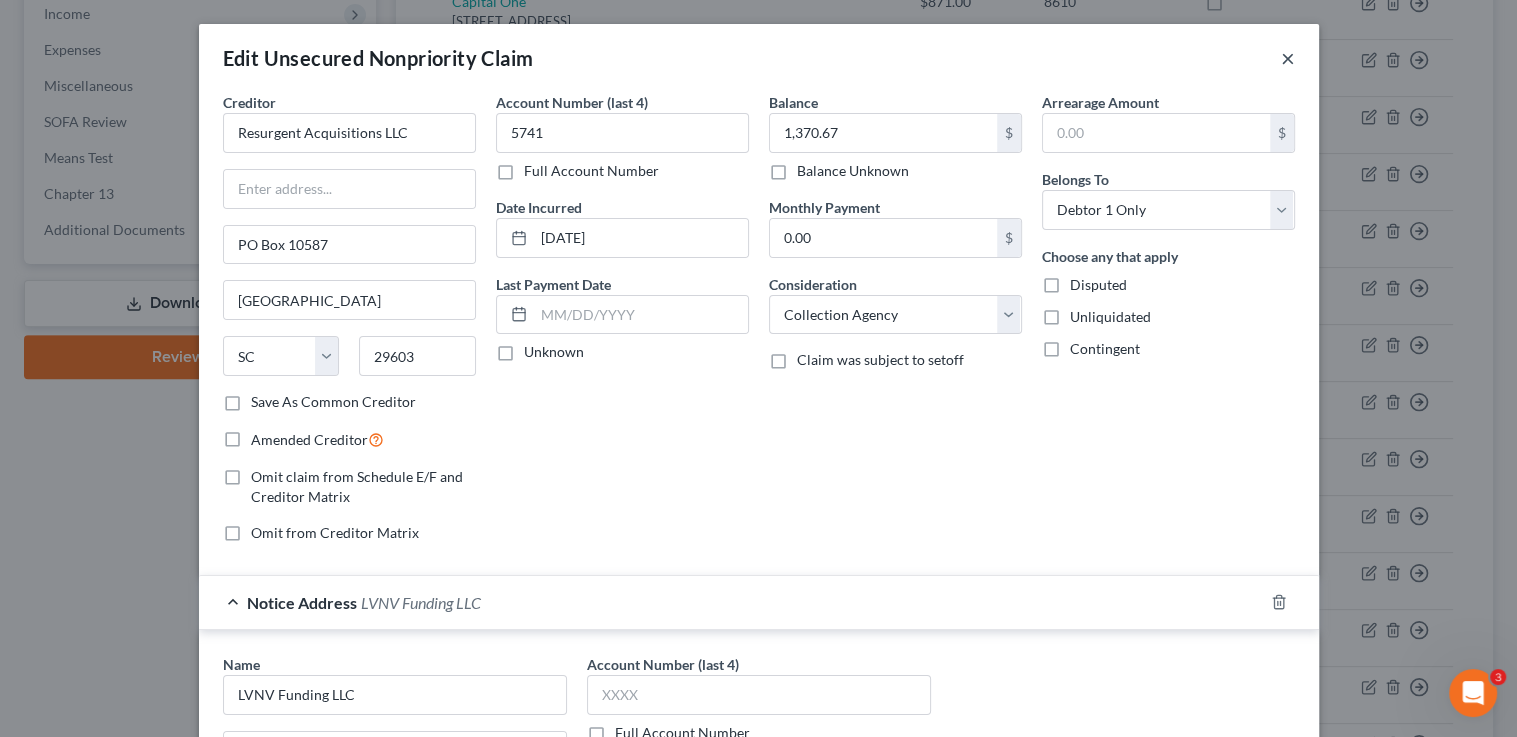 type 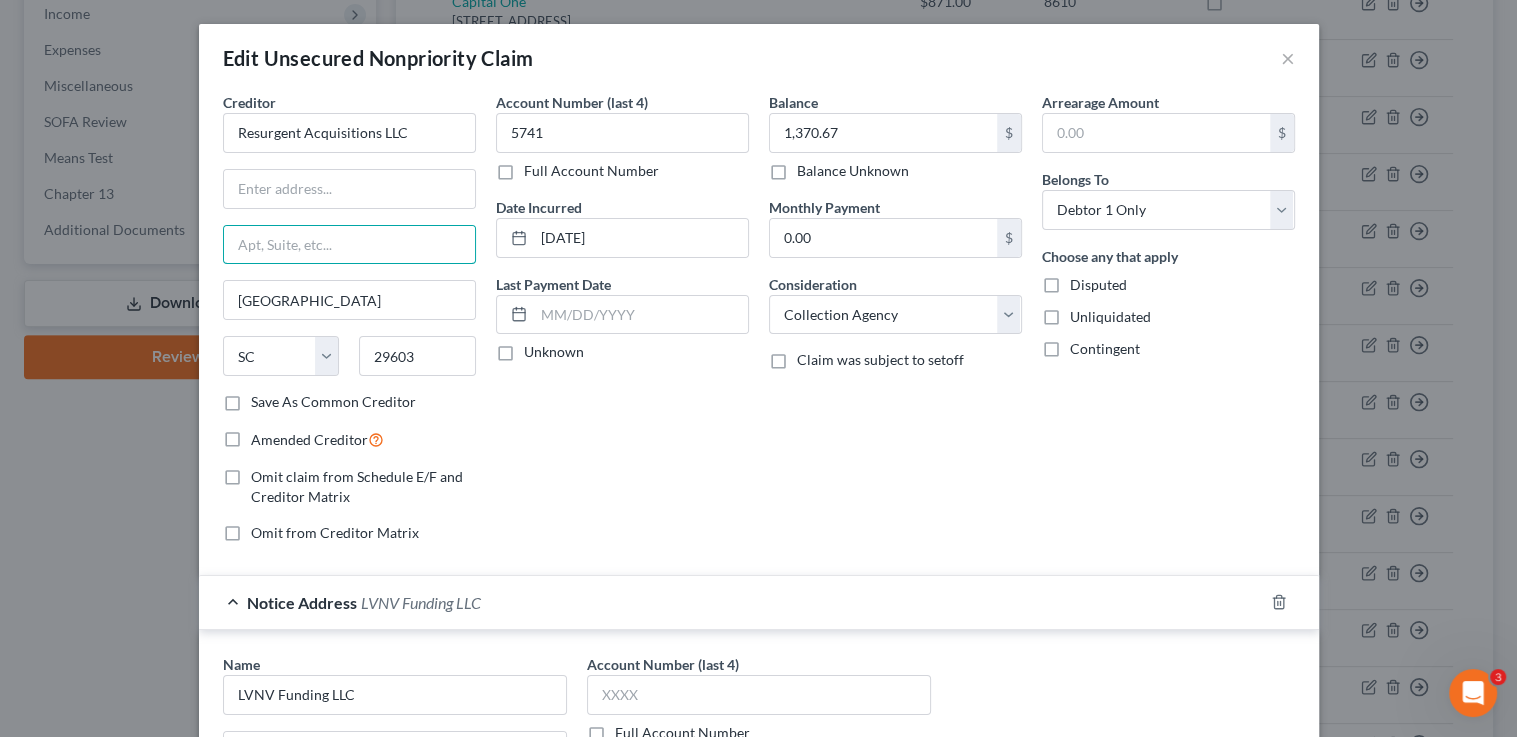 type 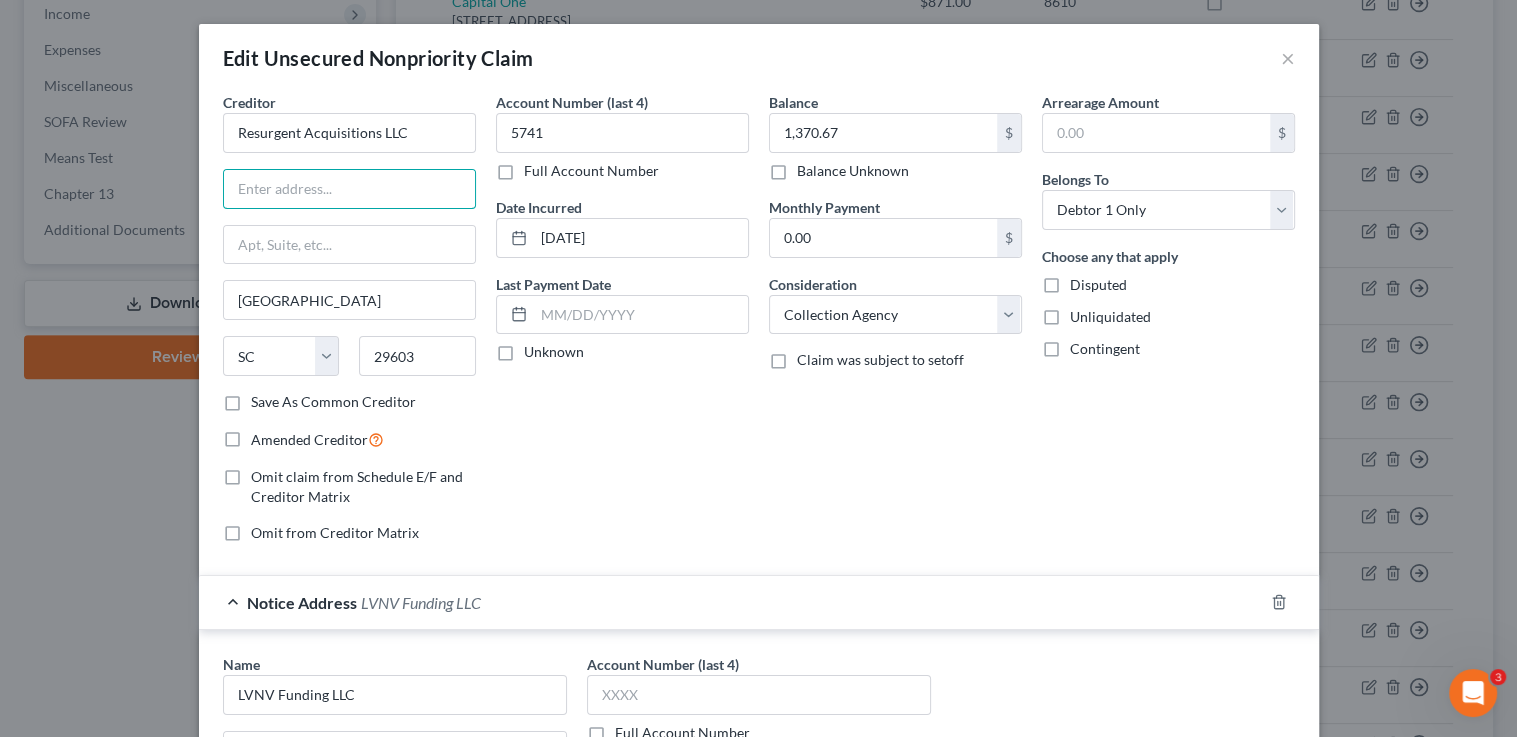 paste on "PO Box 10587" 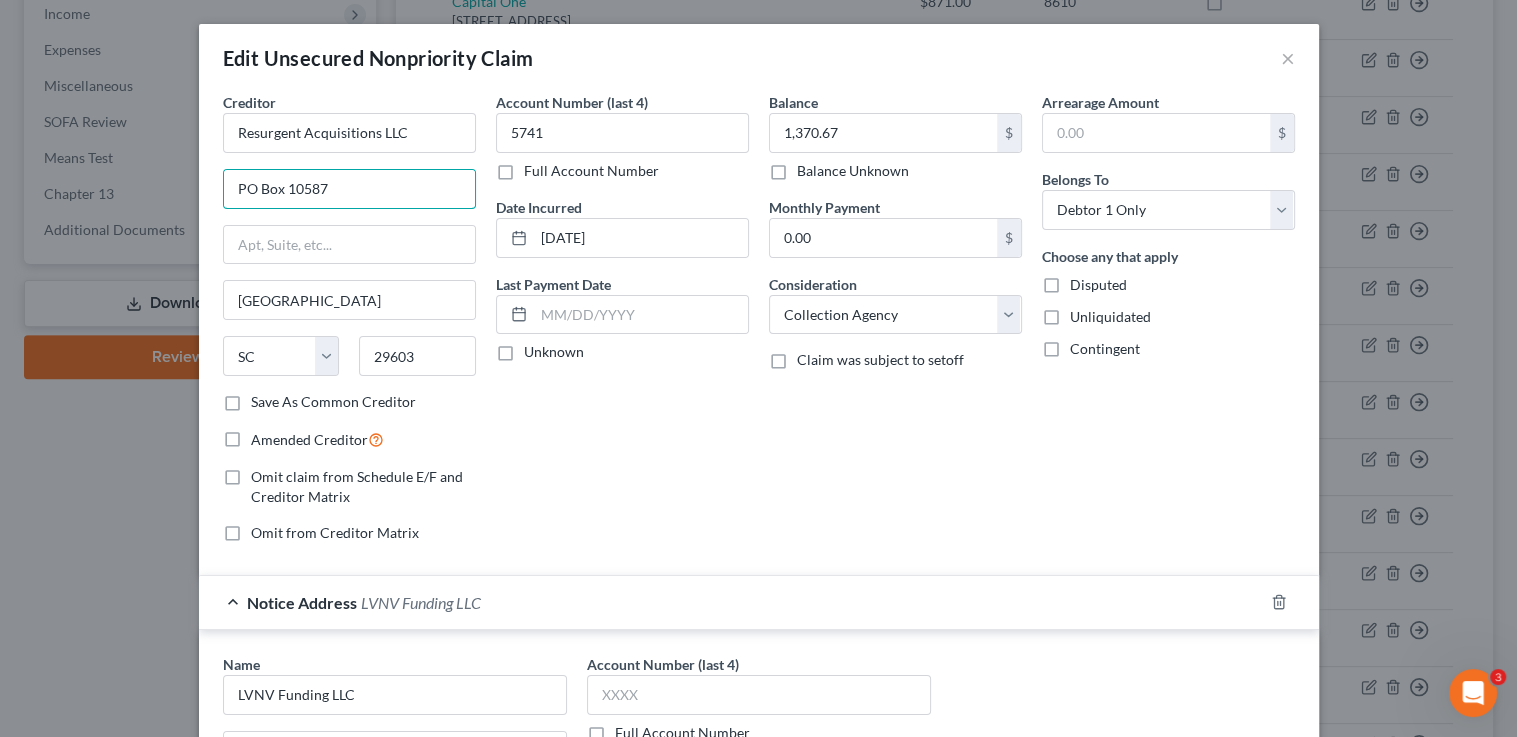 type on "PO Box 10587" 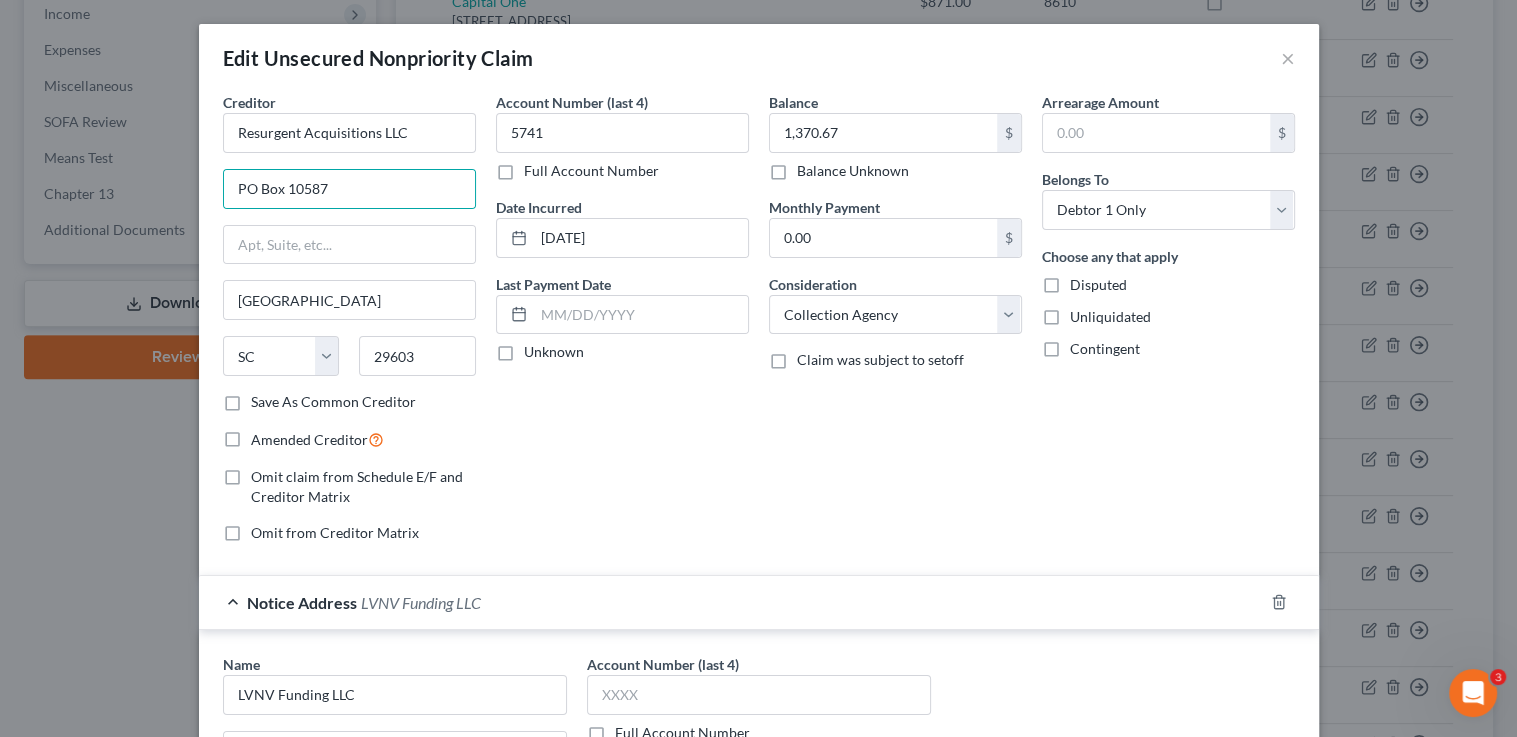 click on "Save As Common Creditor" at bounding box center (333, 402) 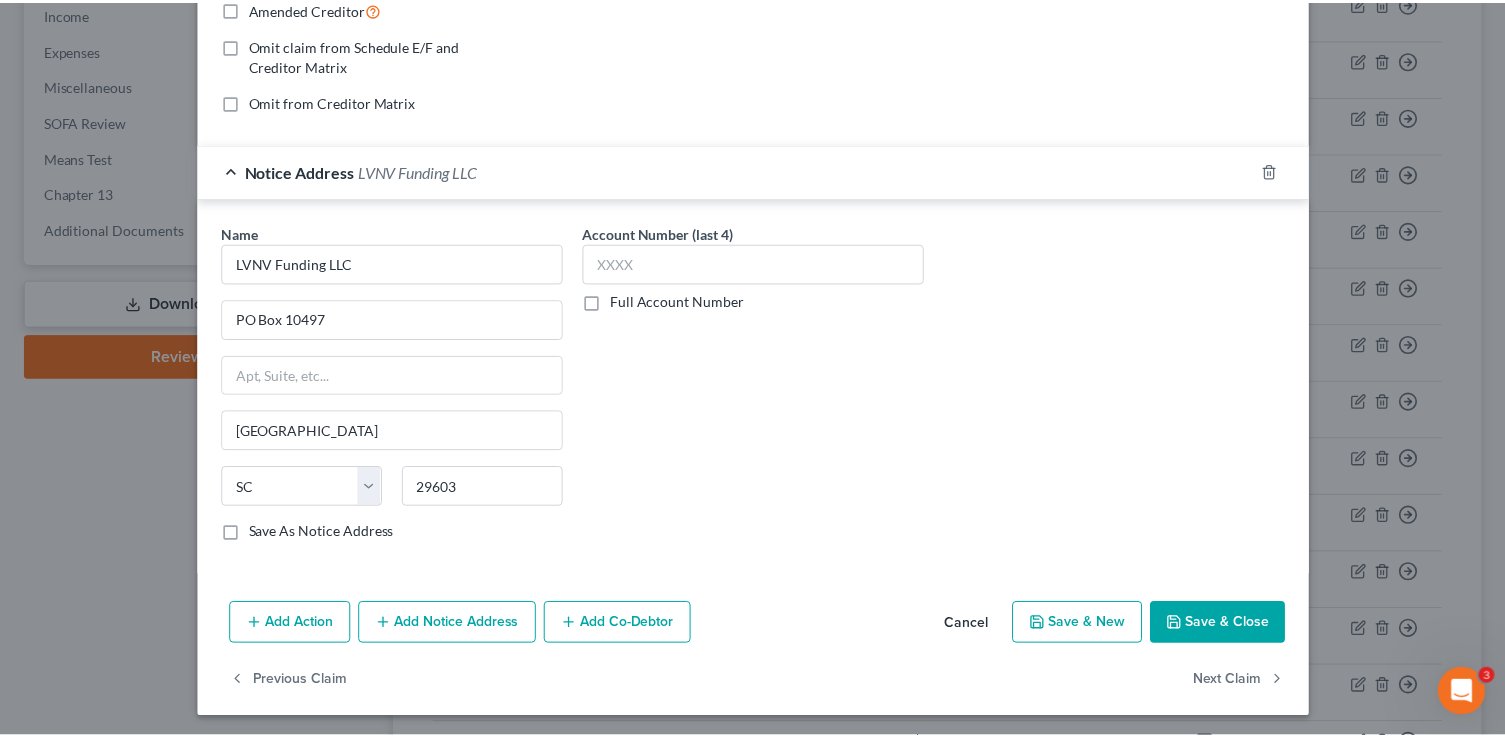 scroll, scrollTop: 432, scrollLeft: 0, axis: vertical 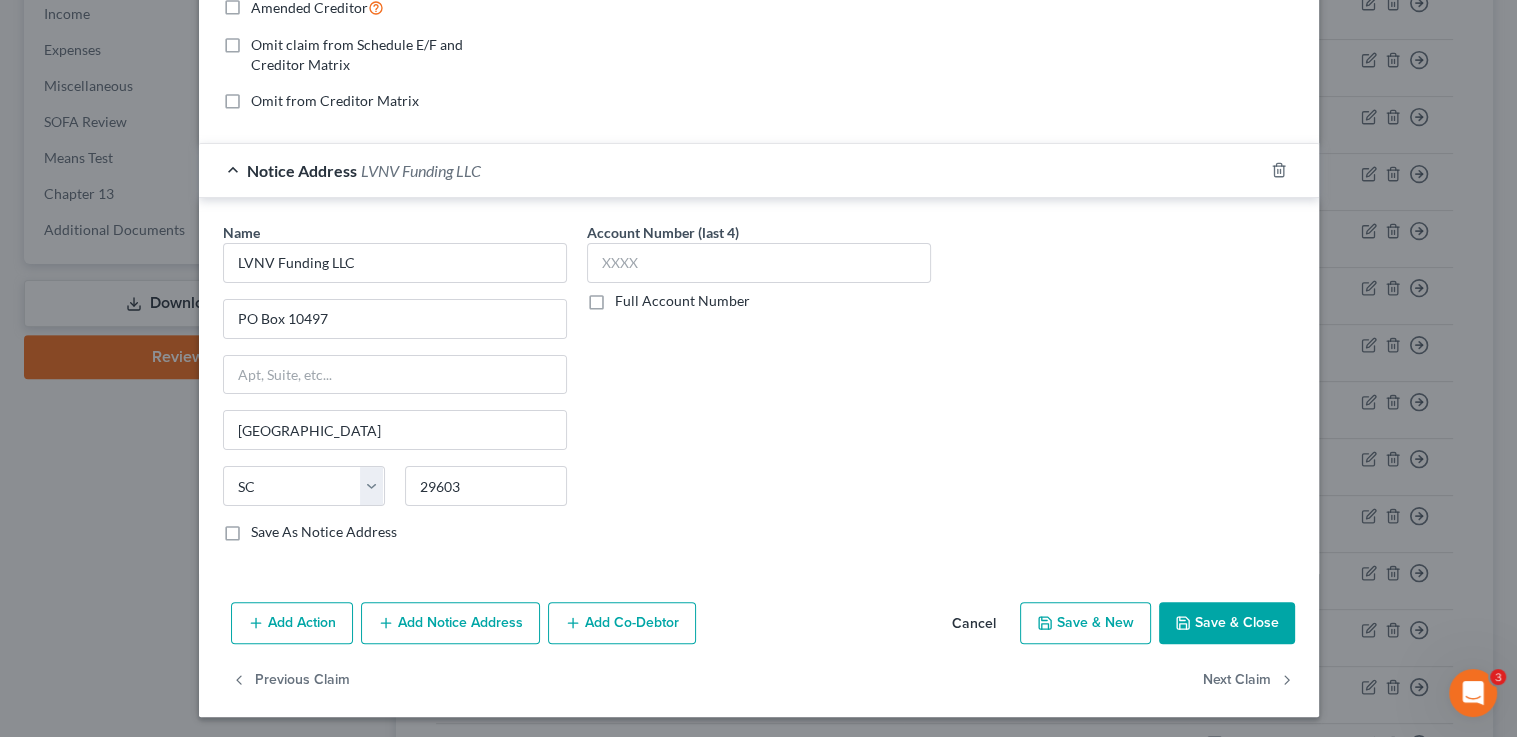 click on "Save & Close" at bounding box center (1227, 623) 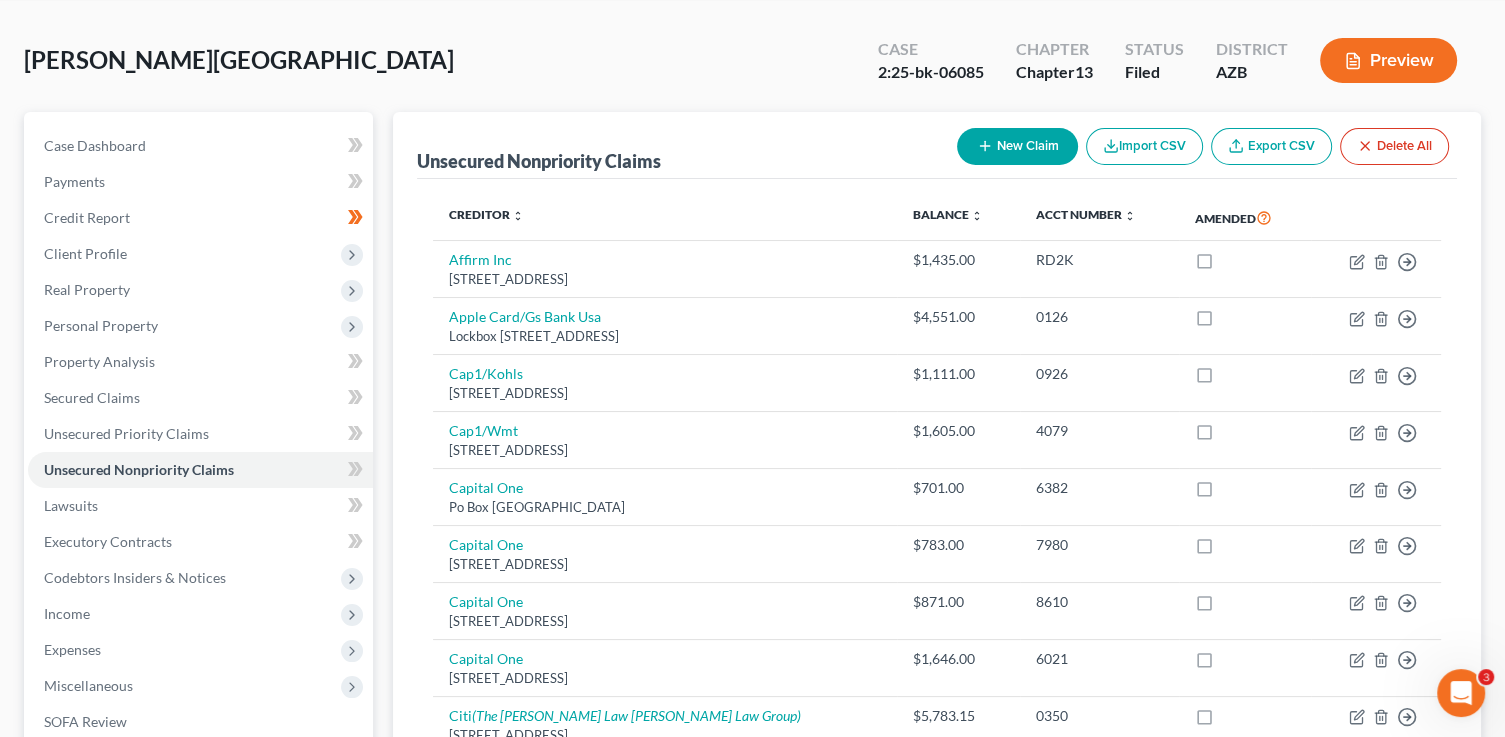 scroll, scrollTop: 0, scrollLeft: 0, axis: both 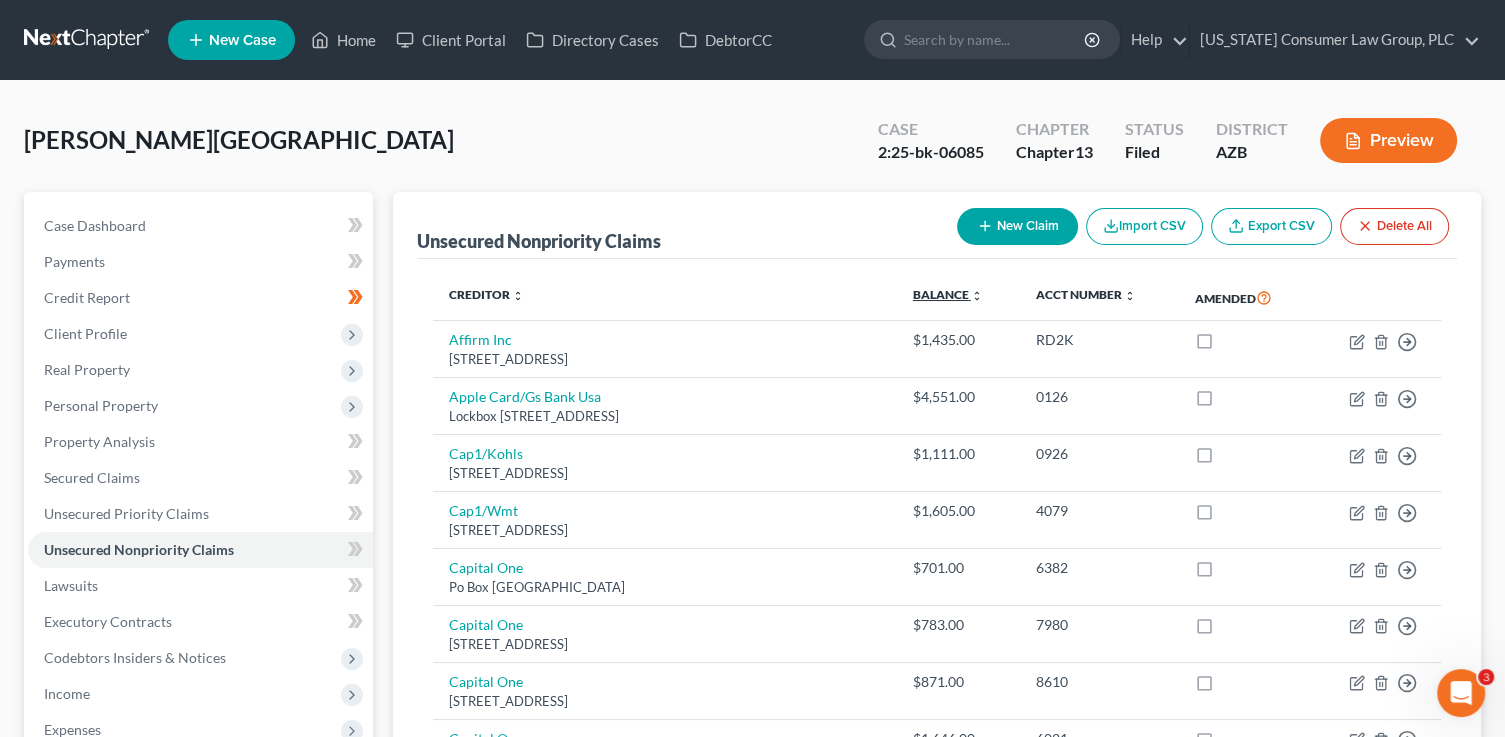 click on "Balance  expand_more   expand_less   unfold_more" at bounding box center [948, 294] 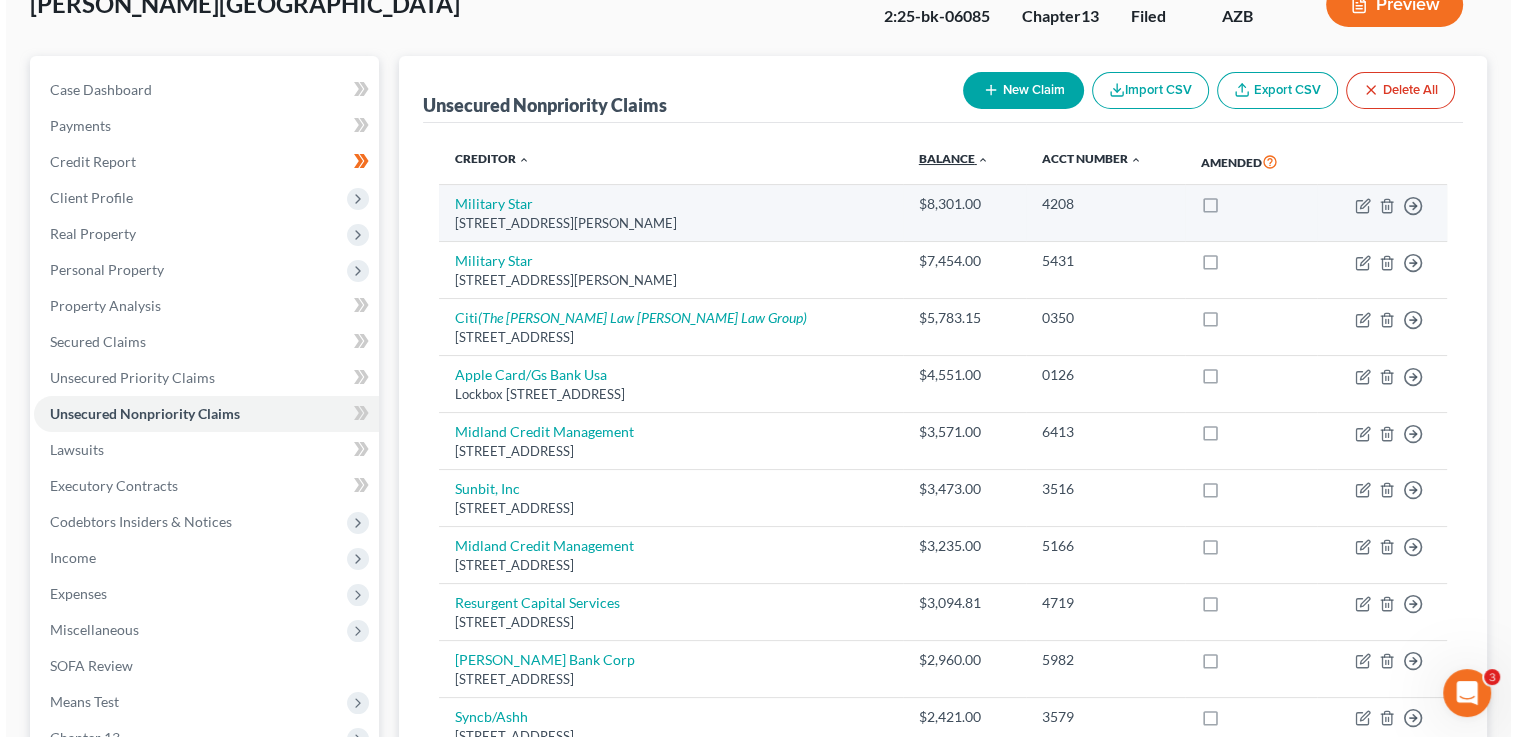 scroll, scrollTop: 173, scrollLeft: 0, axis: vertical 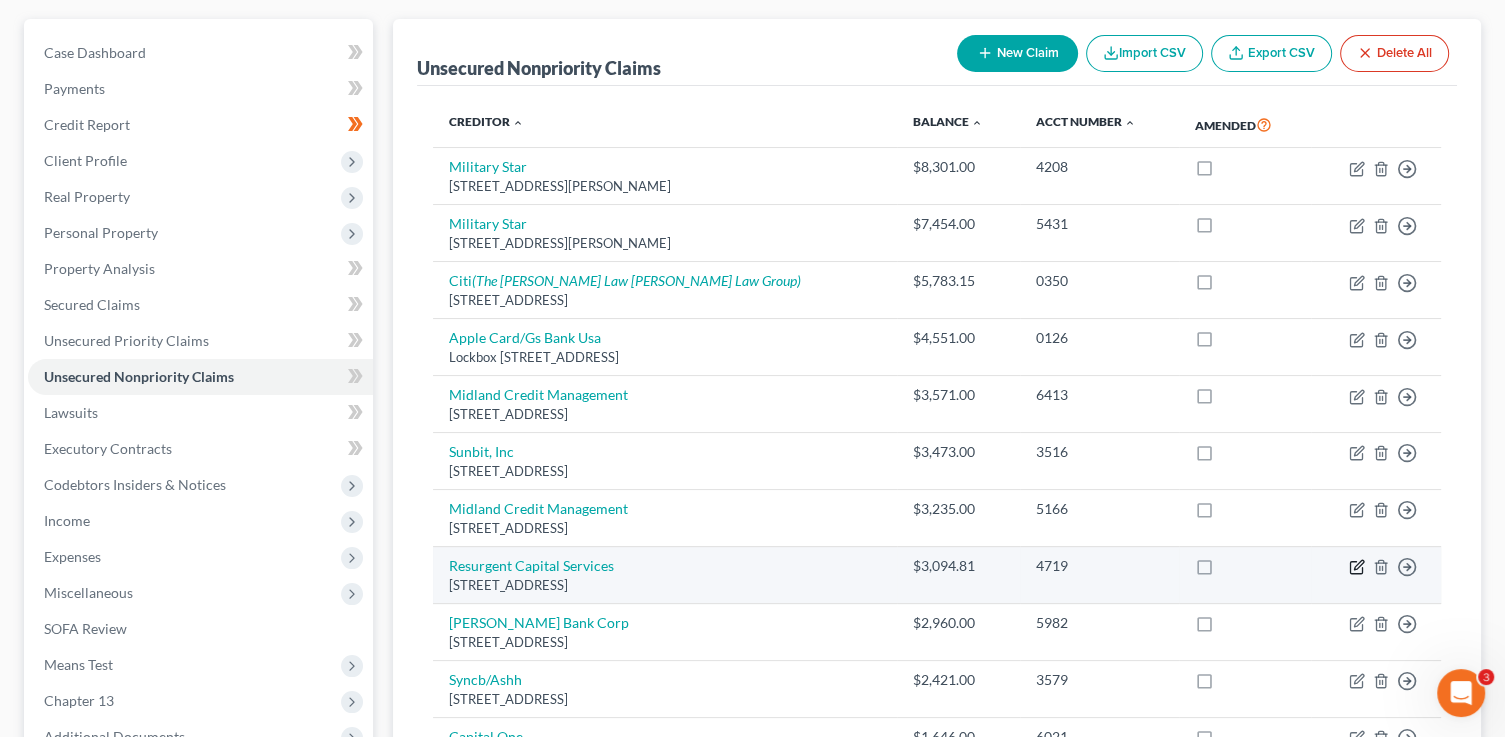 click 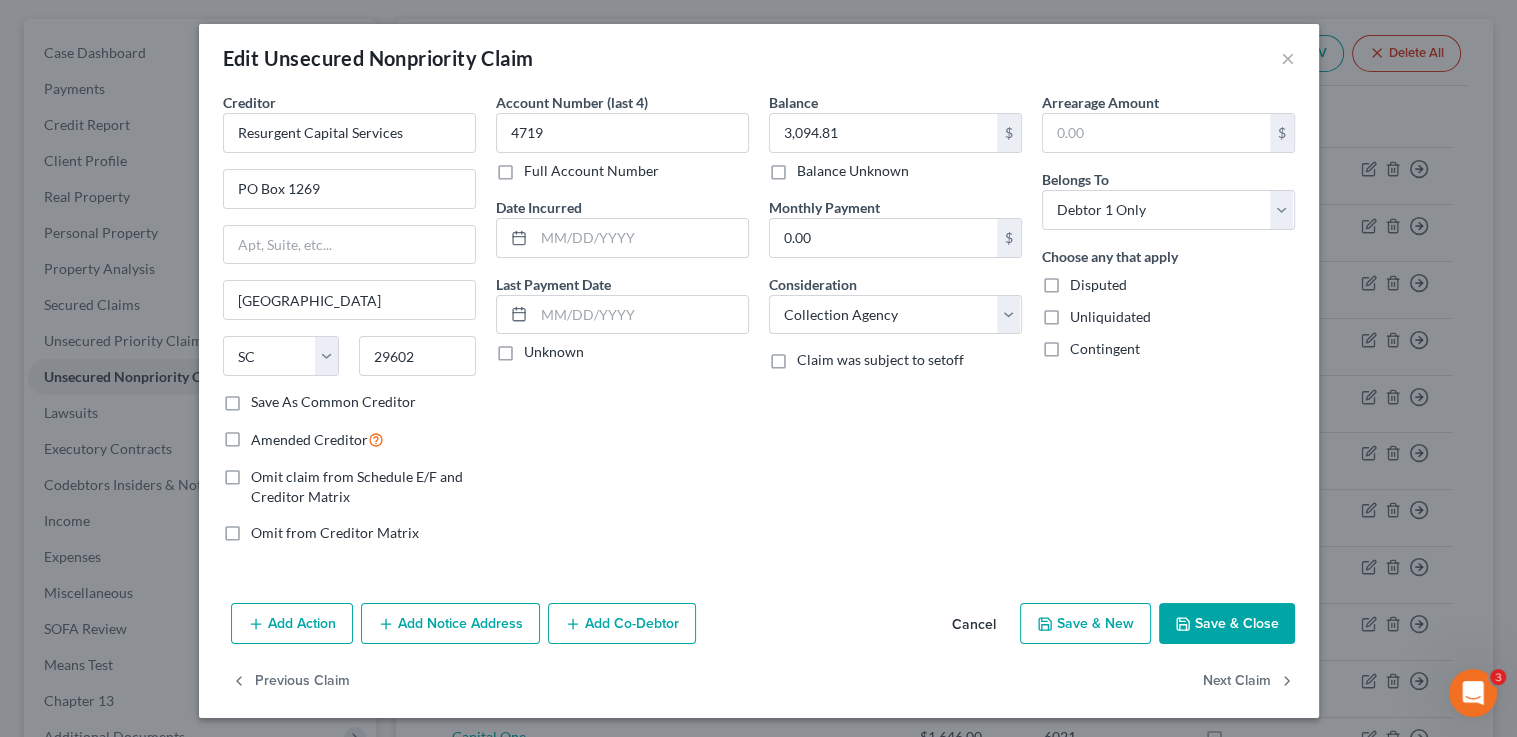 click on "Add Notice Address" at bounding box center [450, 624] 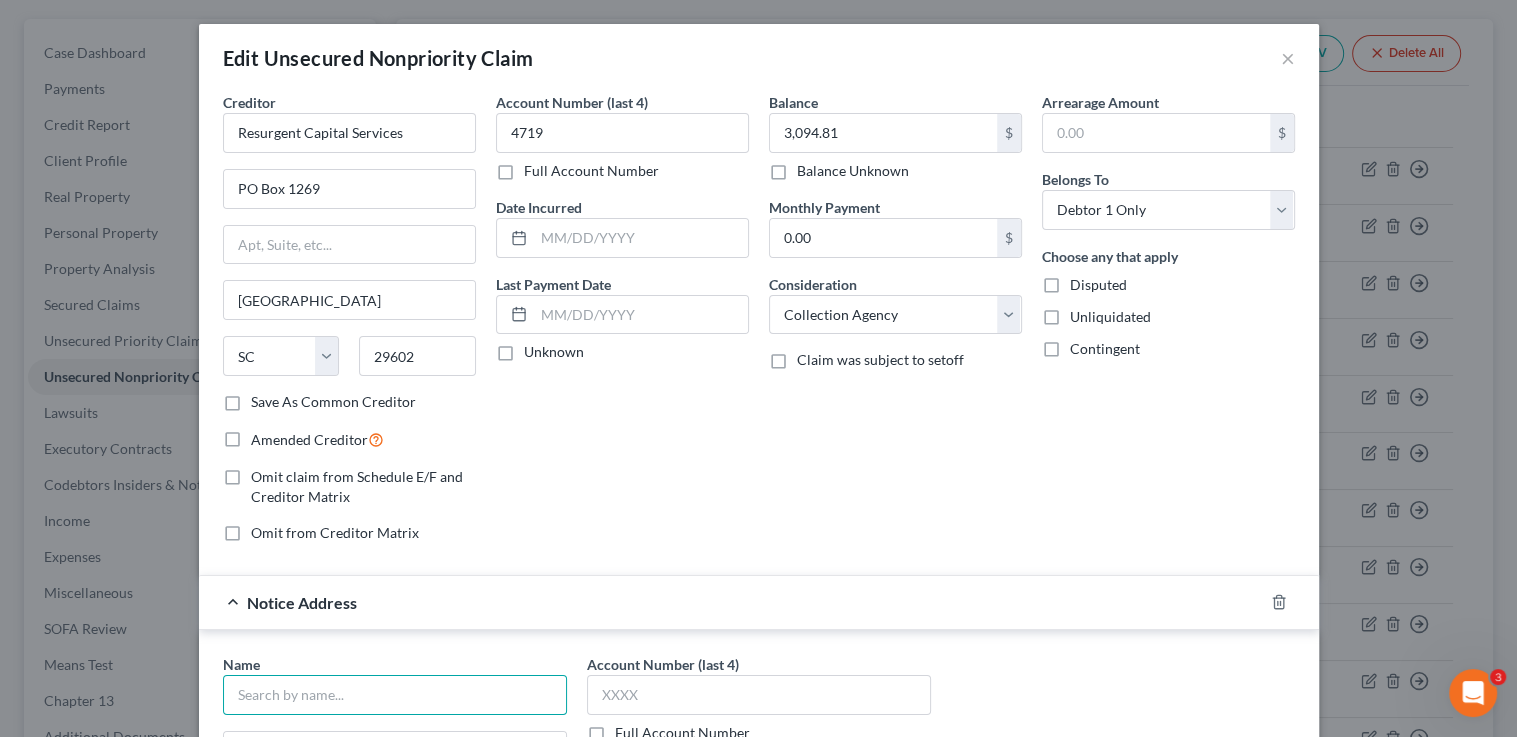 click at bounding box center [395, 695] 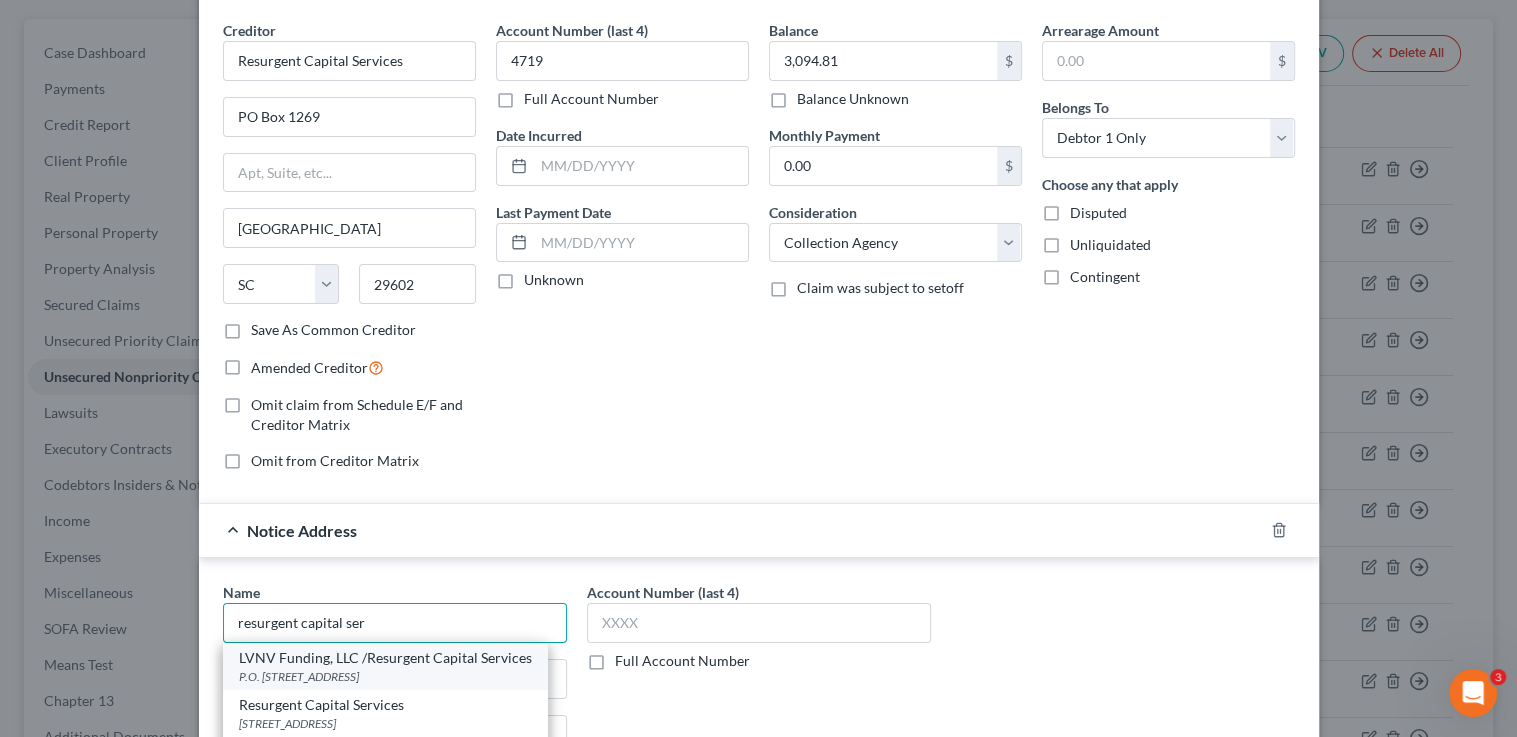 scroll, scrollTop: 76, scrollLeft: 0, axis: vertical 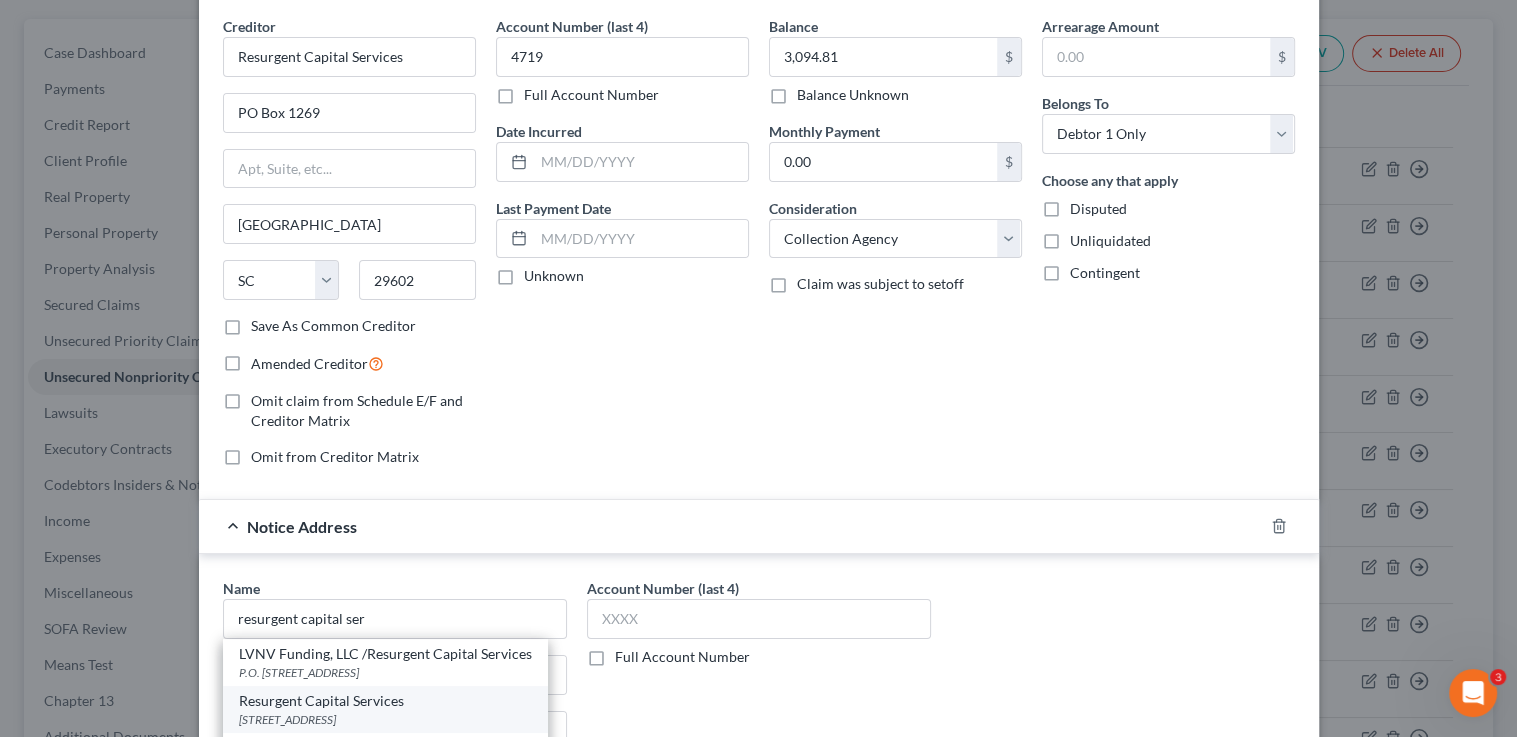 click on "Resurgent Capital Services" at bounding box center (385, 701) 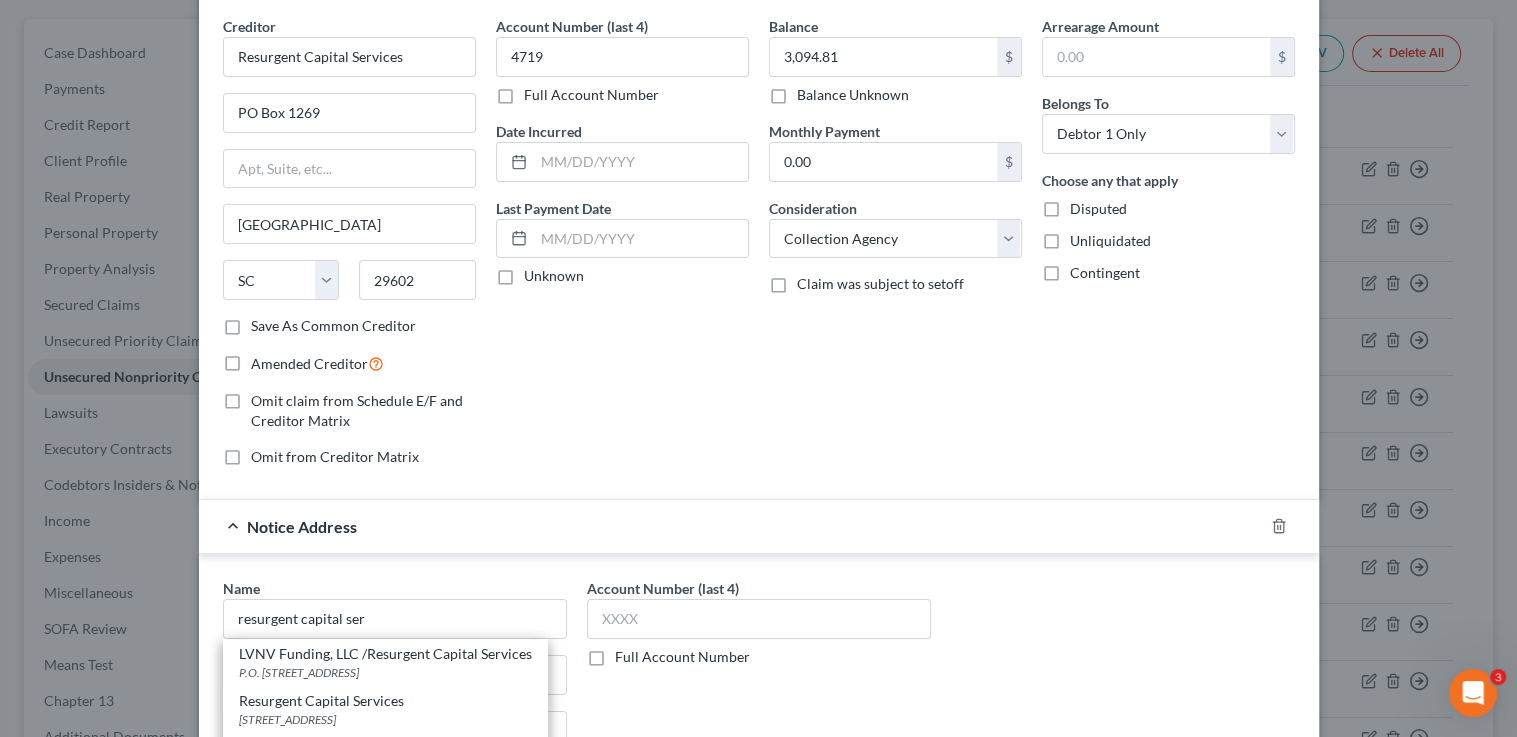 type on "Resurgent Capital Services" 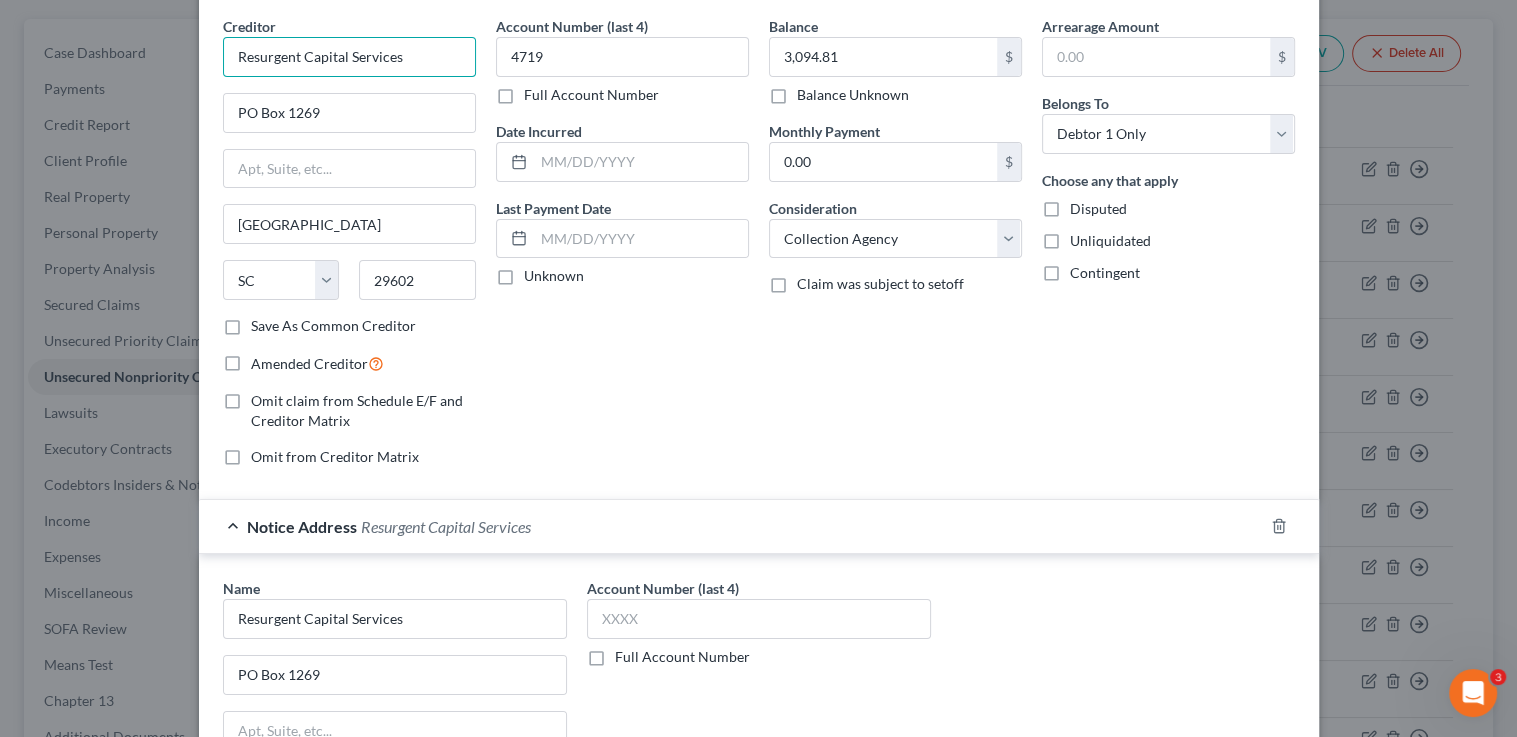 click on "Resurgent Capital Services" at bounding box center (349, 57) 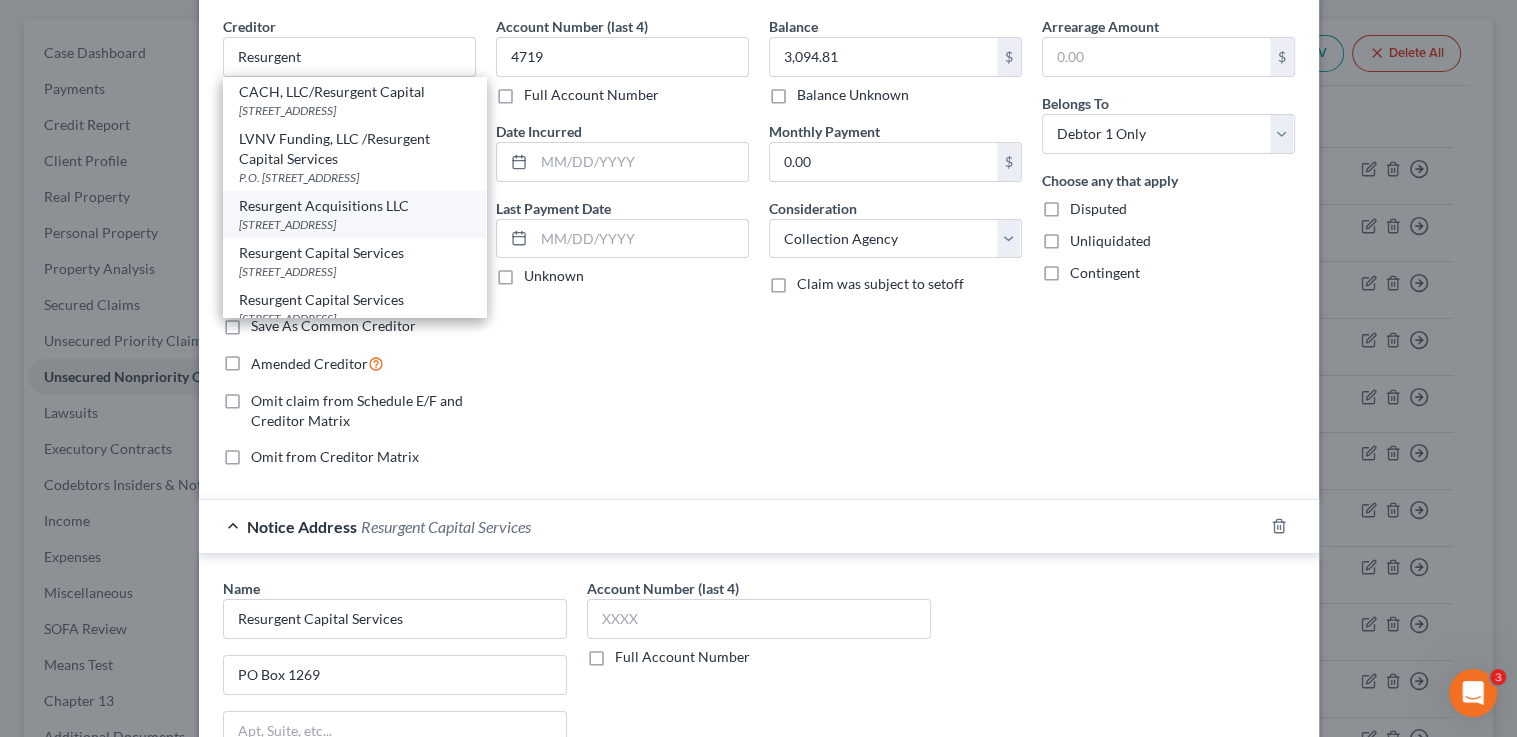 click on "Resurgent Acquisitions LLC" at bounding box center [354, 206] 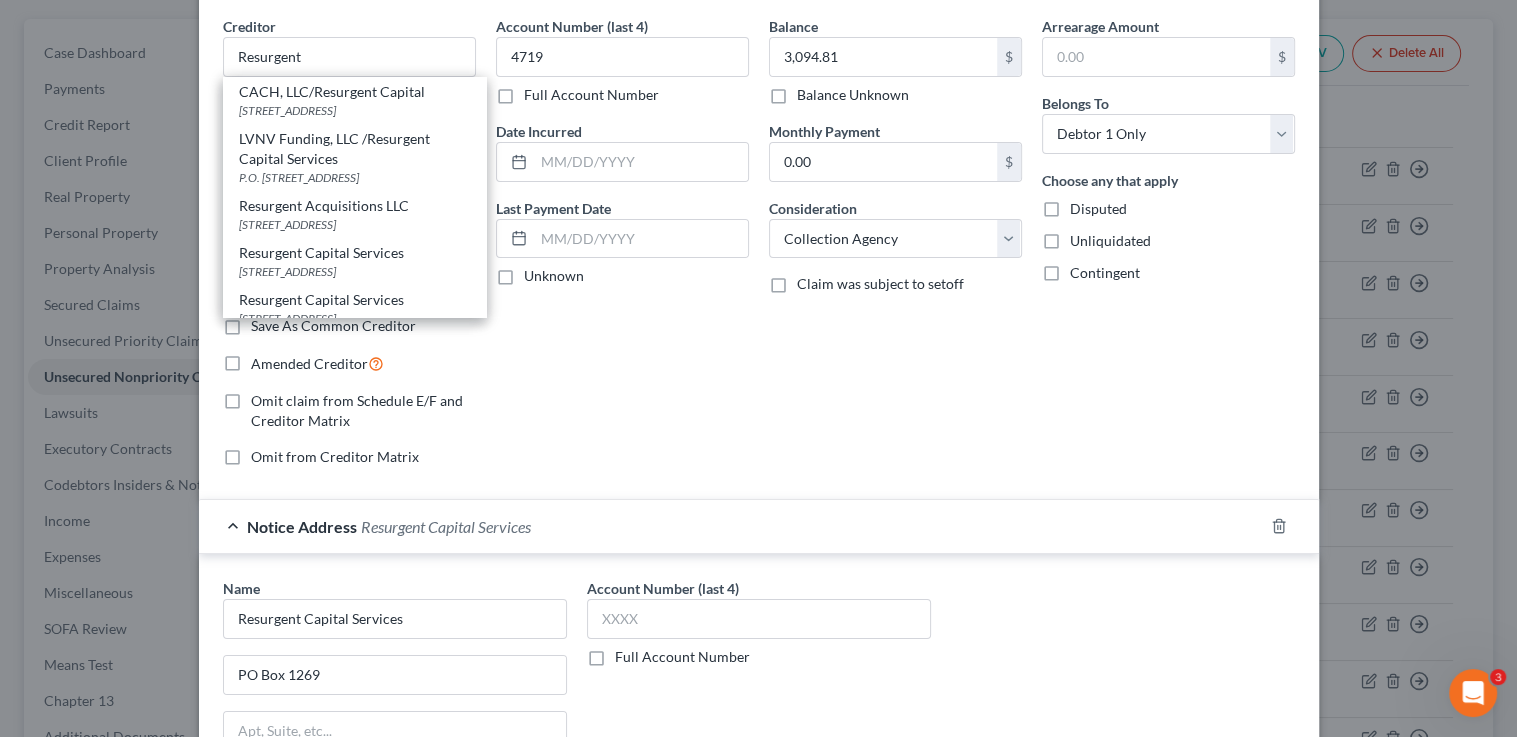 type on "Resurgent Acquisitions LLC" 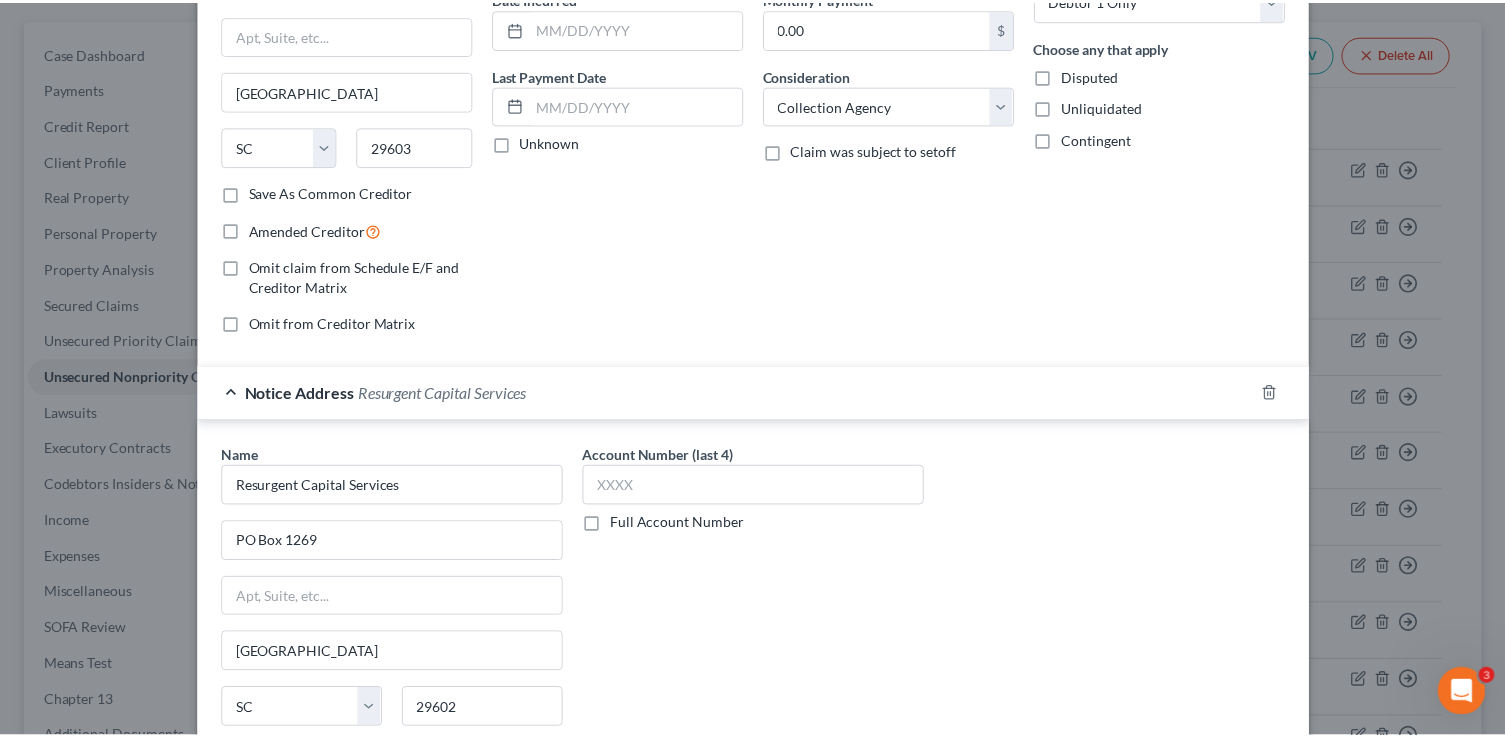 scroll, scrollTop: 432, scrollLeft: 0, axis: vertical 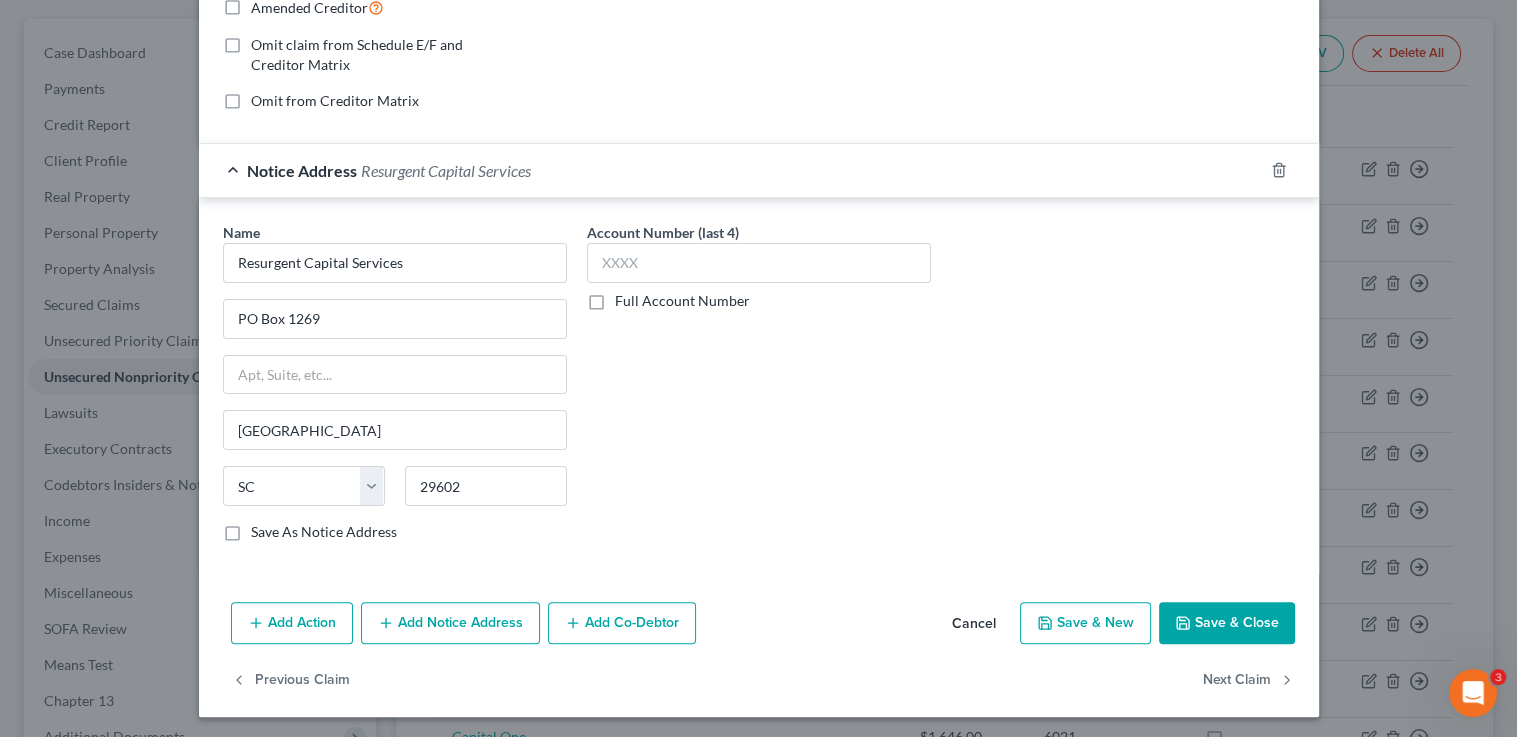 click on "Save & Close" at bounding box center (1227, 623) 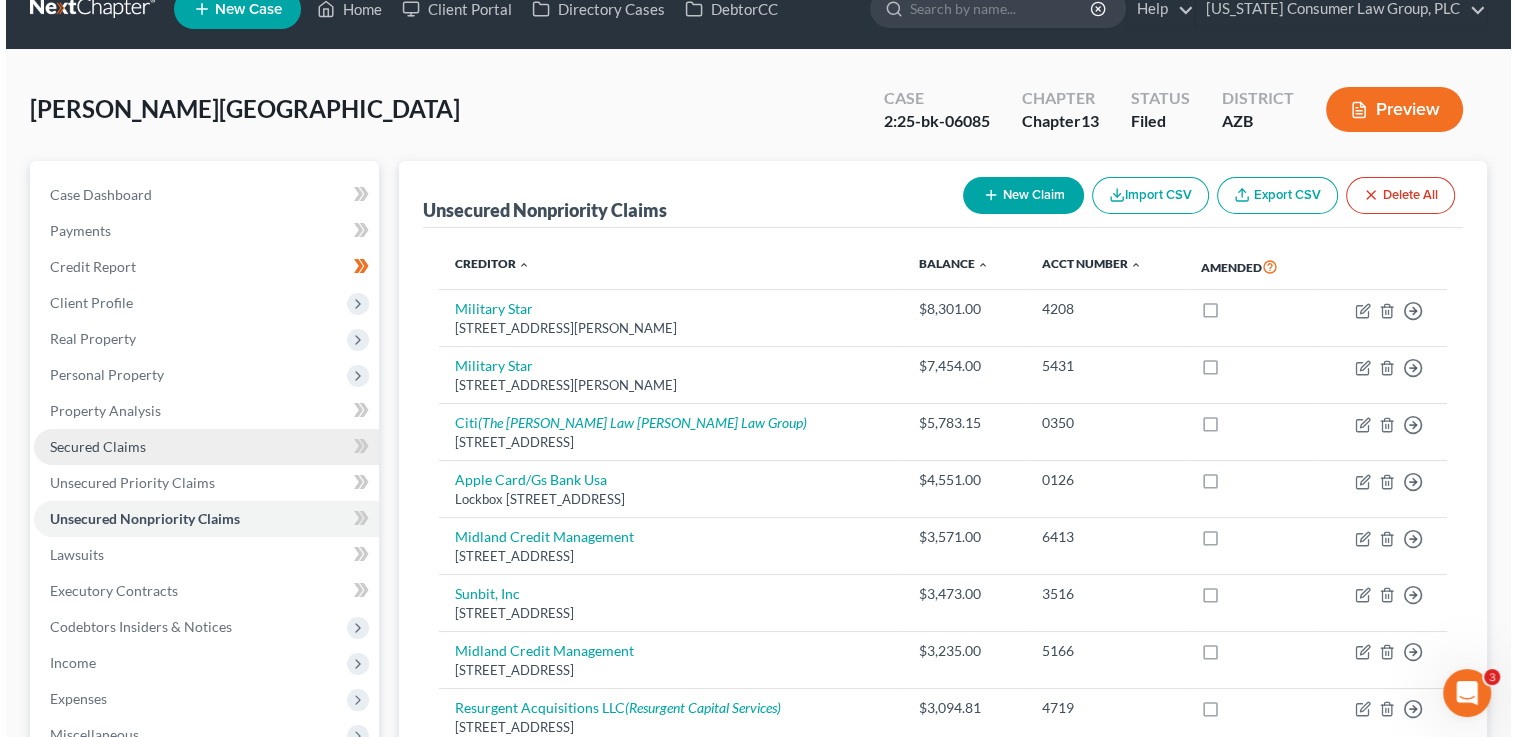 scroll, scrollTop: 0, scrollLeft: 0, axis: both 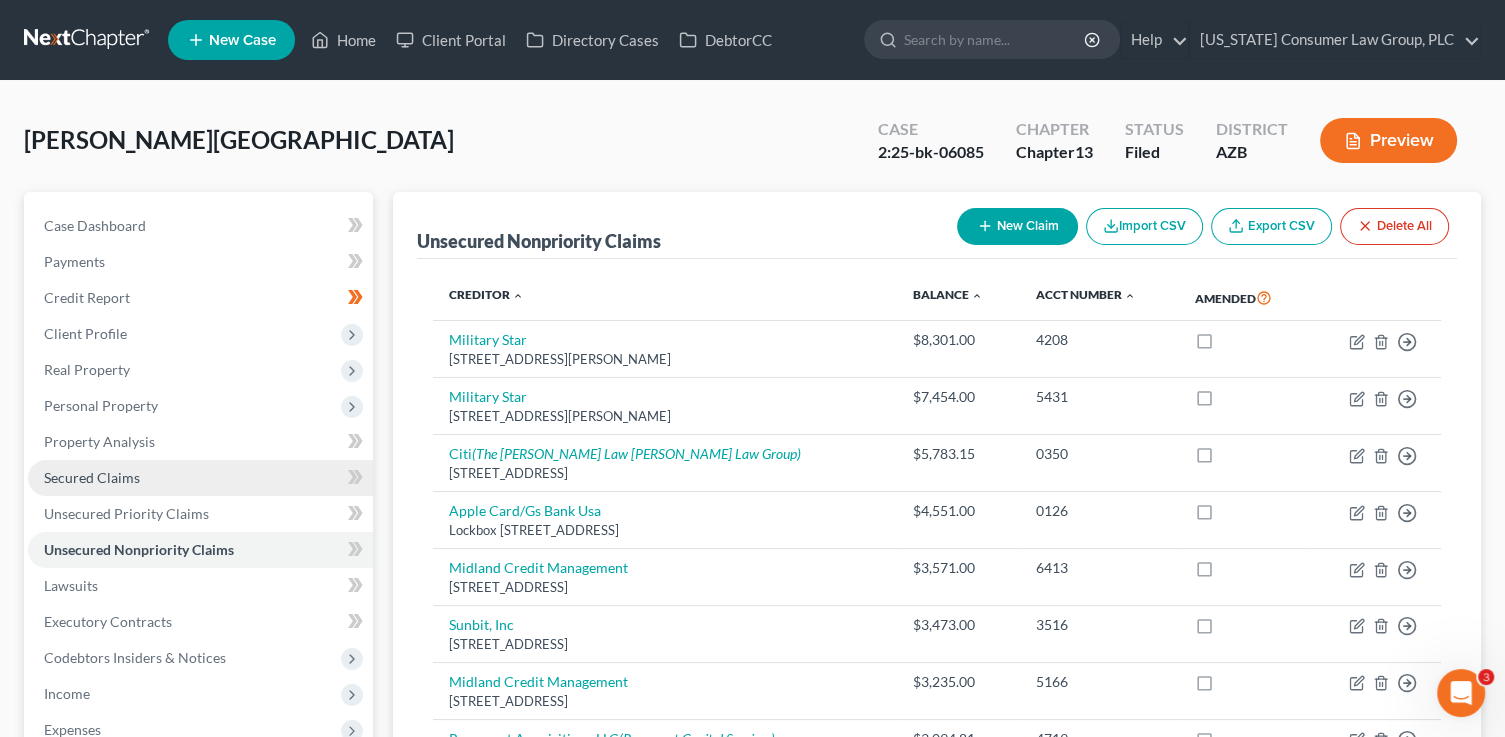 click on "Secured Claims" at bounding box center (92, 477) 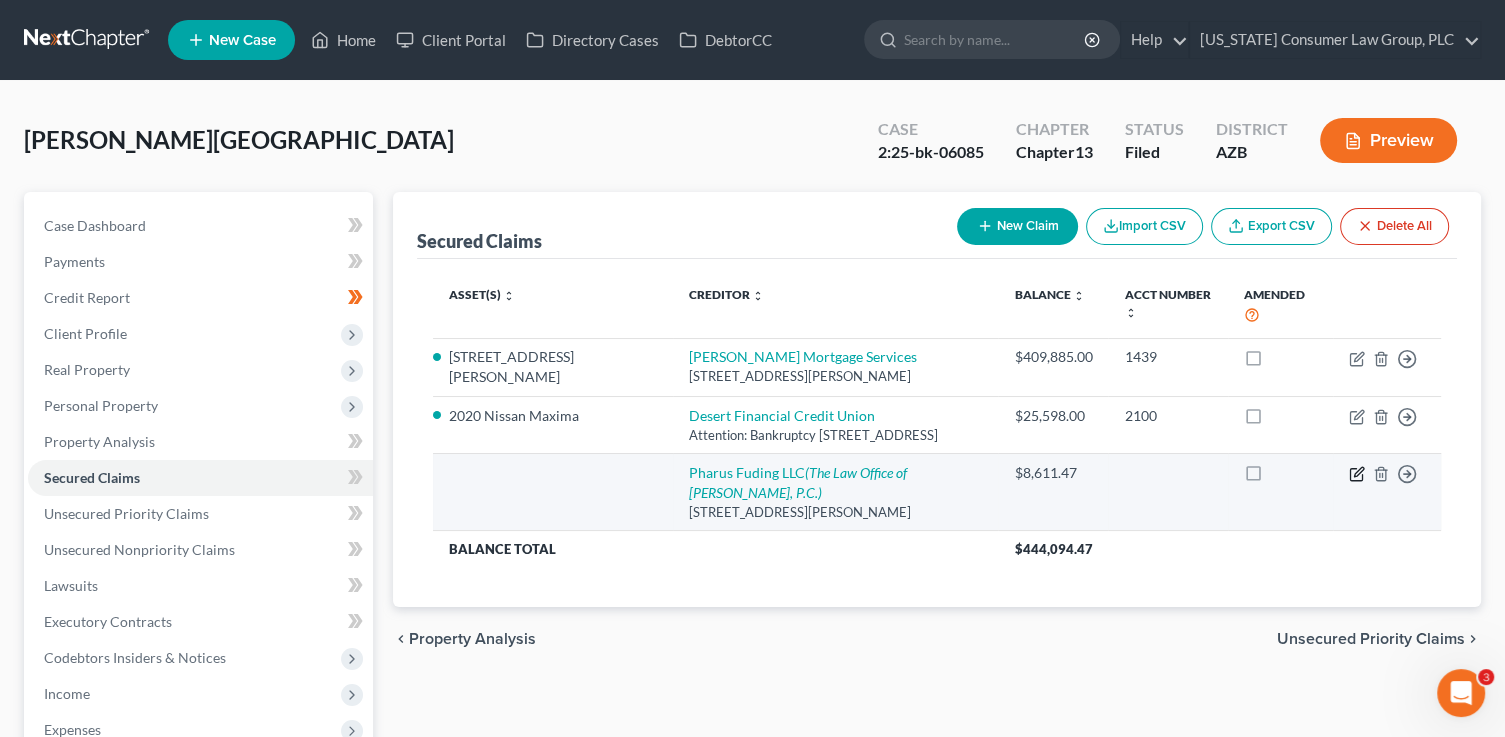 click 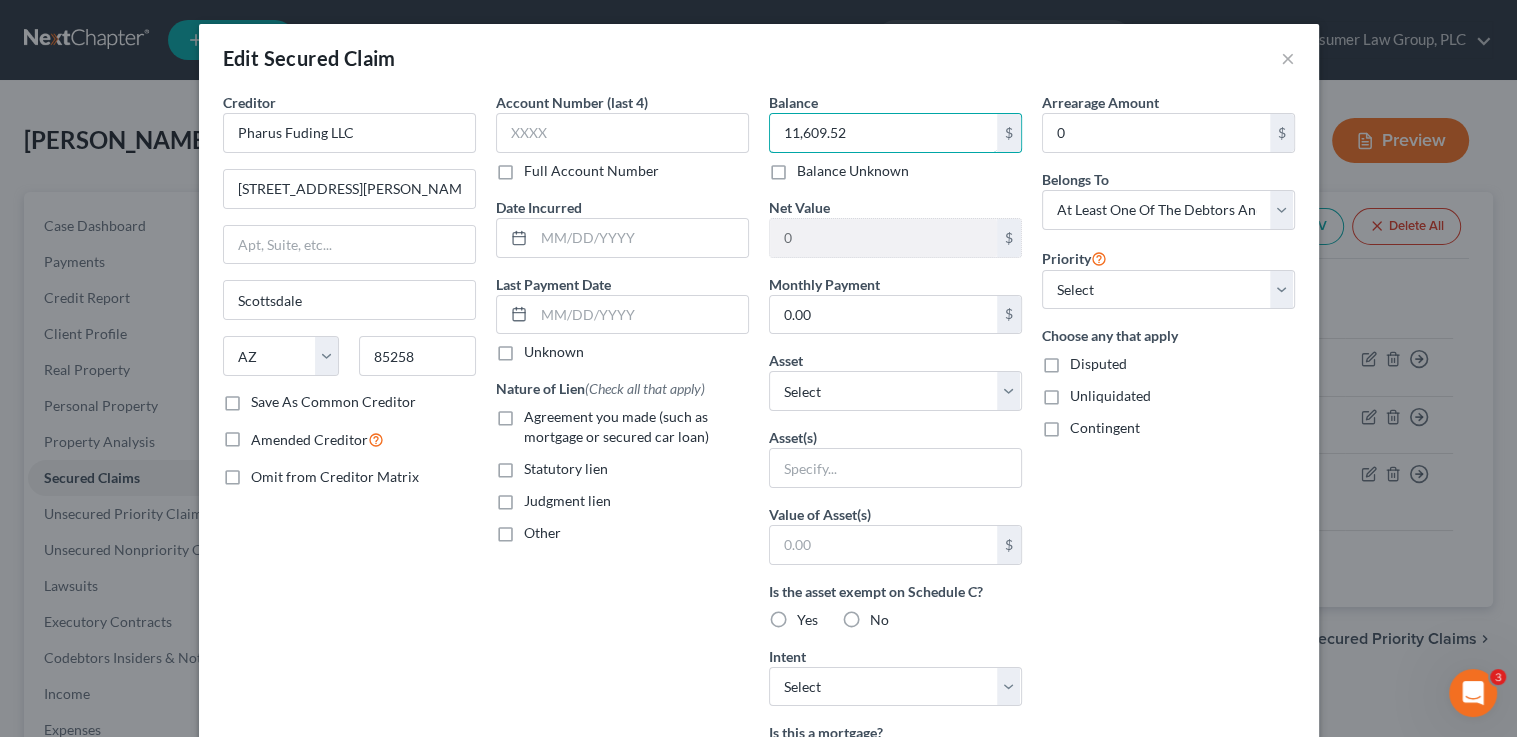type on "11,609.52" 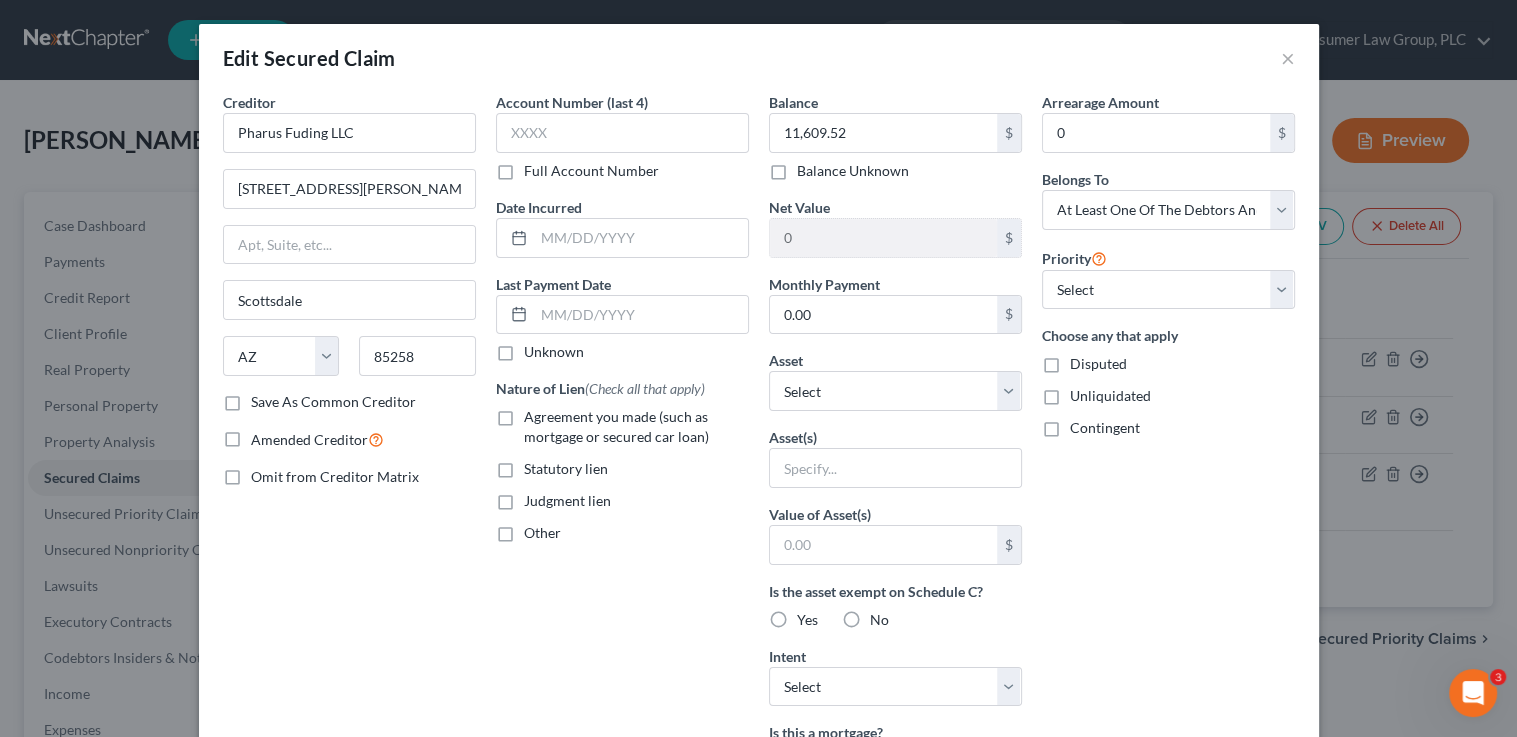 click on "Judgment lien" at bounding box center [567, 500] 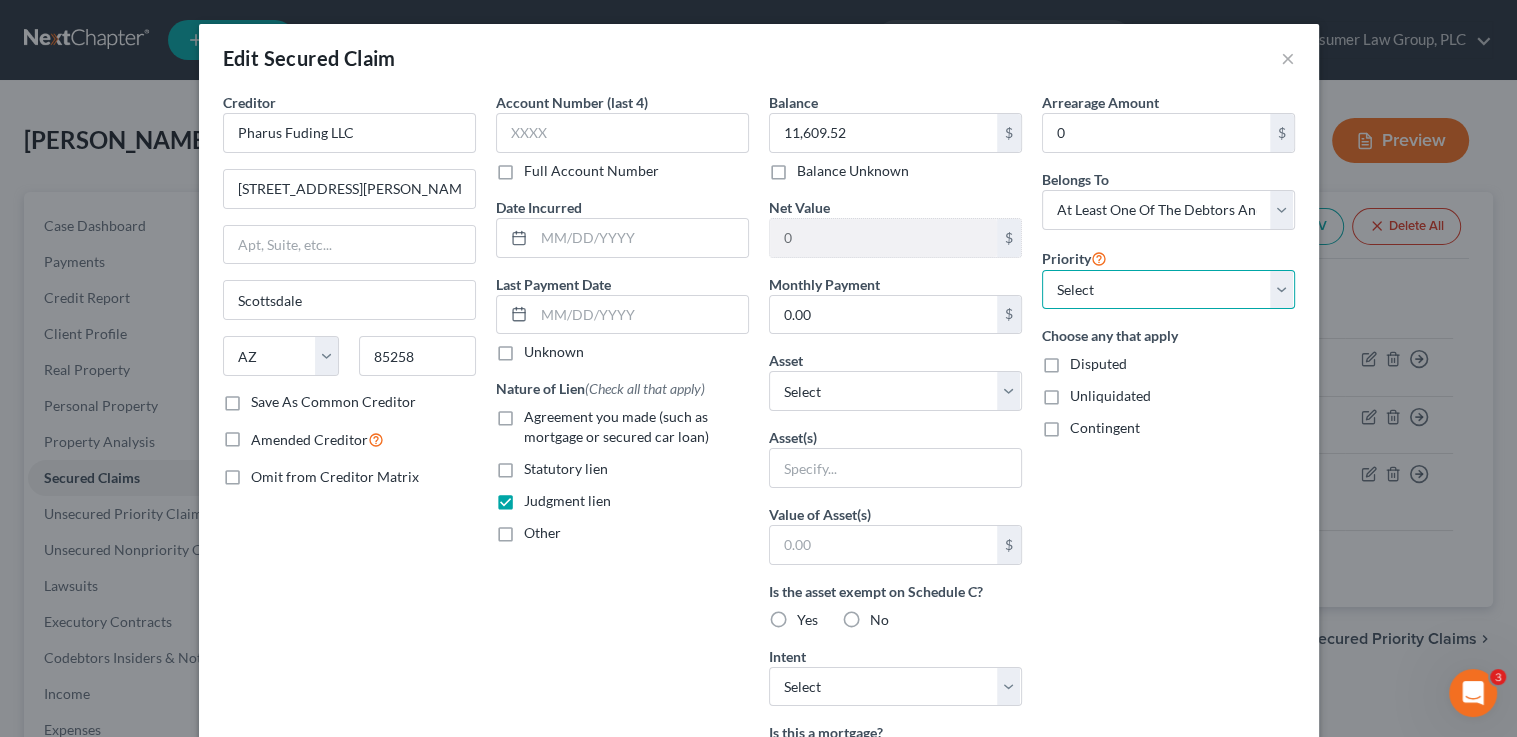 click on "Select 1st 2nd 3rd 4th 5th 6th 7th 8th 9th 10th 11th 12th 13th 14th 15th 16th 17th 18th 19th 20th 21th 22th 23th 24th 25th 26th 27th 28th 29th 30th" at bounding box center (1168, 290) 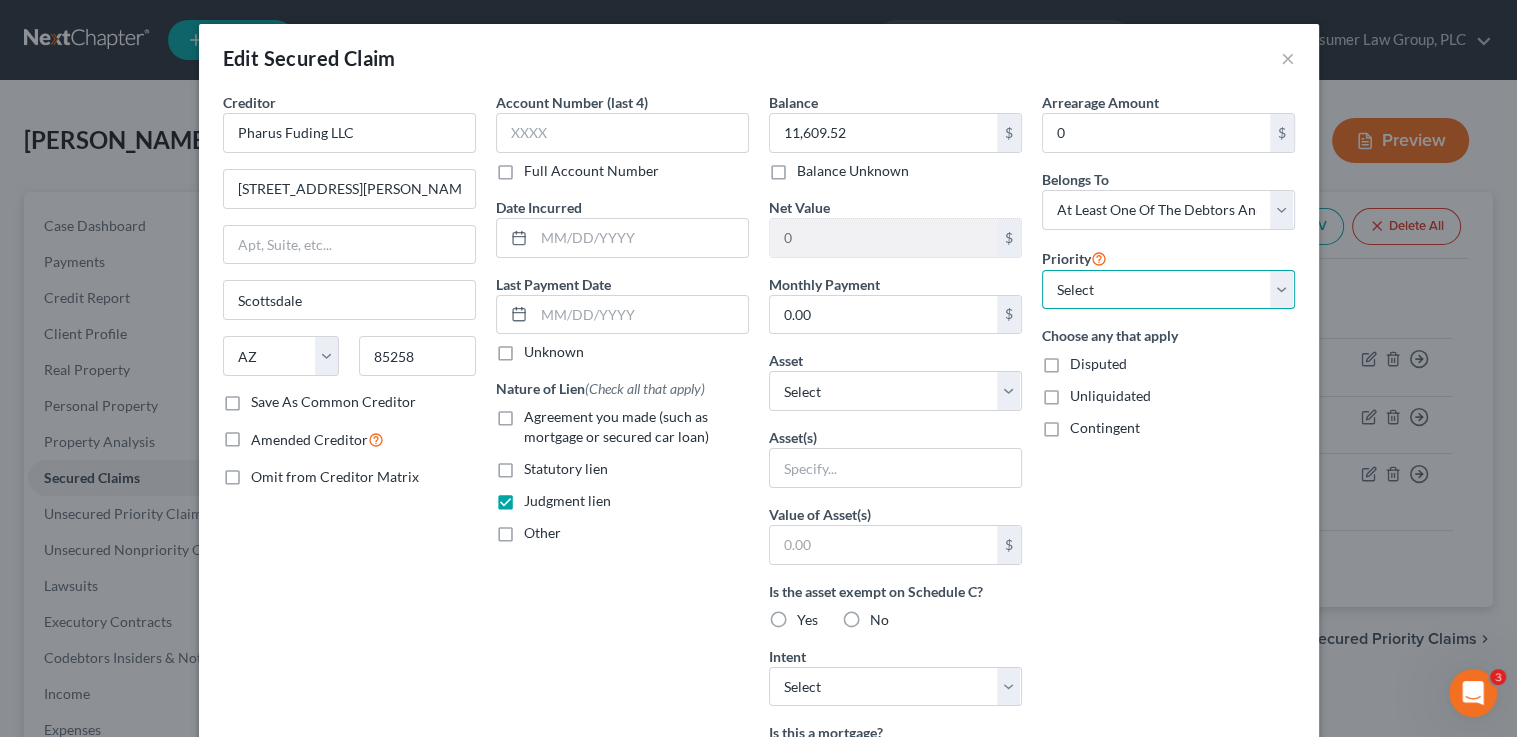 select on "1" 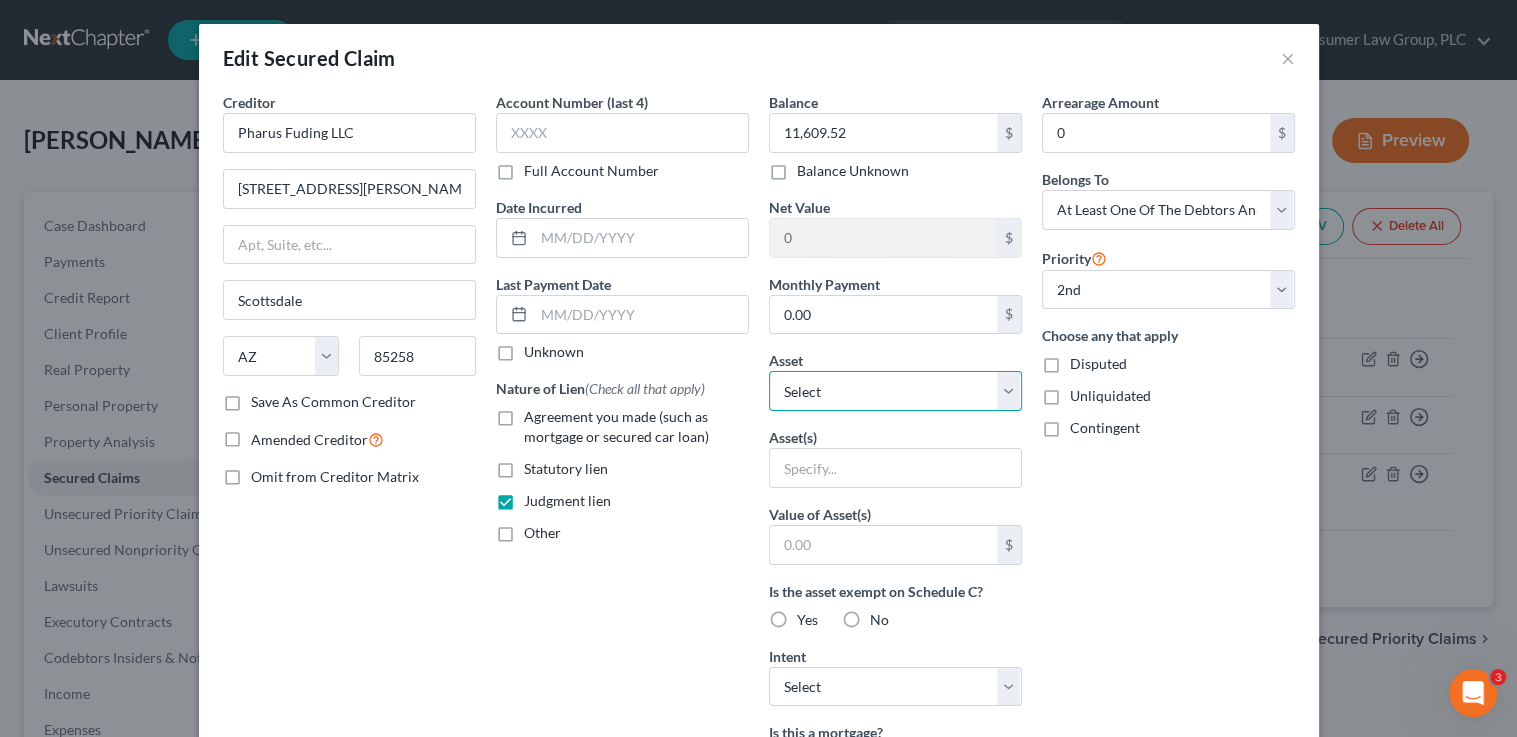 click on "Select Other Multiple Assets 18807 W. Solano Dr. - $466000.0 2020 Nissan Maxima - $16935.0 Capital One Bank 7550 (Savings Account) - $0.0 Capital One Bank 8438 (Savings Account) - $0.0 Capital One Bank 5681 (Savings Account) - $0.0 USAA Federal Savings Bank 5899 (Checking Account) - $4.59 Capital One Bank 1230 (Checking Account) - $743.27 USAA Federal Savings Bank 3883 (Savings Account) - $2108.24 USAA Federal Savings Bank 3891 (Checking Account) - $0.17" at bounding box center (895, 391) 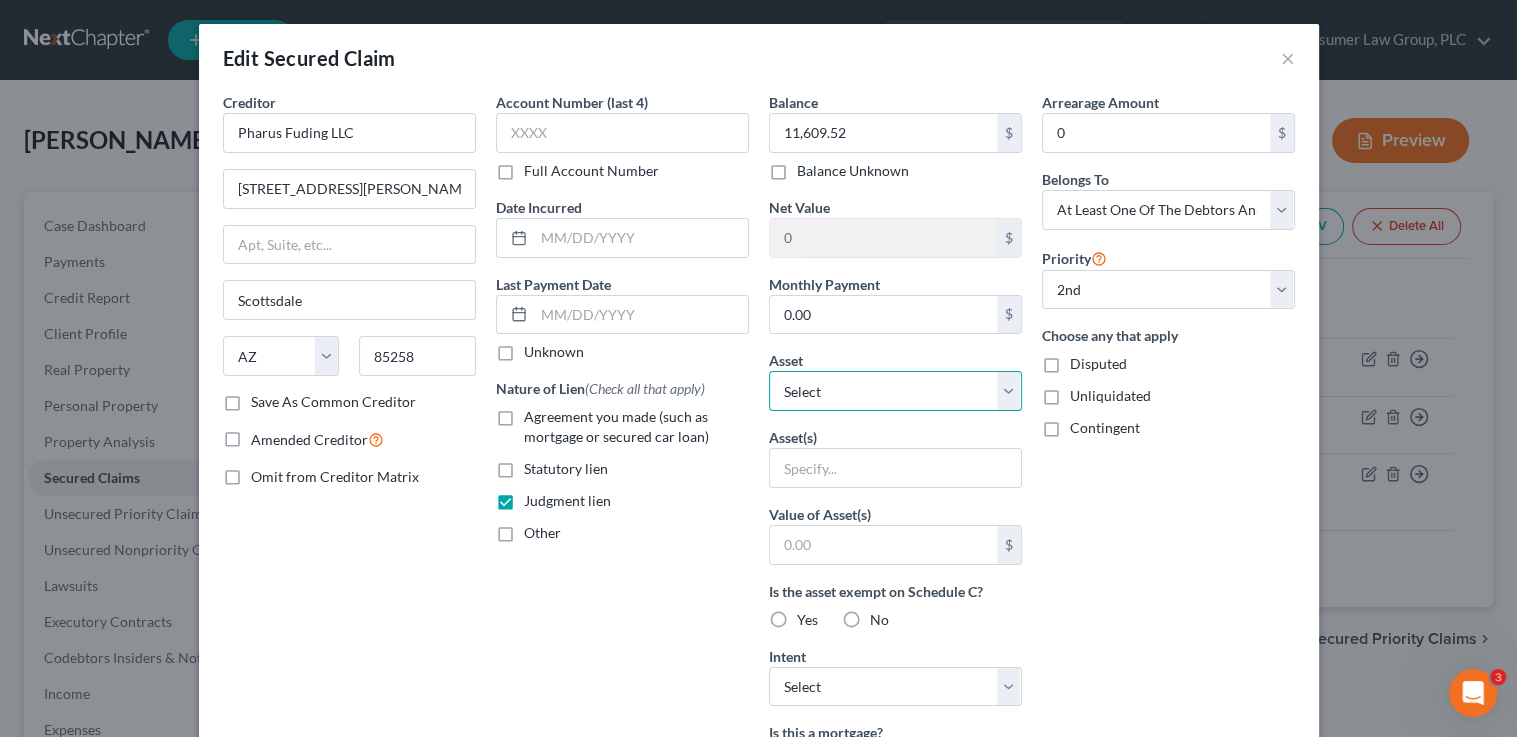 select on "2" 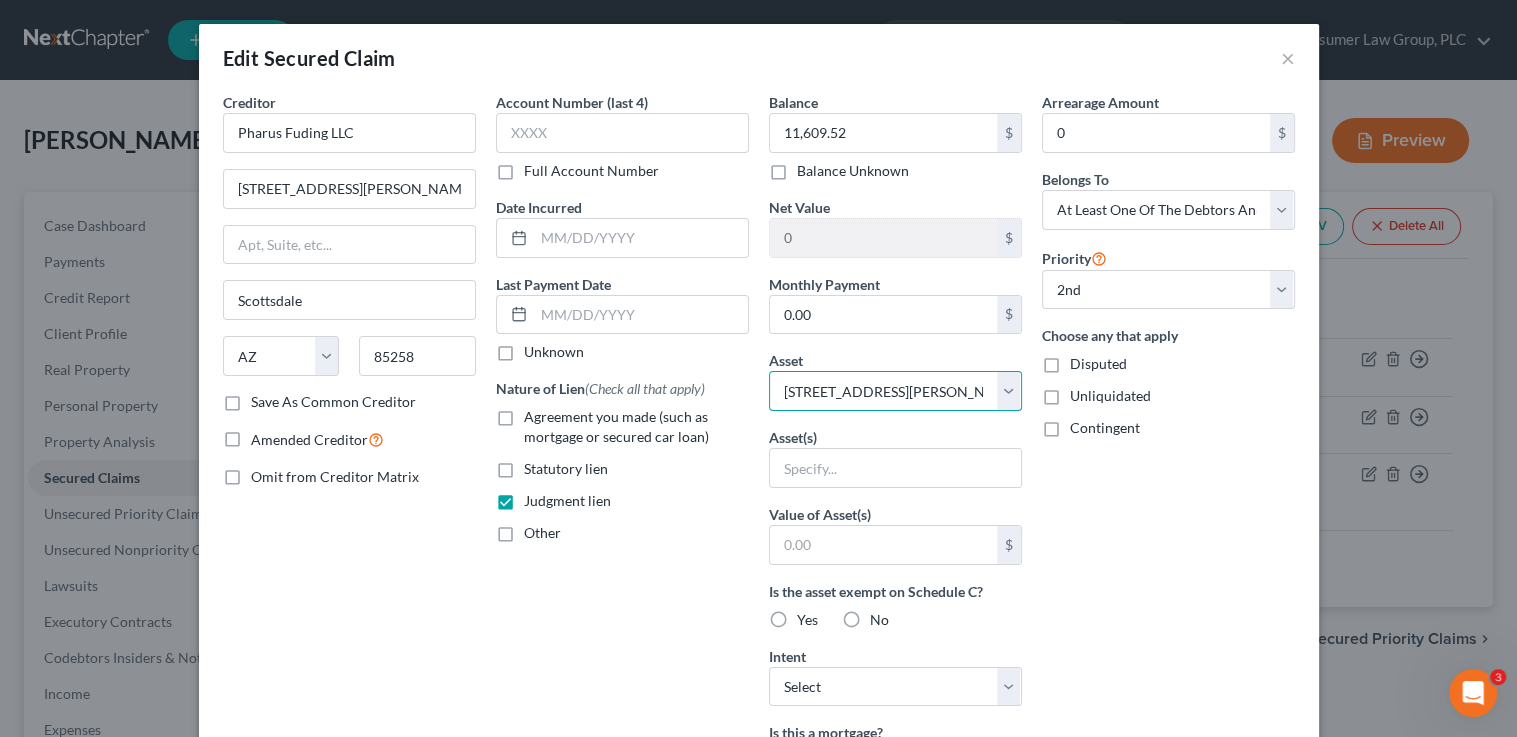 select on "0" 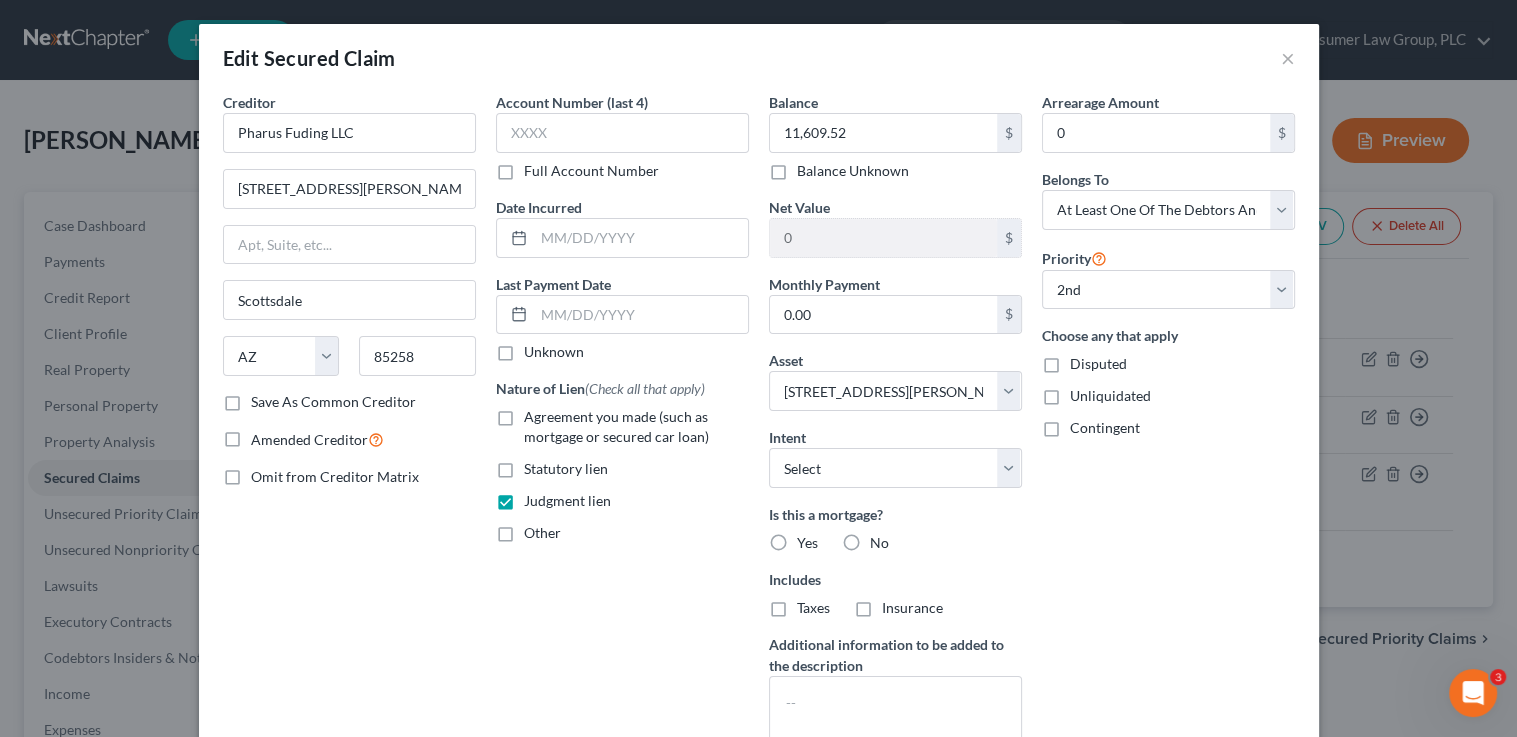 click on "No" at bounding box center (879, 543) 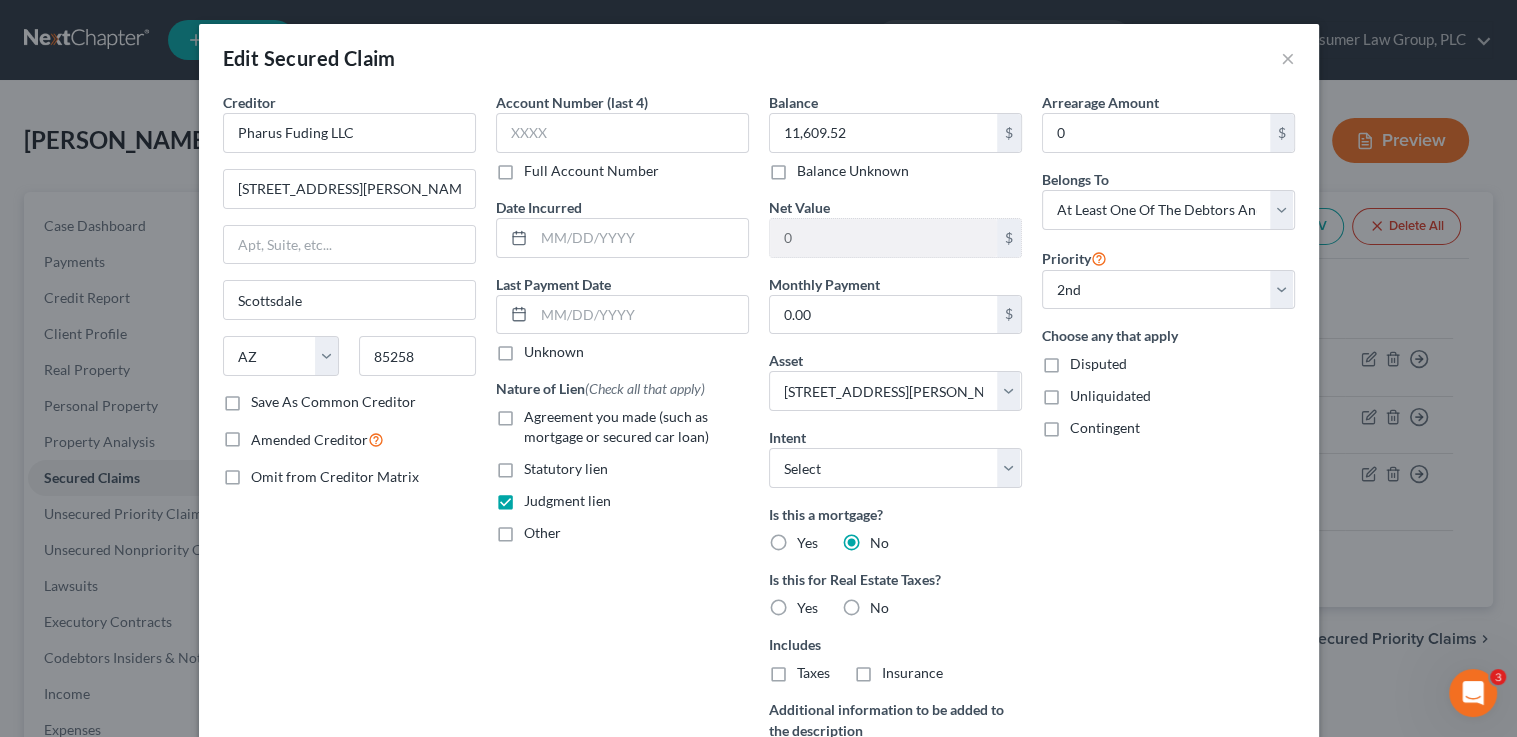 scroll, scrollTop: 14, scrollLeft: 0, axis: vertical 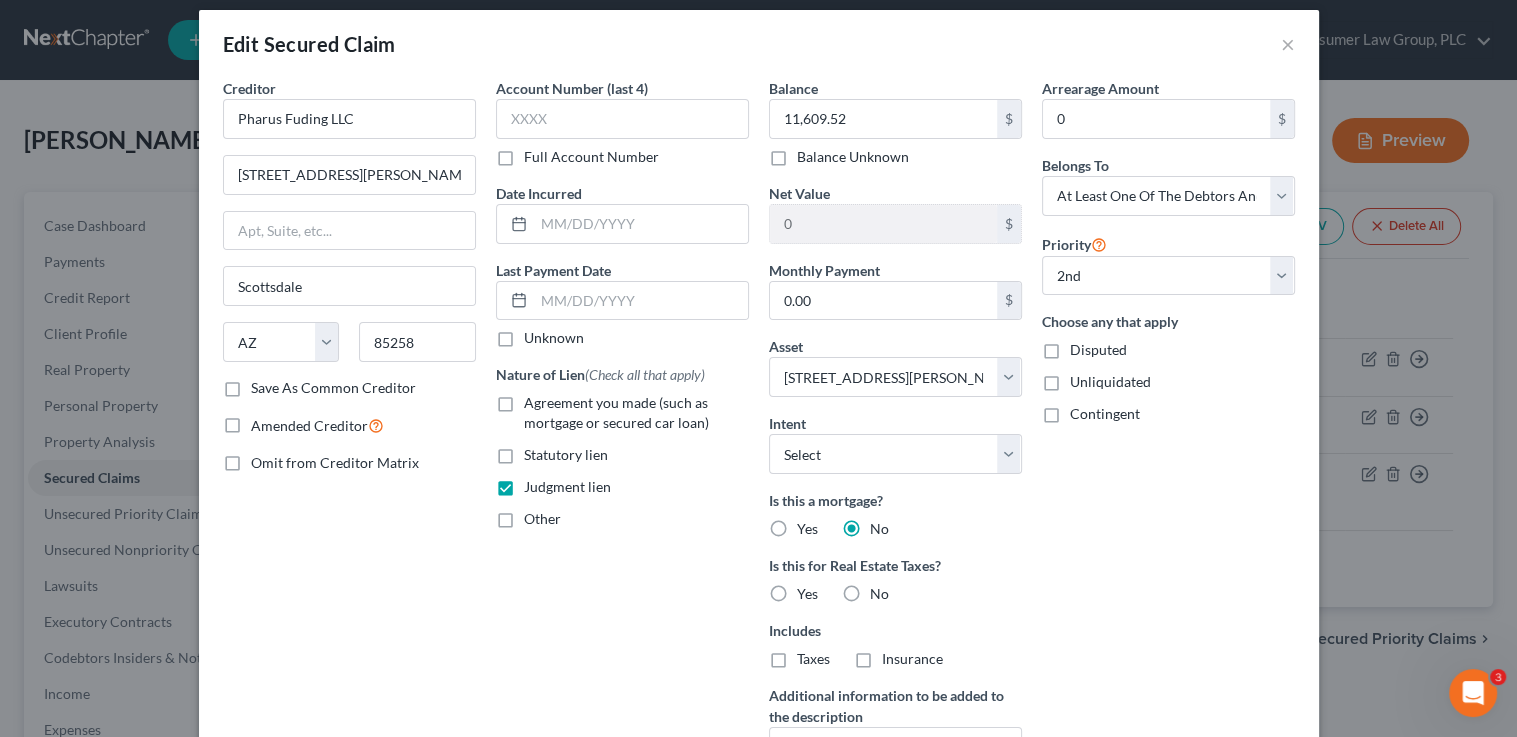 click on "No" at bounding box center (879, 594) 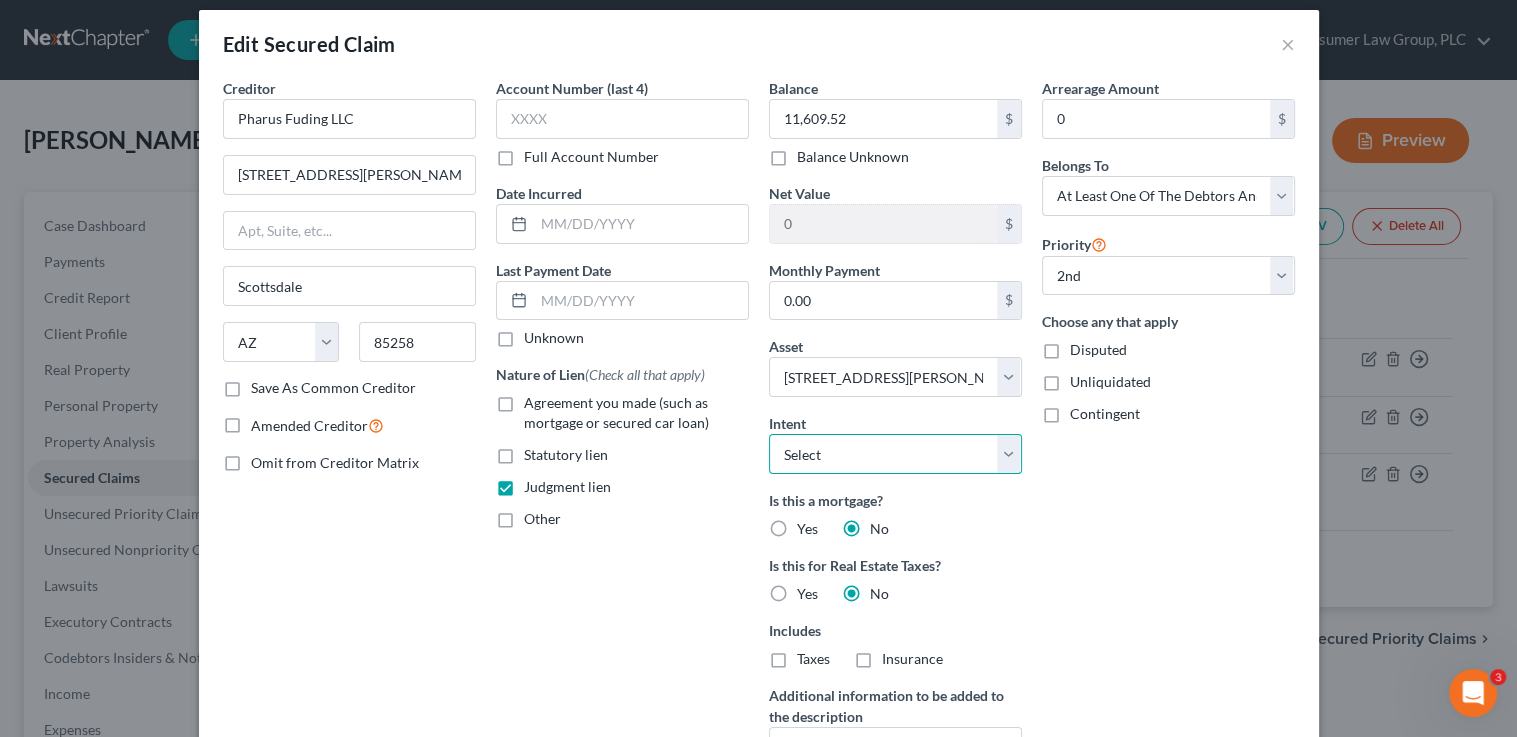 click on "Select Surrender Redeem Reaffirm Avoid Other" at bounding box center [895, 454] 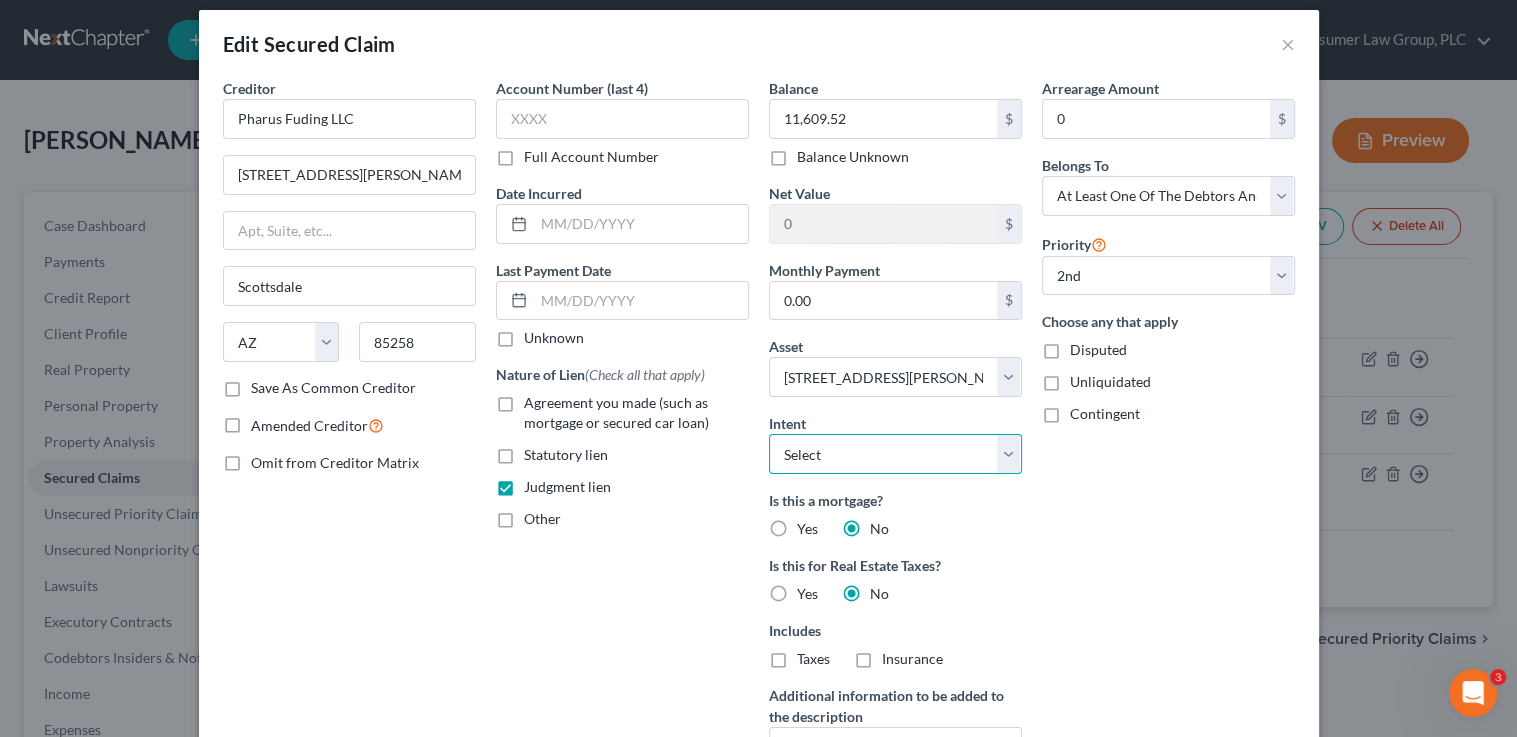 select on "3" 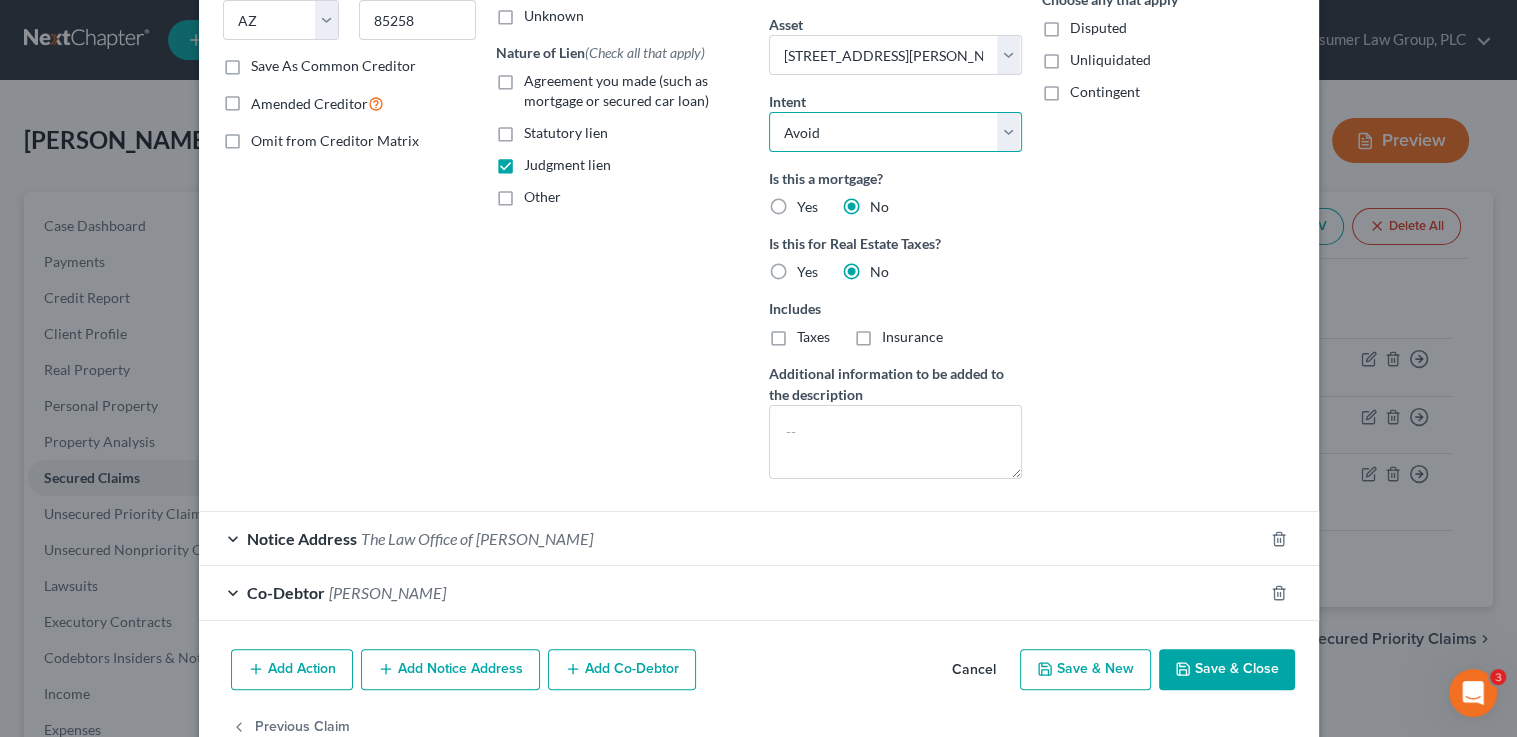 scroll, scrollTop: 384, scrollLeft: 0, axis: vertical 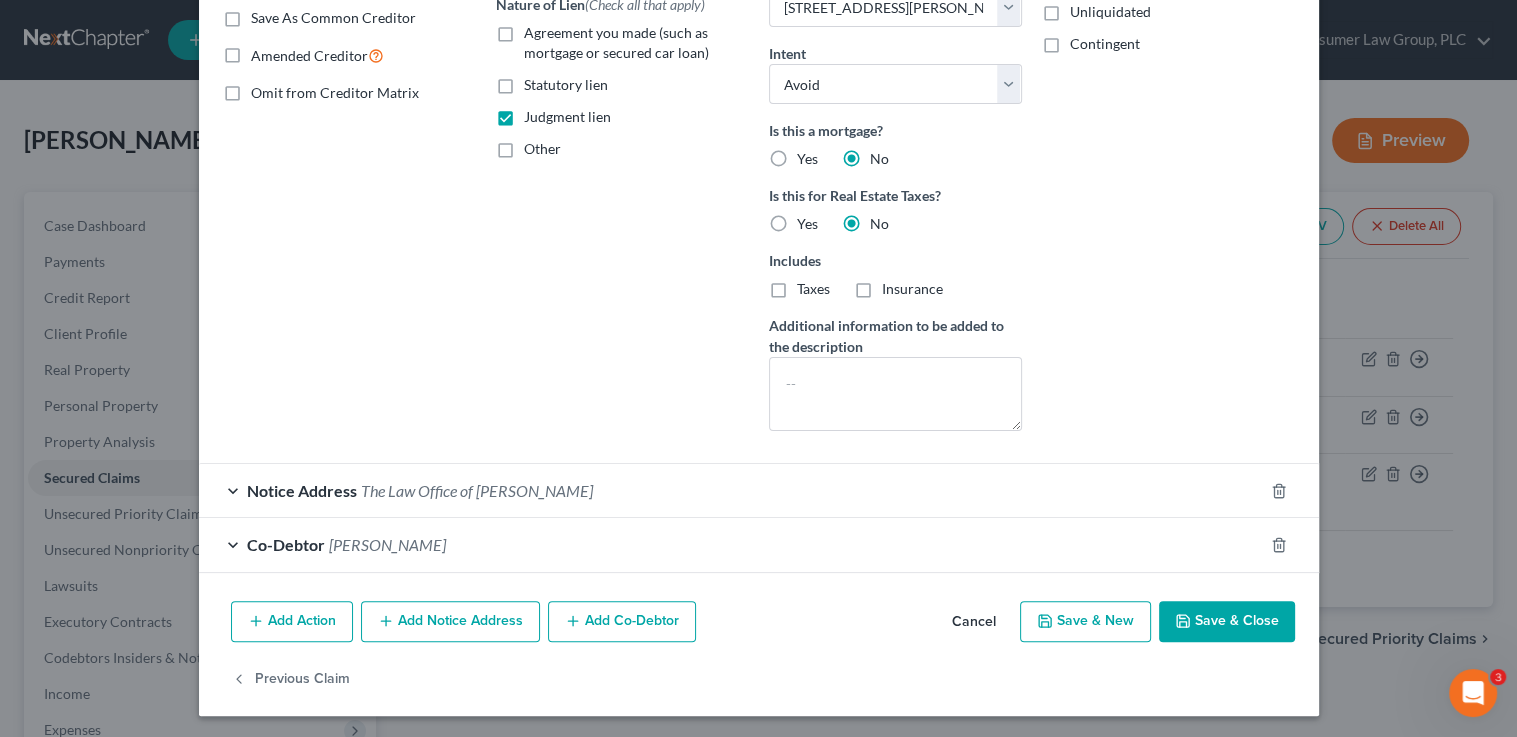 click on "Co-Debtor Mary Anderson" at bounding box center [731, 544] 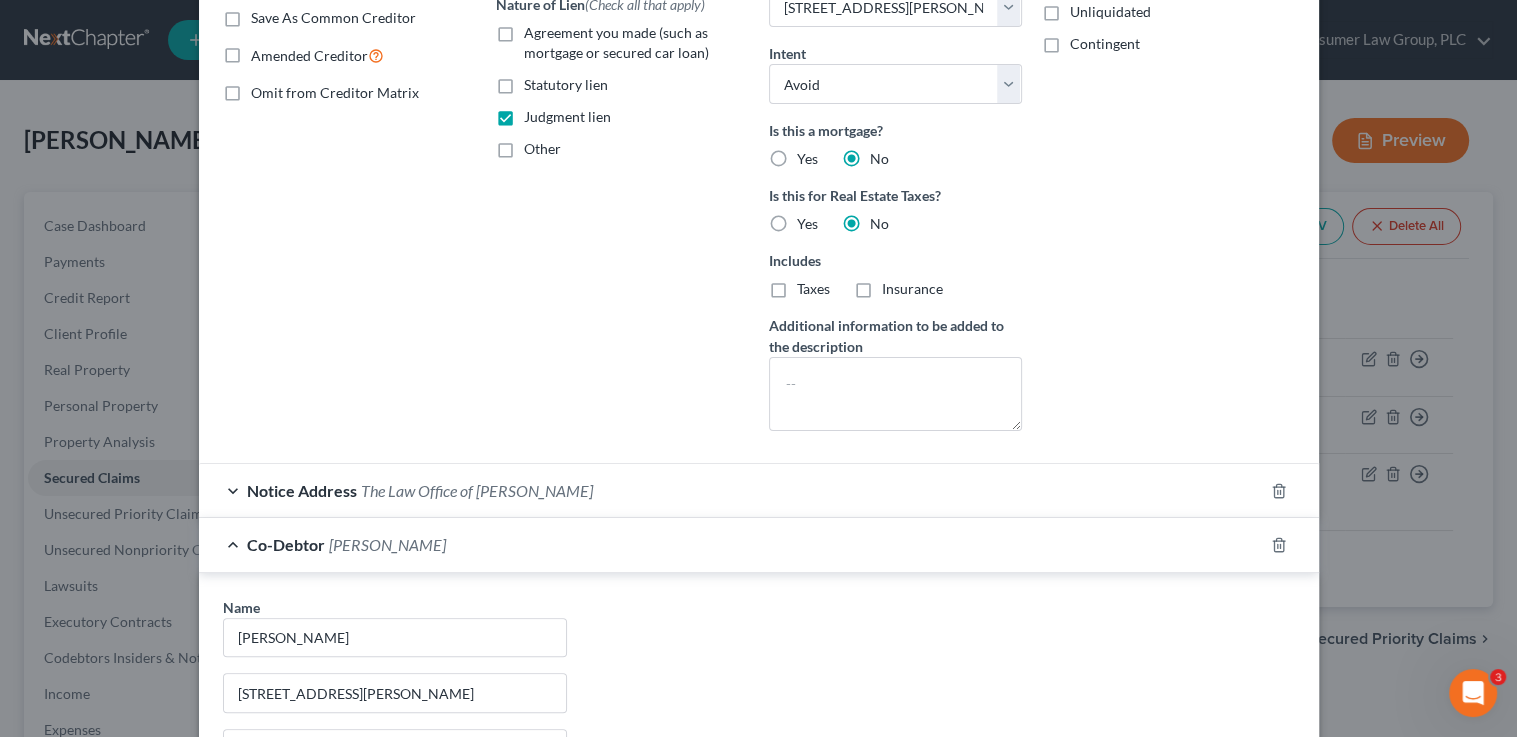 click on "Account Number (last 4)
Full Account Number
Date Incurred         Last Payment Date         Unknown Nature of Lien  (Check all that apply) Agreement you made (such as mortgage or secured car loan) Statutory lien Judgment lien Other" at bounding box center [622, 77] 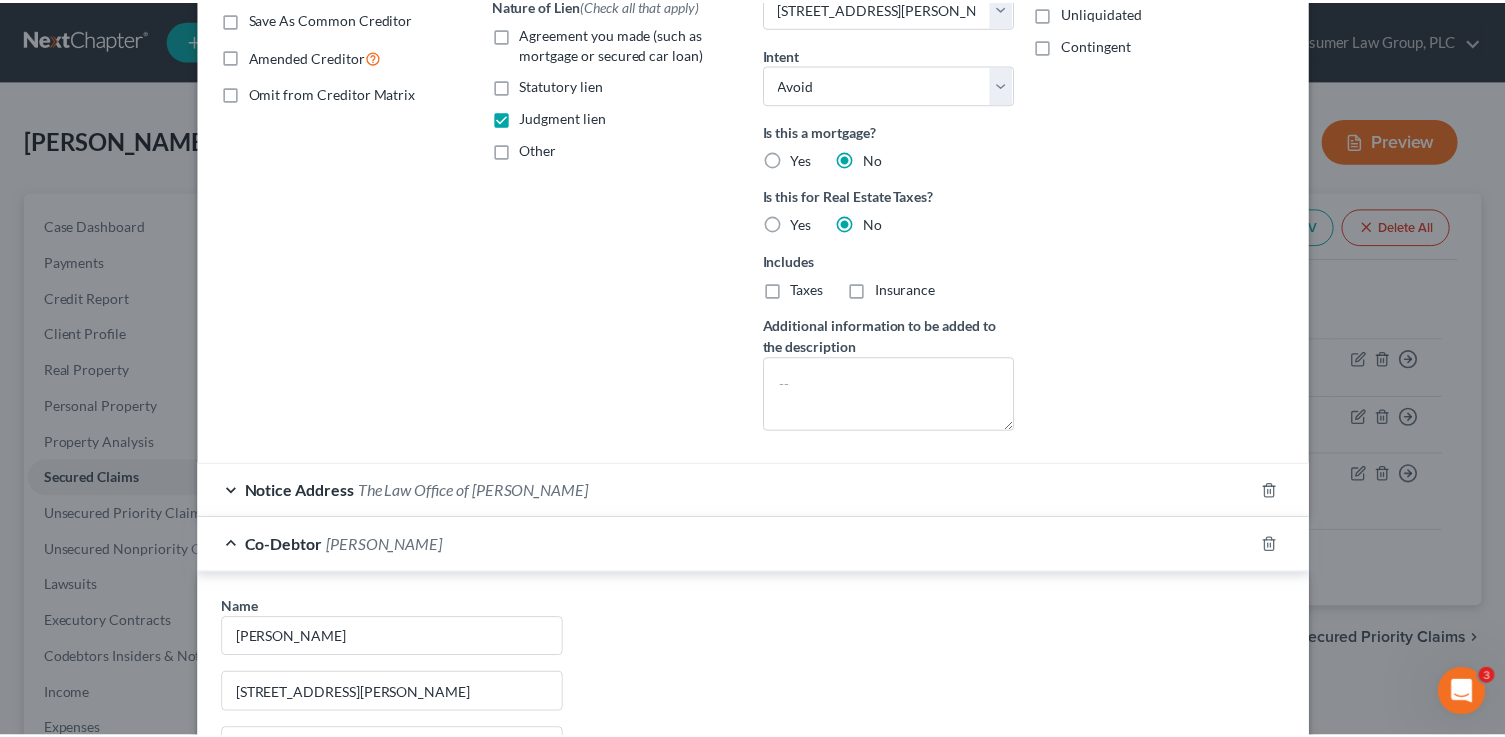 scroll, scrollTop: 794, scrollLeft: 0, axis: vertical 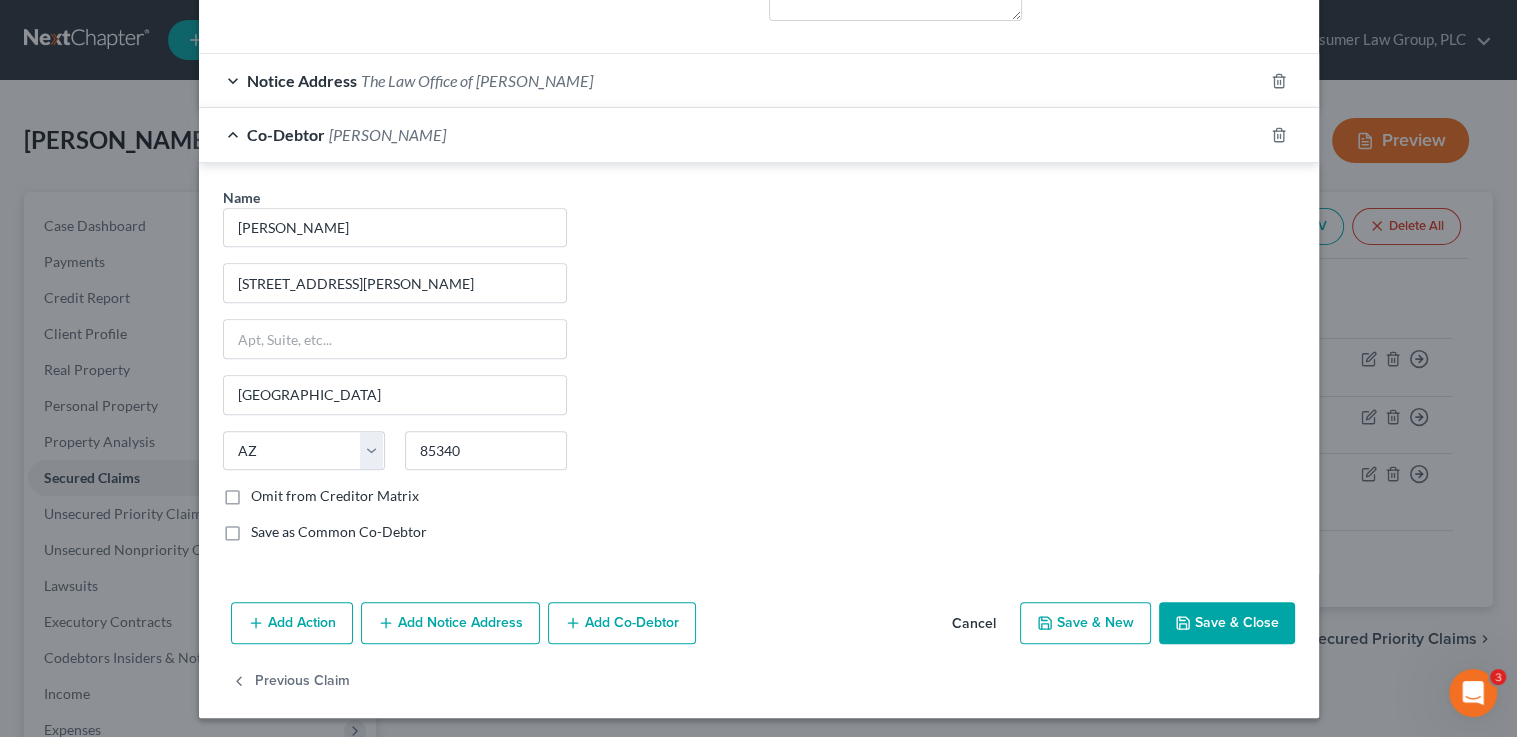 click on "Save & Close" at bounding box center (1227, 623) 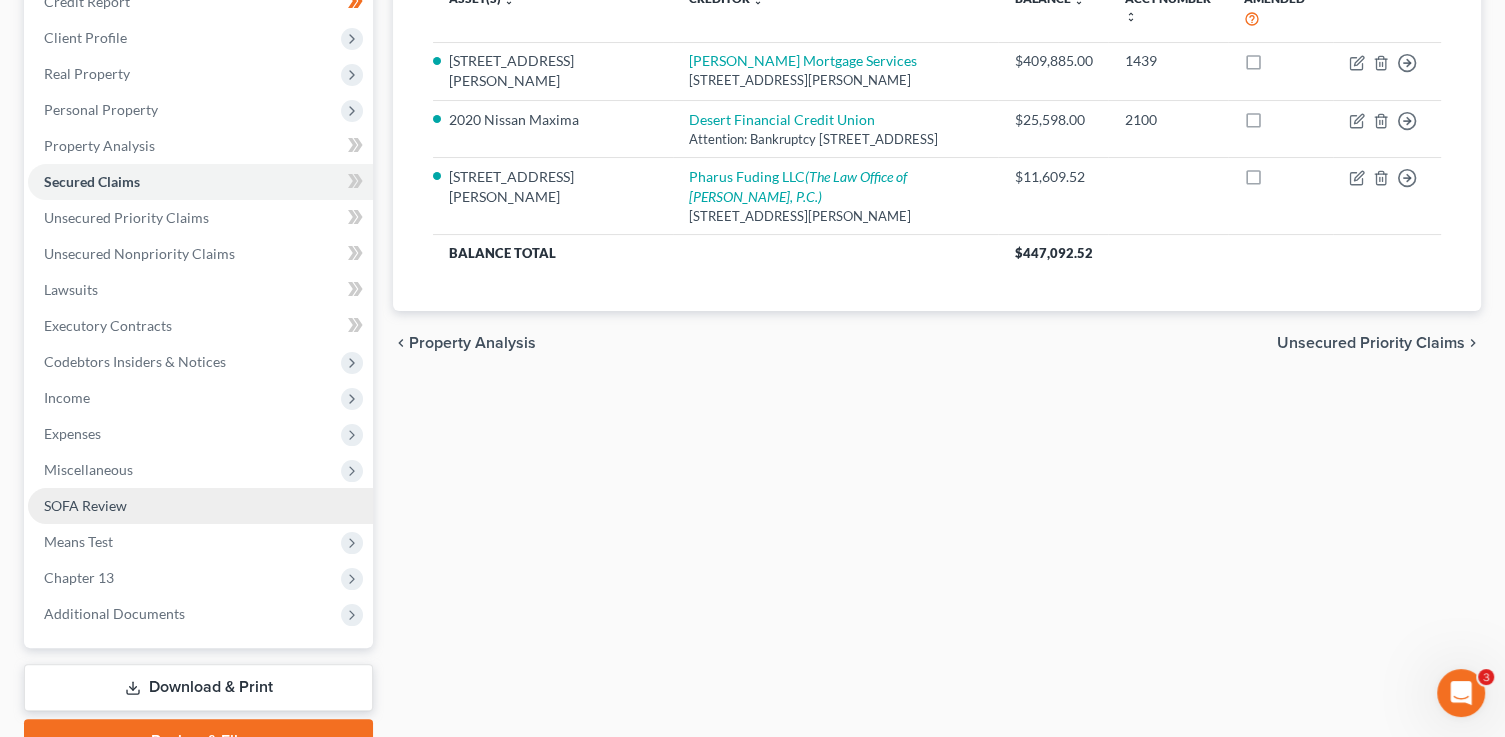 scroll, scrollTop: 316, scrollLeft: 0, axis: vertical 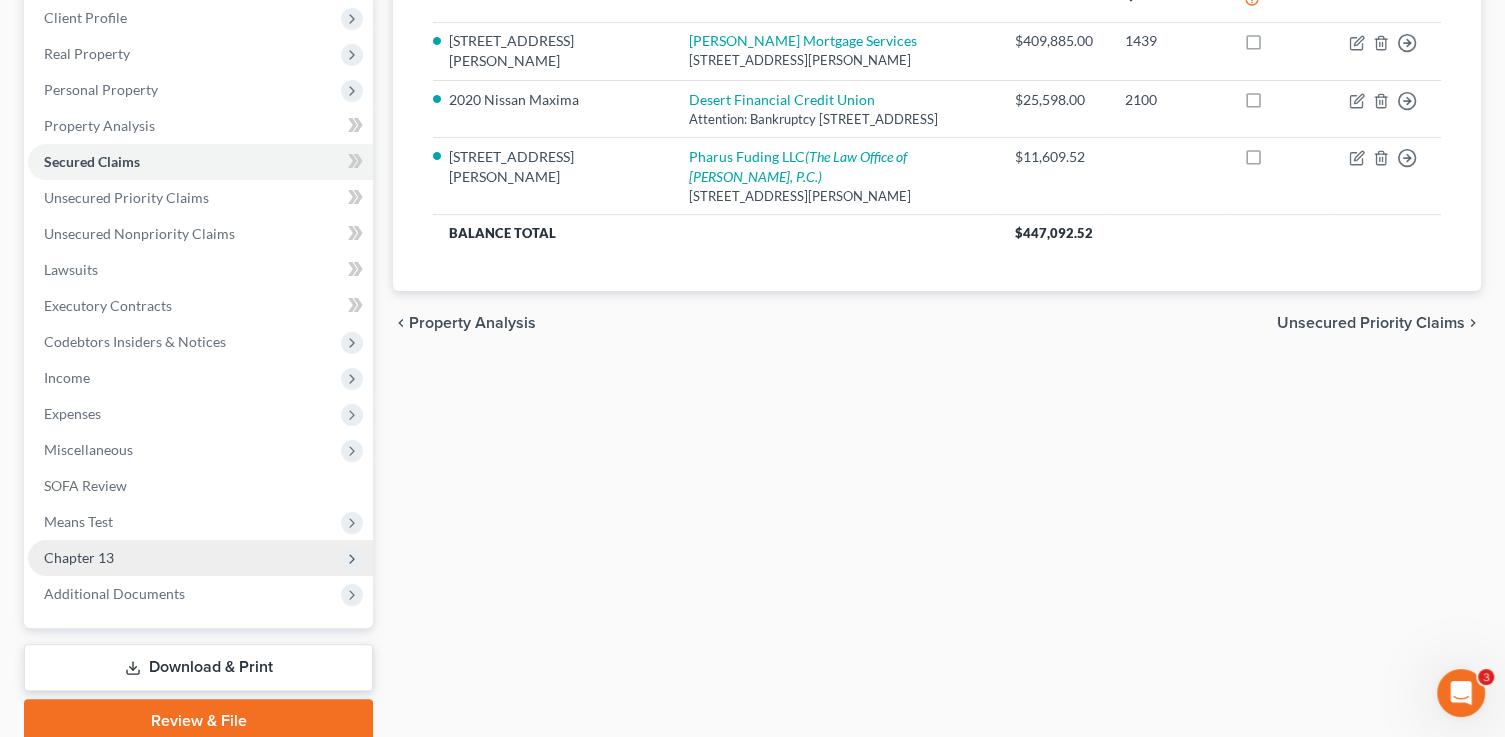 click on "Chapter 13" at bounding box center [200, 558] 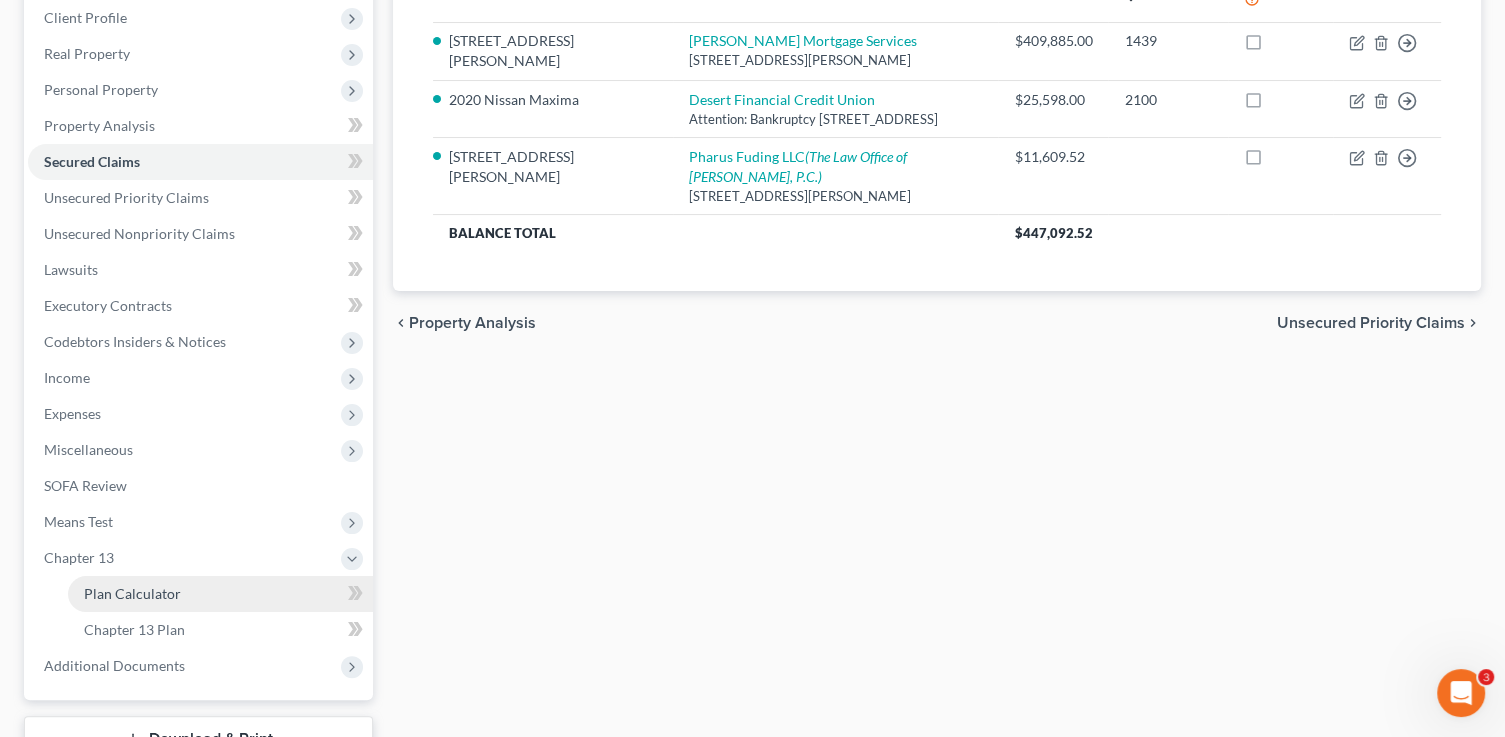 click on "Plan Calculator" at bounding box center (132, 593) 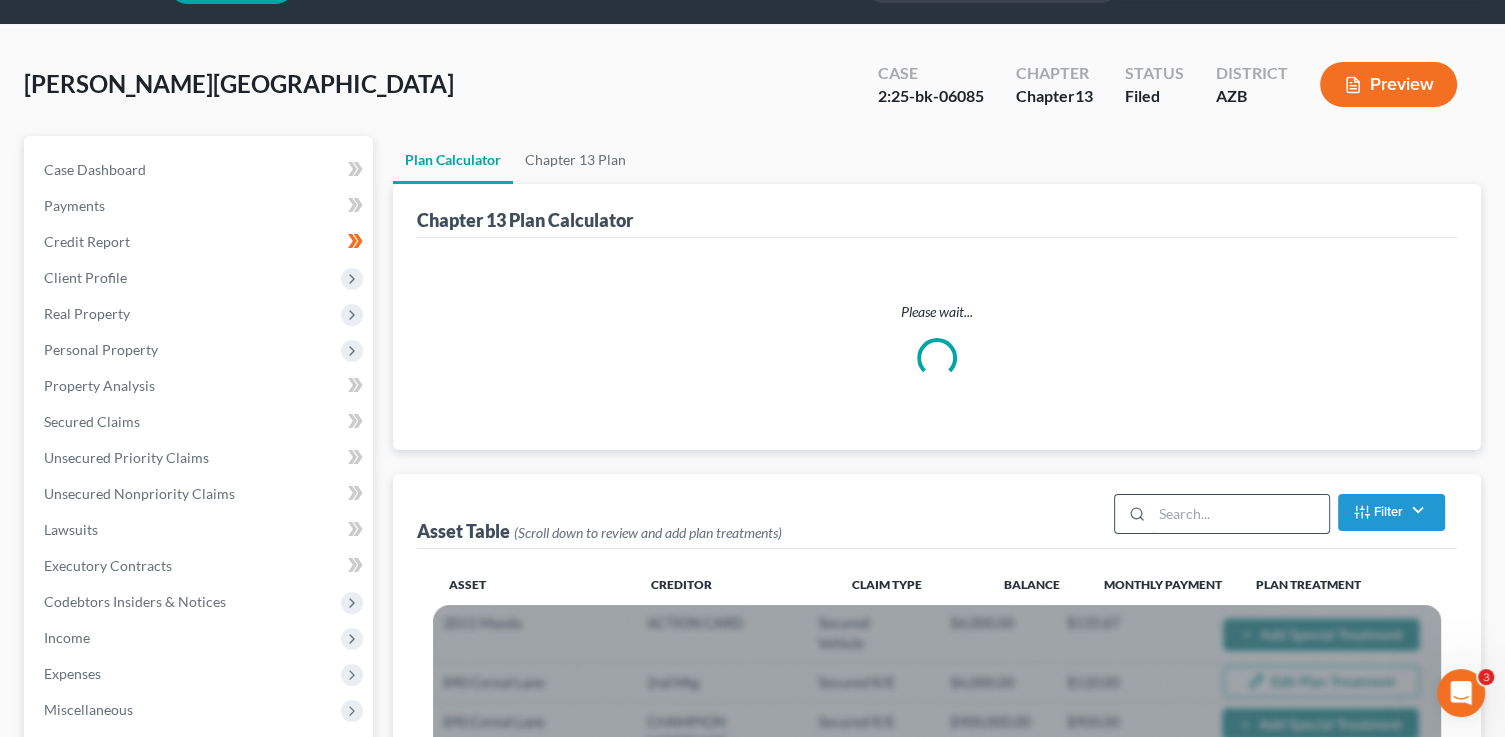 scroll, scrollTop: 0, scrollLeft: 0, axis: both 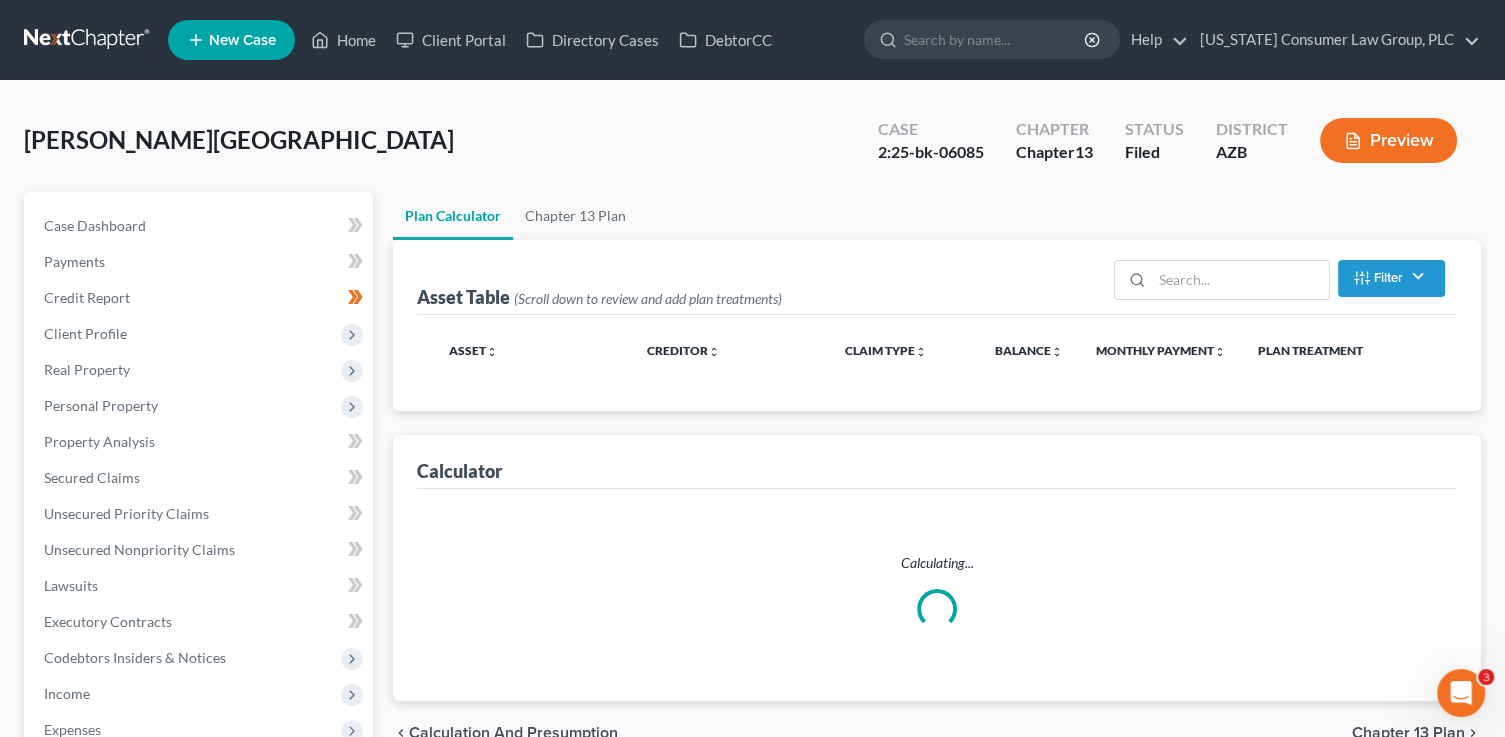 select on "59" 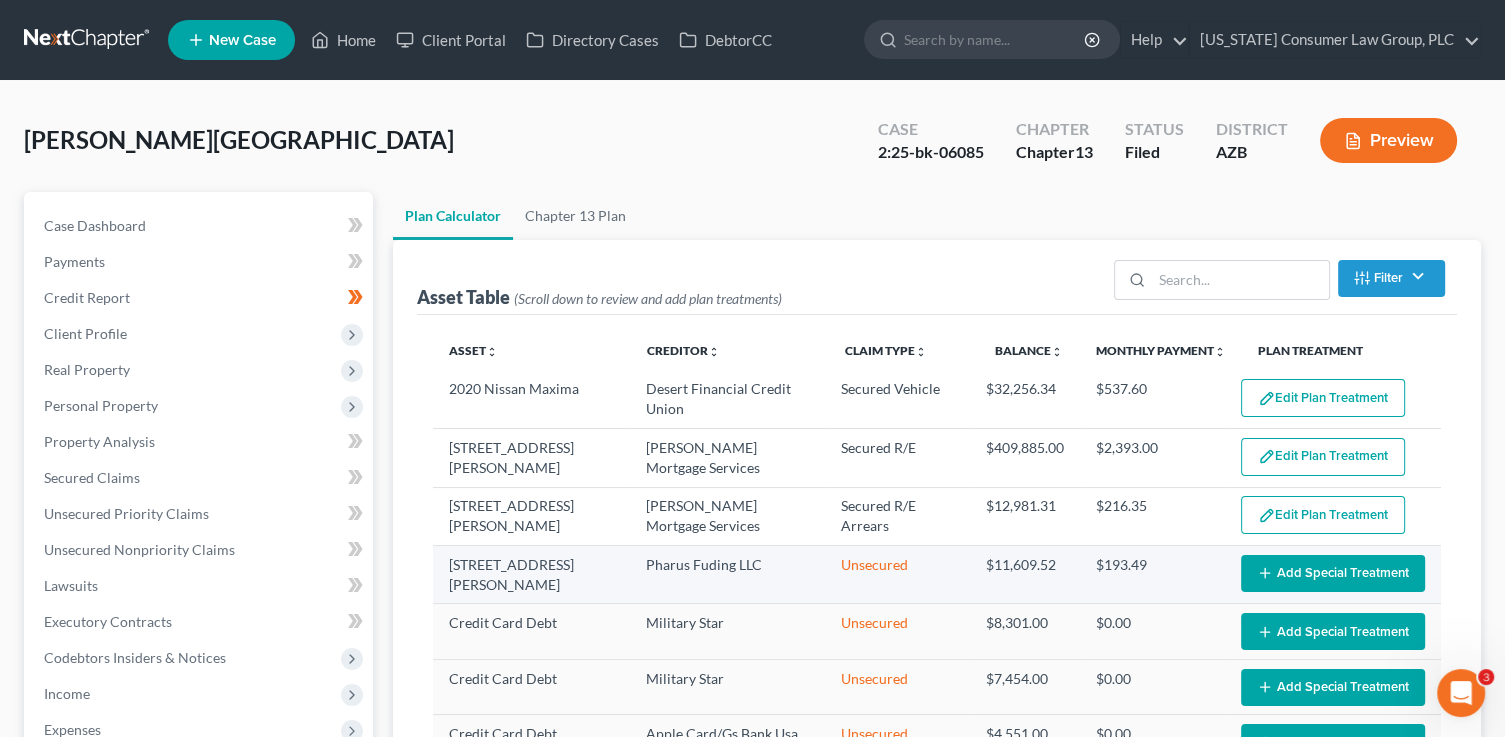 select on "59" 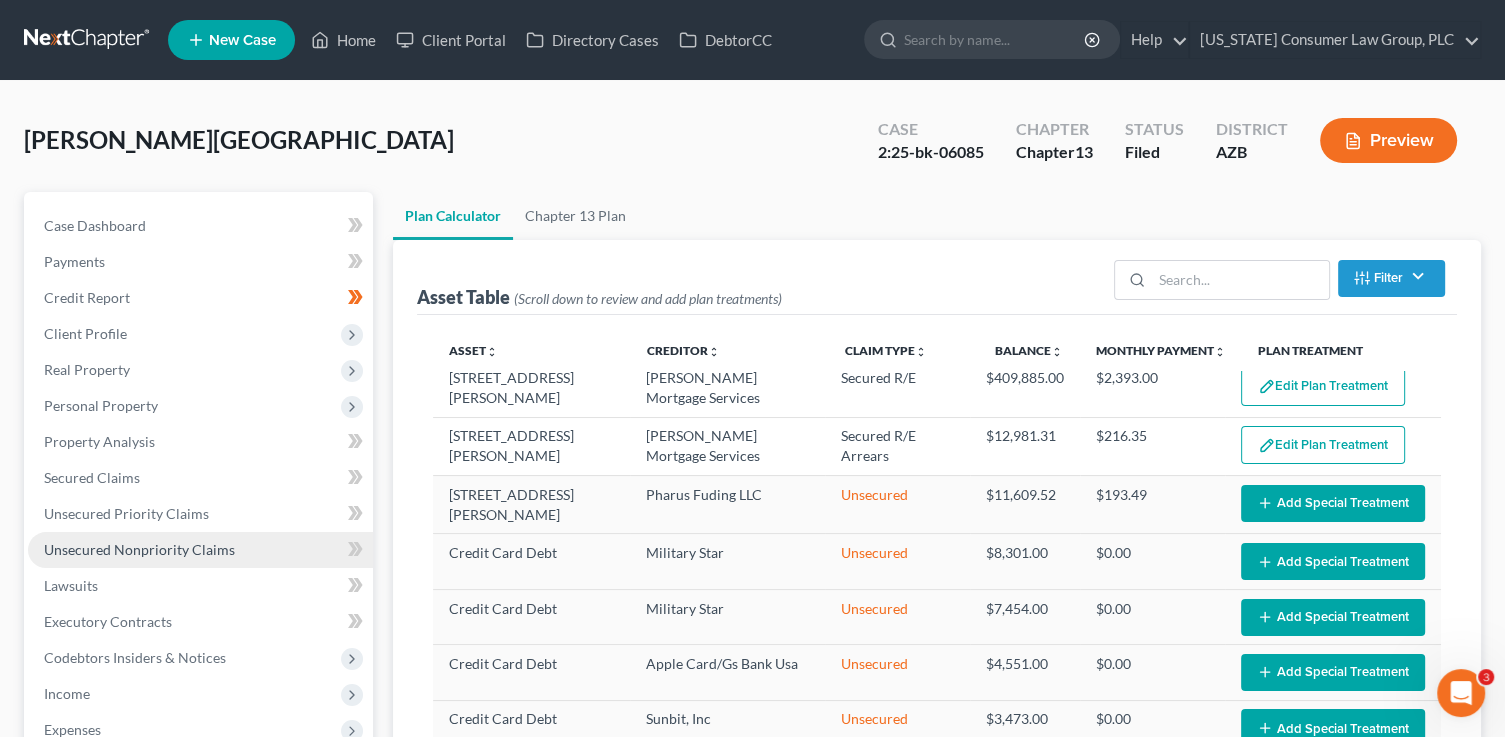 scroll, scrollTop: 88, scrollLeft: 0, axis: vertical 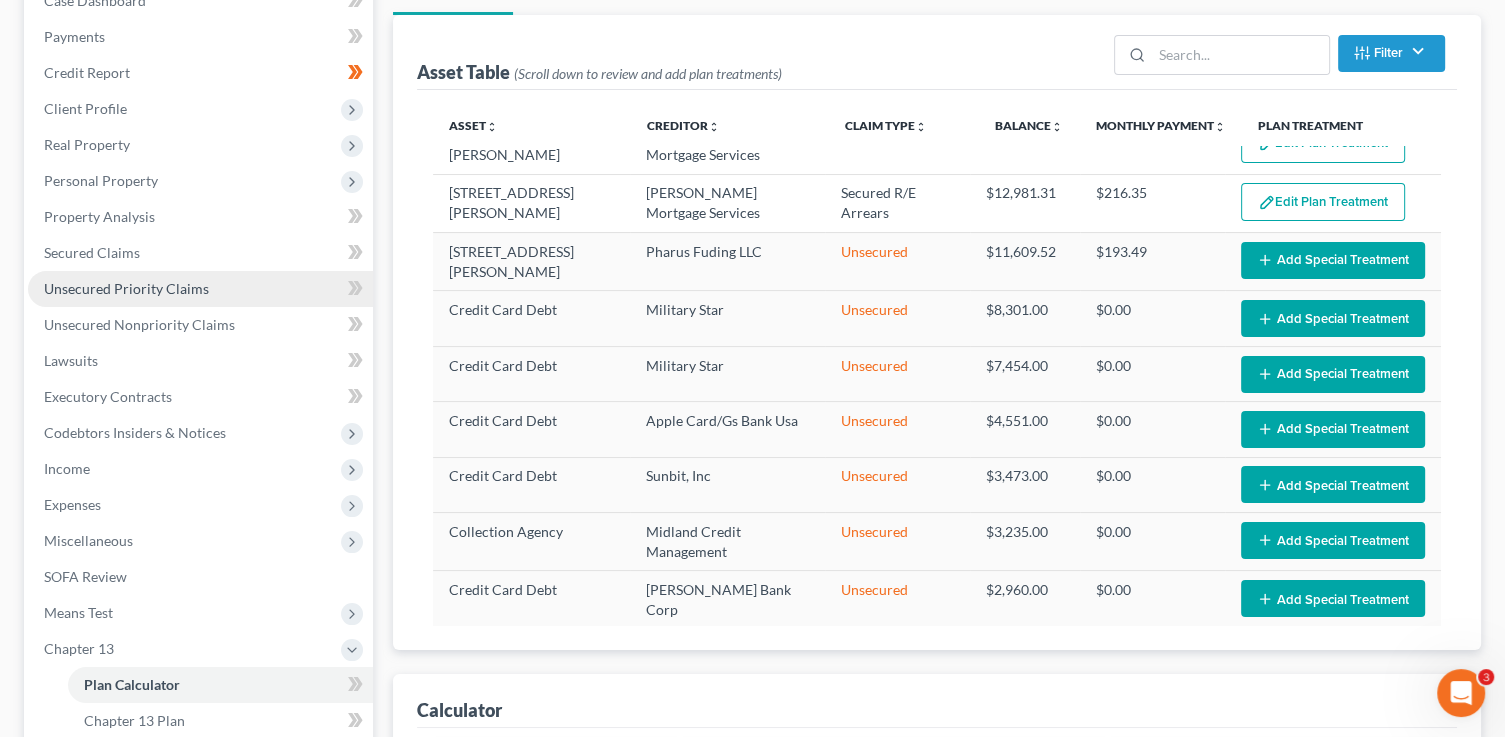 click on "Unsecured Priority Claims" at bounding box center [200, 289] 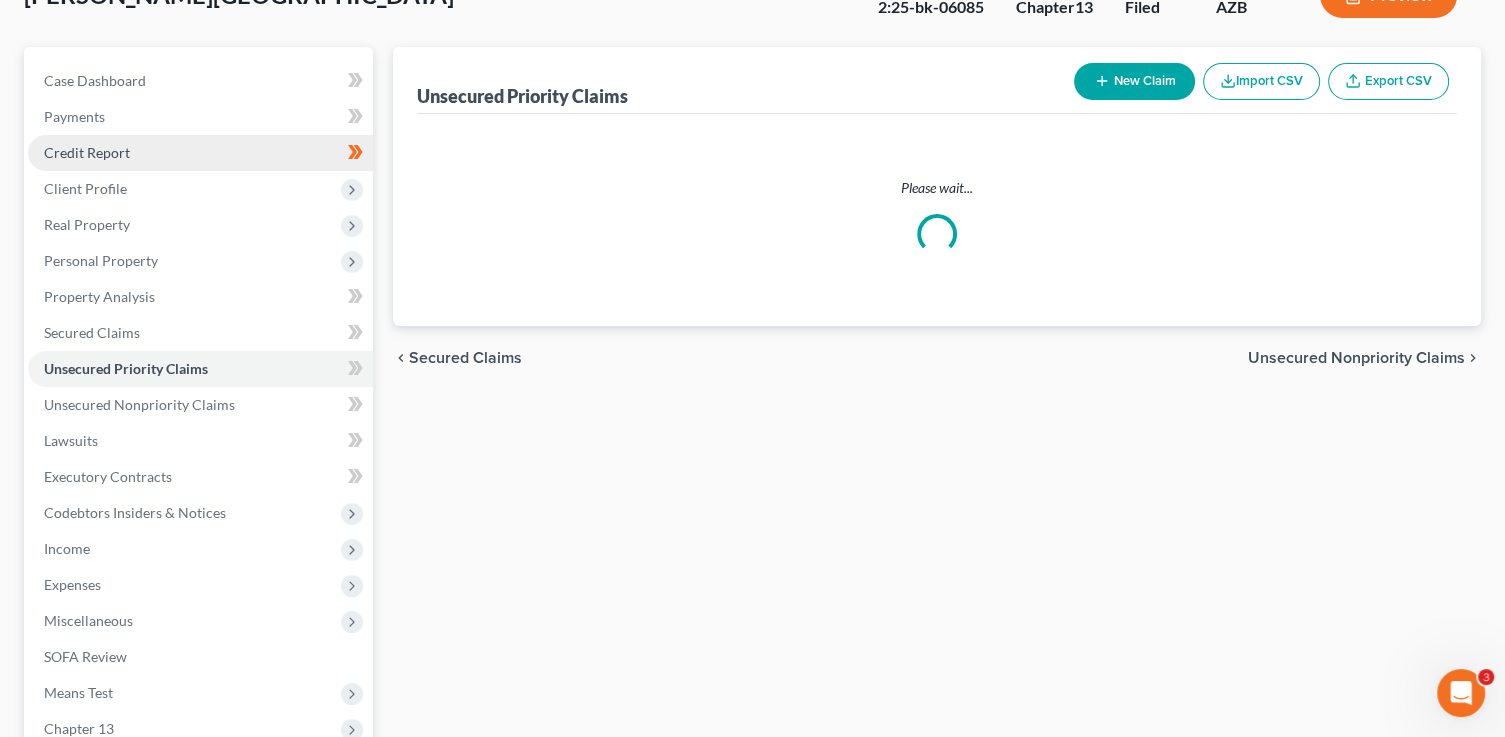 scroll, scrollTop: 0, scrollLeft: 0, axis: both 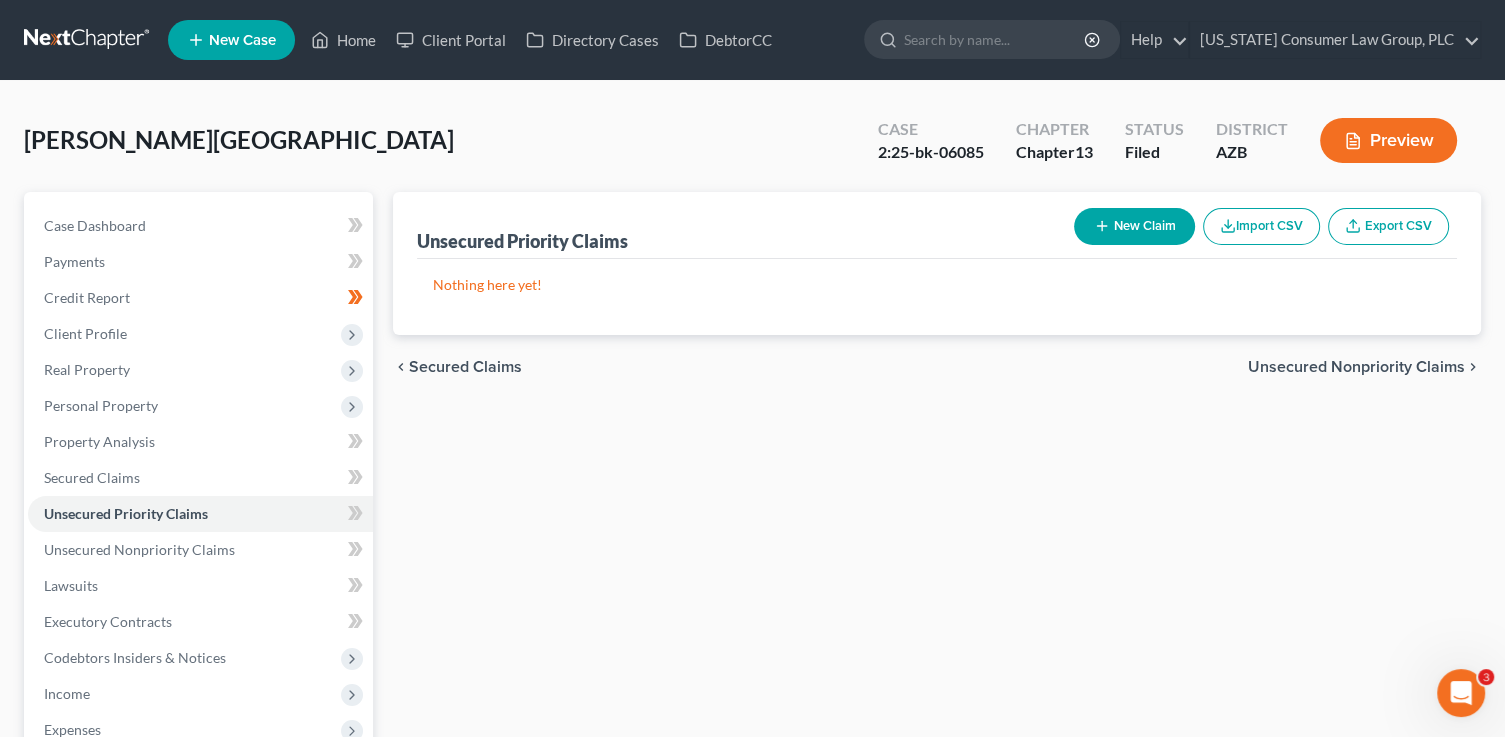 click on "New Claim" at bounding box center (1134, 226) 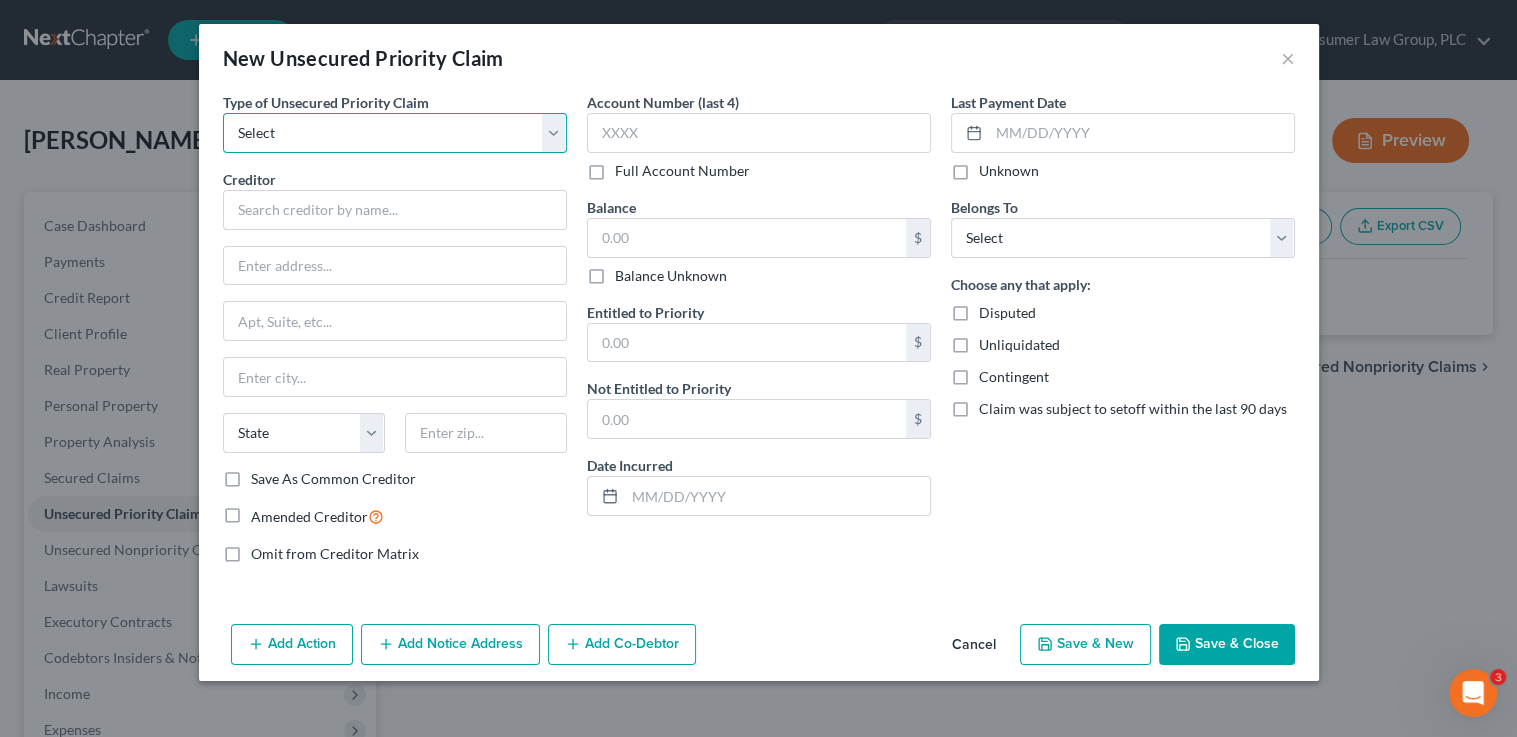 click on "Select Taxes & Other Government Units Domestic Support Obligations Extensions of credit in an involuntary case Wages, Salaries, Commissions Contributions to employee benefits Certain farmers and fisherman Deposits by individuals Commitments to maintain capitals Claims for death or injury while intoxicated Other" at bounding box center [395, 133] 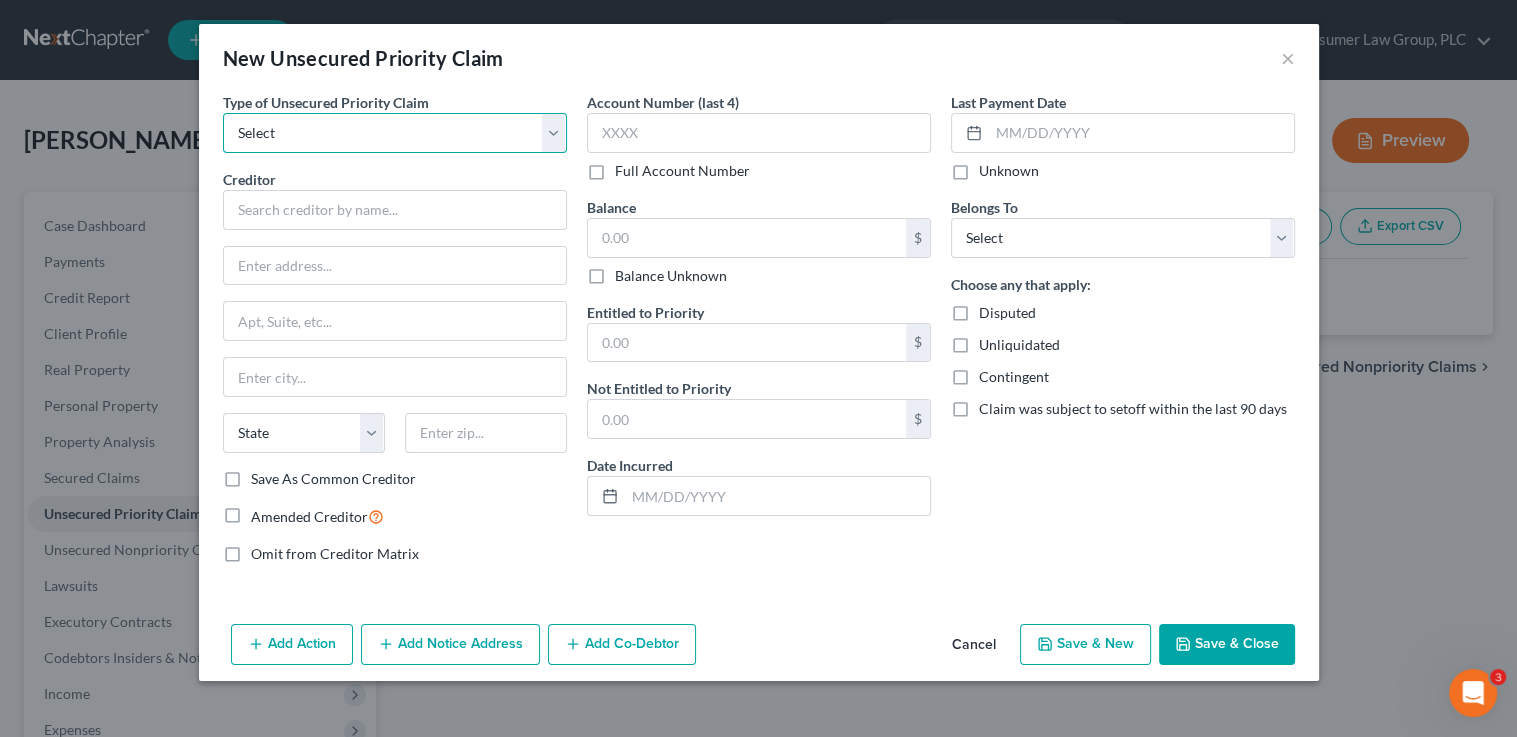 select on "0" 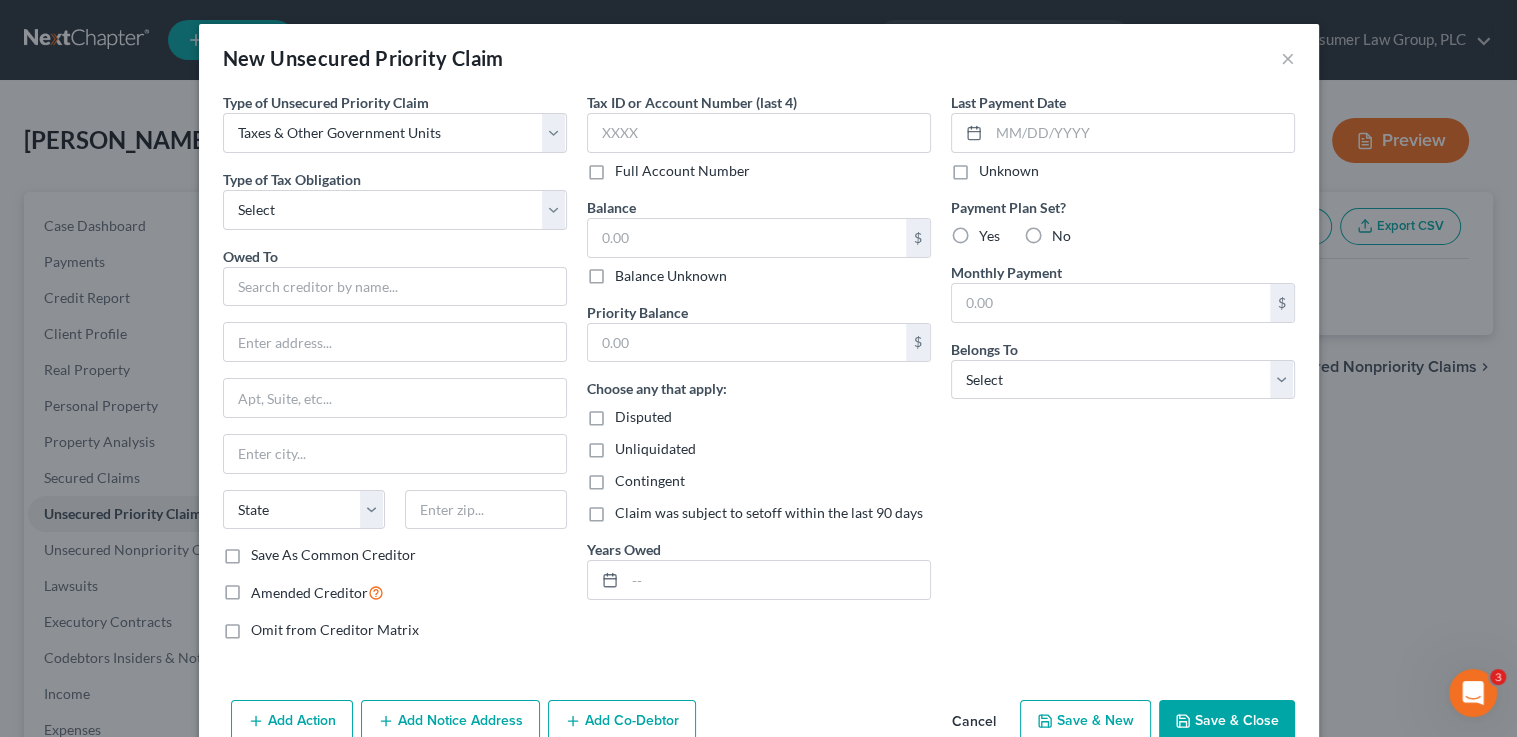 click on "Cancel" at bounding box center [974, 722] 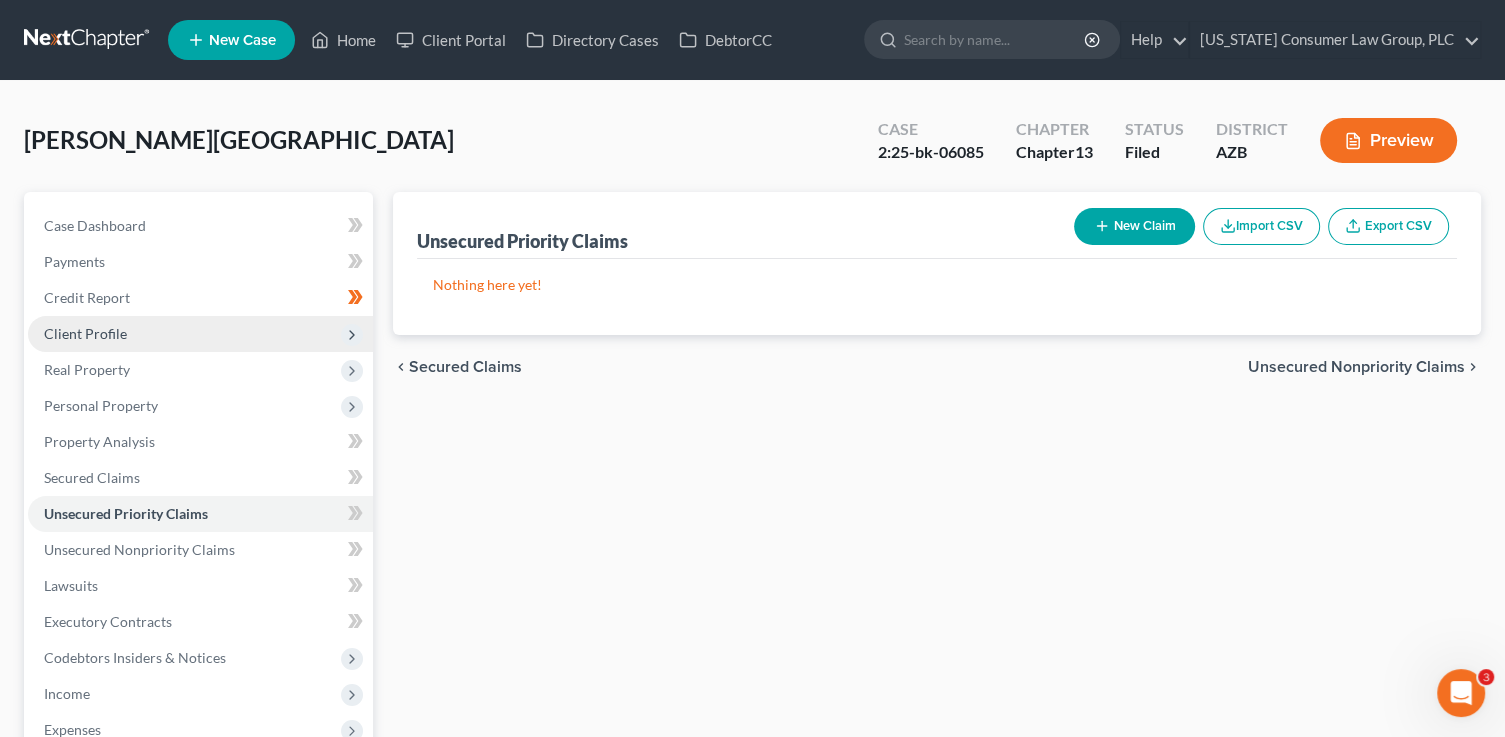 click on "Client Profile" at bounding box center (200, 334) 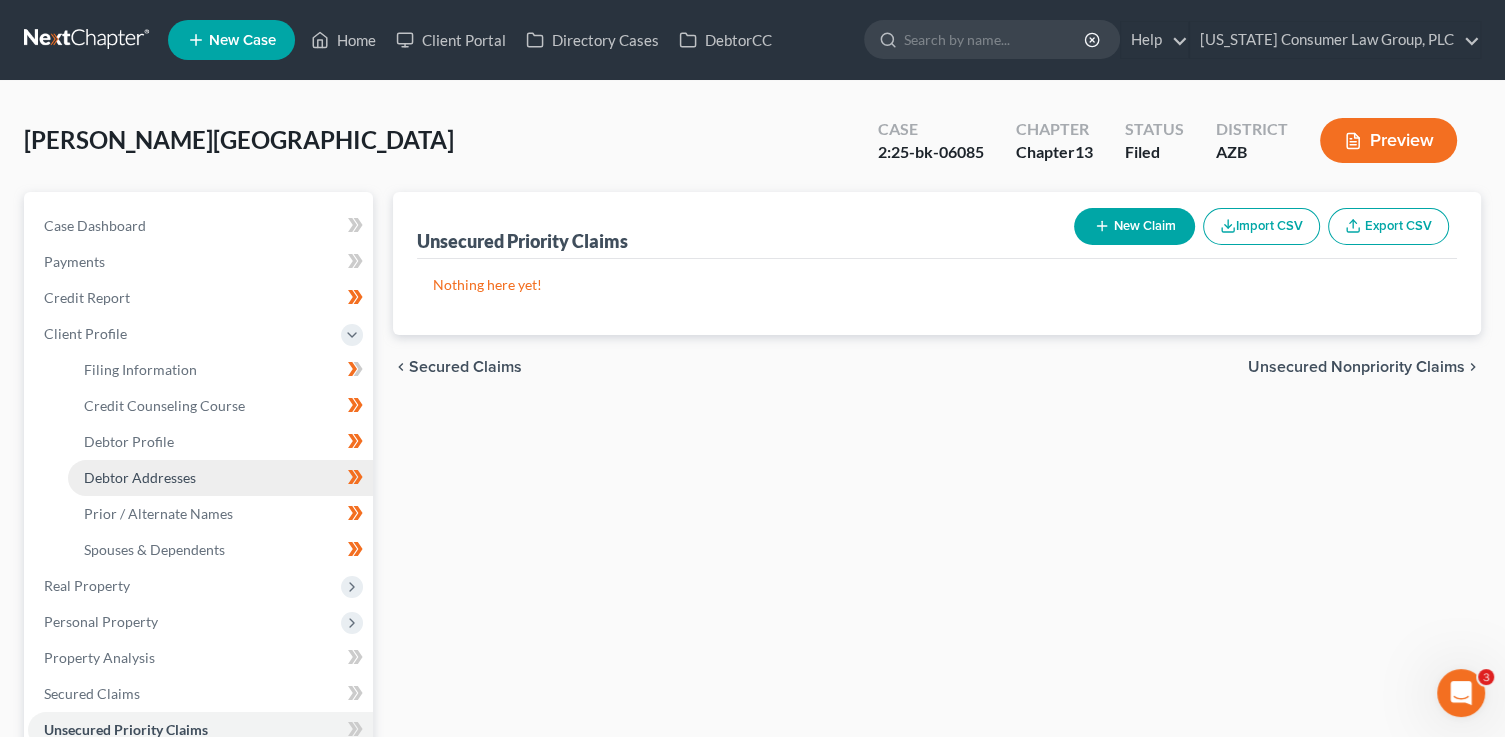 click on "Debtor Addresses" at bounding box center [140, 477] 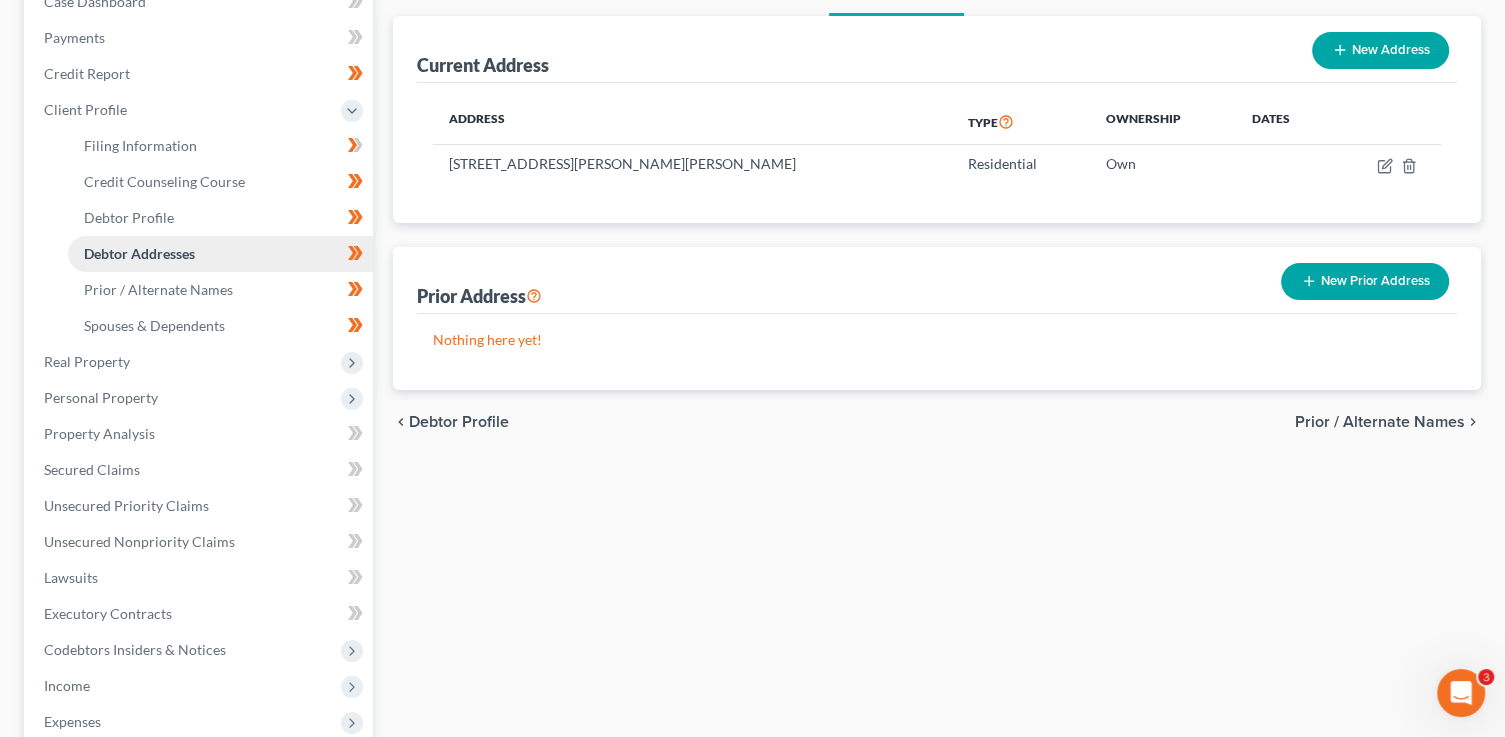 scroll, scrollTop: 369, scrollLeft: 0, axis: vertical 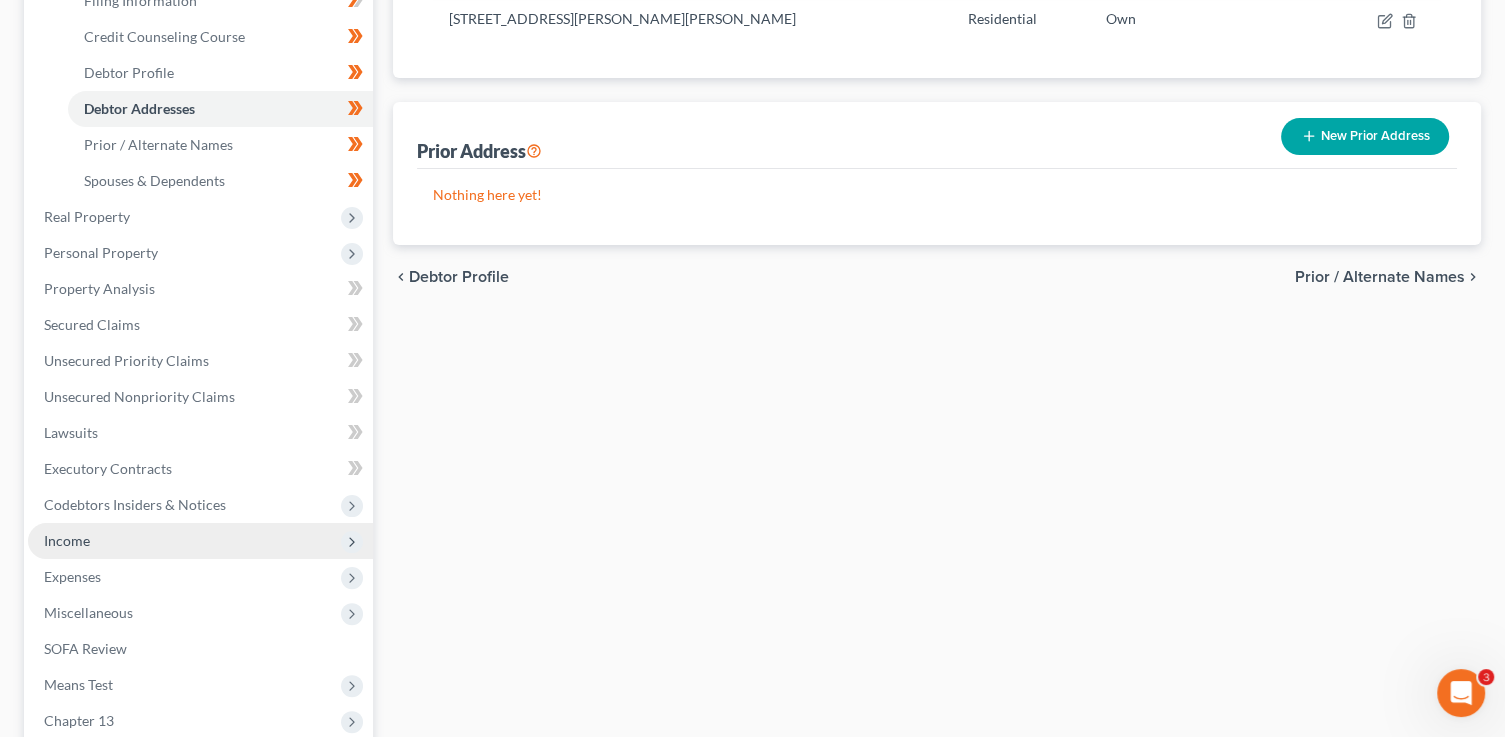 click on "Income" at bounding box center [200, 541] 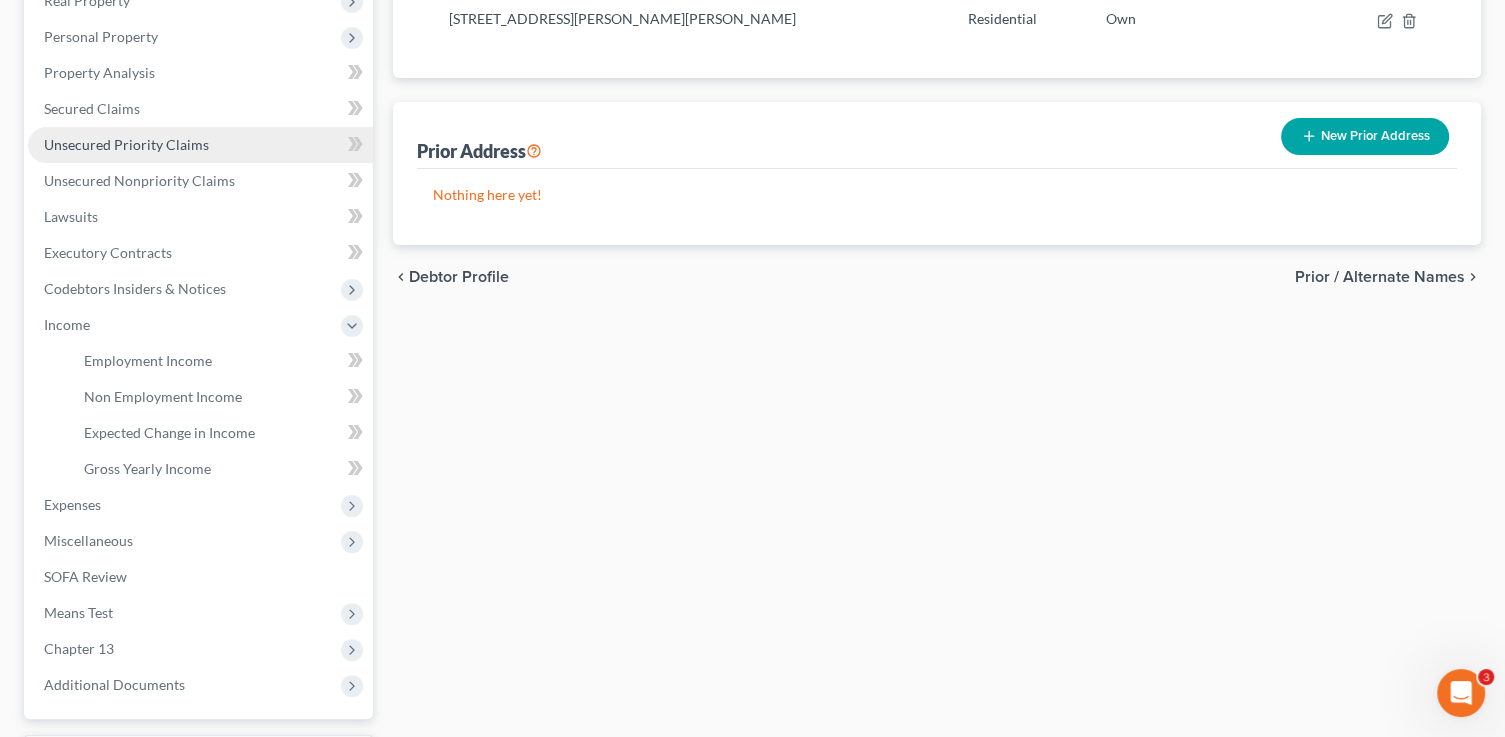 click on "Unsecured Priority Claims" at bounding box center [126, 144] 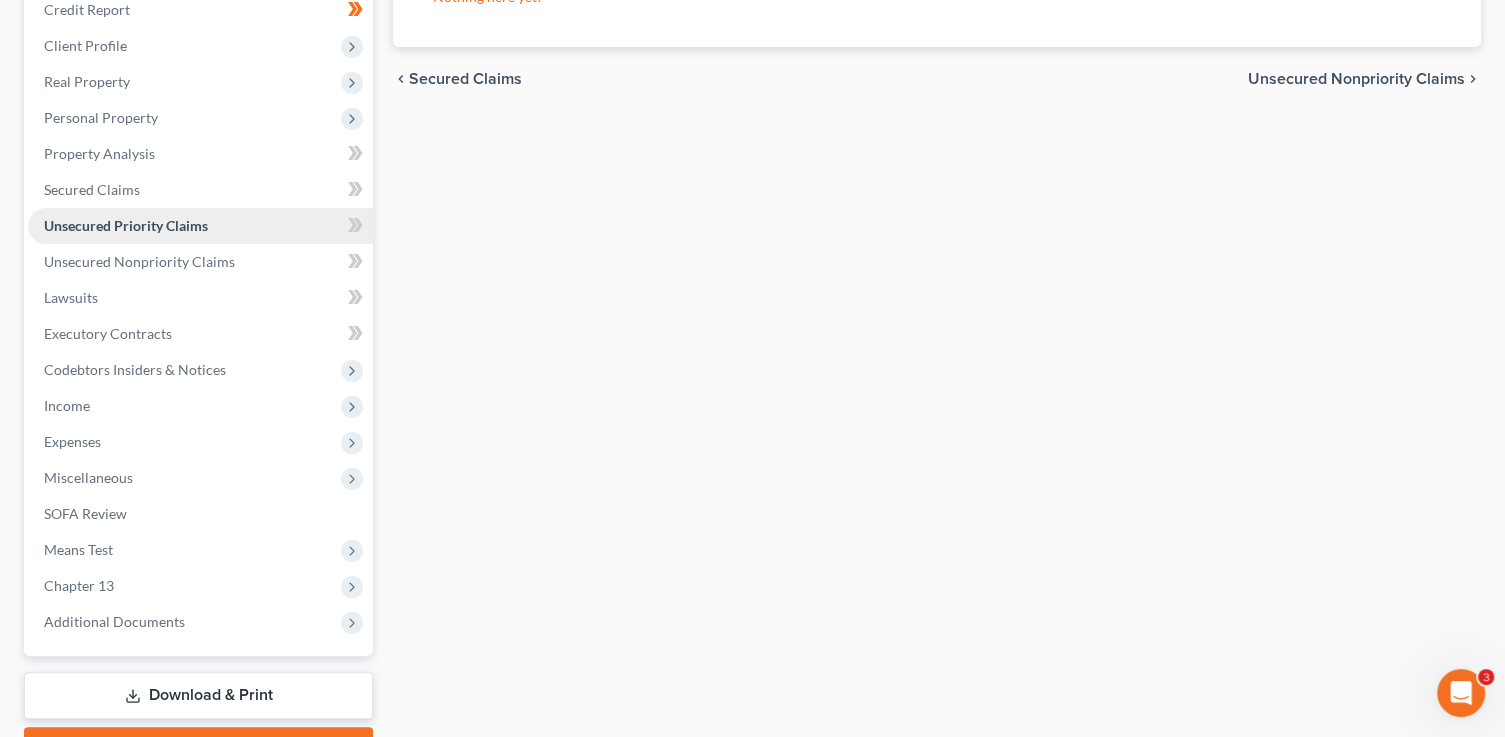 scroll, scrollTop: 0, scrollLeft: 0, axis: both 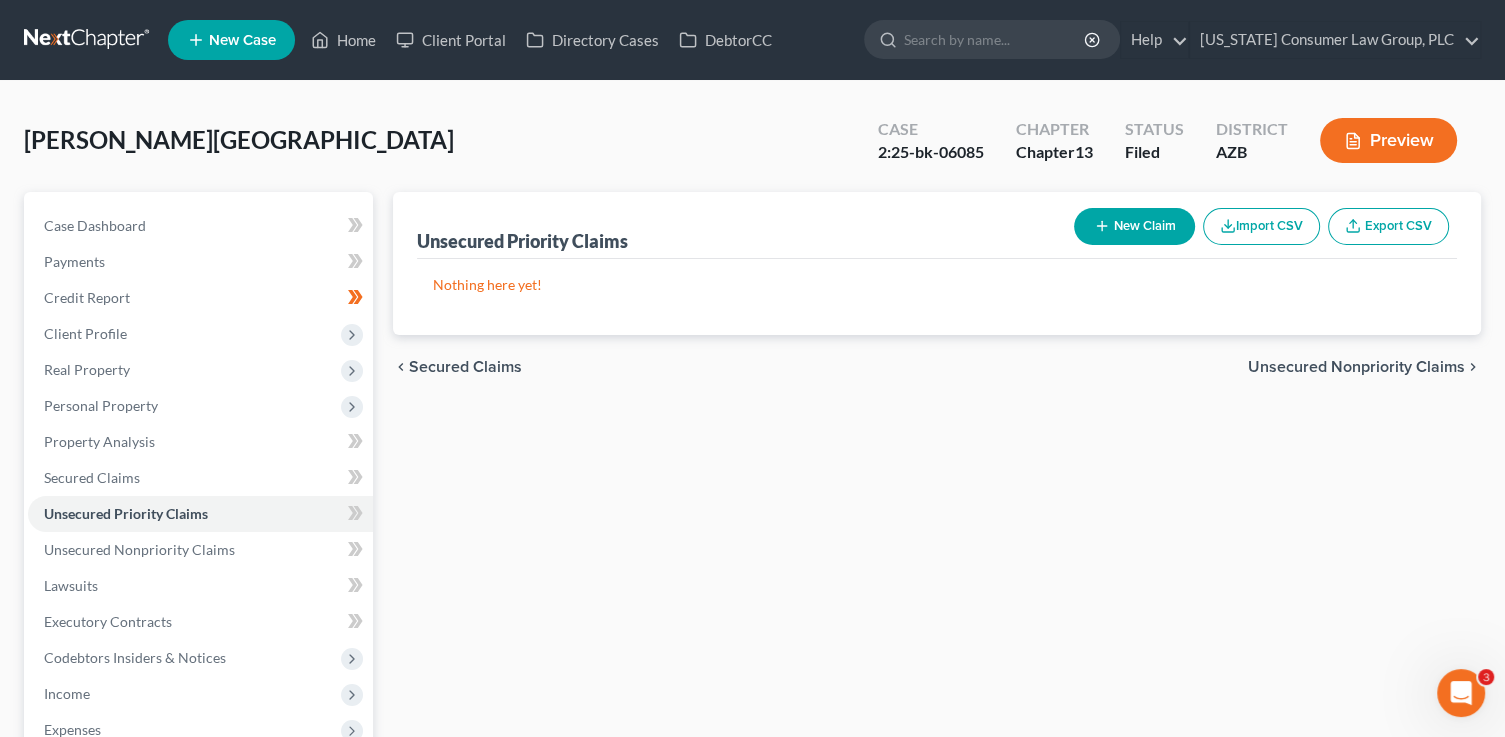 click on "New Claim" at bounding box center [1134, 226] 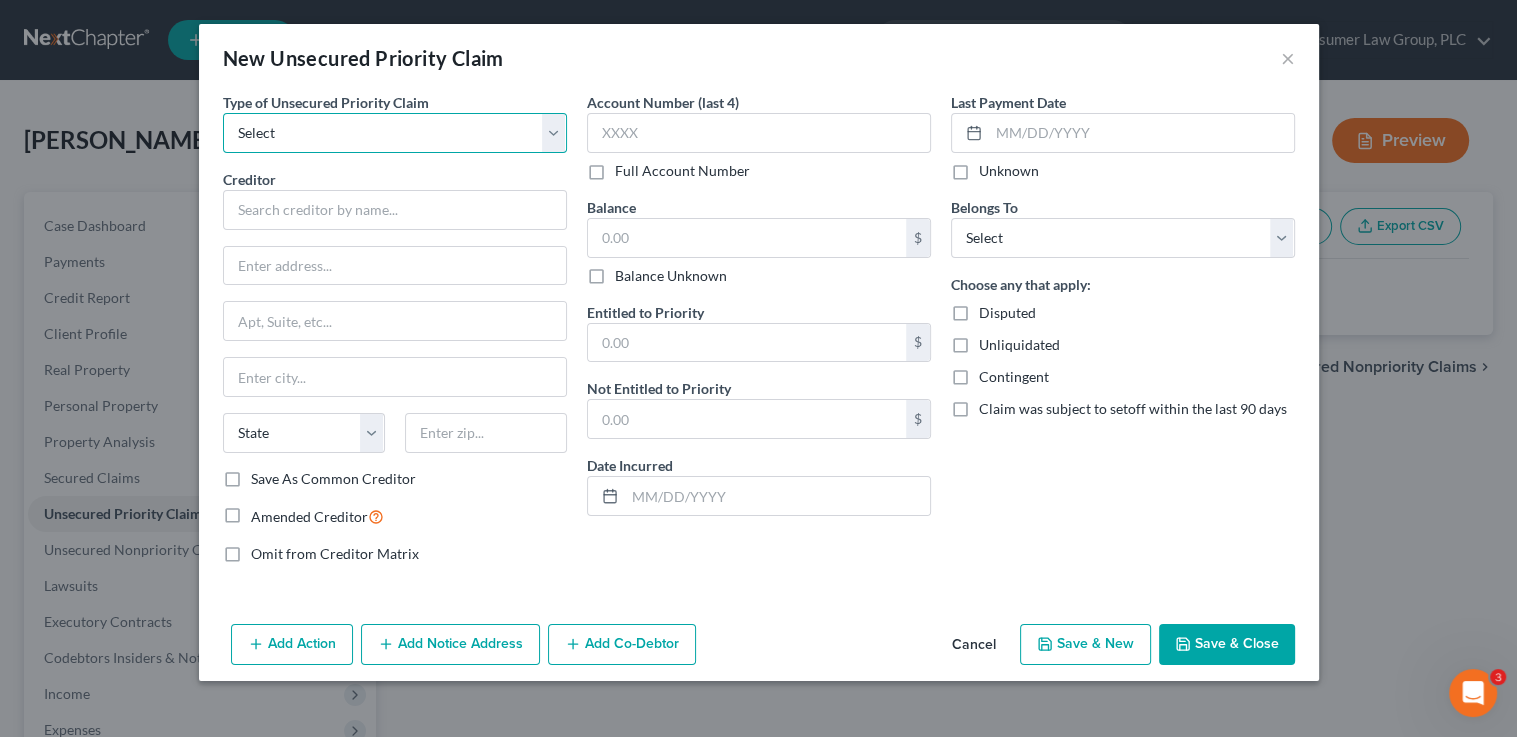 click on "Select Taxes & Other Government Units Domestic Support Obligations Extensions of credit in an involuntary case Wages, Salaries, Commissions Contributions to employee benefits Certain farmers and fisherman Deposits by individuals Commitments to maintain capitals Claims for death or injury while intoxicated Other" at bounding box center (395, 133) 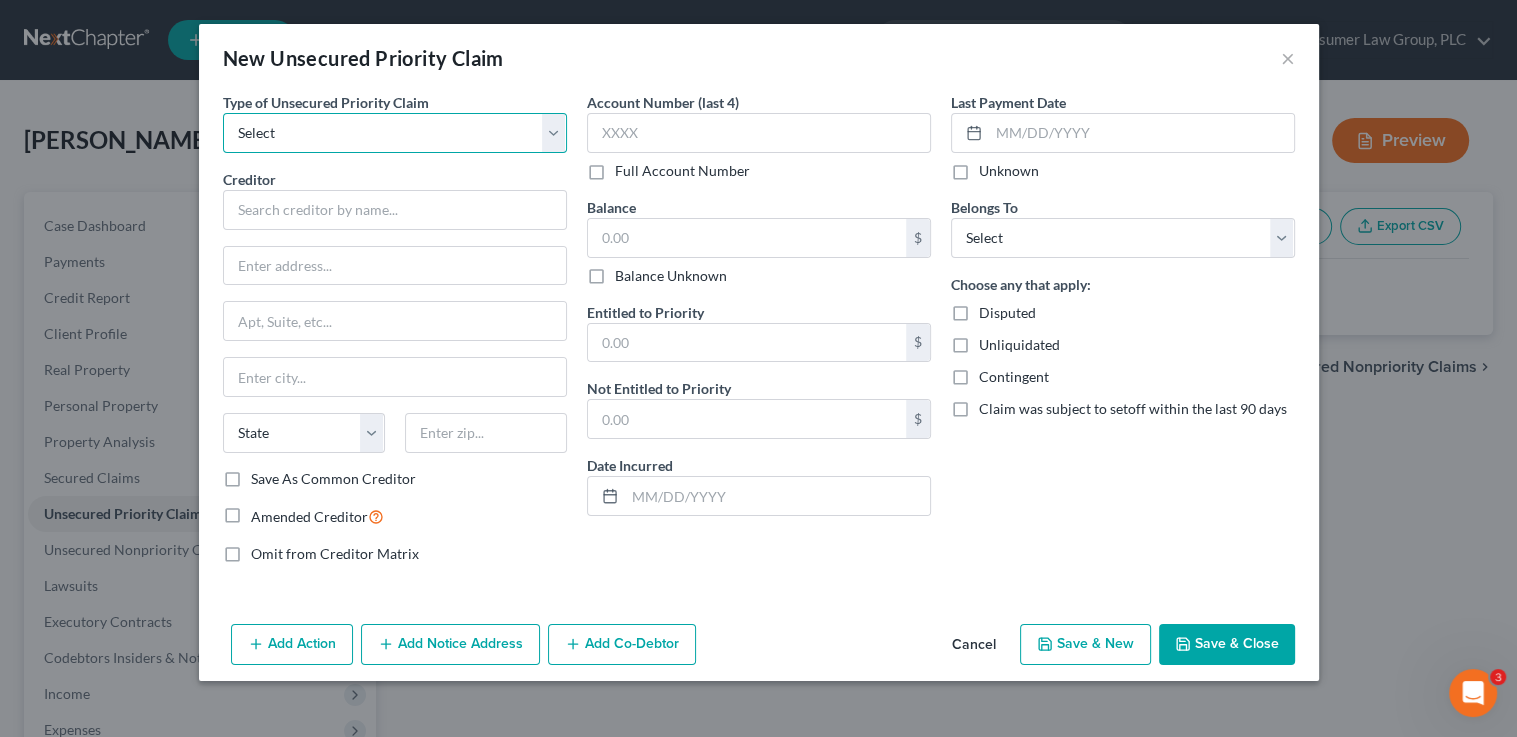 select on "0" 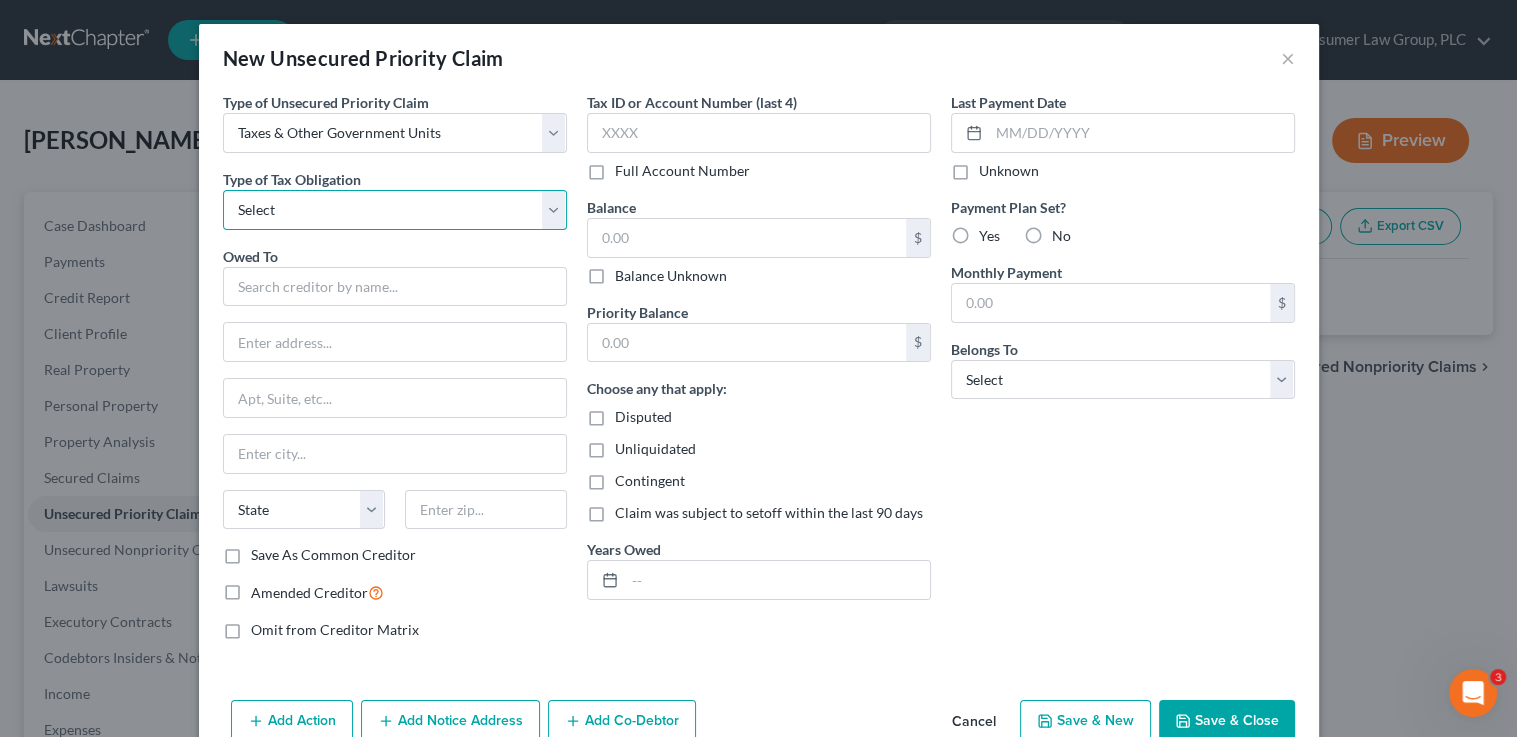 click on "Select Federal City State Franchise Tax Board Other" at bounding box center (395, 210) 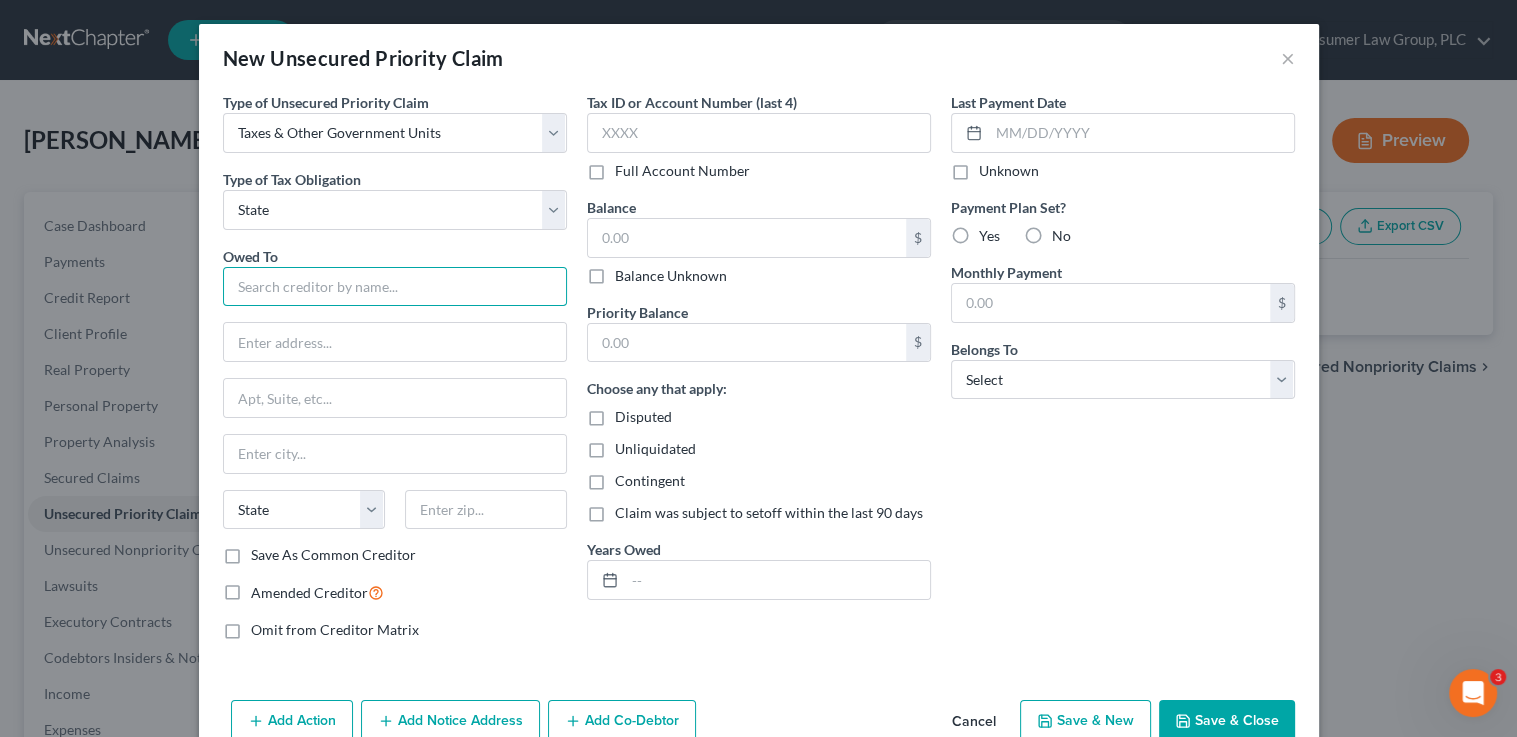 drag, startPoint x: 344, startPoint y: 298, endPoint x: 365, endPoint y: 285, distance: 24.698177 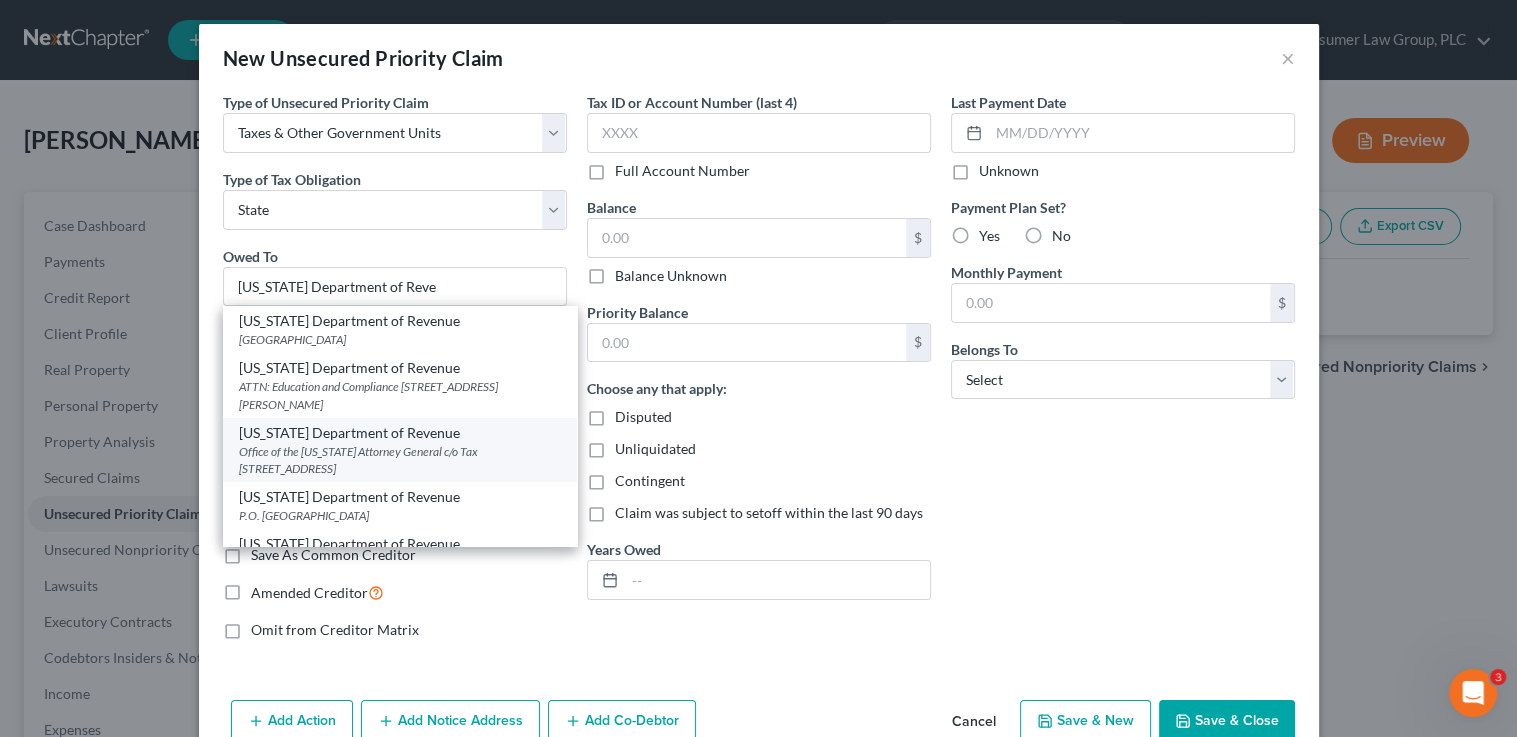 click on "Office of the Arizona Attorney General c/o Tax 2005 N. Central Ave., Suite 100, Phoenix, AZ 85004" at bounding box center [400, 460] 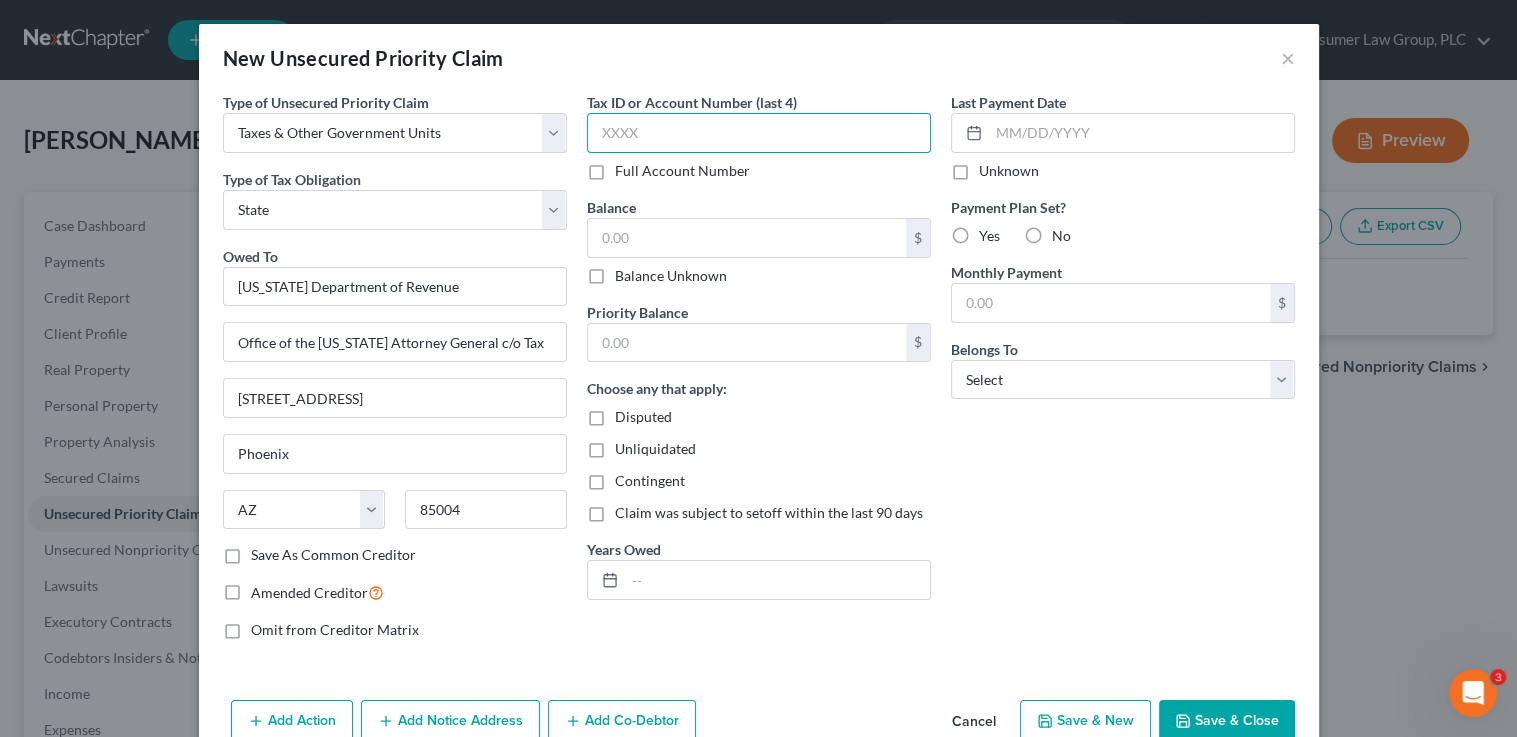 click at bounding box center (759, 133) 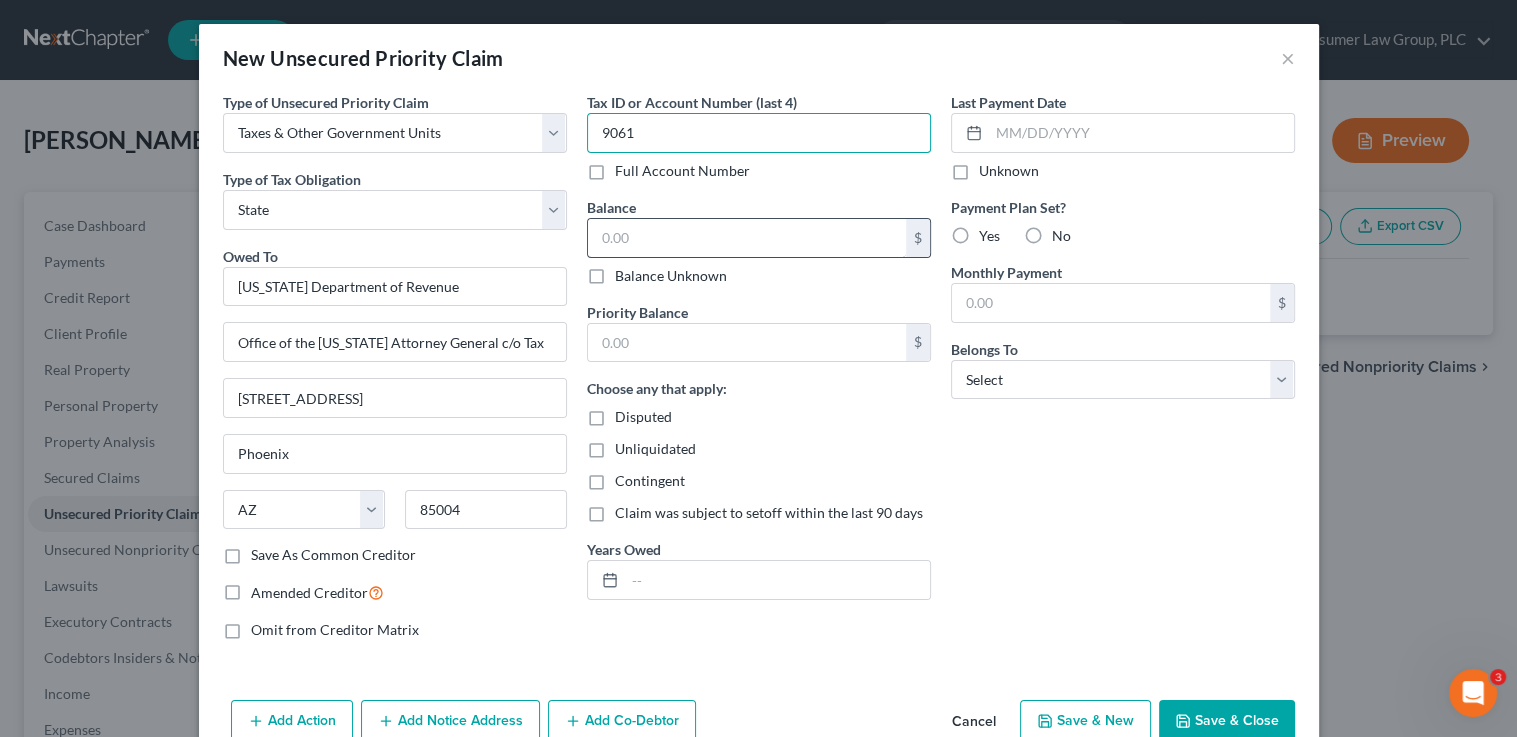 type on "9061" 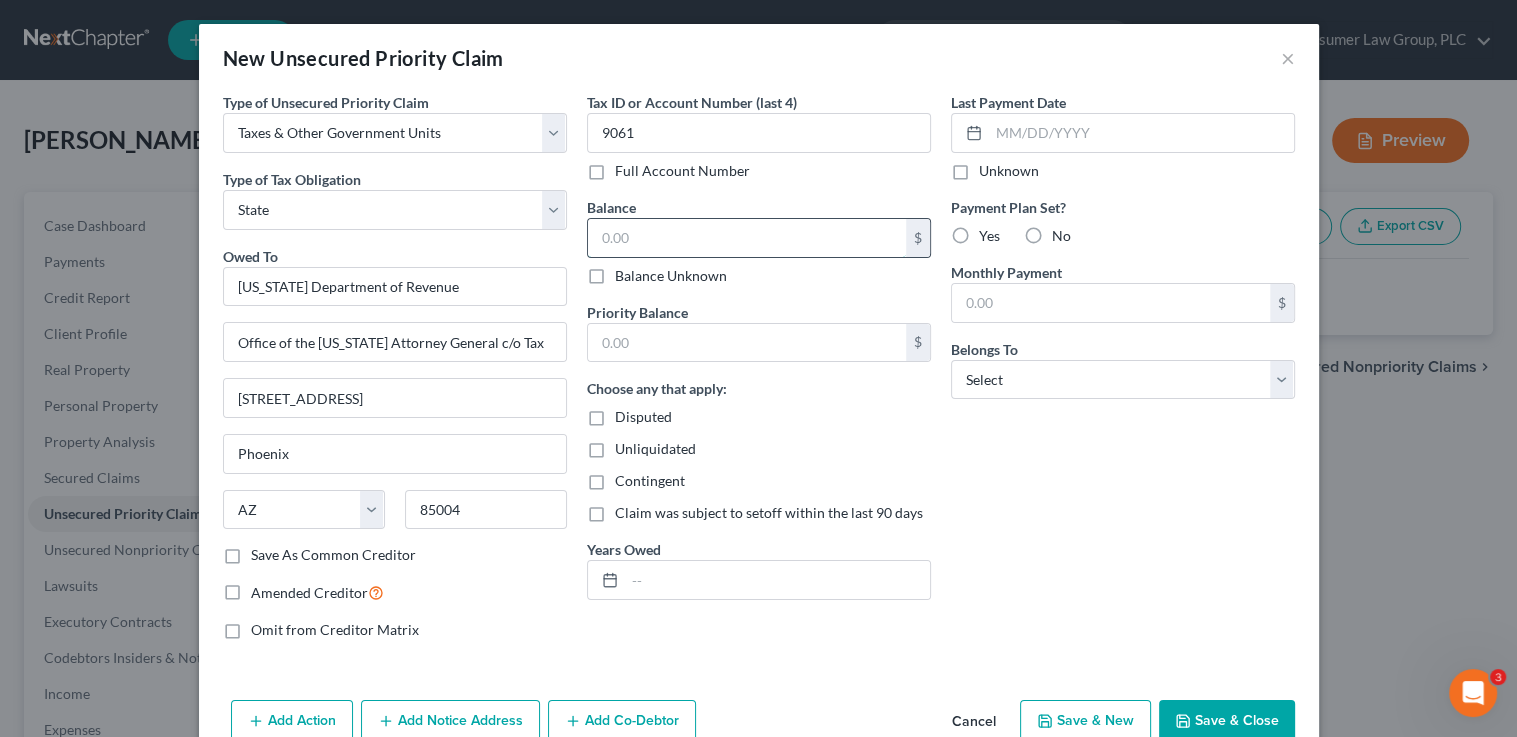 click at bounding box center [747, 238] 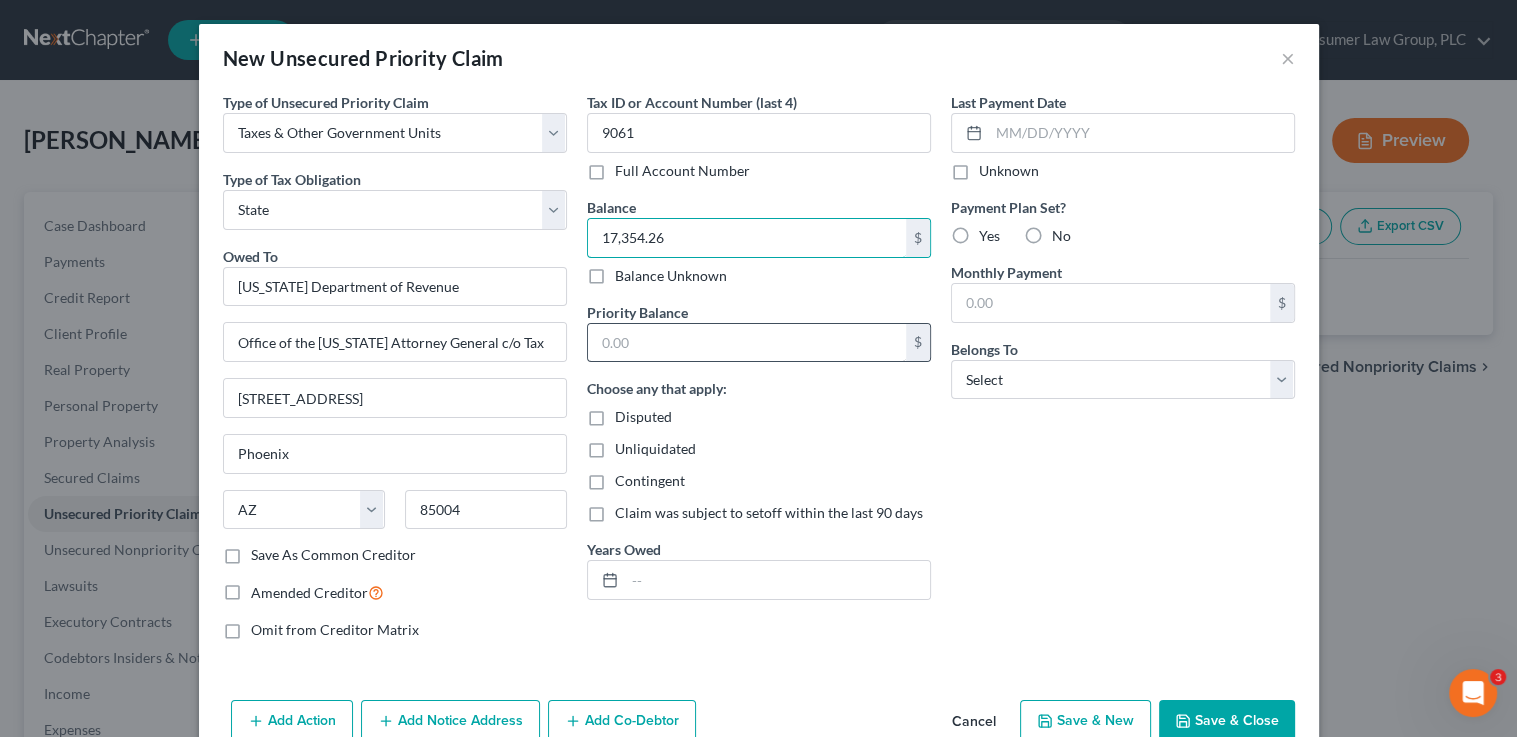 type on "17,354.26" 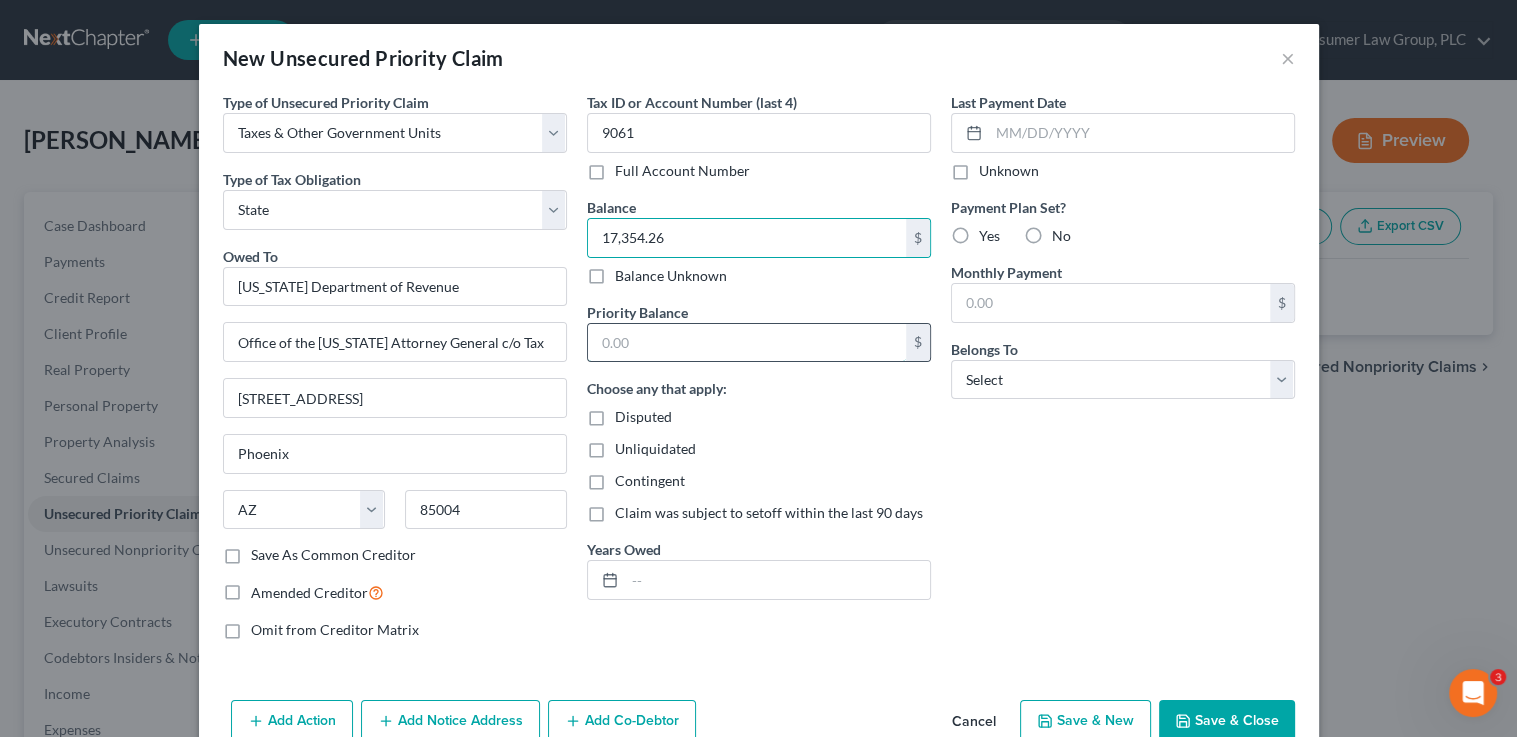 drag, startPoint x: 754, startPoint y: 344, endPoint x: 754, endPoint y: 332, distance: 12 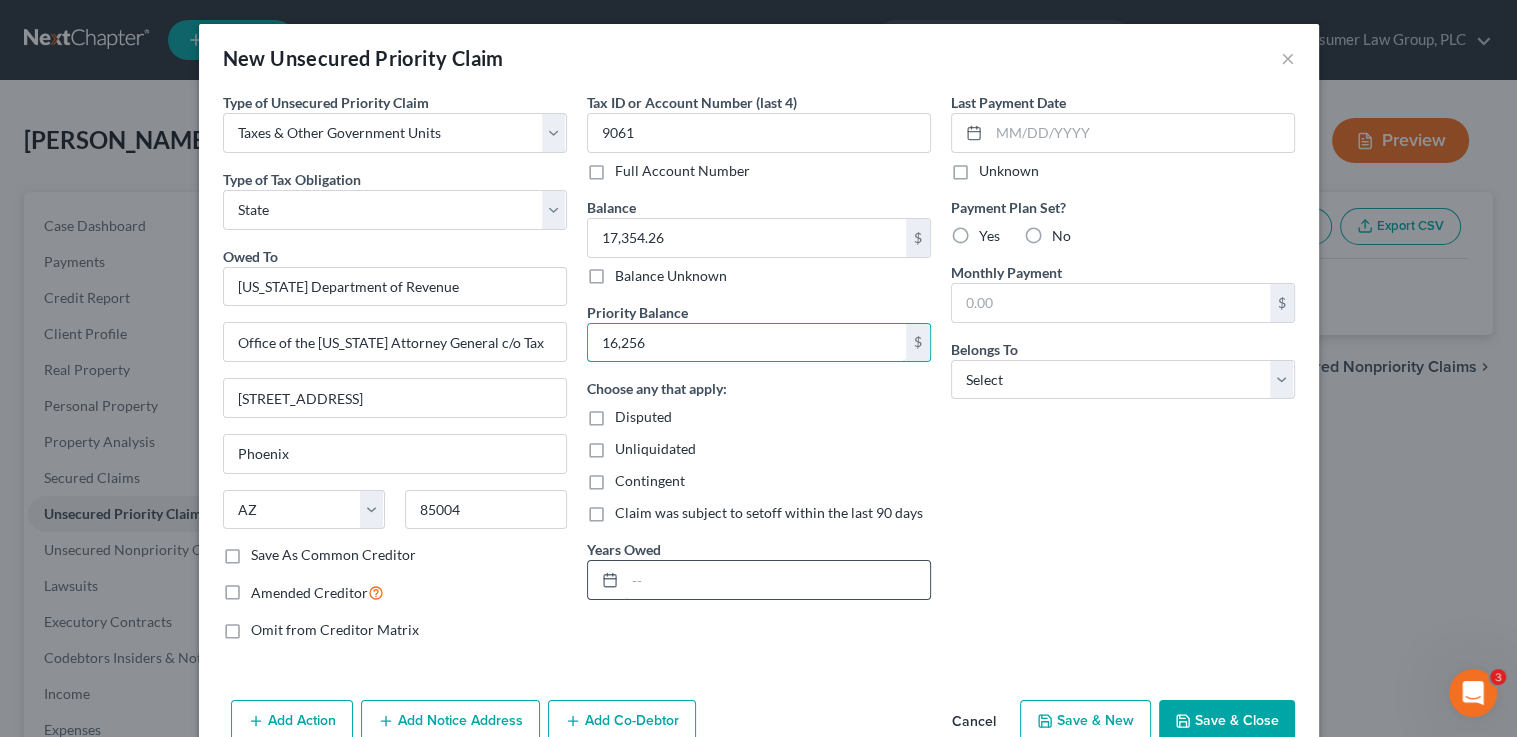 type on "16,256" 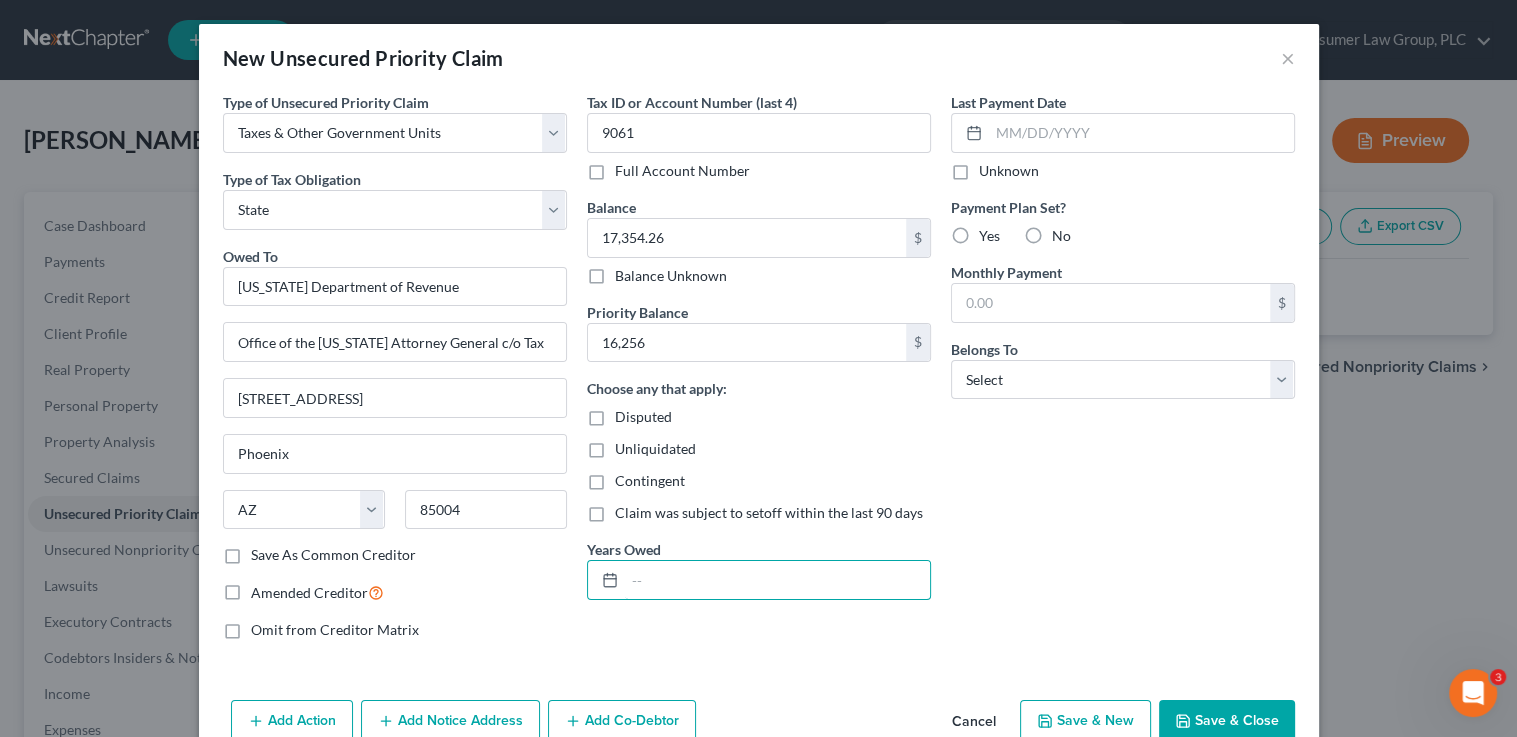 drag, startPoint x: 719, startPoint y: 569, endPoint x: 718, endPoint y: 555, distance: 14.035668 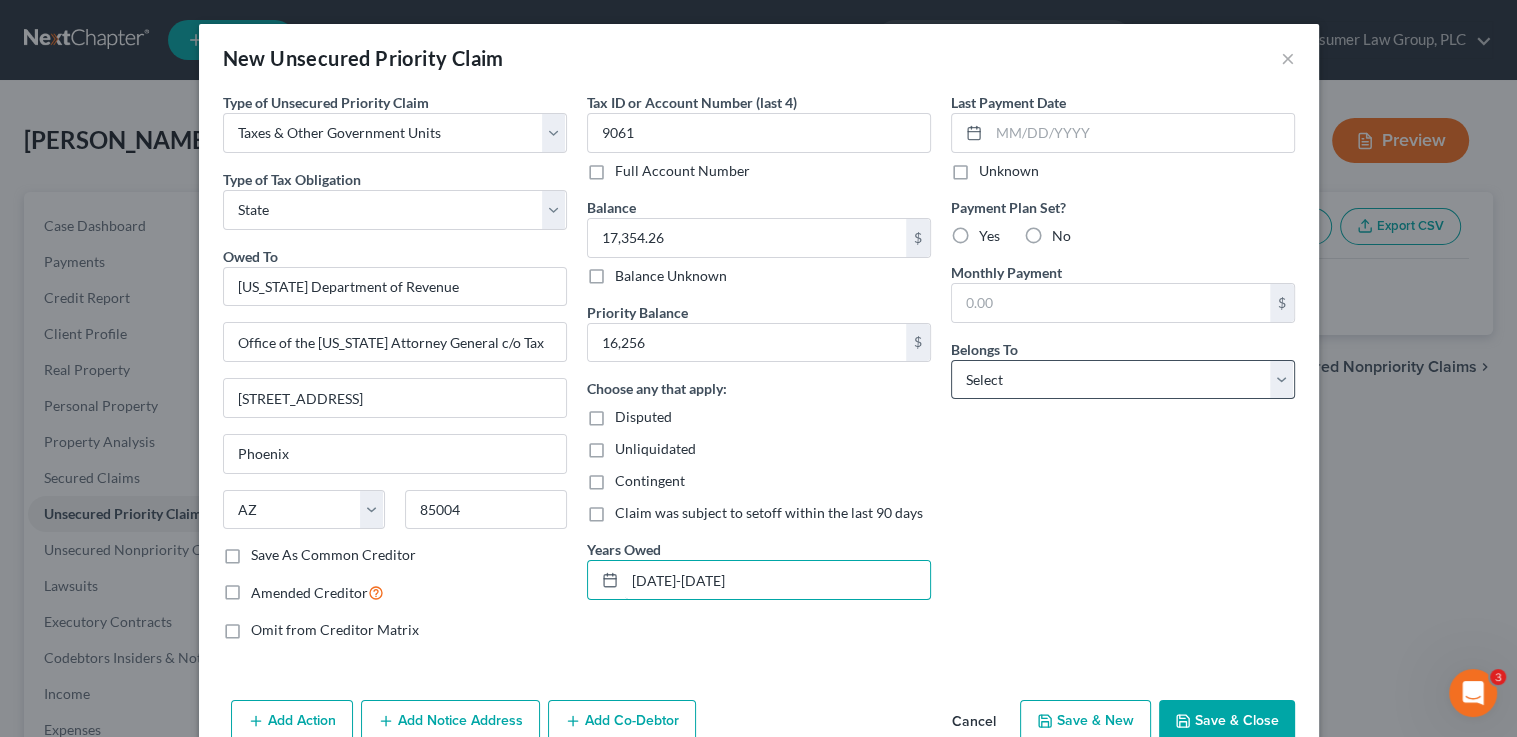 type on "2017-2024" 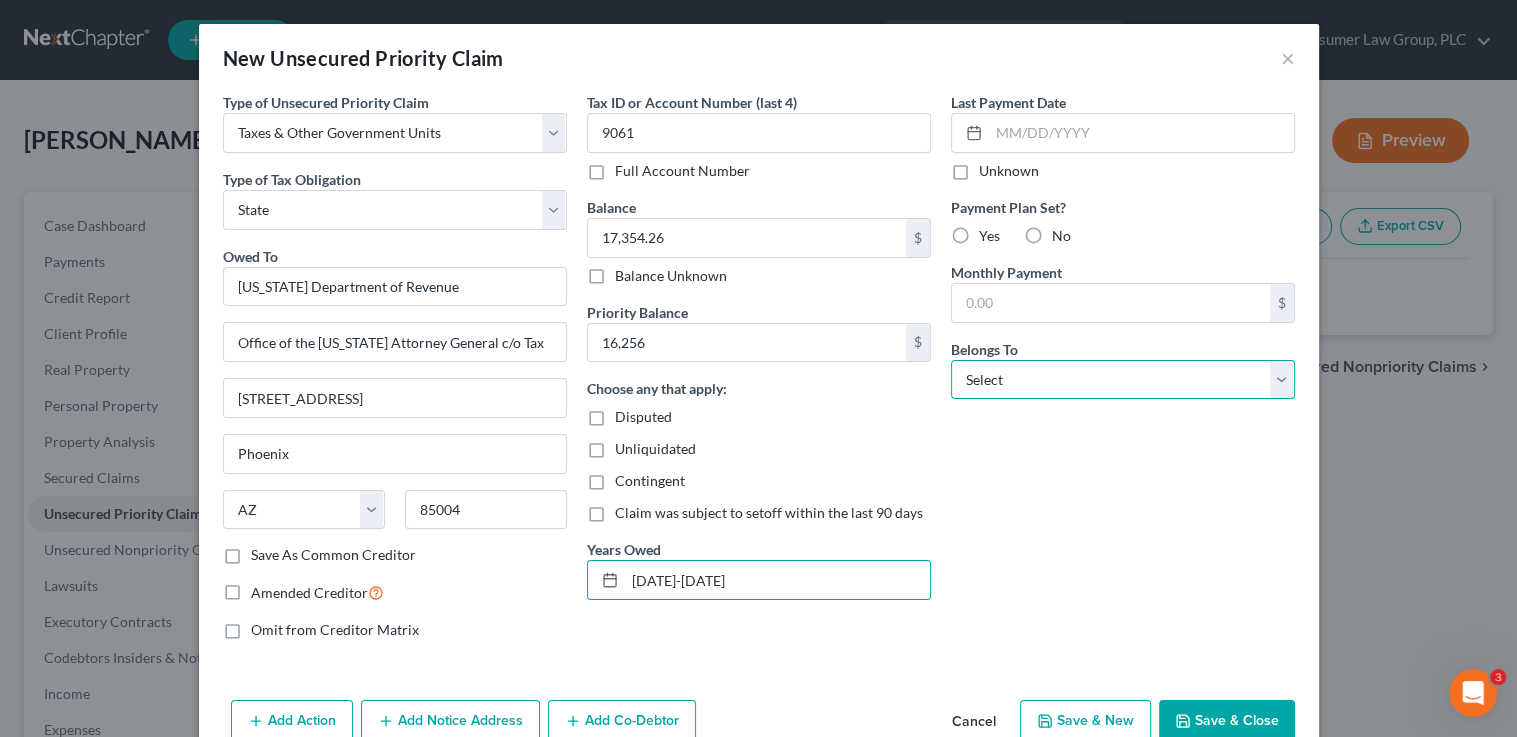 click on "Select Debtor 1 Only Debtor 2 Only Debtor 1 And Debtor 2 Only At Least One Of The Debtors And Another Community Property" at bounding box center (1123, 380) 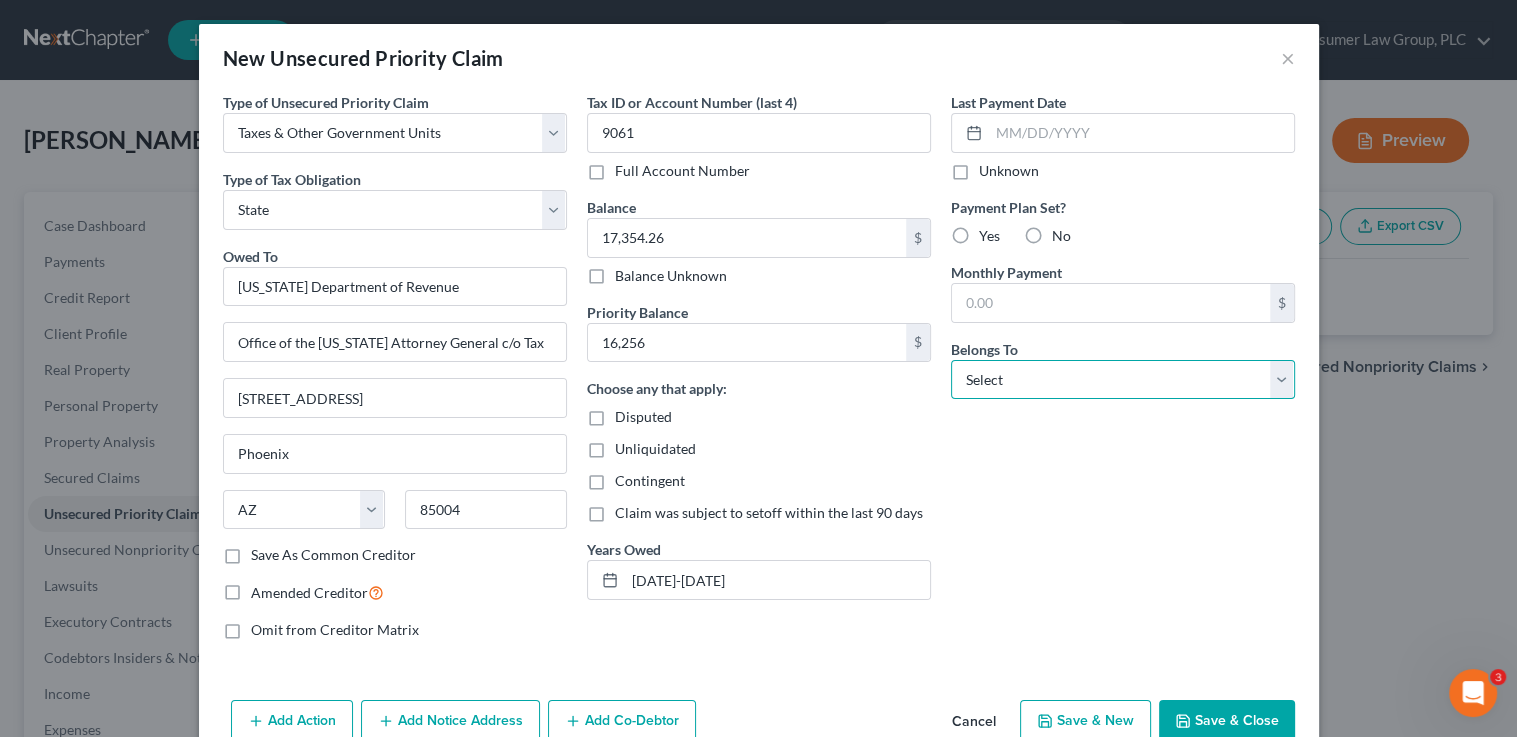 select on "0" 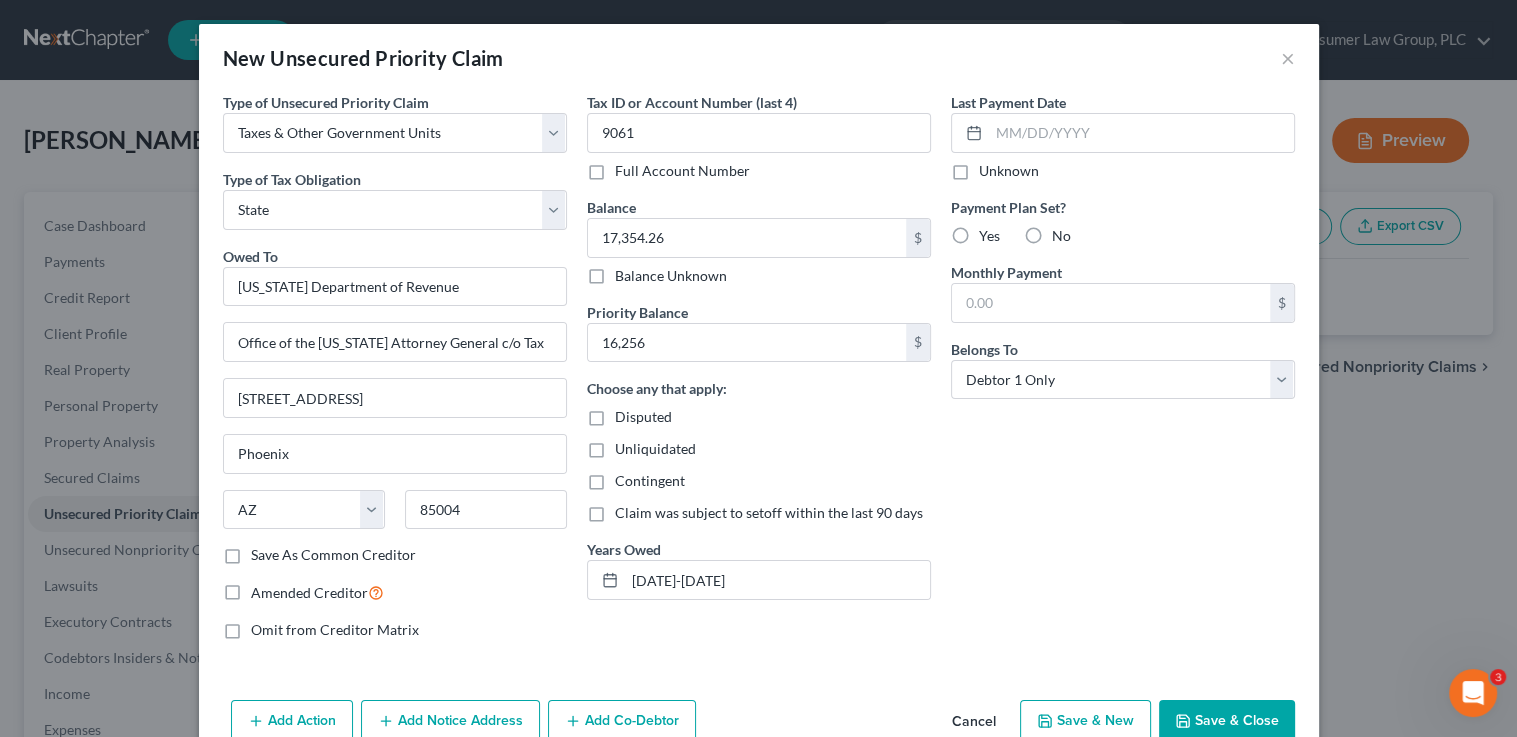 click on "Save & Close" at bounding box center (1227, 721) 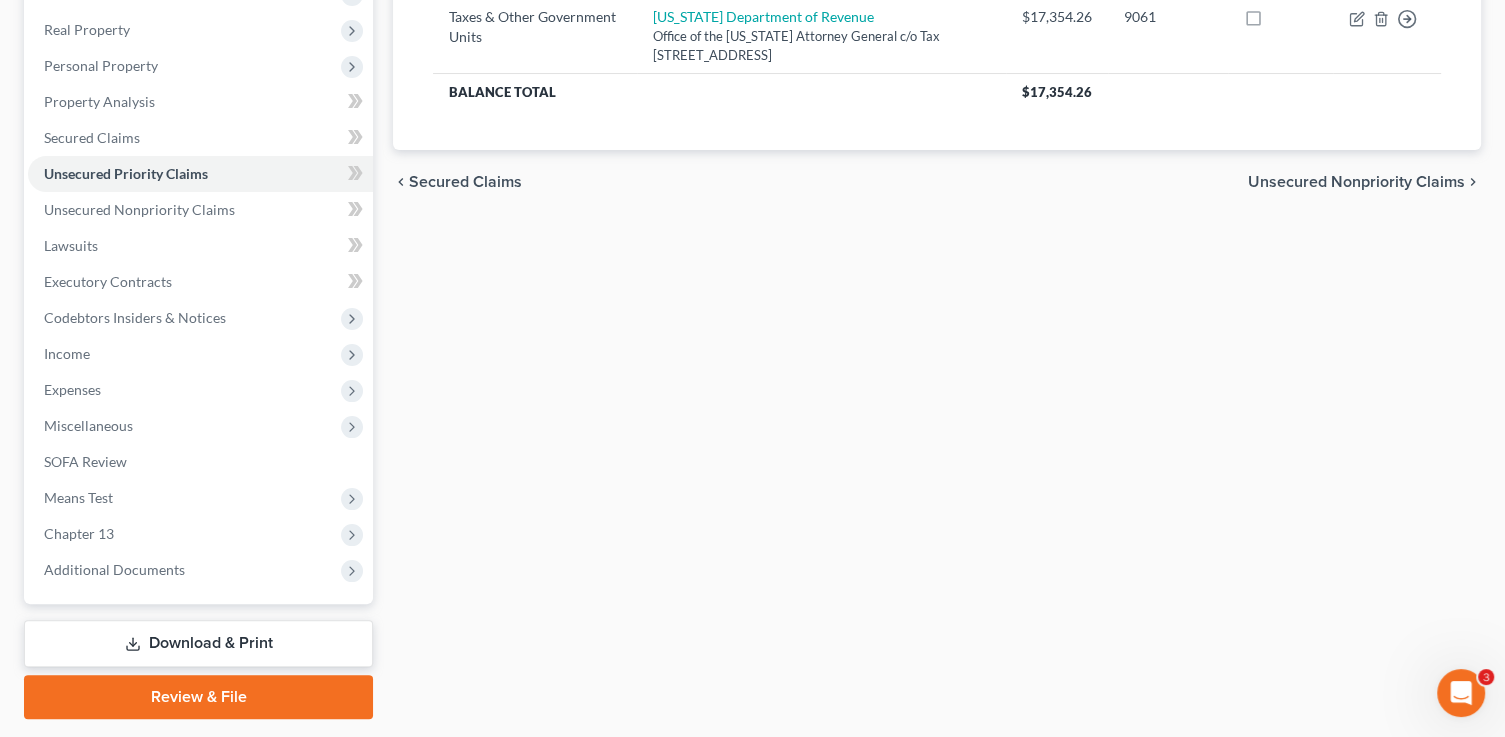 scroll, scrollTop: 343, scrollLeft: 0, axis: vertical 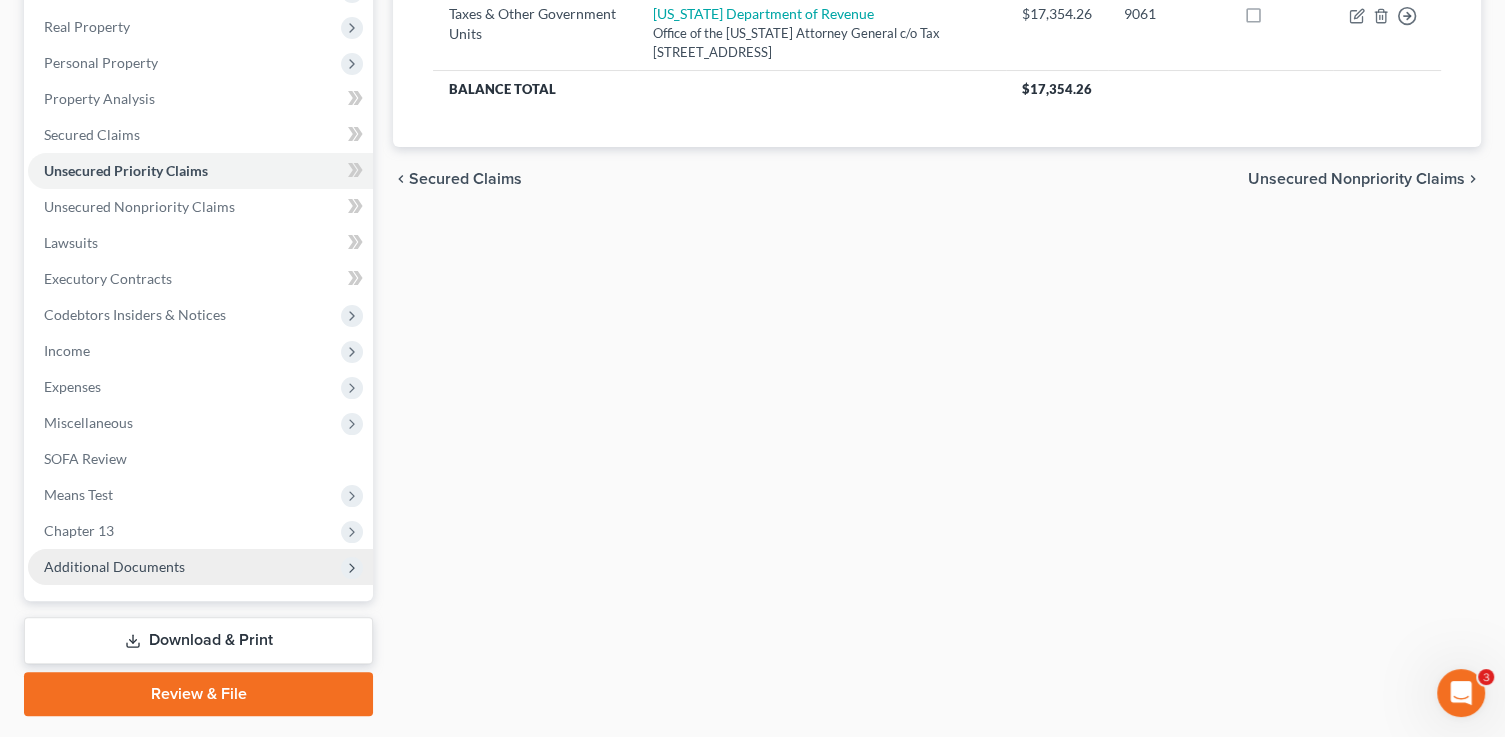 click on "Additional Documents" at bounding box center (114, 566) 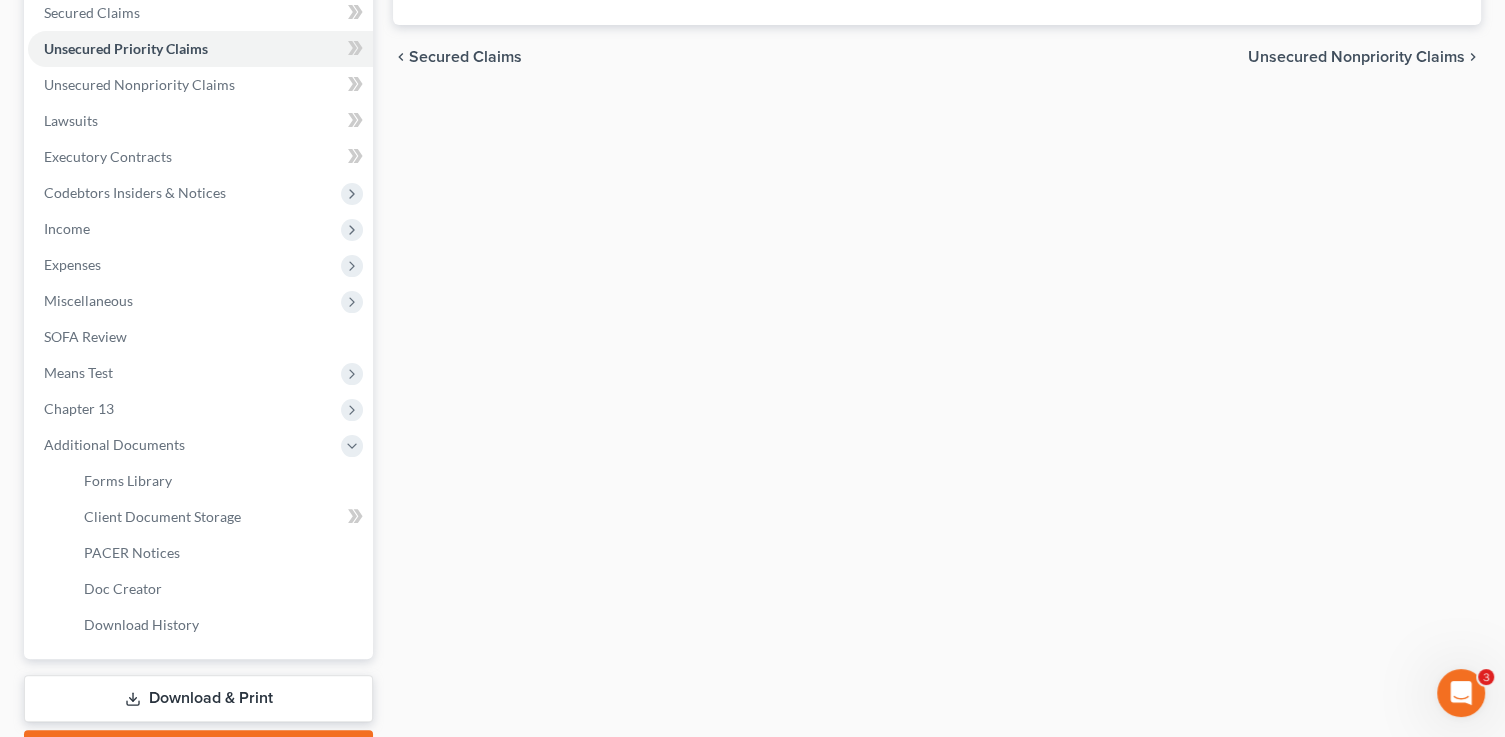 scroll, scrollTop: 528, scrollLeft: 0, axis: vertical 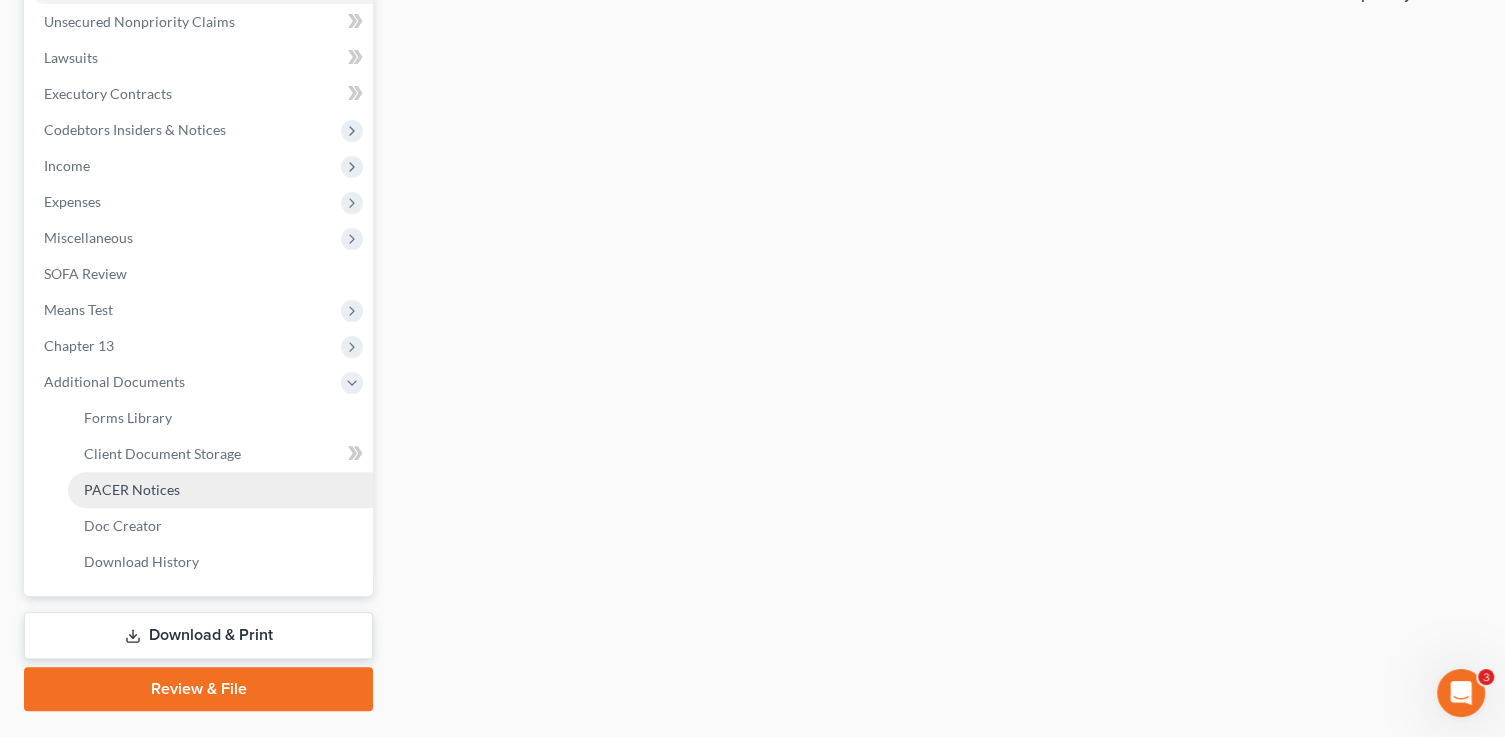 click on "PACER Notices" at bounding box center [220, 490] 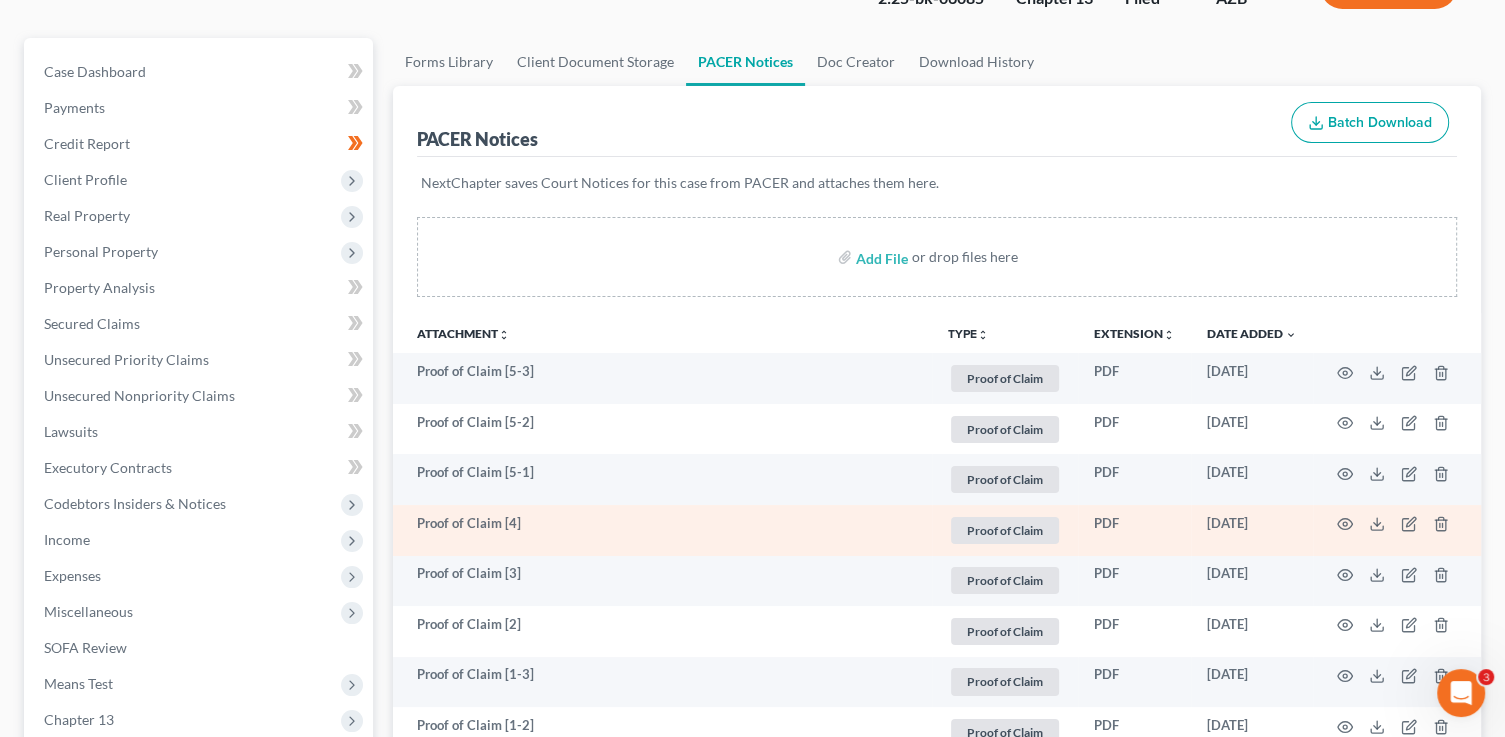 scroll, scrollTop: 161, scrollLeft: 0, axis: vertical 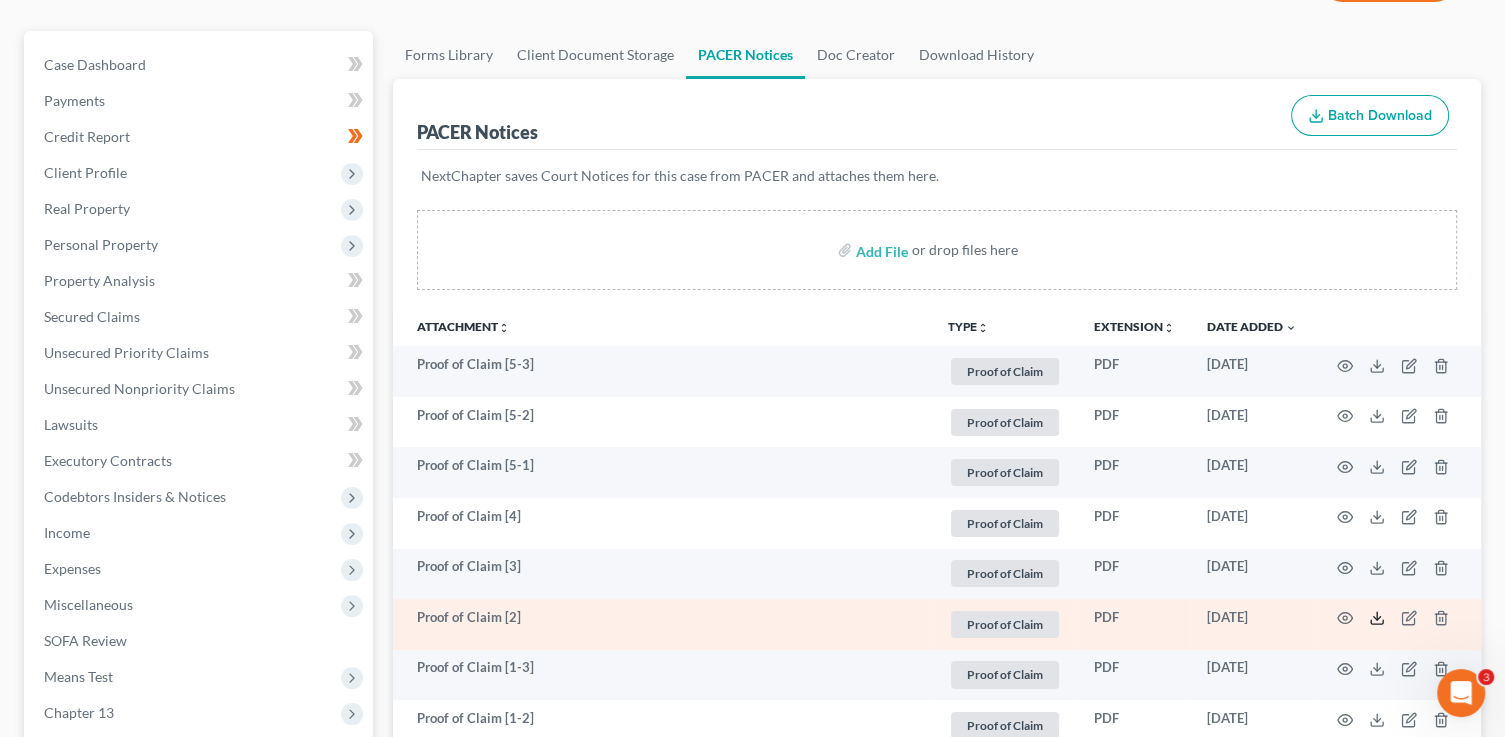 click 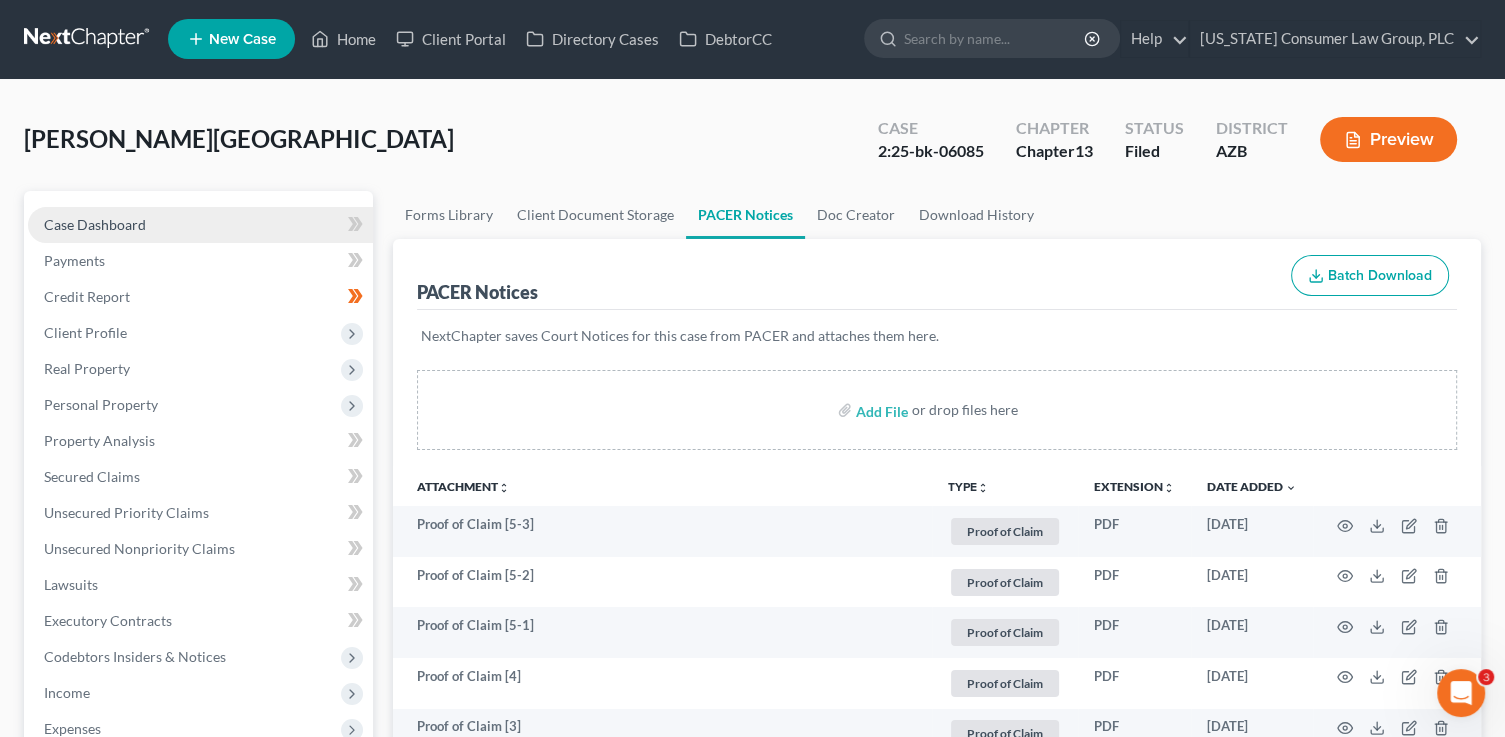 scroll, scrollTop: 0, scrollLeft: 0, axis: both 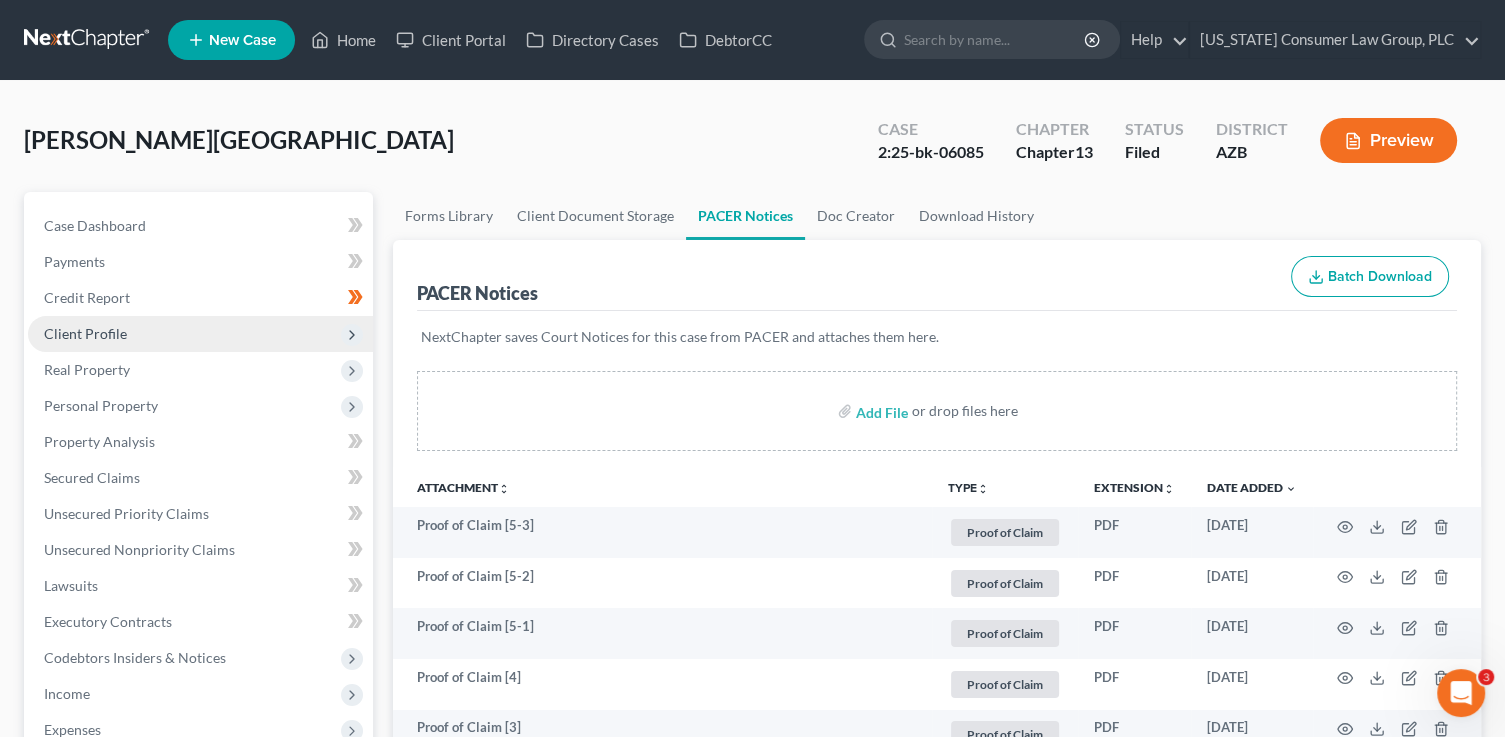 click on "Client Profile" at bounding box center (200, 334) 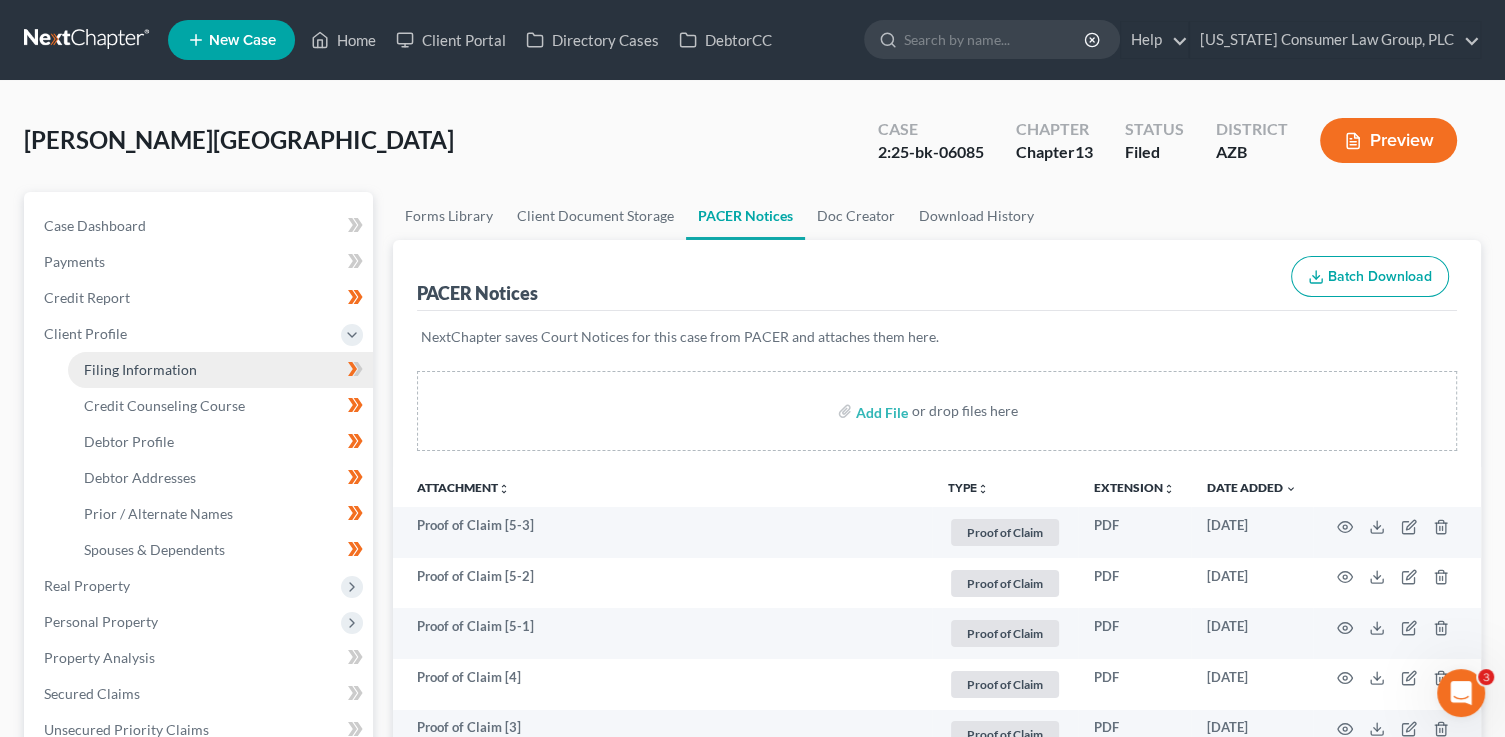 click on "Filing Information" at bounding box center (220, 370) 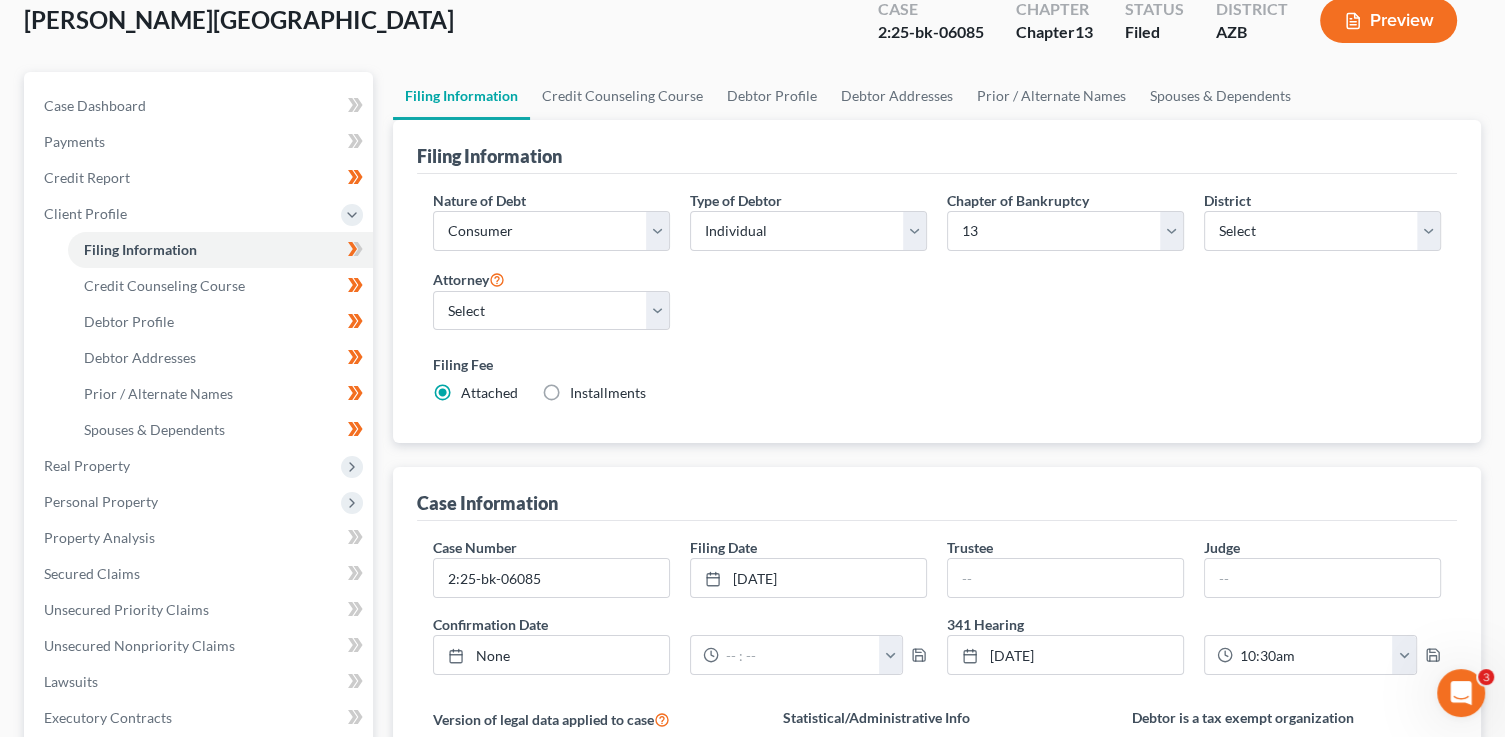 scroll, scrollTop: 181, scrollLeft: 0, axis: vertical 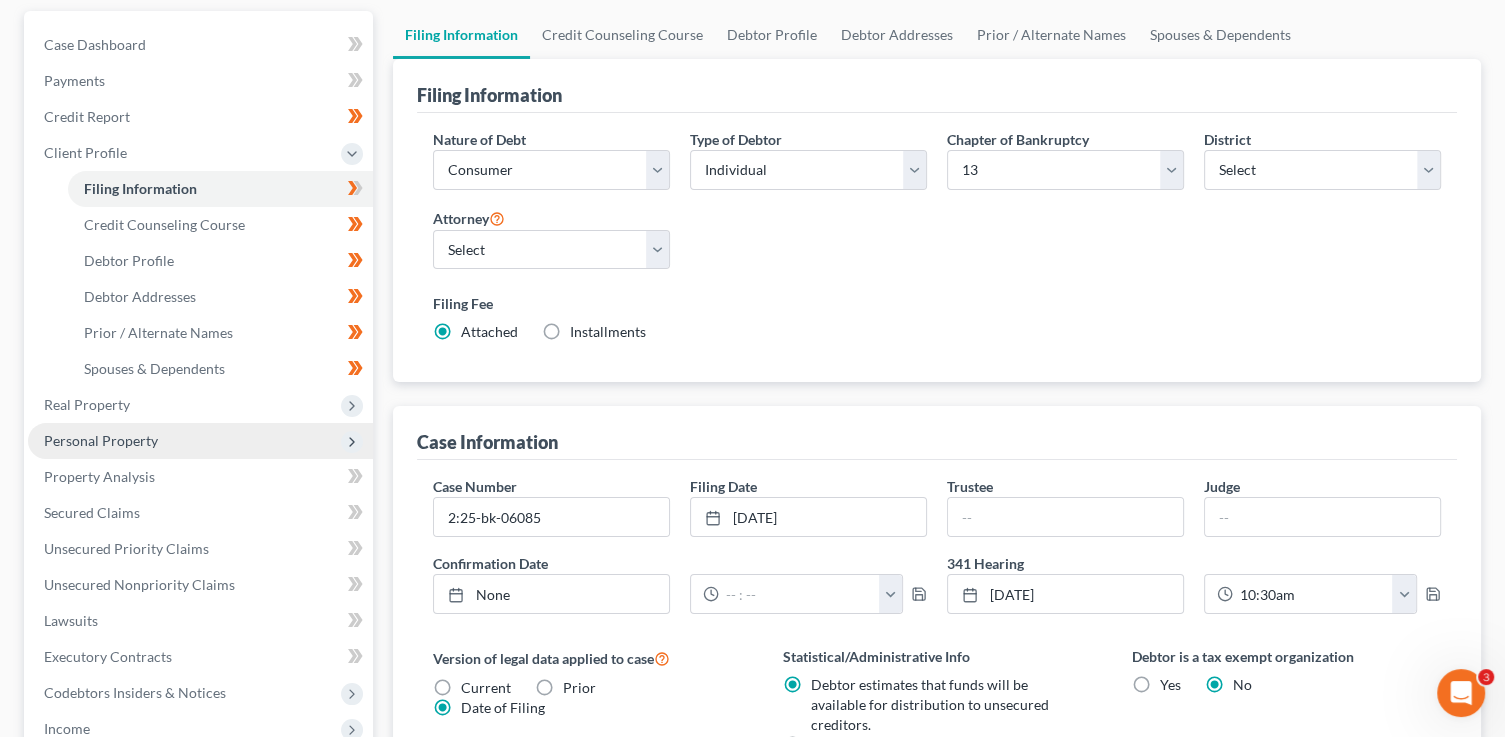 click on "Personal Property" at bounding box center [101, 440] 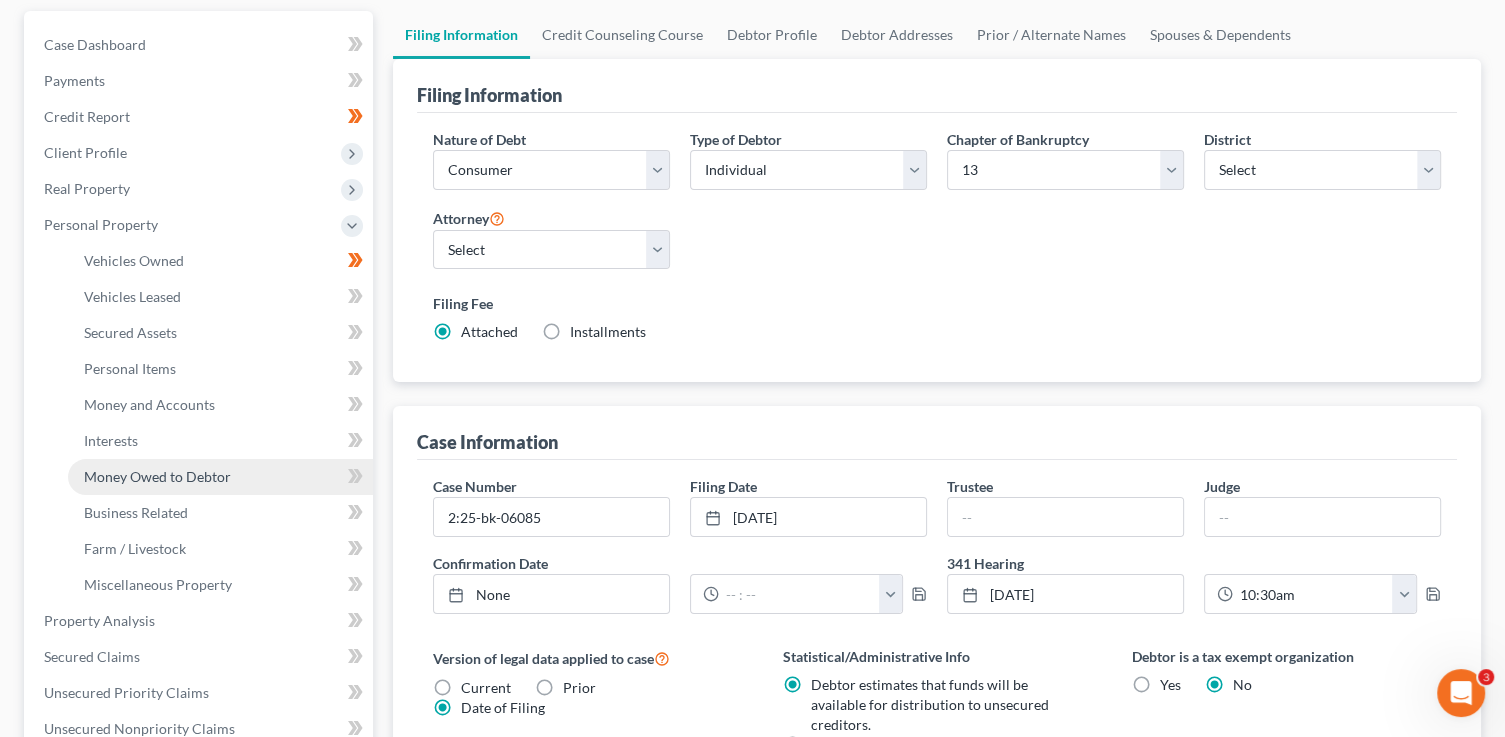 click on "Money Owed to Debtor" at bounding box center (157, 476) 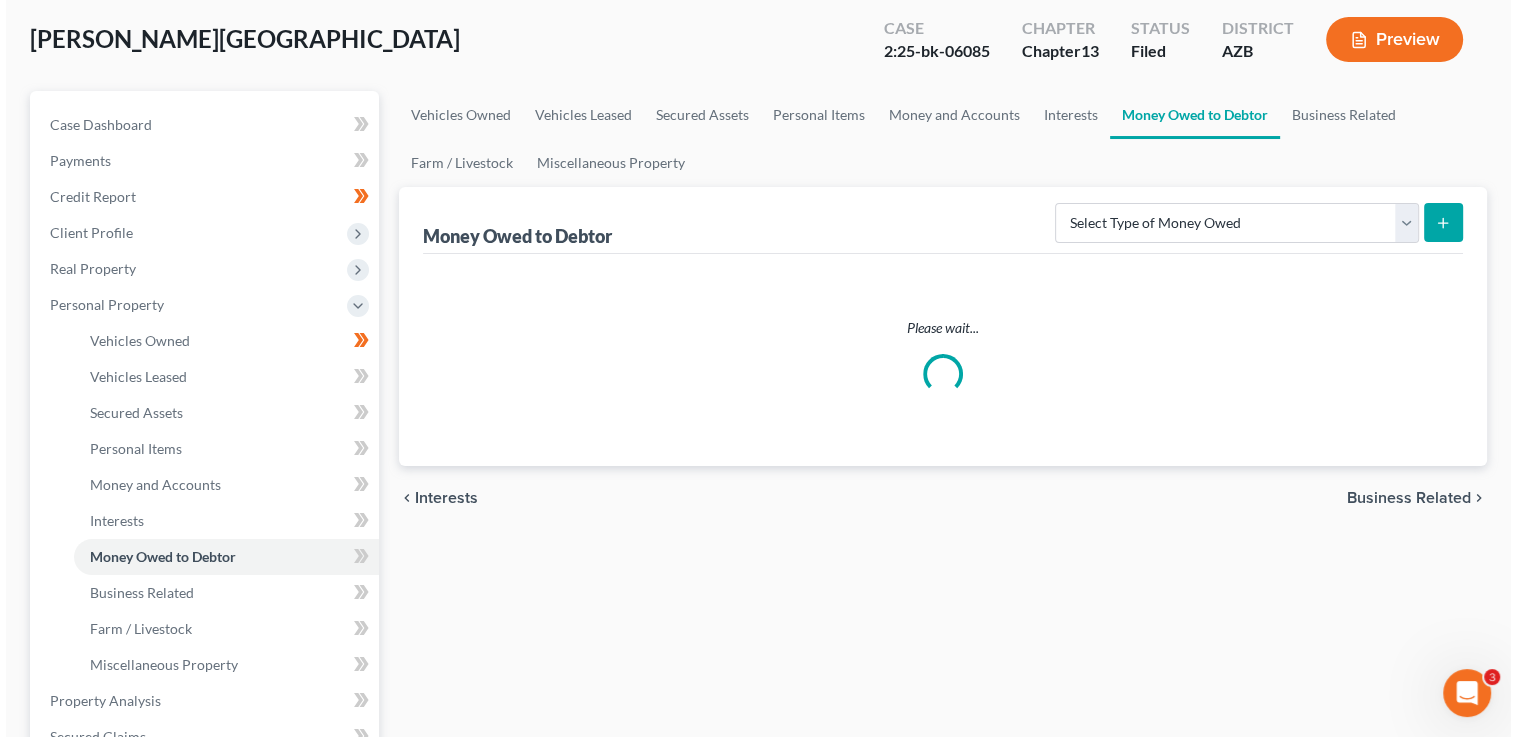 scroll, scrollTop: 0, scrollLeft: 0, axis: both 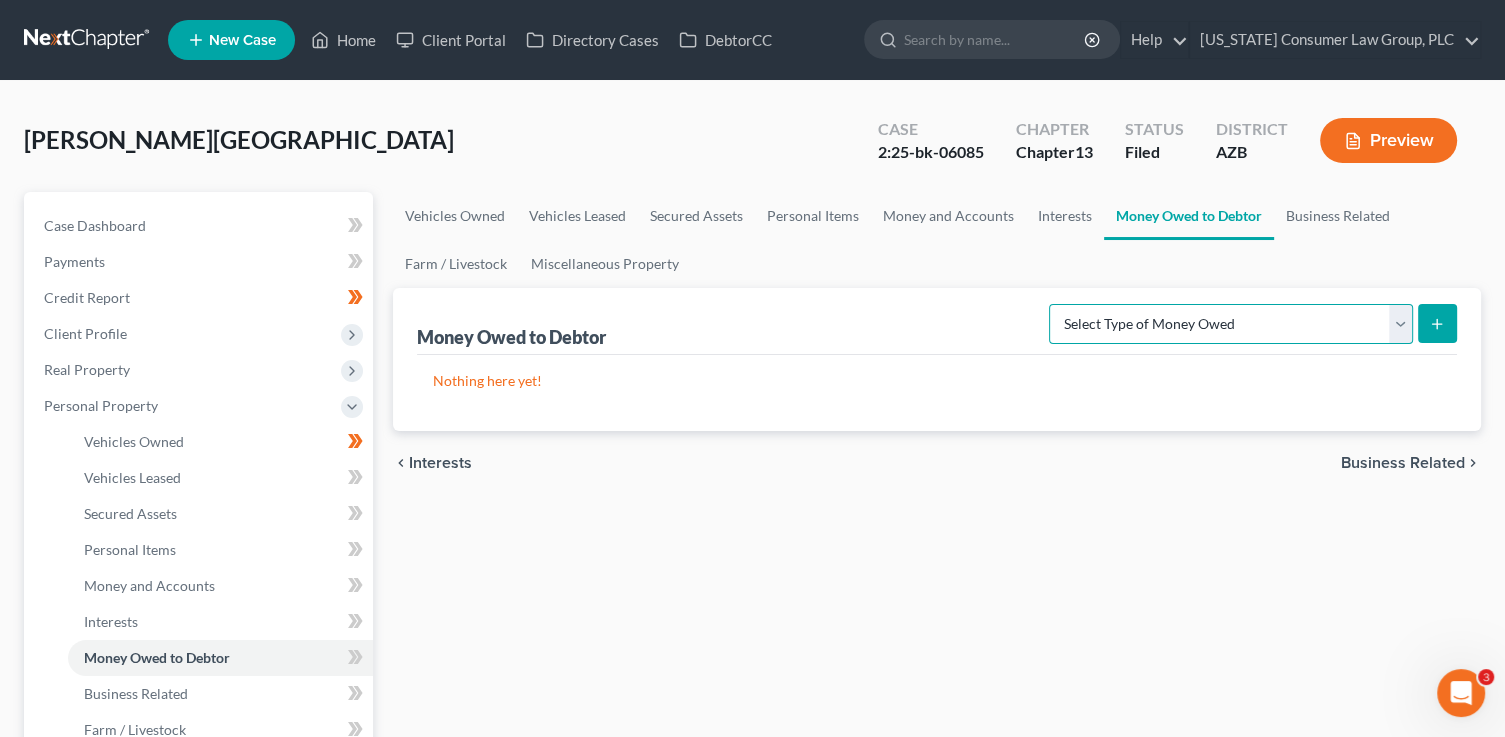 click on "Select Type of Money Owed Accounts Receivable (A/B: 38) Alimony (A/B: 29) Child Support (A/B: 29) Claims Against Third Parties (A/B: 33) Disability Benefits (A/B: 30) Disability Insurance Payments (A/B: 30) Divorce Settlements (A/B: 29) Equitable or Future Interests (A/B: 25) Expected Tax Refund and Unused NOLs (A/B: 28) Financial Assets Not Yet Listed (A/B: 35) Life Estate of Descendants (A/B: 32) Maintenance (A/B: 29) Other Contingent & Unliquidated Claims (A/B: 34) Property Settlements (A/B: 29) Sick or Vacation Pay (A/B: 30) Social Security Benefits (A/B: 30) Trusts (A/B: 25) Unpaid Loans (A/B: 30) Unpaid Wages (A/B: 30) Workers Compensation (A/B: 30)" at bounding box center (1231, 324) 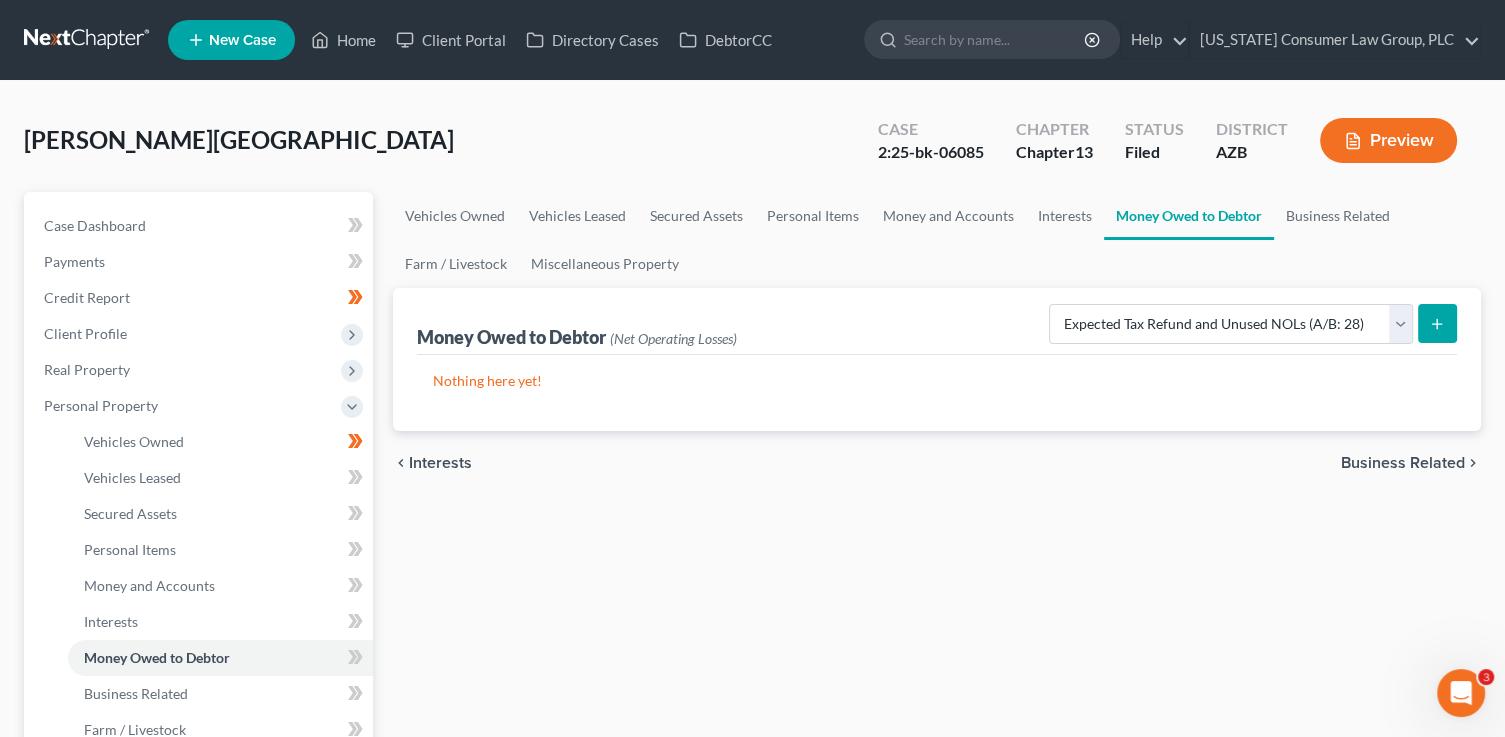 click at bounding box center (1437, 323) 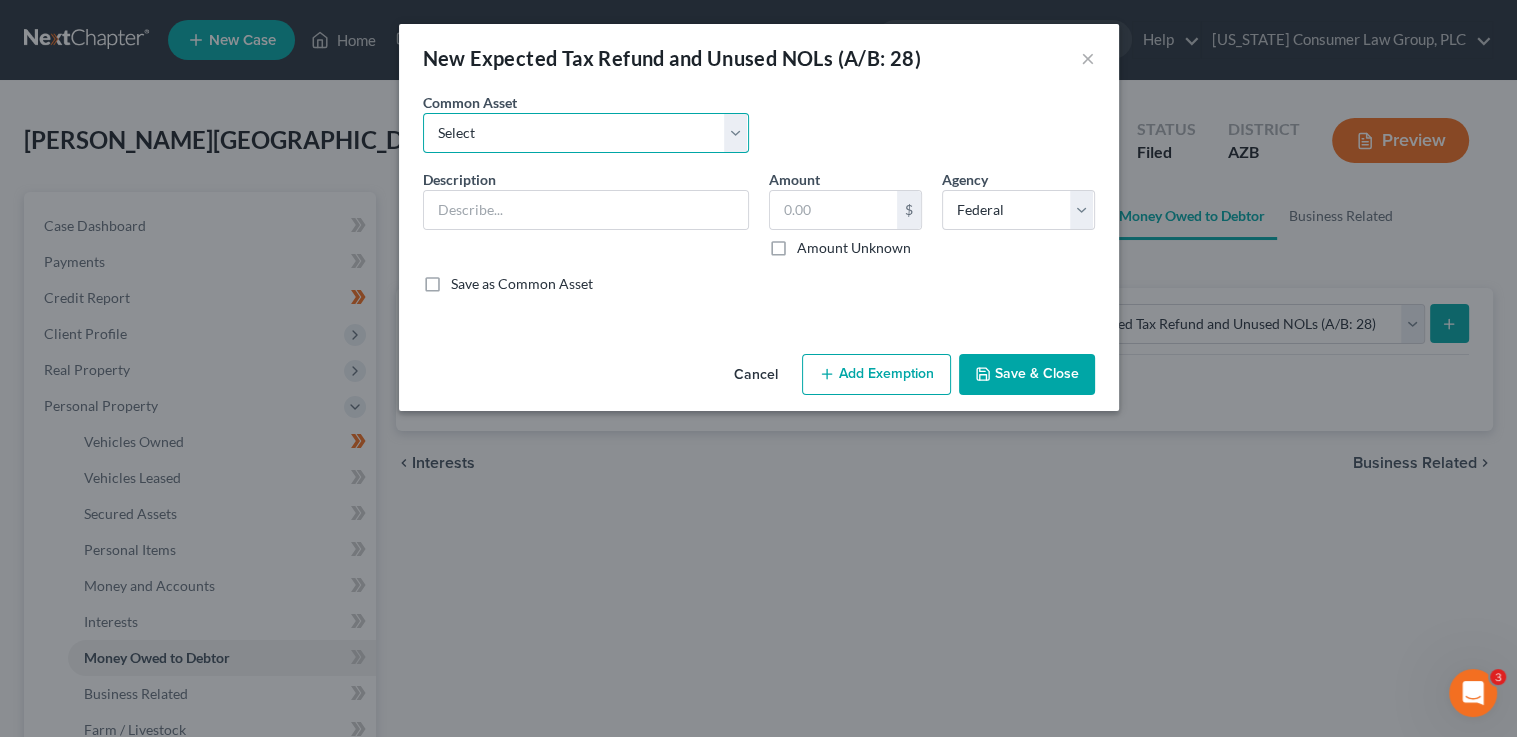 click on "Select EIC & CTC Portions of Tax Refunds Anticipated state & federal tax refund" at bounding box center (586, 133) 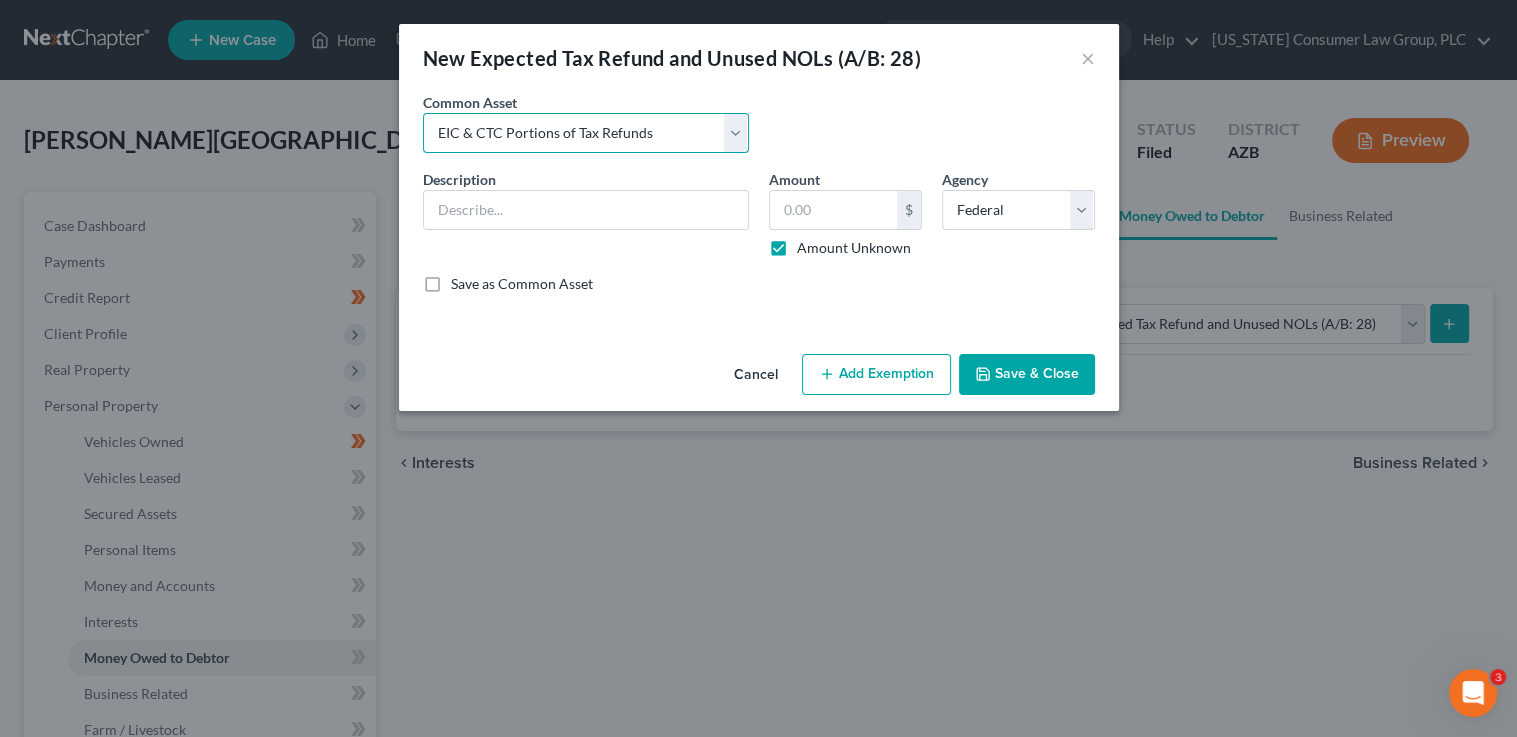 type on "EIC & CTC Portions of Tax Refunds" 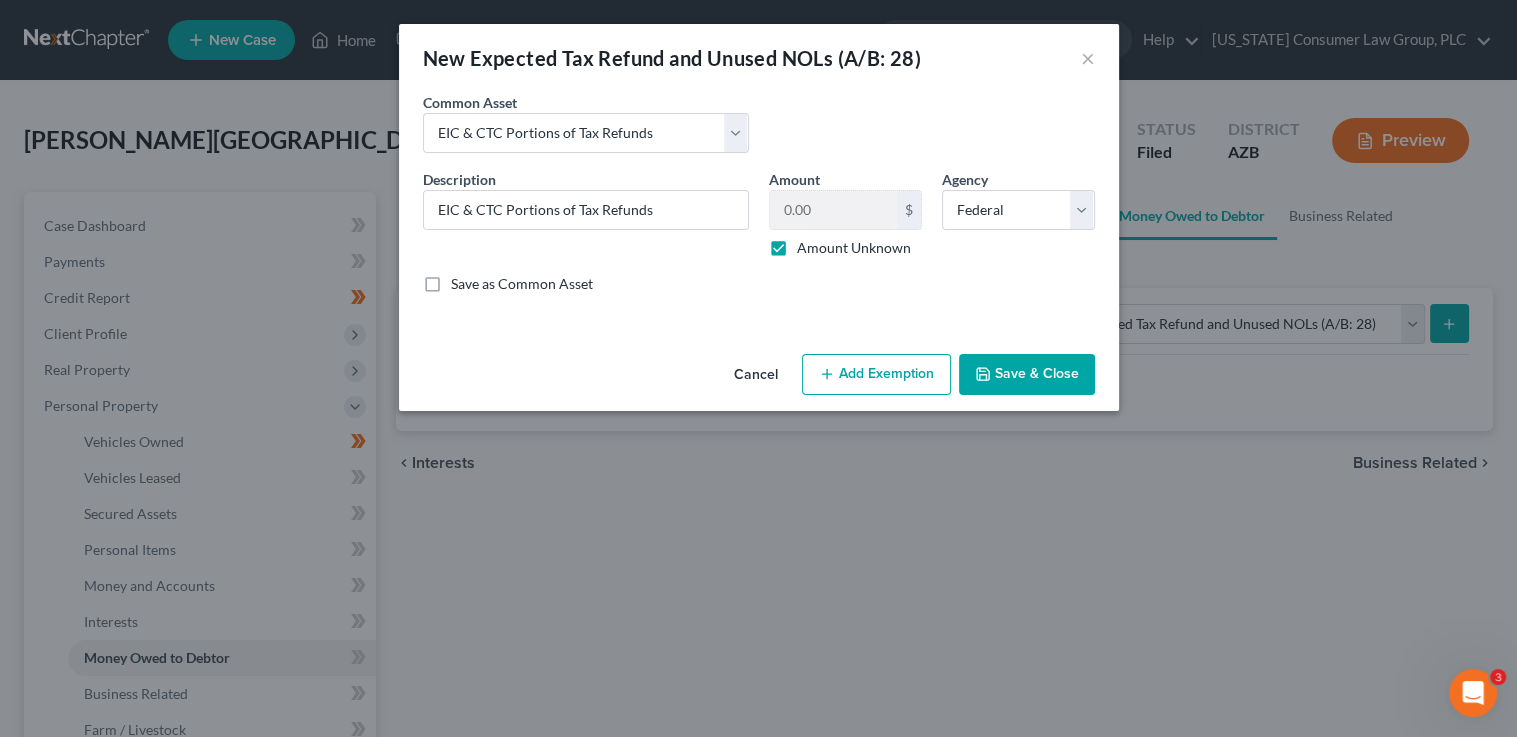 click on "Add Exemption" at bounding box center (876, 375) 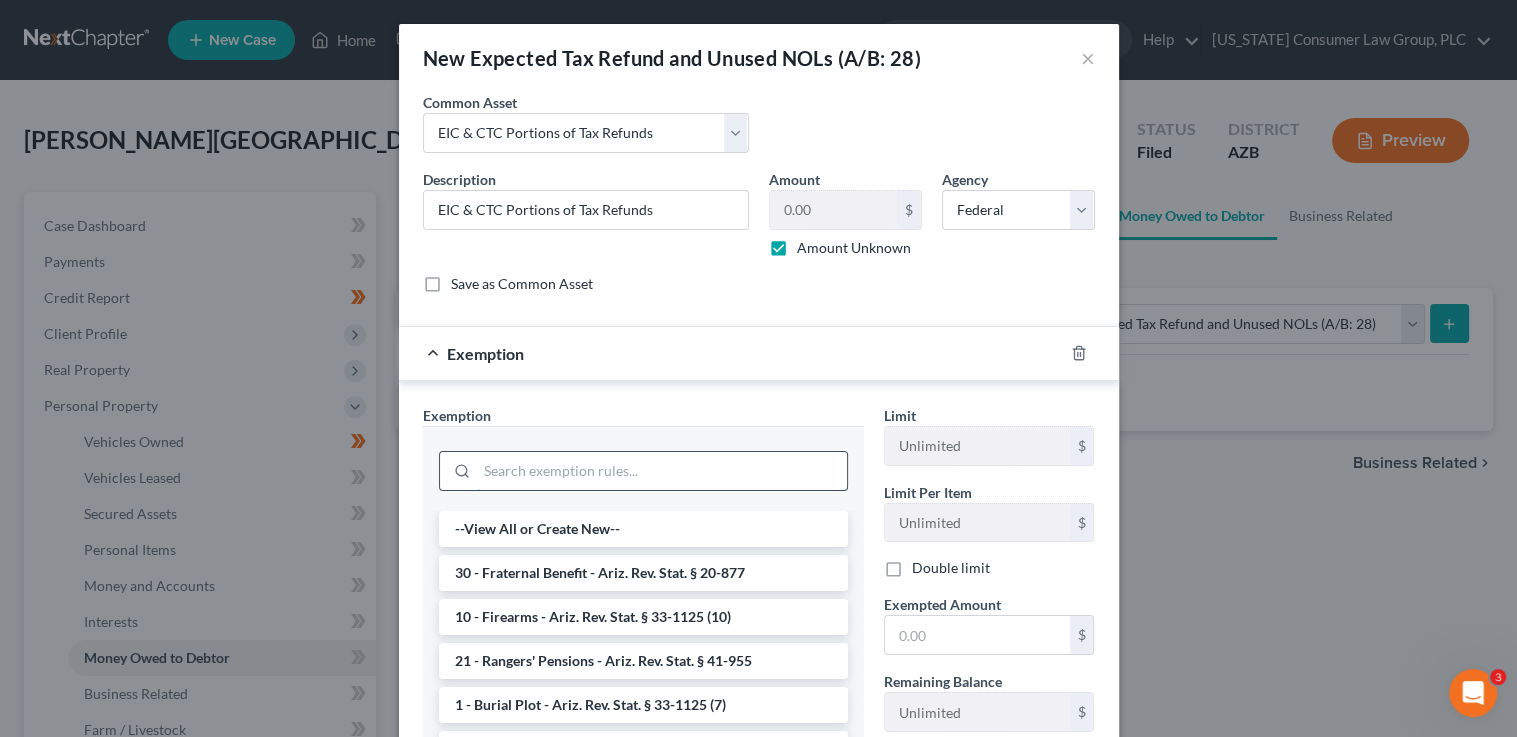 click at bounding box center [662, 471] 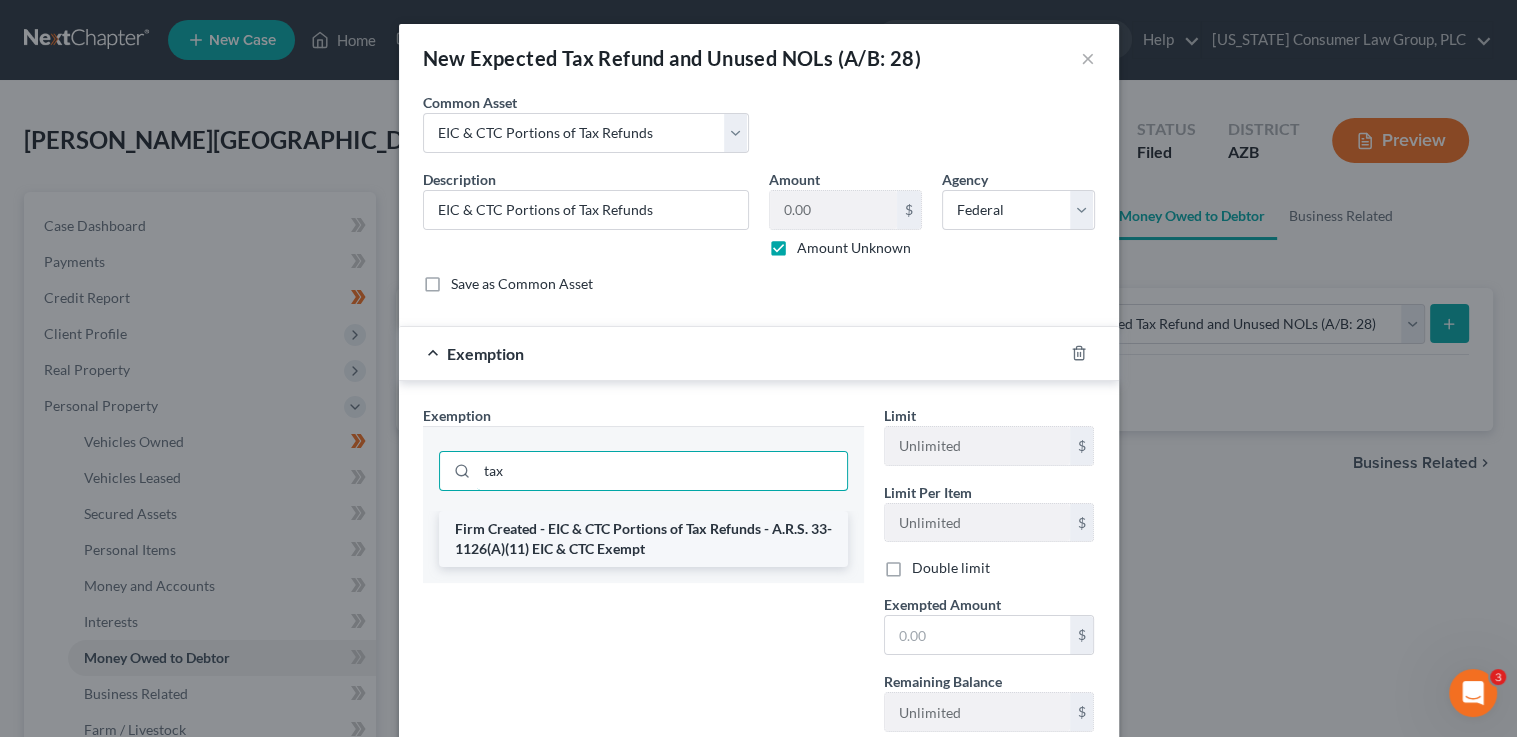 type on "tax" 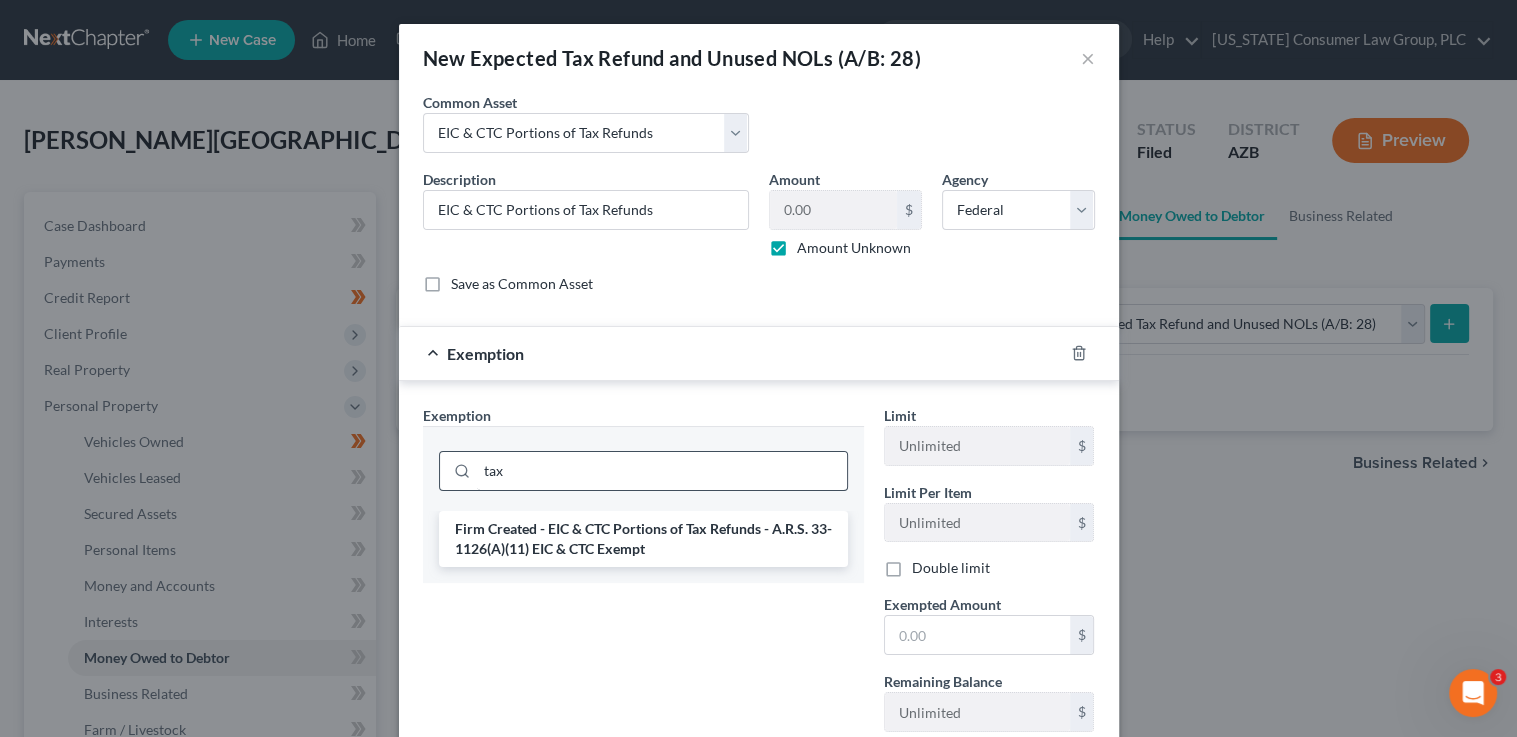 drag, startPoint x: 654, startPoint y: 528, endPoint x: 666, endPoint y: 533, distance: 13 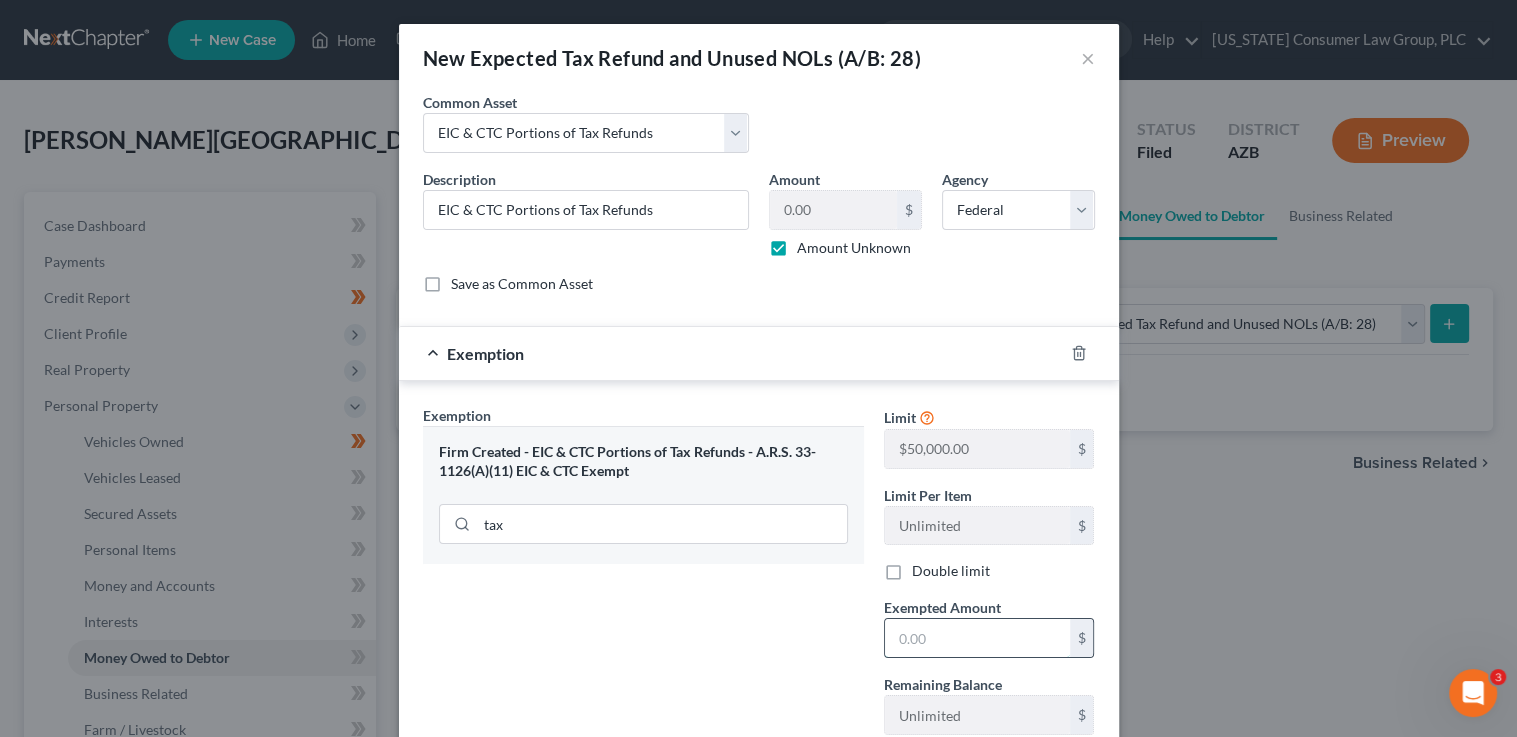click at bounding box center [977, 638] 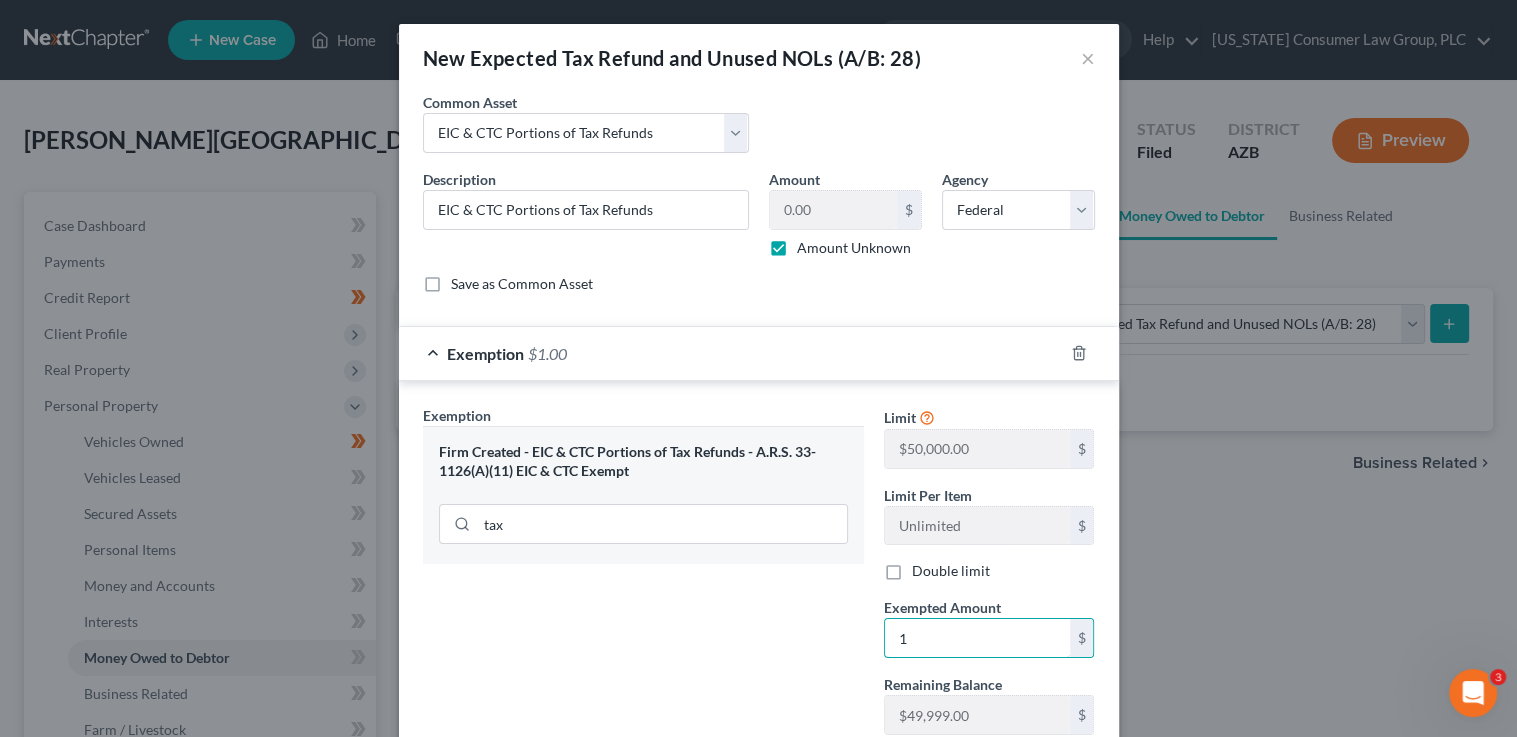 type on "1" 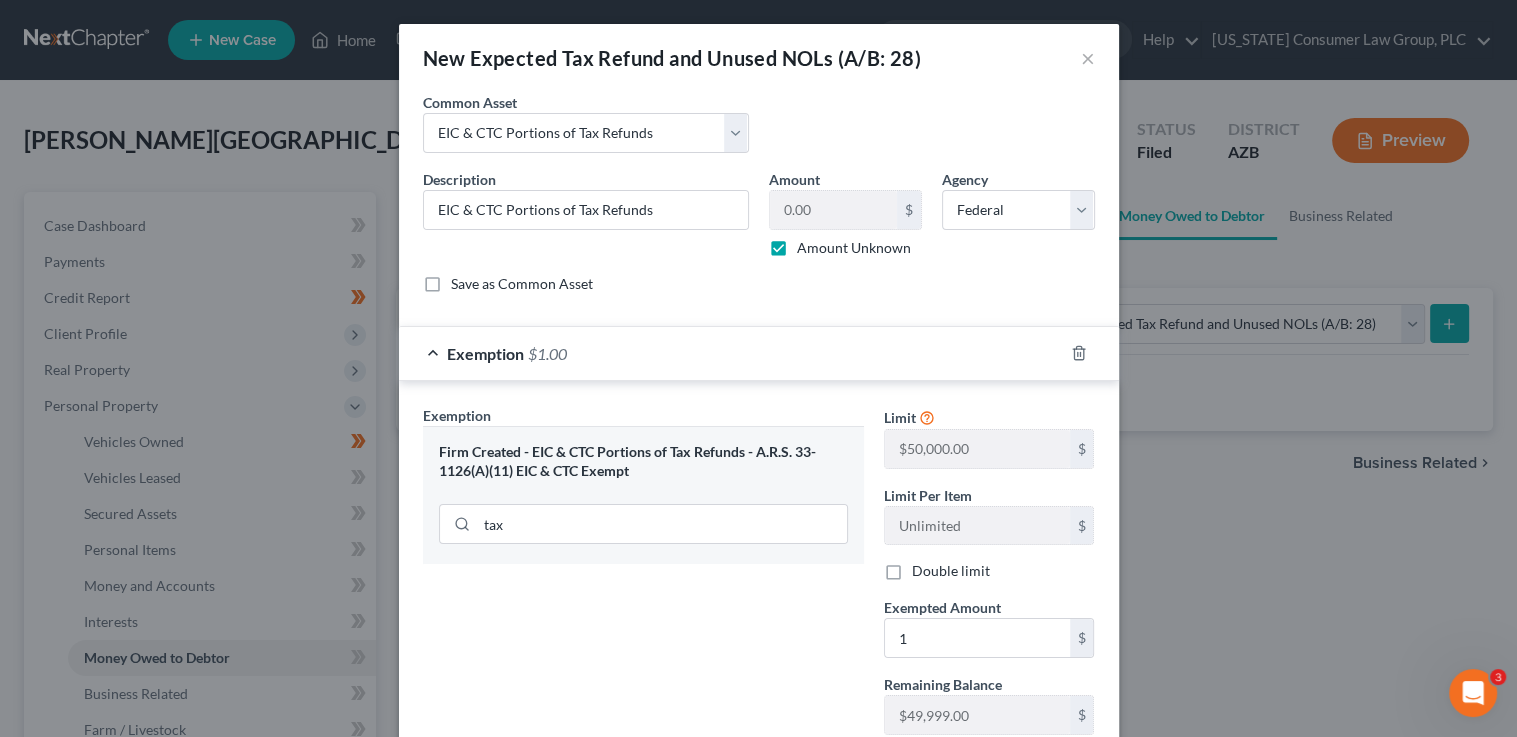 click on "Exemption Set must be selected for CA.
Exemption
*
Firm Created - EIC & CTC Portions of Tax Refunds - A.R.S. 33-1126(A)(11) EIC & CTC Exempt         tax" at bounding box center (643, 578) 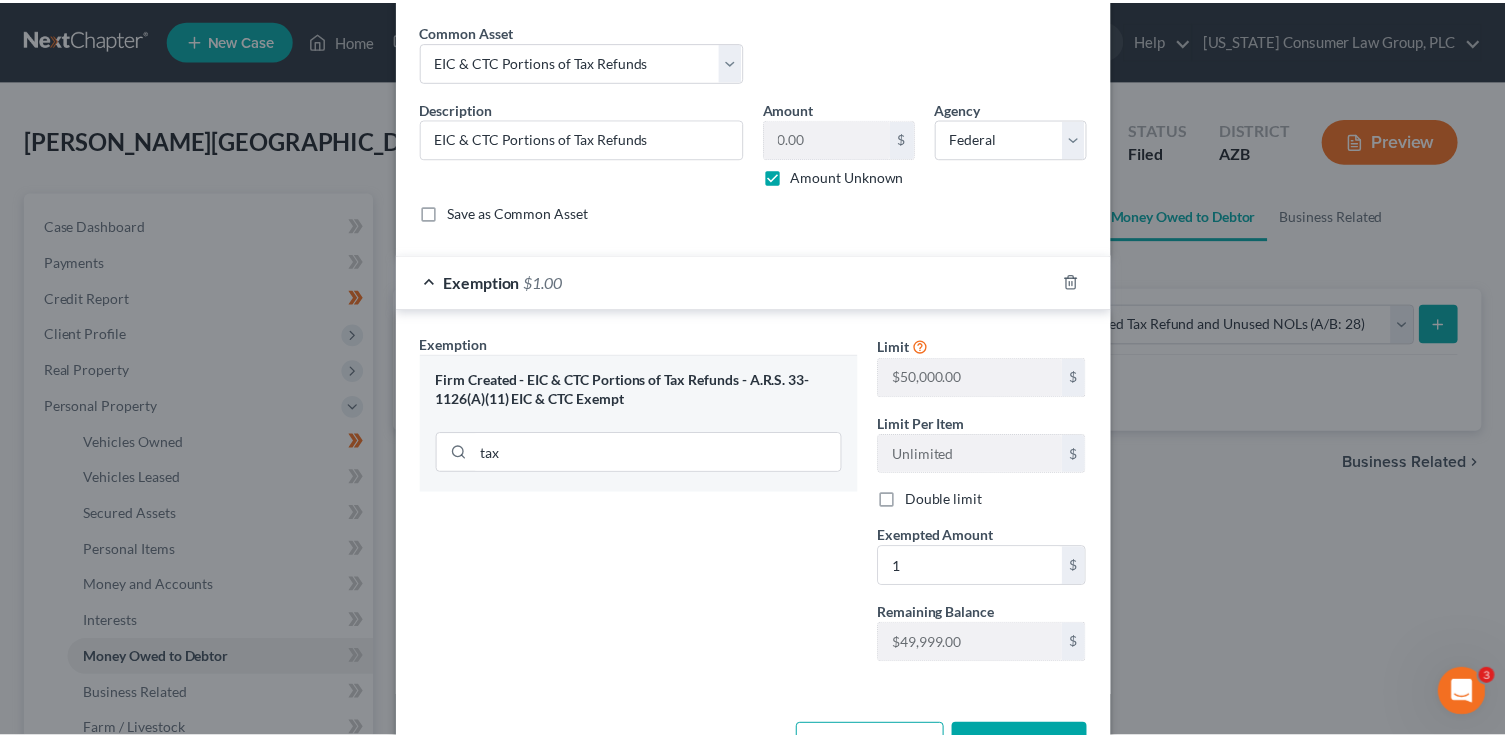 scroll, scrollTop: 138, scrollLeft: 0, axis: vertical 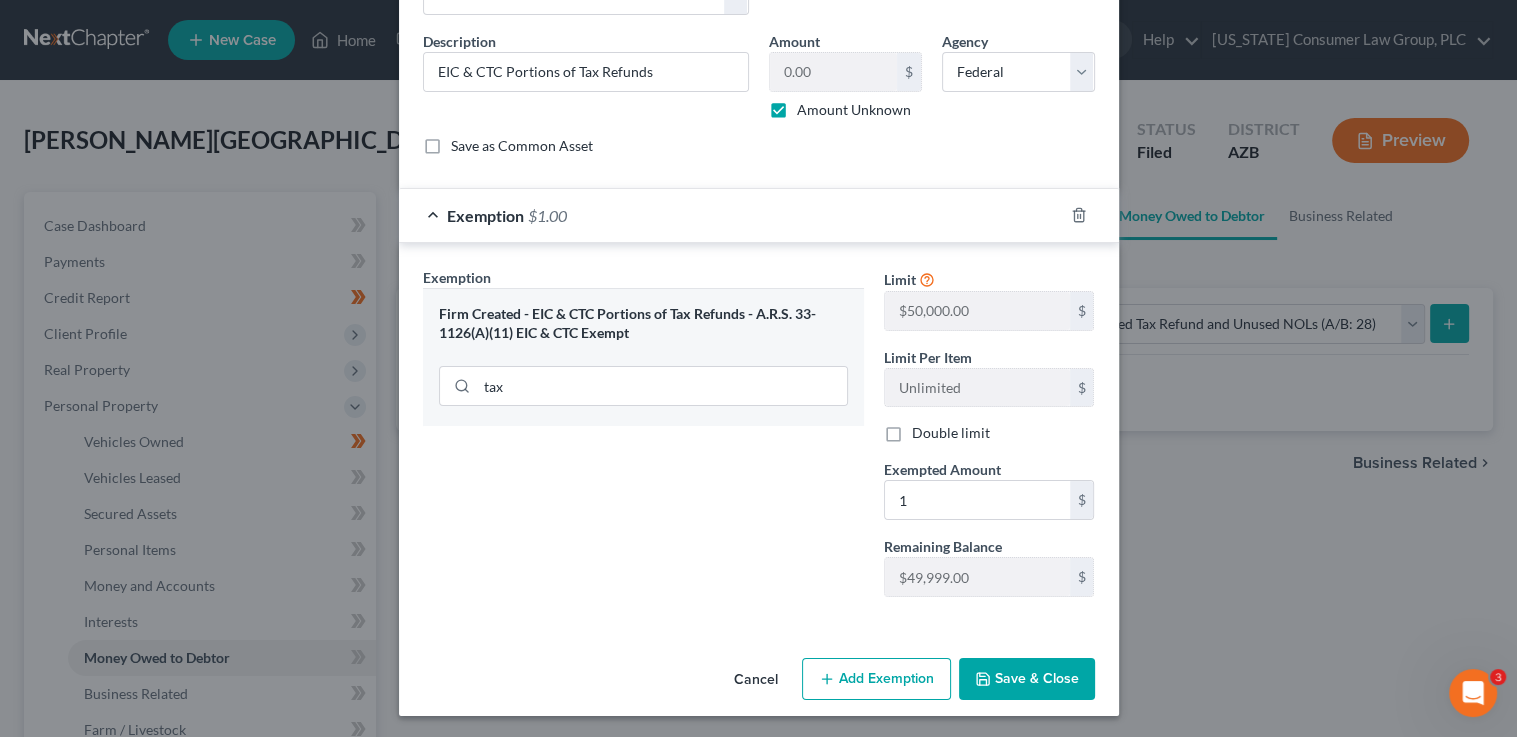 click on "Save & Close" at bounding box center (1027, 679) 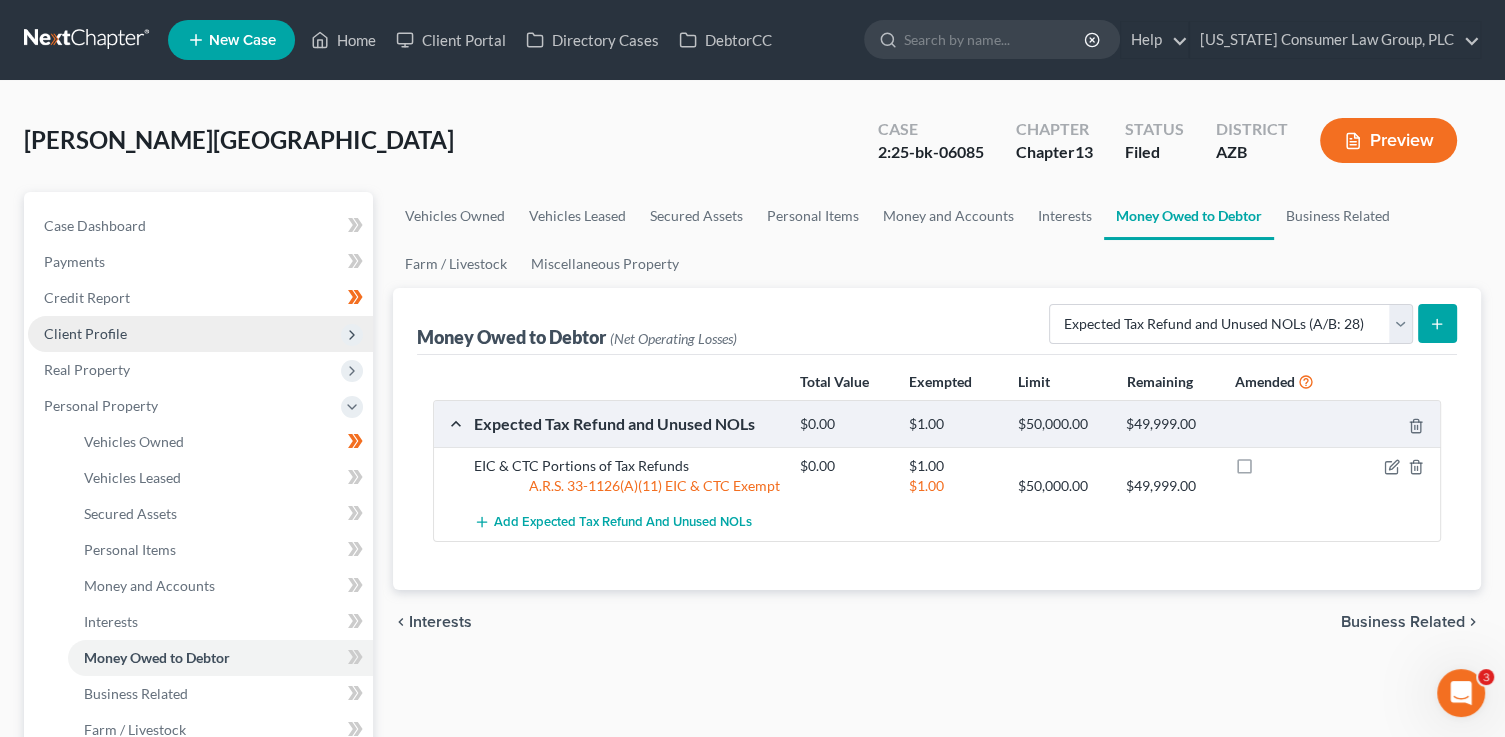 click on "Client Profile" at bounding box center (200, 334) 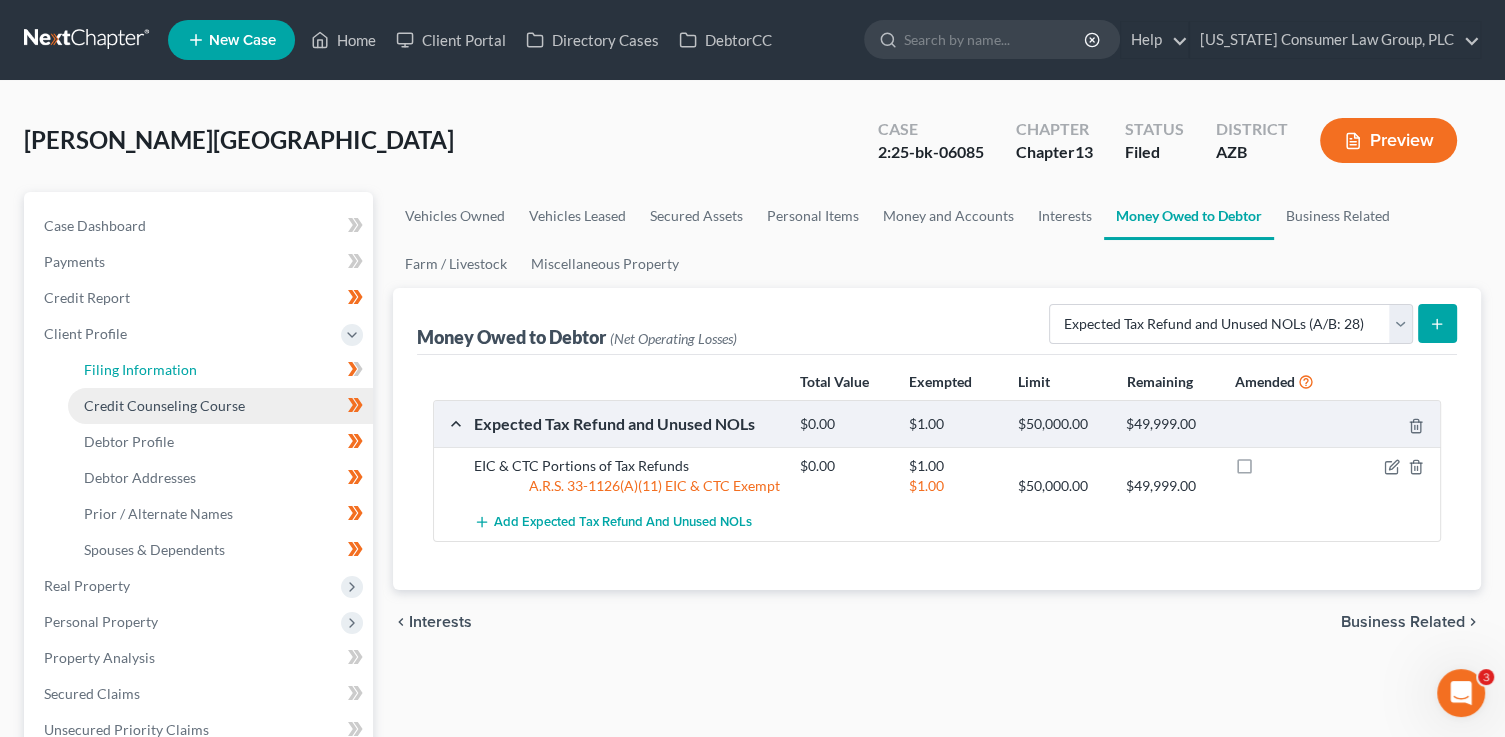 click on "Filing Information" at bounding box center [220, 370] 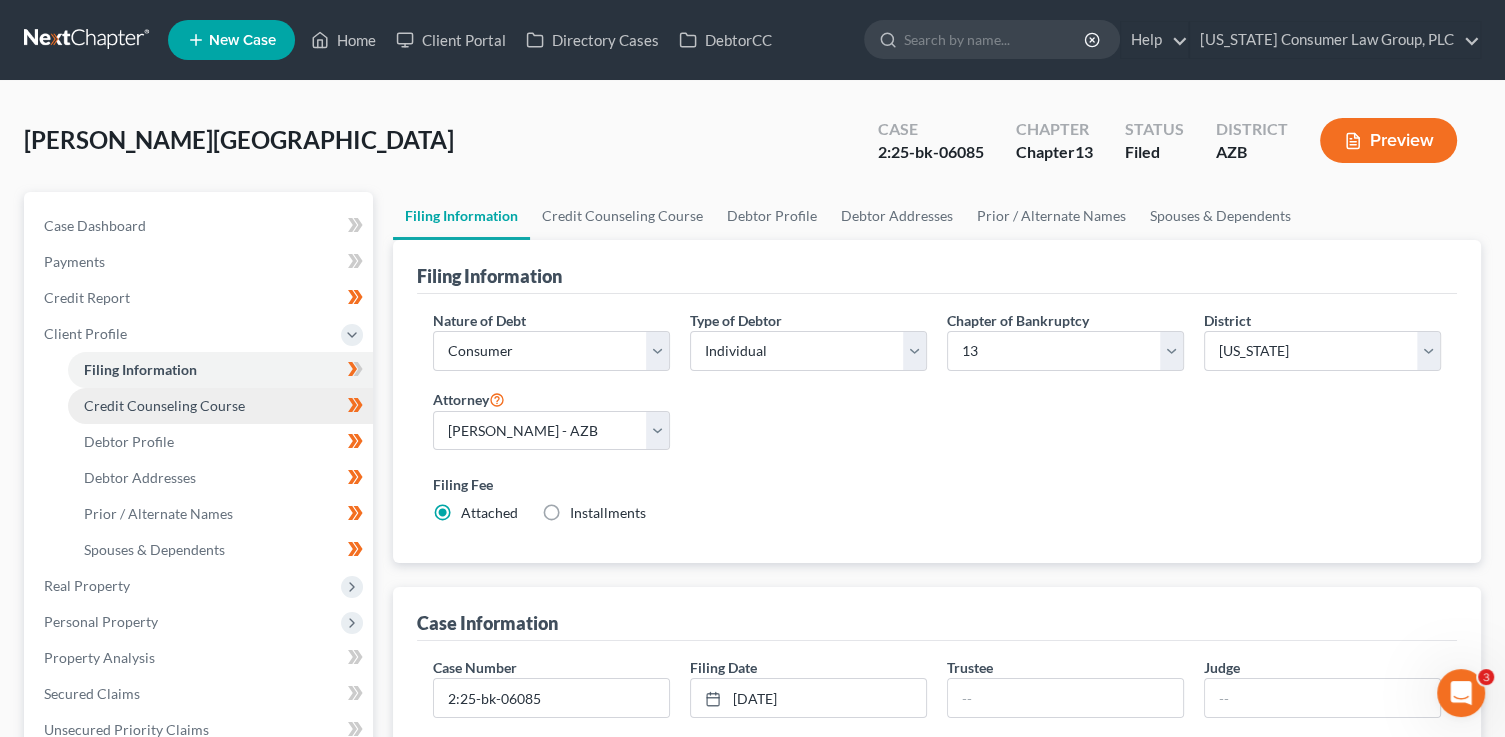 click on "Credit Counseling Course" at bounding box center (164, 405) 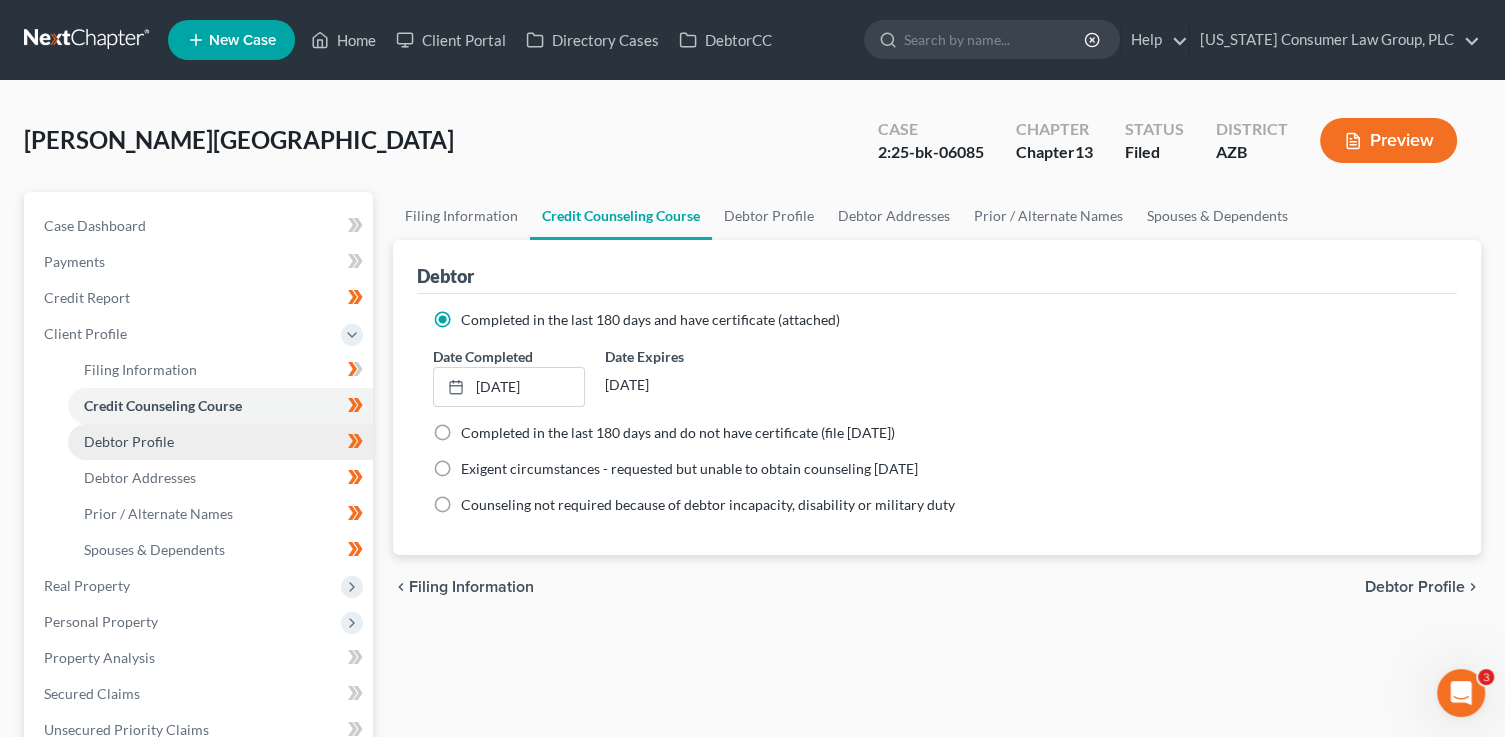 click on "Debtor Profile" at bounding box center (129, 441) 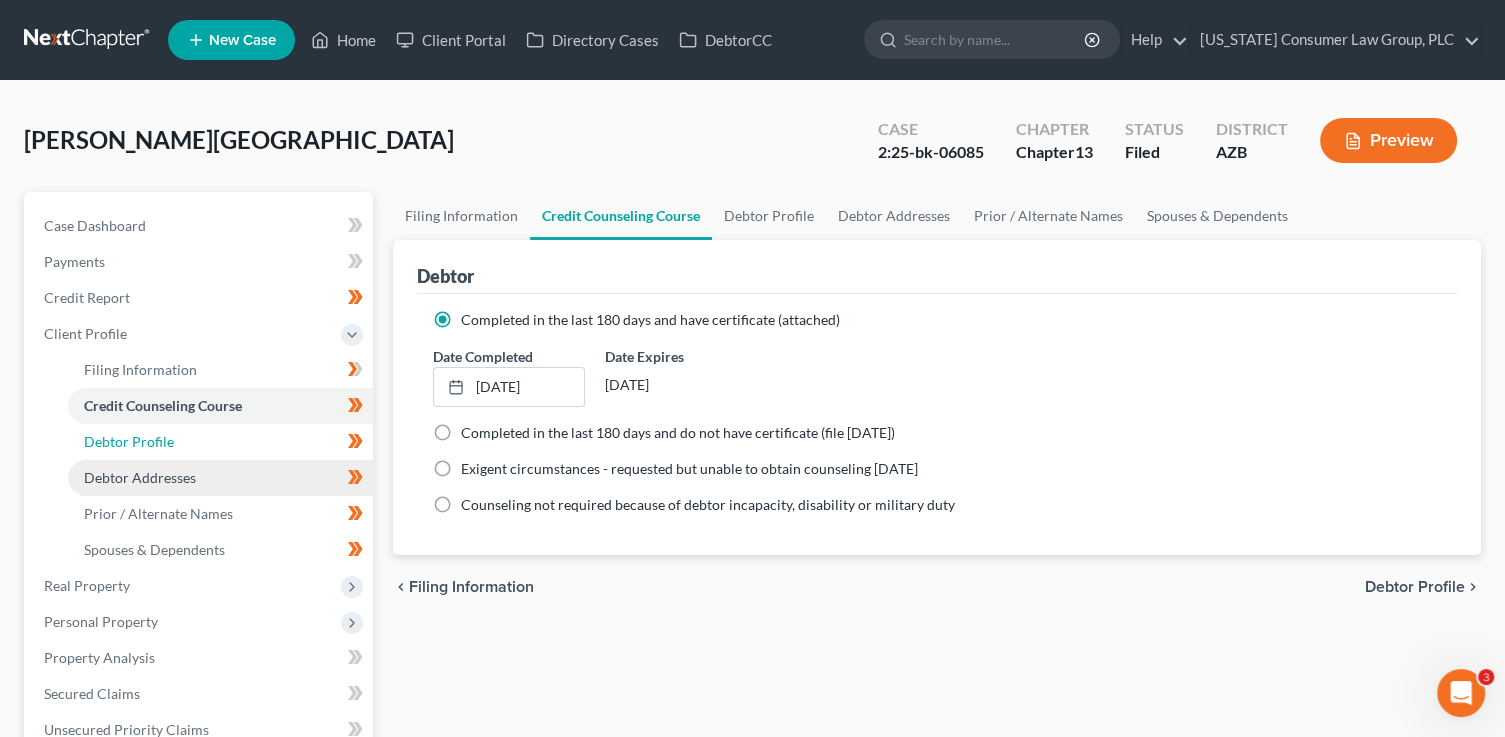 select on "3" 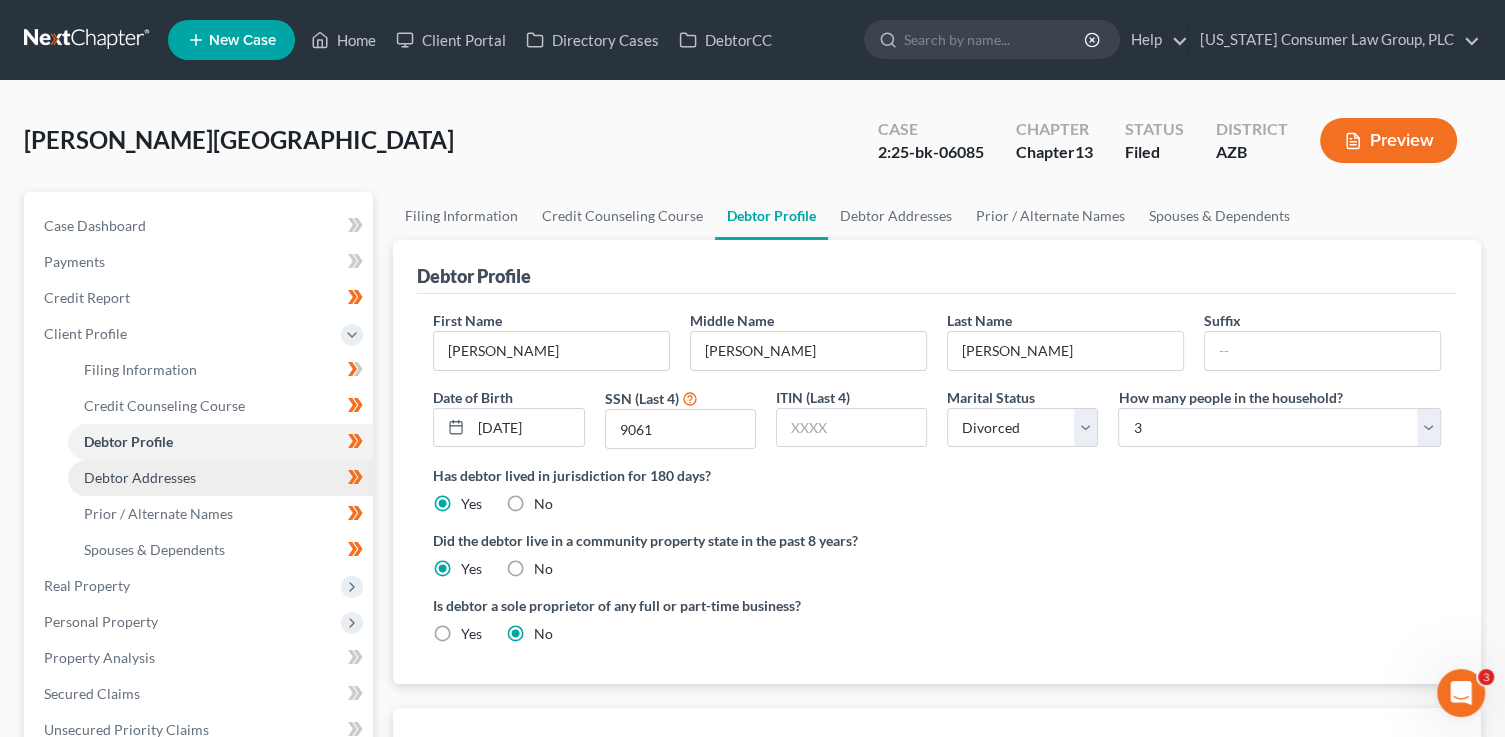 radio on "true" 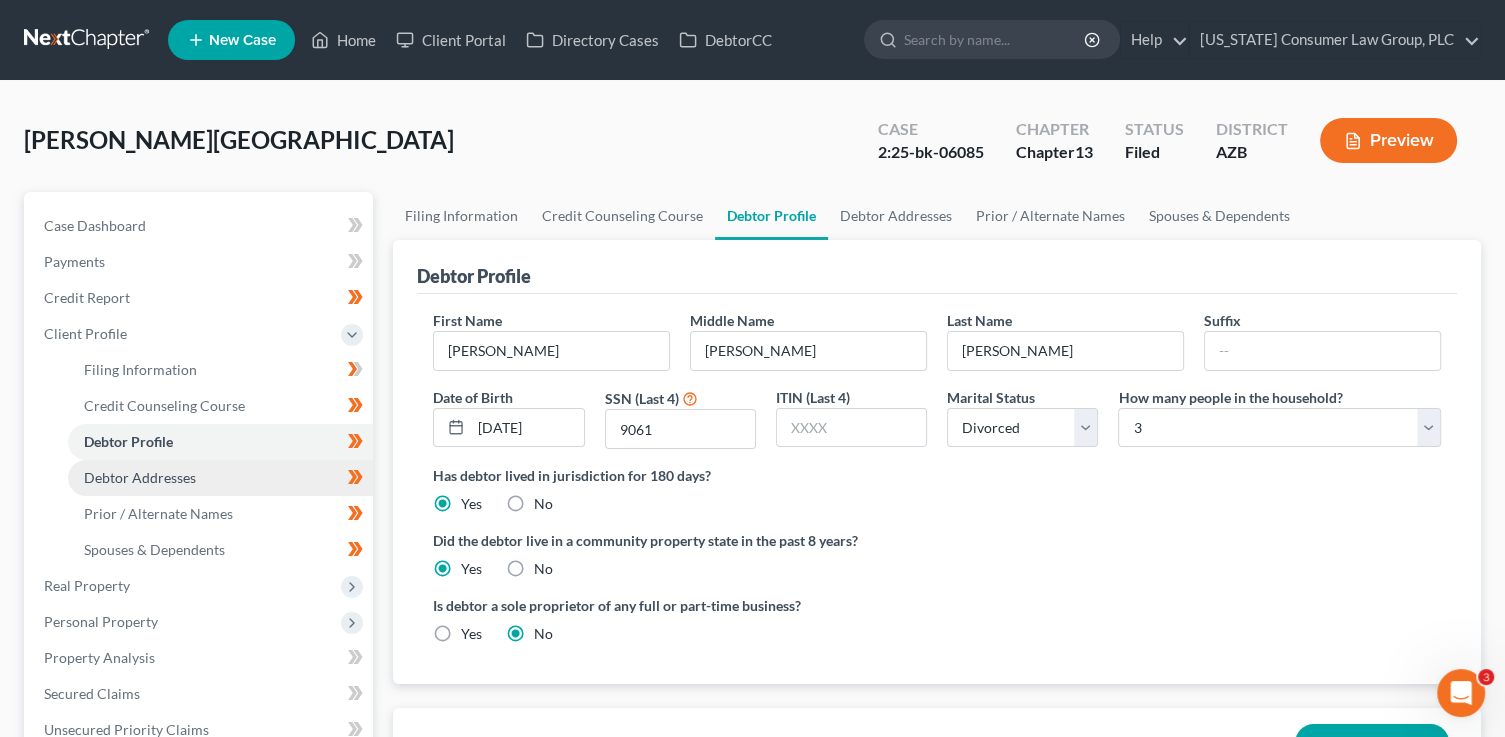 click on "Debtor Addresses" at bounding box center [220, 478] 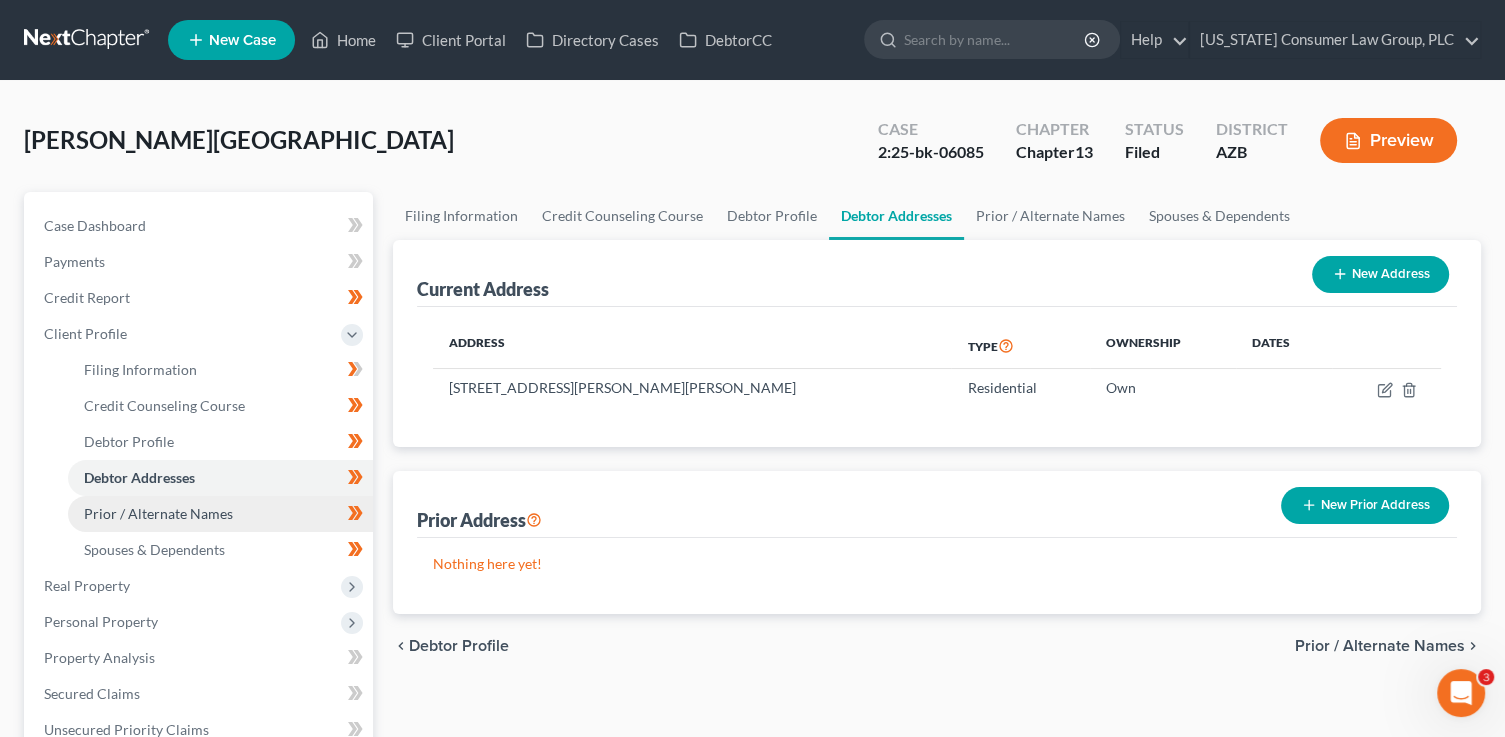 click on "Prior / Alternate Names" at bounding box center (158, 513) 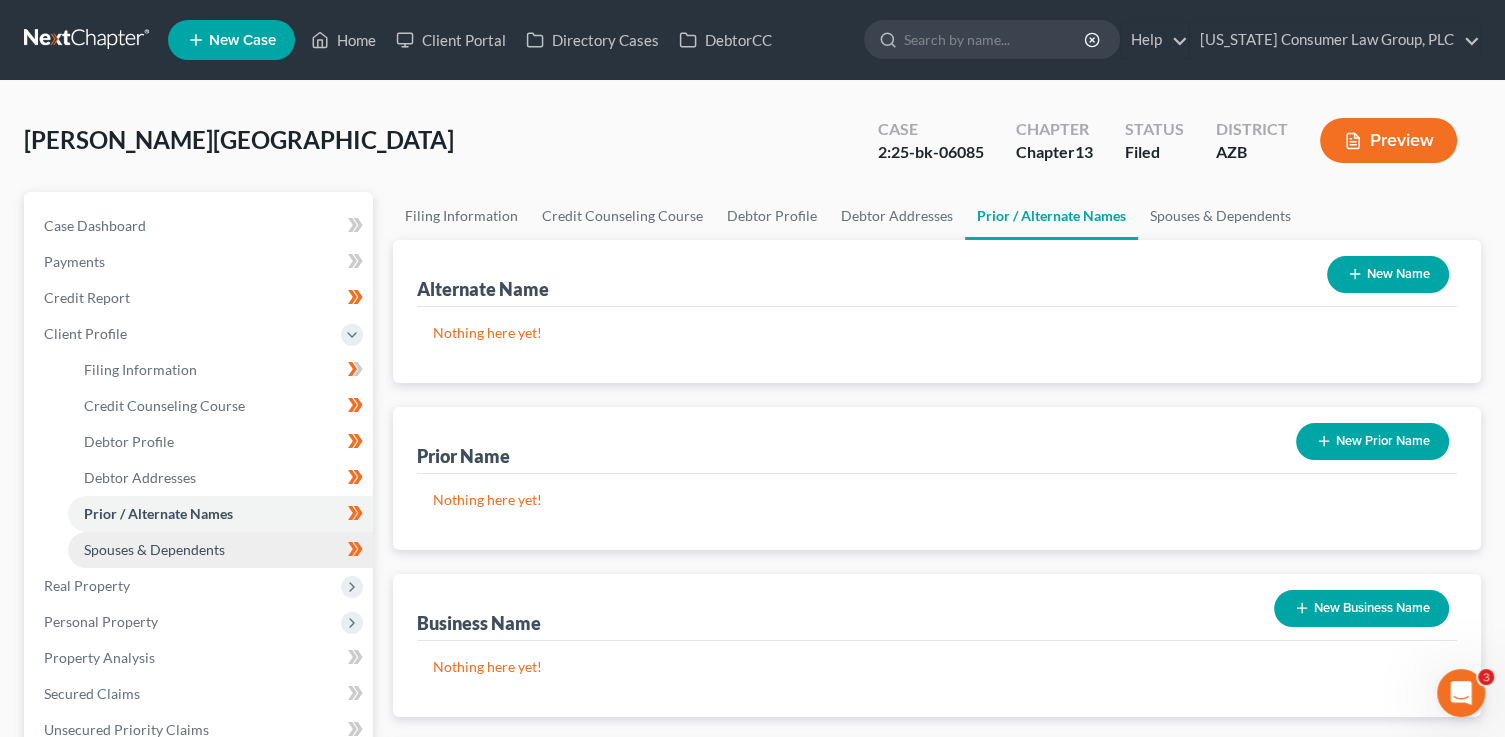 click on "Spouses & Dependents" at bounding box center (220, 550) 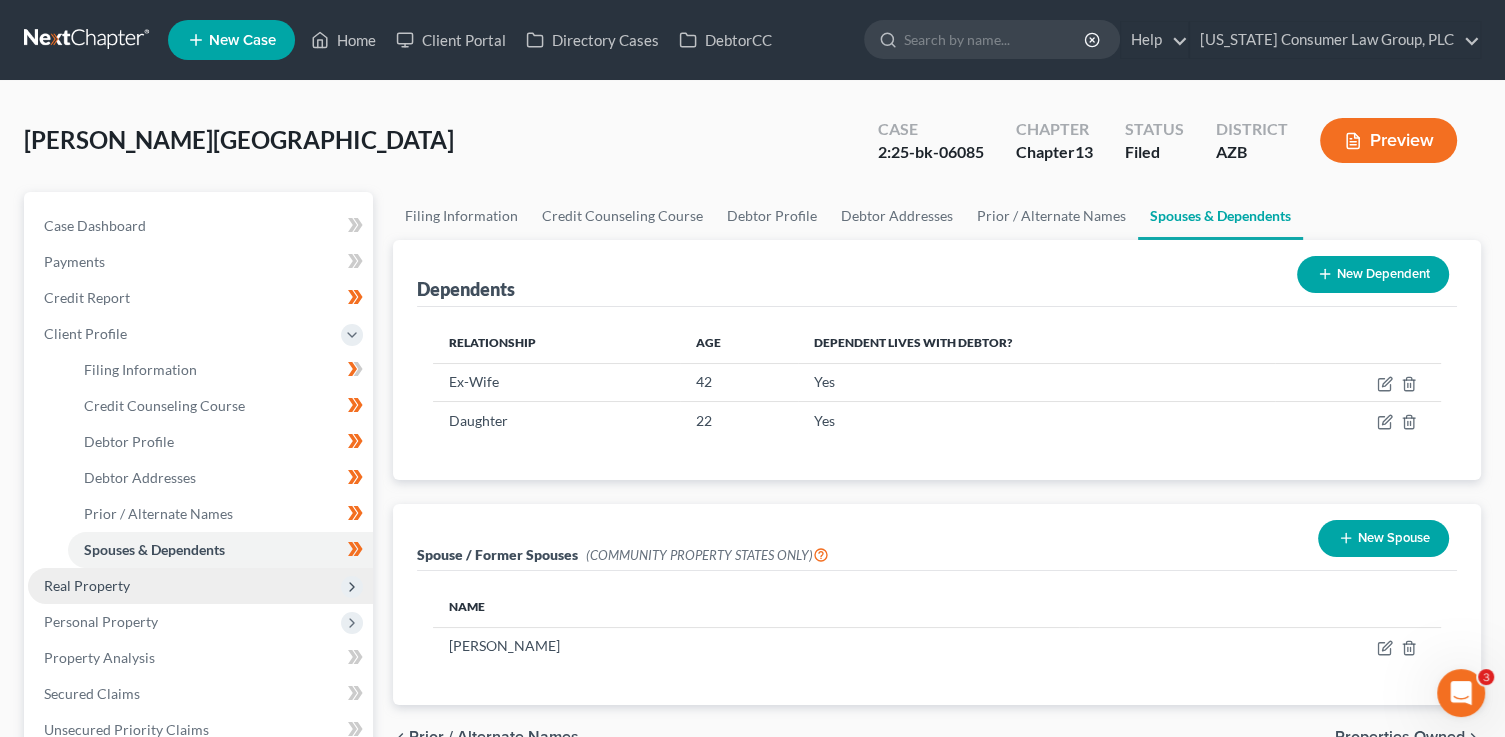 click on "Real Property" at bounding box center [200, 586] 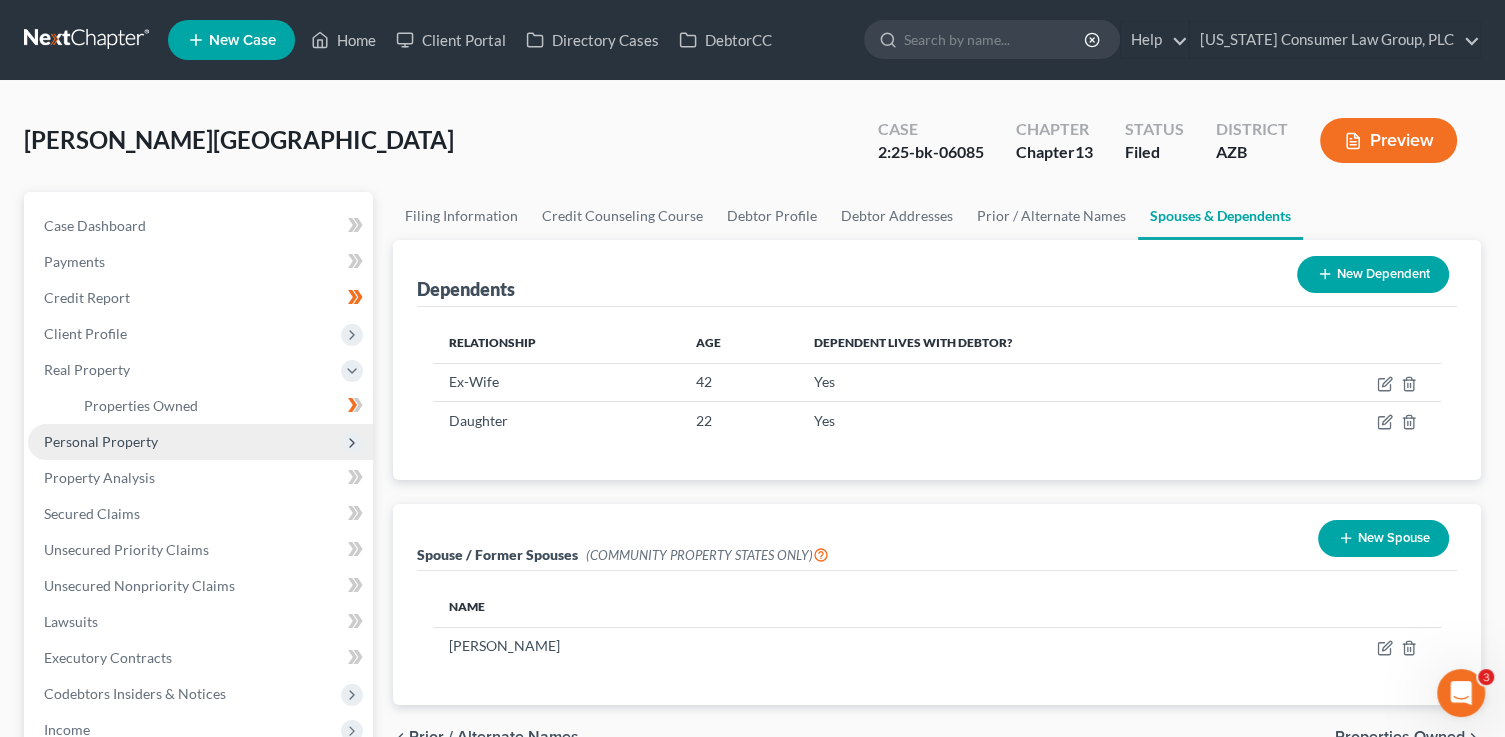 click on "Personal Property" at bounding box center (200, 442) 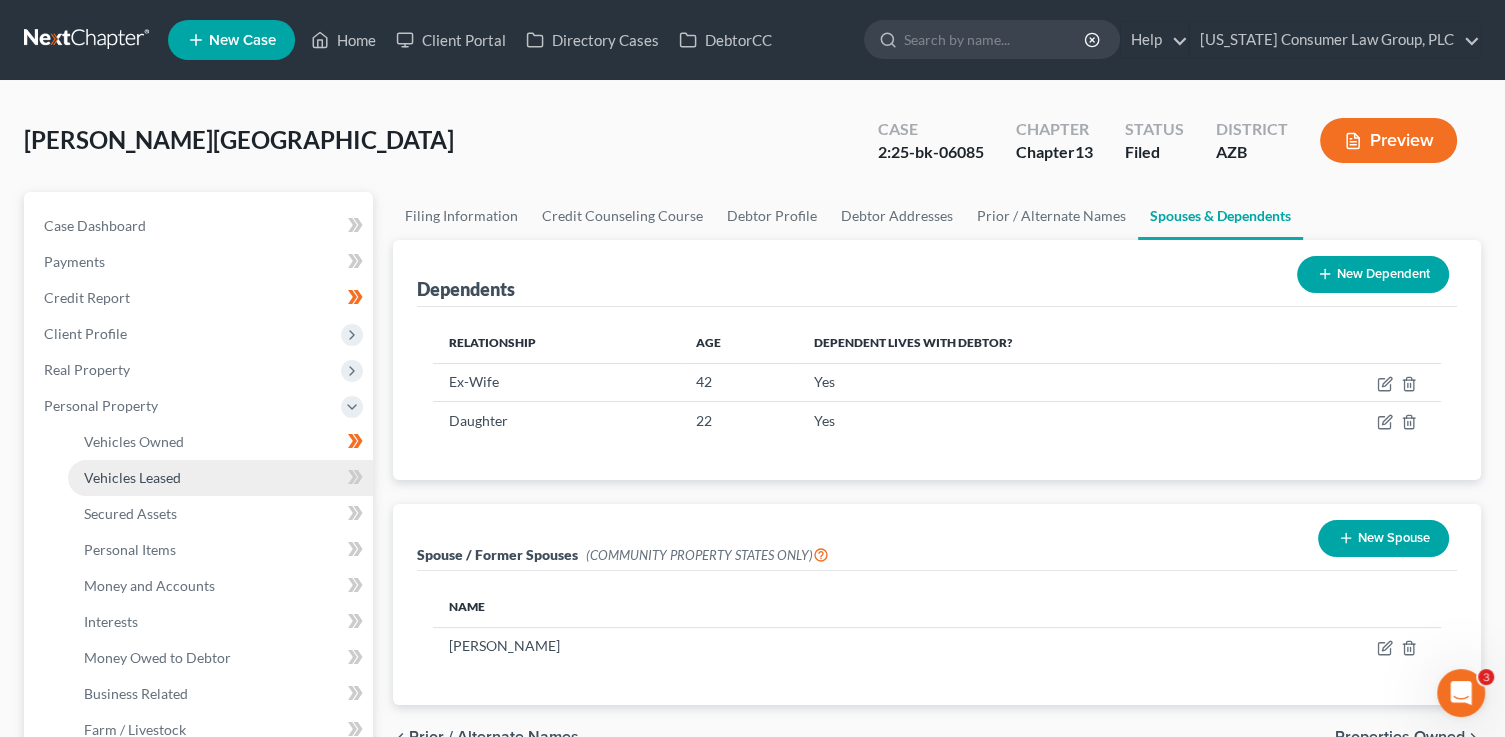 click on "Vehicles Leased" at bounding box center [220, 478] 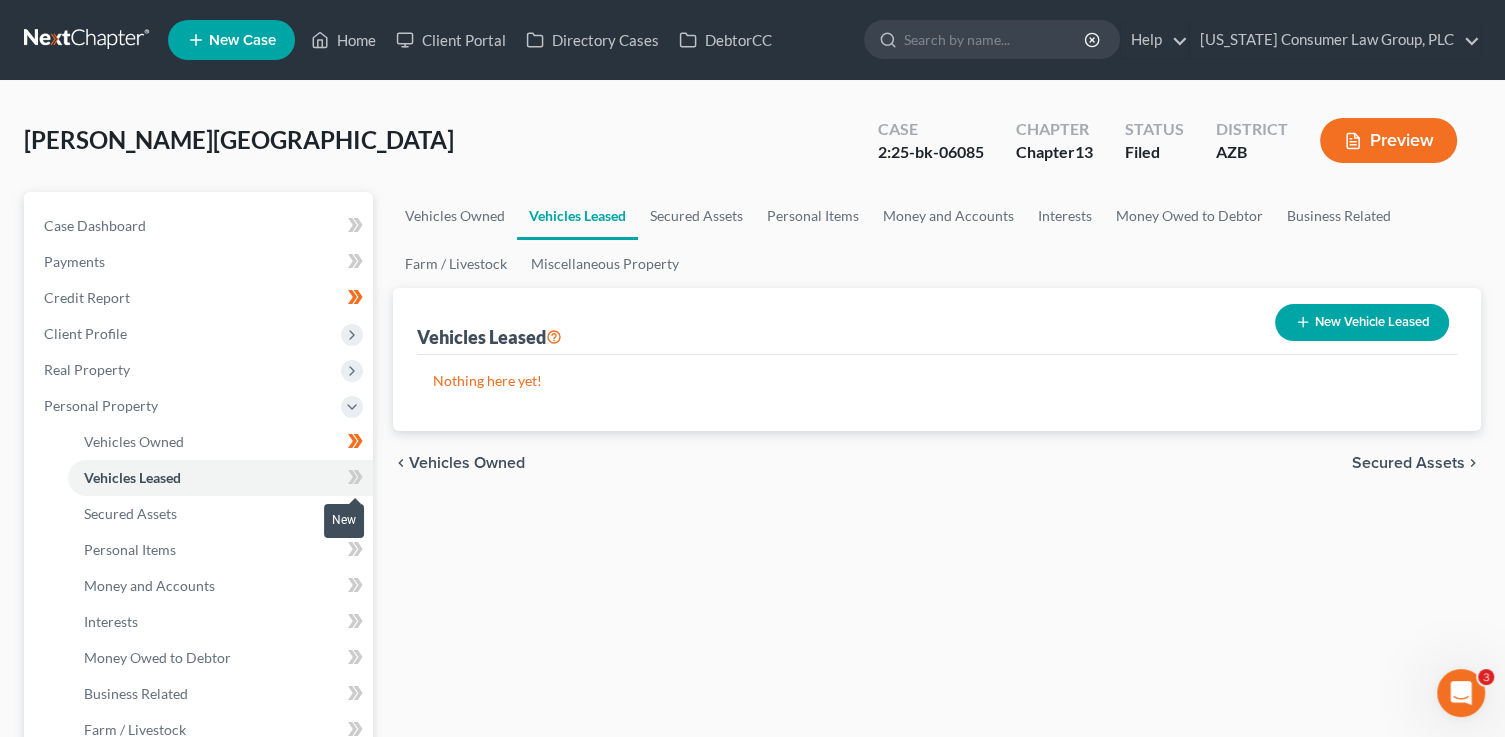 click 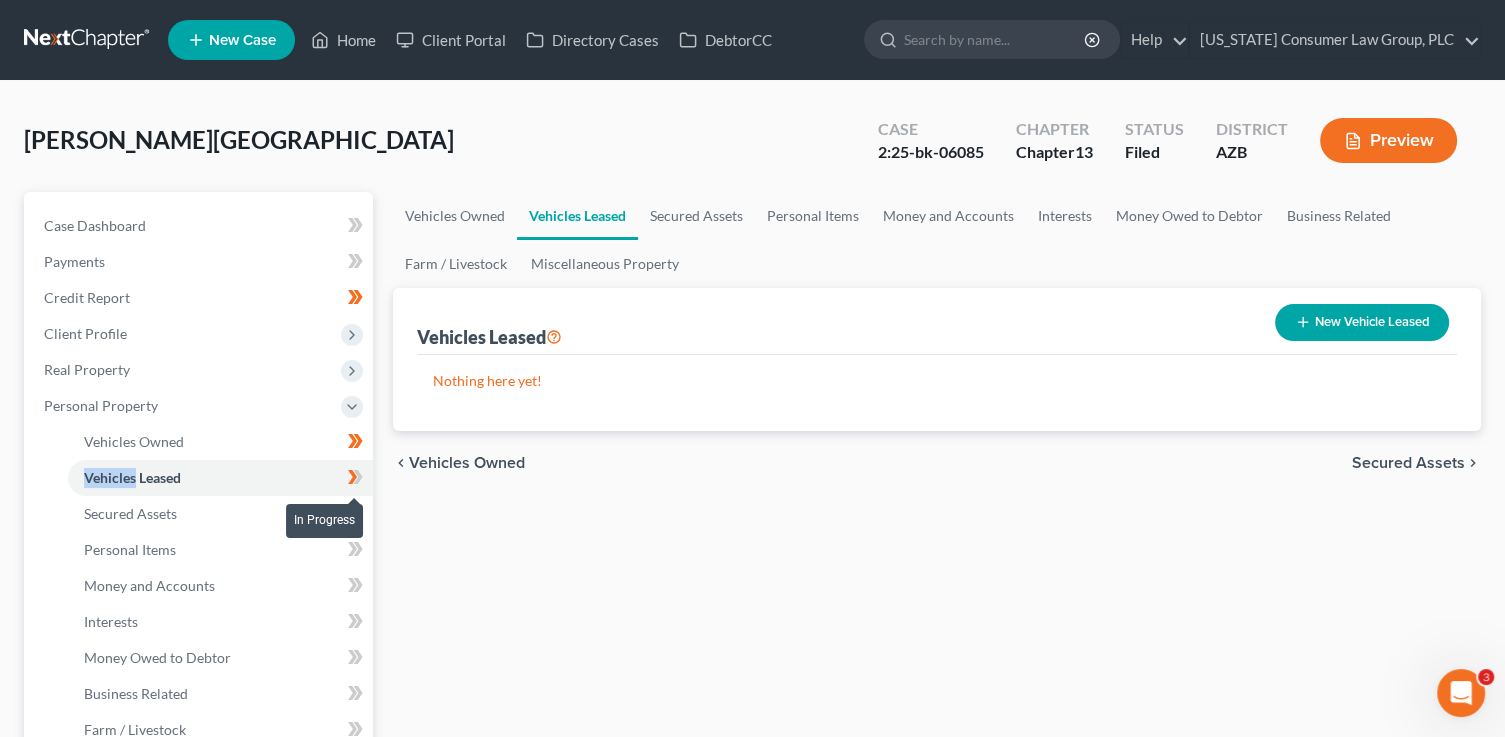 click 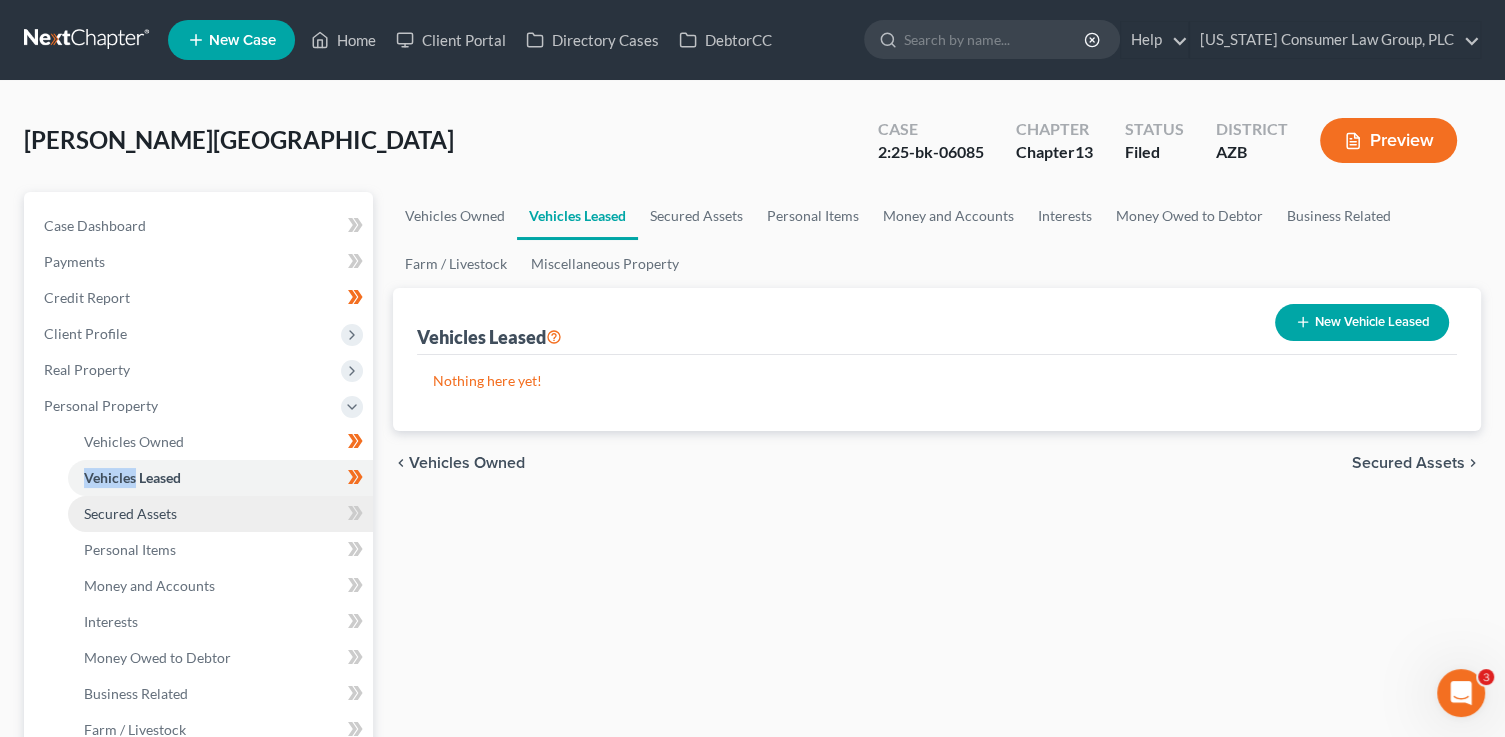 click on "Secured Assets" at bounding box center [220, 514] 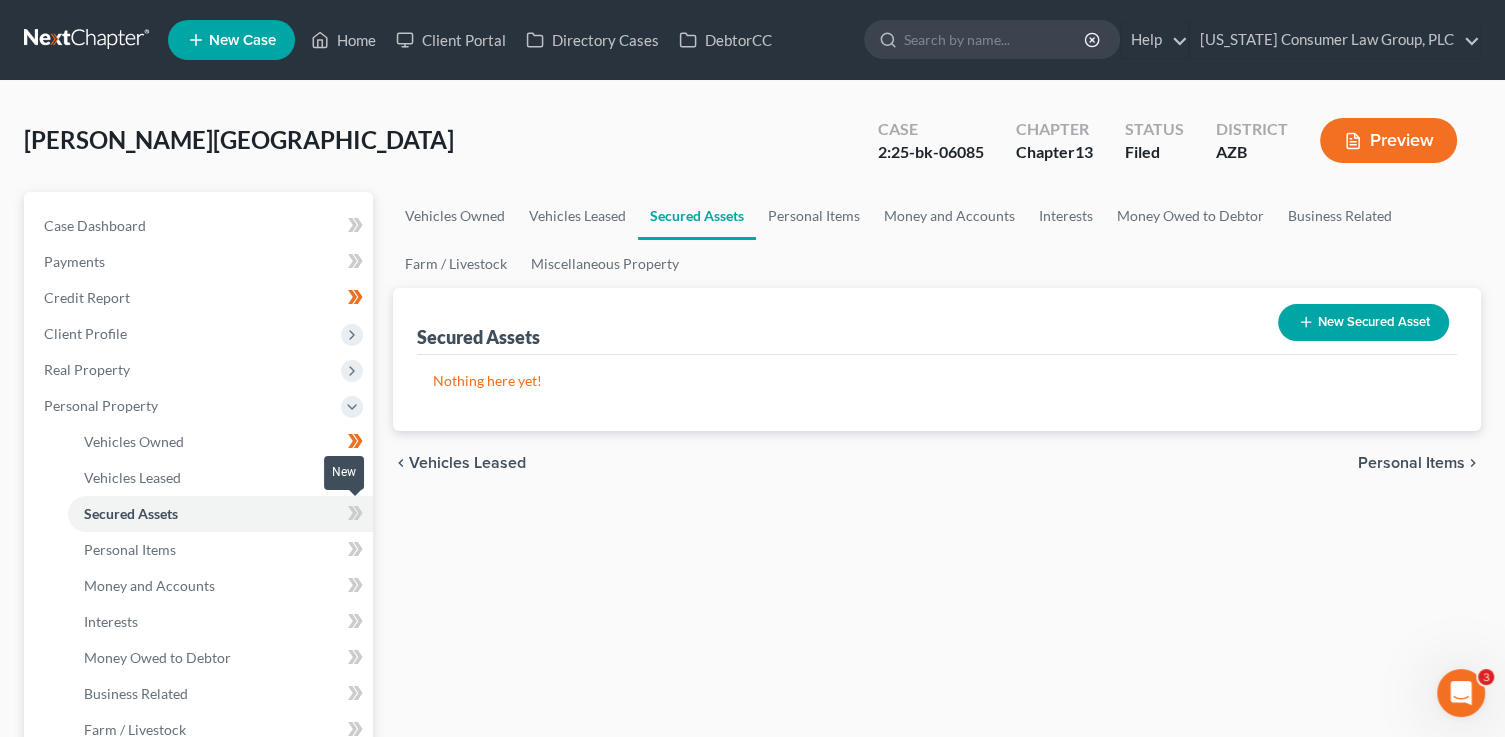 click 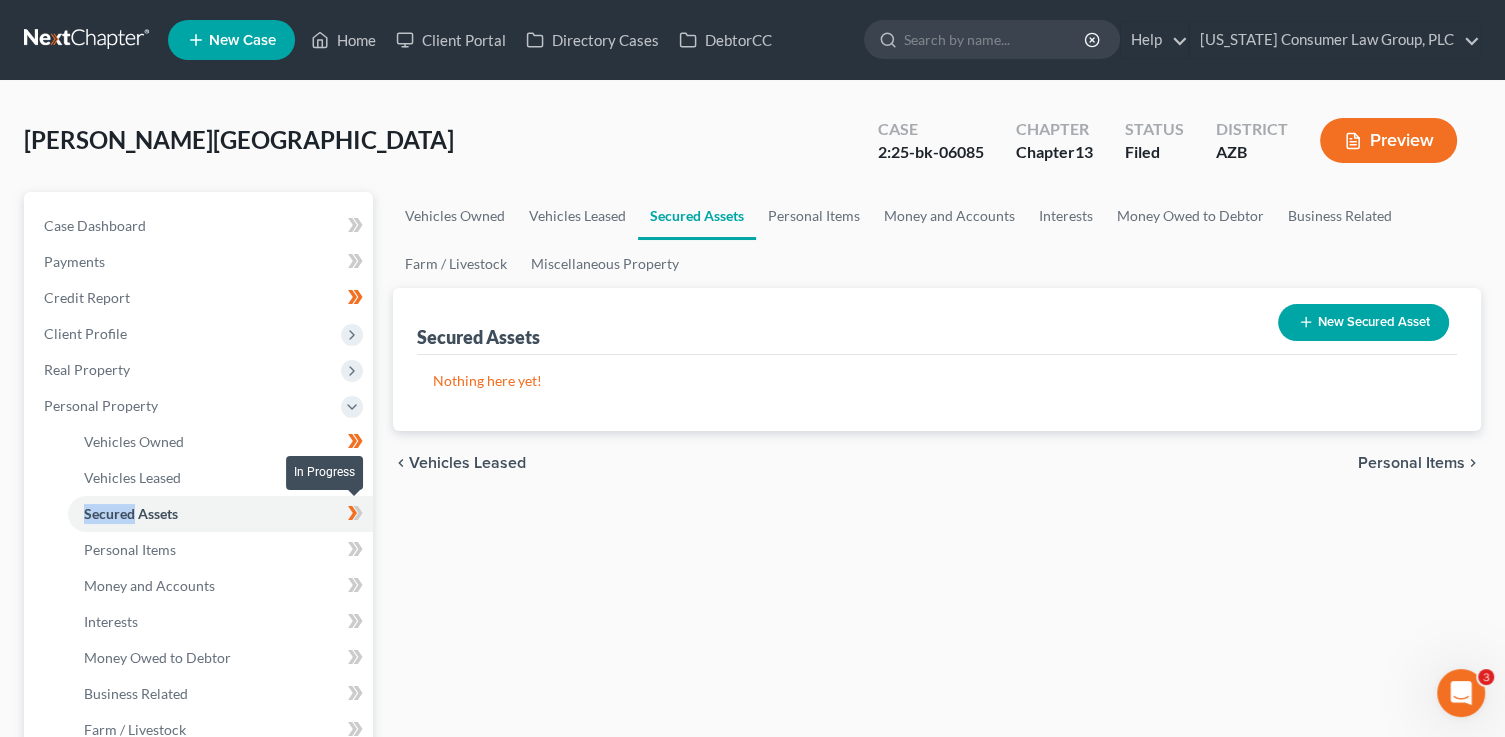click 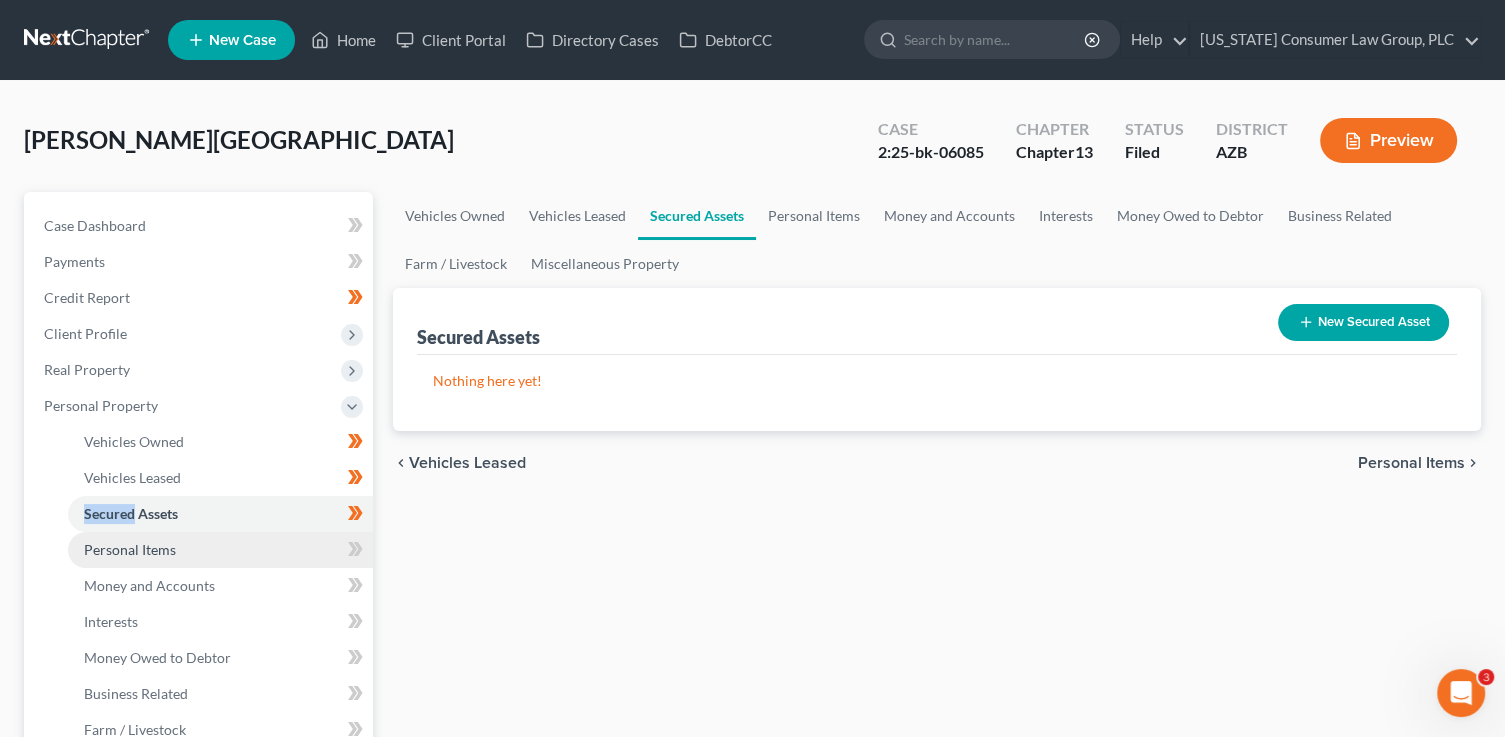 click on "Personal Items" at bounding box center (220, 550) 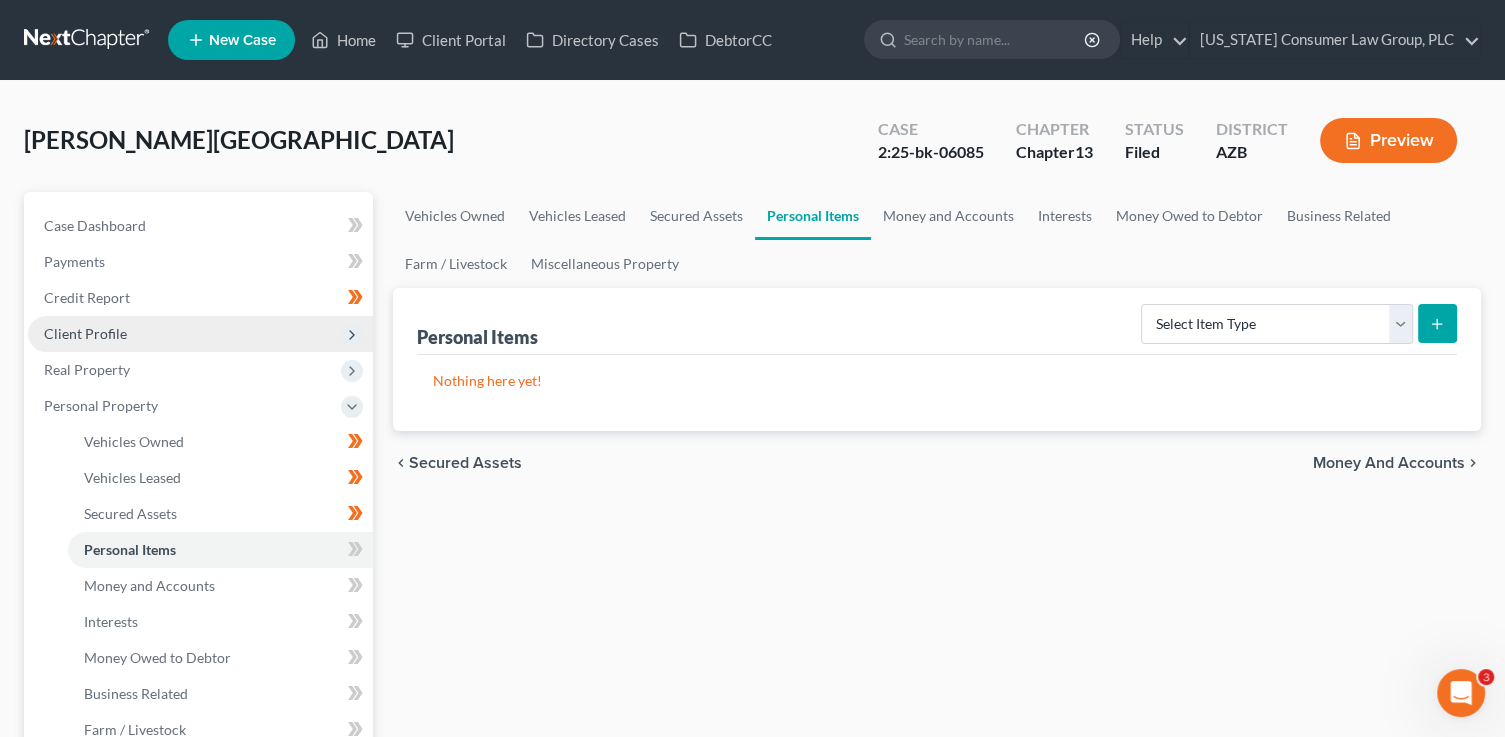 click on "Client Profile" at bounding box center (85, 333) 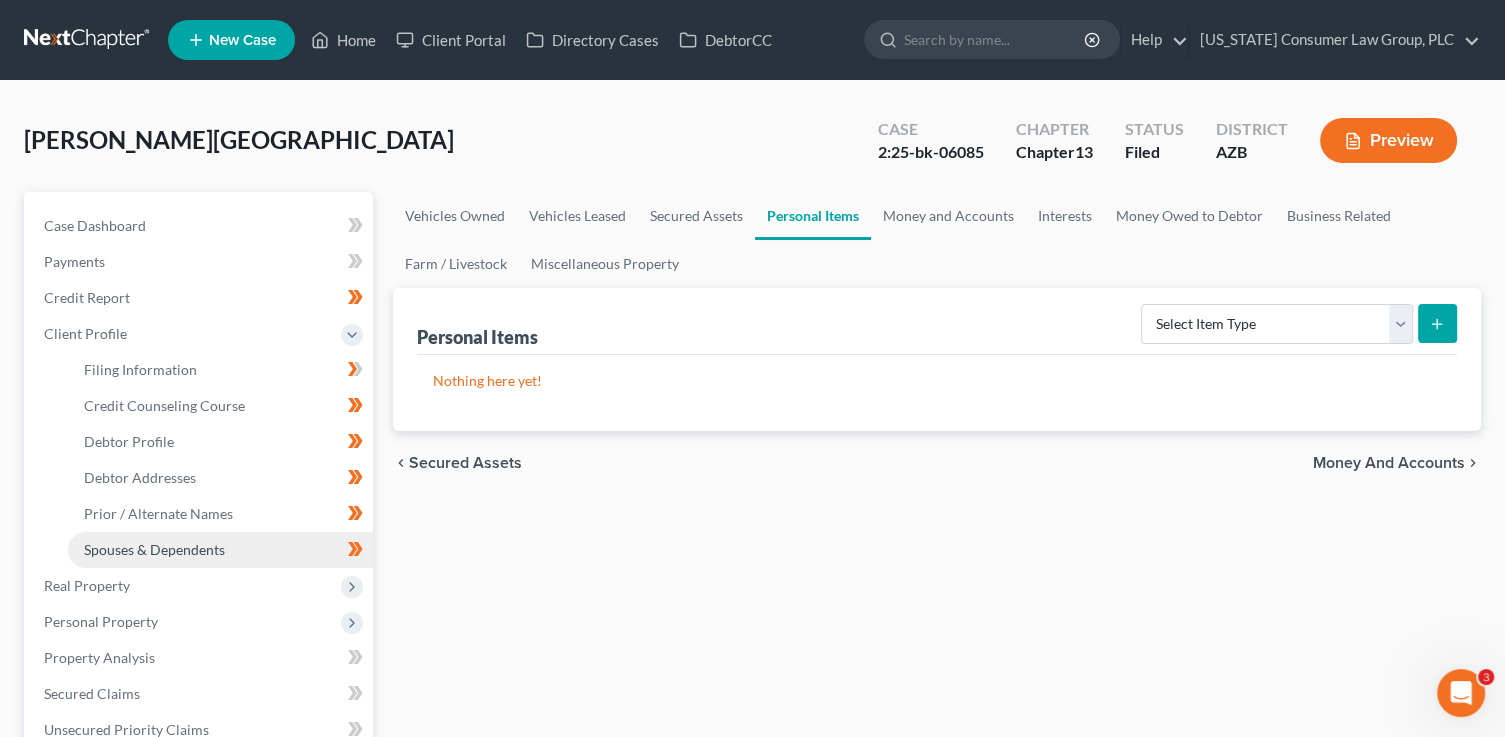 drag, startPoint x: 151, startPoint y: 550, endPoint x: 212, endPoint y: 539, distance: 61.983868 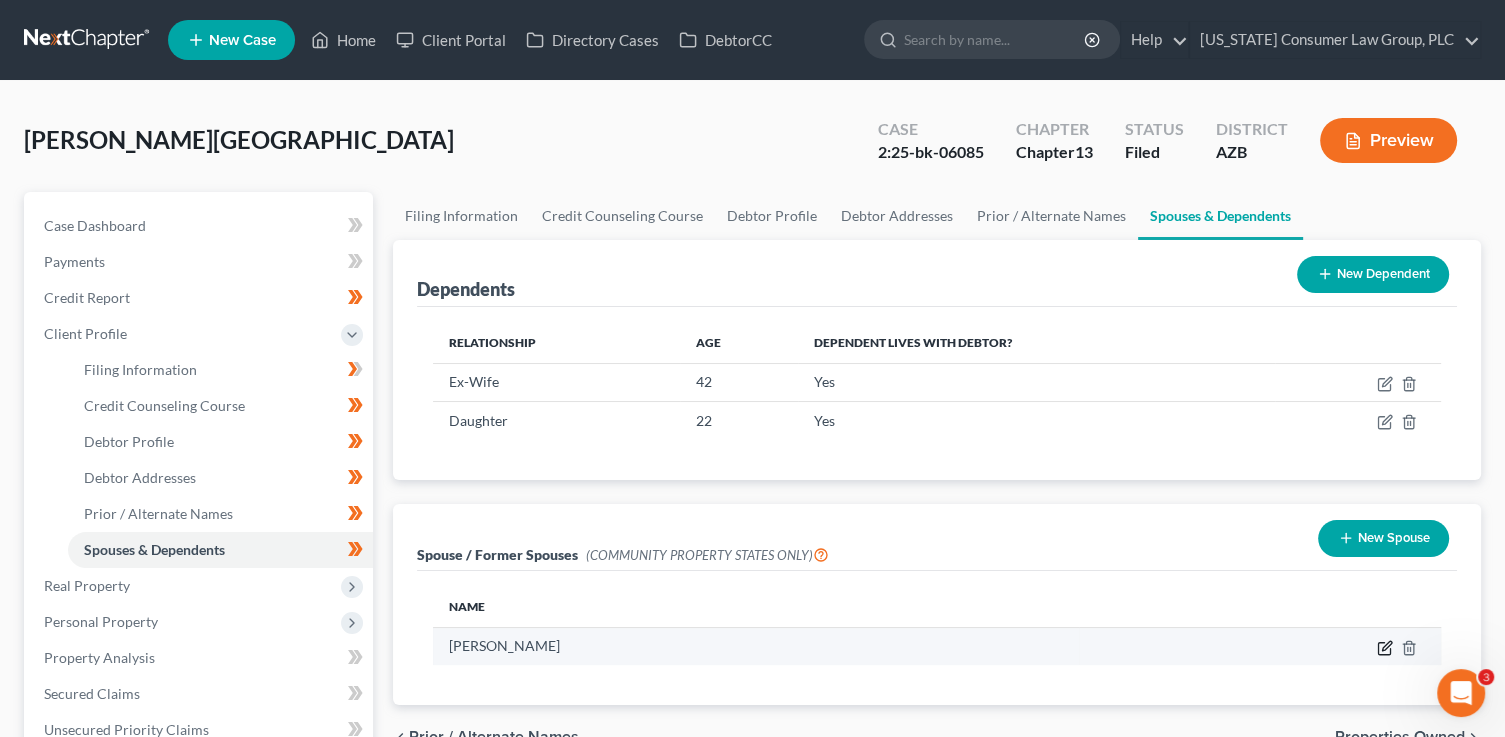click 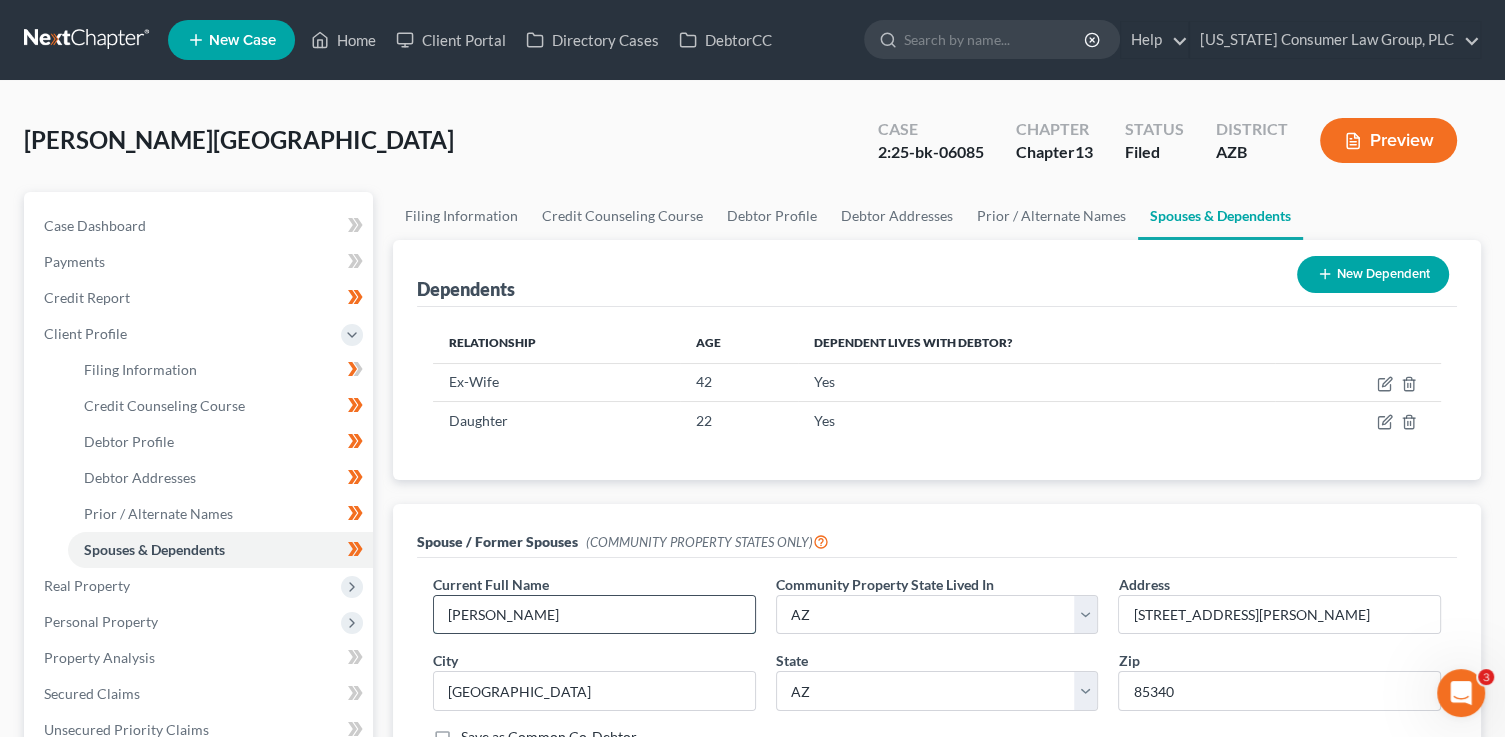 drag, startPoint x: 588, startPoint y: 620, endPoint x: 590, endPoint y: 610, distance: 10.198039 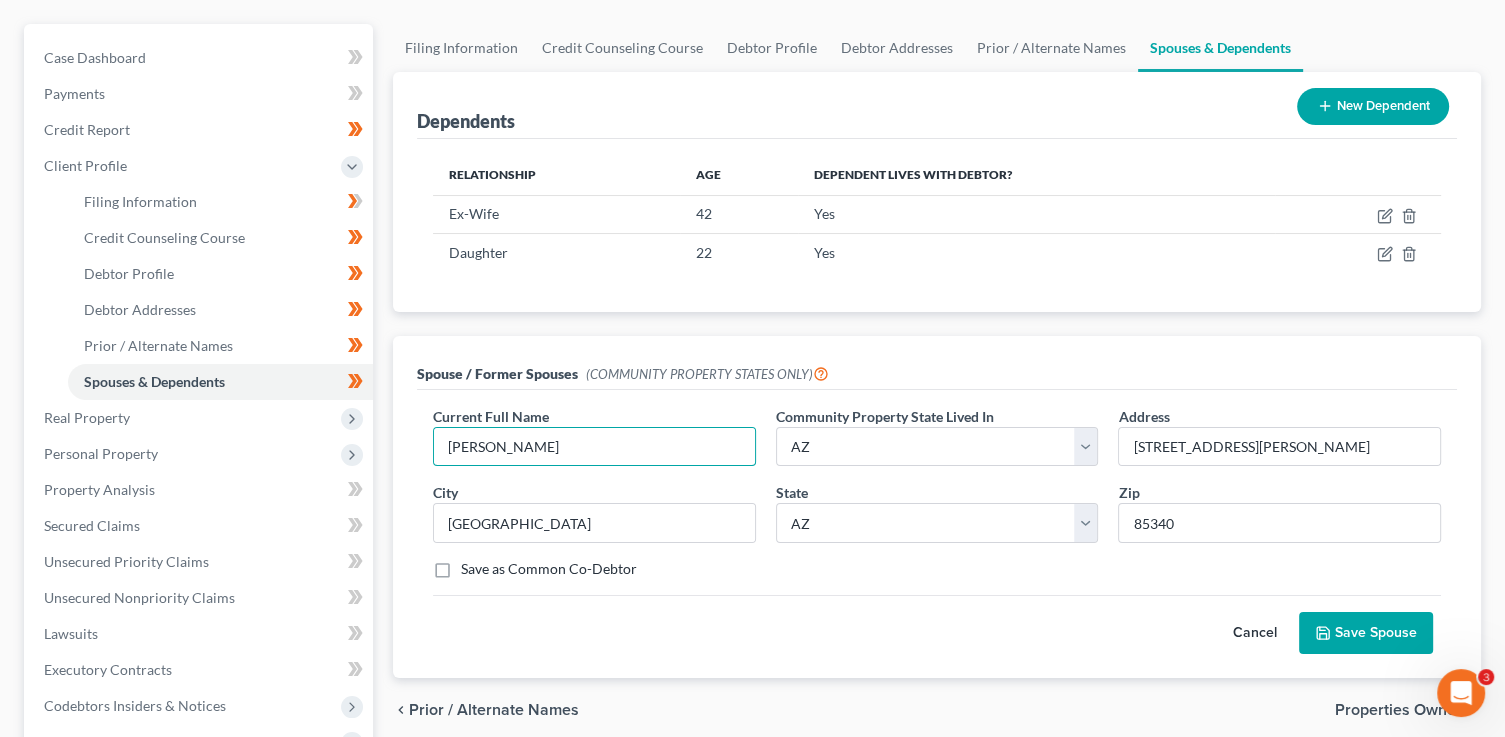 scroll, scrollTop: 514, scrollLeft: 0, axis: vertical 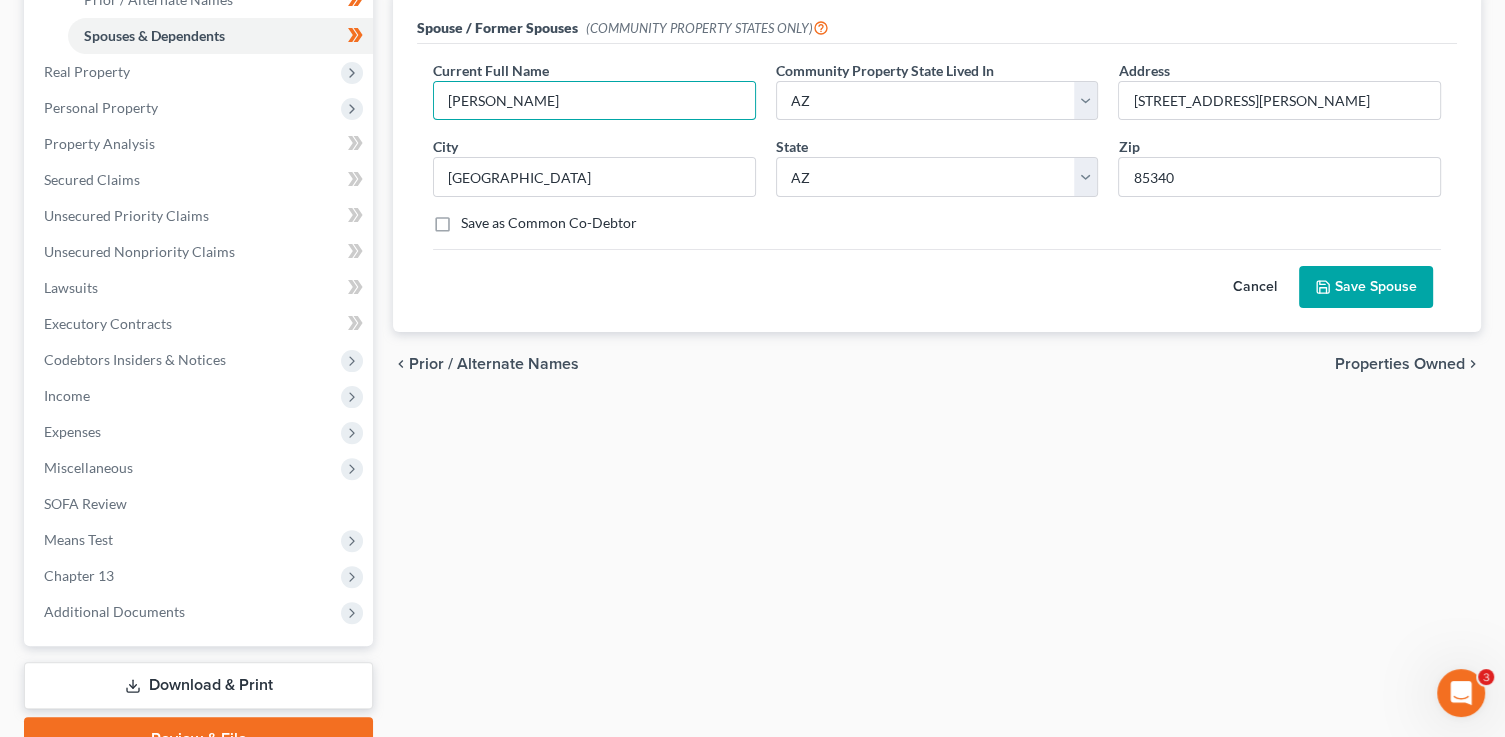 type on "Mary Ann Ruiz" 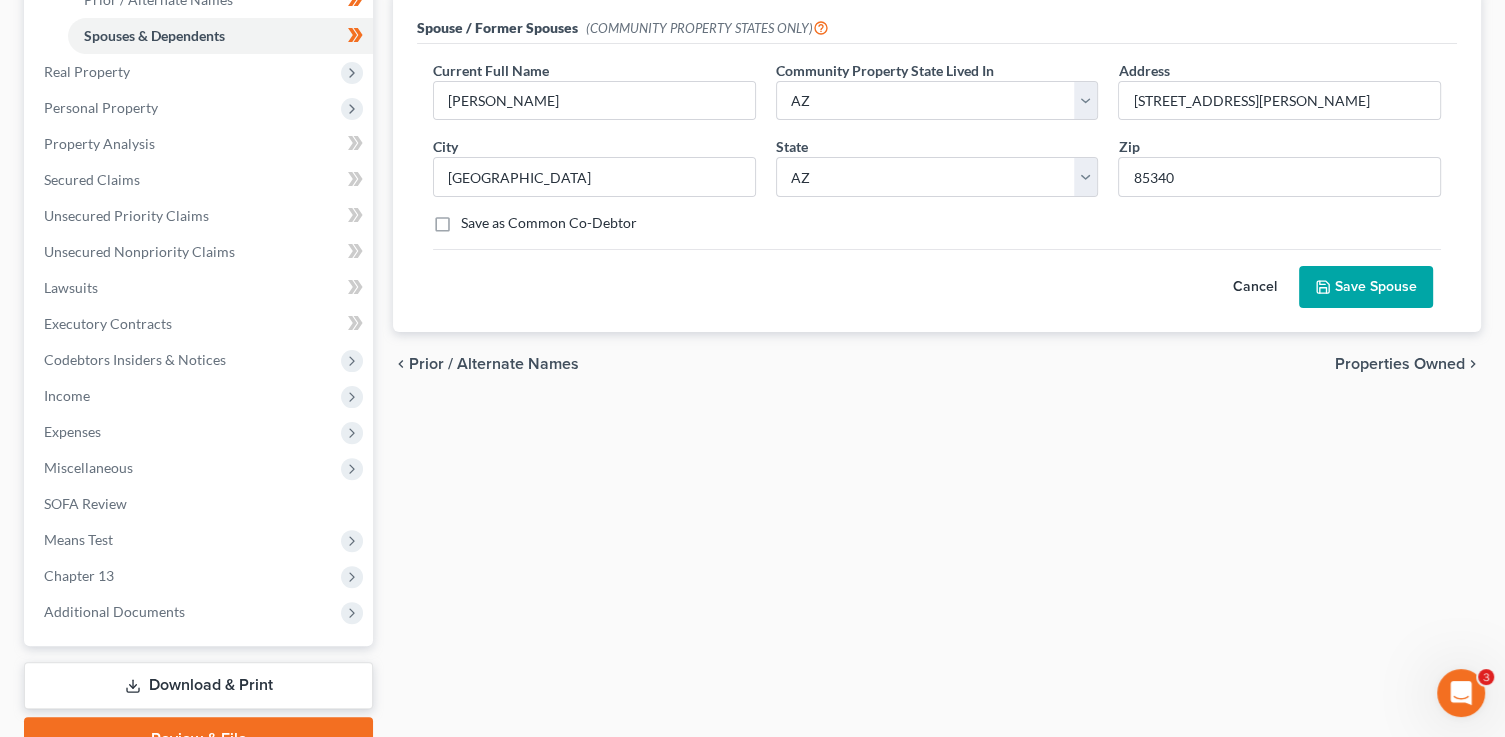 click on "Save Spouse" at bounding box center (1366, 287) 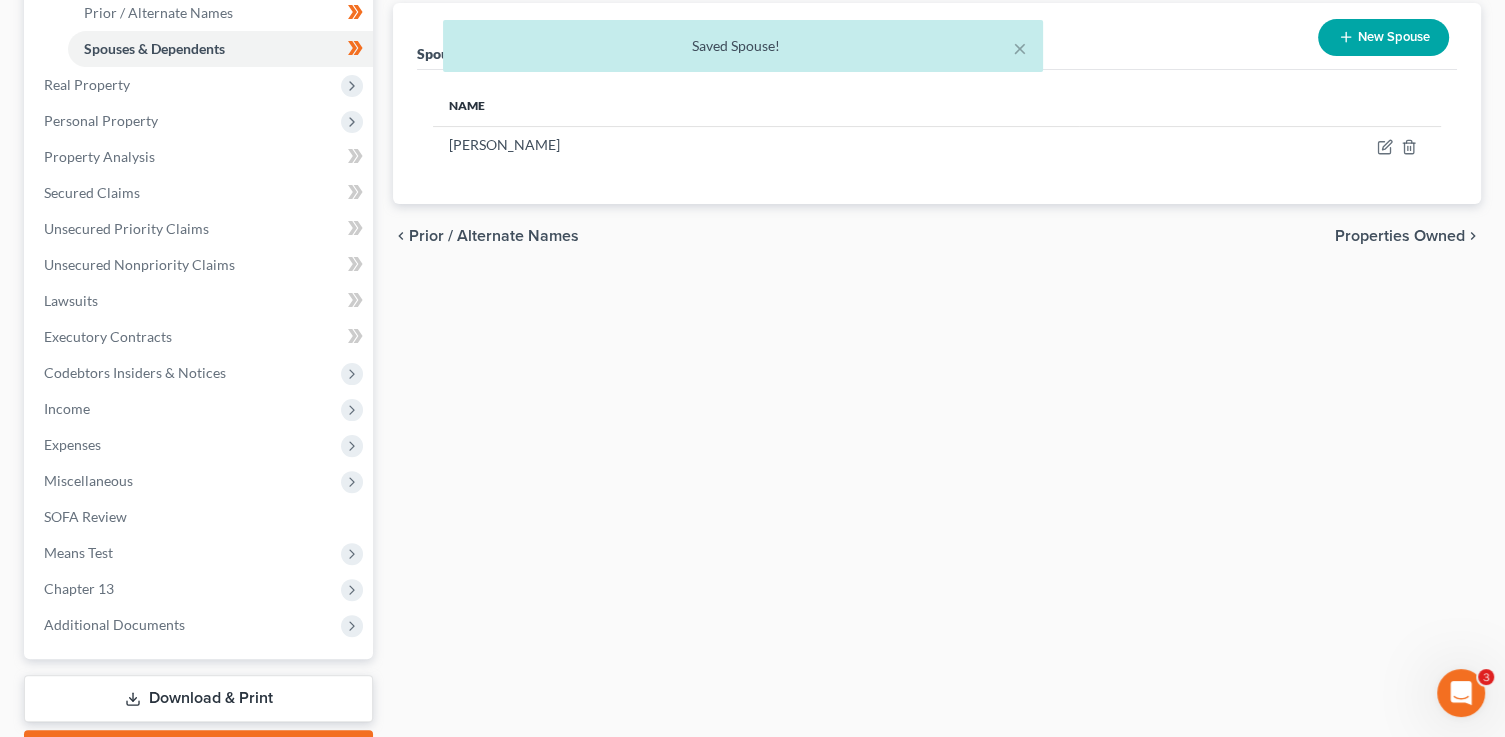 scroll, scrollTop: 297, scrollLeft: 0, axis: vertical 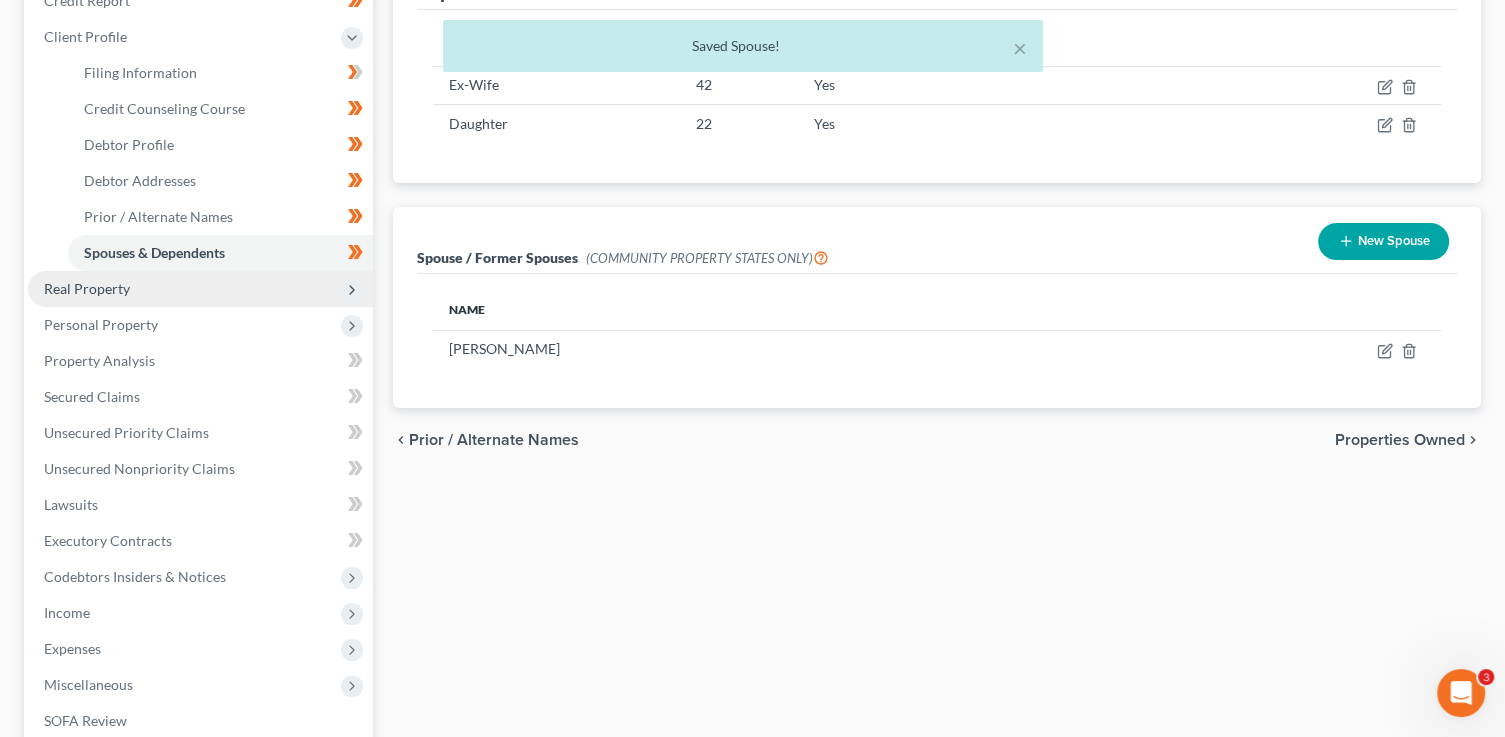 click on "Real Property" at bounding box center [200, 289] 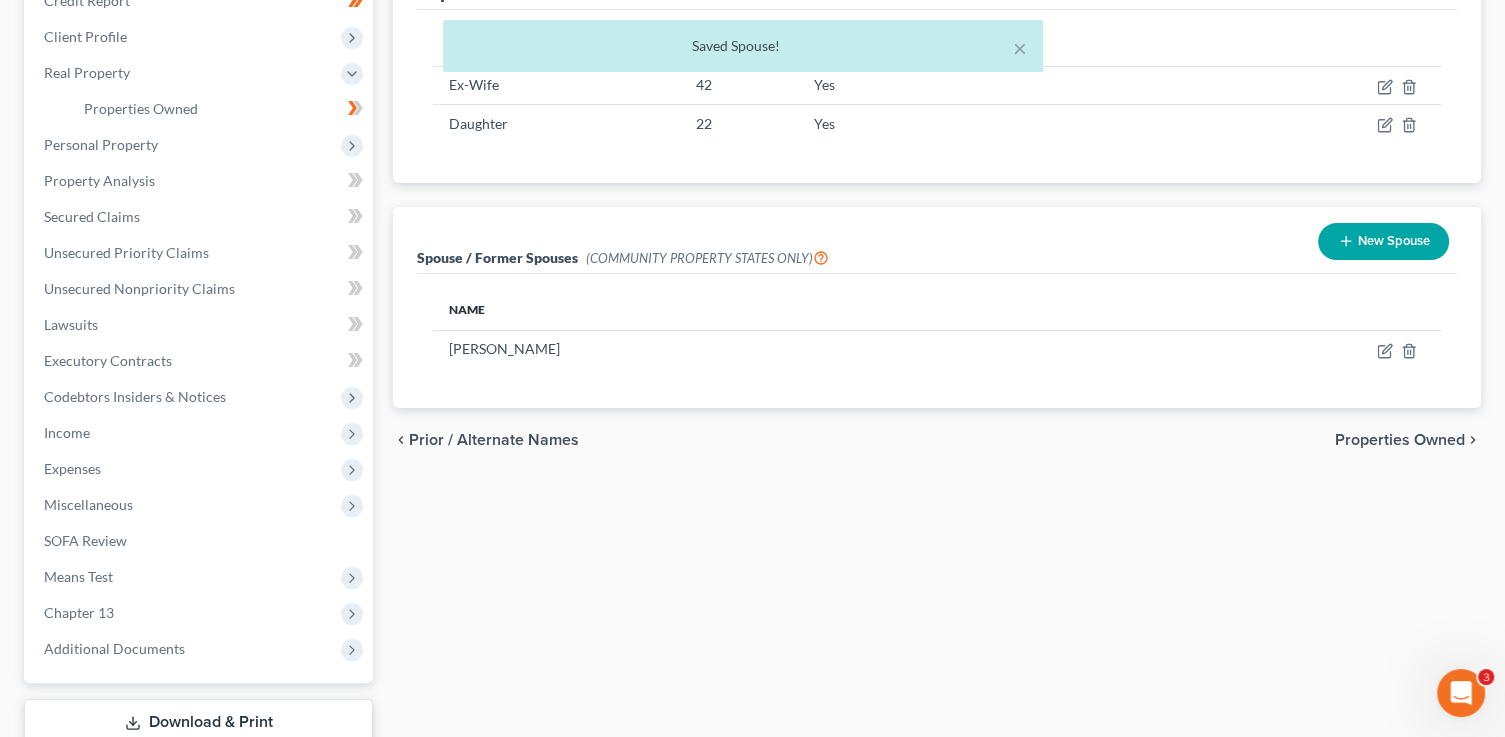 click on "In Progress" at bounding box center (324, 93) 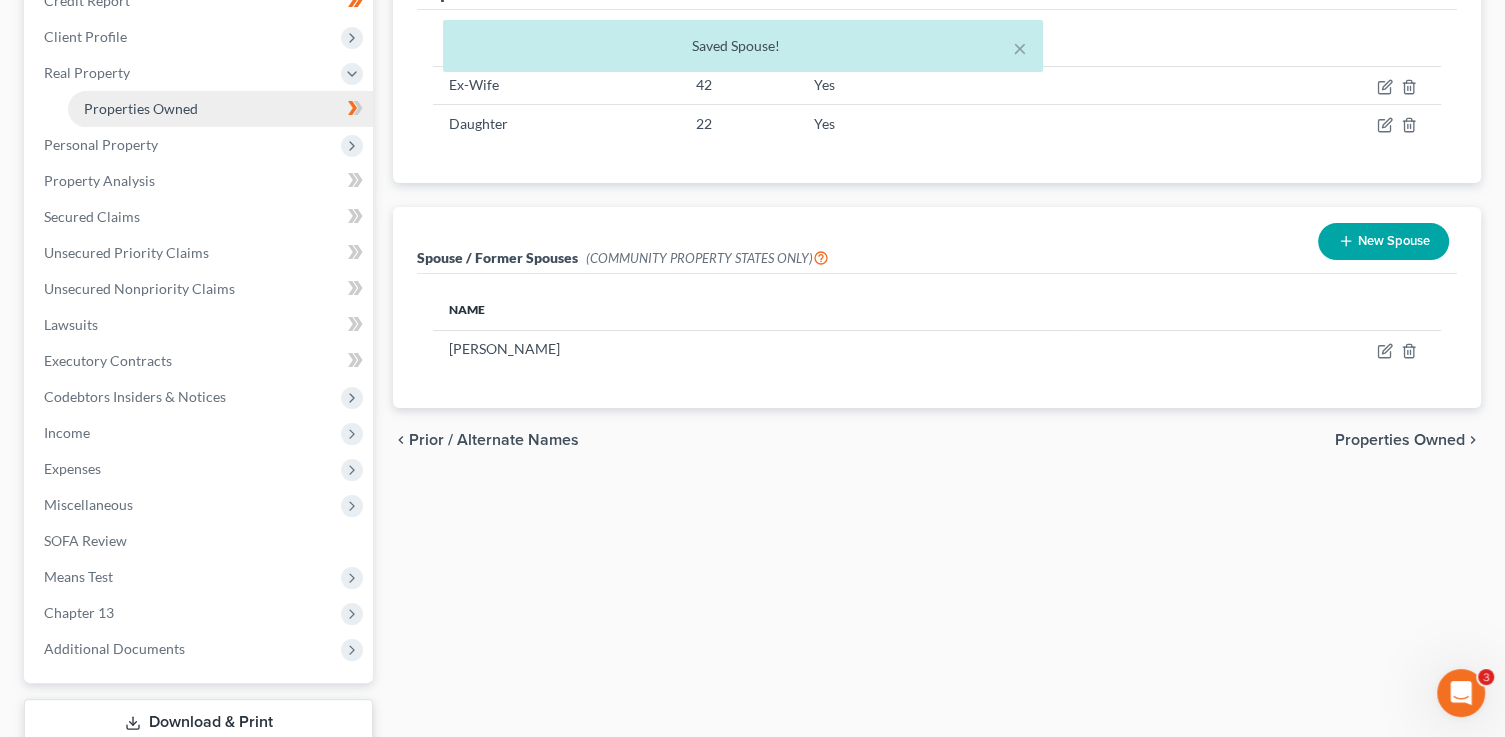 click on "Properties Owned" at bounding box center [220, 109] 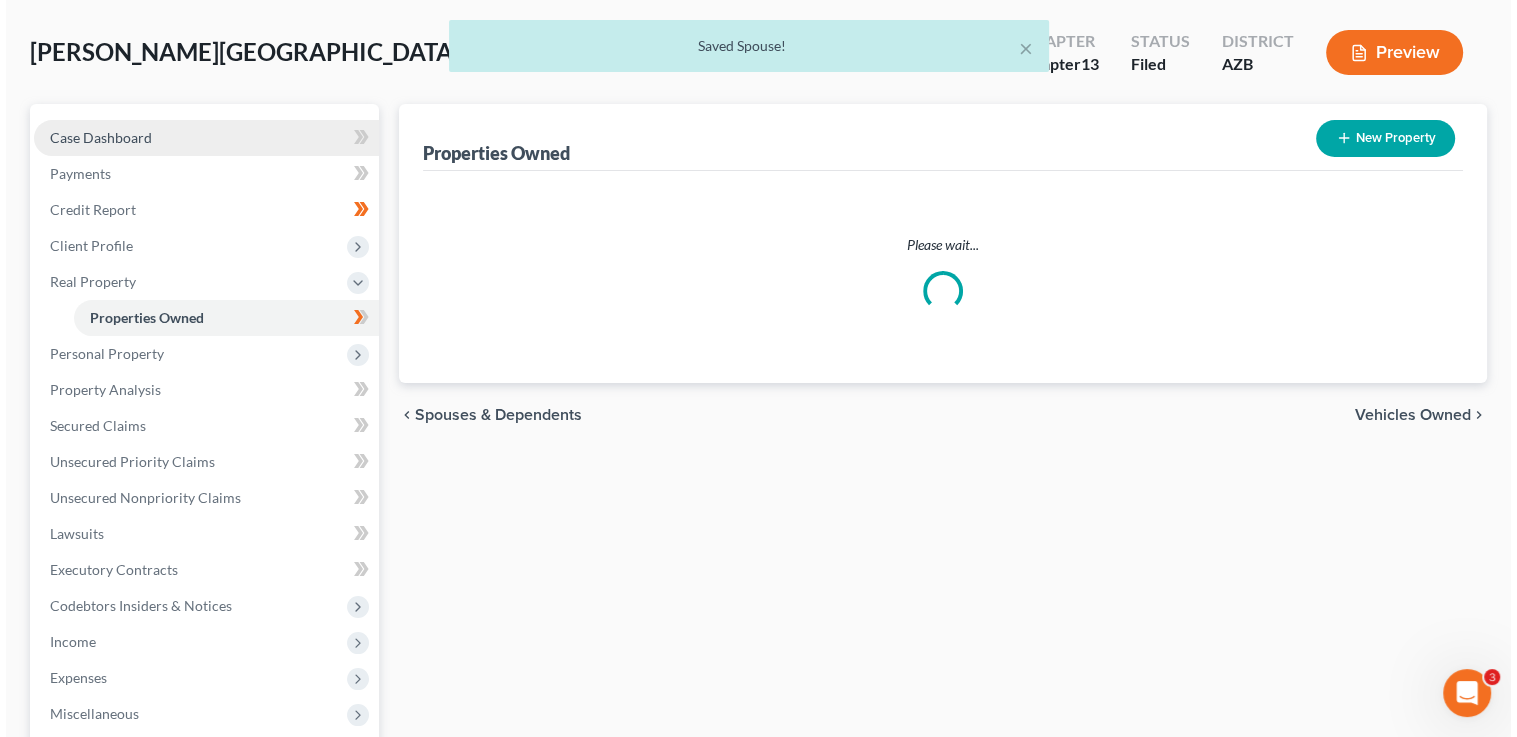 scroll, scrollTop: 0, scrollLeft: 0, axis: both 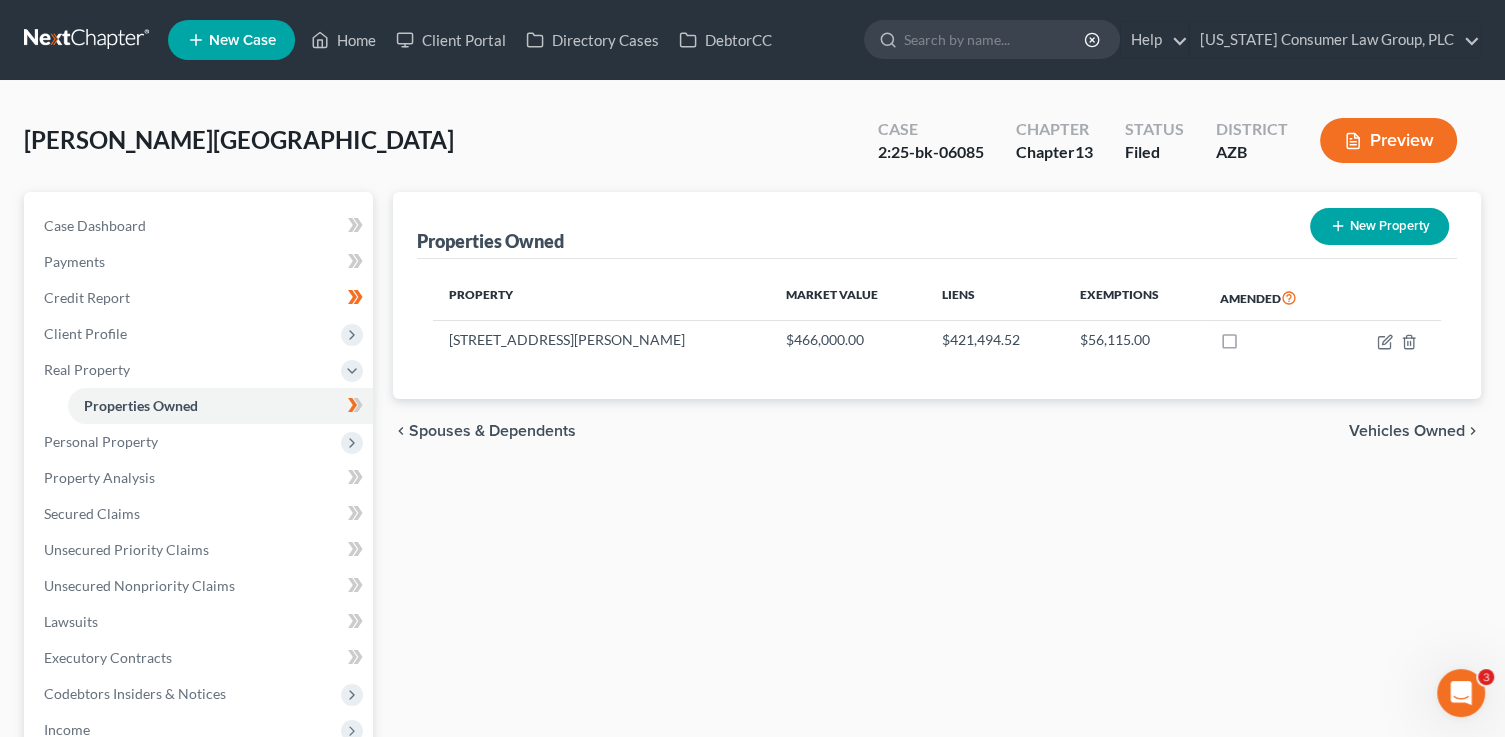 click on "In Progress" at bounding box center (324, 390) 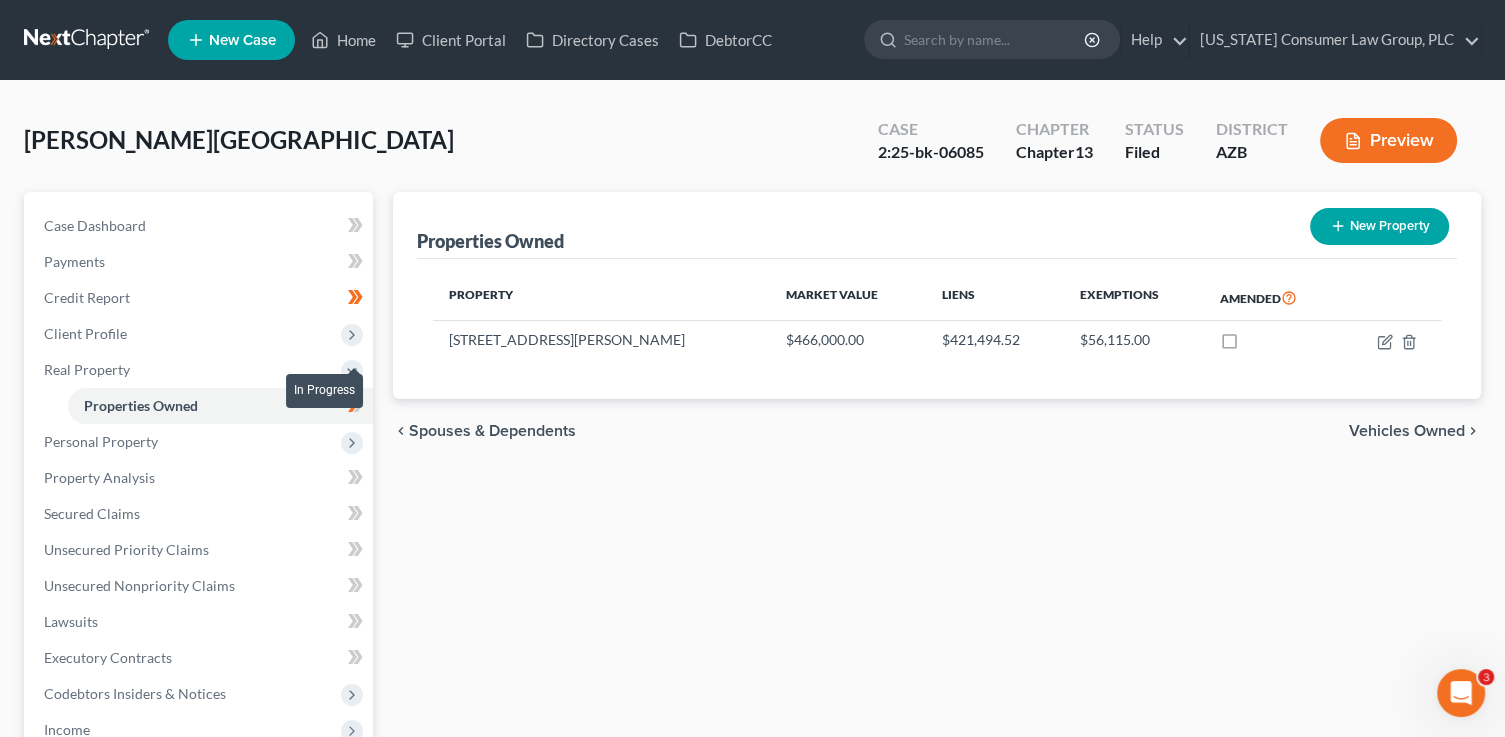 click 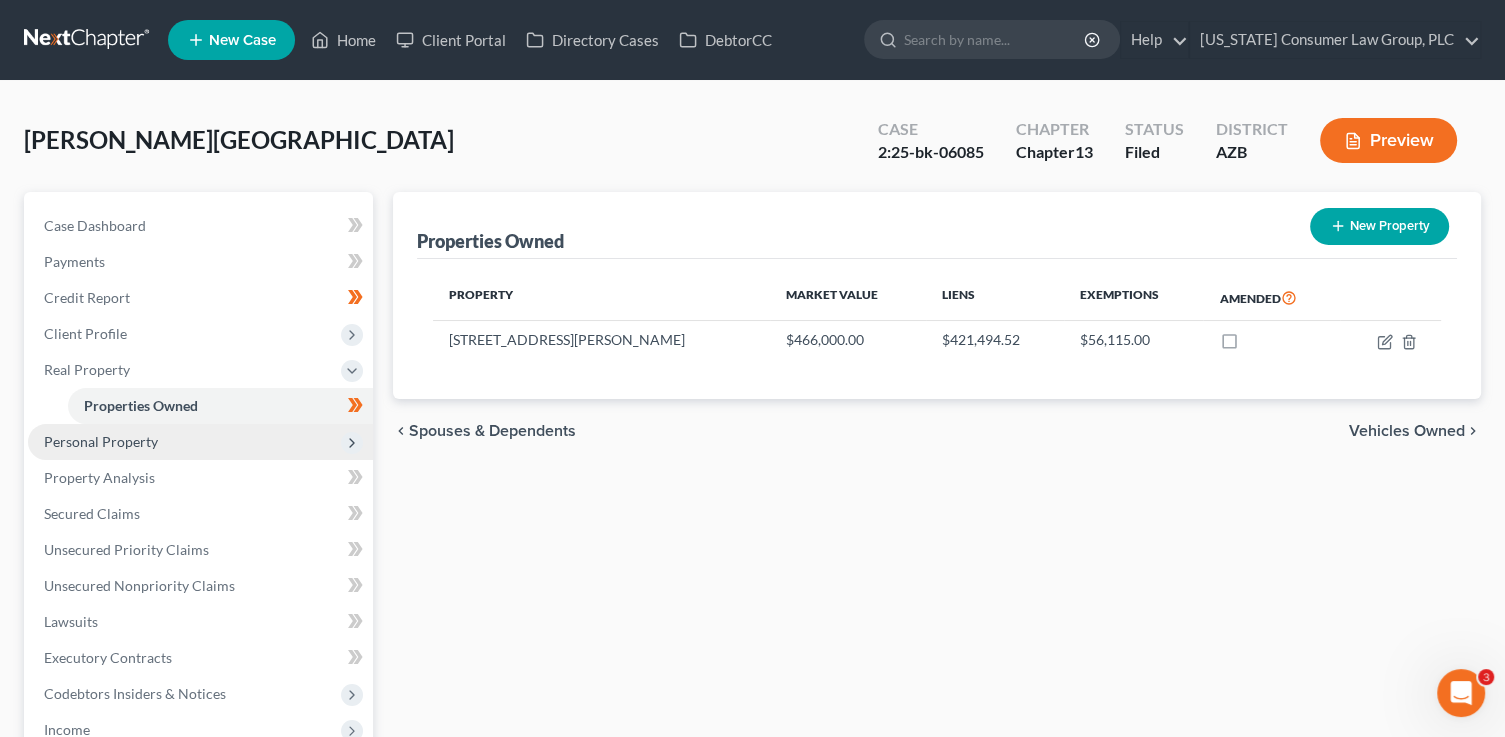 click on "Personal Property" at bounding box center [200, 442] 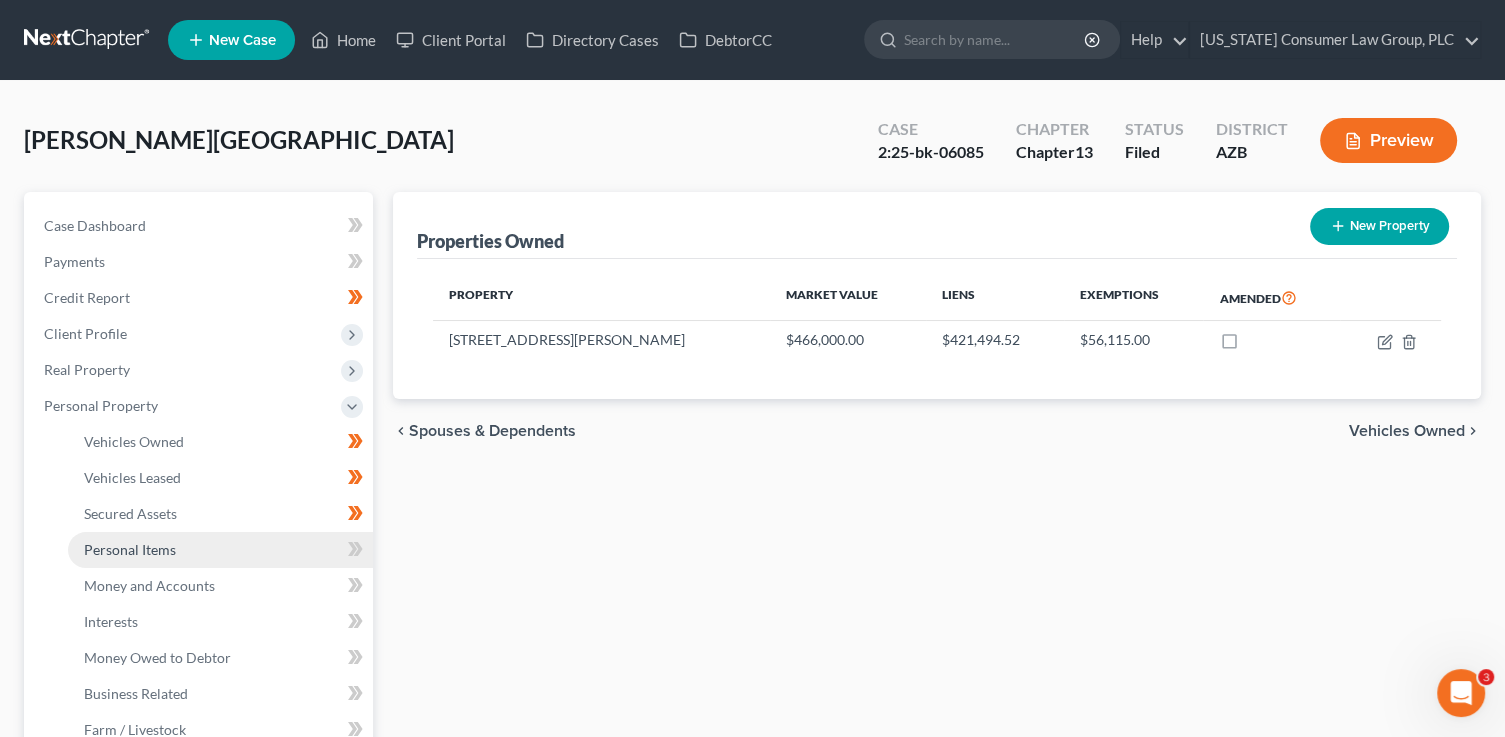 click on "Personal Items" at bounding box center (220, 550) 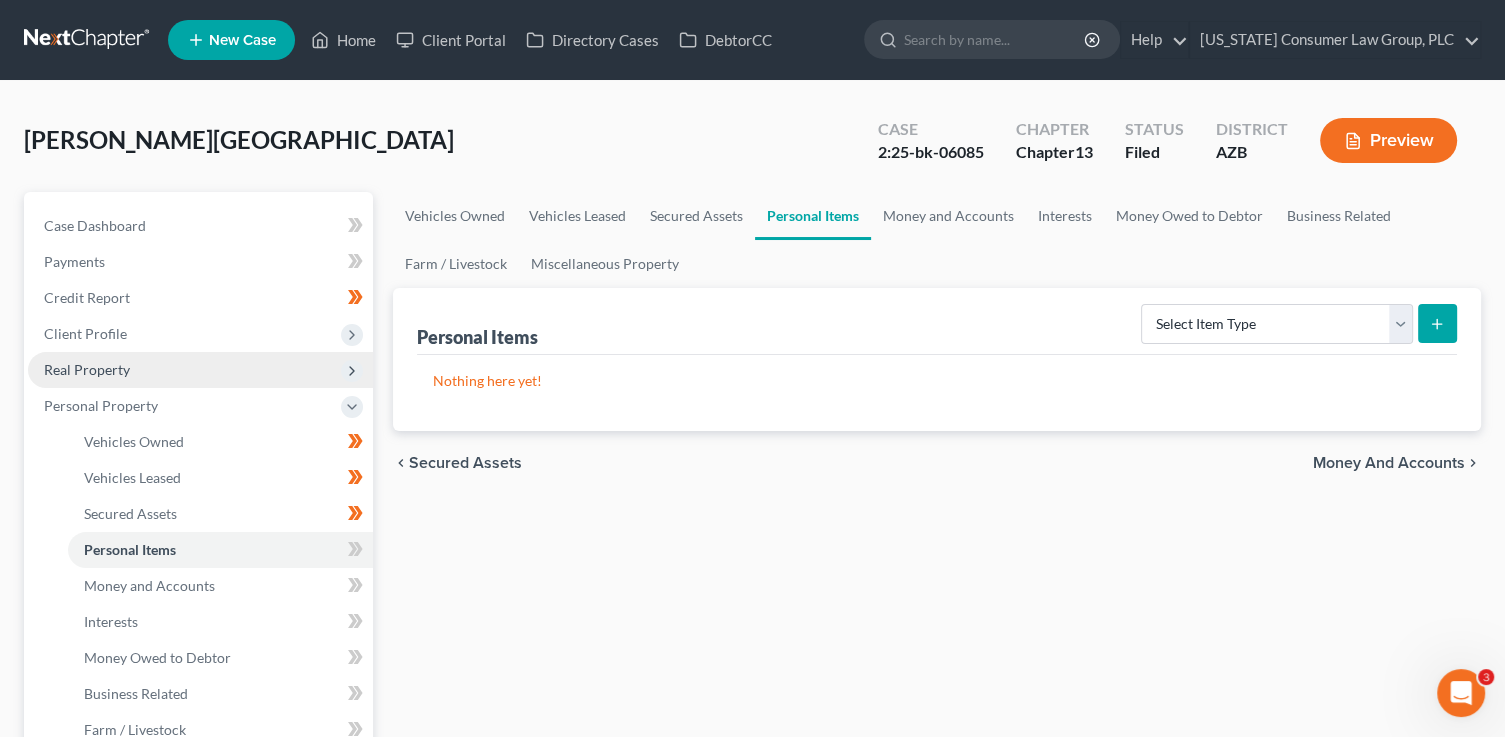 click on "Real Property" at bounding box center [87, 369] 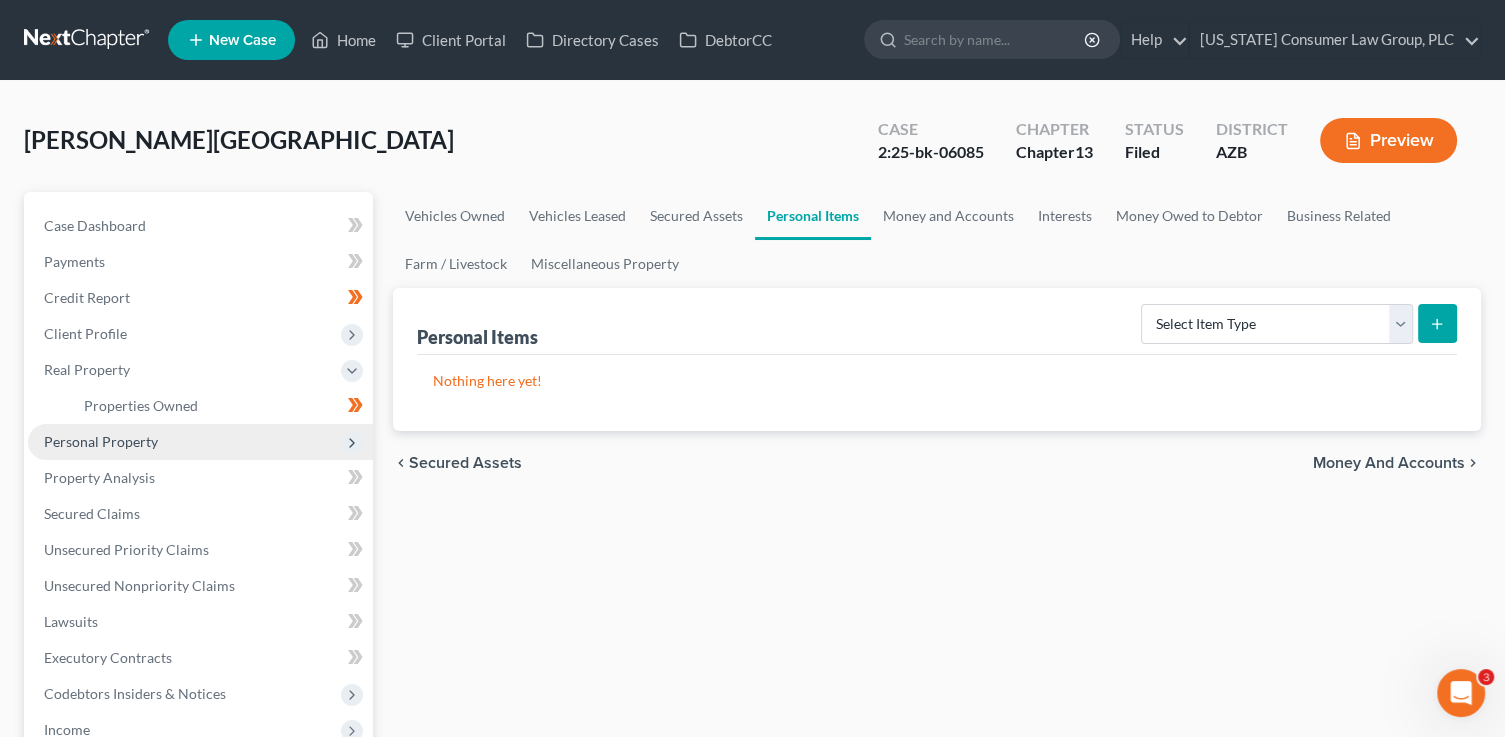 click on "Personal Property" at bounding box center [101, 441] 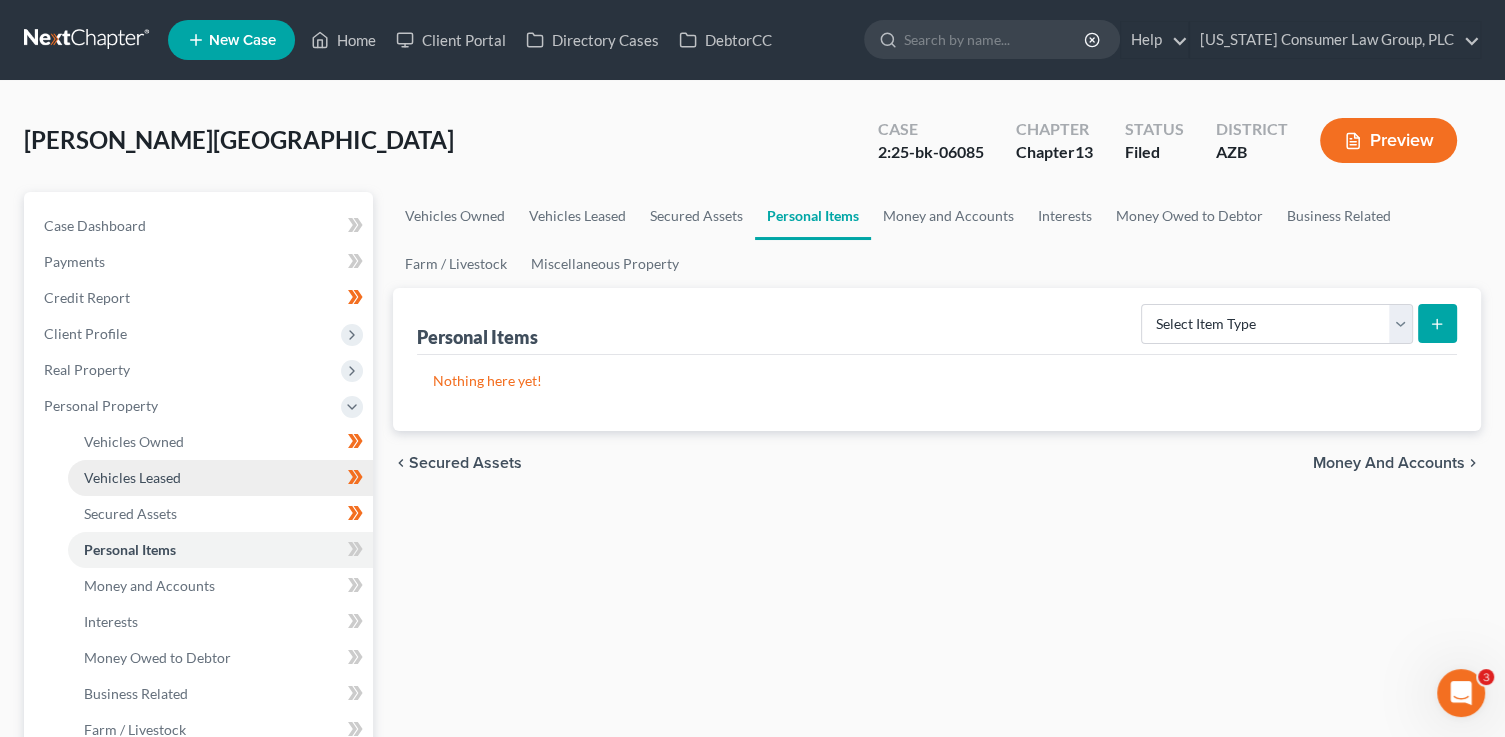 click on "Vehicles Leased" at bounding box center [220, 478] 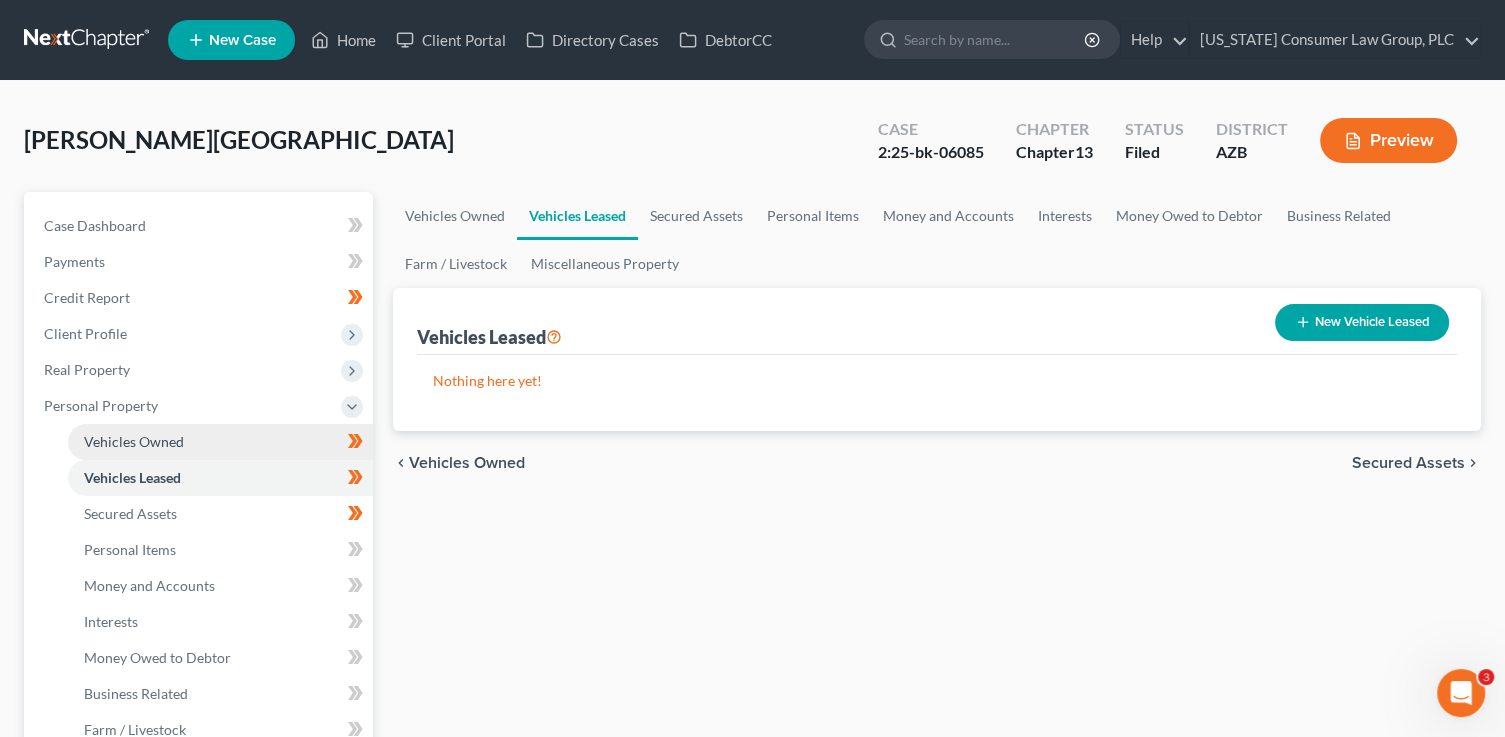 click on "Vehicles Owned" at bounding box center [220, 442] 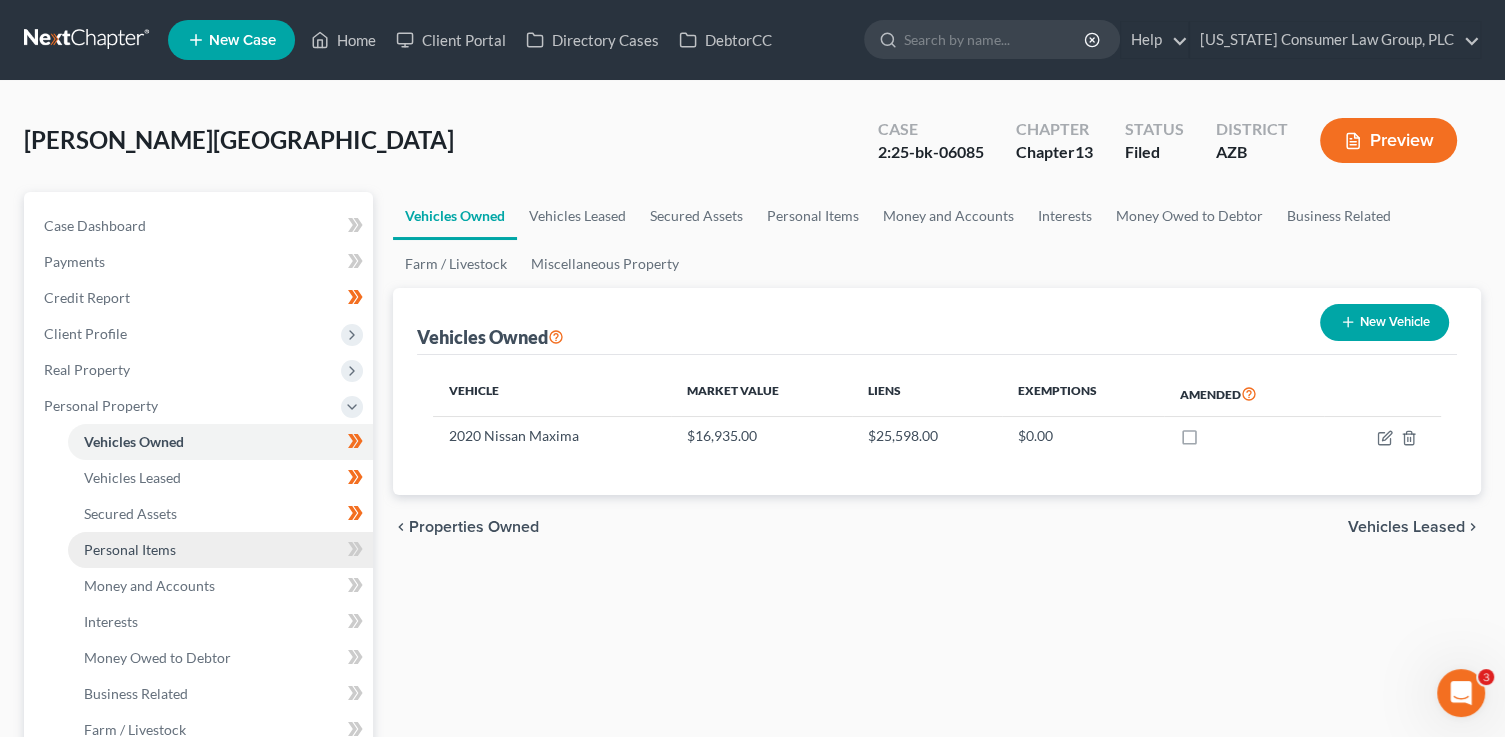 click on "Personal Items" at bounding box center (220, 550) 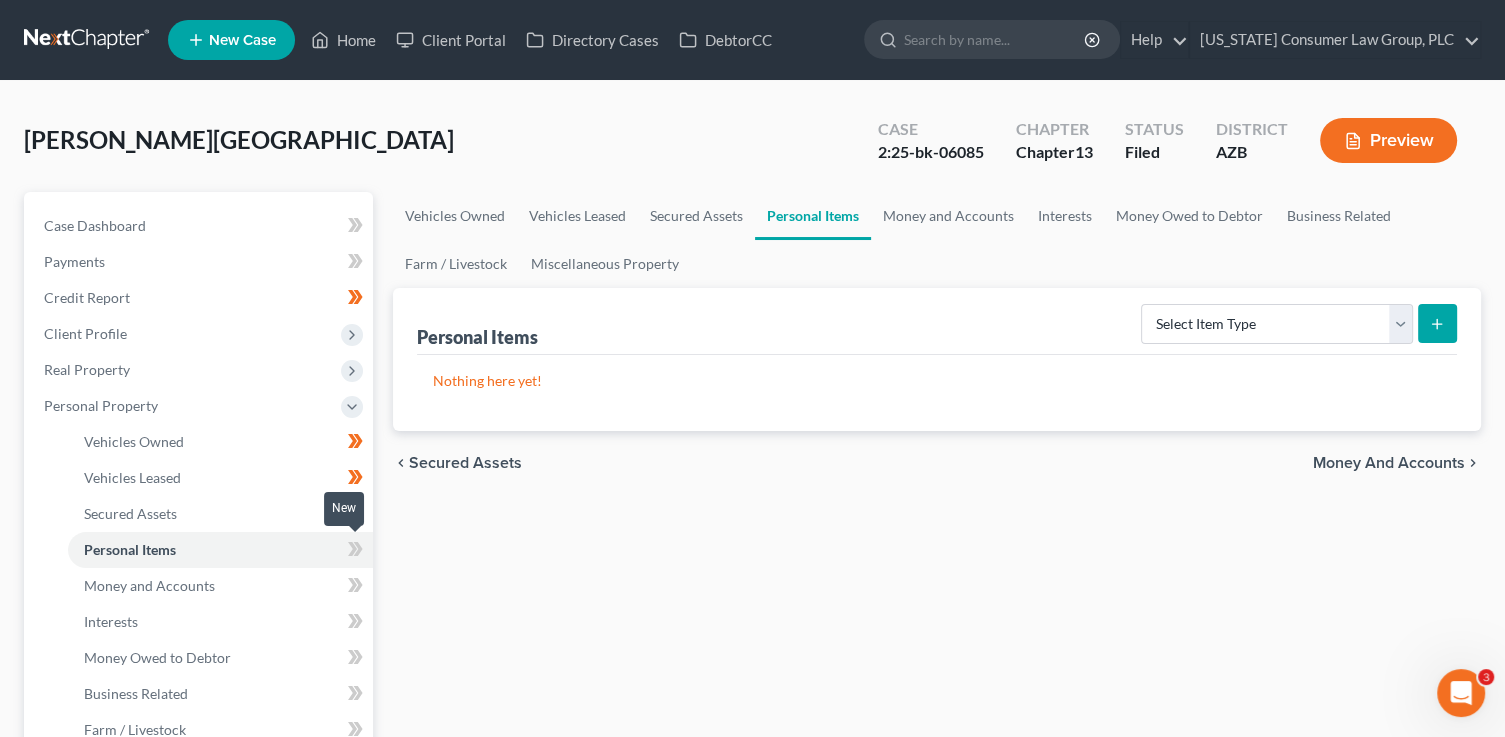 click 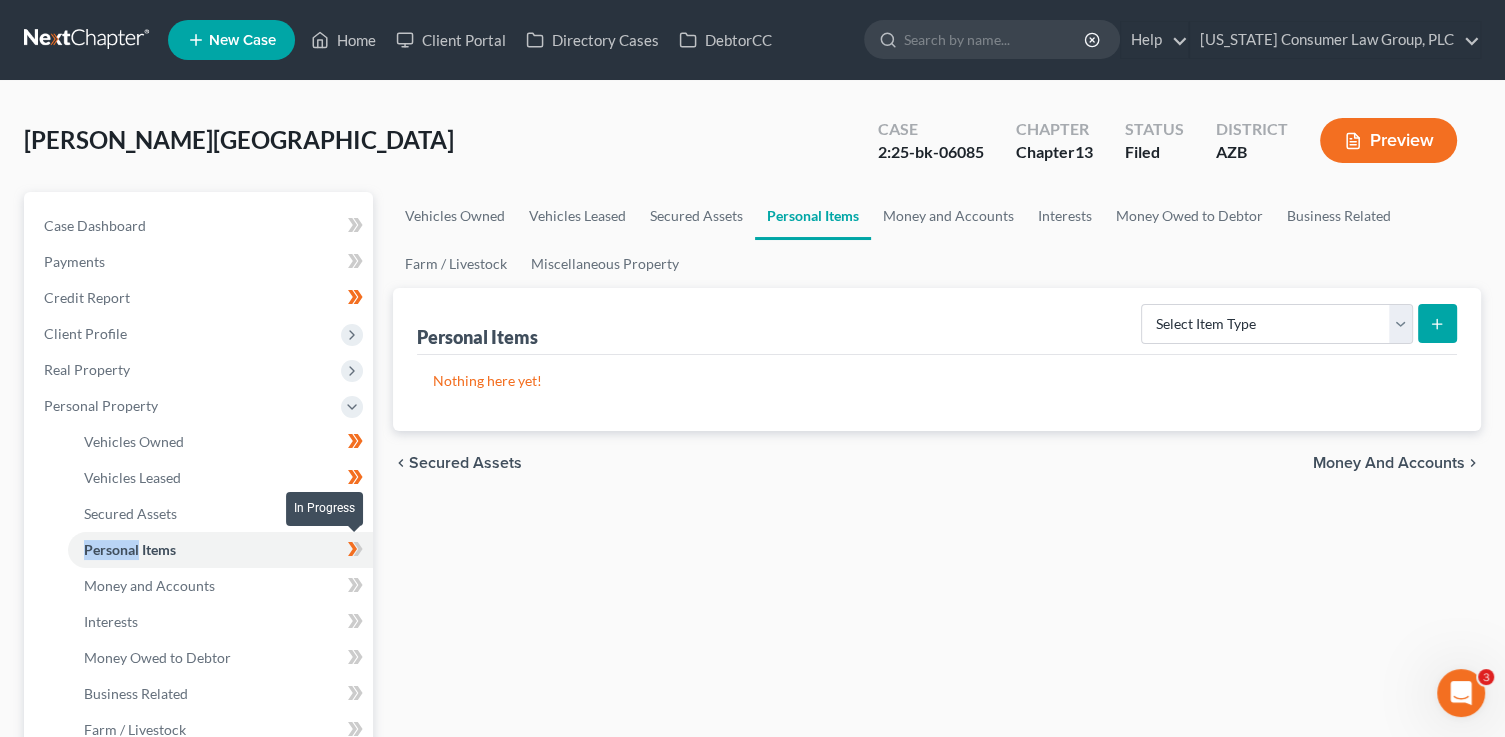 click 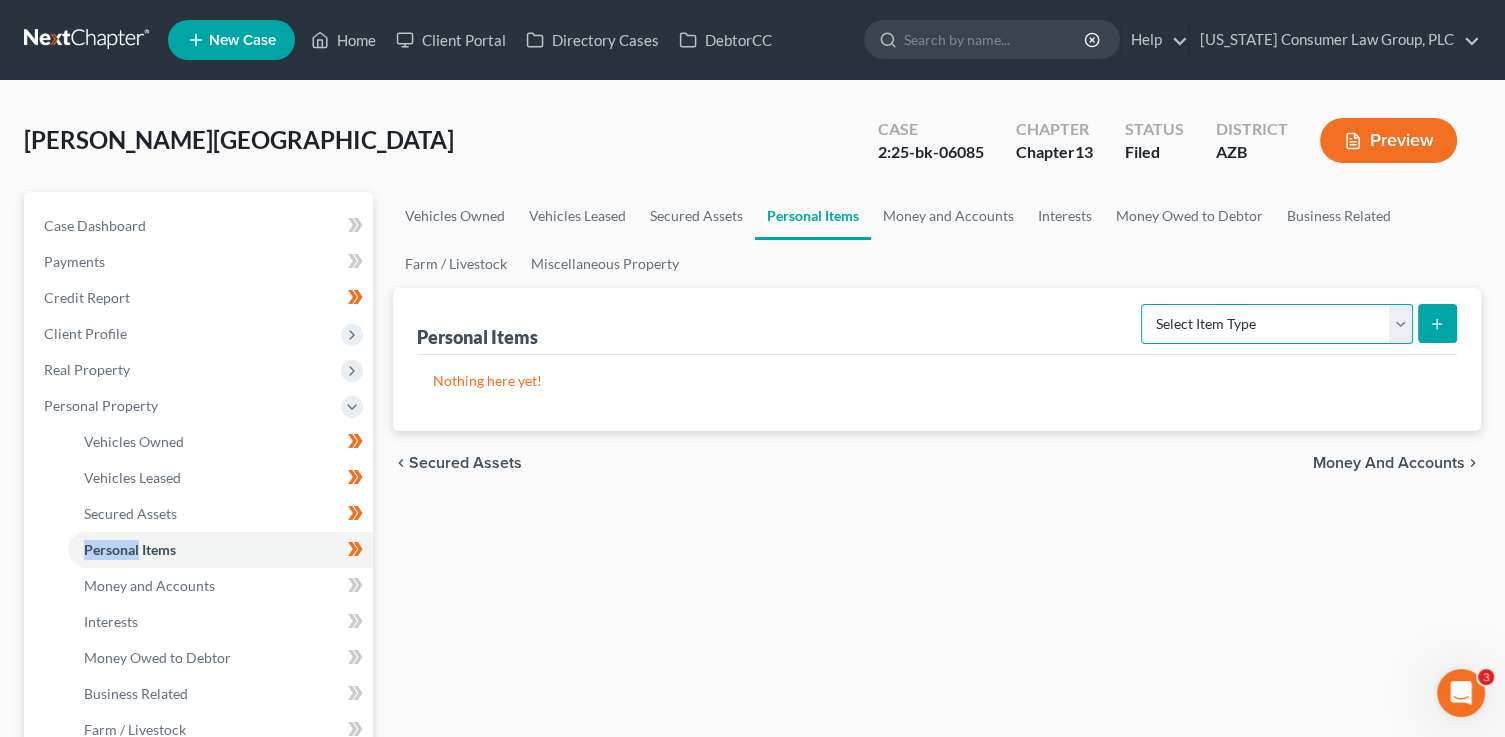 click on "Select Item Type Clothing (A/B: 11) Collectibles Of Value (A/B: 8) Electronics (A/B: 7) Firearms (A/B: 10) Household Goods (A/B: 6) Jewelry (A/B: 12) Other (A/B: 14) Pet(s) (A/B: 13) Sports & Hobby Equipment (A/B: 9)" at bounding box center [1277, 324] 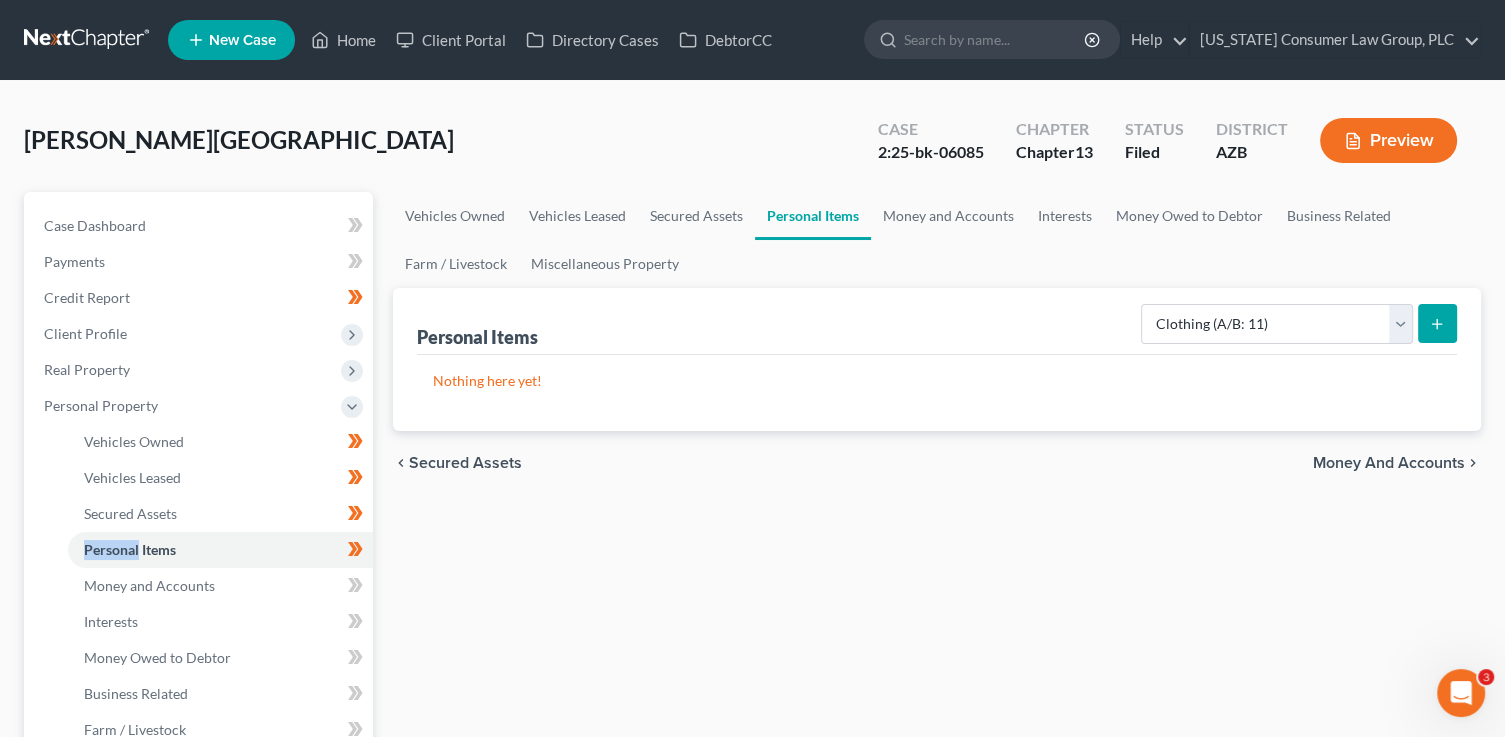 click 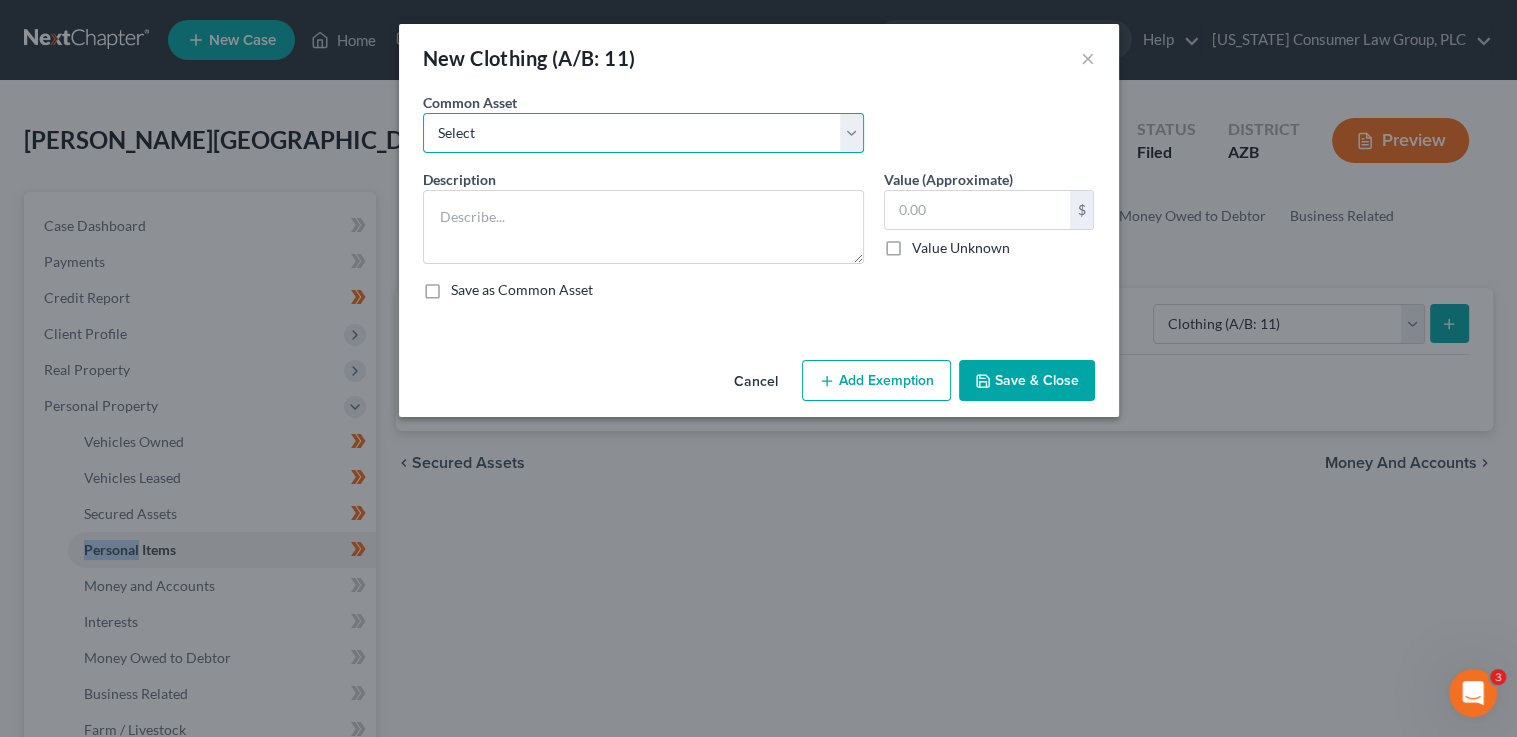 click on "Select Everyday clothing, shoes, coats" at bounding box center (643, 133) 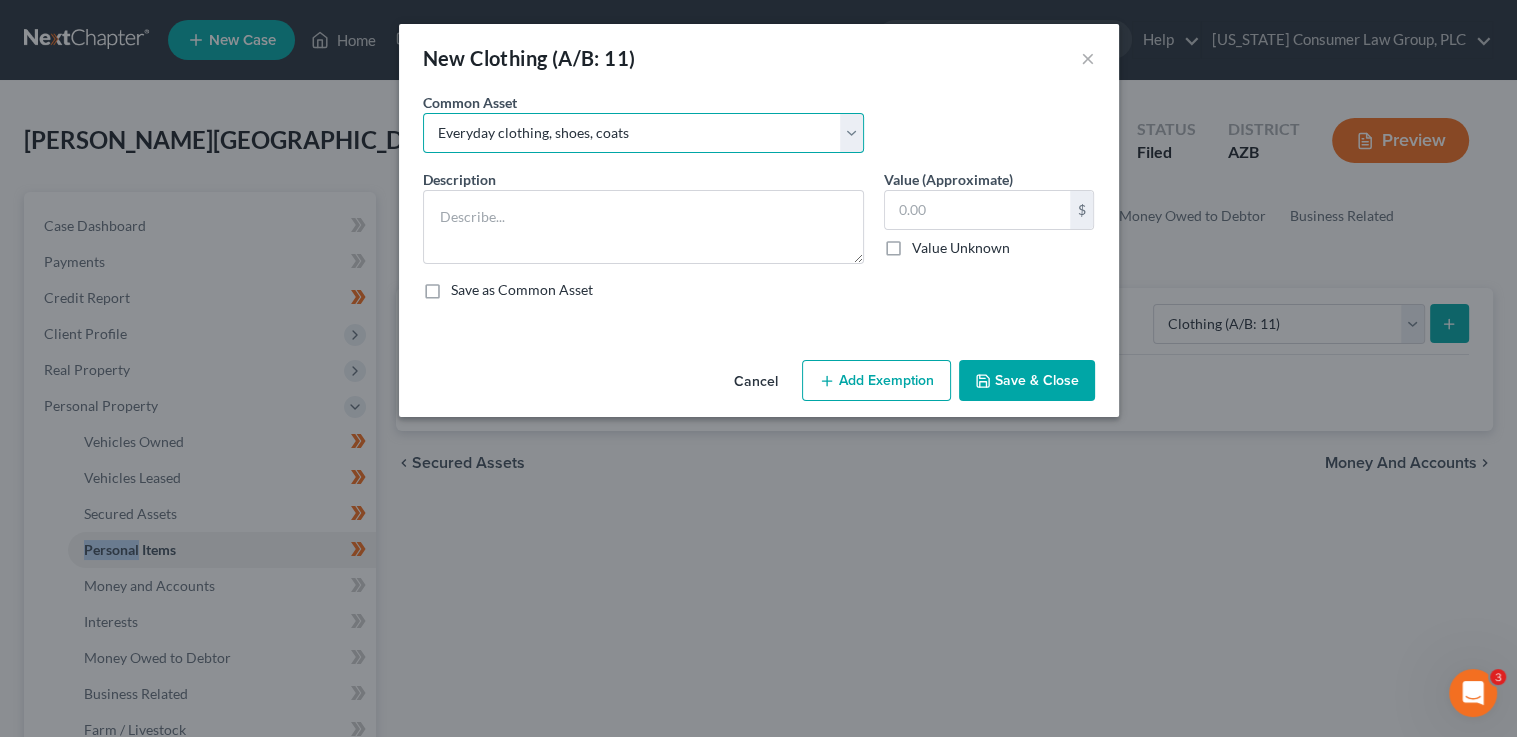type on "Everyday clothing, shoes, coats" 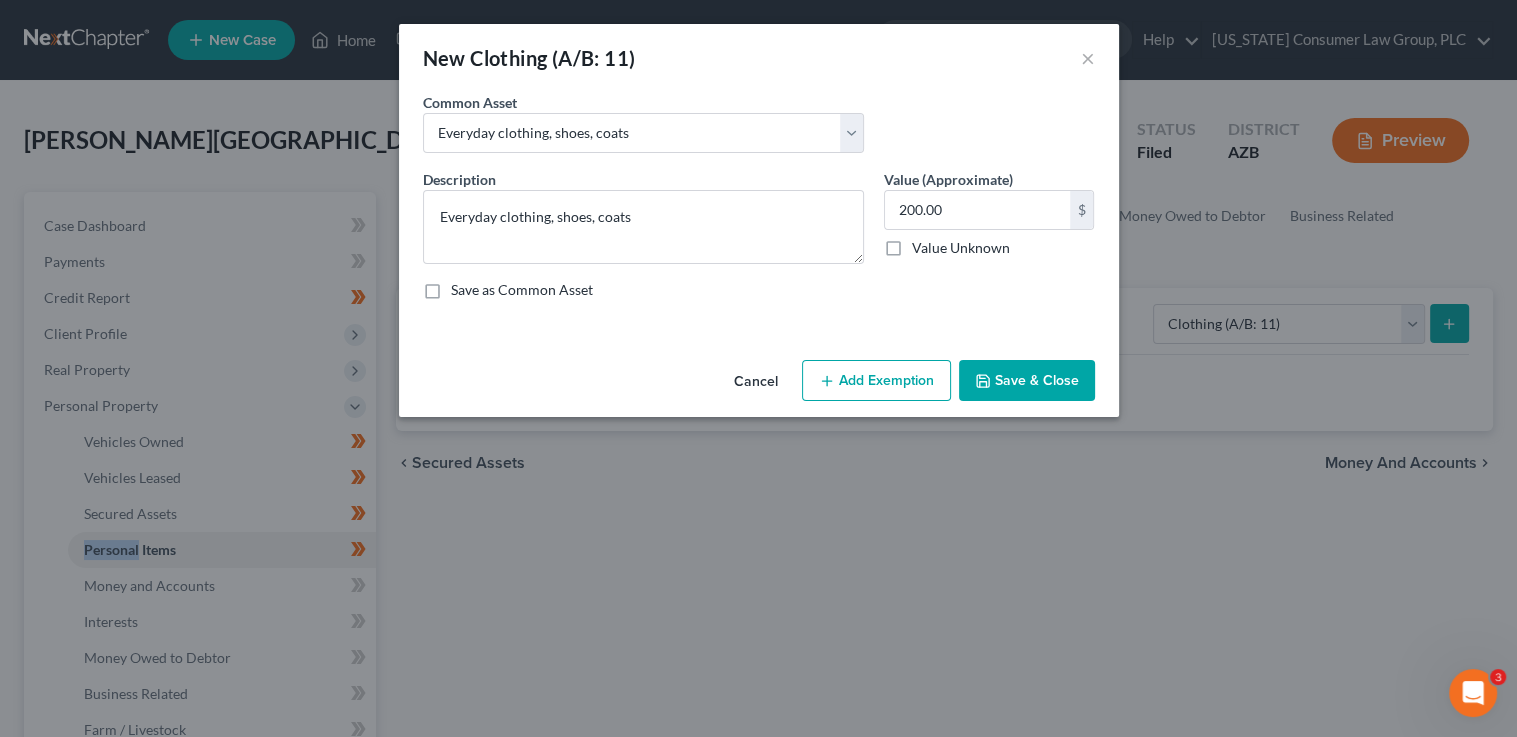 click on "Add Exemption" at bounding box center [876, 381] 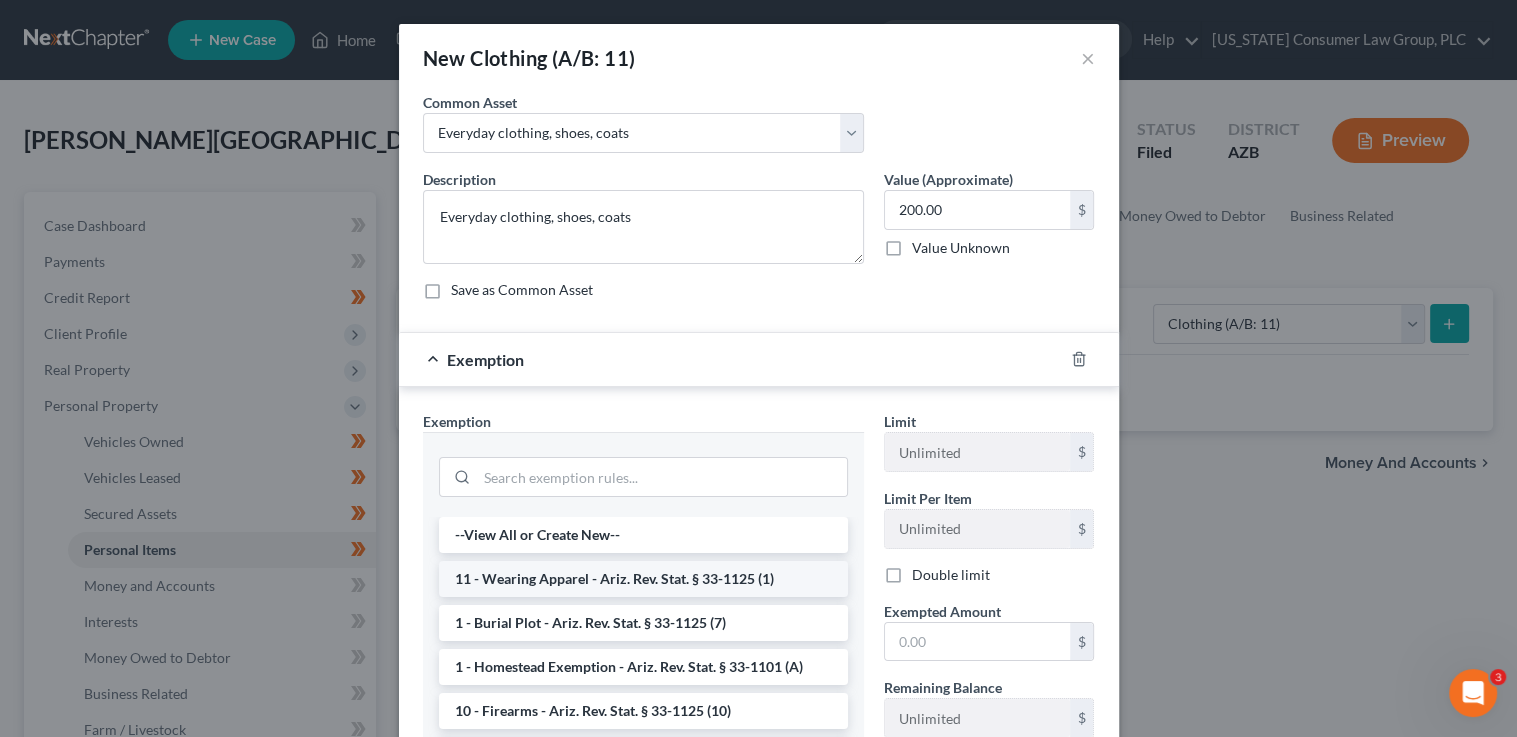 click on "11 - Wearing Apparel - Ariz. Rev. Stat. § 33-1125 (1)" at bounding box center [643, 579] 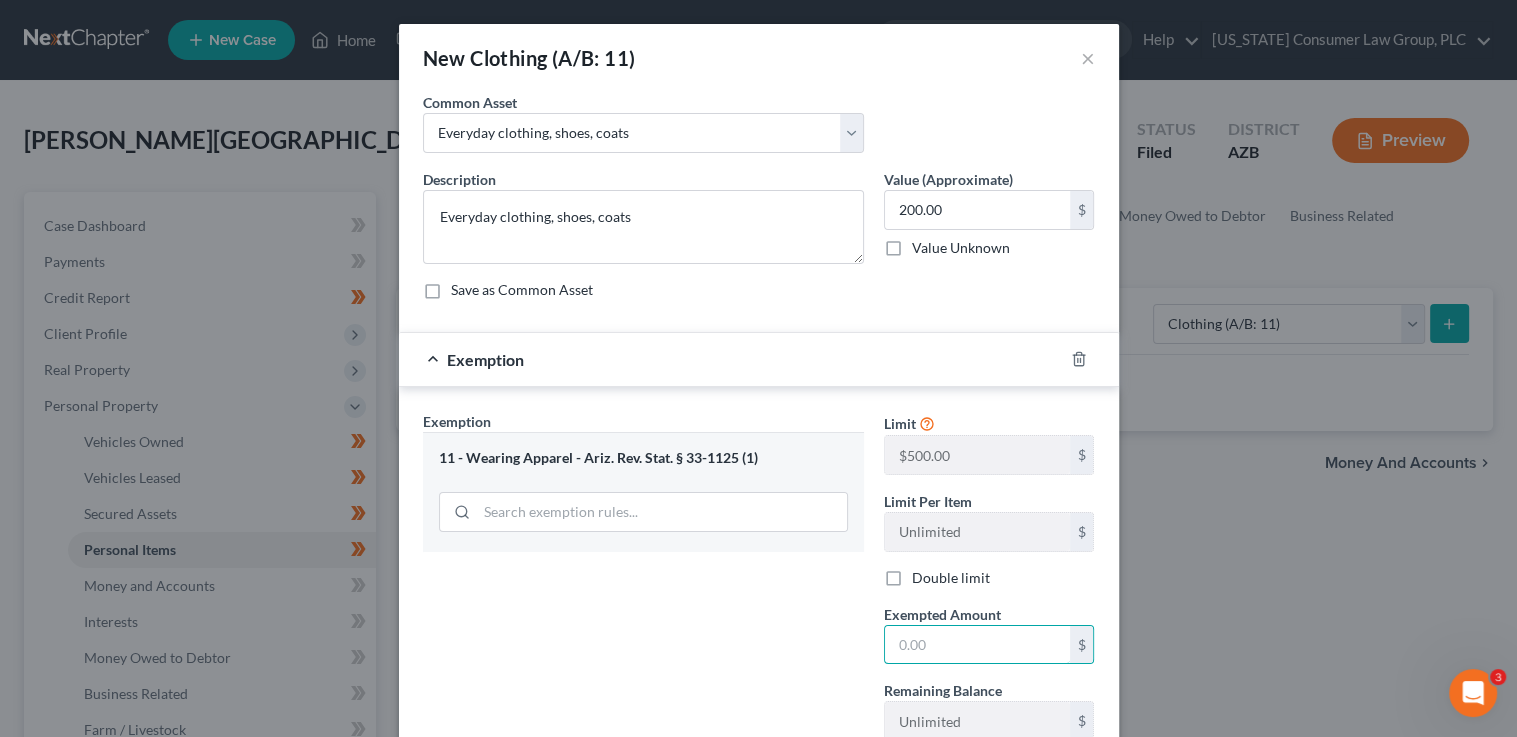 drag, startPoint x: 975, startPoint y: 659, endPoint x: 925, endPoint y: 610, distance: 70.00714 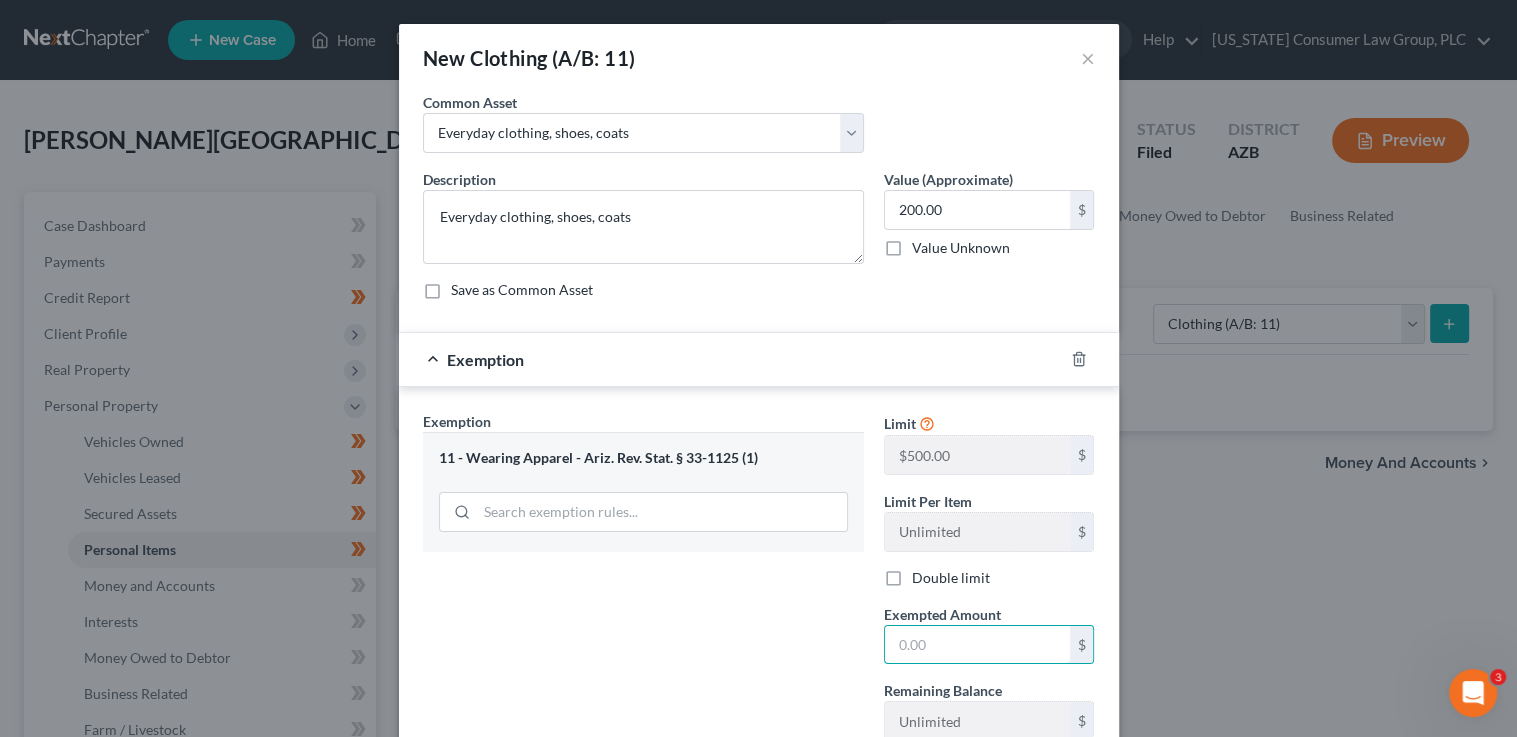 click at bounding box center (977, 645) 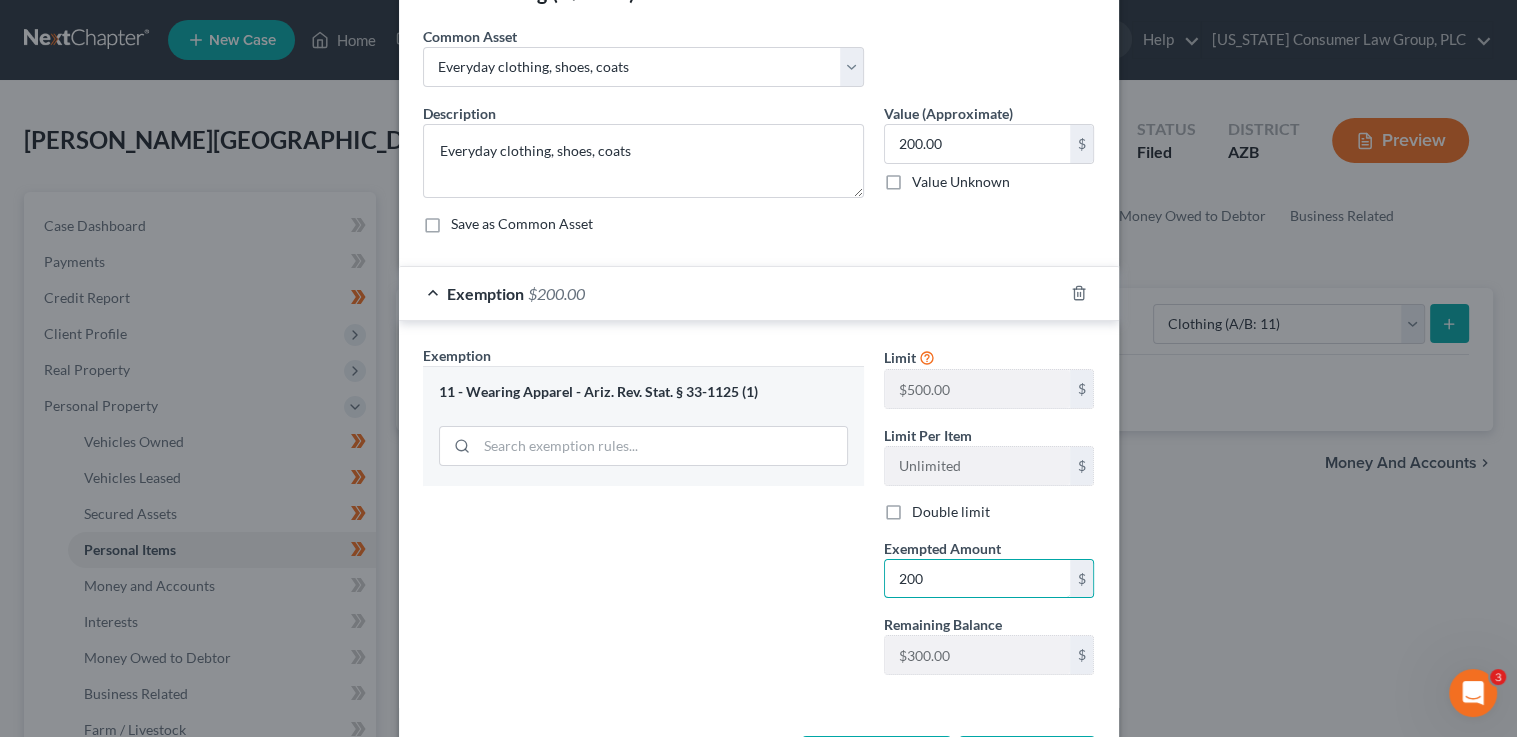 scroll, scrollTop: 144, scrollLeft: 0, axis: vertical 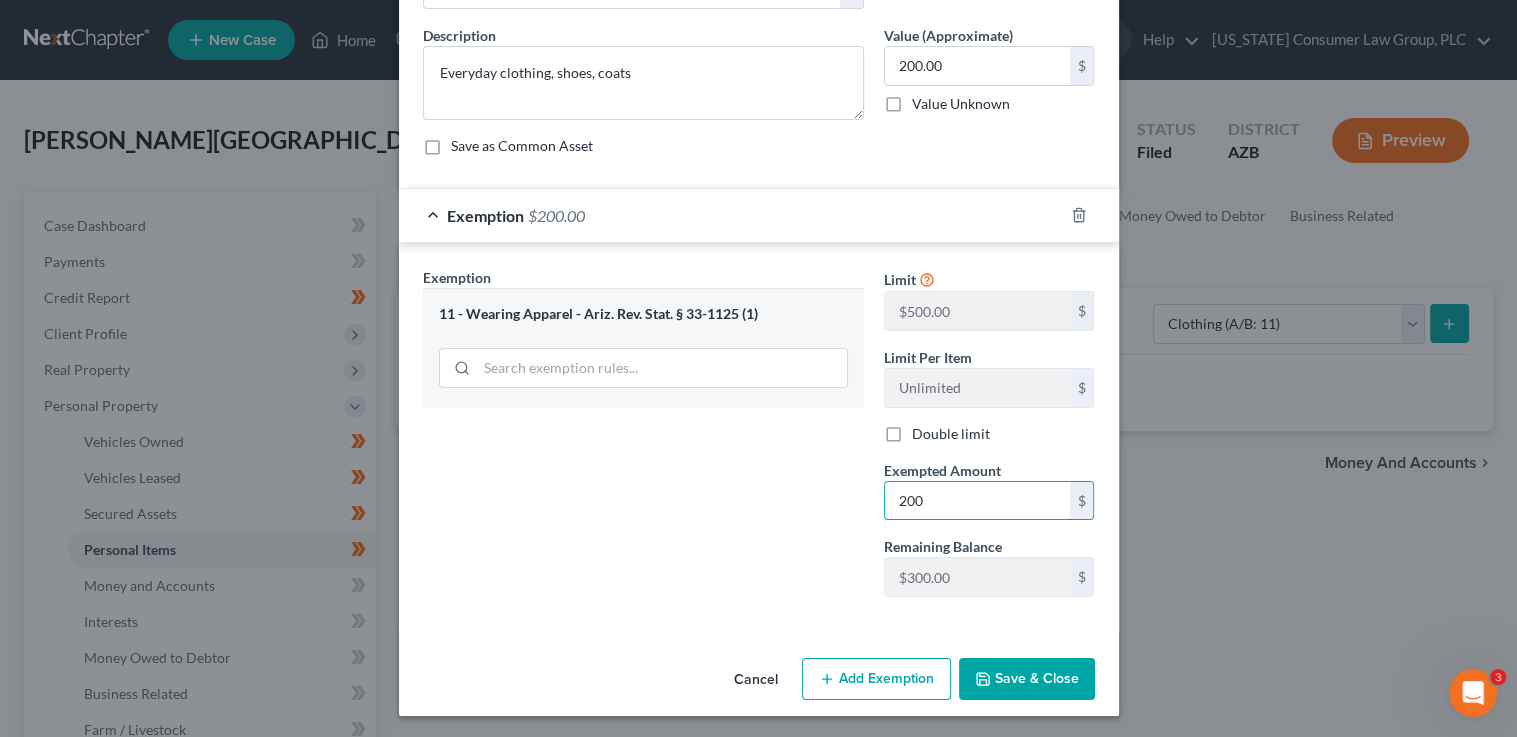 type on "200" 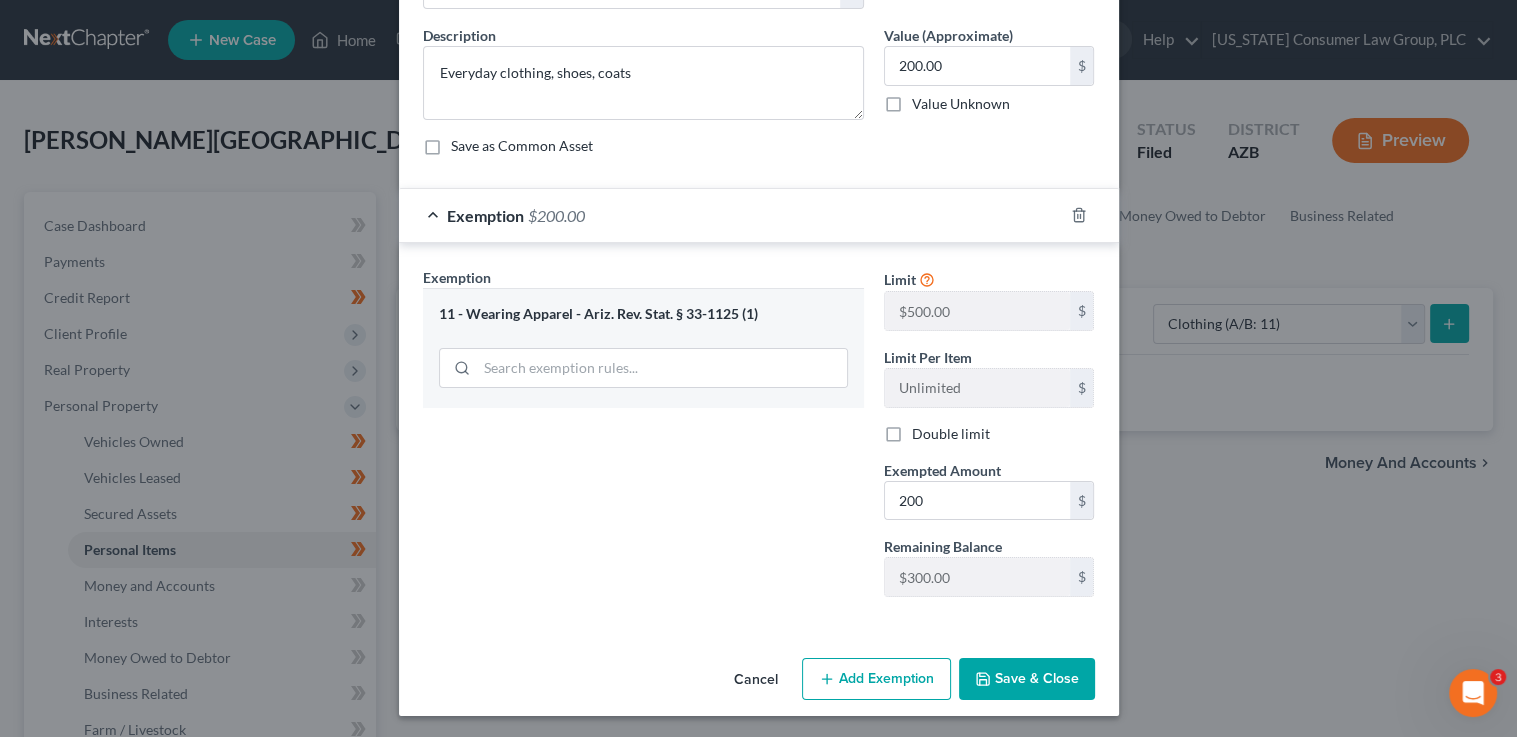 click on "Cancel Add Exemption Save & Close" at bounding box center (759, 683) 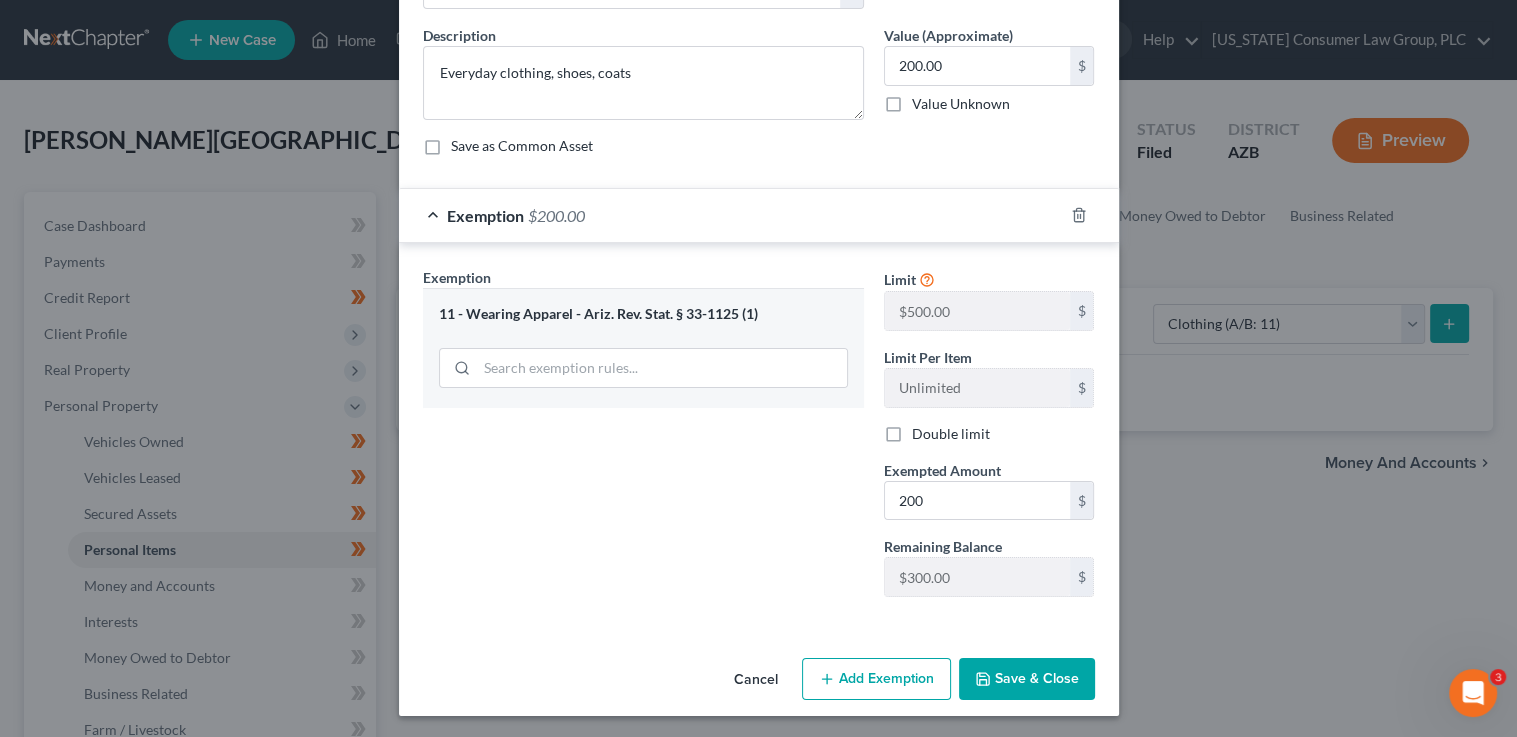 click on "Save & Close" at bounding box center [1027, 679] 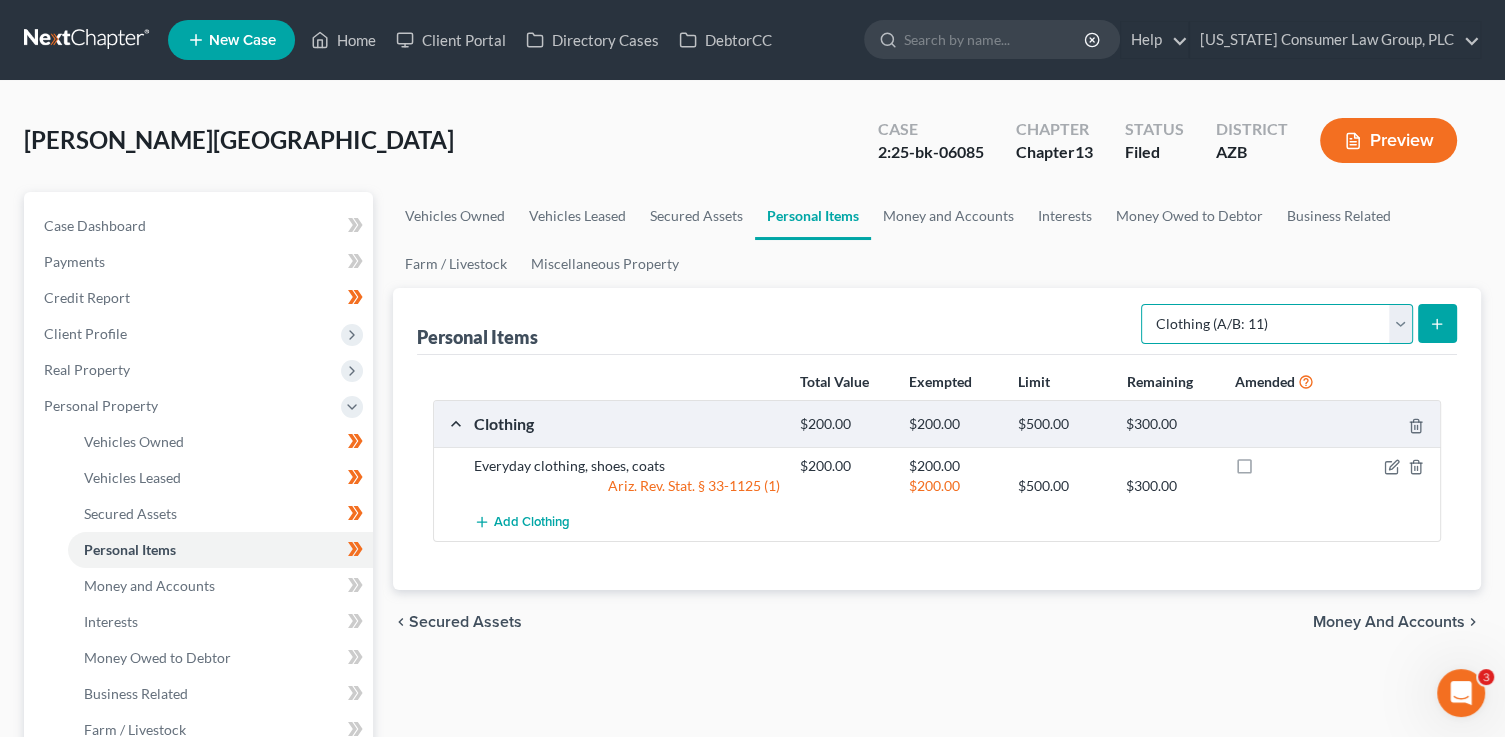 click on "Select Item Type Clothing (A/B: 11) Collectibles Of Value (A/B: 8) Electronics (A/B: 7) Firearms (A/B: 10) Household Goods (A/B: 6) Jewelry (A/B: 12) Other (A/B: 14) Pet(s) (A/B: 13) Sports & Hobby Equipment (A/B: 9)" at bounding box center [1277, 324] 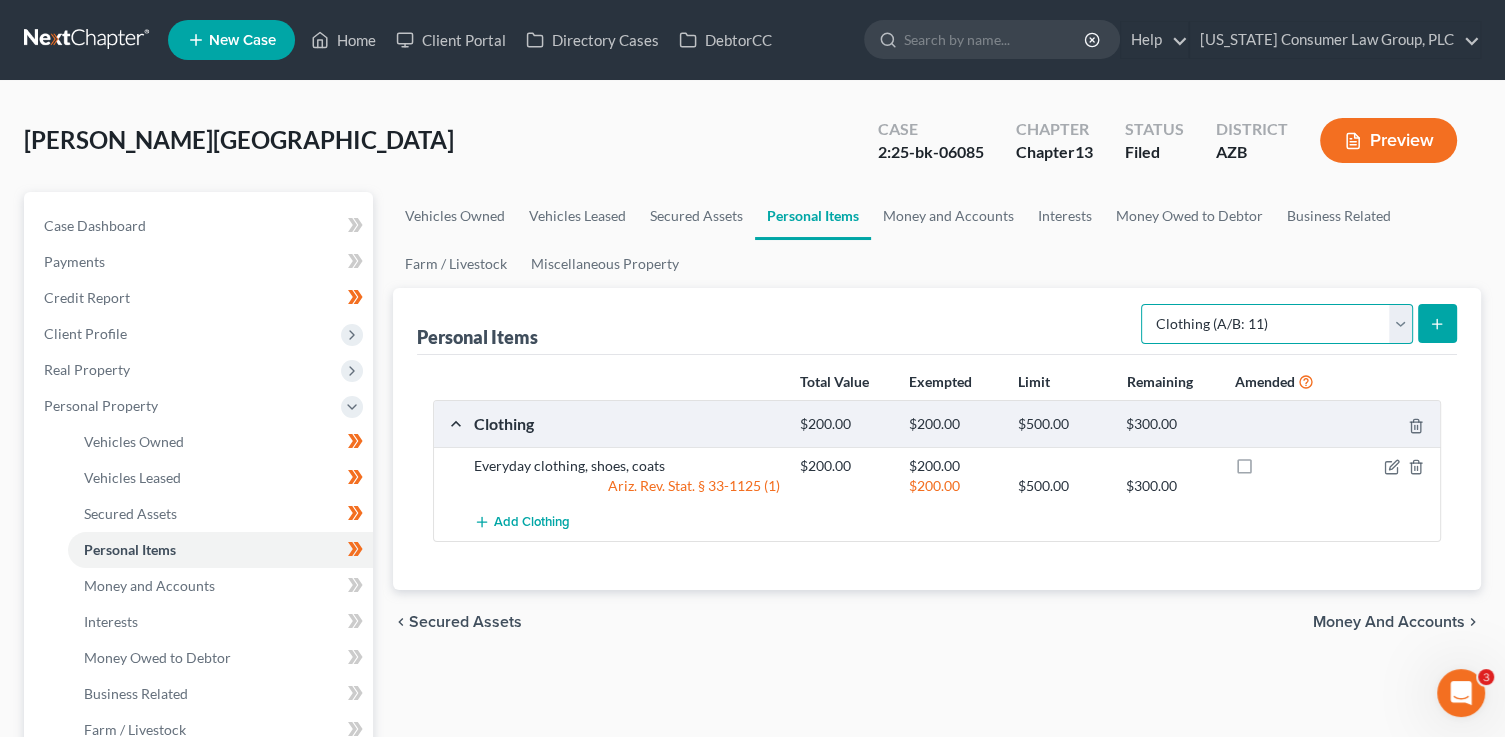 select on "electronics" 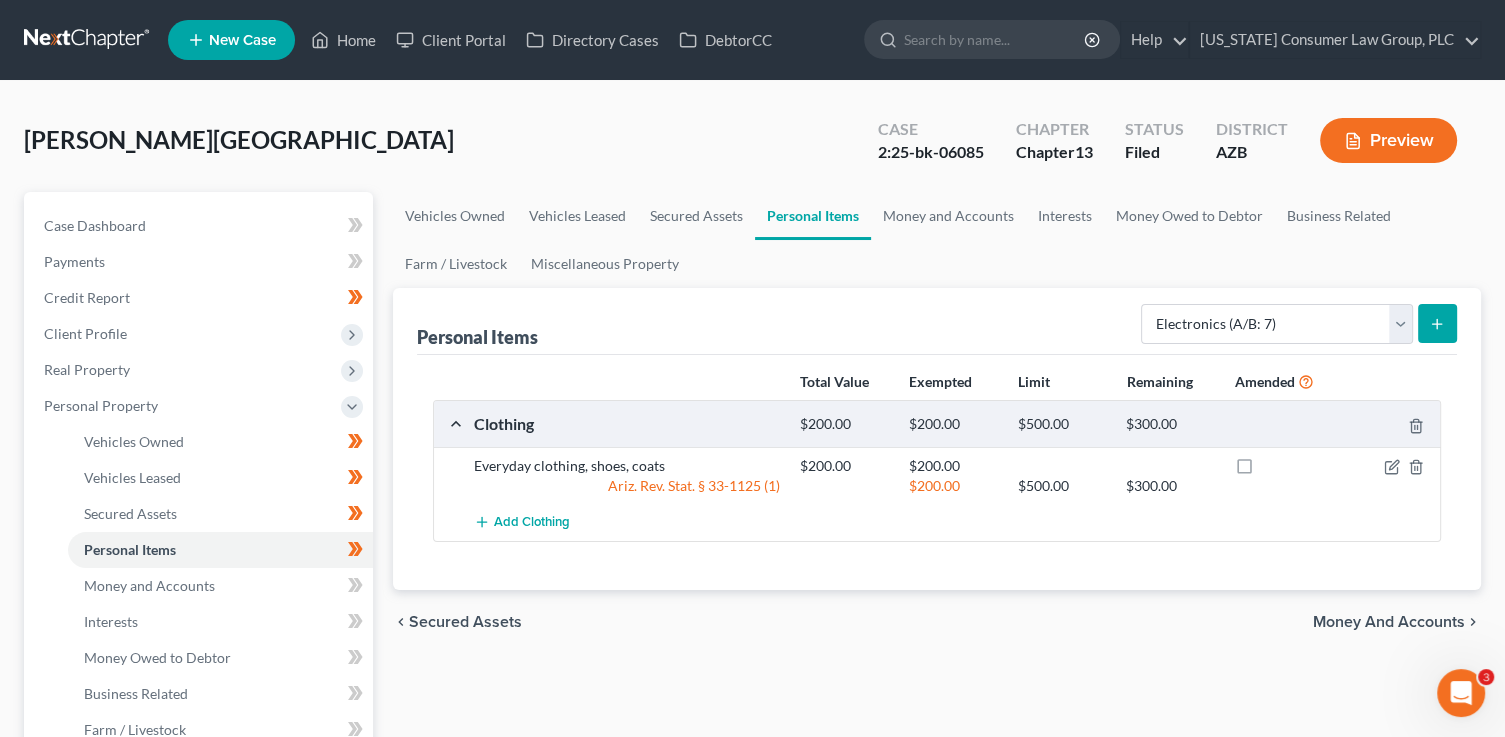click at bounding box center [1437, 323] 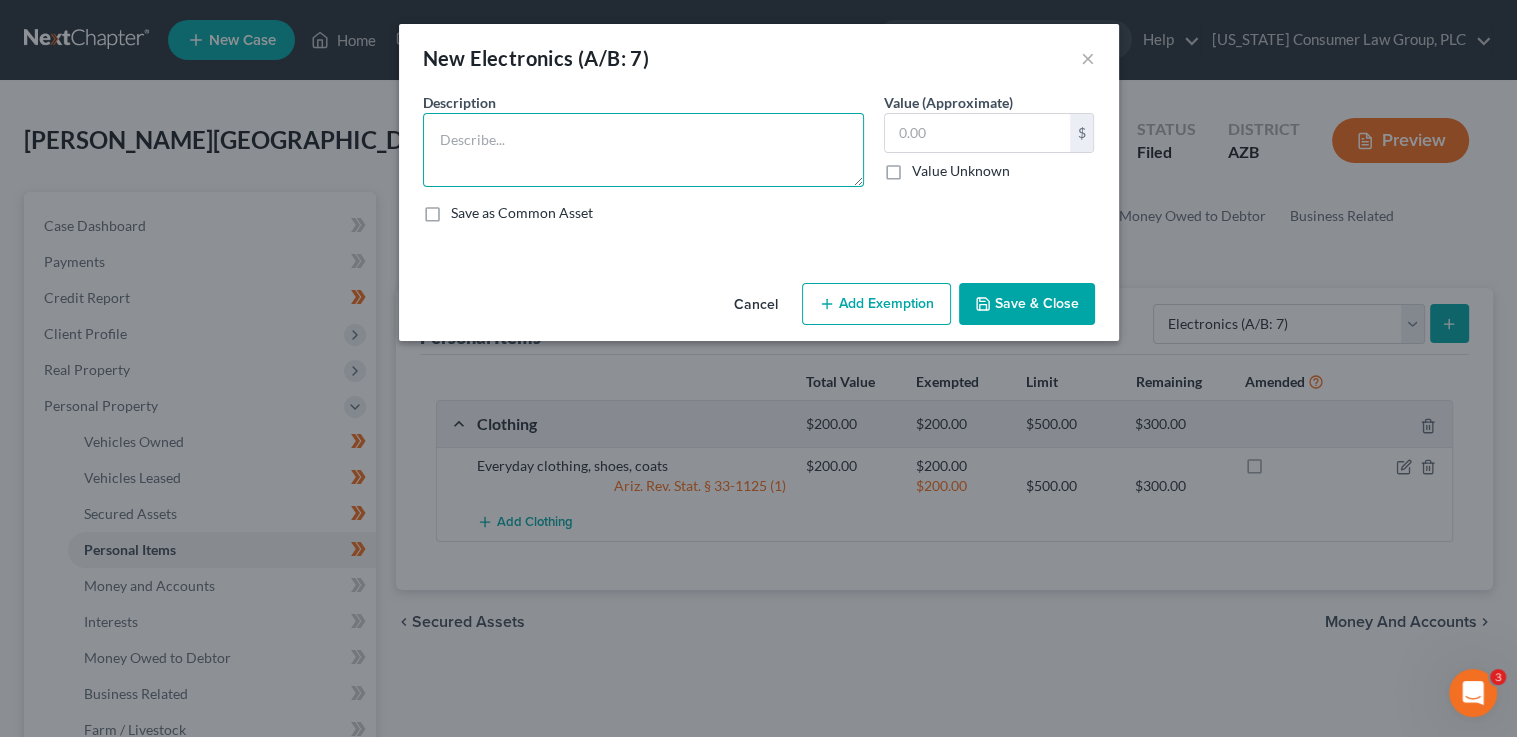 click at bounding box center (643, 150) 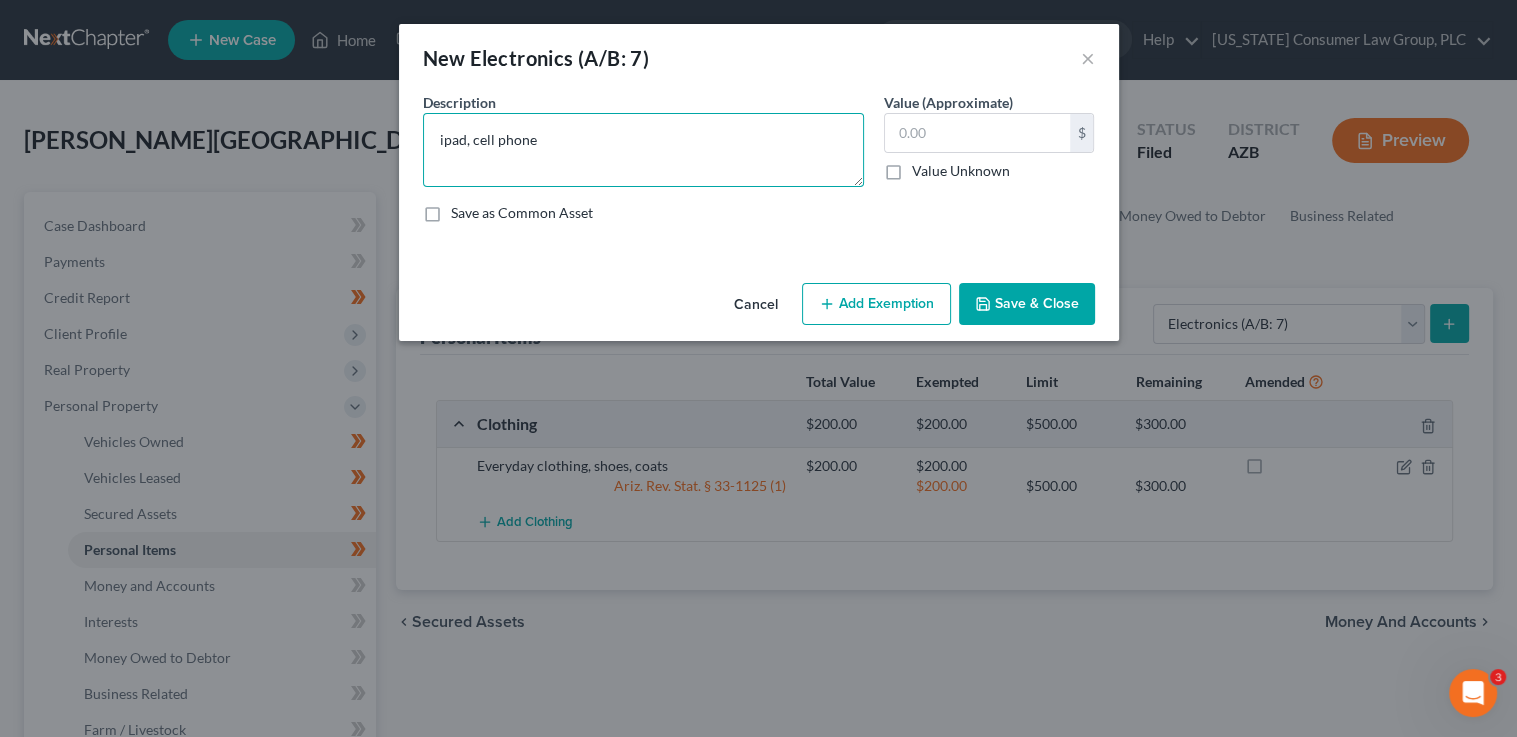 type on "ipad, cell phone" 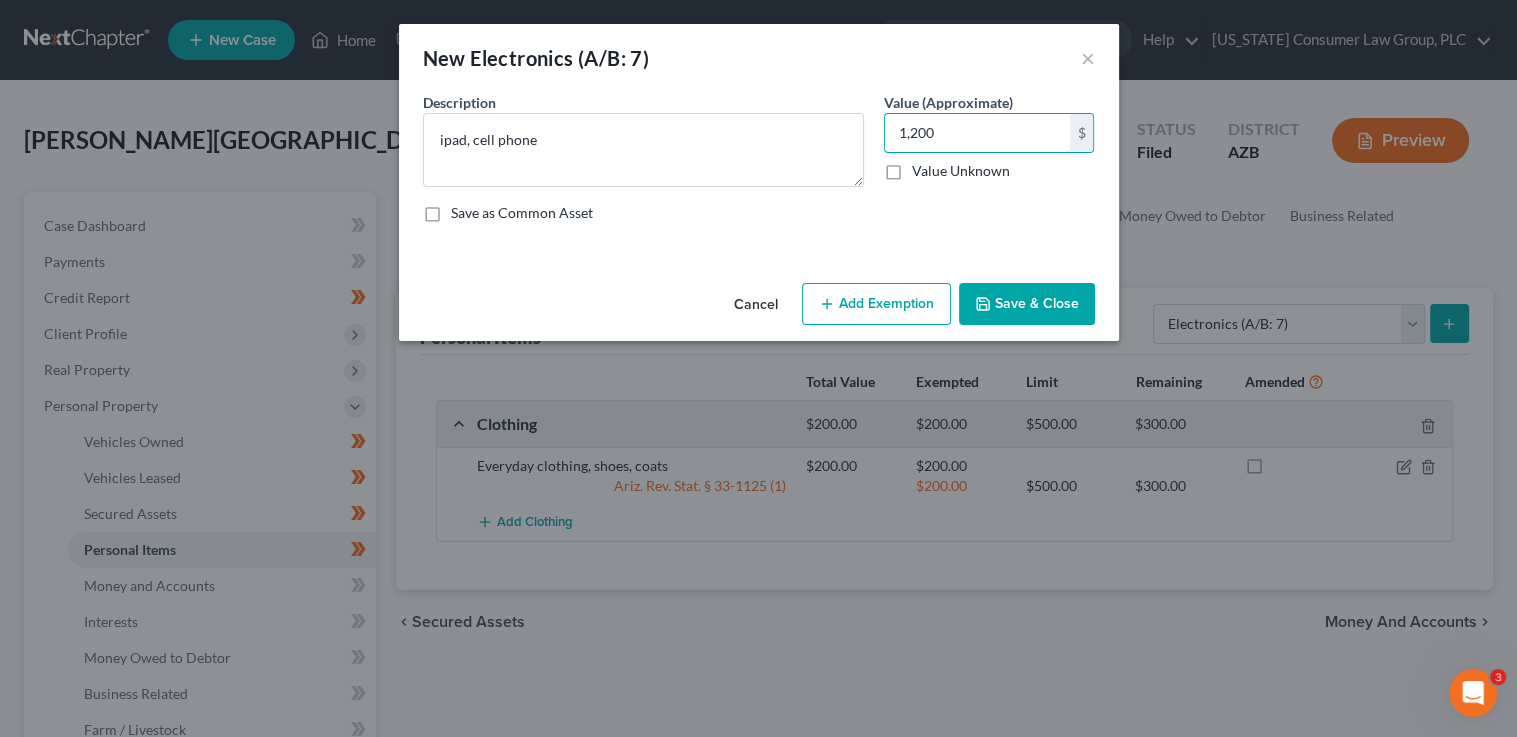 type on "1,200" 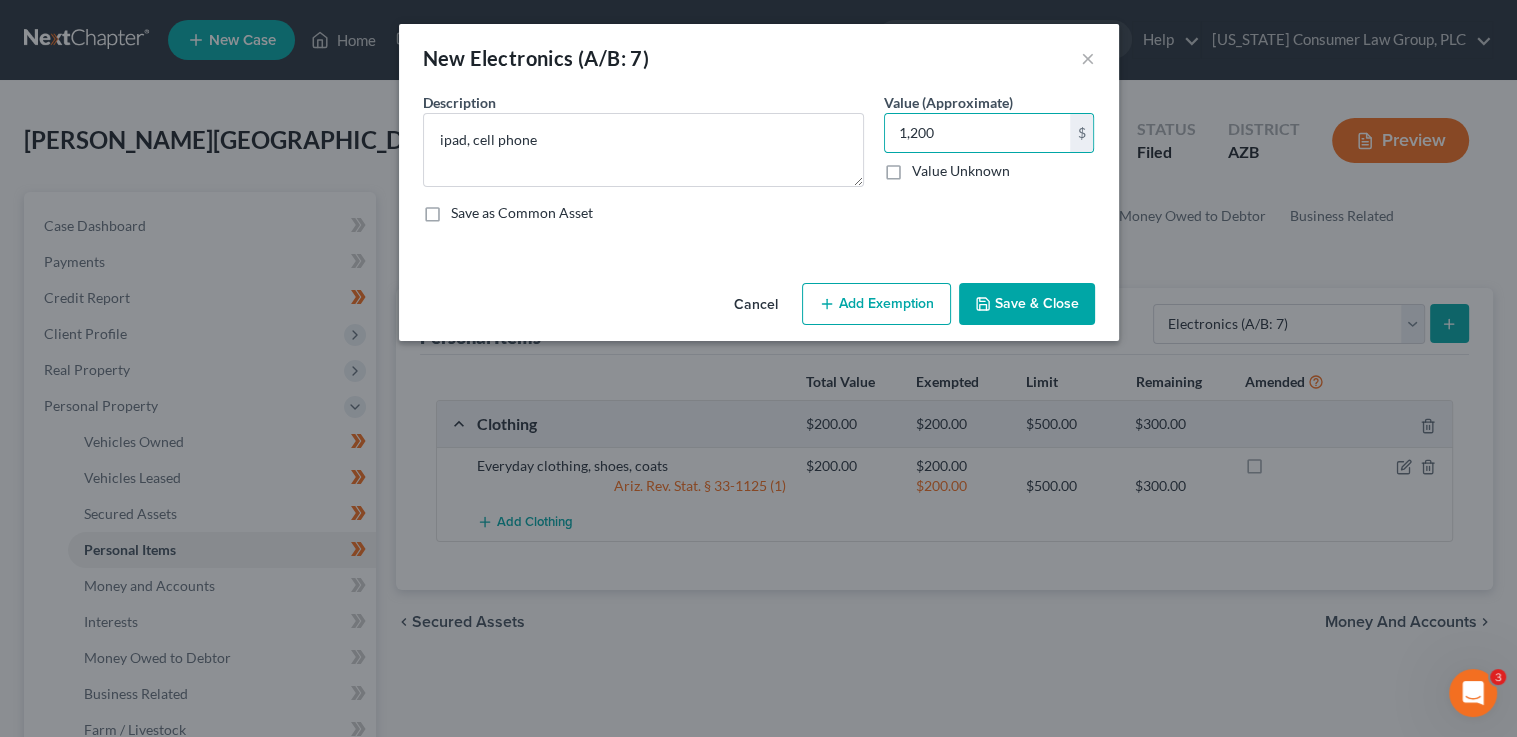 click on "Add Exemption" at bounding box center [876, 304] 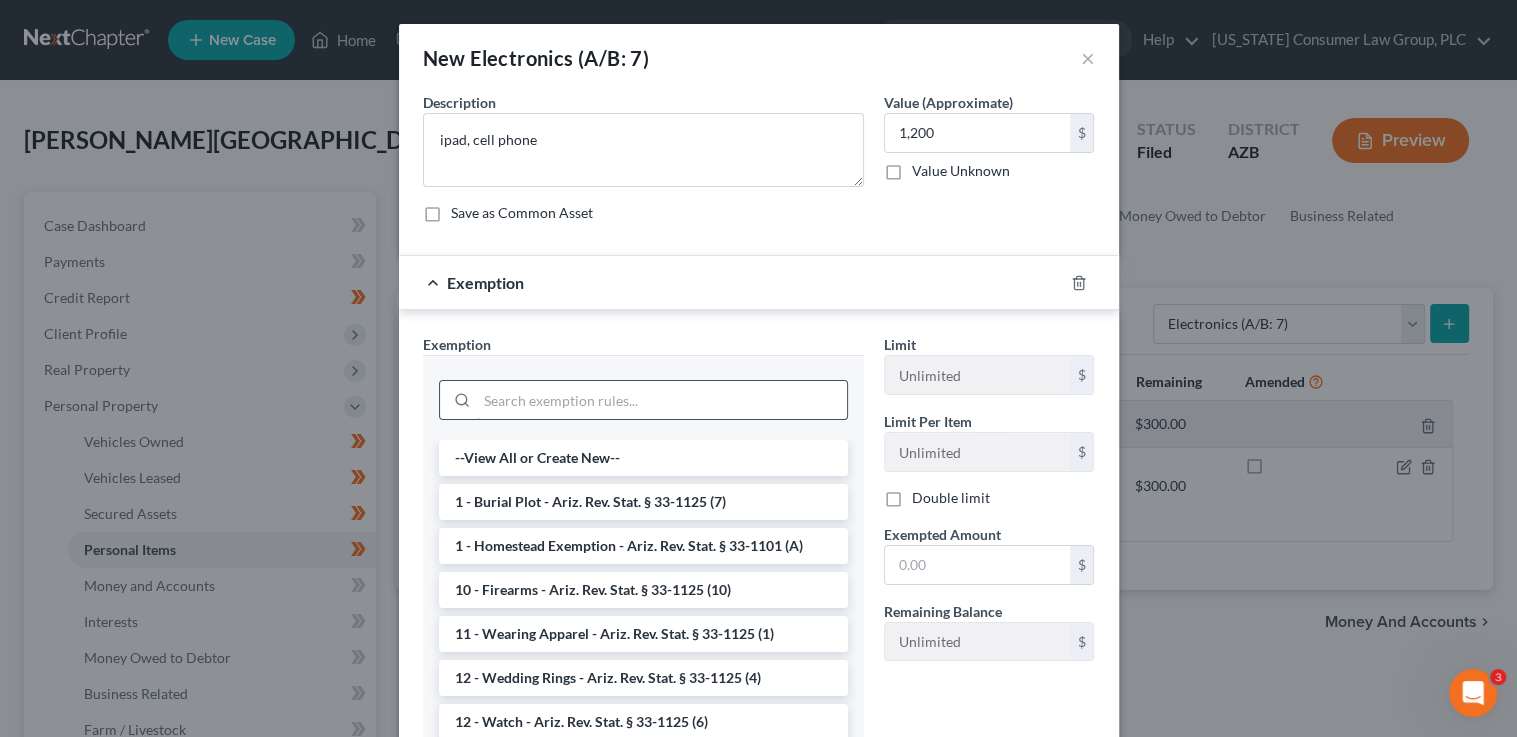 click at bounding box center (662, 400) 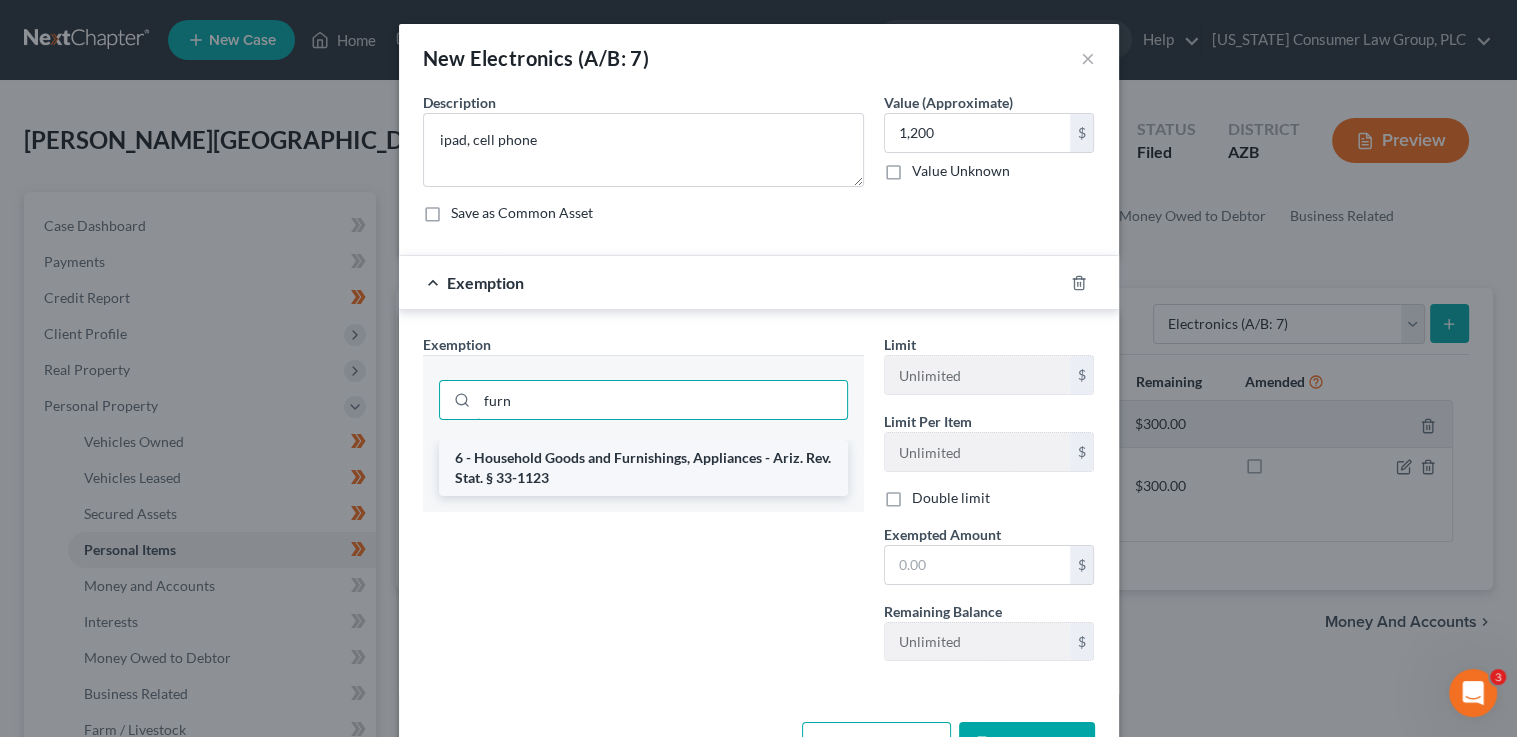 type on "furn" 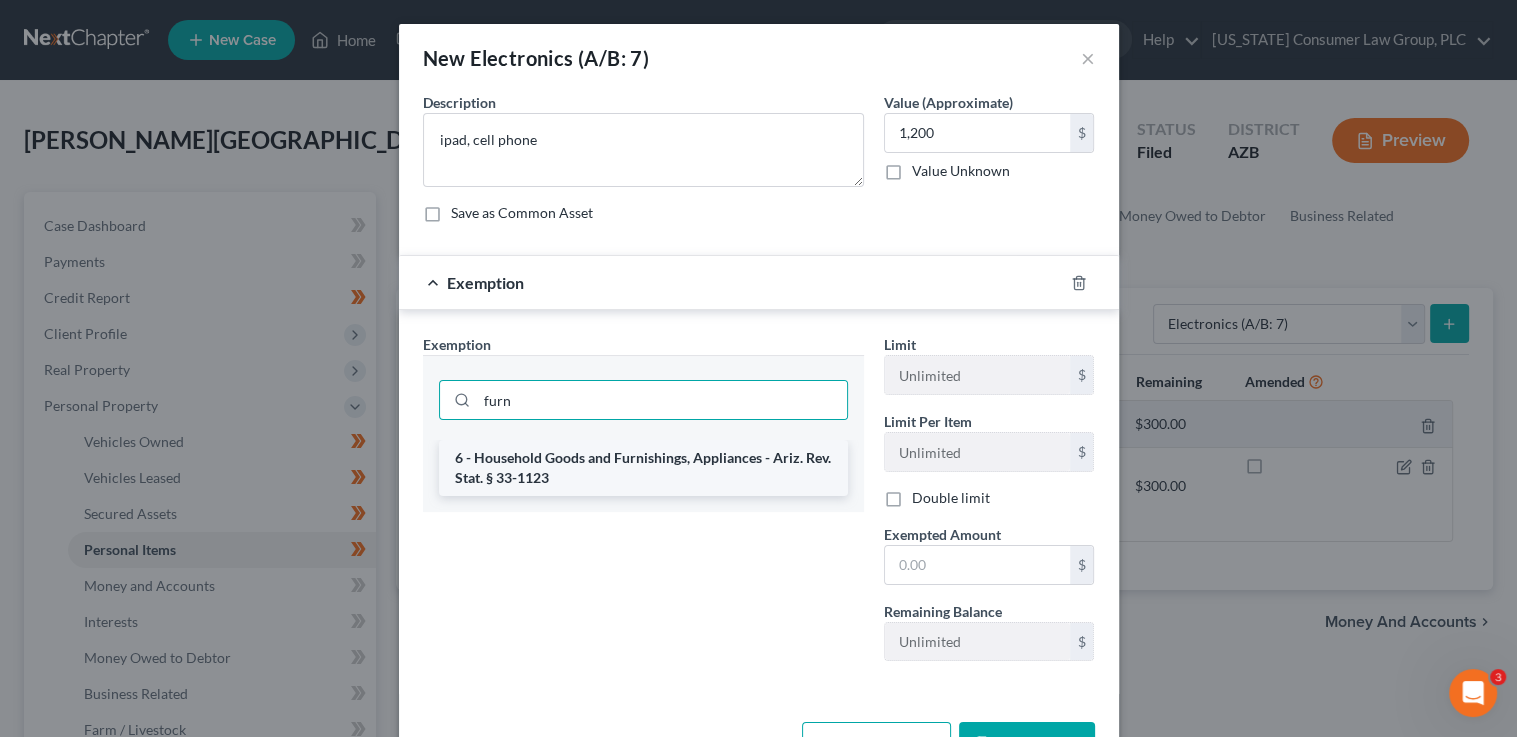 click on "6 - Household Goods and Furnishings, Appliances - Ariz. Rev. Stat. § 33-1123" at bounding box center (643, 468) 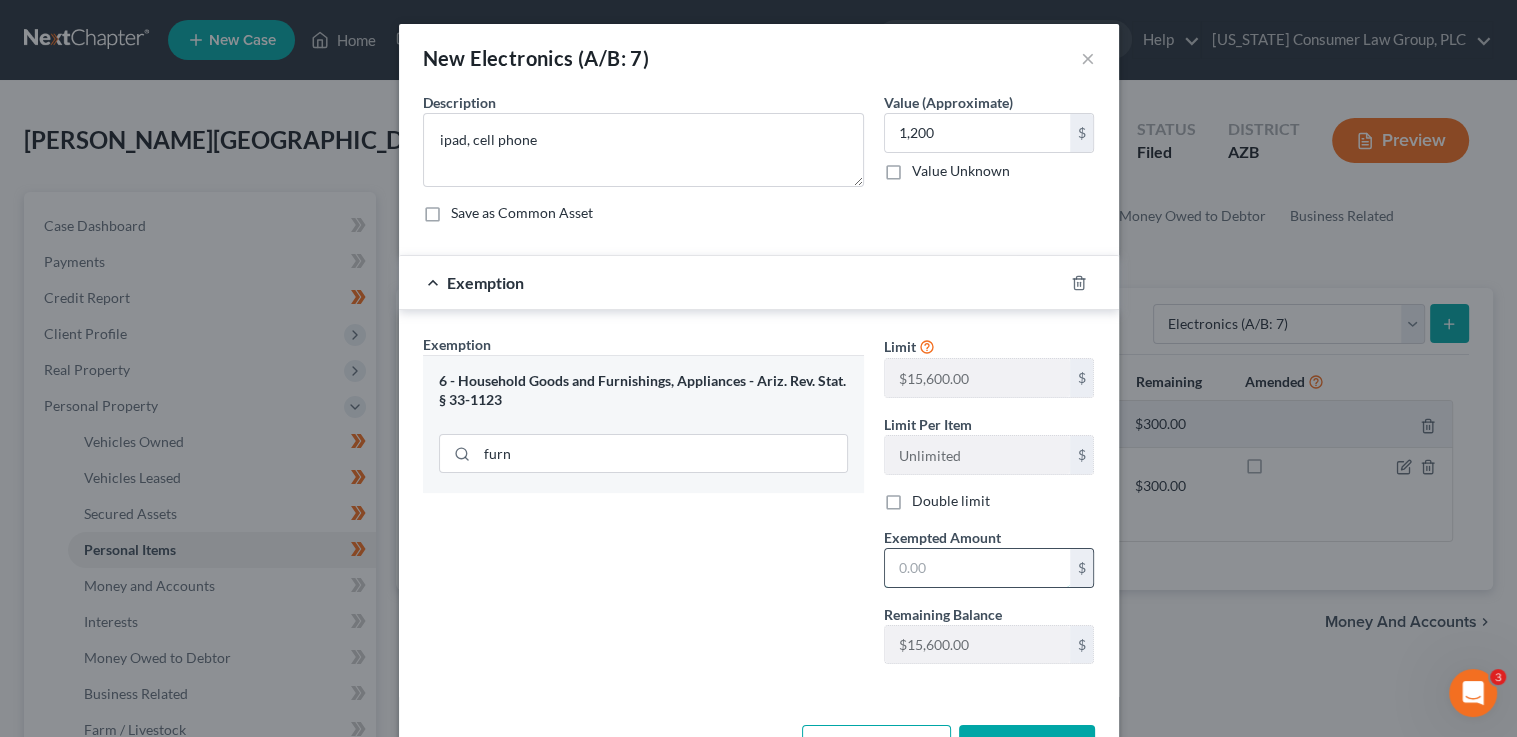click at bounding box center (977, 568) 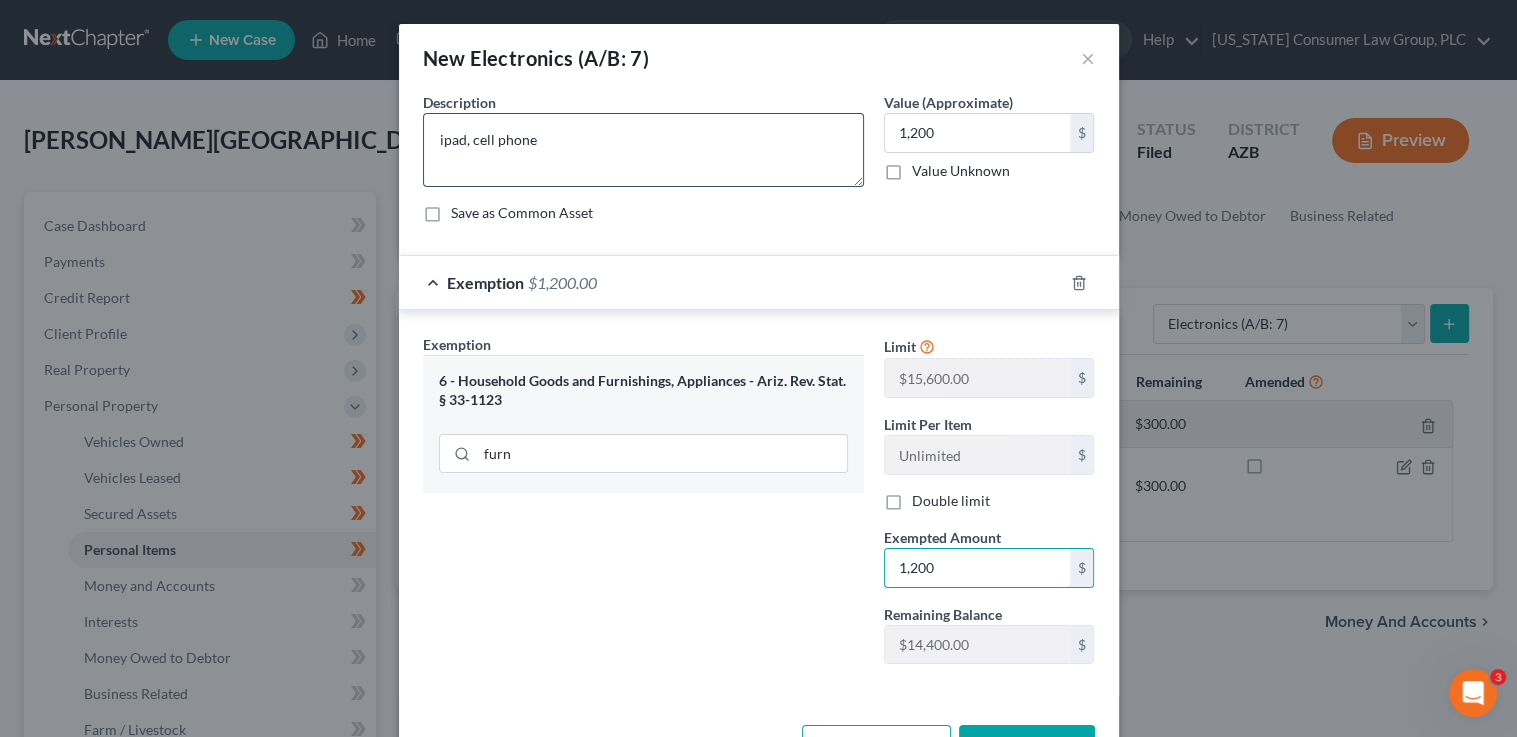 type on "1,200" 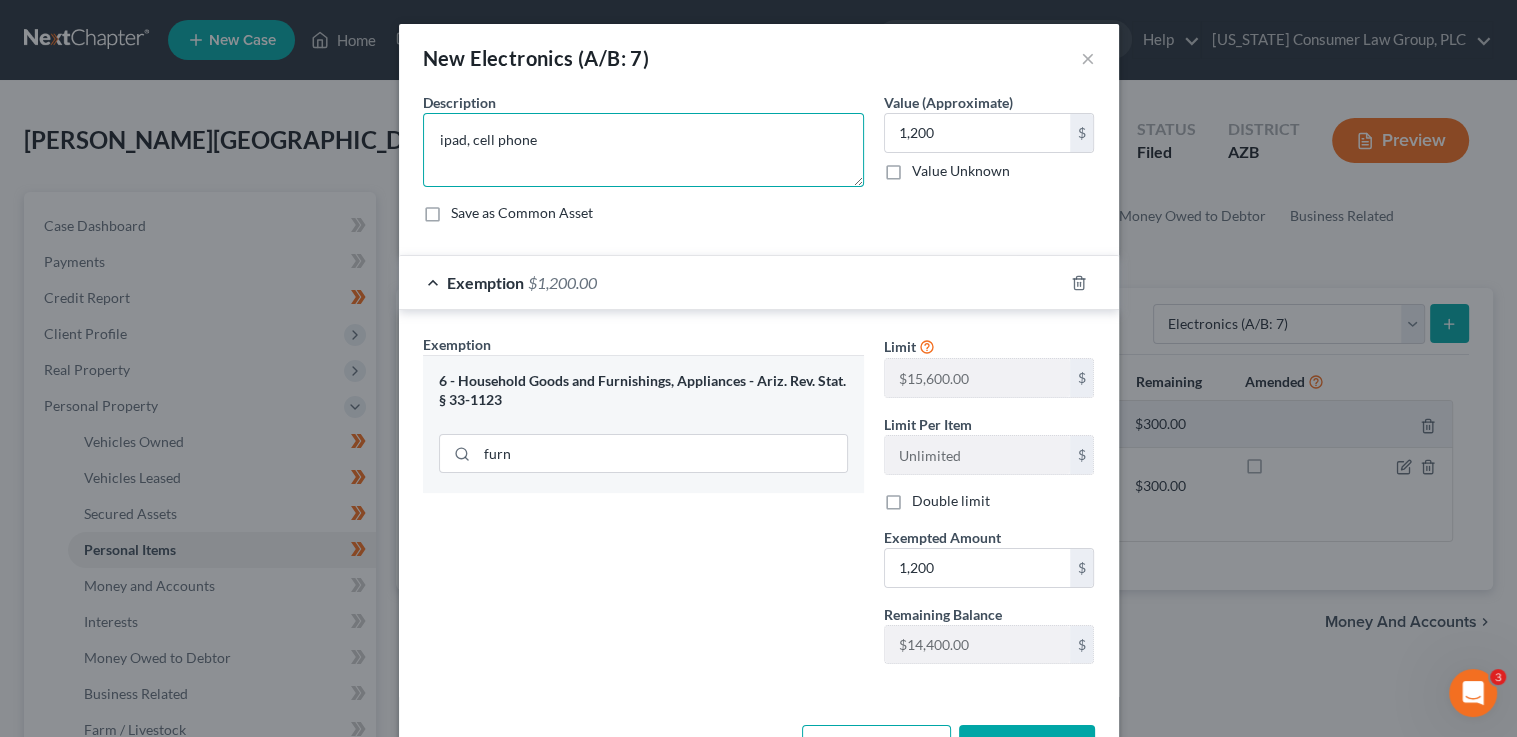 click on "ipad, cell phone" at bounding box center [643, 150] 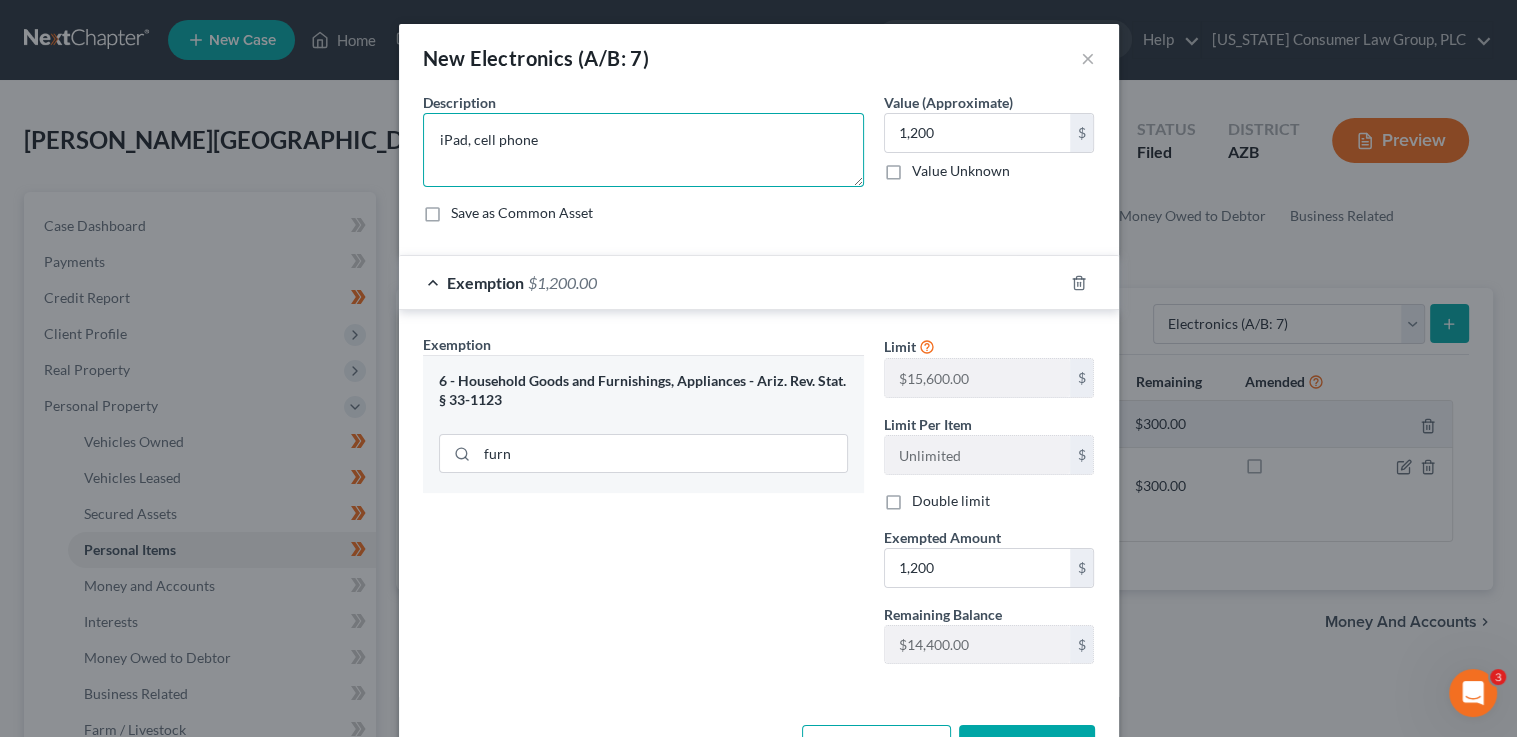 scroll, scrollTop: 68, scrollLeft: 0, axis: vertical 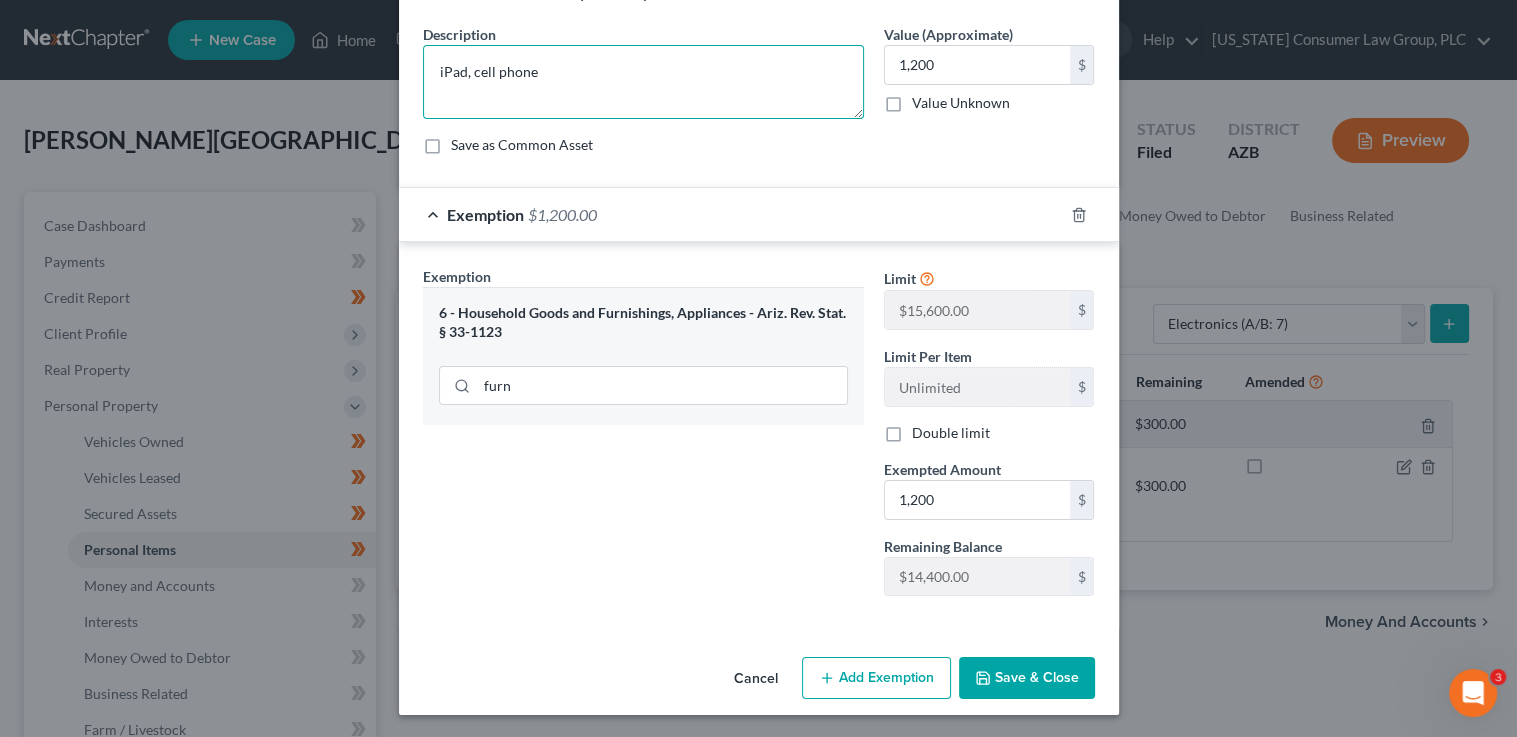 type on "iPad, cell phone" 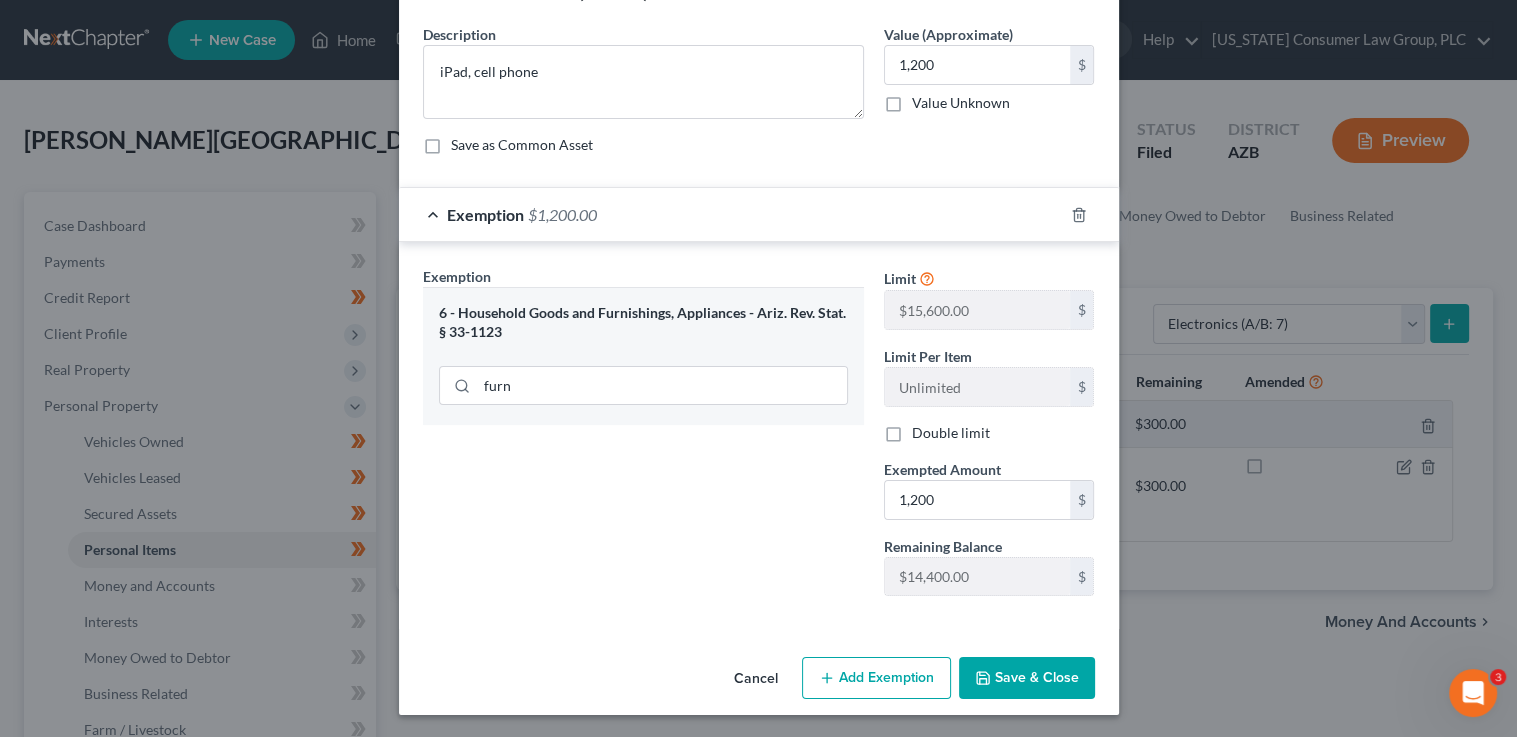 click on "Save & Close" at bounding box center (1027, 678) 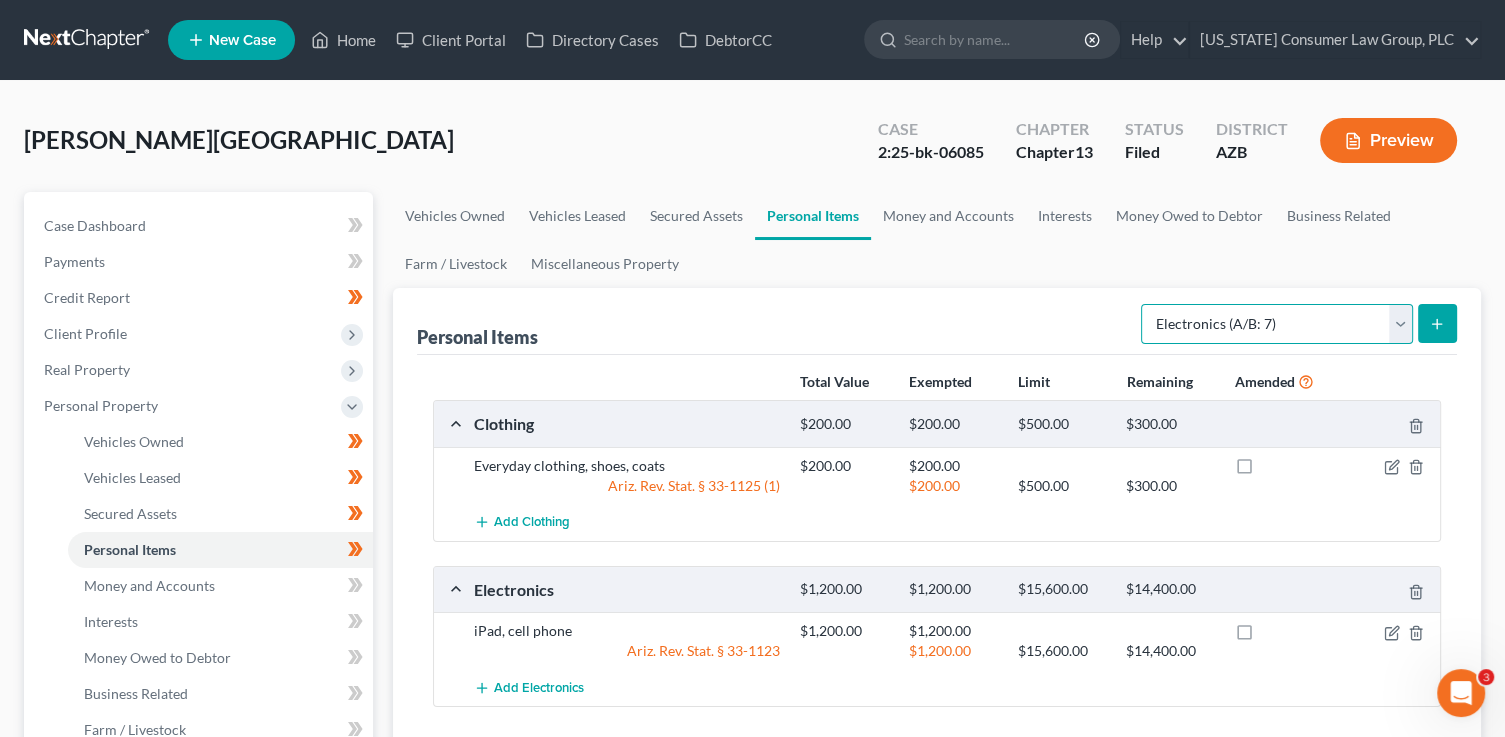 click on "Select Item Type Clothing (A/B: 11) Collectibles Of Value (A/B: 8) Electronics (A/B: 7) Firearms (A/B: 10) Household Goods (A/B: 6) Jewelry (A/B: 12) Other (A/B: 14) Pet(s) (A/B: 13) Sports & Hobby Equipment (A/B: 9)" at bounding box center (1277, 324) 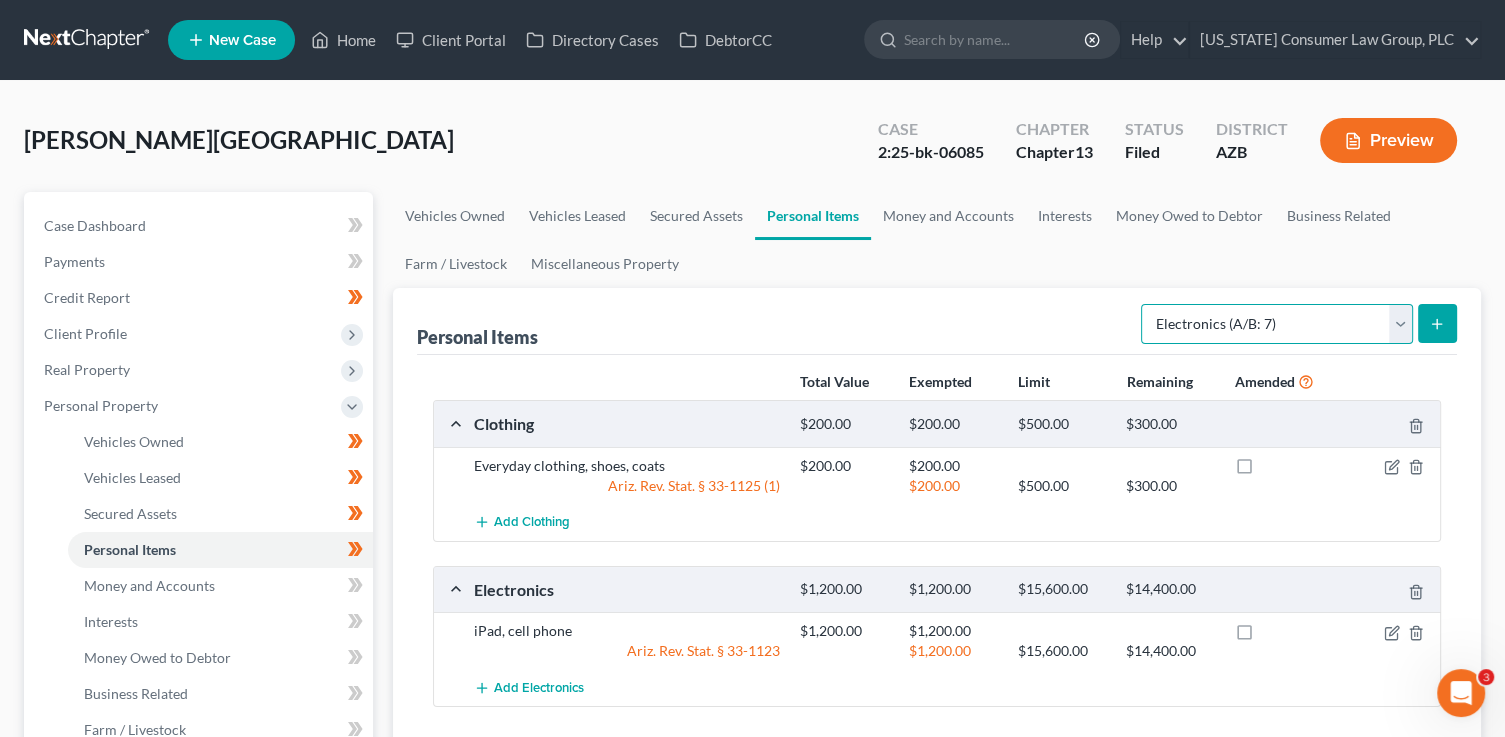 select on "household_goods" 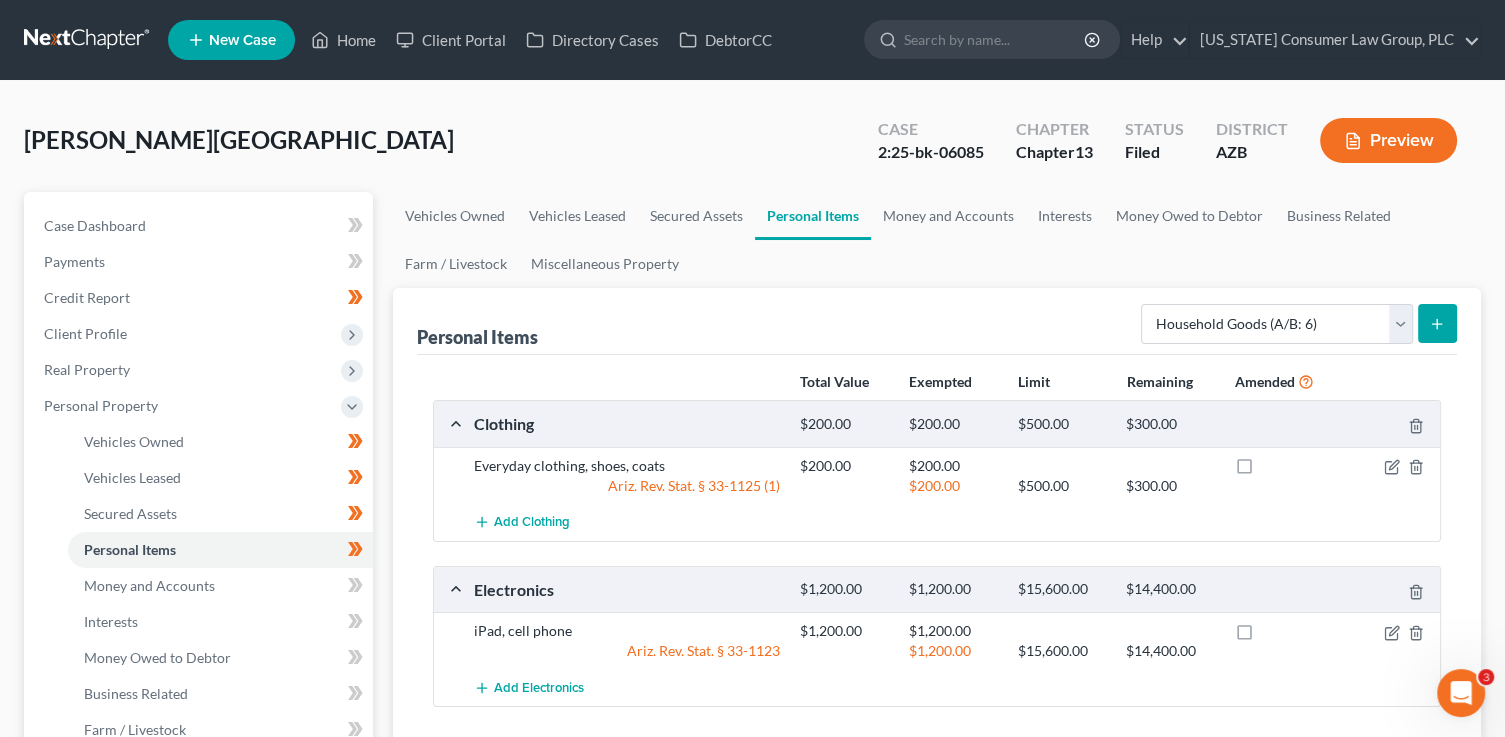 click 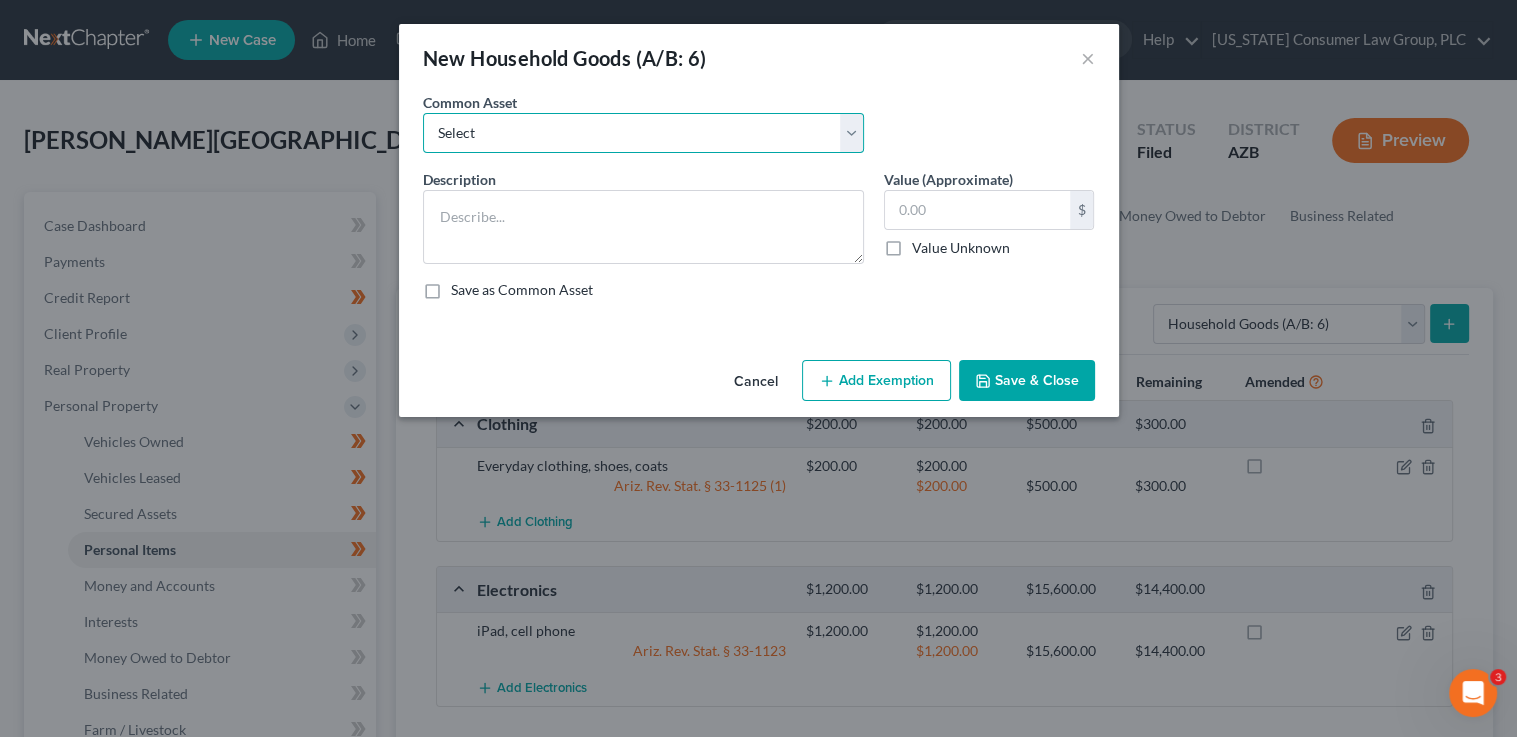 click on "Select Furniture, linens, kitchen supplies, miscellaneous household goods" at bounding box center (643, 133) 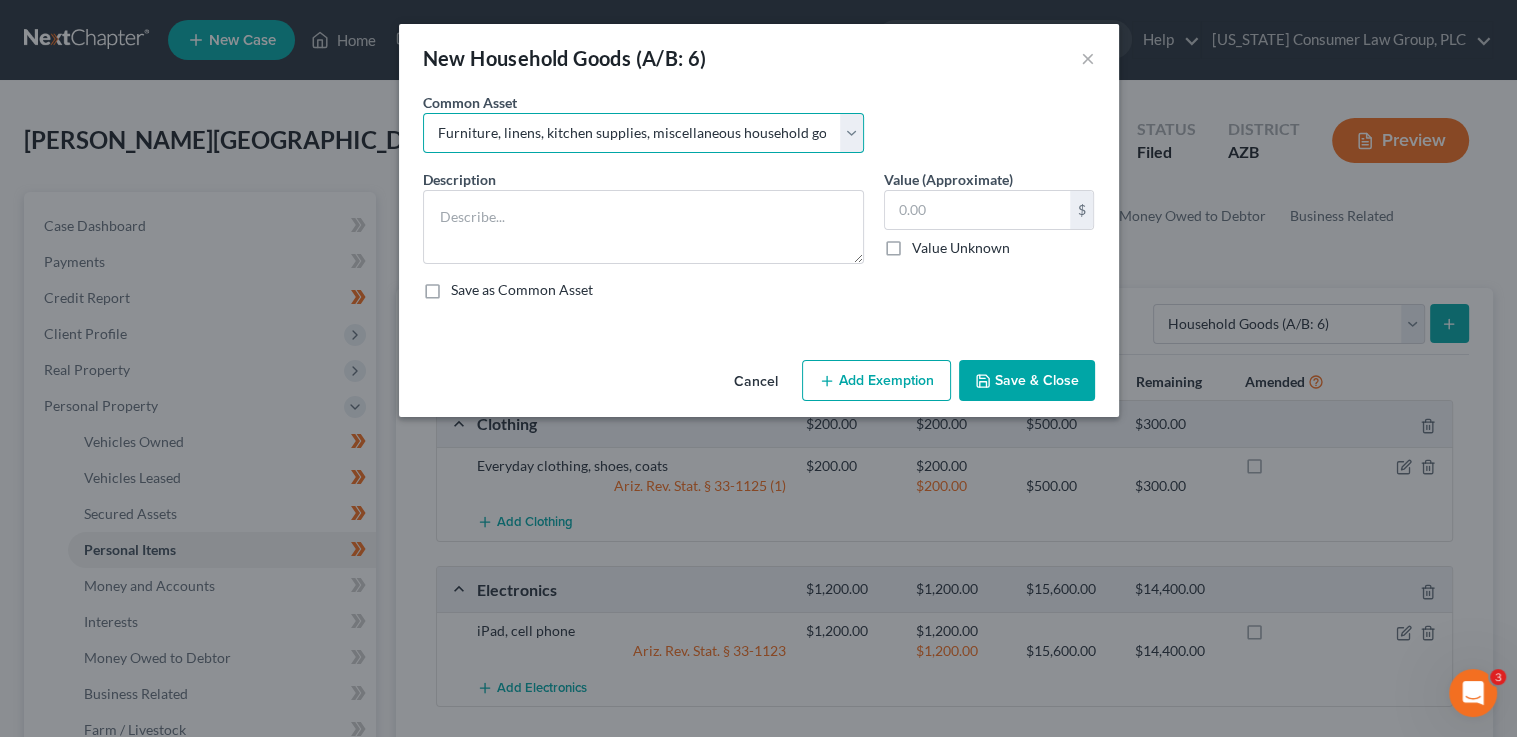 type on "Furniture, linens, kitchen supplies, miscellaneous household goods" 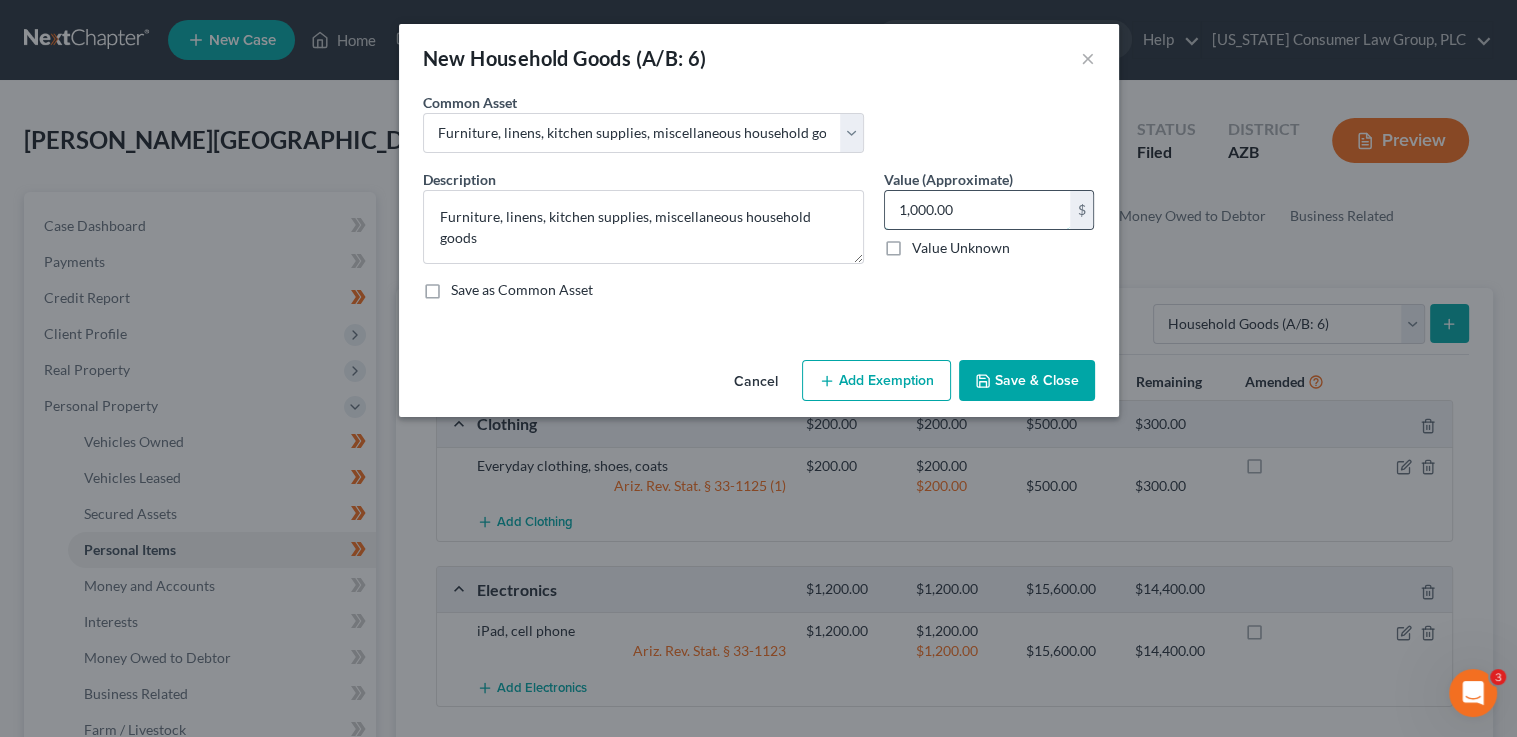 click on "1,000.00" at bounding box center (977, 210) 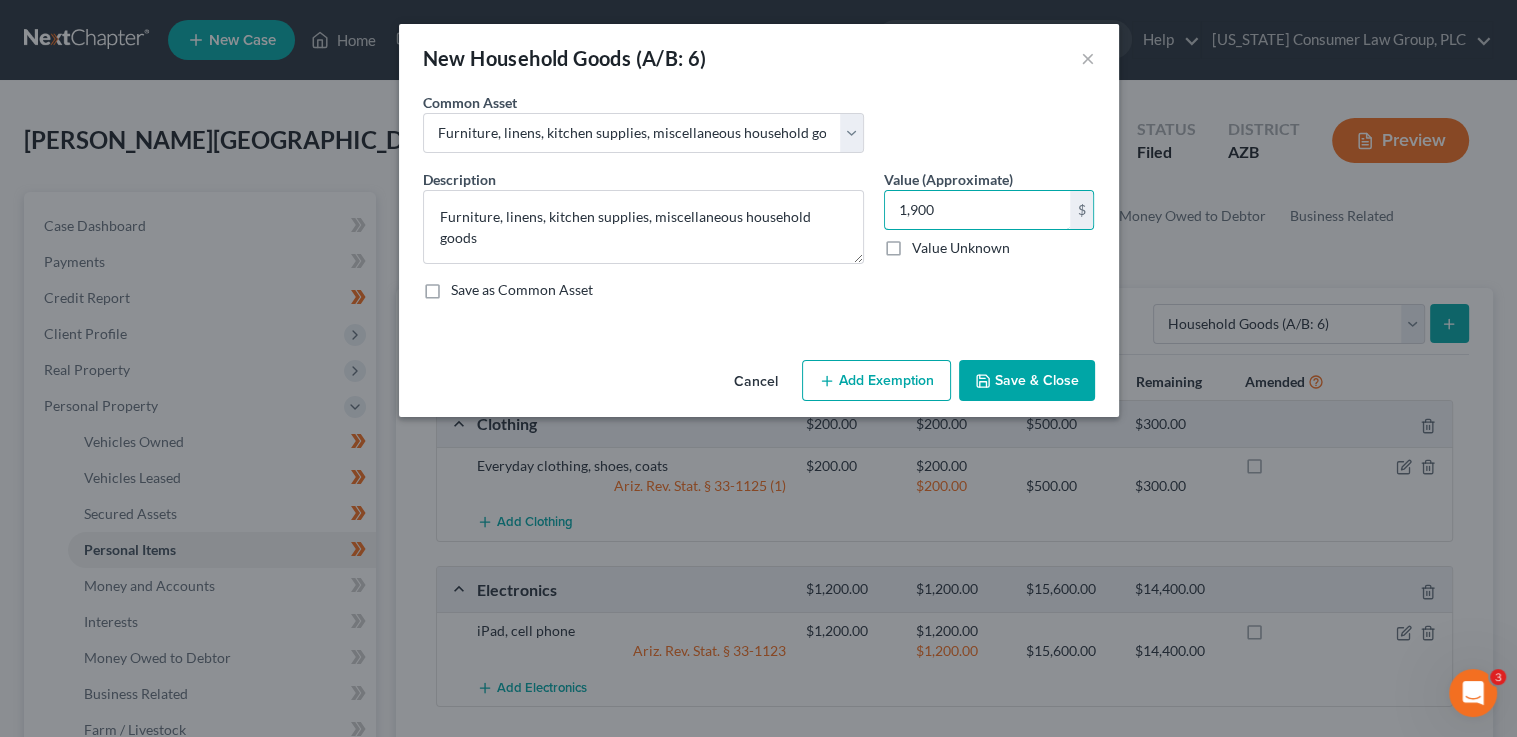 type on "1,900" 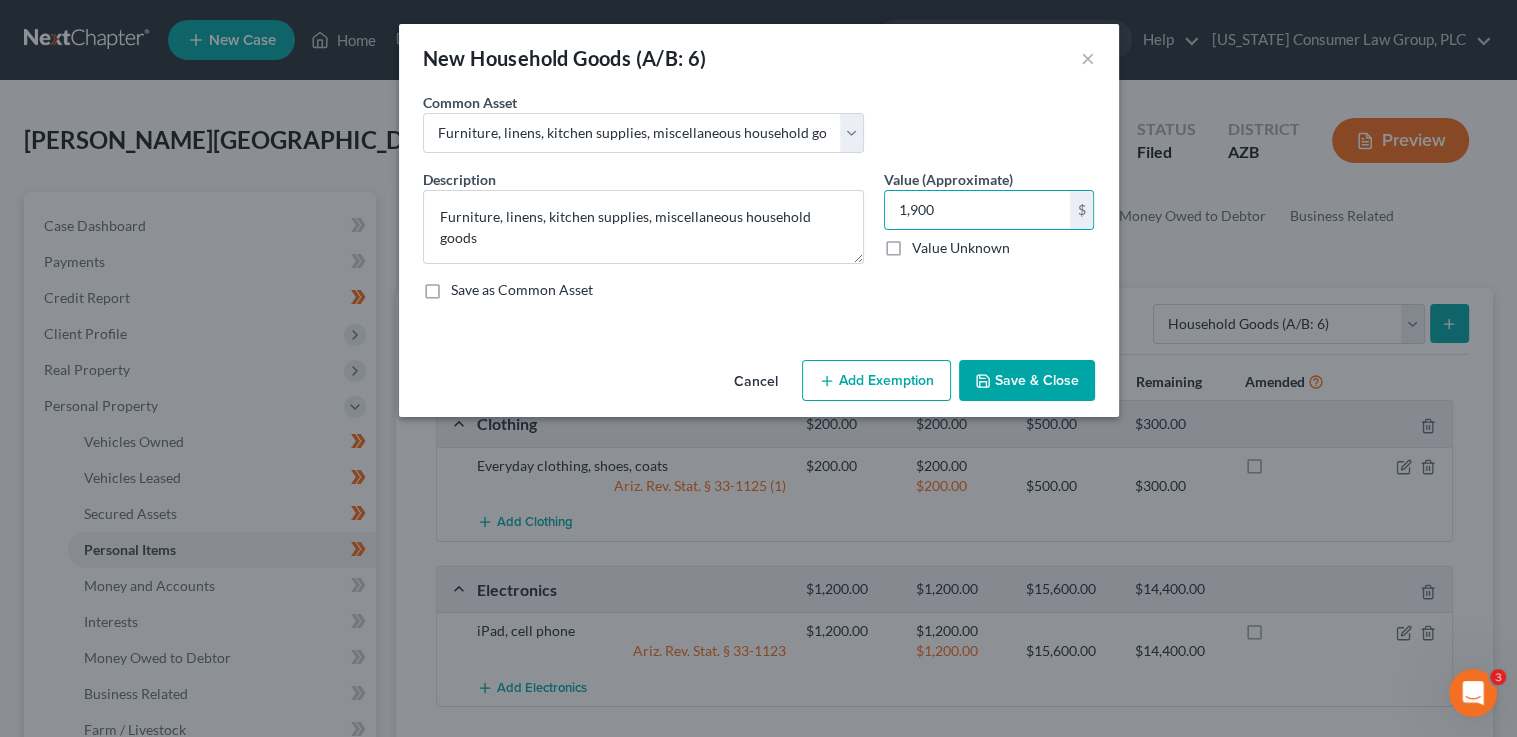 click on "Add Exemption" at bounding box center (876, 381) 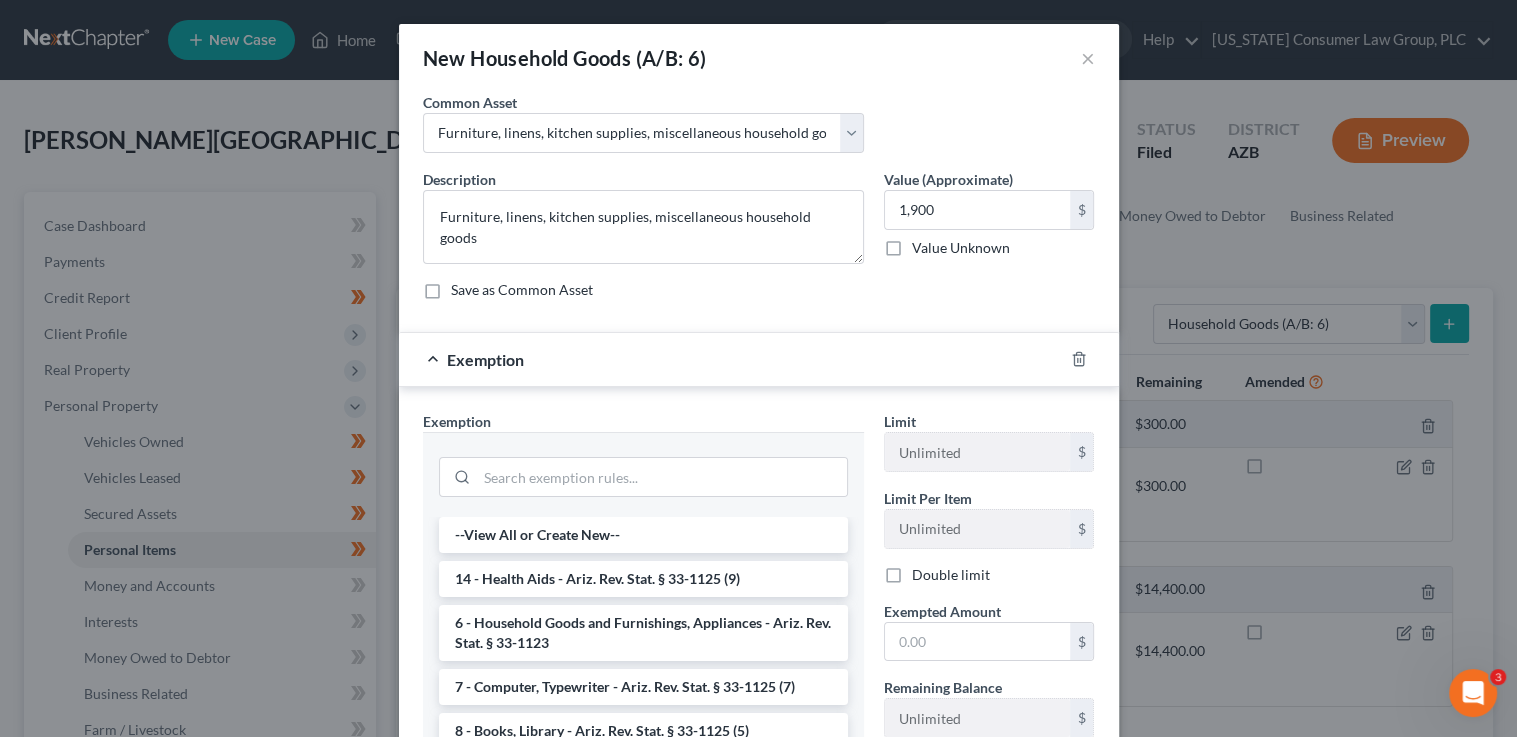 drag, startPoint x: 592, startPoint y: 617, endPoint x: 771, endPoint y: 655, distance: 182.98907 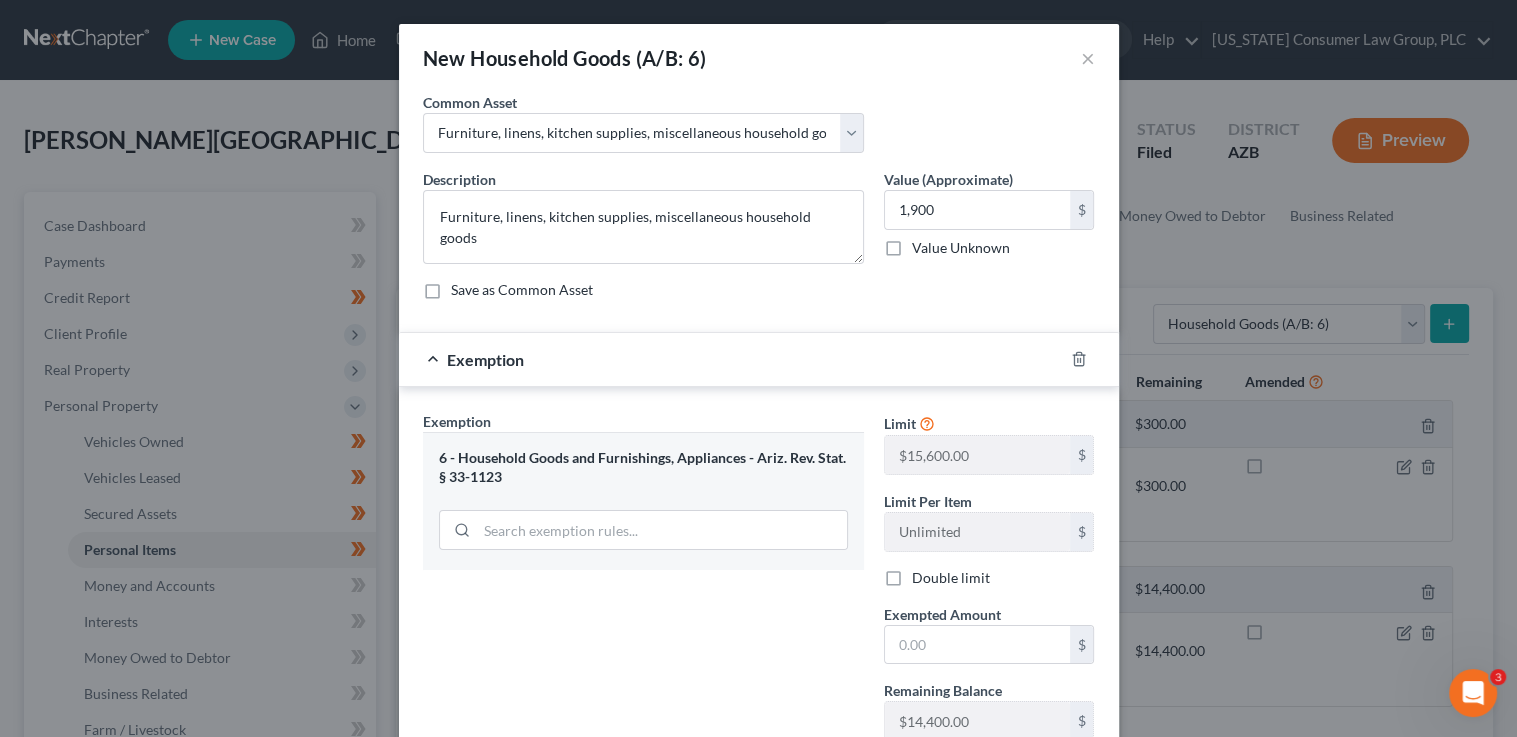 click on "Exempted Amount
*
$" at bounding box center [989, 634] 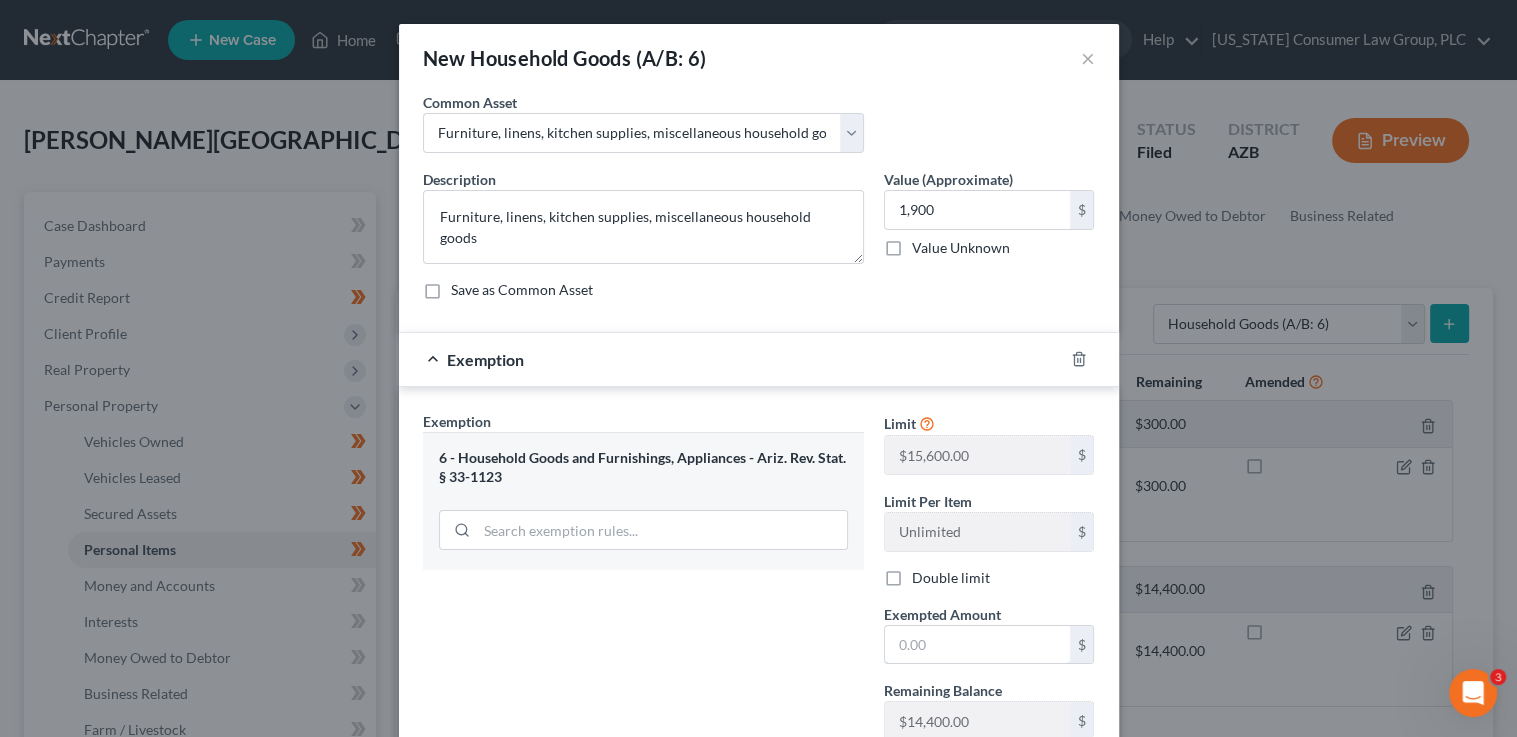 drag, startPoint x: 894, startPoint y: 646, endPoint x: 897, endPoint y: 615, distance: 31.144823 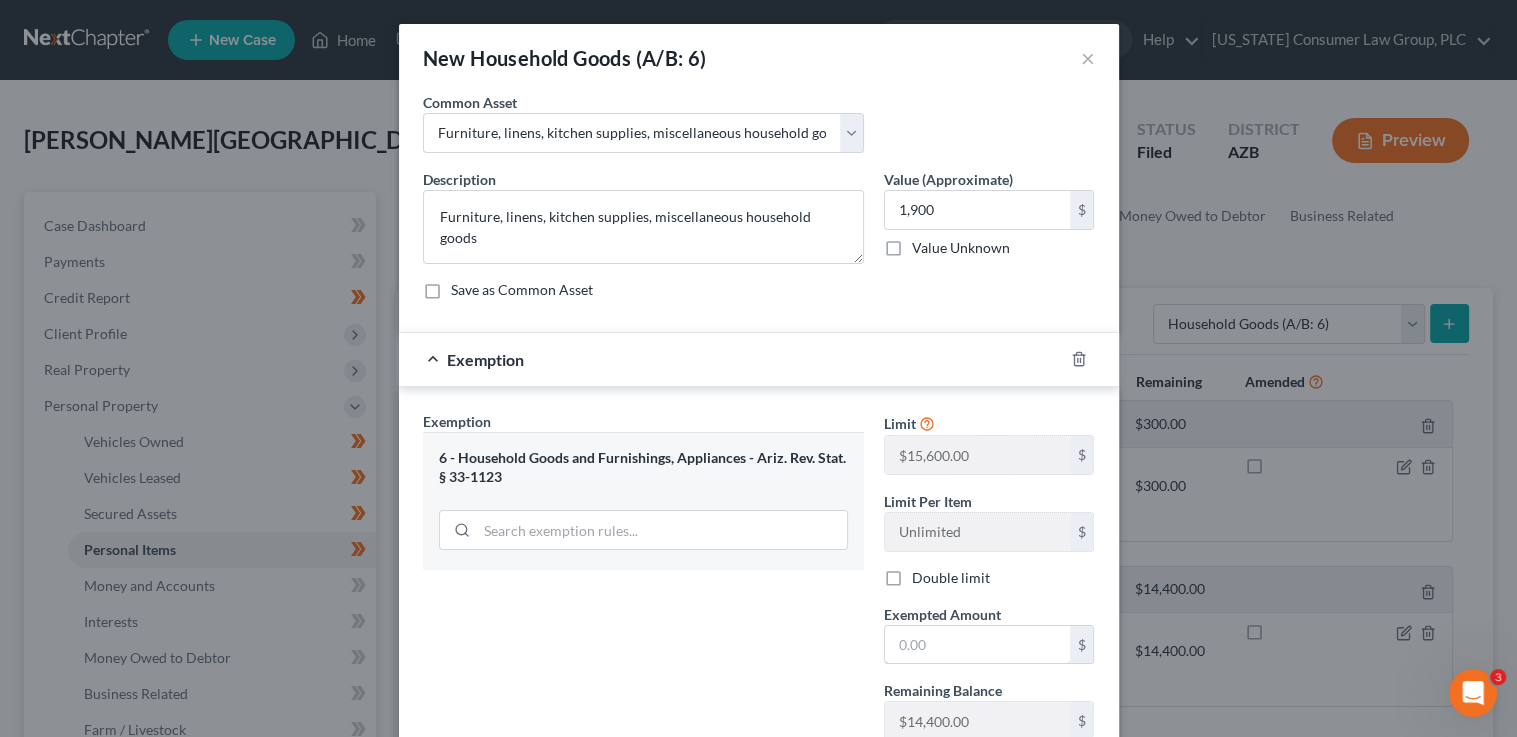 click at bounding box center (977, 645) 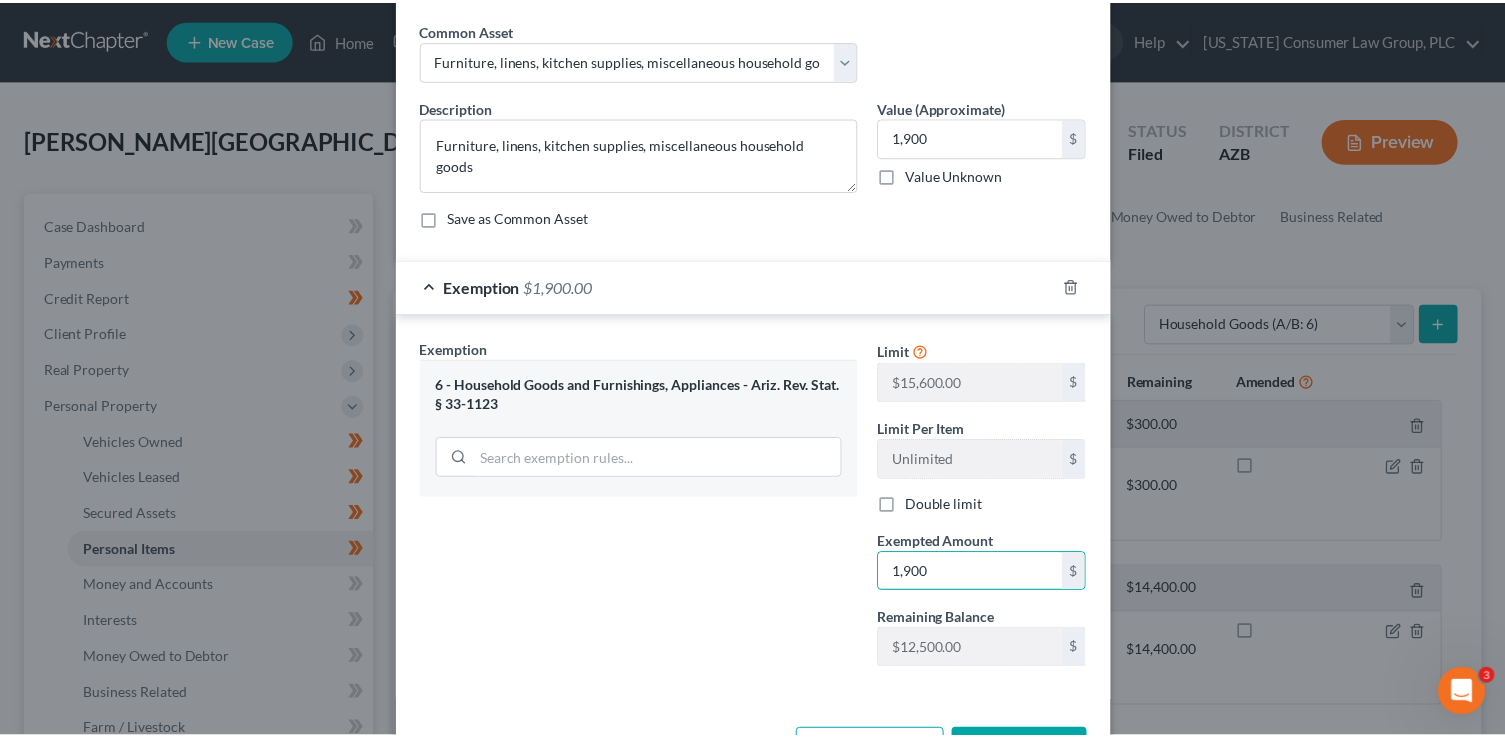 scroll, scrollTop: 144, scrollLeft: 0, axis: vertical 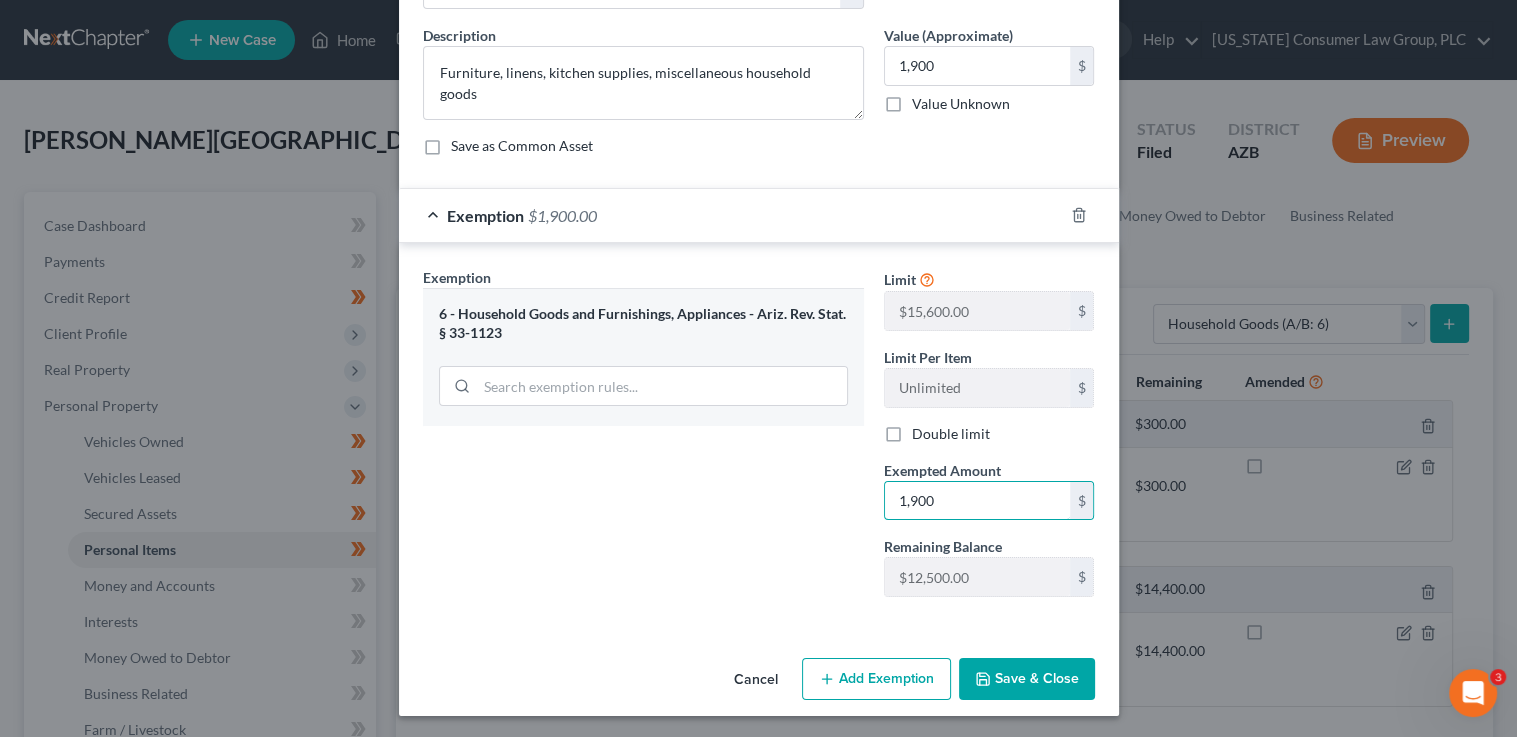 type on "1,900" 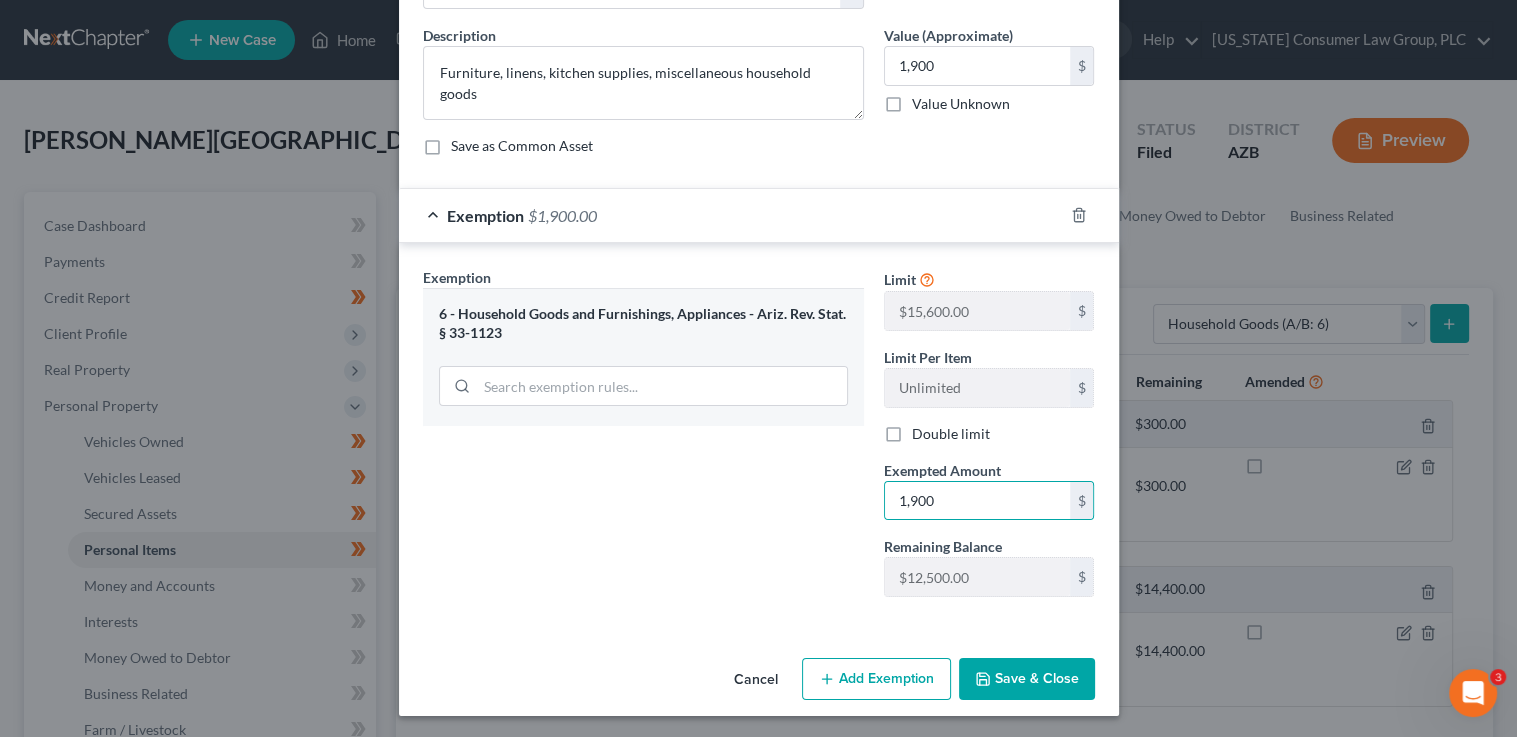 click on "Save & Close" at bounding box center (1027, 679) 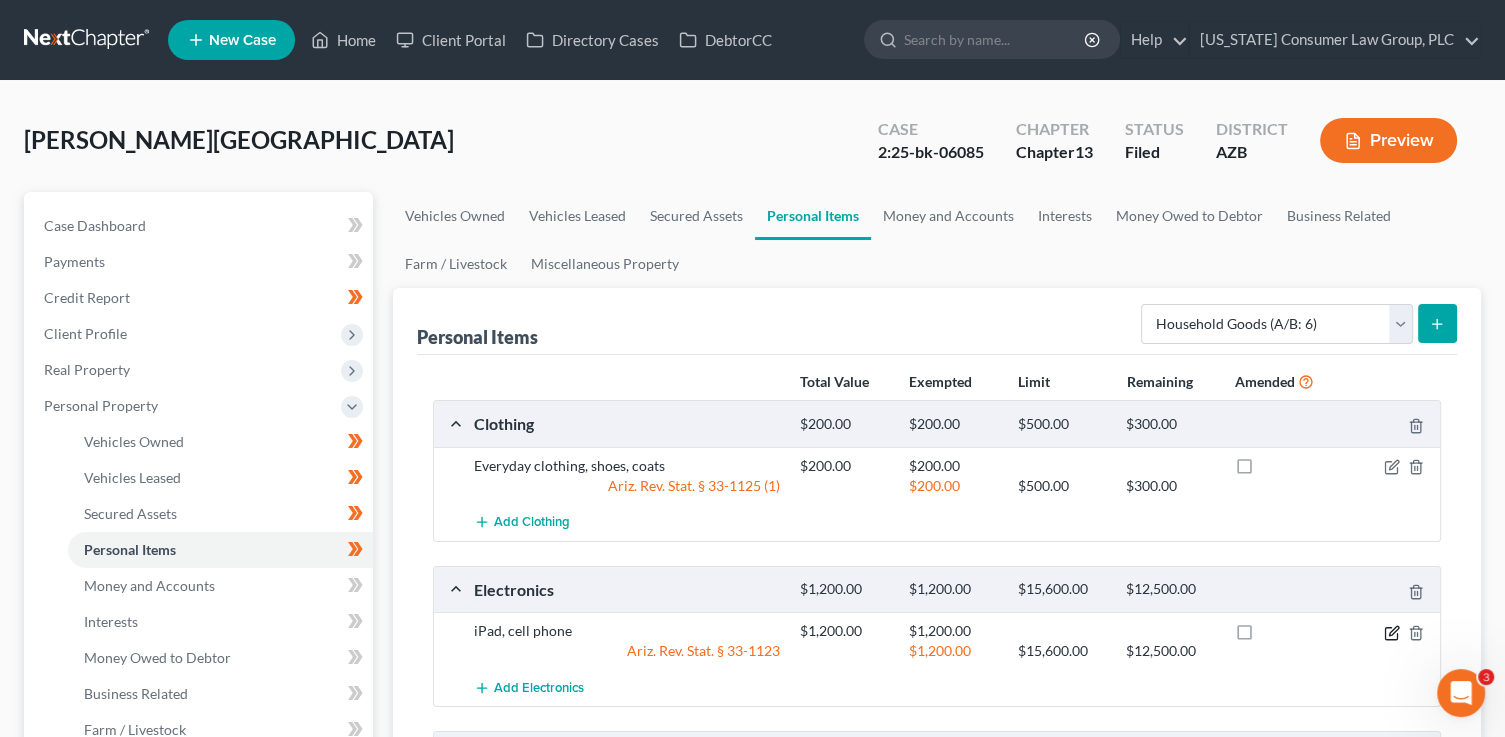 click 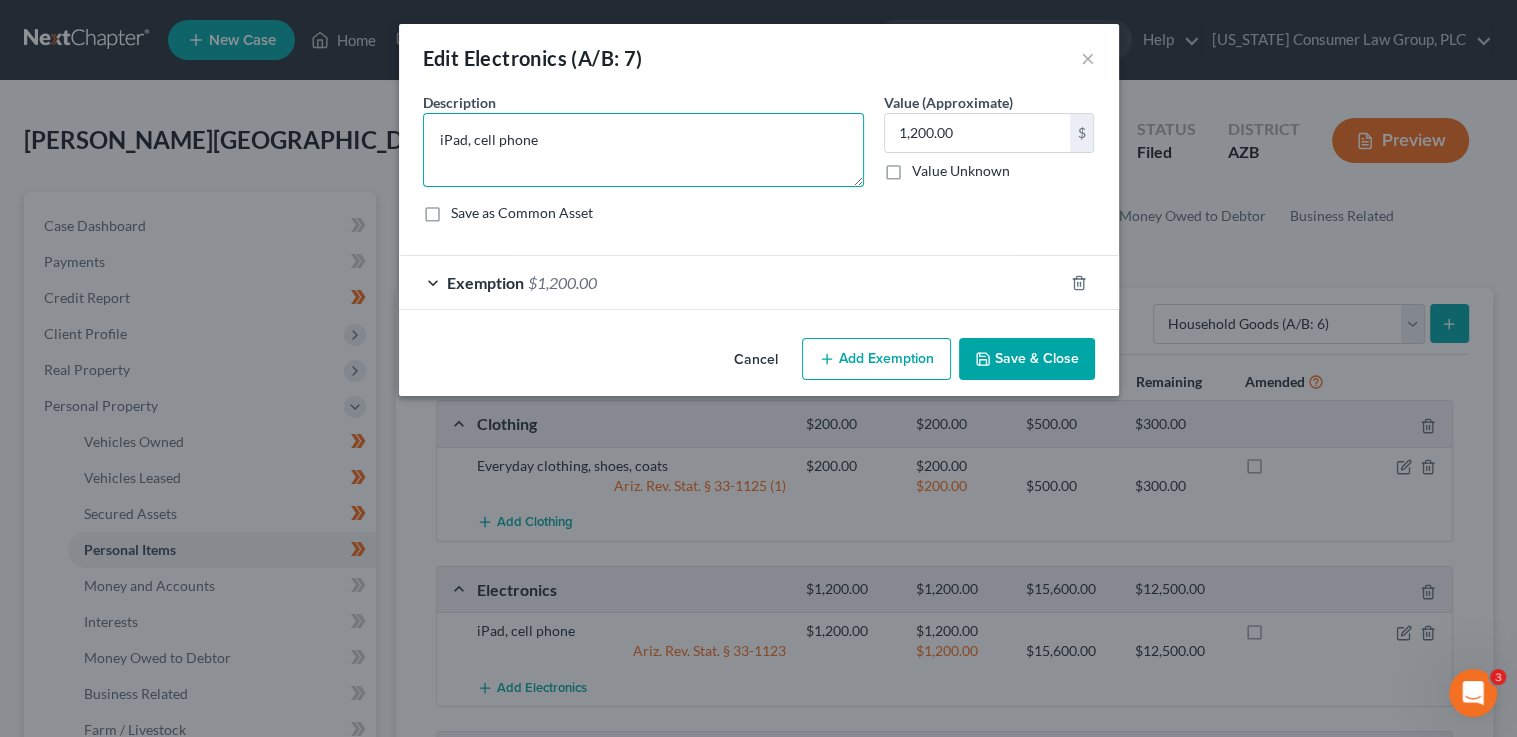 click on "iPad, cell phone" at bounding box center [643, 150] 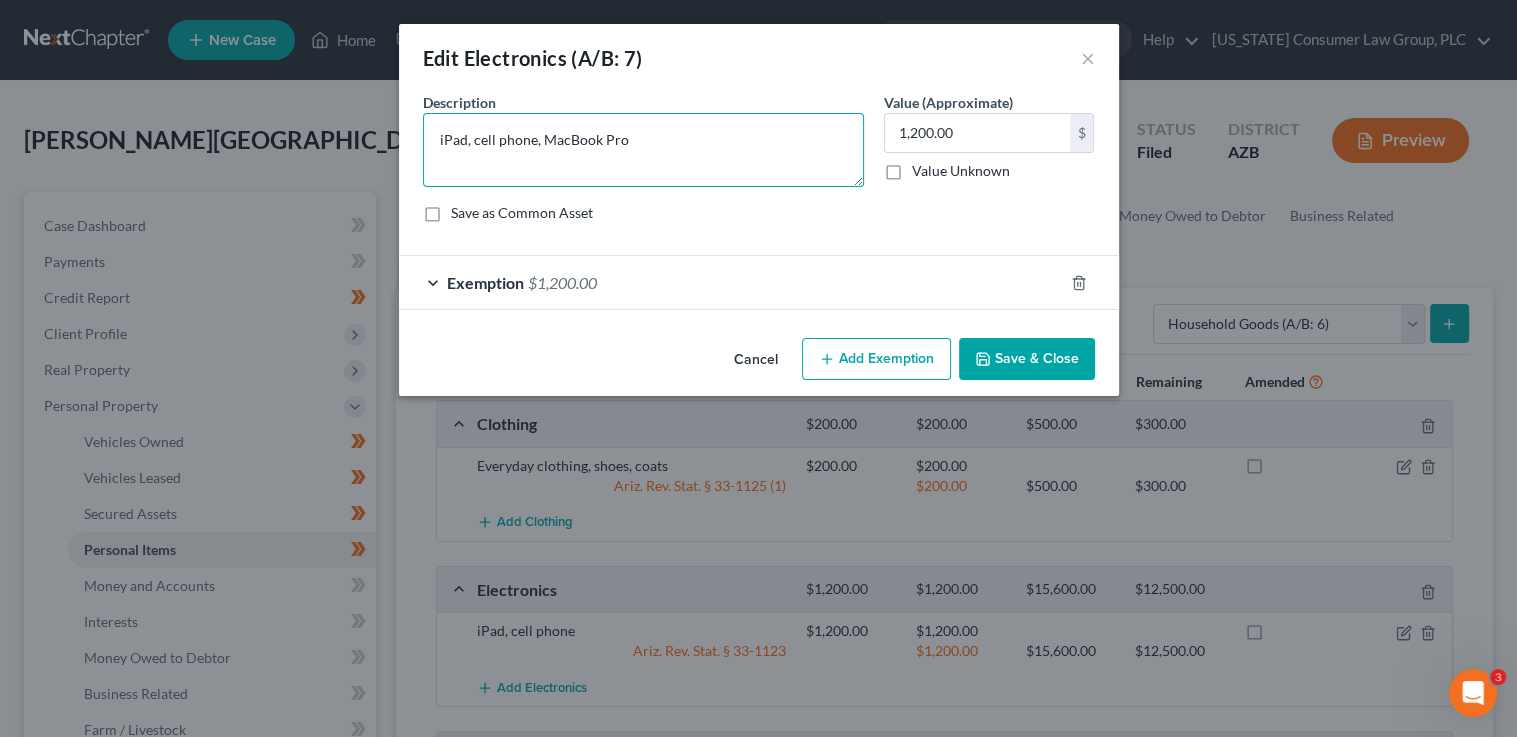 type on "iPad, cell phone, MacBook Pro" 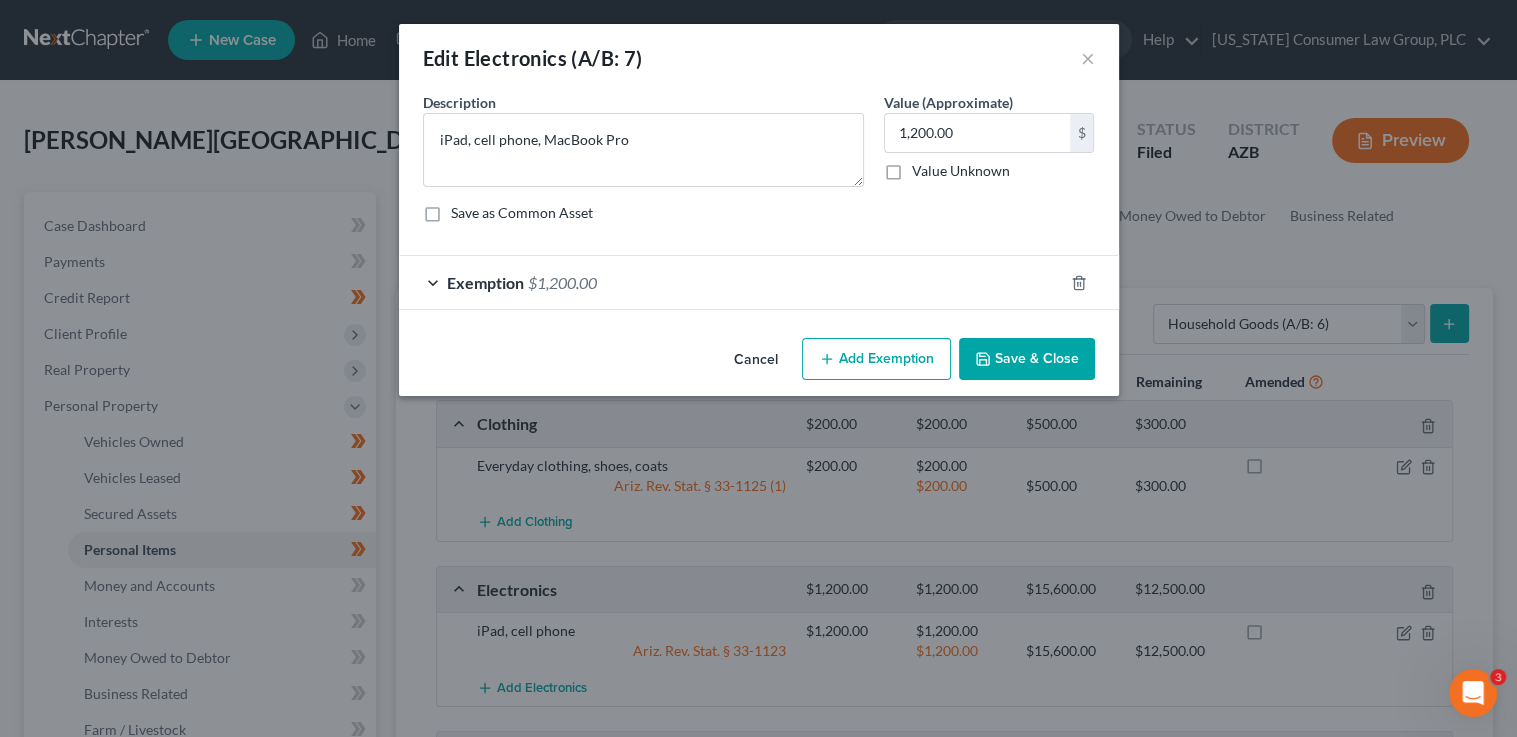 click on "Save & Close" at bounding box center [1027, 359] 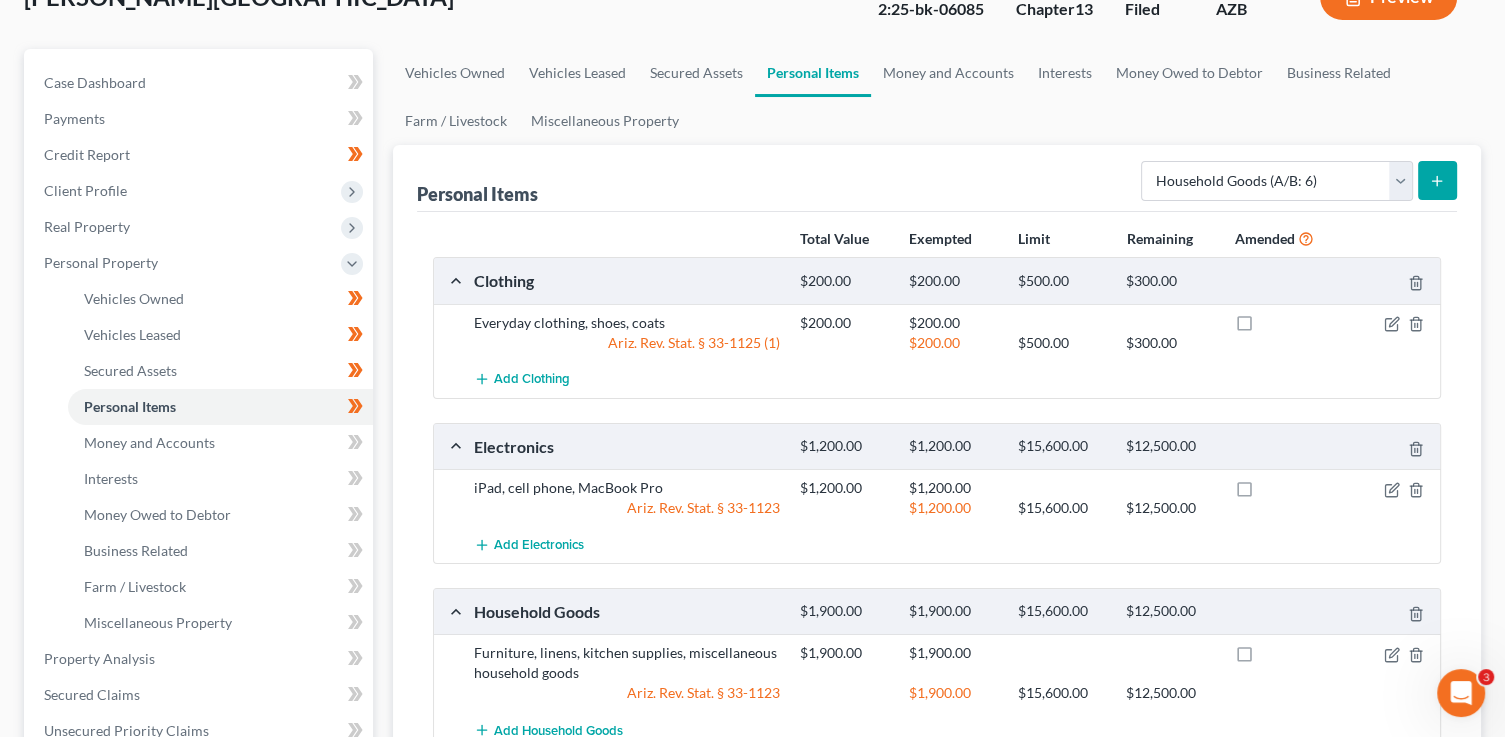 scroll, scrollTop: 335, scrollLeft: 0, axis: vertical 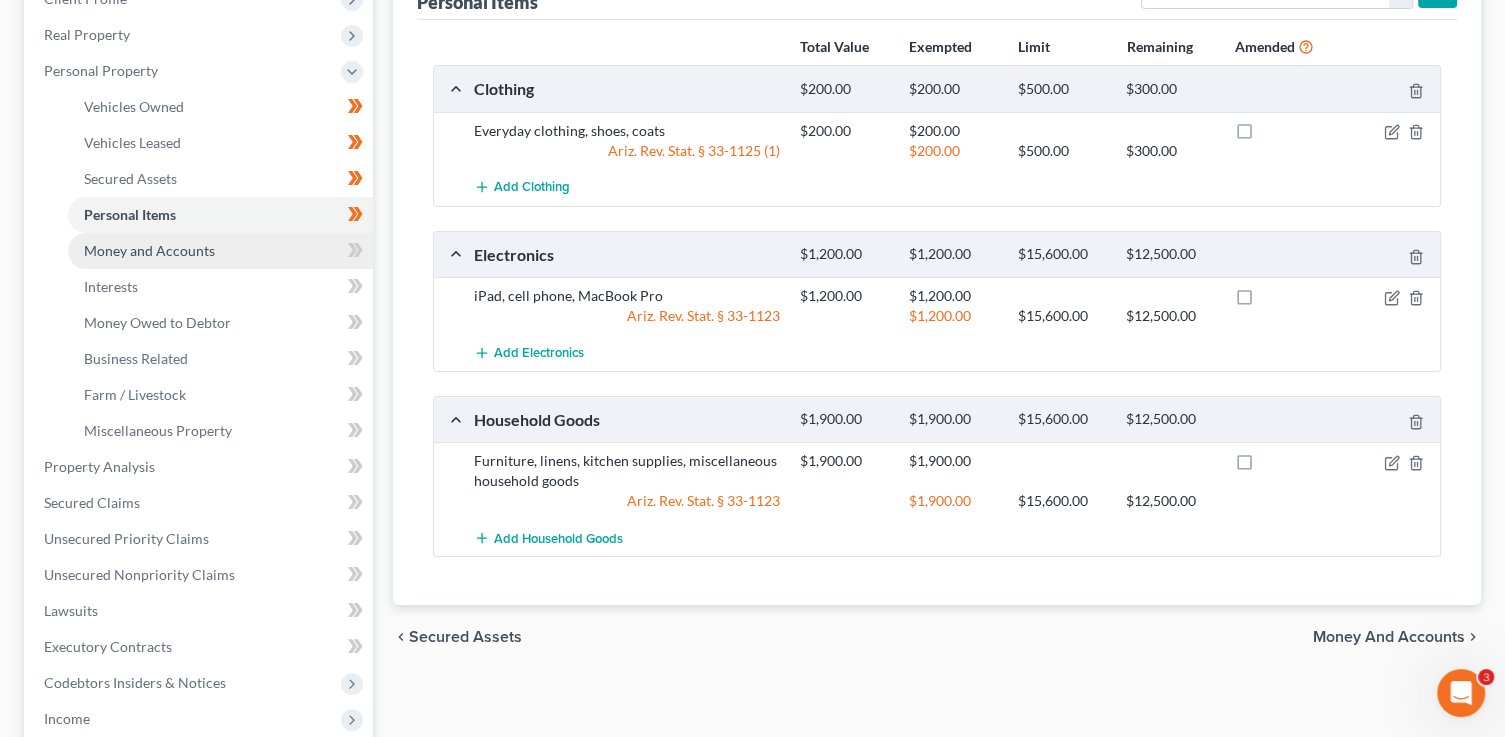 drag, startPoint x: 272, startPoint y: 254, endPoint x: 291, endPoint y: 254, distance: 19 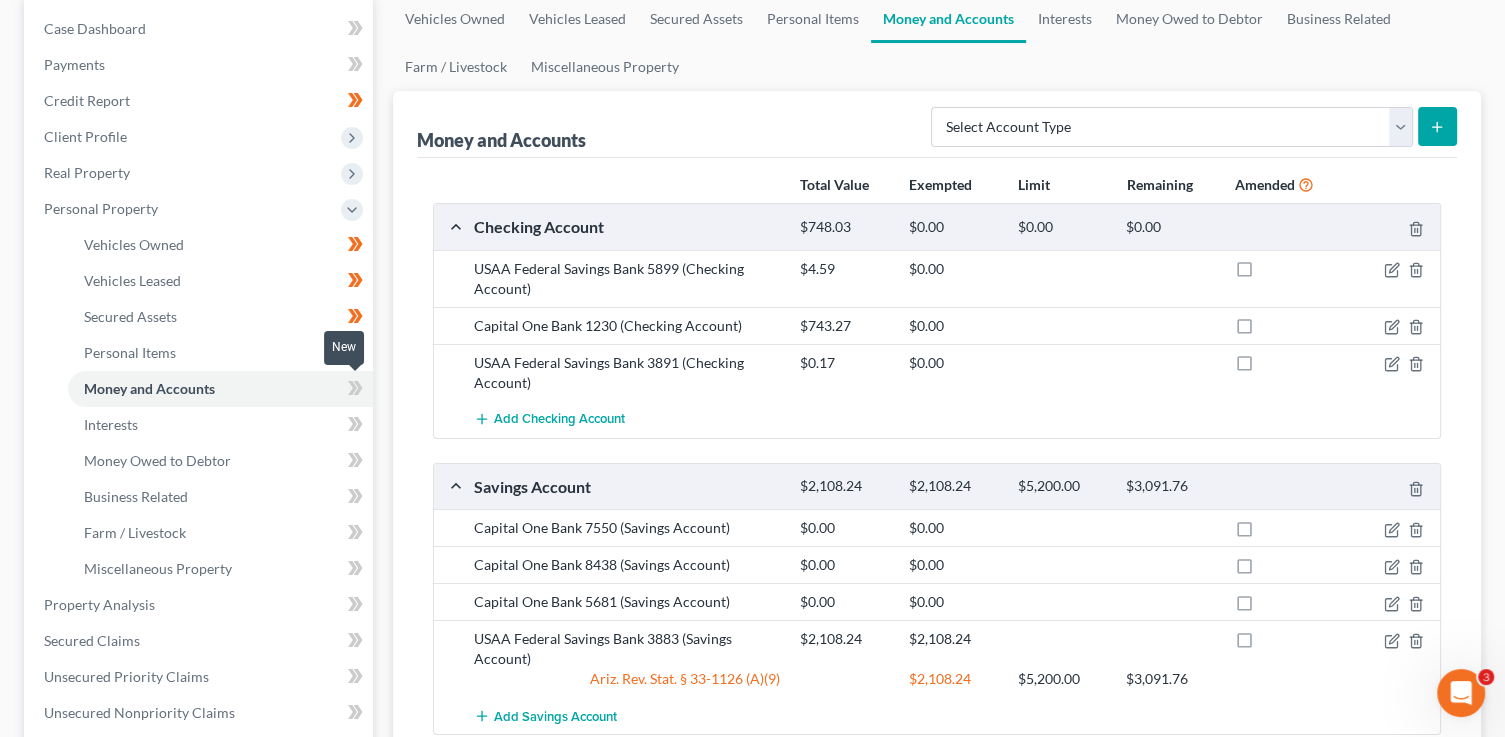 scroll, scrollTop: 225, scrollLeft: 0, axis: vertical 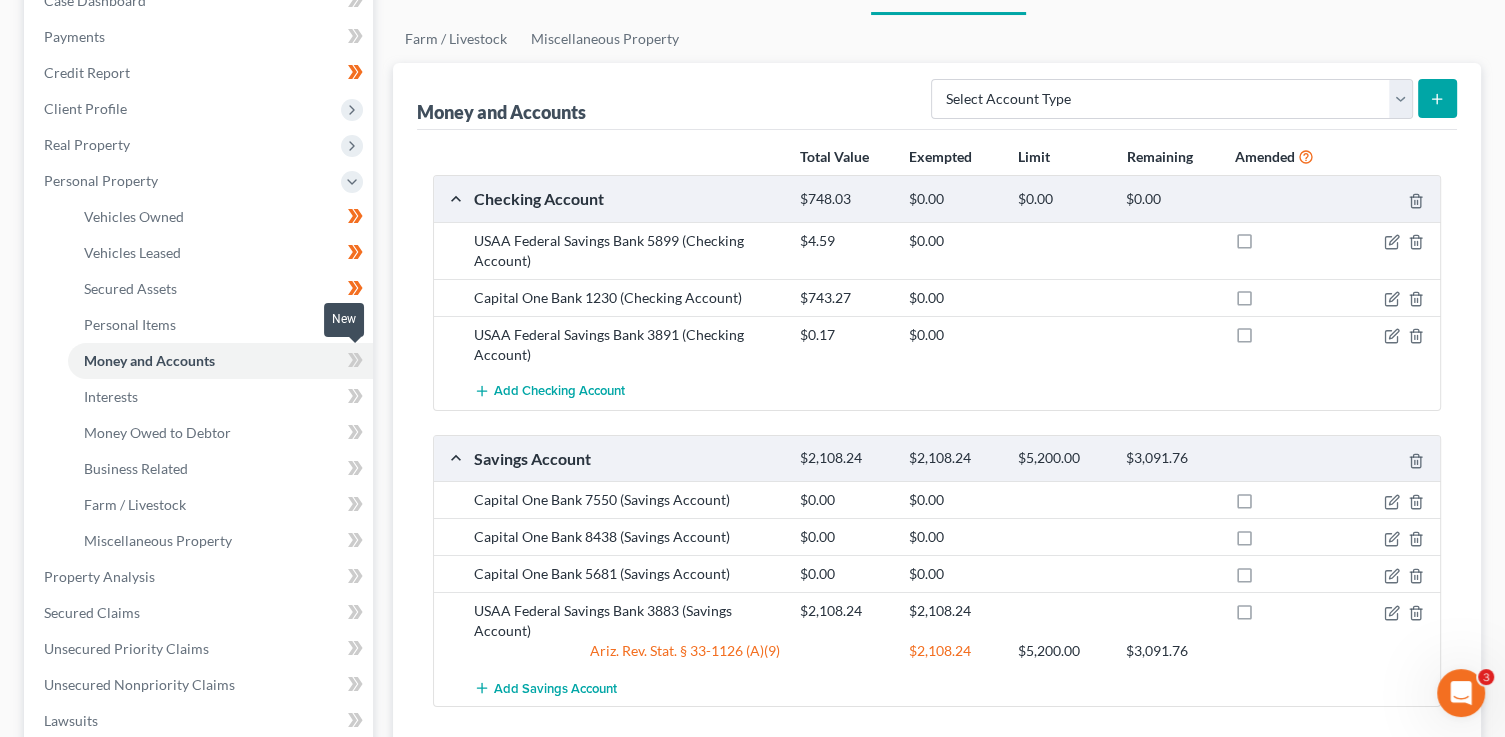 click 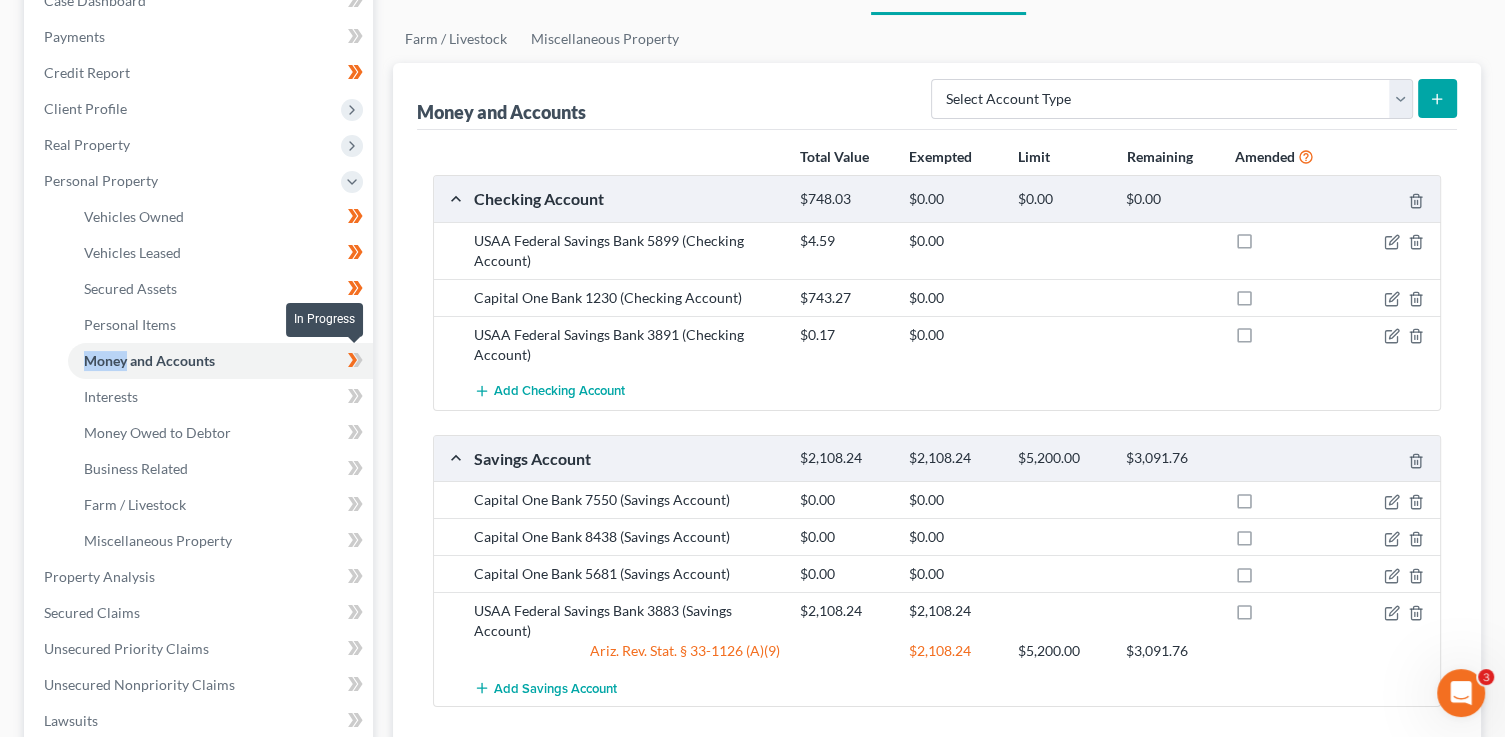 click 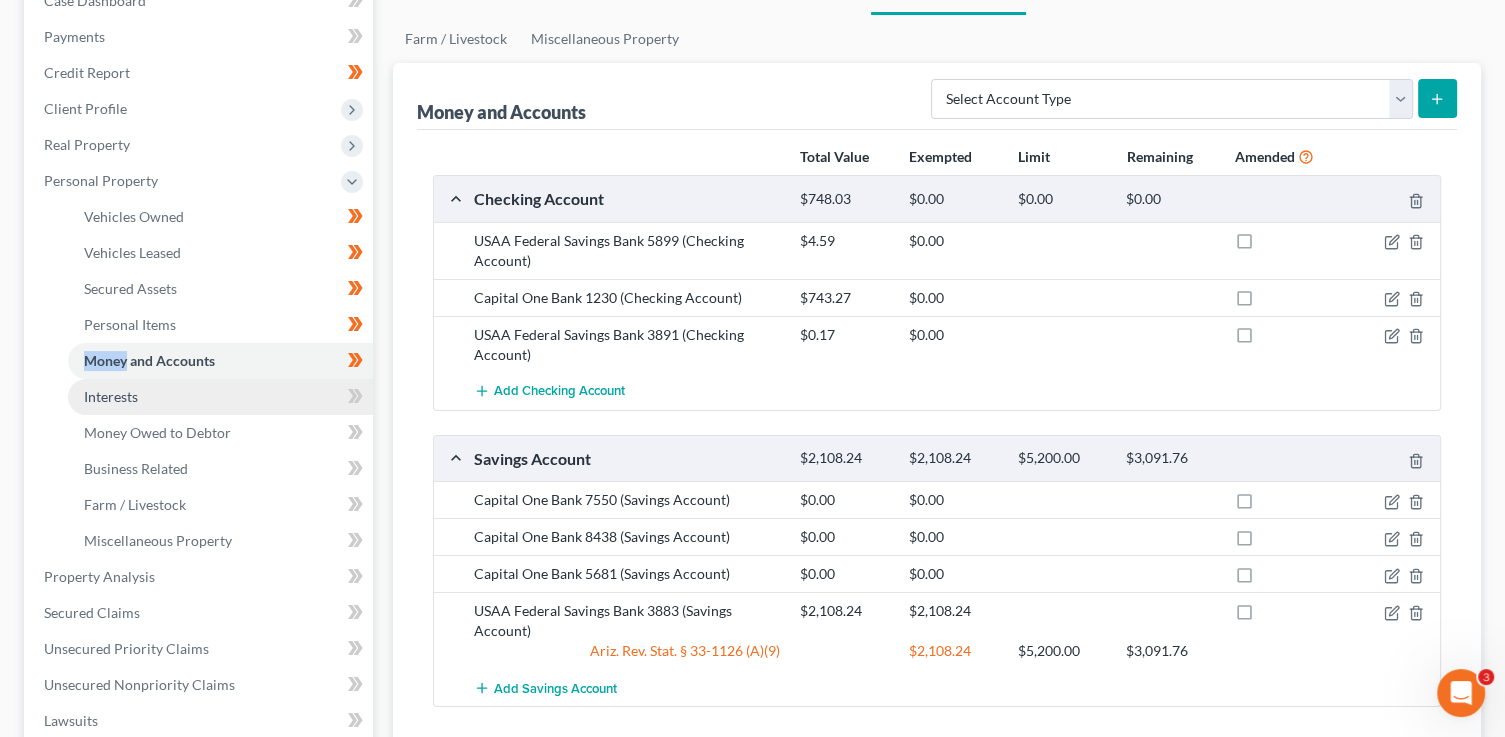 click on "Interests" at bounding box center [220, 397] 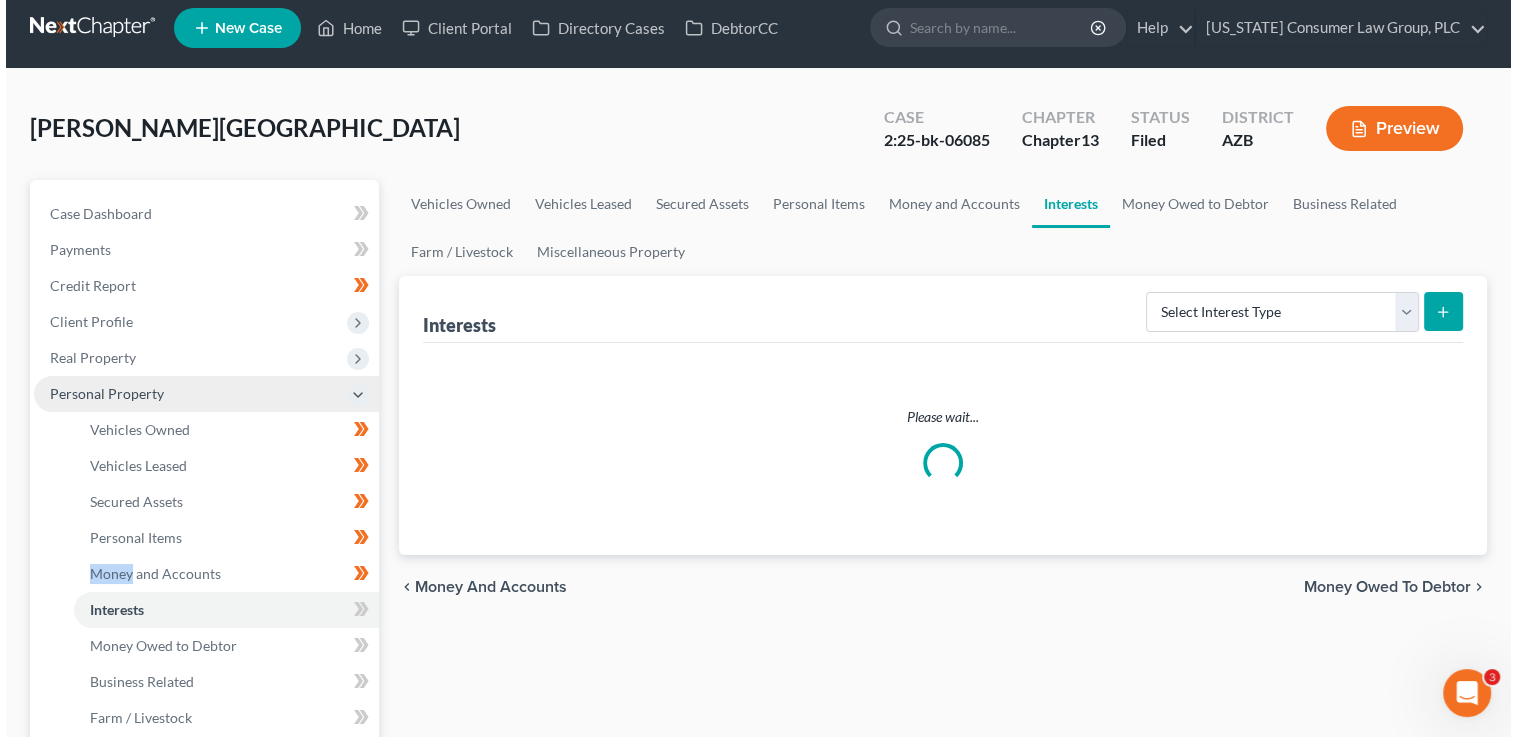 scroll, scrollTop: 0, scrollLeft: 0, axis: both 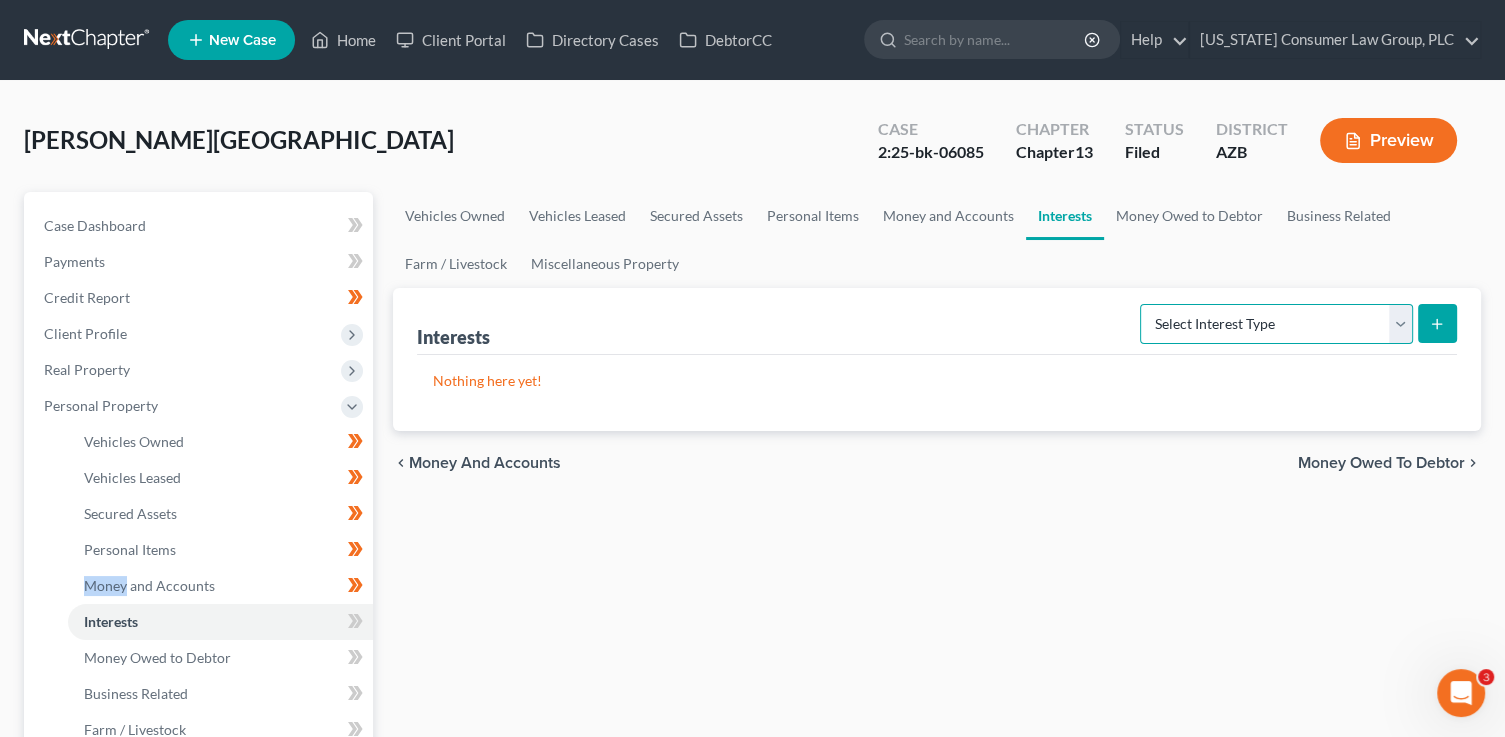 click on "Select Interest Type 401K (A/B: 21) Annuity (A/B: 23) Bond (A/B: 18) Education IRA (A/B: 24) Government Bond (A/B: 20) Government Pension Plan (A/B: 21) Incorporated Business (A/B: 19) IRA (A/B: 21) Joint Venture (Active) (A/B: 42) Joint Venture (Inactive) (A/B: 19) Keogh (A/B: 21) Mutual Fund (A/B: 18) Other Retirement Plan (A/B: 21) Partnership (Active) (A/B: 42) Partnership (Inactive) (A/B: 19) Pension Plan (A/B: 21) Stock (A/B: 18) Term Life Insurance (A/B: 31) Unincorporated Business (A/B: 19) Whole Life Insurance (A/B: 31)" at bounding box center [1276, 324] 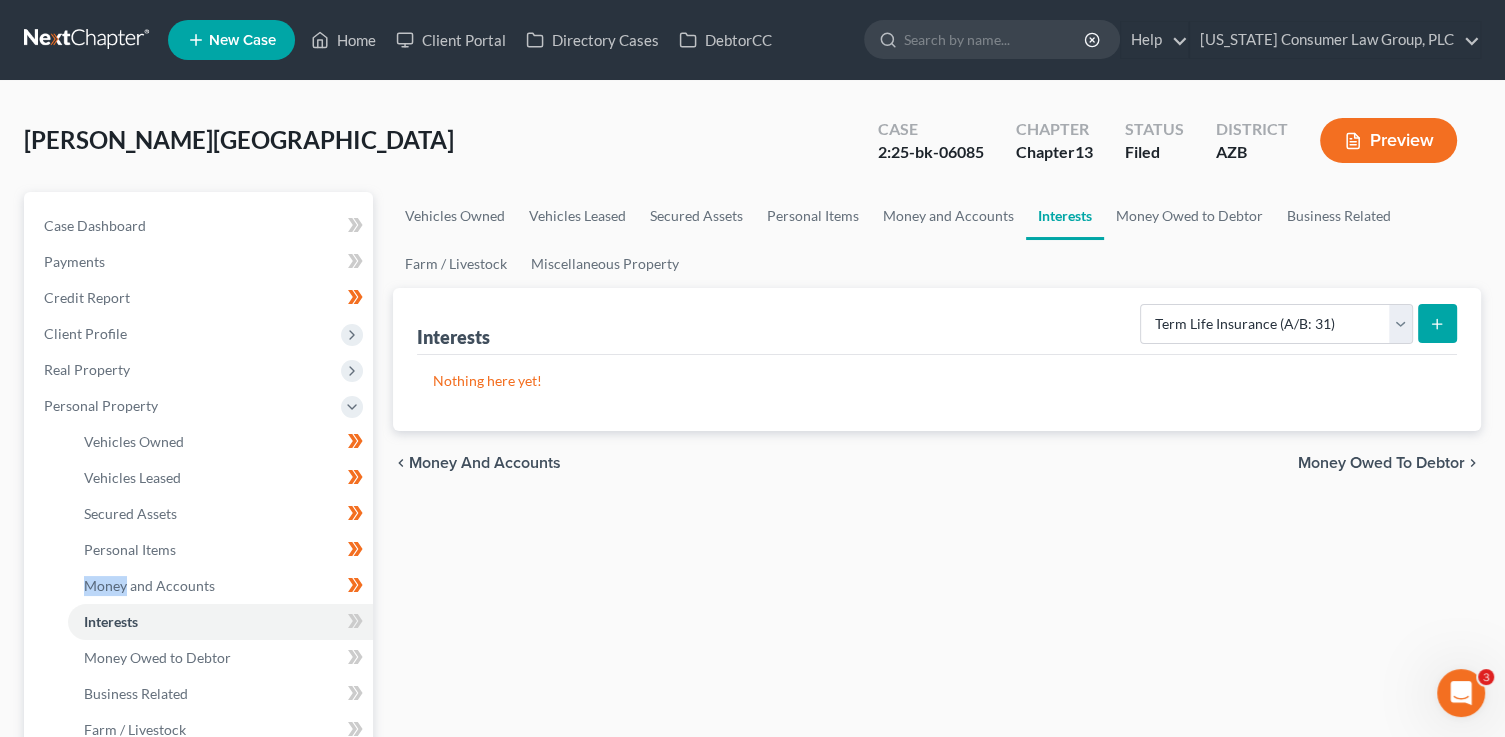 click at bounding box center [1437, 323] 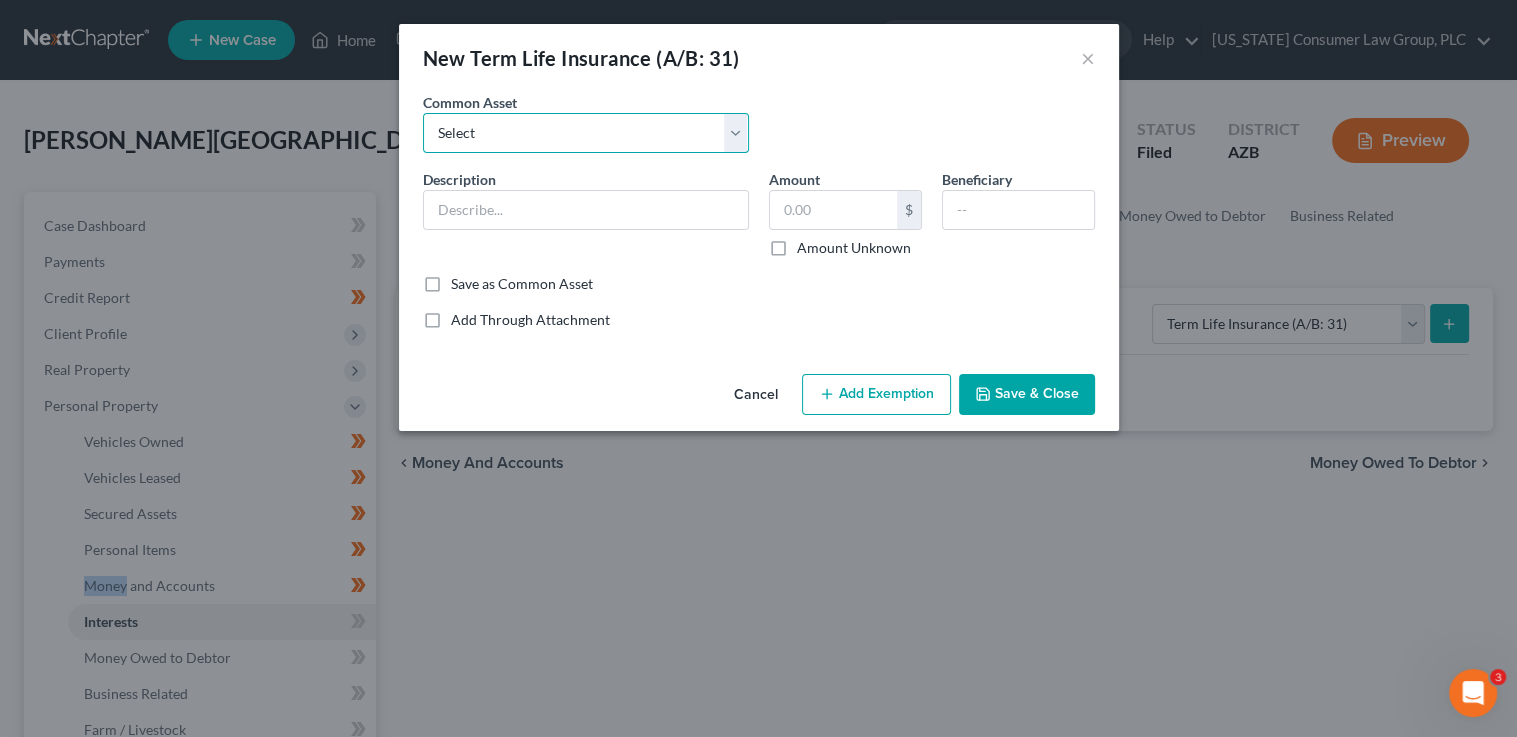 click on "Select Employer sponsored term life insurance policy" at bounding box center [586, 133] 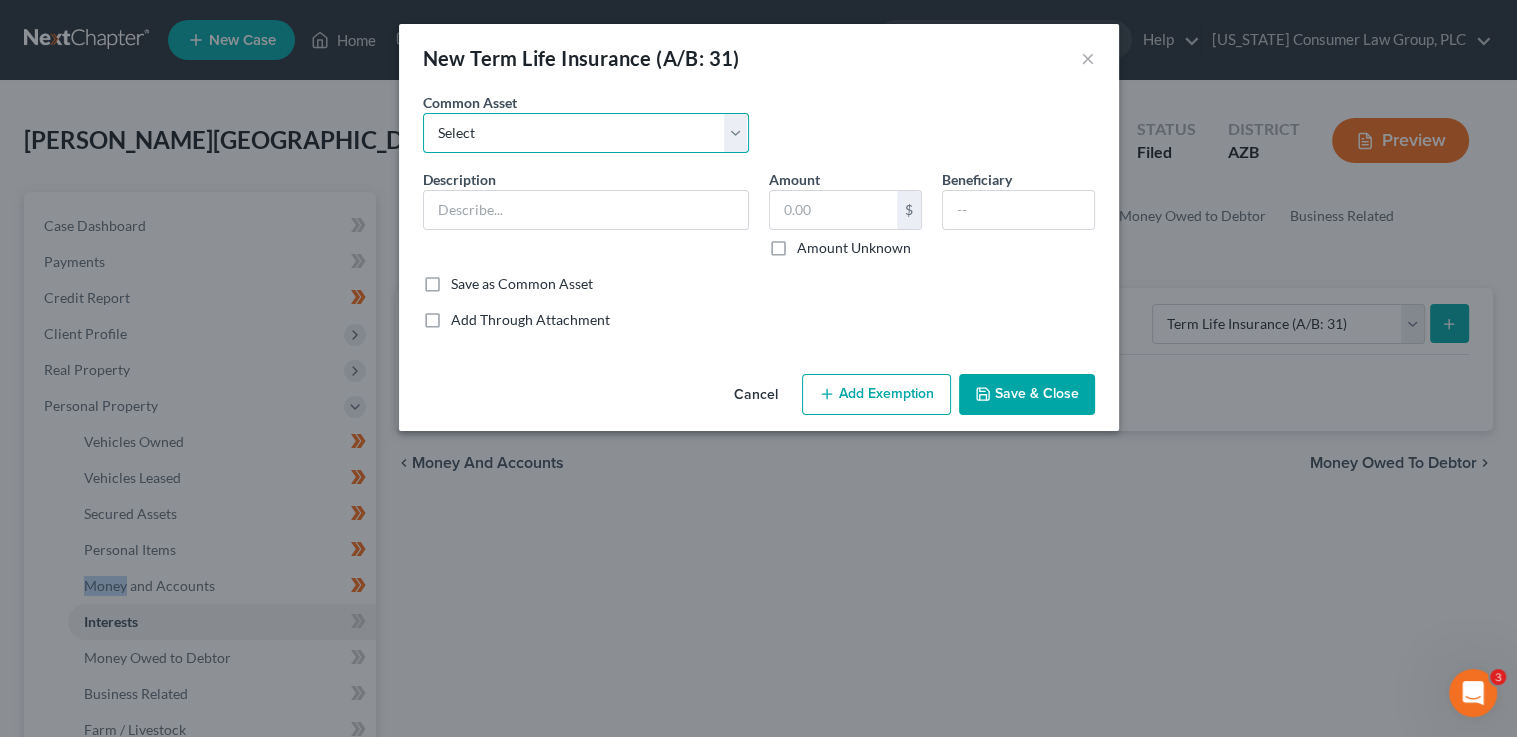 select on "0" 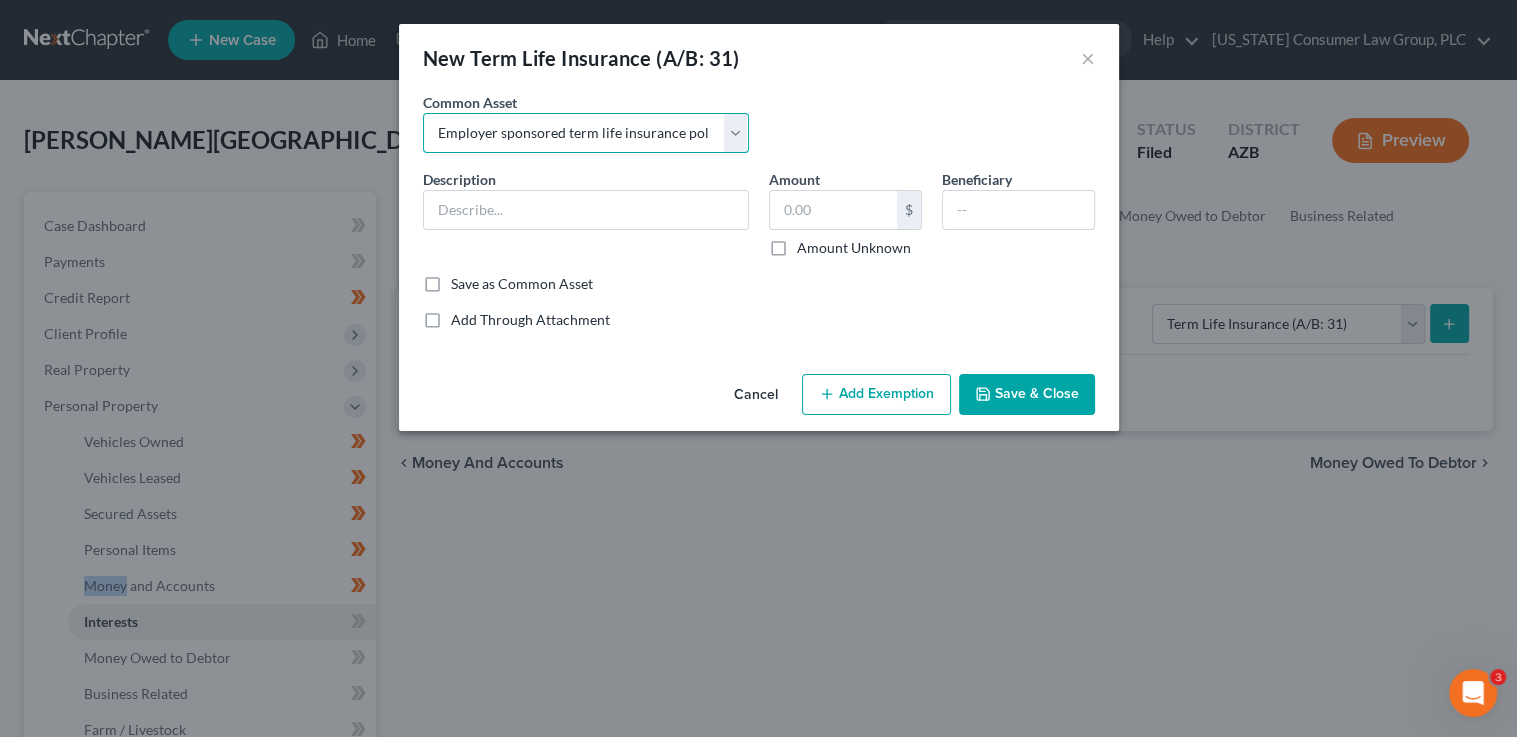 type on "Employer sponsored term life insurance policy" 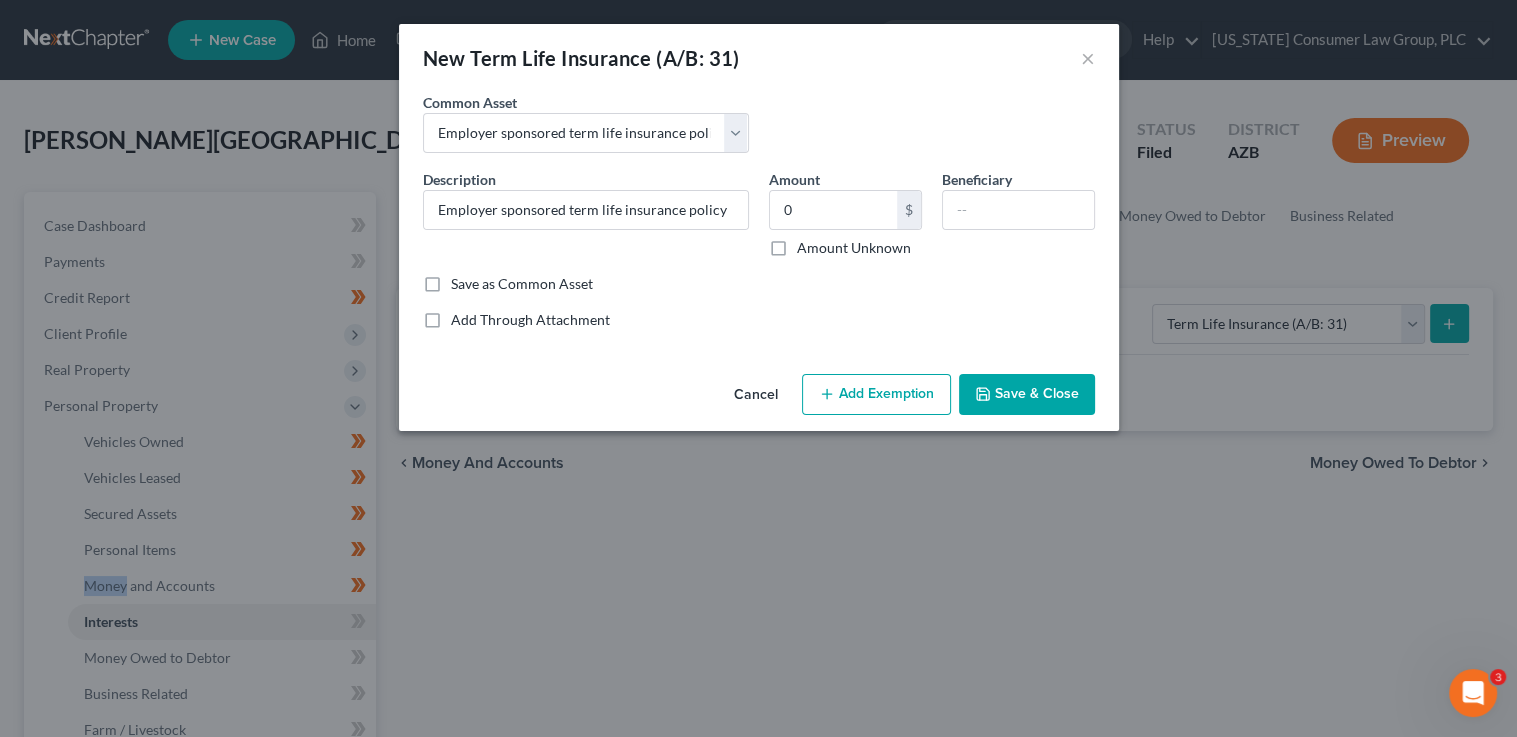 click on "Add Exemption" at bounding box center (876, 395) 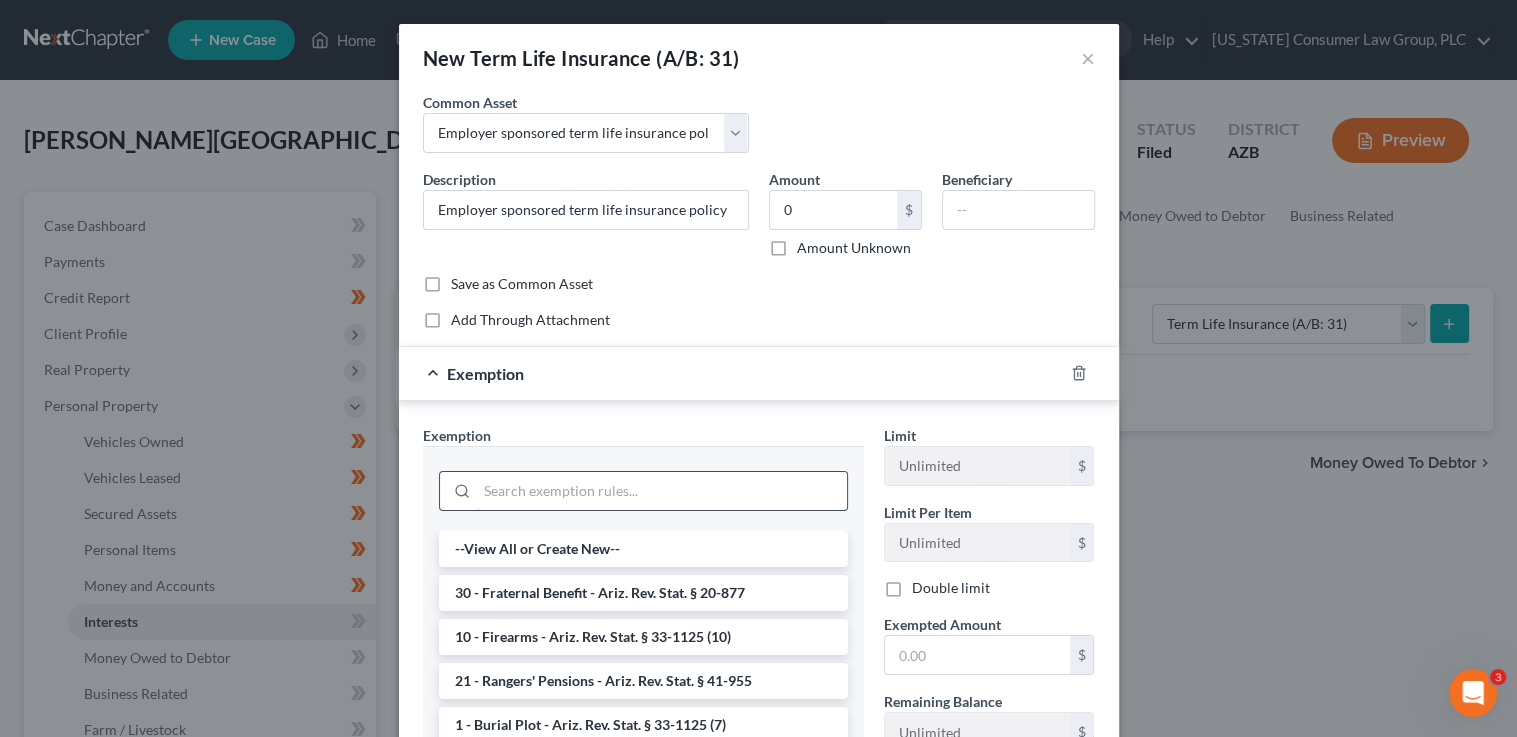 click at bounding box center [662, 491] 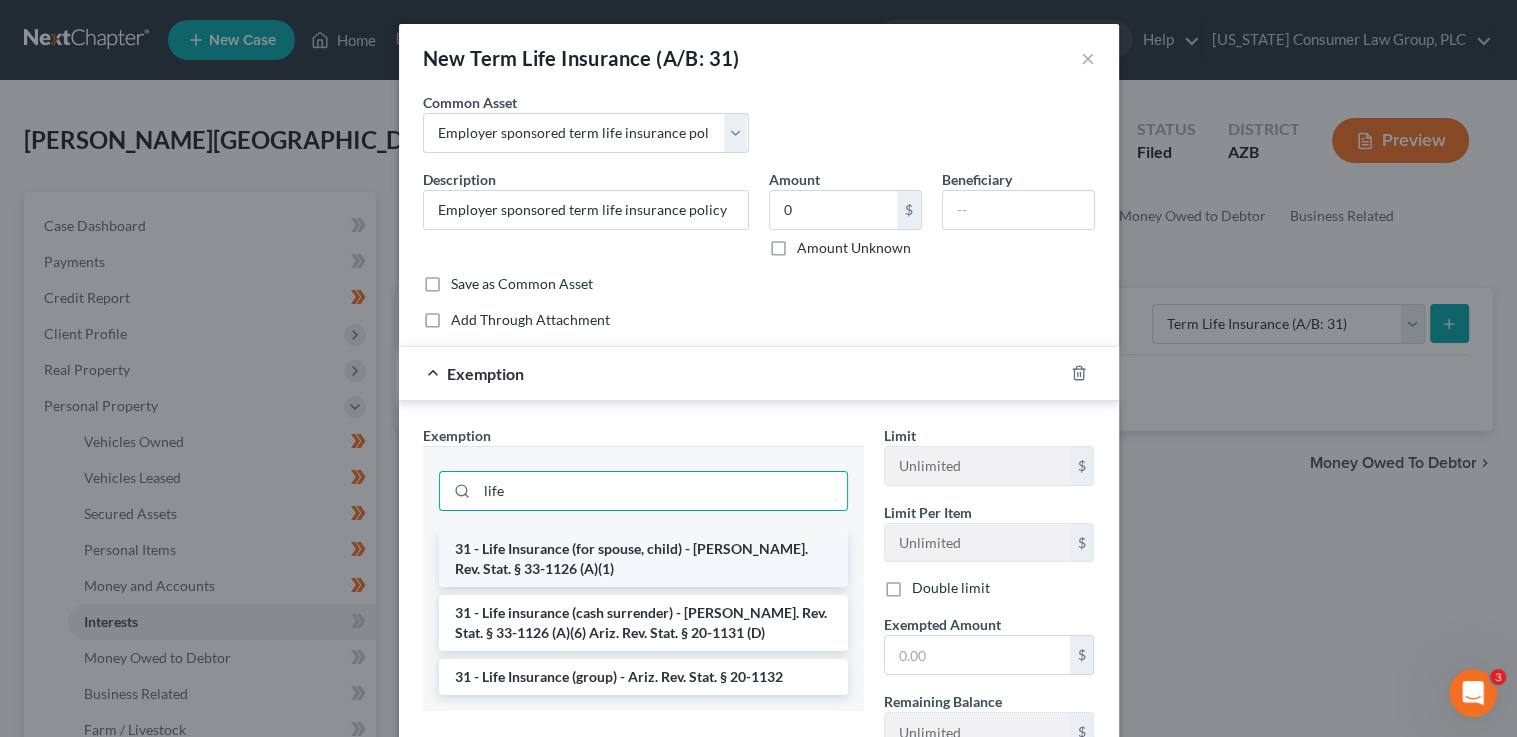 click on "31 - Life Insurance (for spouse, child)  - Ariz. Rev. Stat. § 33-1126 (A)(1)" at bounding box center [643, 559] 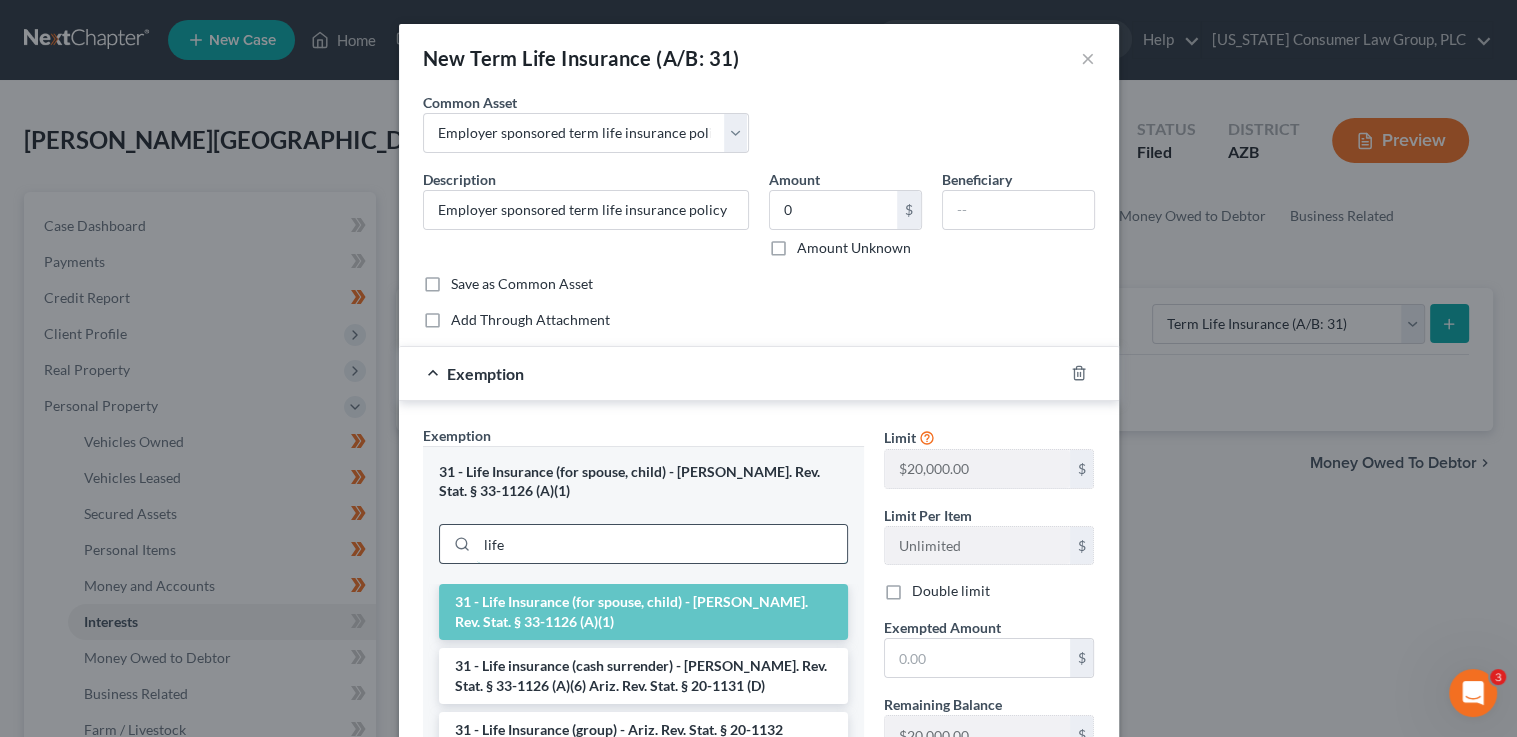 click on "life" at bounding box center [662, 544] 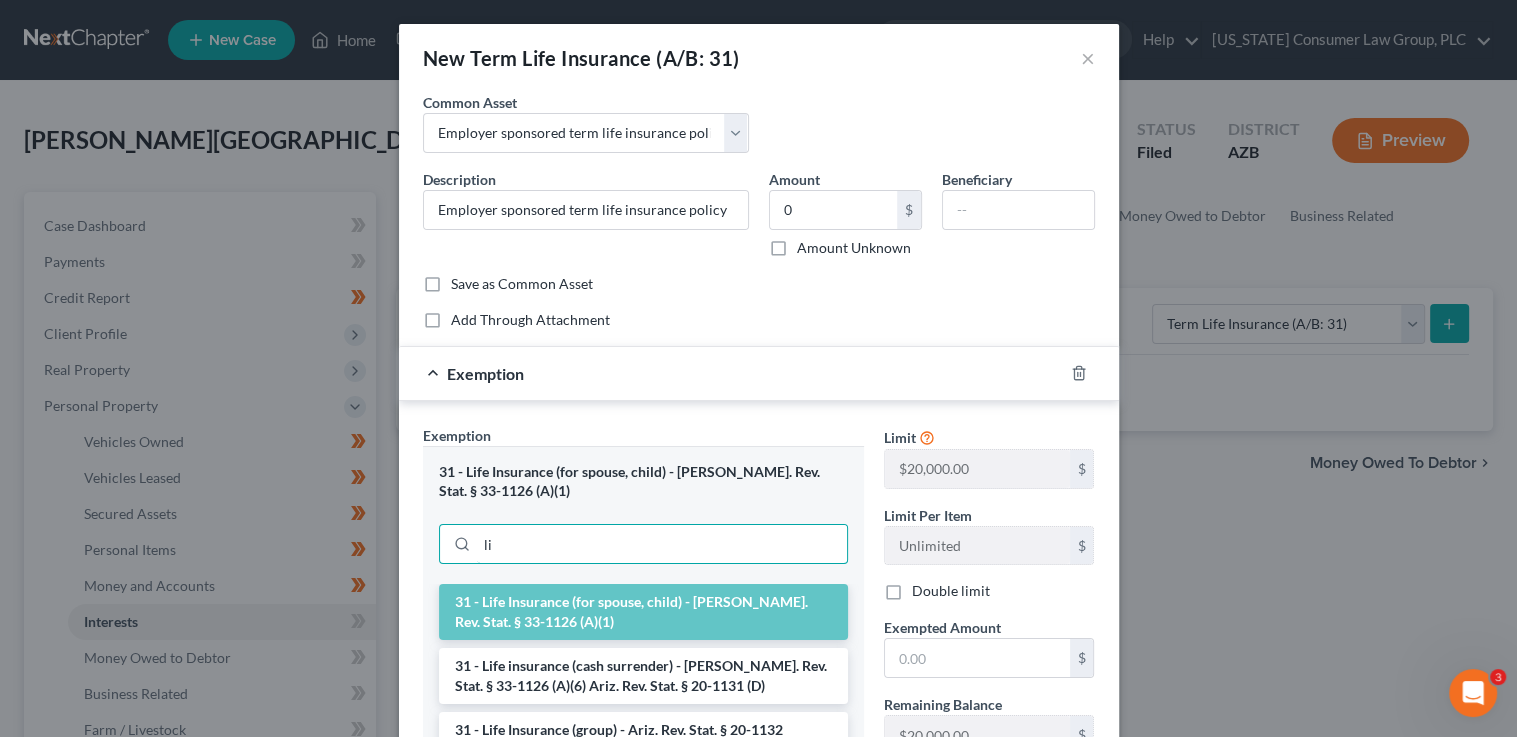 type on "l" 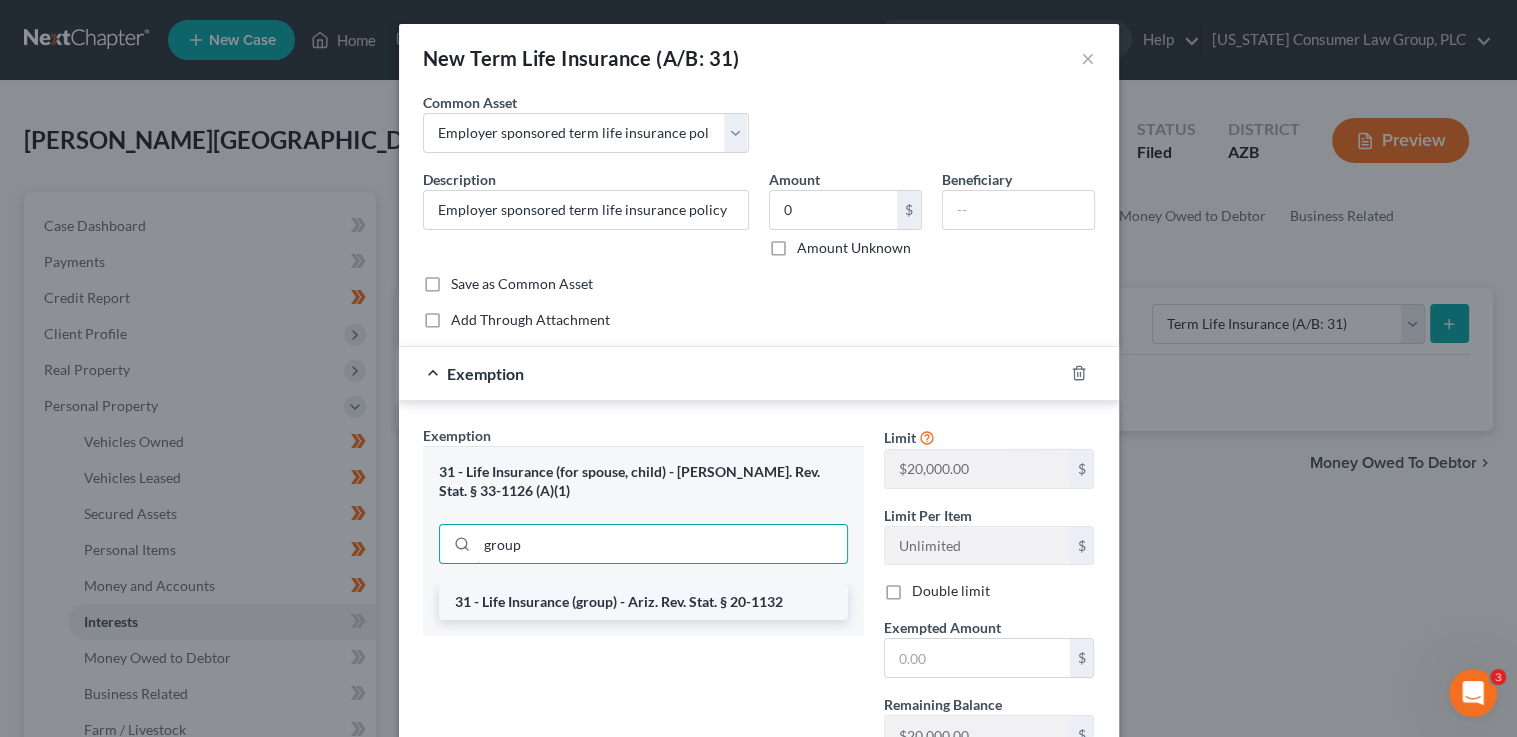 type on "group" 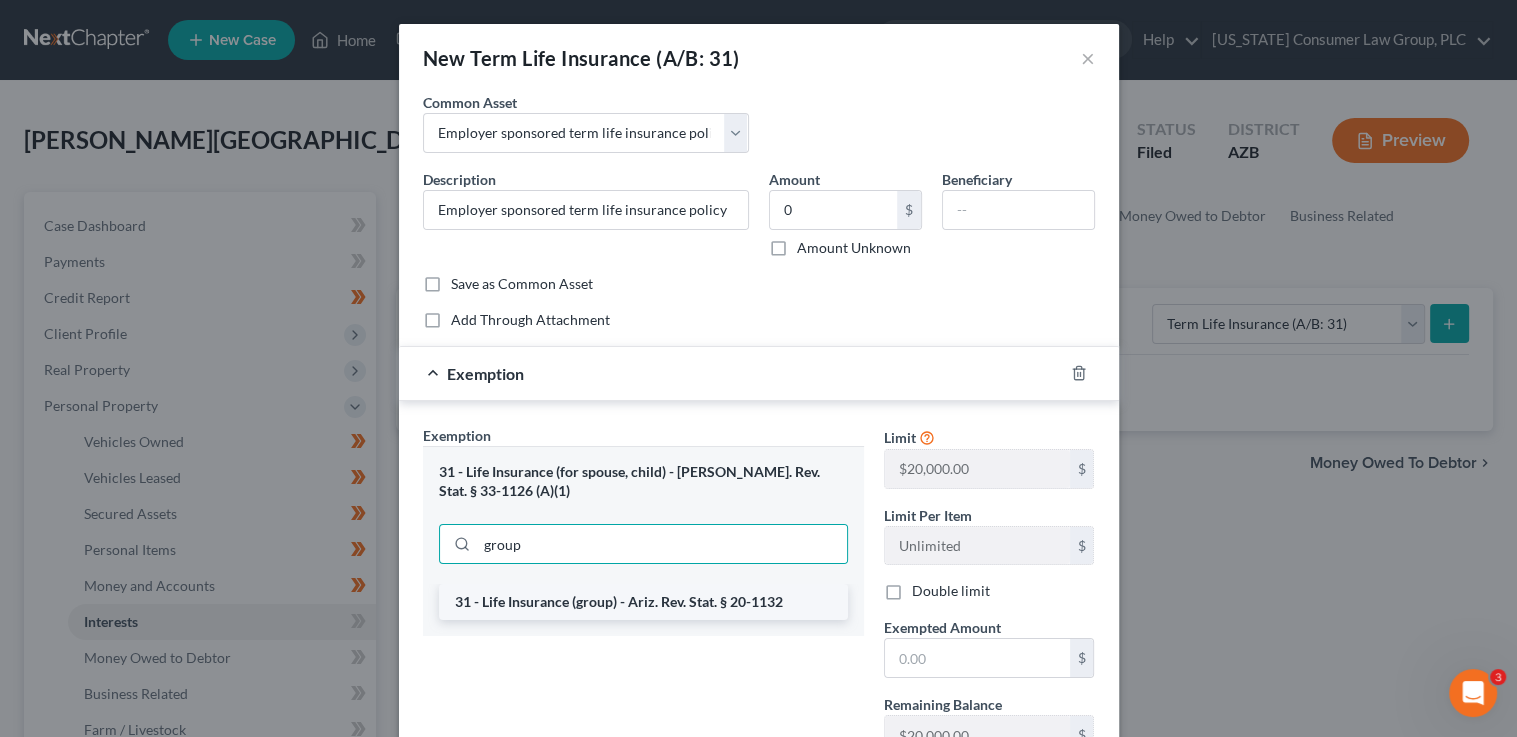 click on "31 - Life Insurance (group) - Ariz. Rev. Stat. § 20-1132" at bounding box center (643, 602) 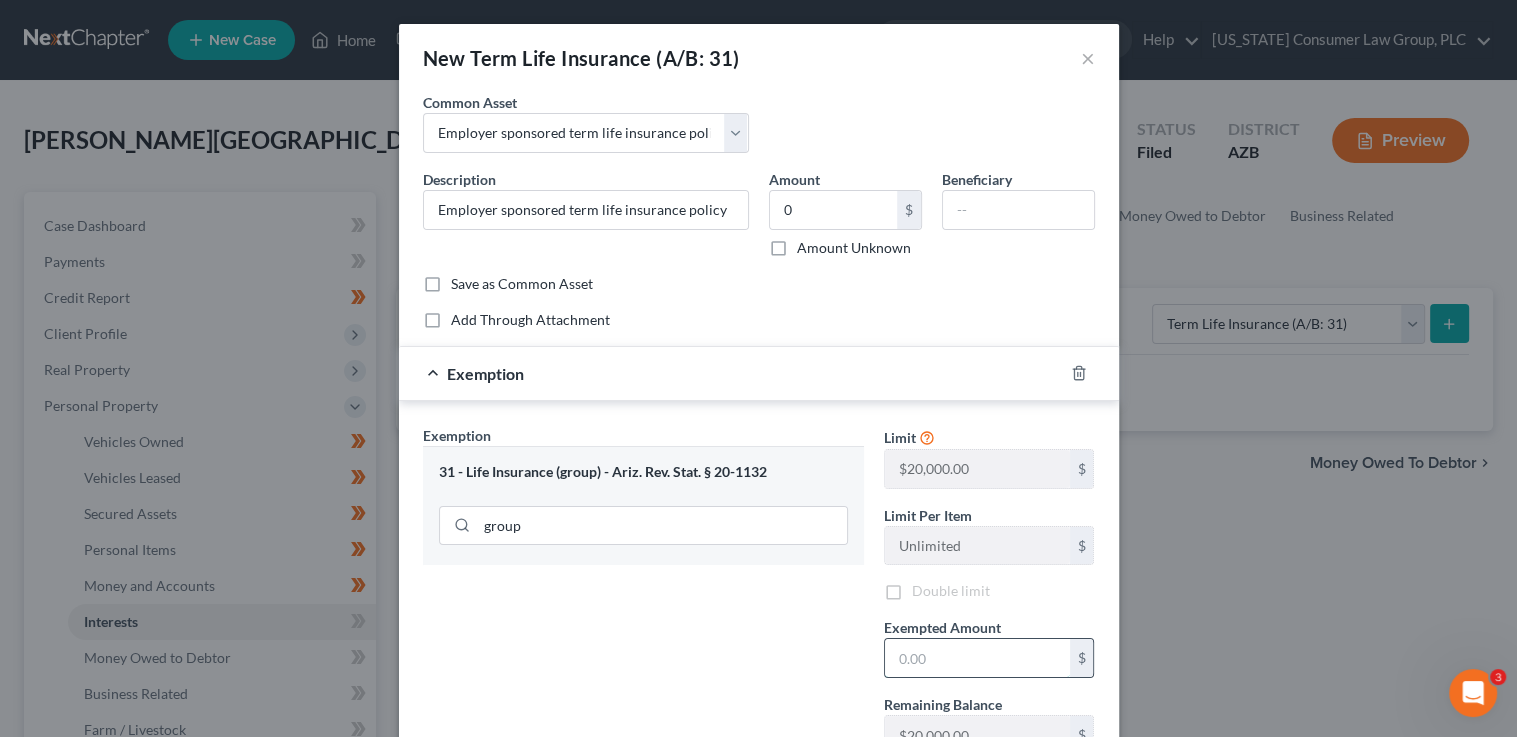 click at bounding box center (977, 658) 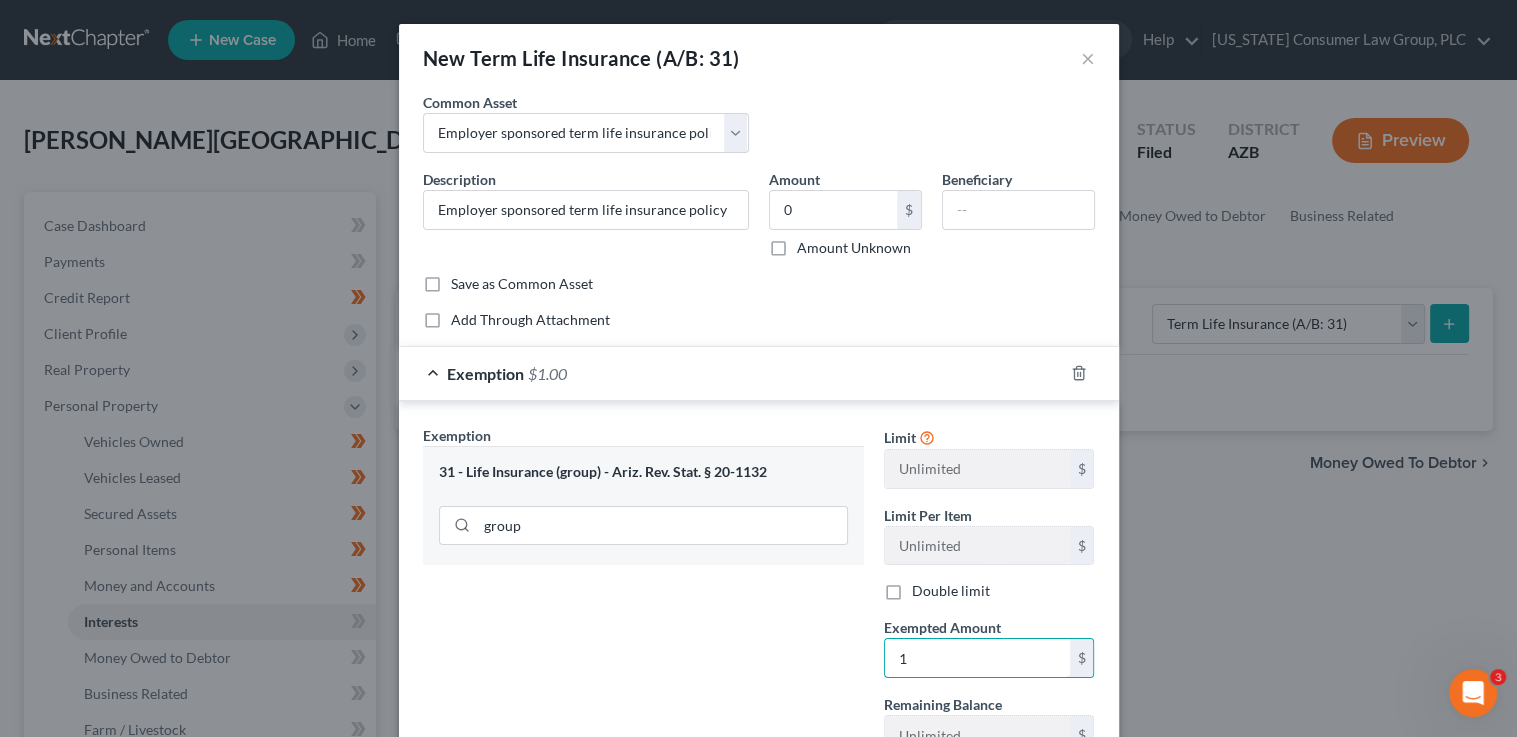 type on "1" 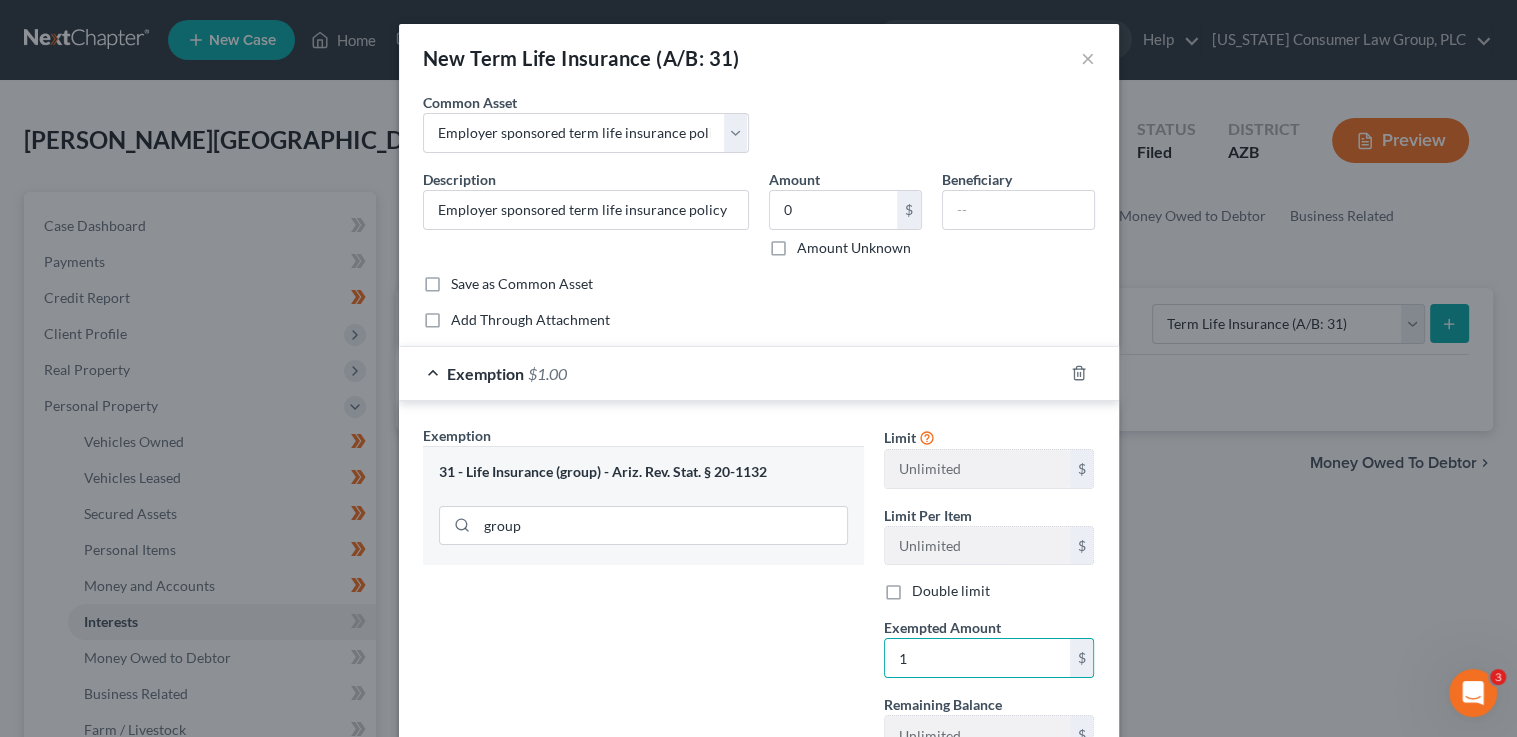 click on "Exemption Set must be selected for CA.
Exemption
*
31 - Life Insurance (group) - Ariz. Rev. Stat. § 20-1132         group" at bounding box center [643, 598] 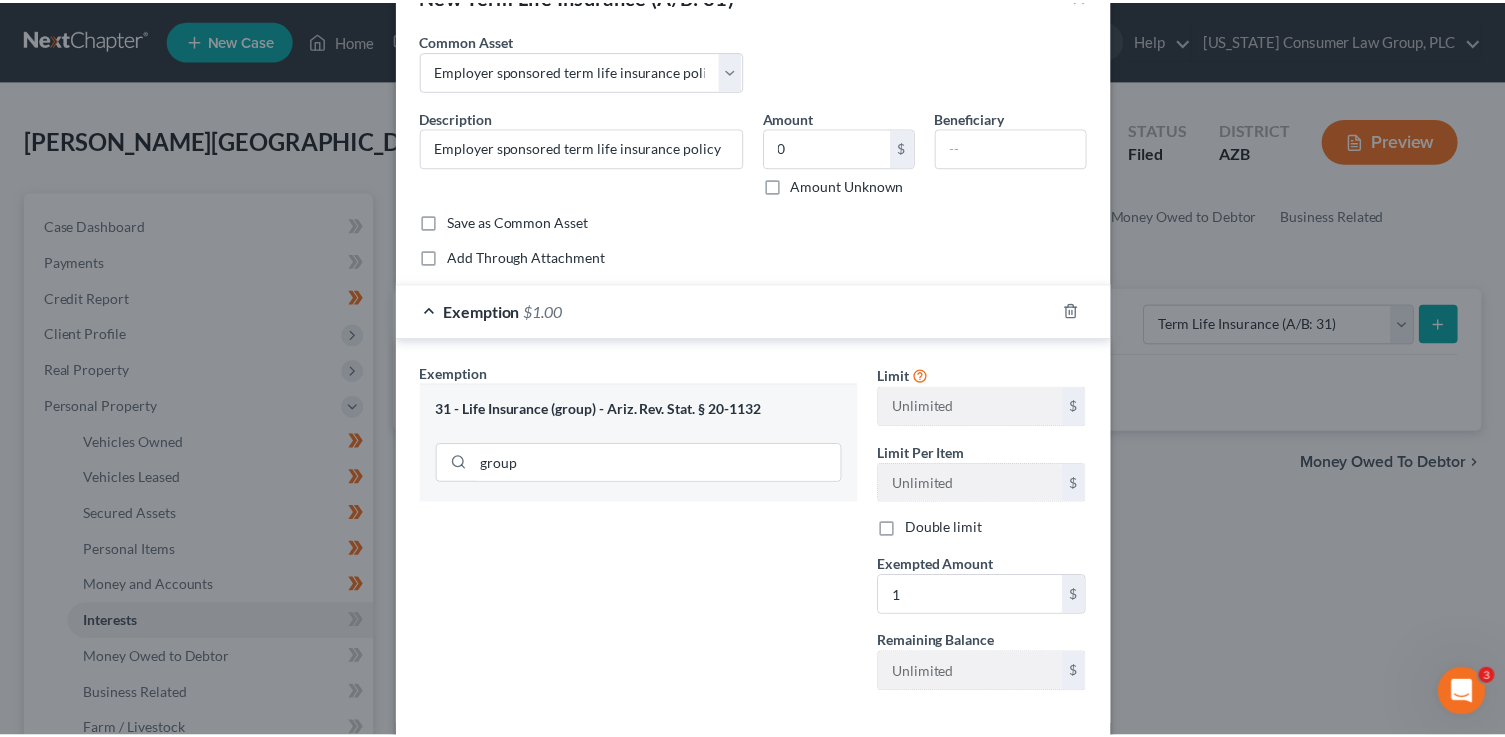 scroll, scrollTop: 158, scrollLeft: 0, axis: vertical 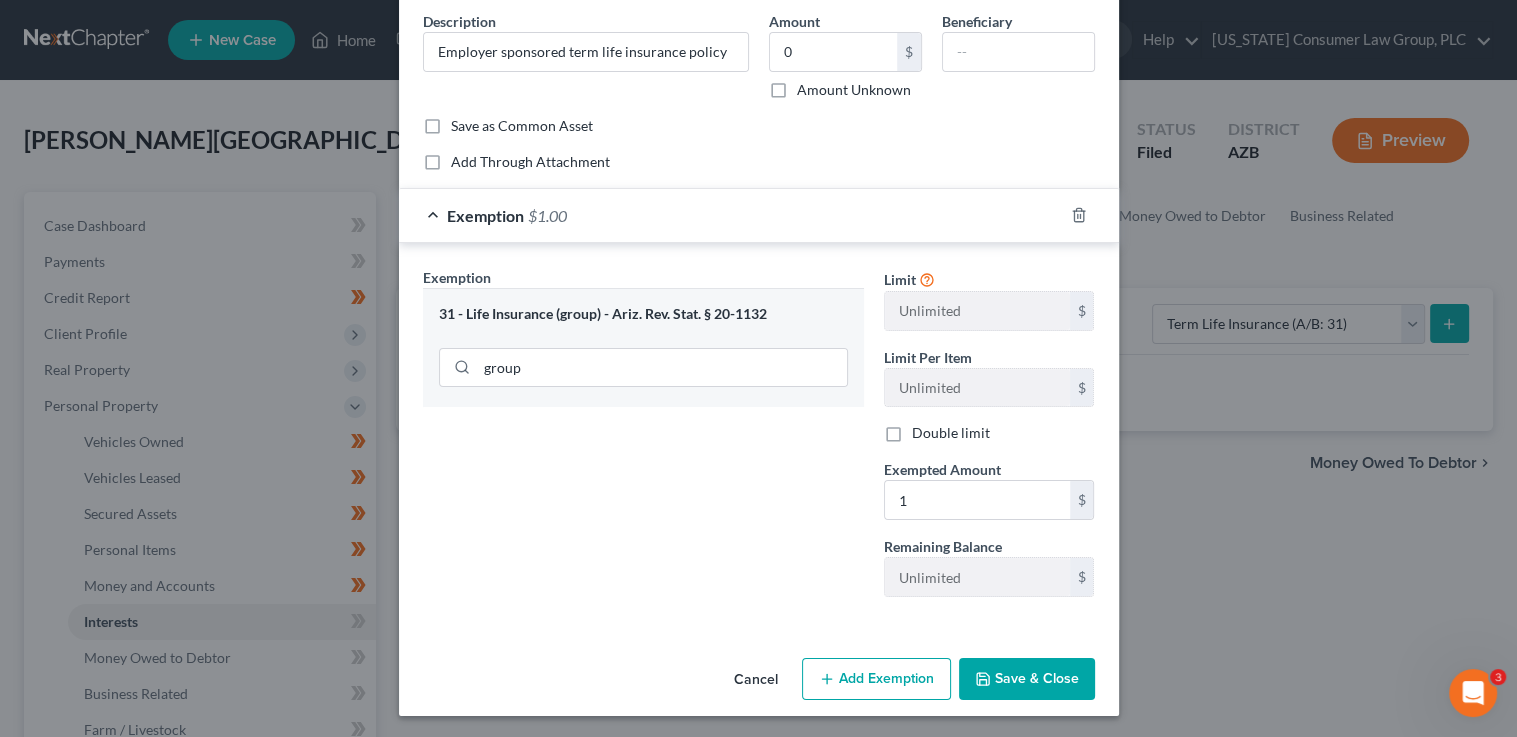 click on "Save & Close" at bounding box center [1027, 679] 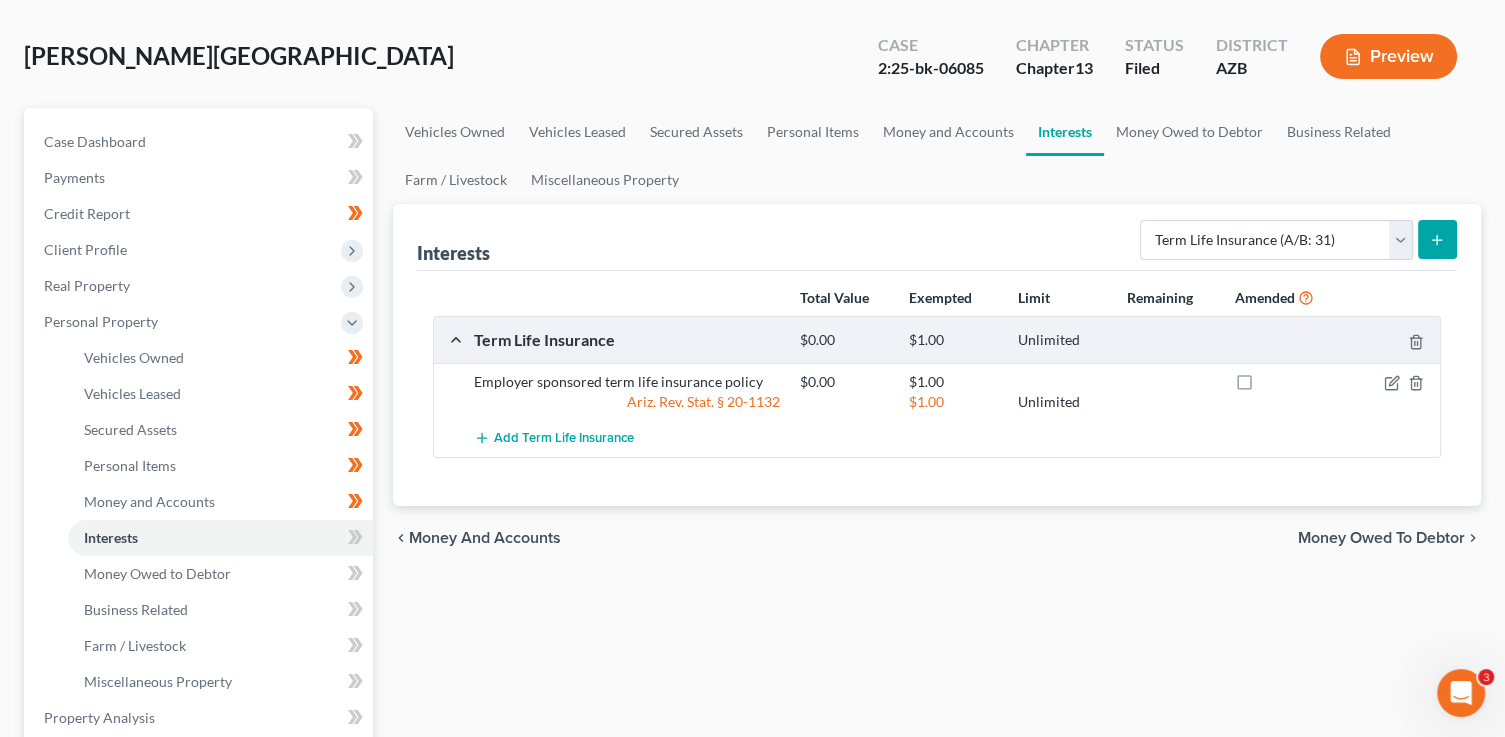 scroll, scrollTop: 97, scrollLeft: 0, axis: vertical 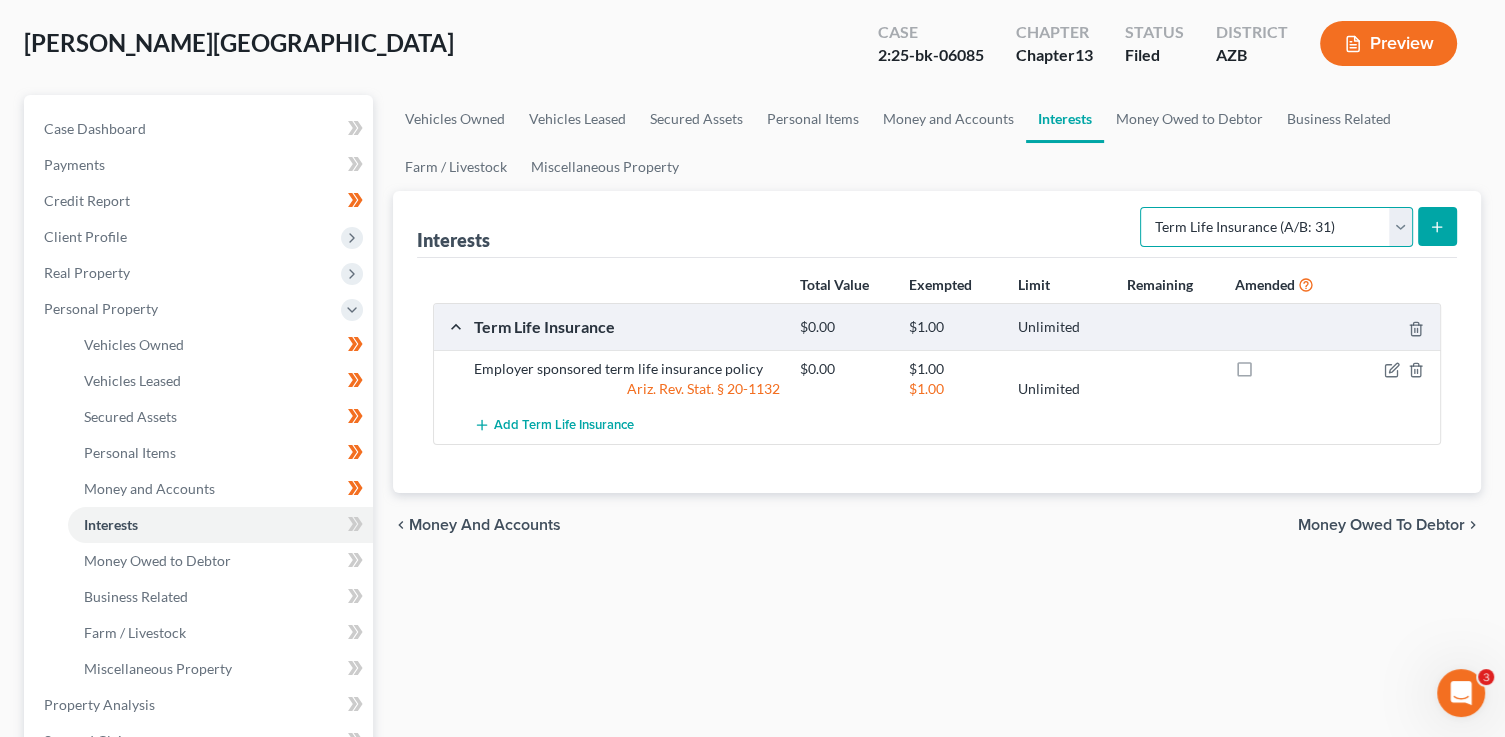 click on "Select Interest Type 401K (A/B: 21) Annuity (A/B: 23) Bond (A/B: 18) Education IRA (A/B: 24) Government Bond (A/B: 20) Government Pension Plan (A/B: 21) Incorporated Business (A/B: 19) IRA (A/B: 21) Joint Venture (Active) (A/B: 42) Joint Venture (Inactive) (A/B: 19) Keogh (A/B: 21) Mutual Fund (A/B: 18) Other Retirement Plan (A/B: 21) Partnership (Active) (A/B: 42) Partnership (Inactive) (A/B: 19) Pension Plan (A/B: 21) Stock (A/B: 18) Term Life Insurance (A/B: 31) Unincorporated Business (A/B: 19) Whole Life Insurance (A/B: 31)" at bounding box center (1276, 227) 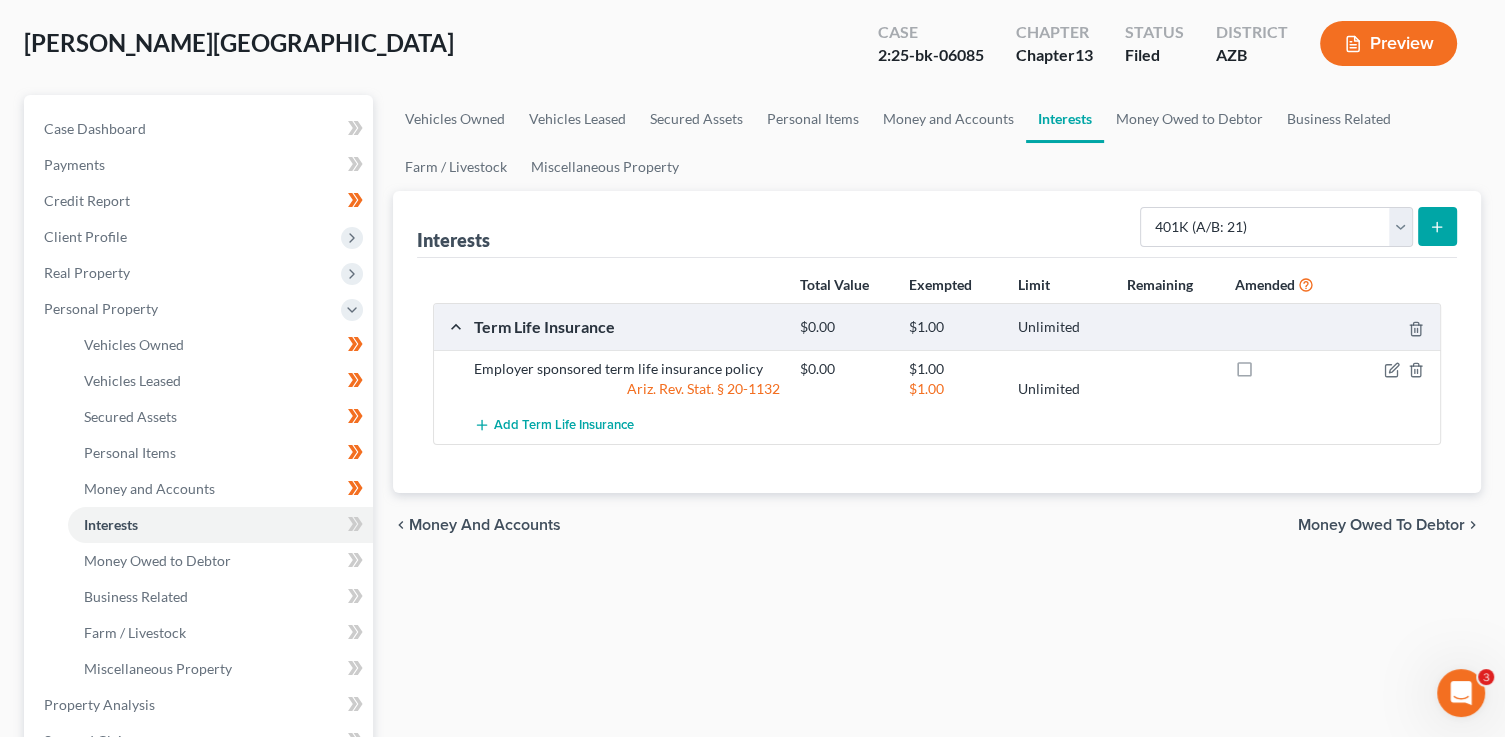 click 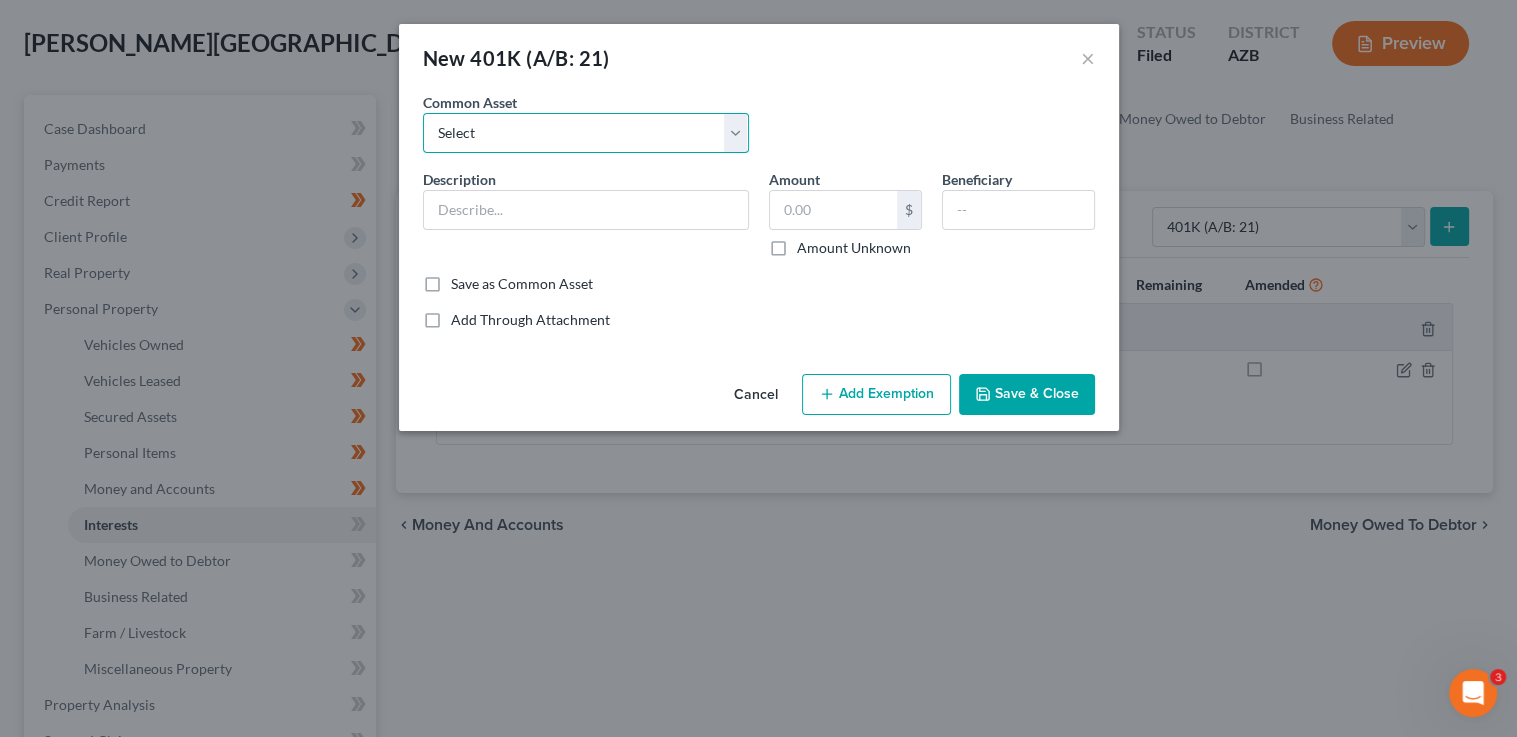 click on "Select 401(k)" at bounding box center (586, 133) 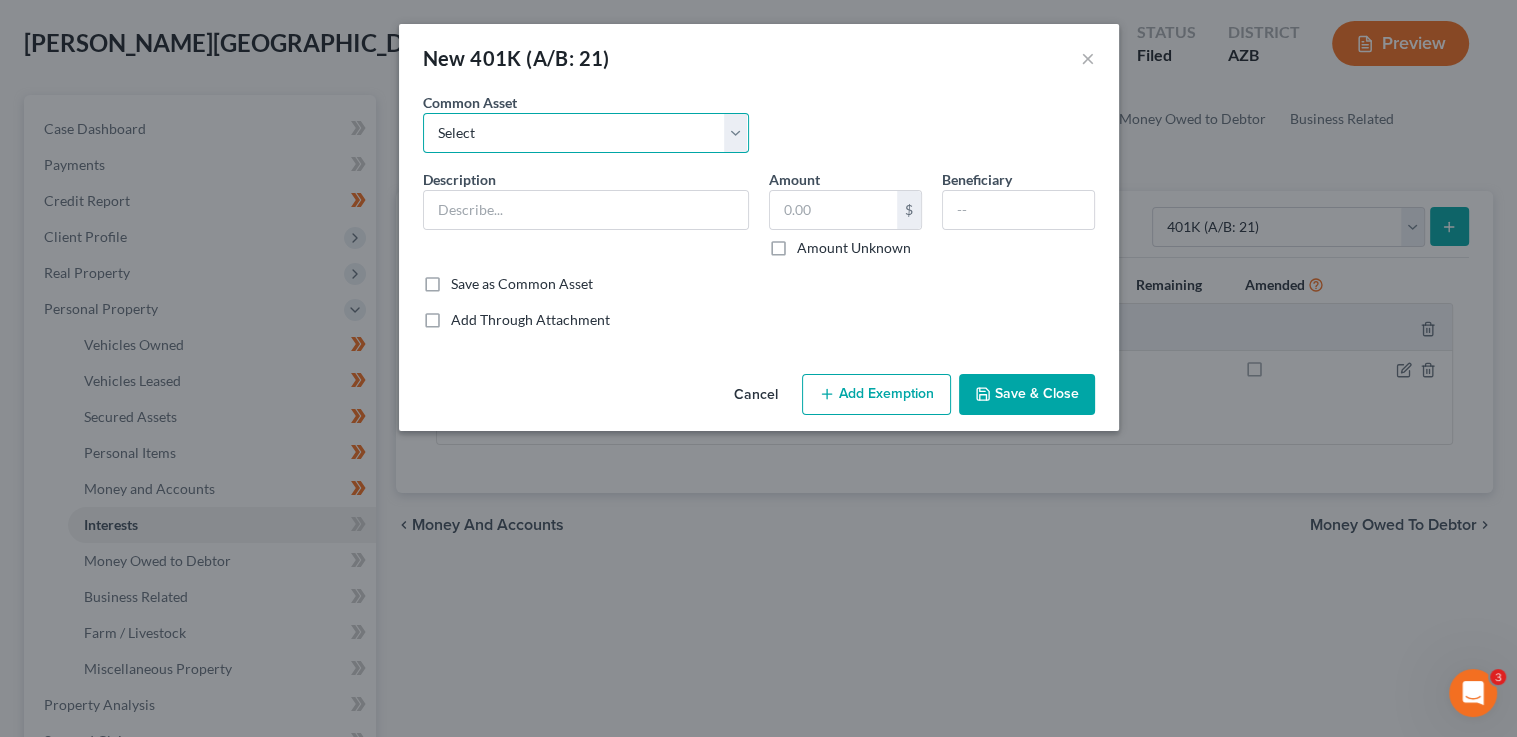 select on "0" 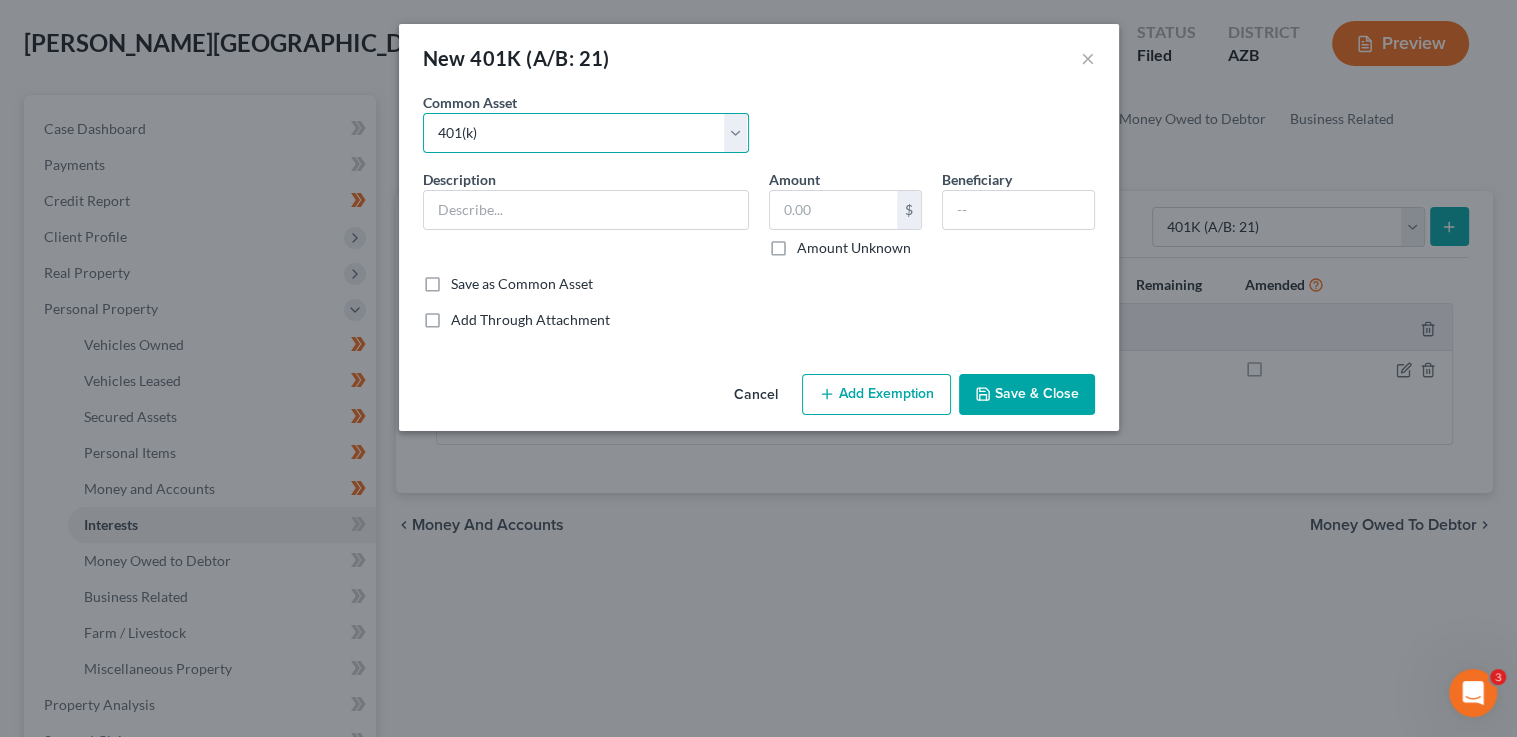 type on "401(k)" 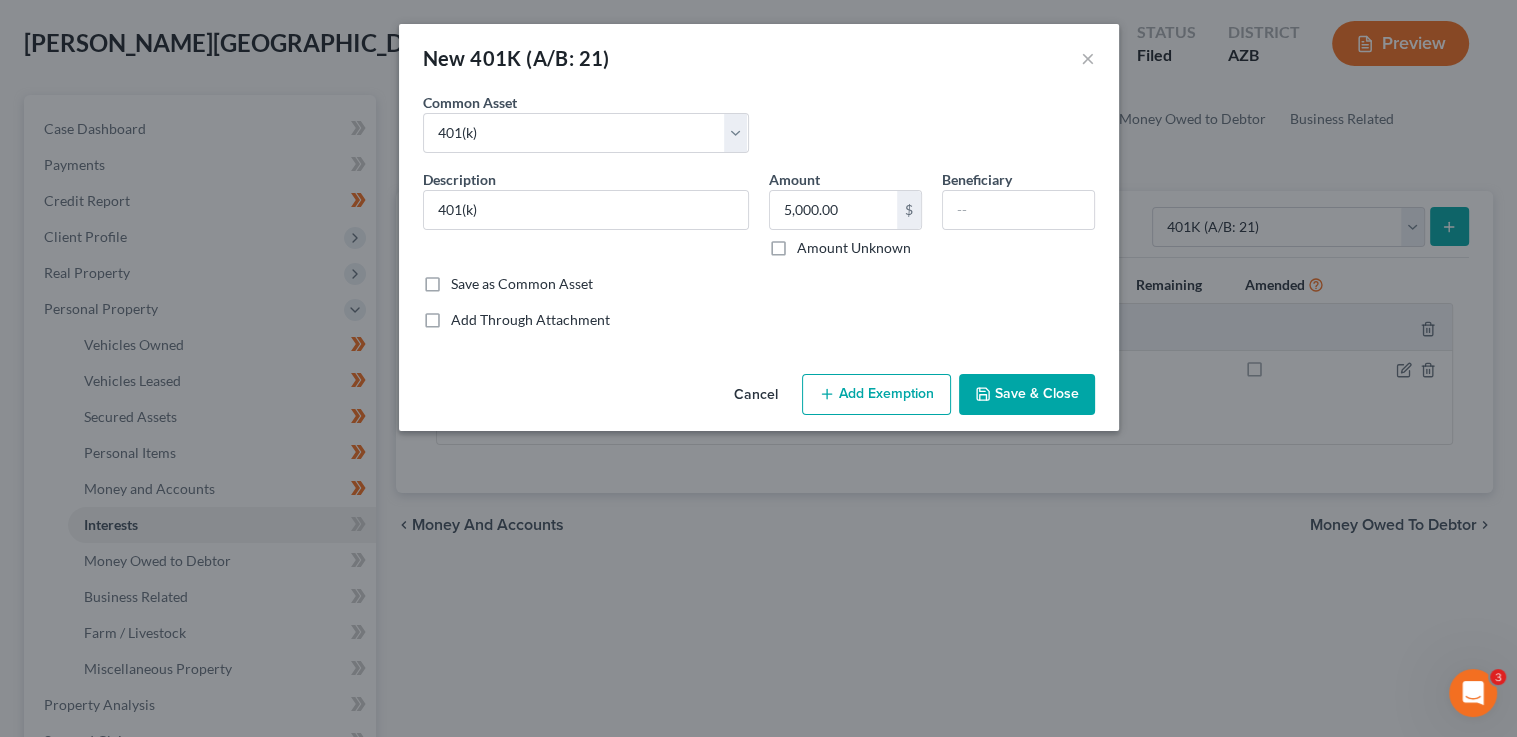 click on "Save & Close" at bounding box center (1027, 395) 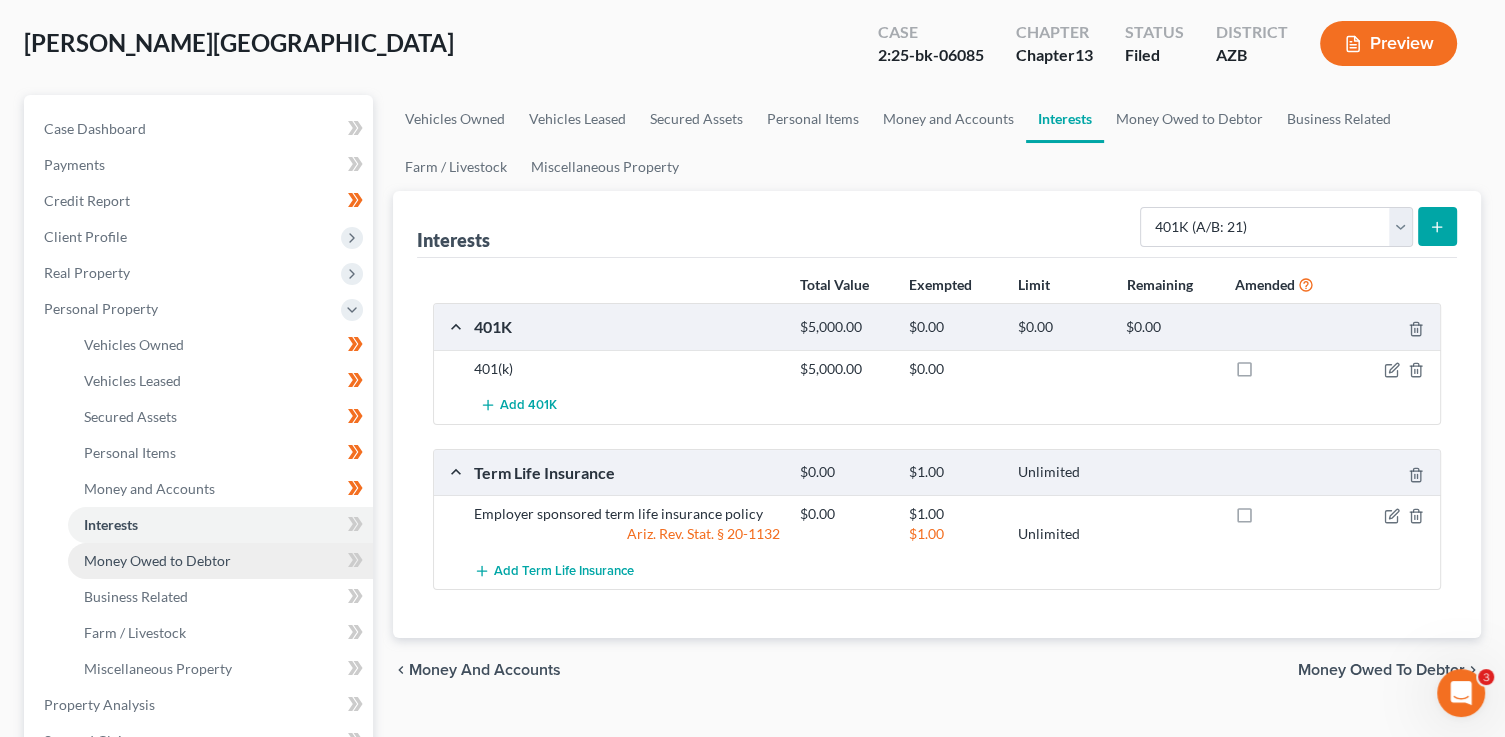 drag, startPoint x: 278, startPoint y: 573, endPoint x: 311, endPoint y: 571, distance: 33.06055 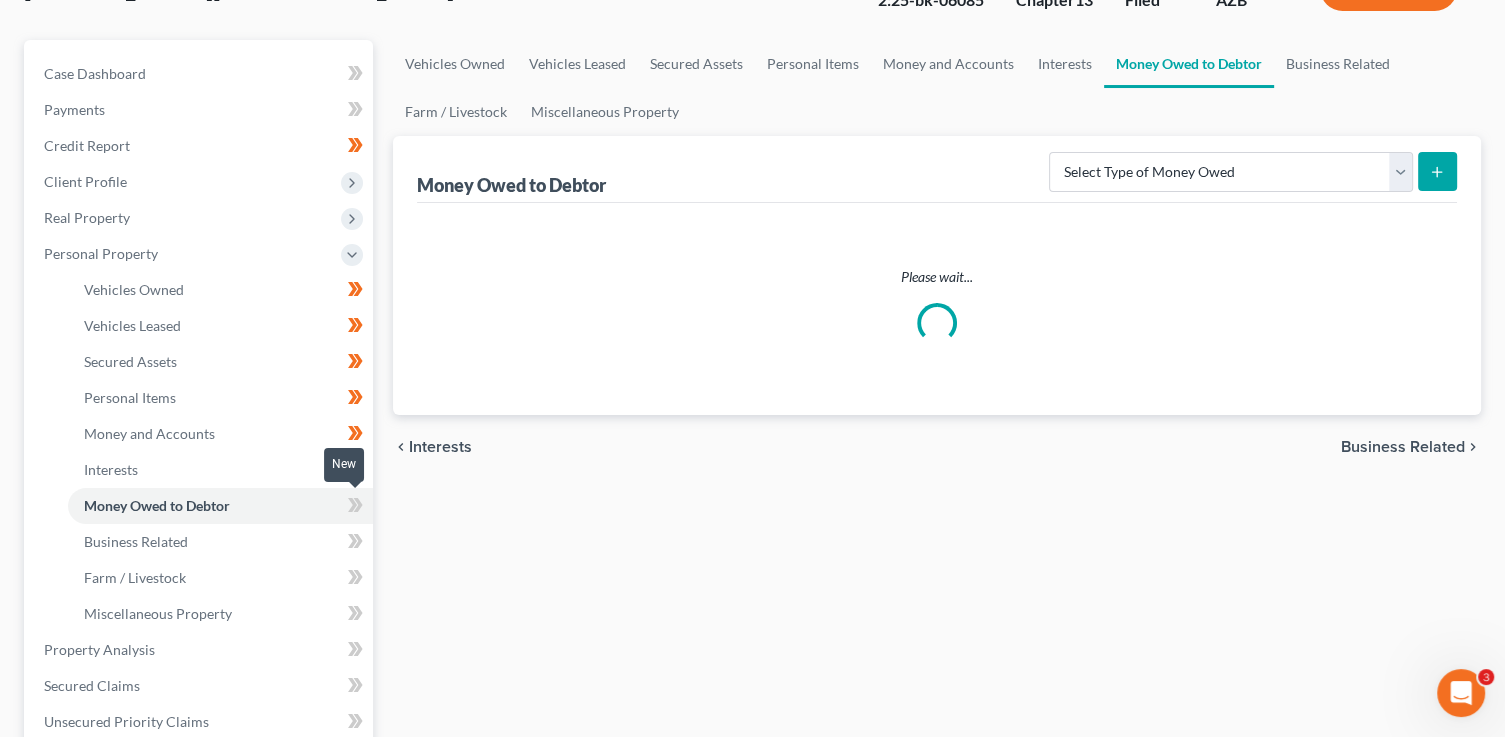 scroll, scrollTop: 154, scrollLeft: 0, axis: vertical 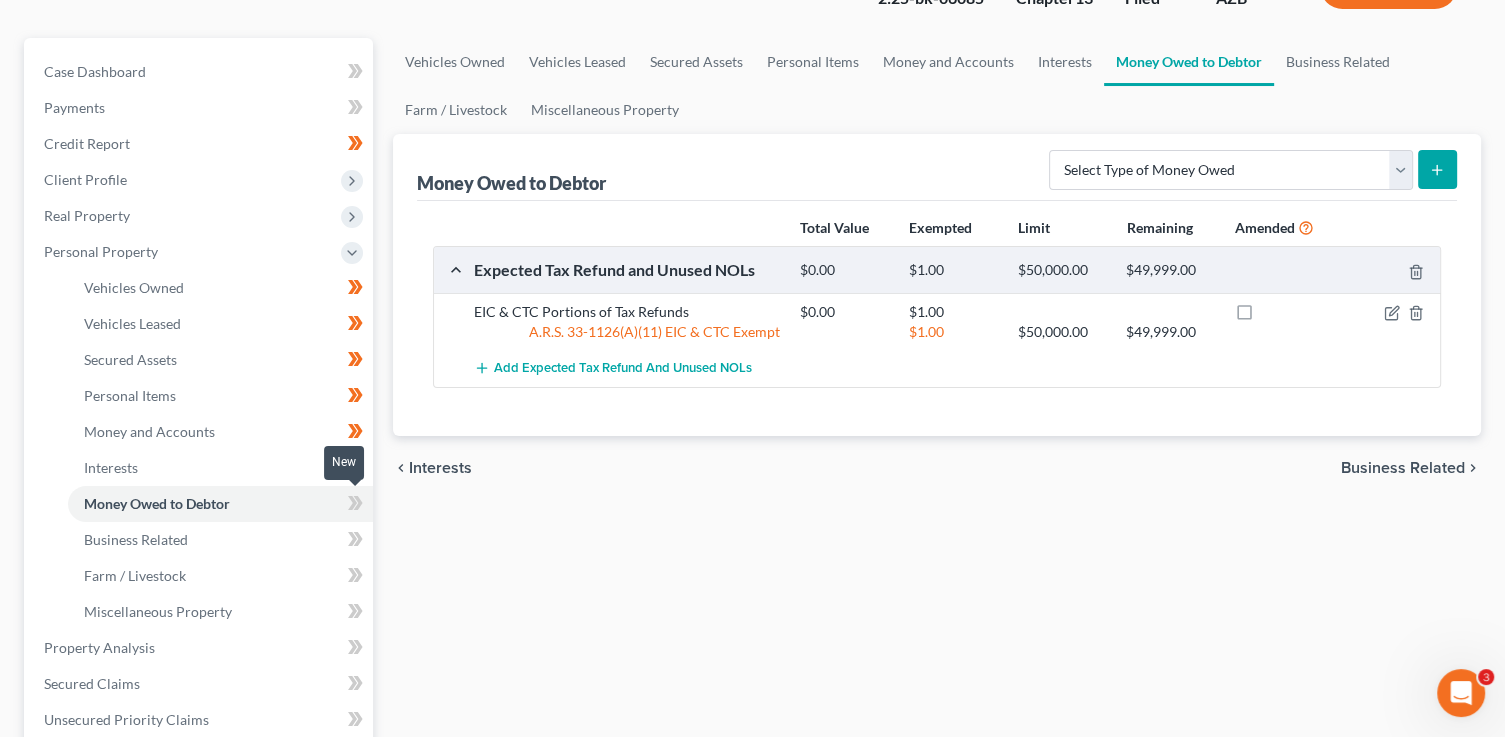 click at bounding box center (355, 506) 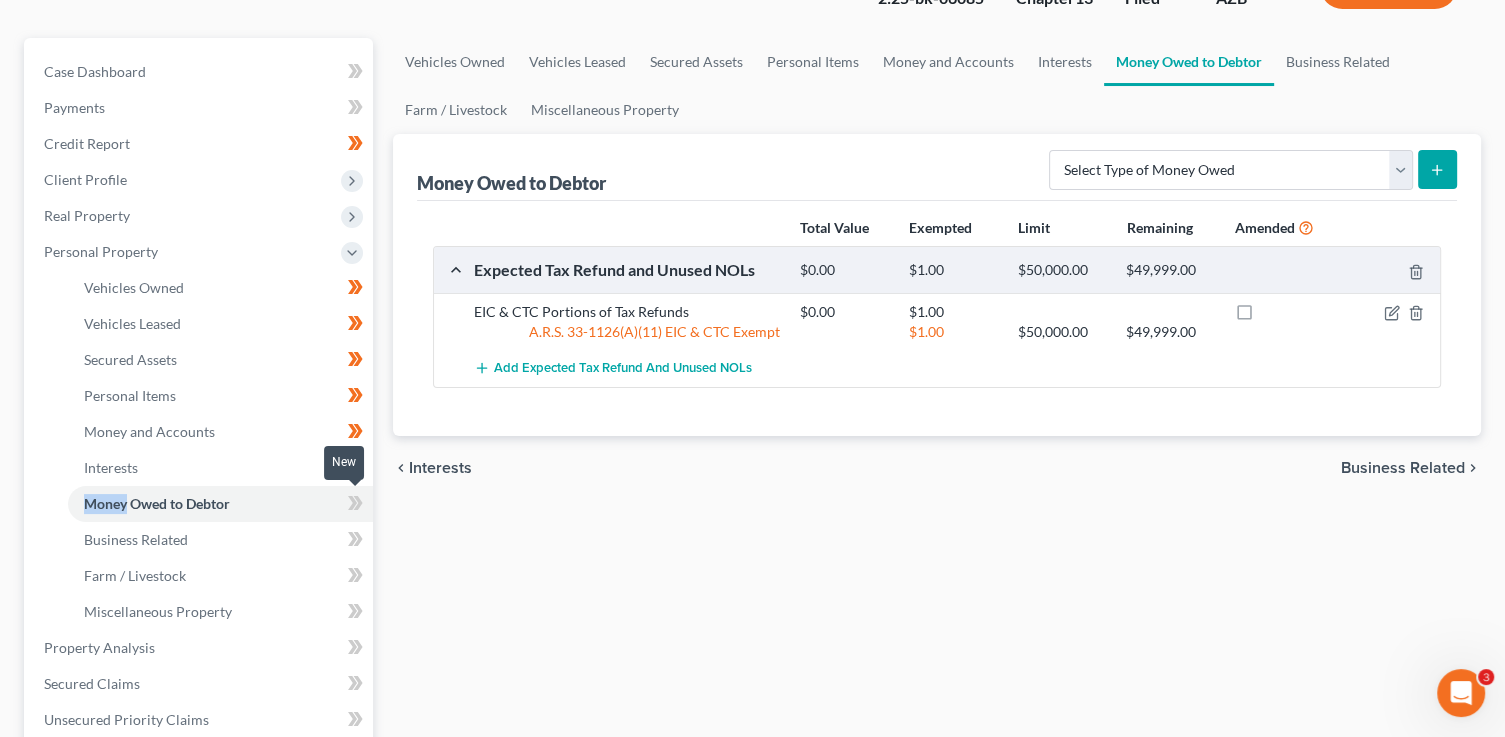 drag, startPoint x: 371, startPoint y: 503, endPoint x: 362, endPoint y: 531, distance: 29.410883 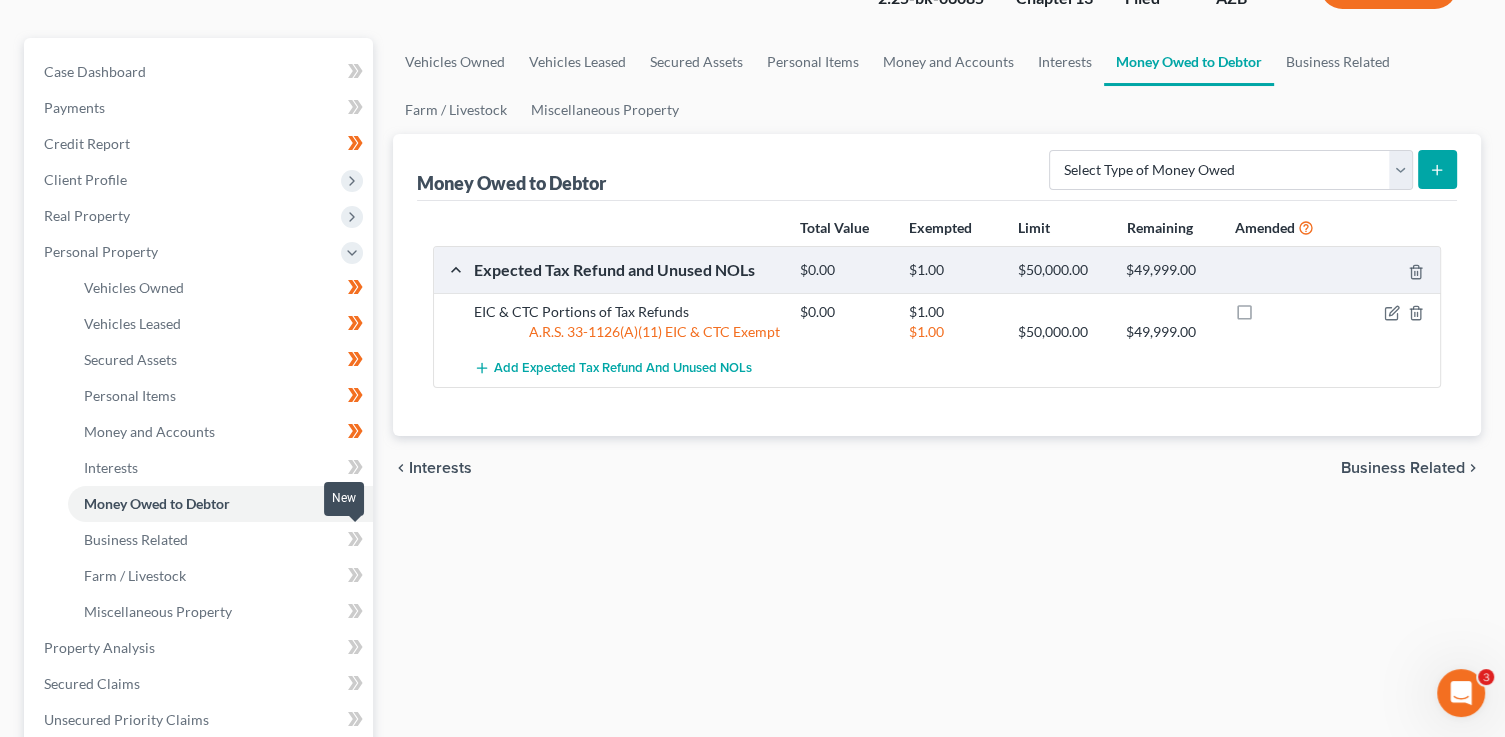 click at bounding box center (355, 542) 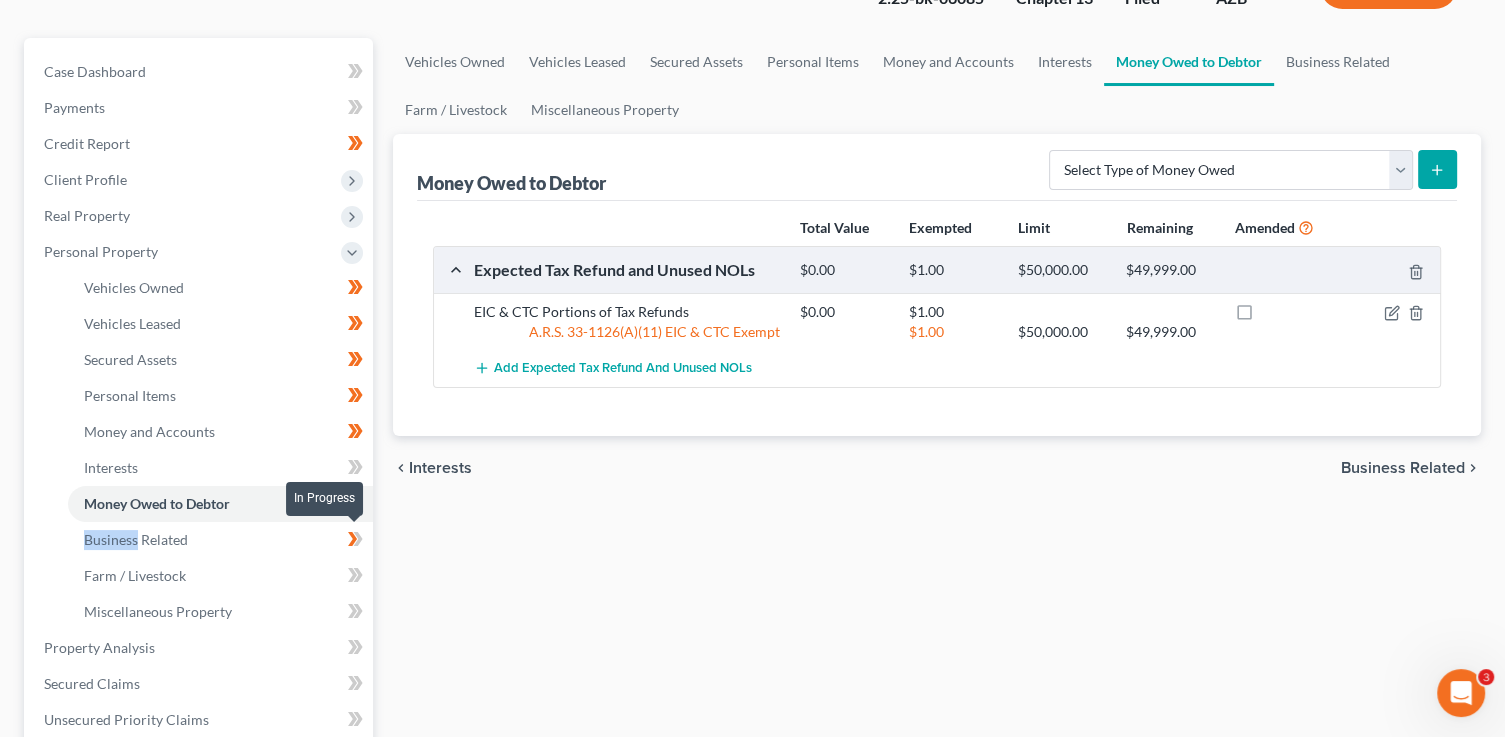 click at bounding box center [355, 542] 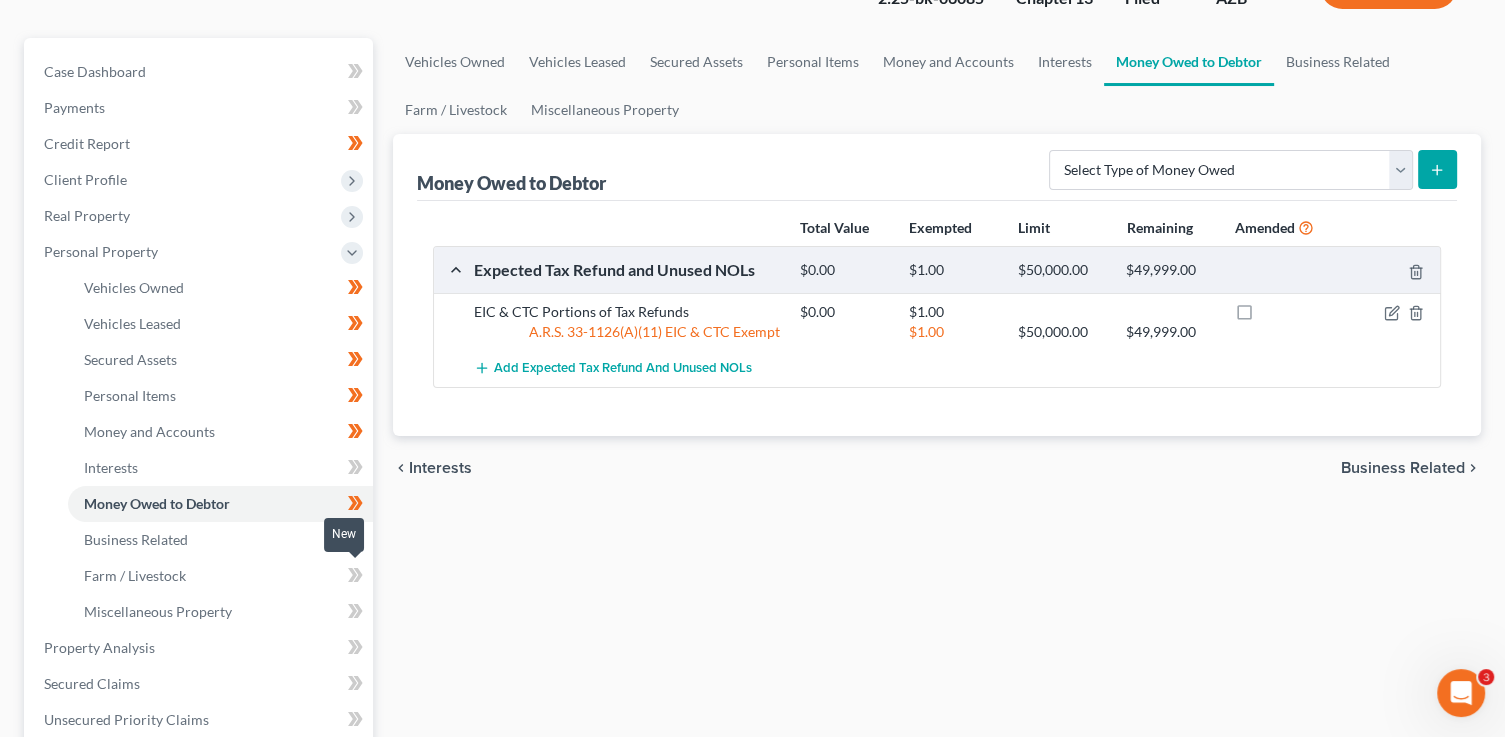 click at bounding box center [355, 578] 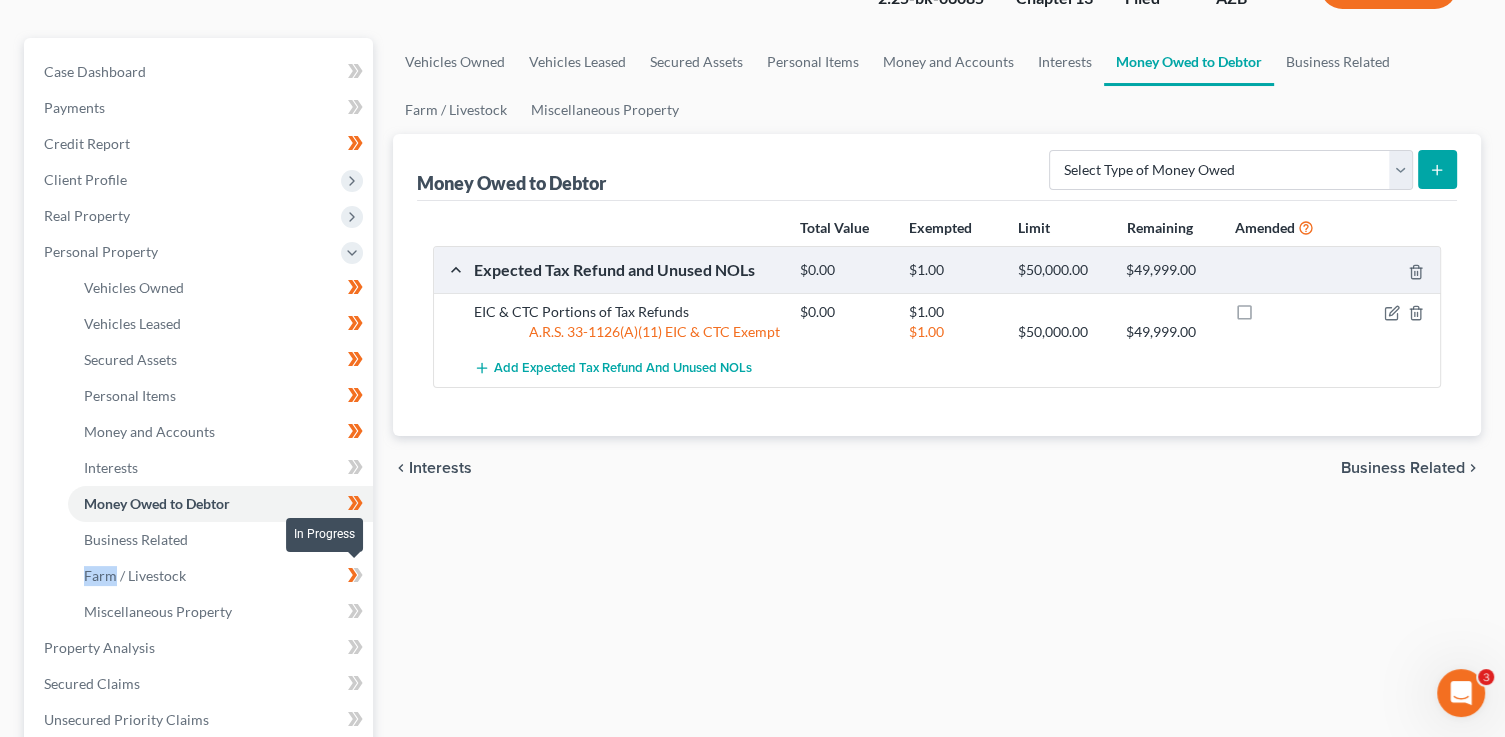 click at bounding box center (355, 578) 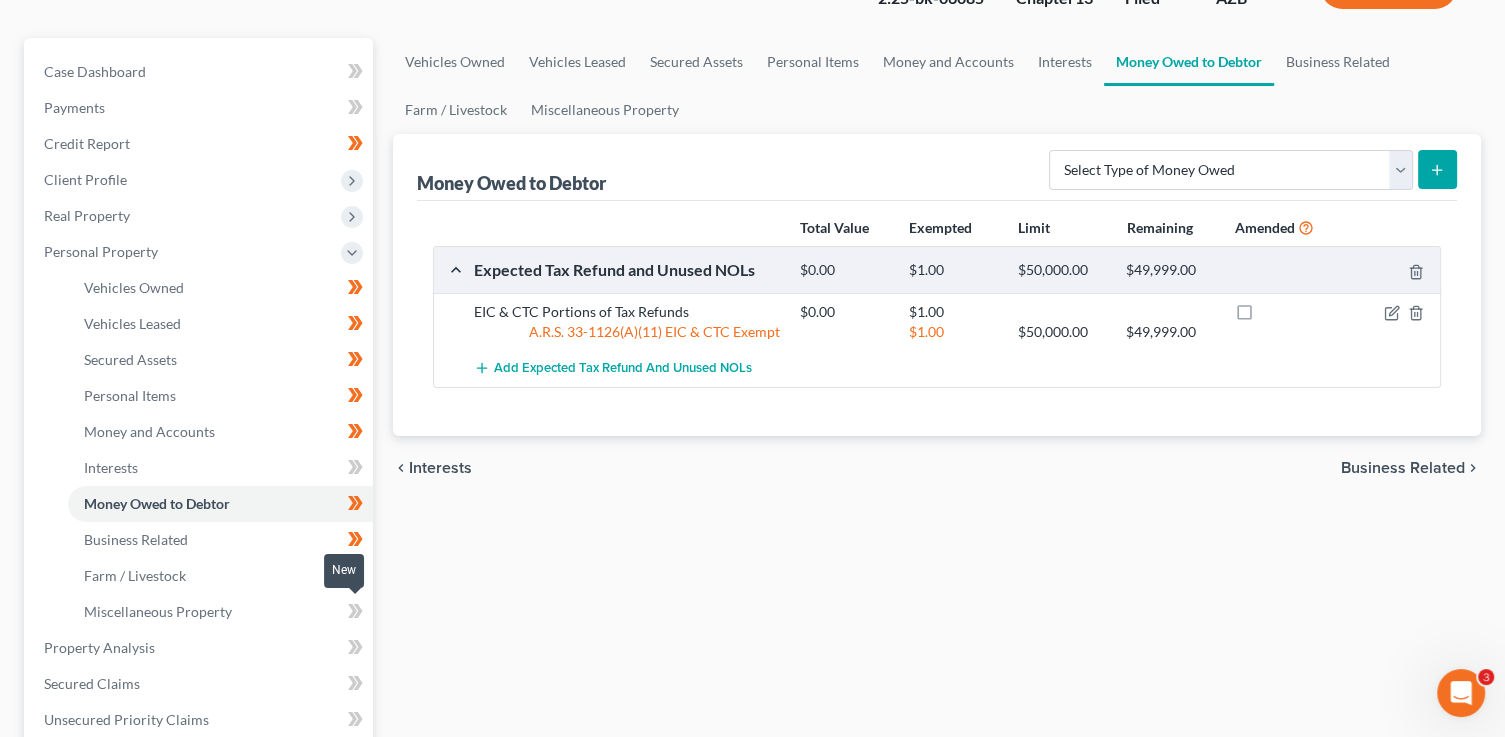 click 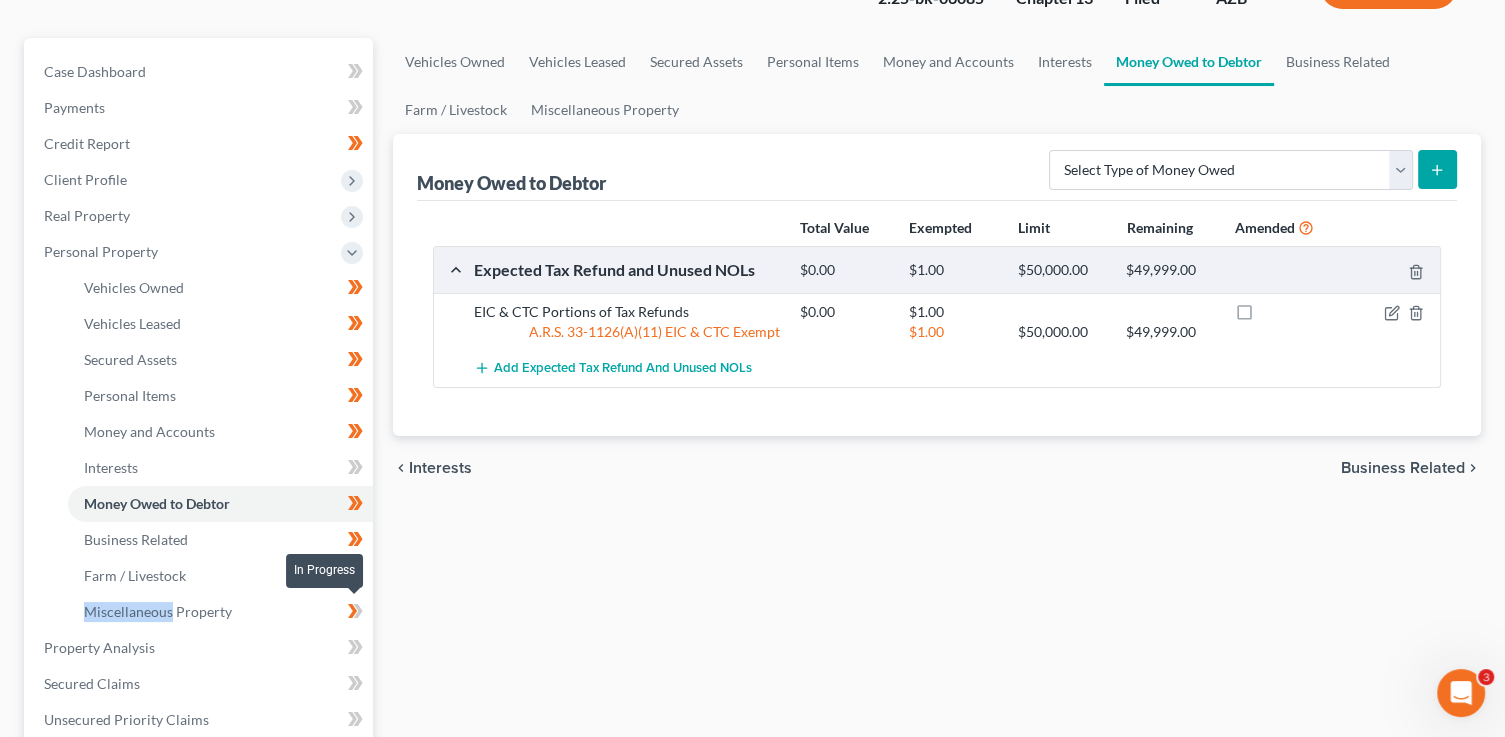click 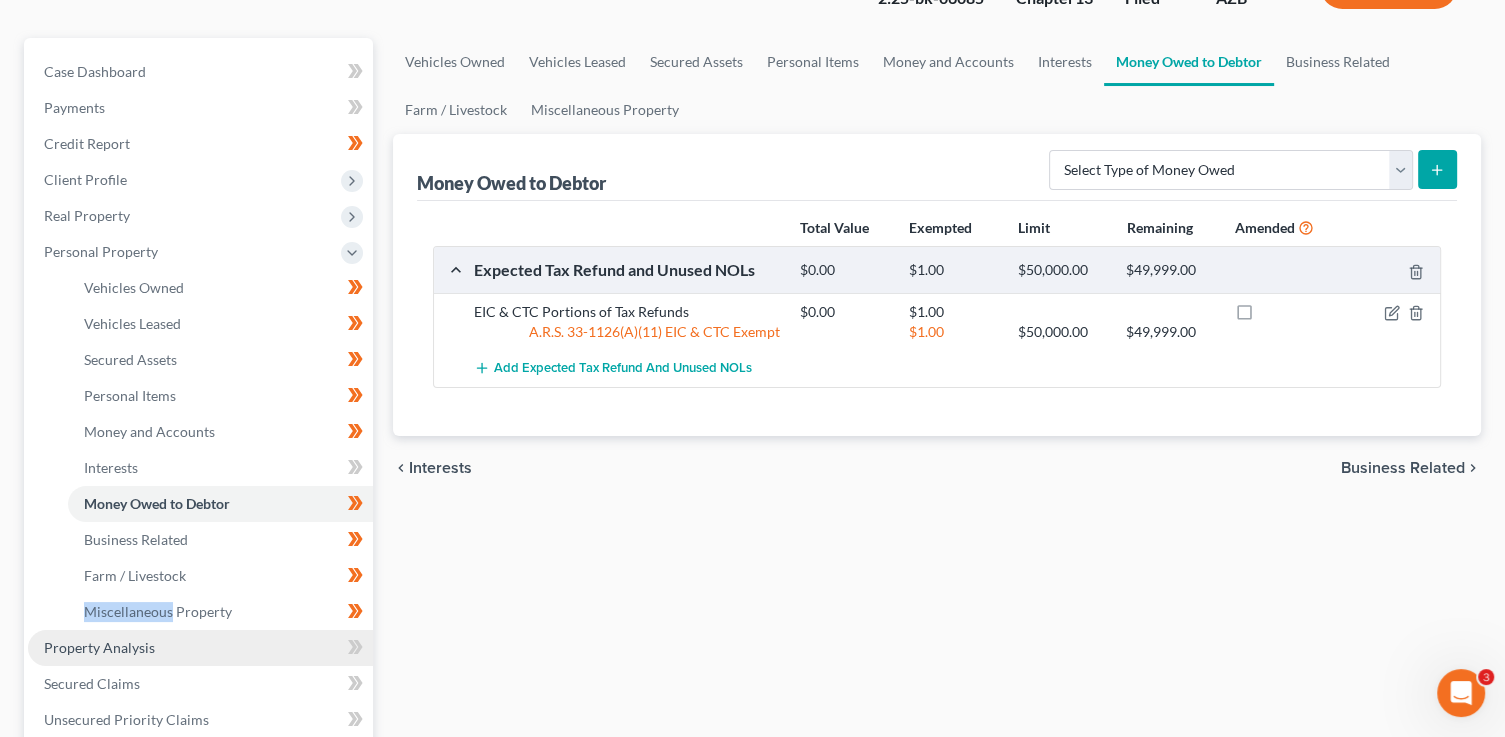 click on "Property Analysis" at bounding box center (200, 648) 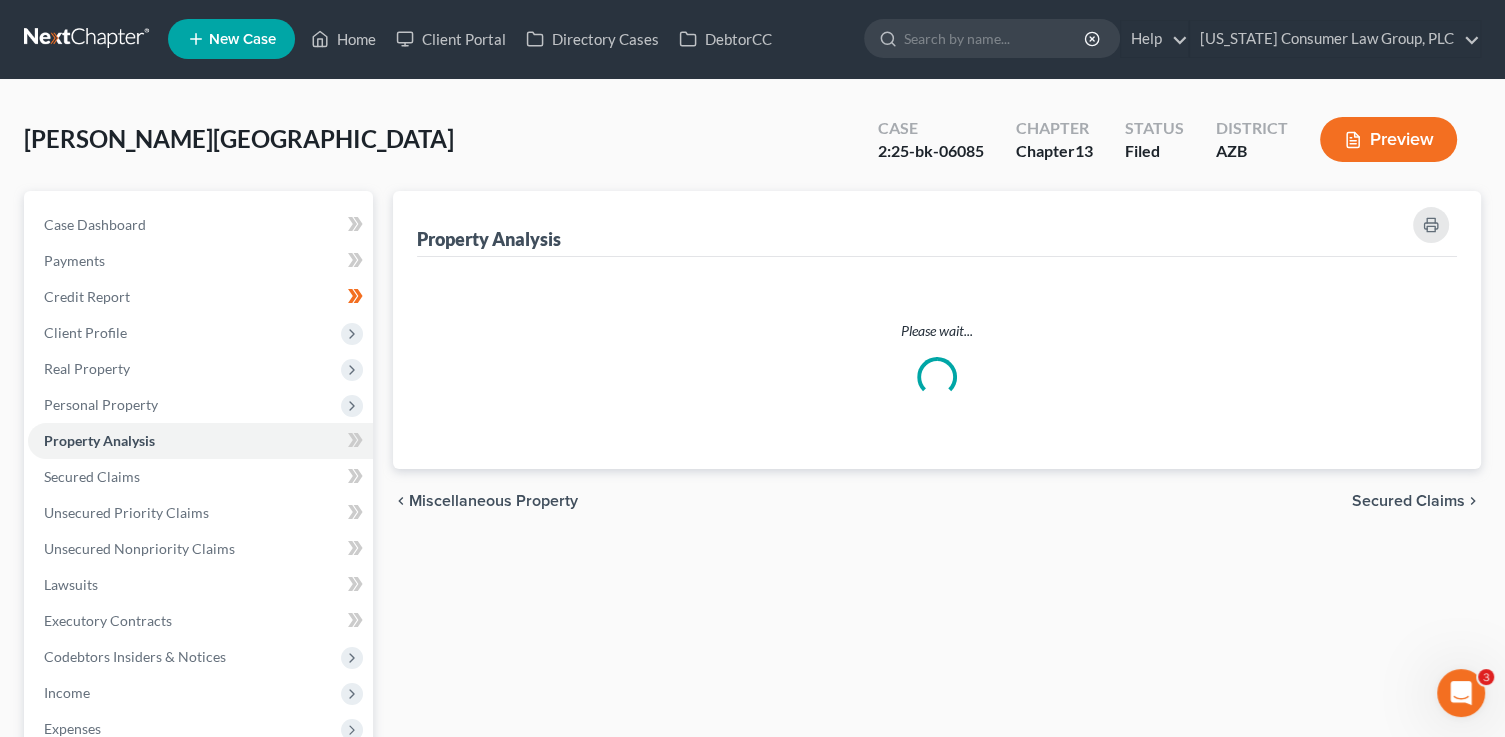 scroll, scrollTop: 0, scrollLeft: 0, axis: both 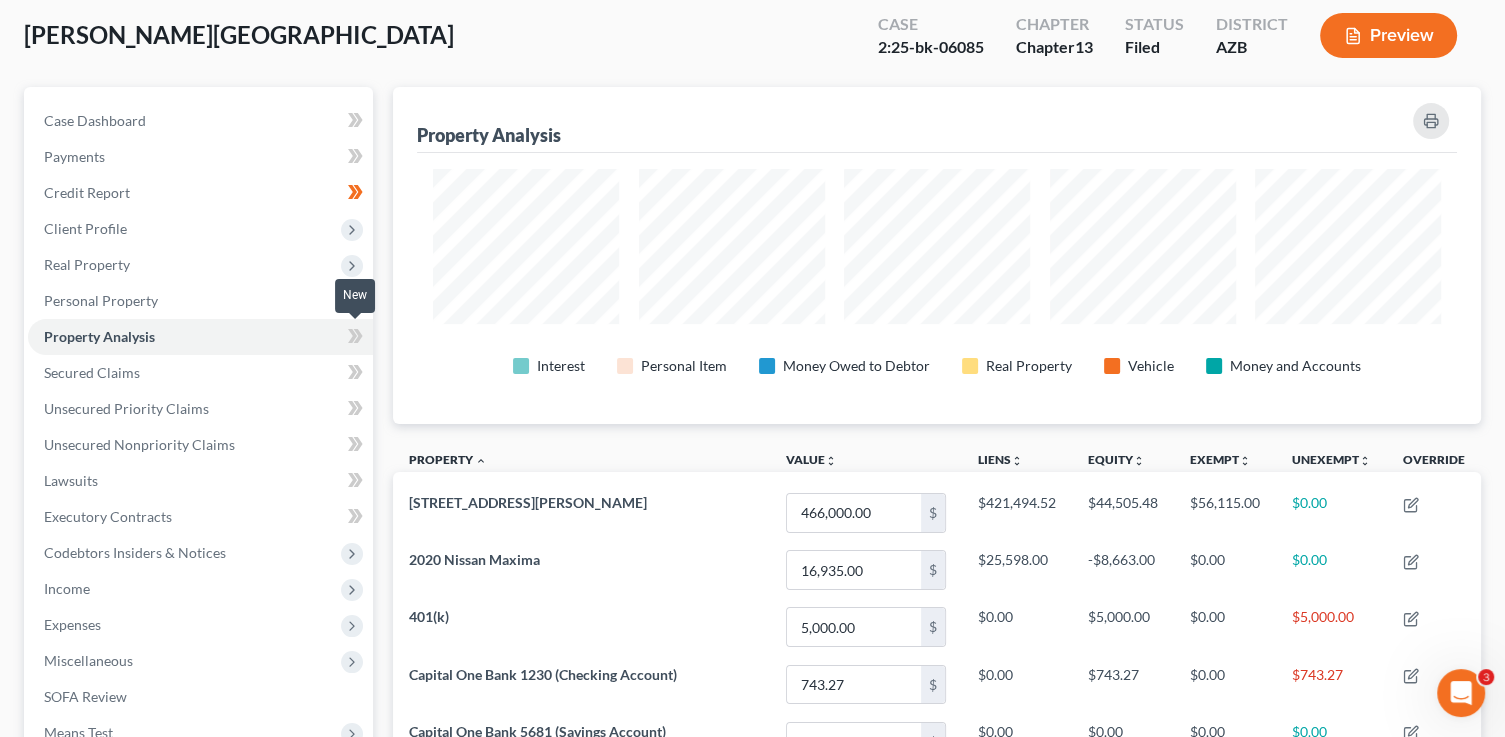 click at bounding box center (355, 339) 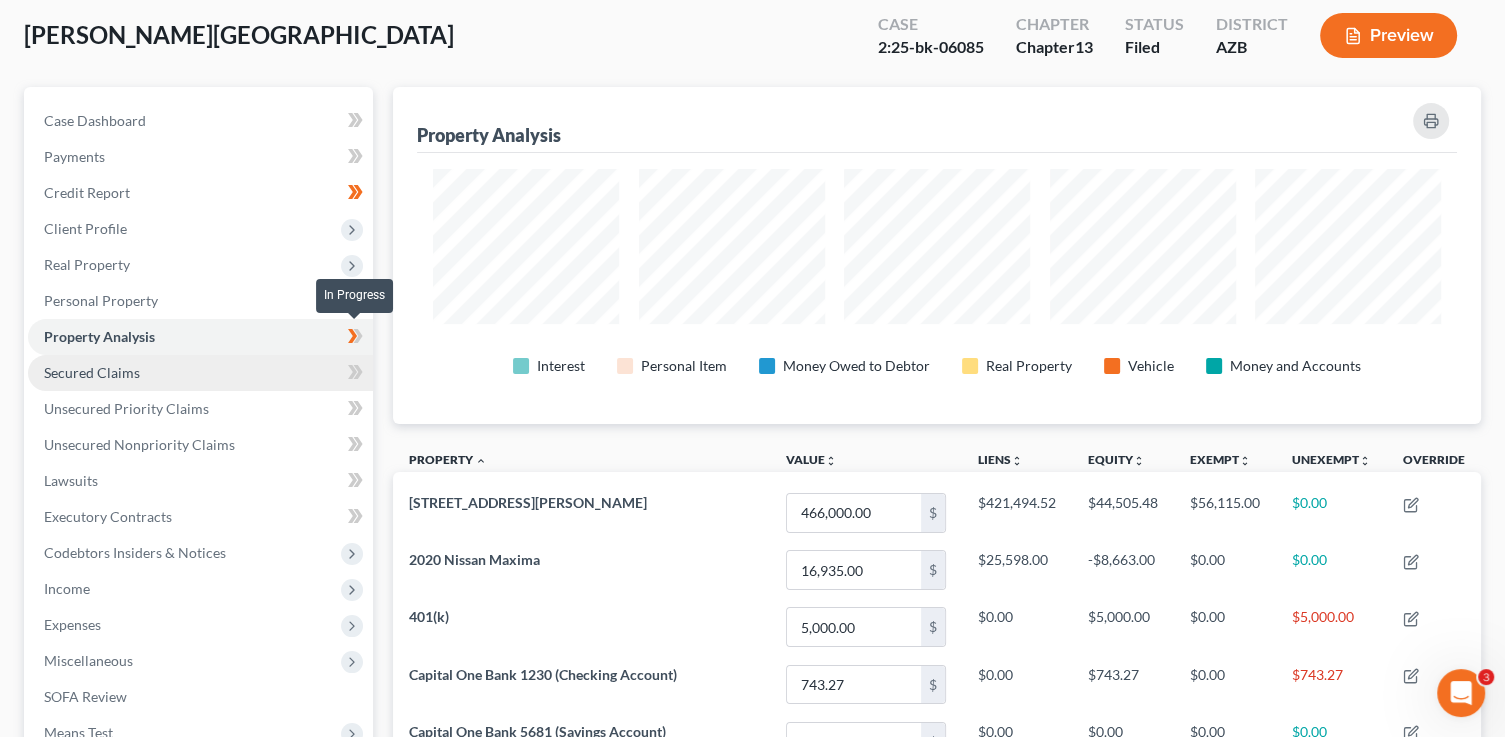 drag, startPoint x: 364, startPoint y: 336, endPoint x: 296, endPoint y: 364, distance: 73.53911 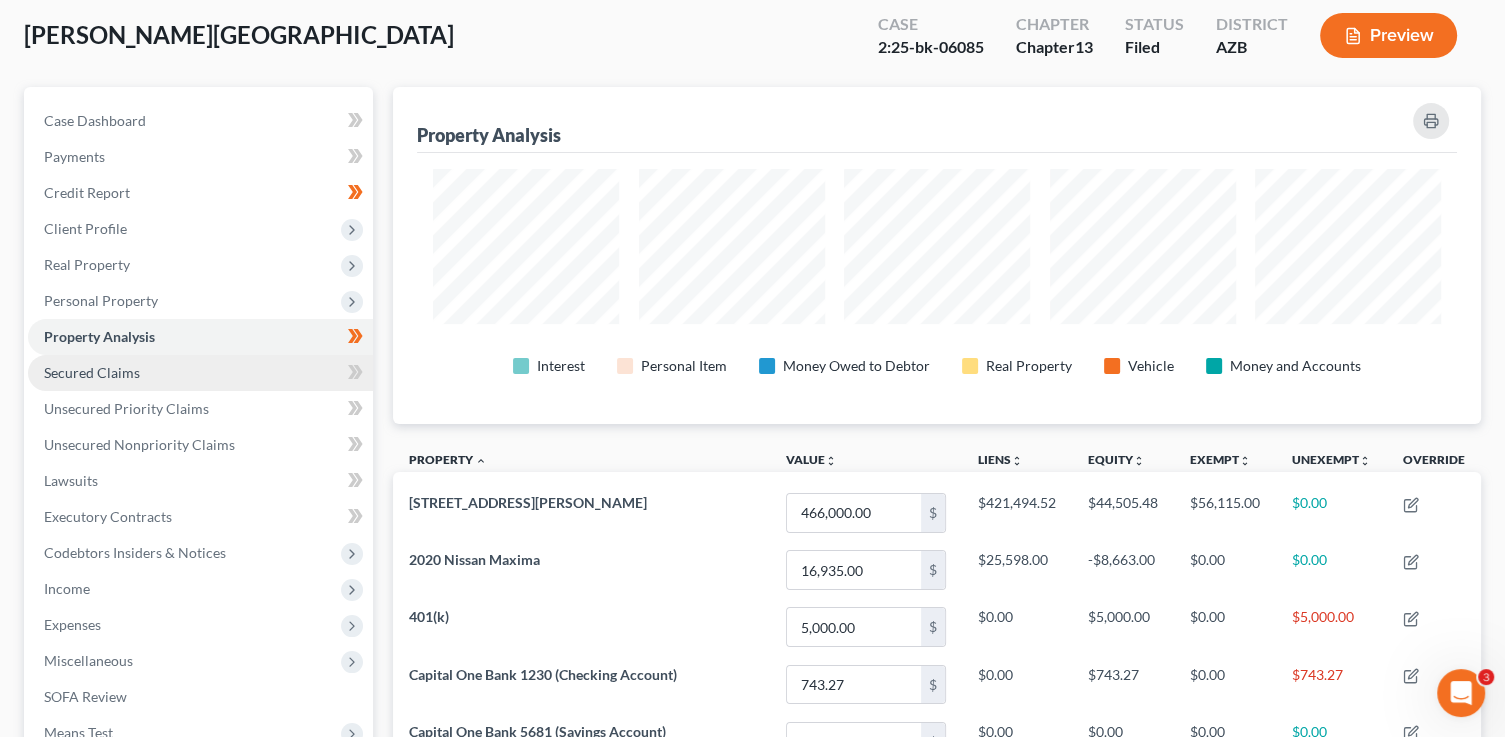 click on "Secured Claims" at bounding box center (200, 373) 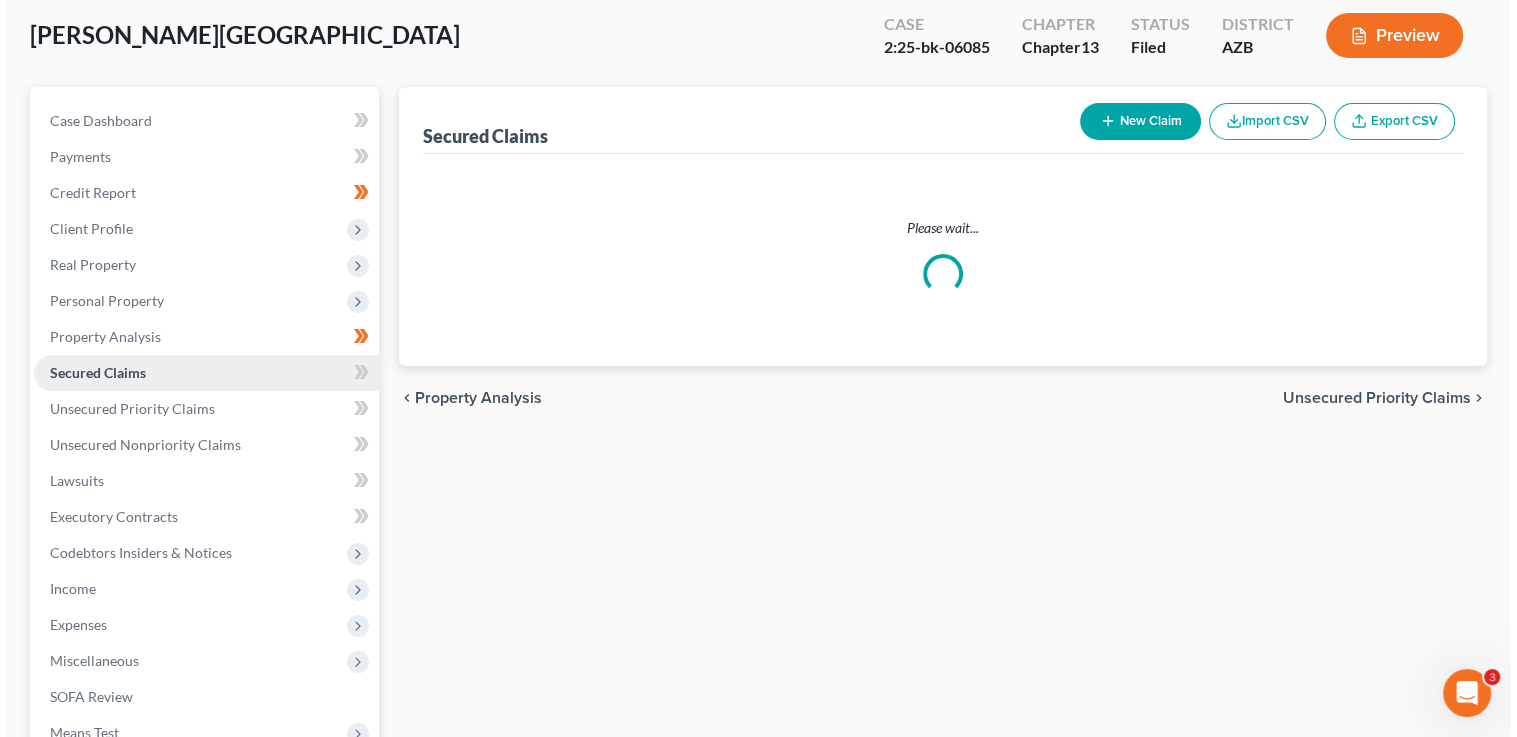 scroll, scrollTop: 0, scrollLeft: 0, axis: both 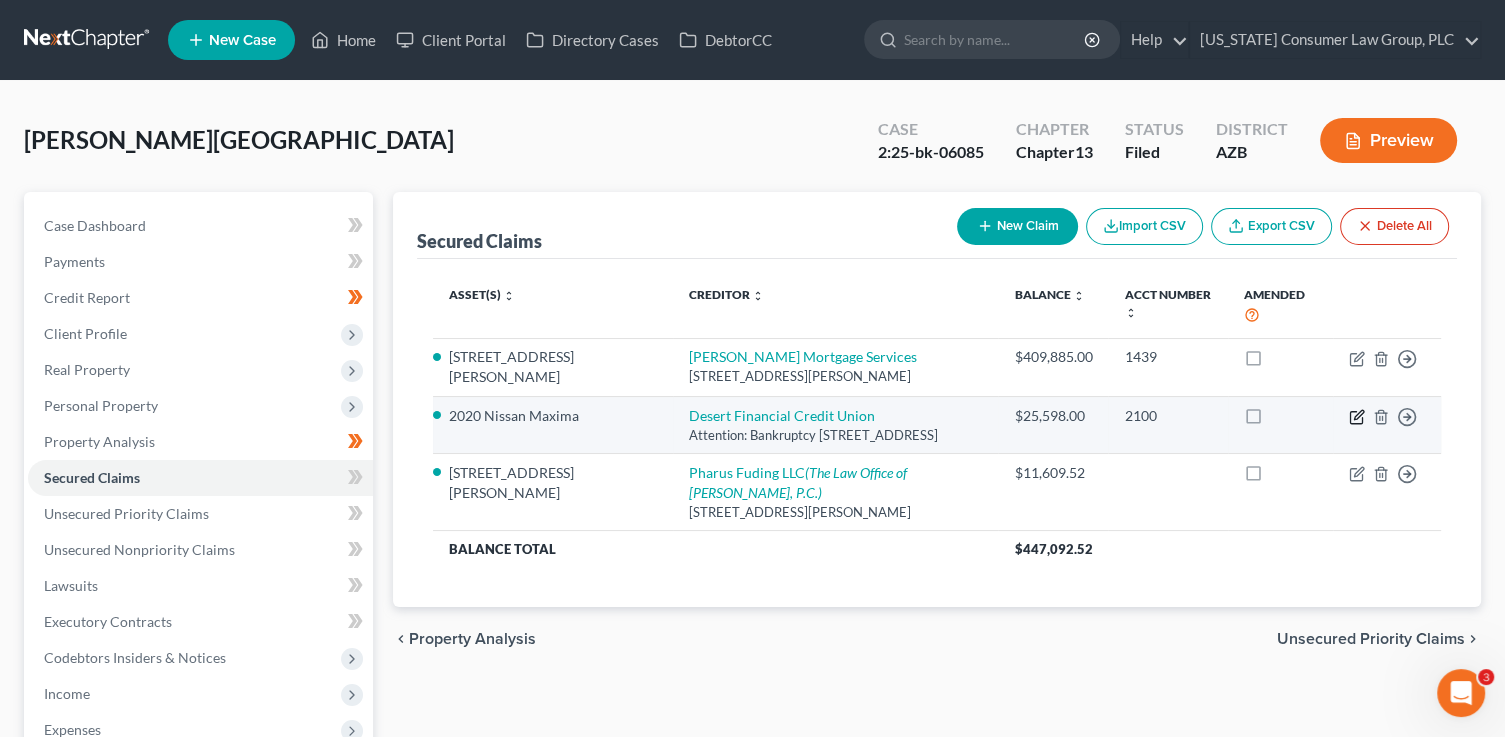 click 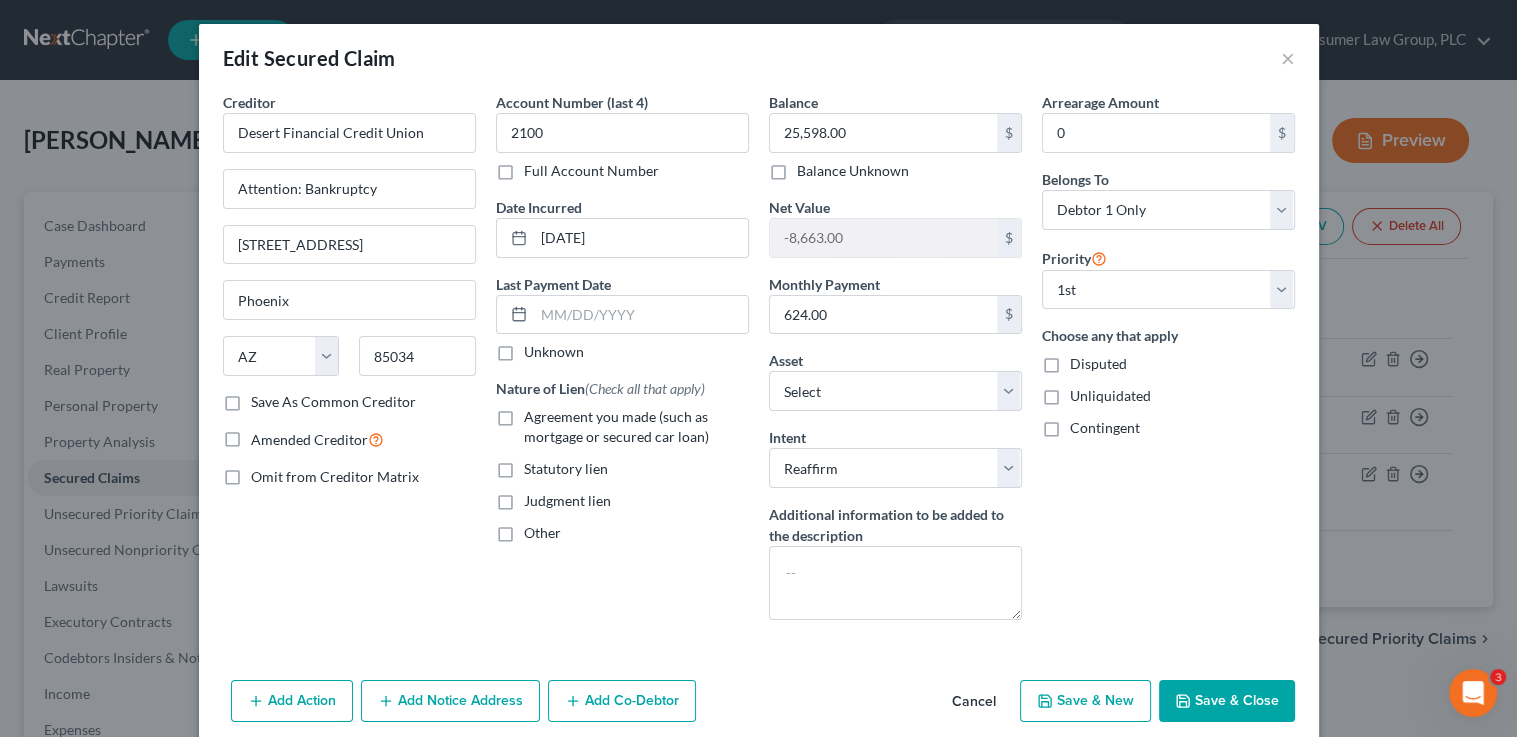 click on "Agreement you made (such as mortgage or secured car loan)" at bounding box center (616, 426) 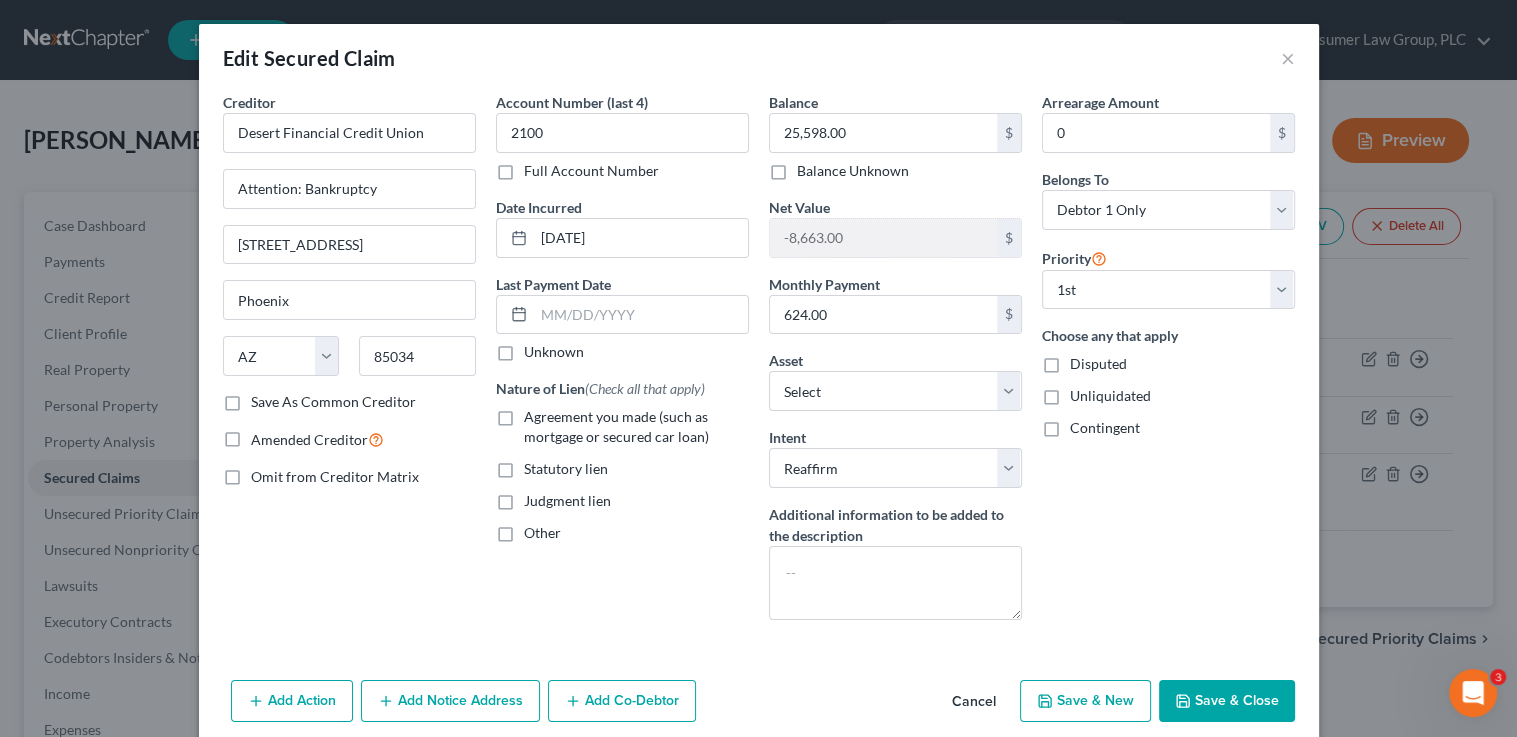 click on "Agreement you made (such as mortgage or secured car loan)" at bounding box center [538, 413] 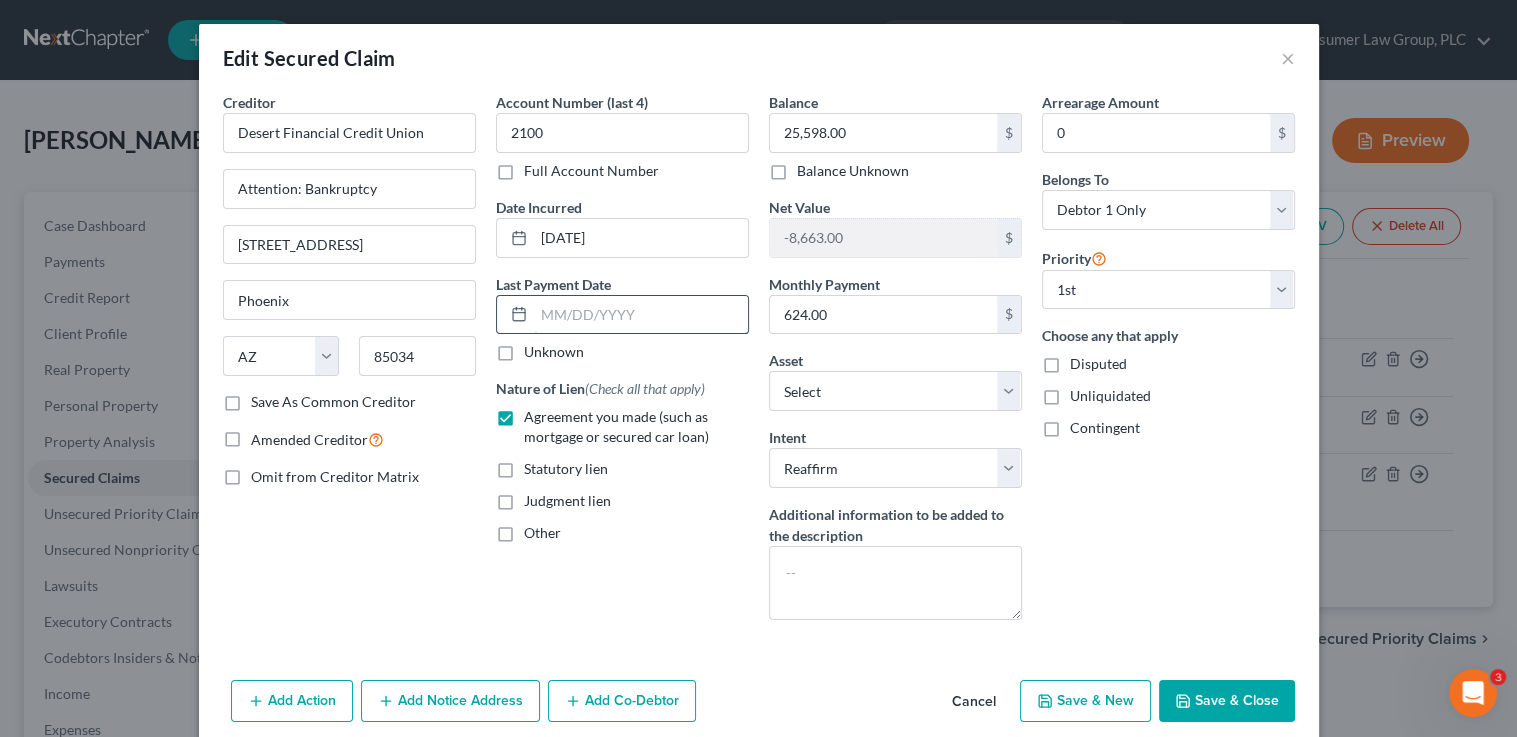 click at bounding box center (641, 315) 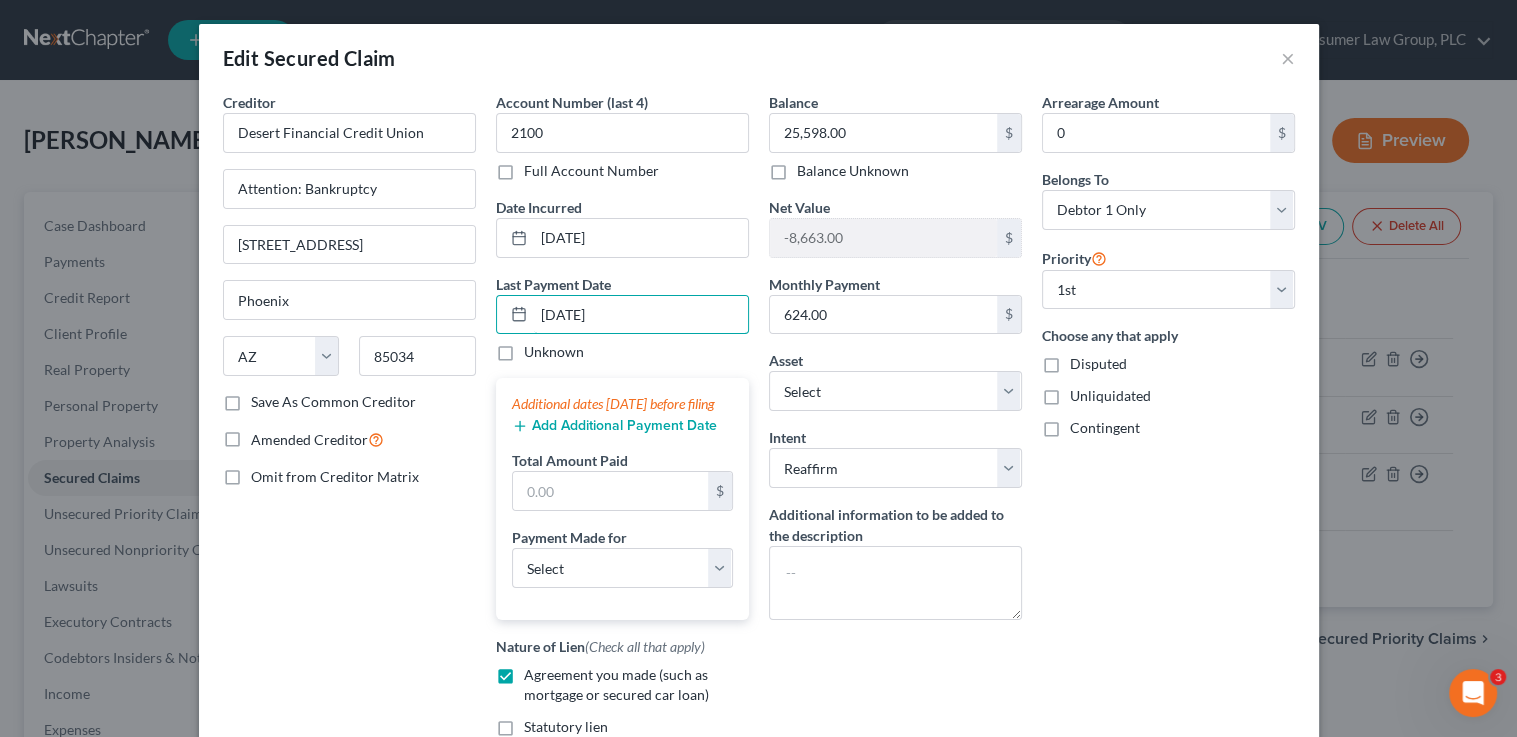 type on "06/01/2025" 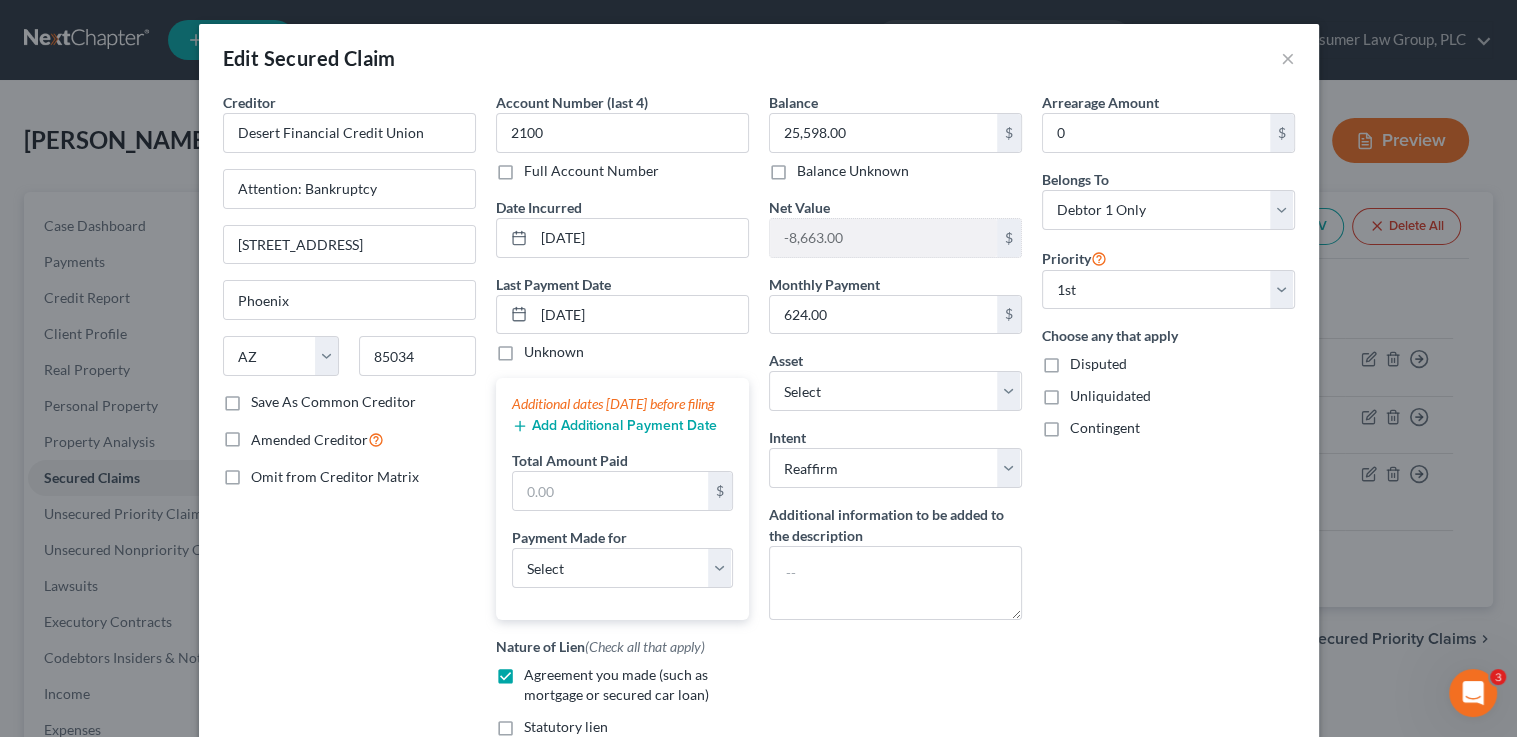 click on "Add Additional Payment Date" at bounding box center [614, 426] 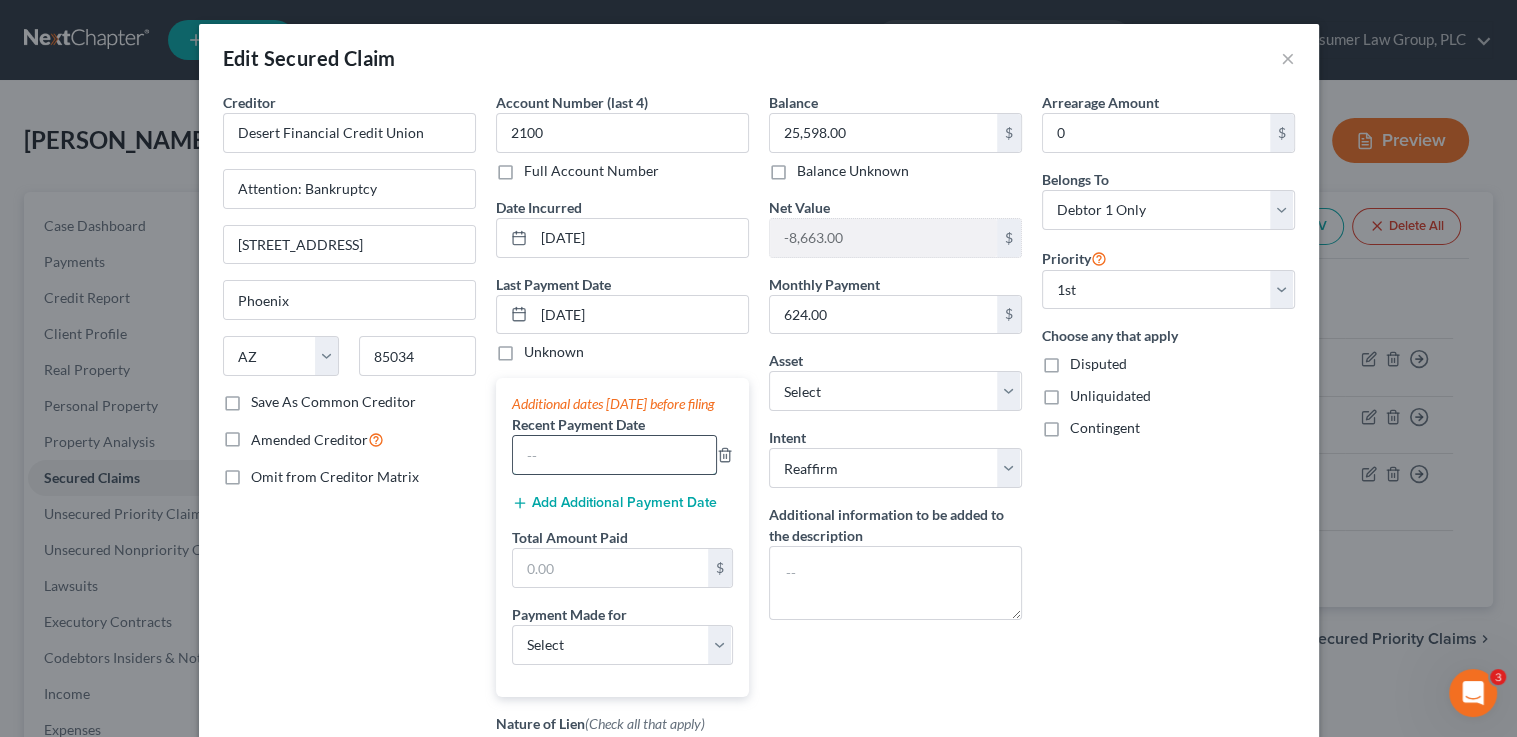 click at bounding box center [614, 455] 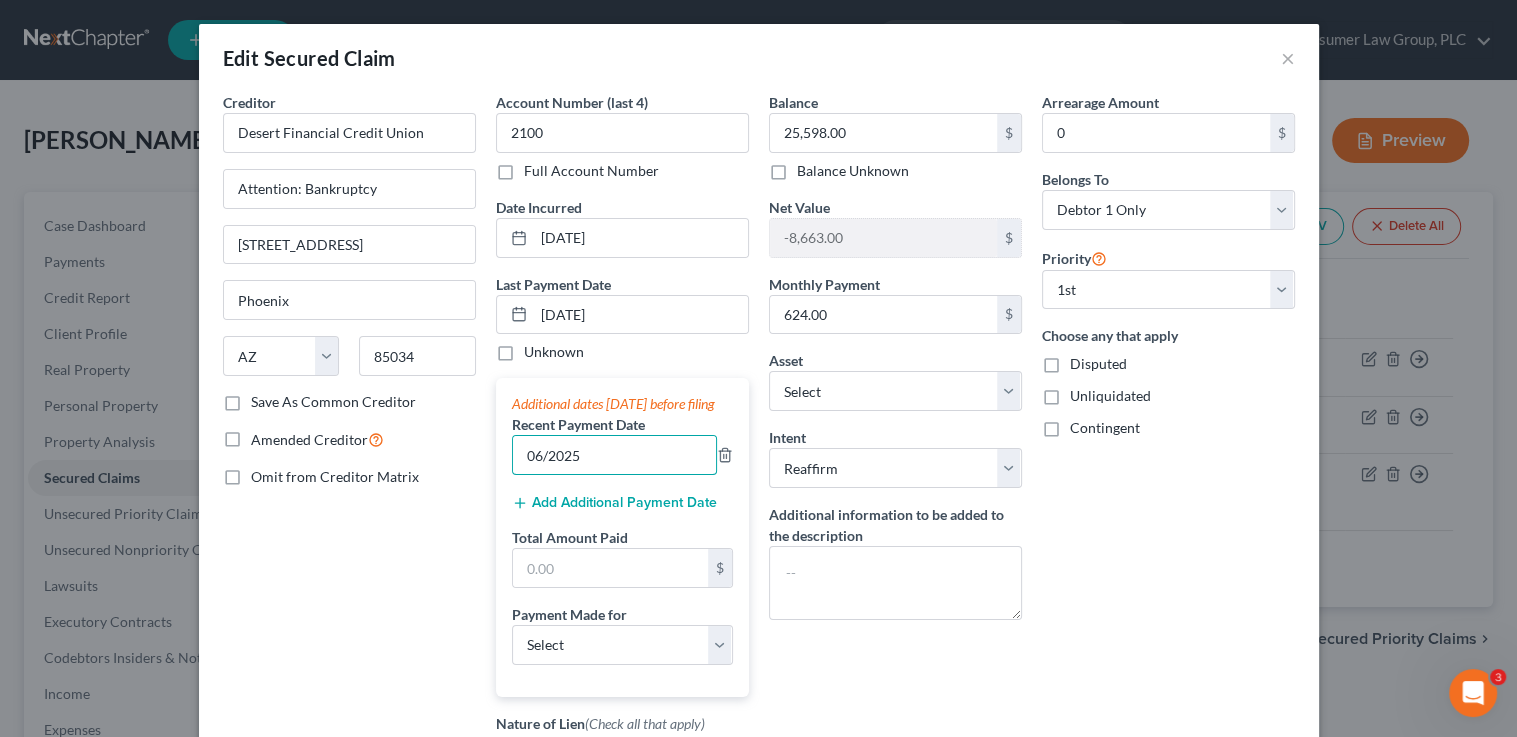type on "06/2025" 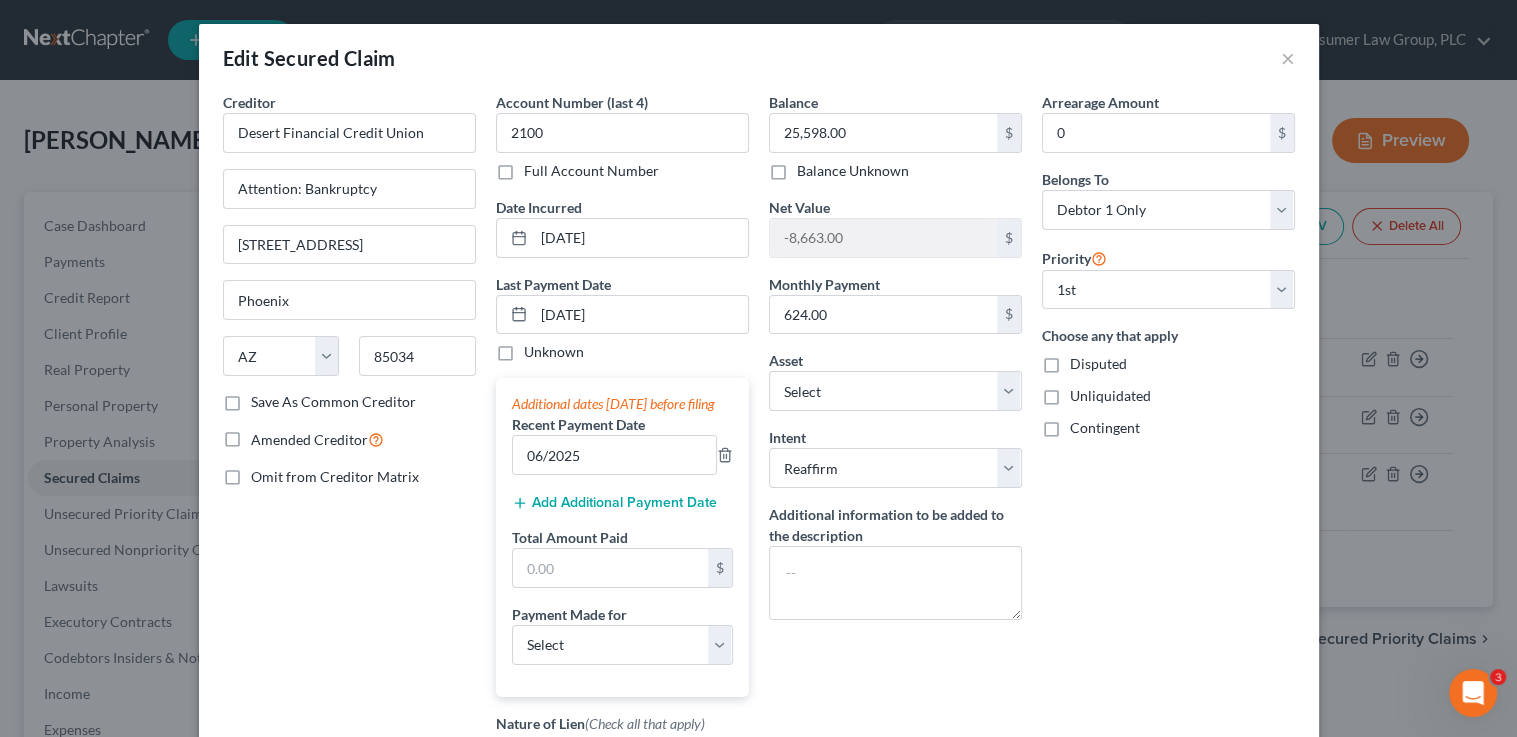 click on "Add Additional Payment Date" at bounding box center [614, 503] 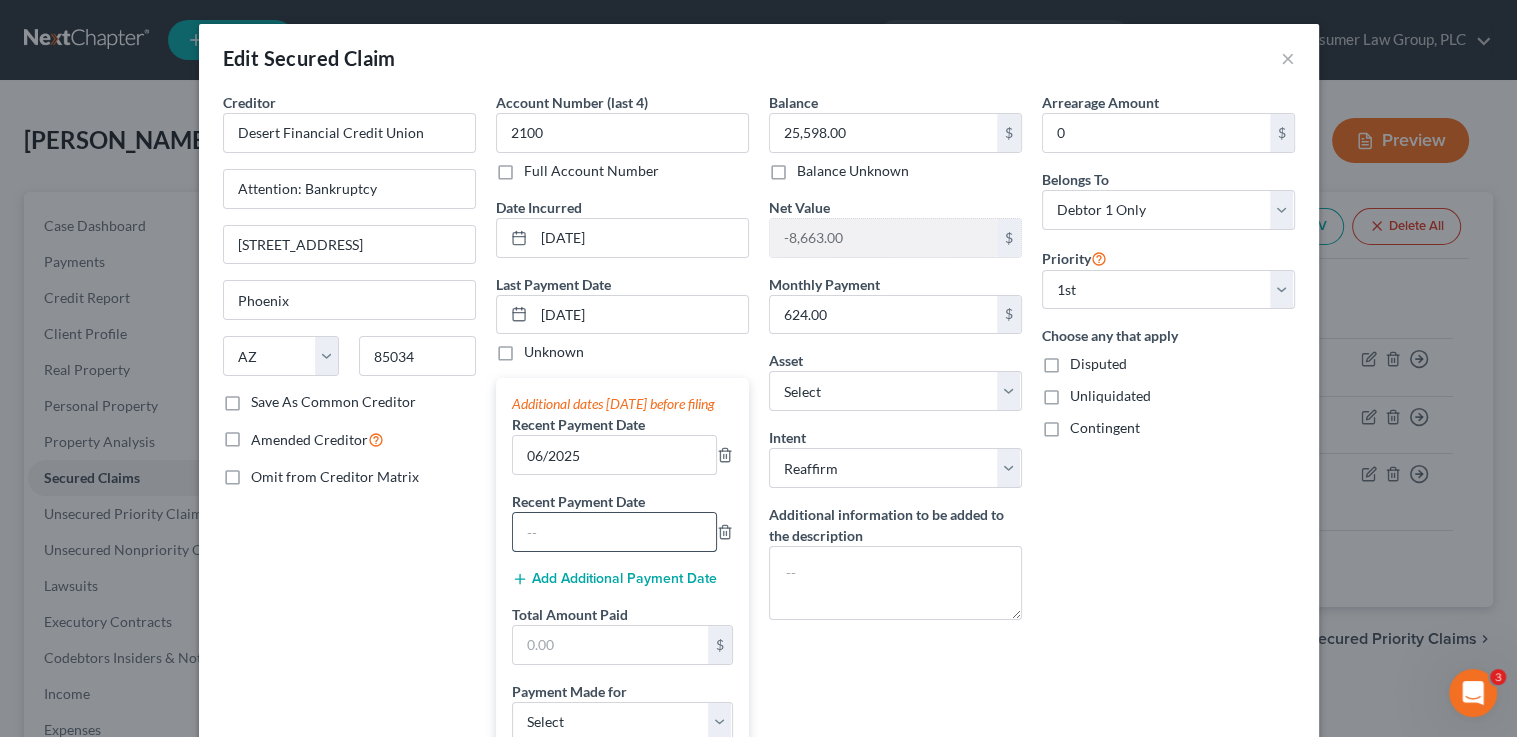 click at bounding box center [614, 532] 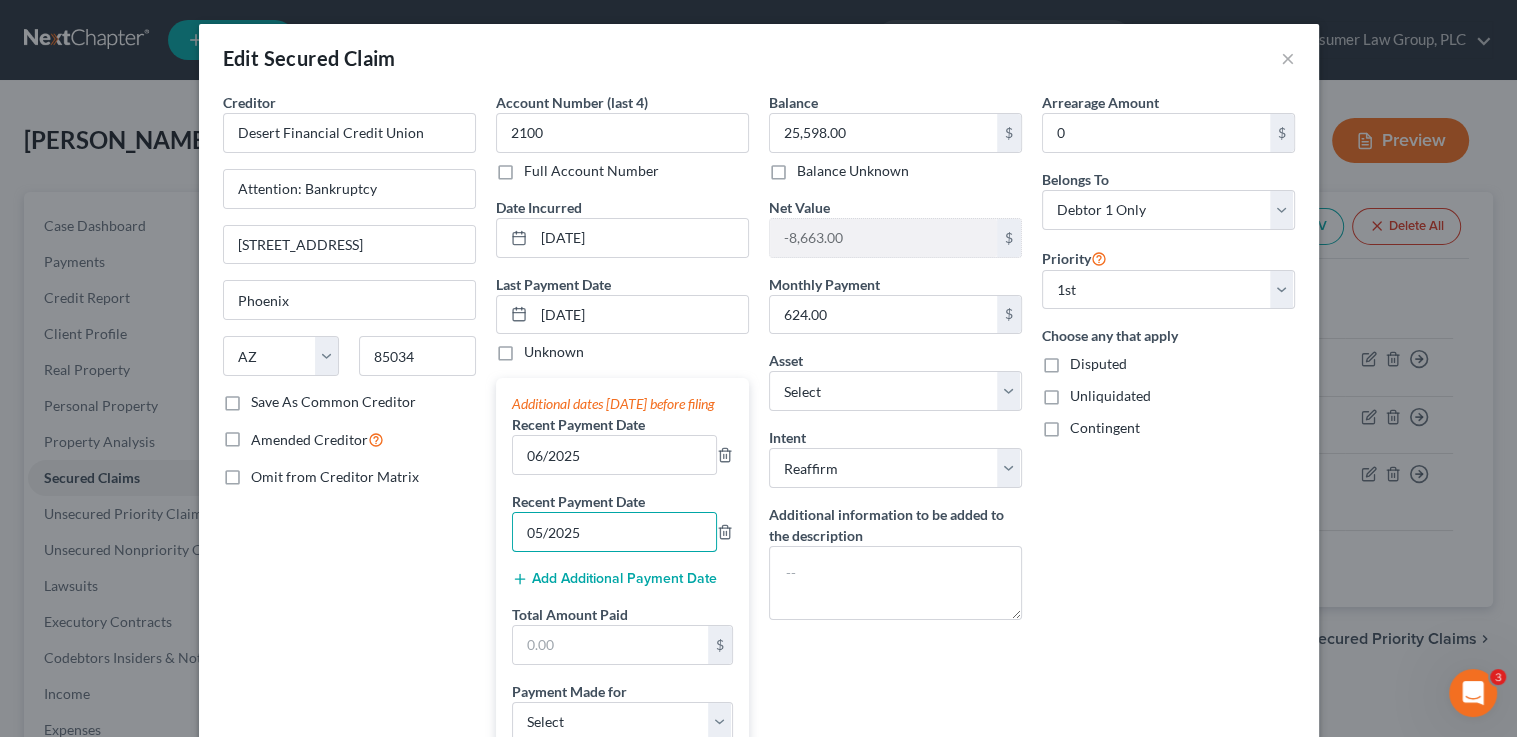 type on "05/2025" 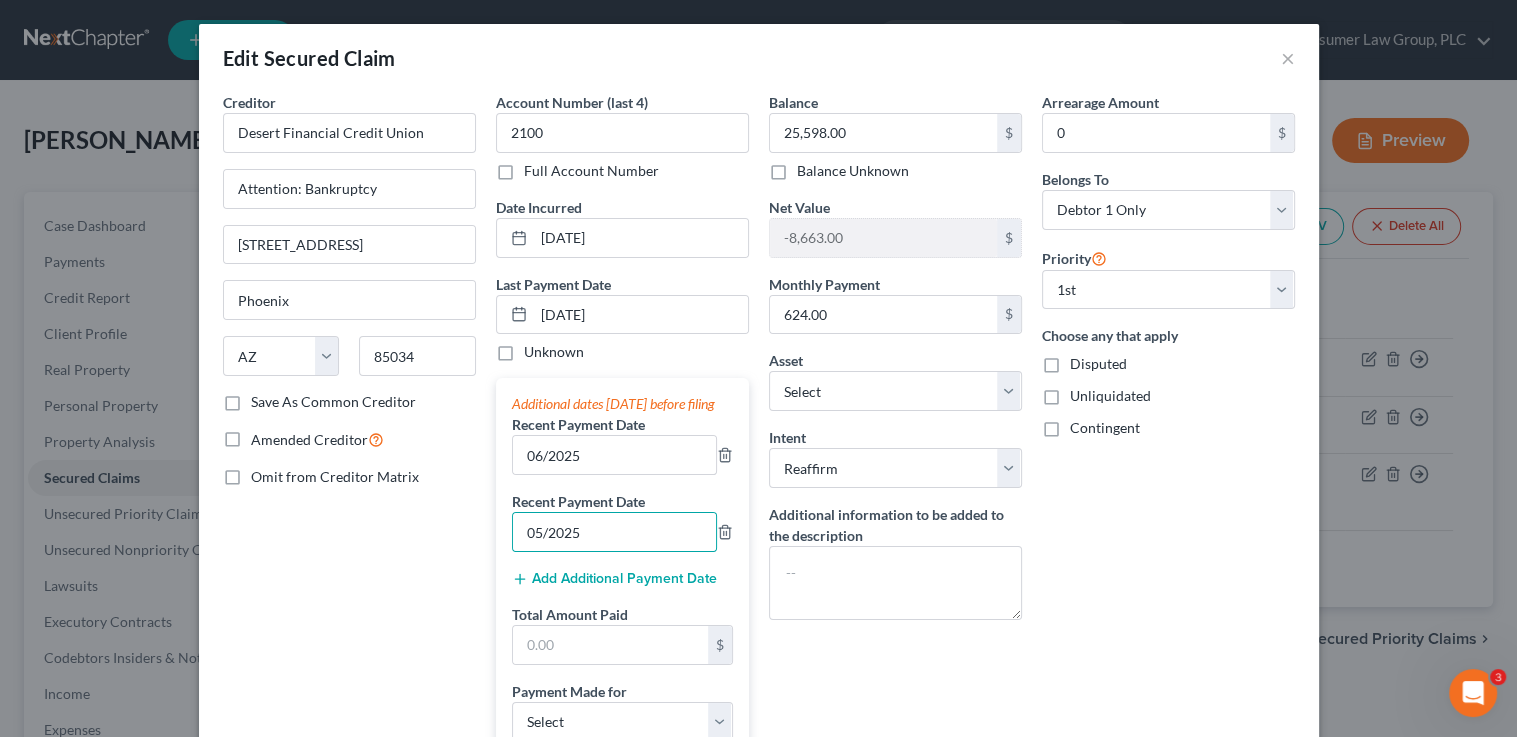 click on "Add Additional Payment Date" at bounding box center (614, 579) 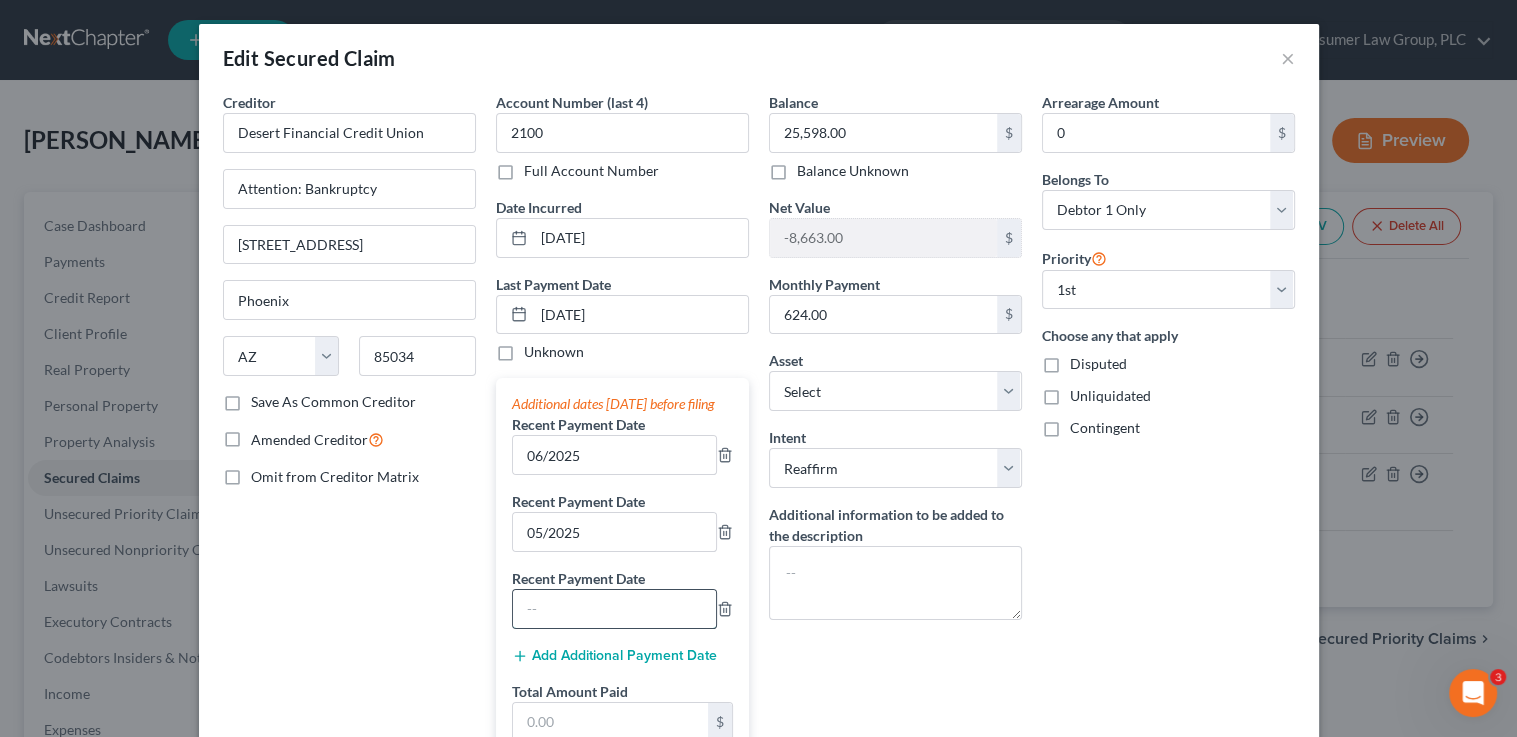 click at bounding box center [614, 609] 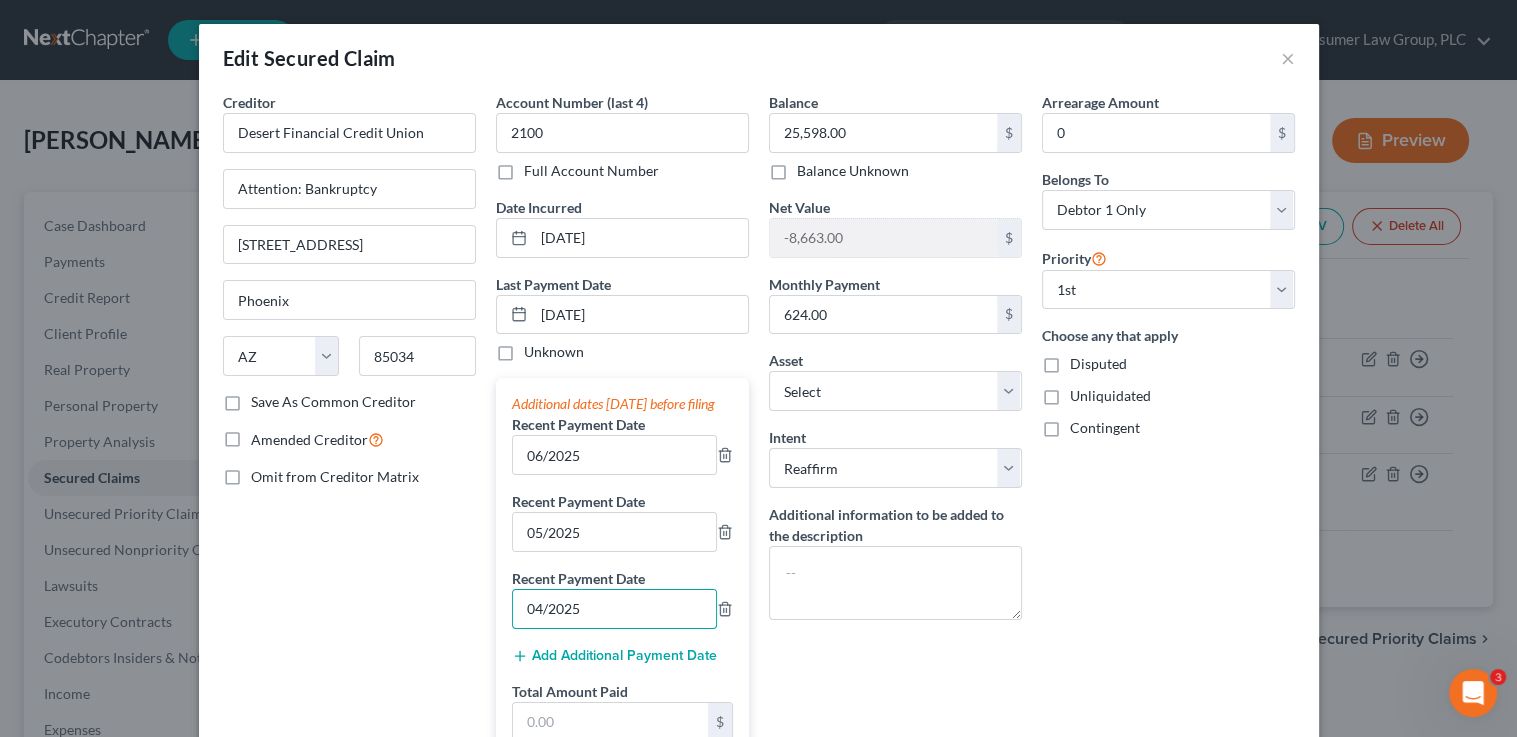 type on "04/2025" 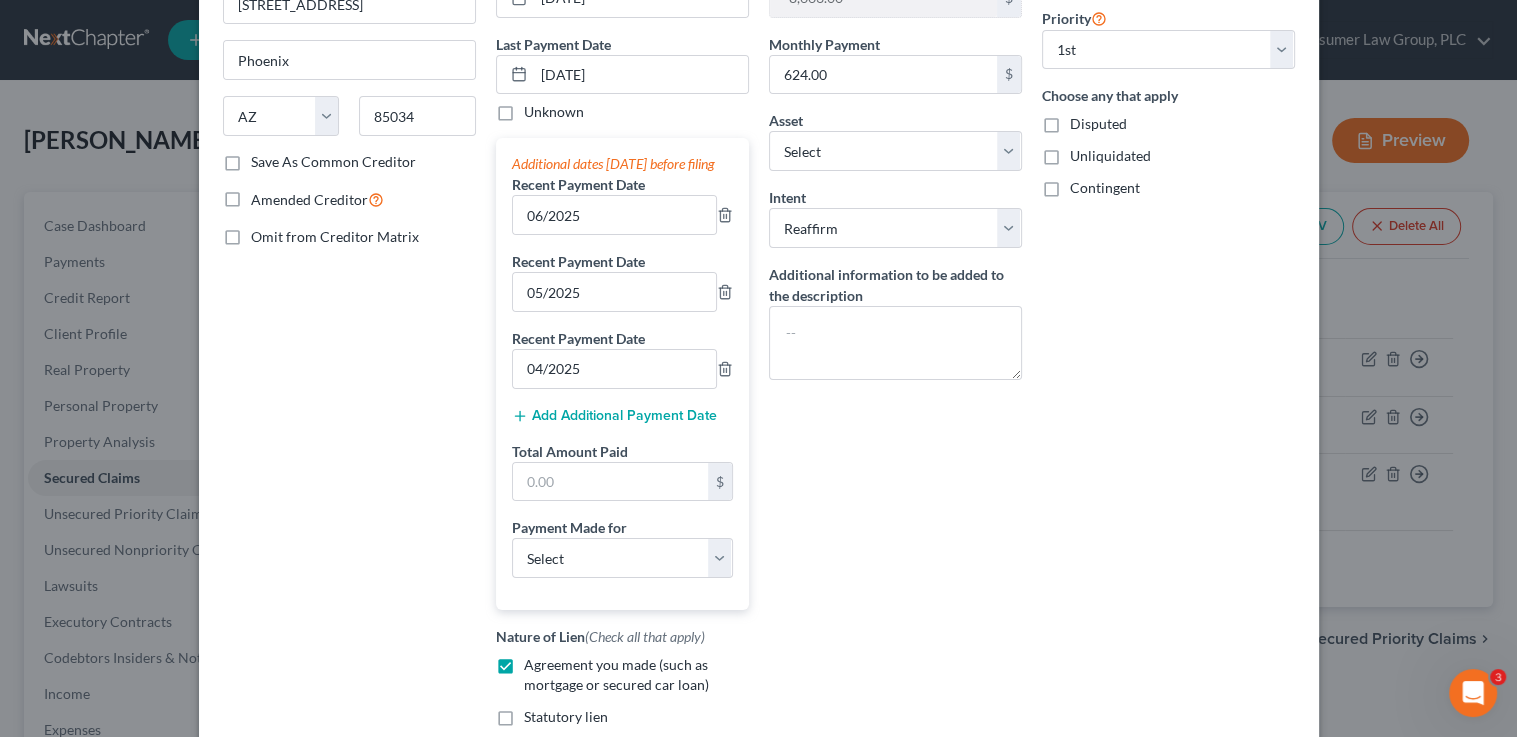 scroll, scrollTop: 260, scrollLeft: 0, axis: vertical 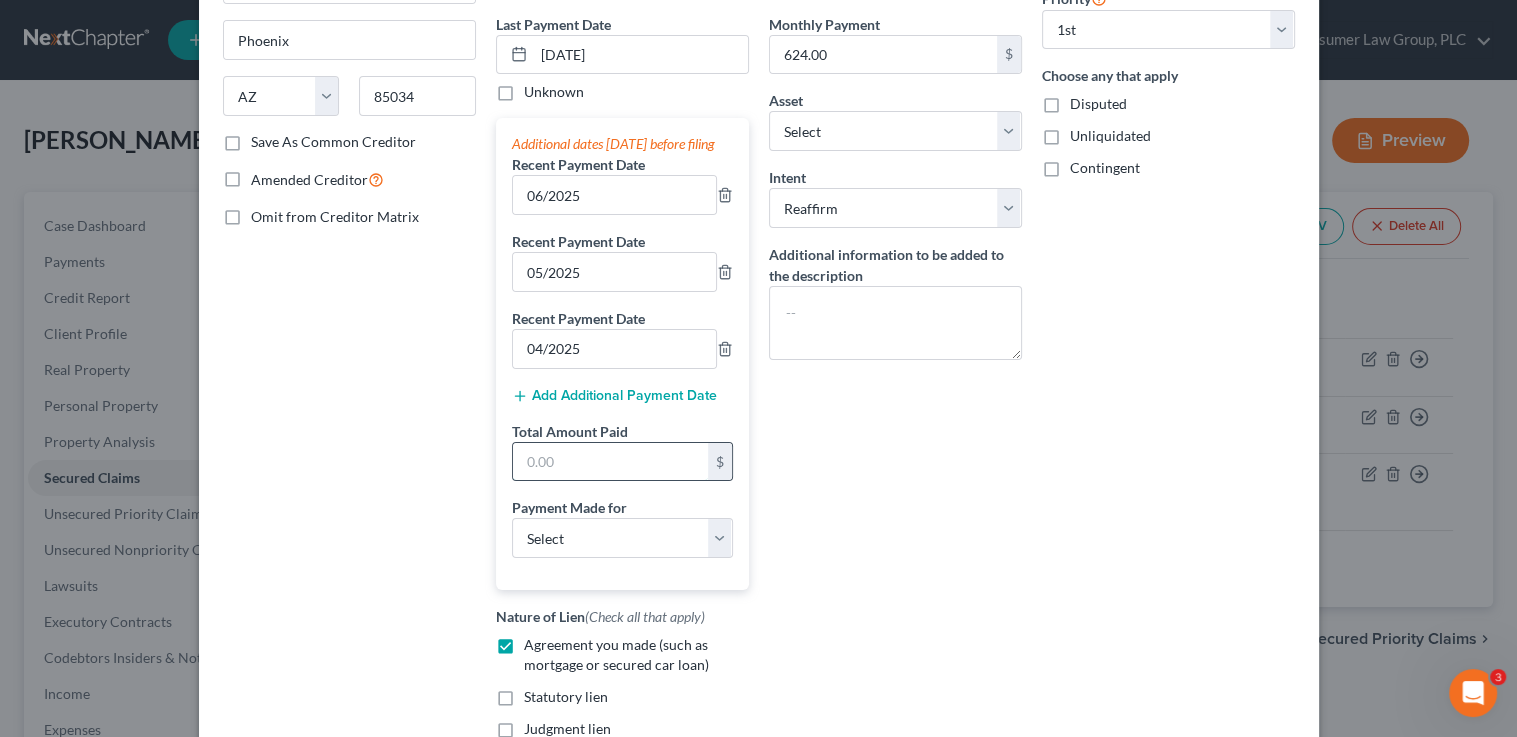 click at bounding box center [610, 462] 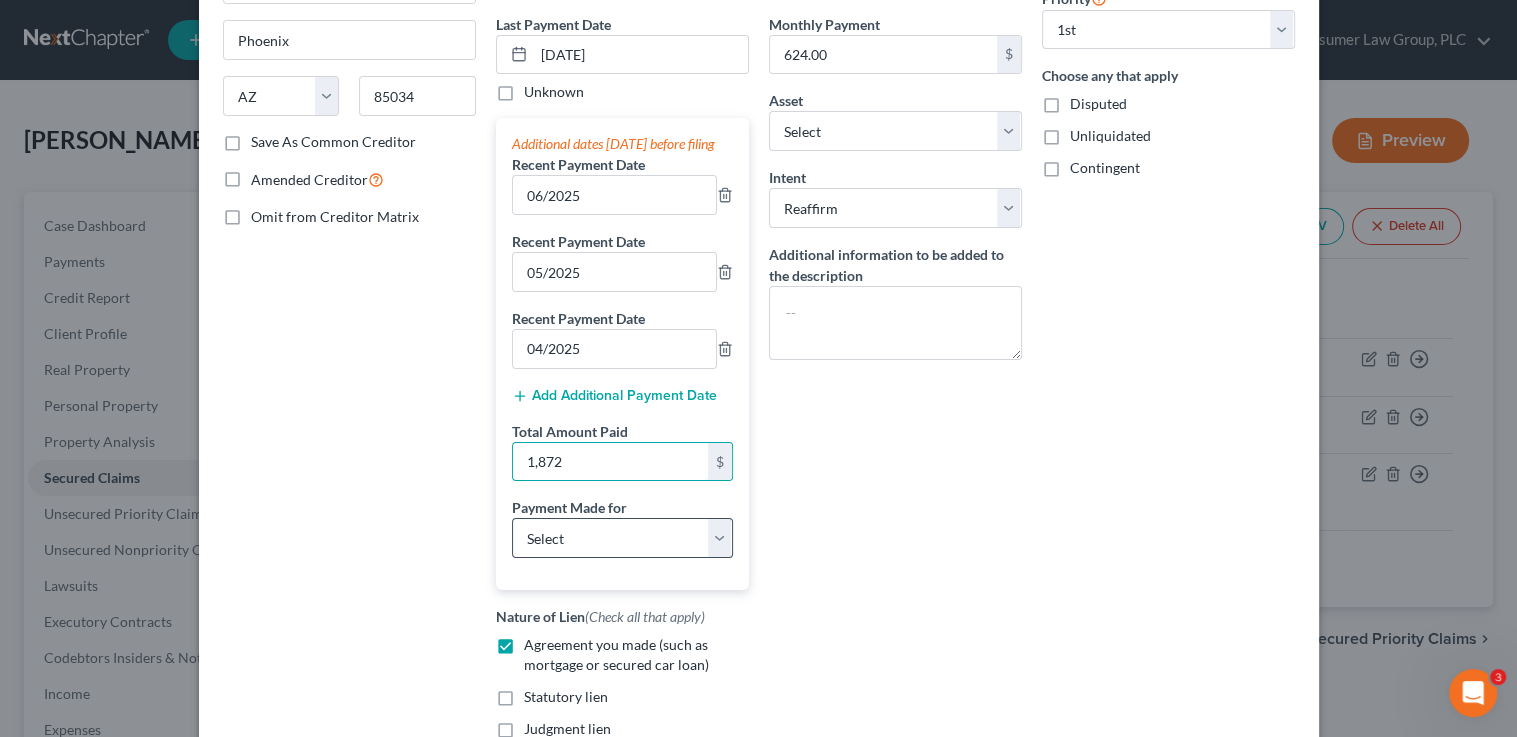 type on "1,872" 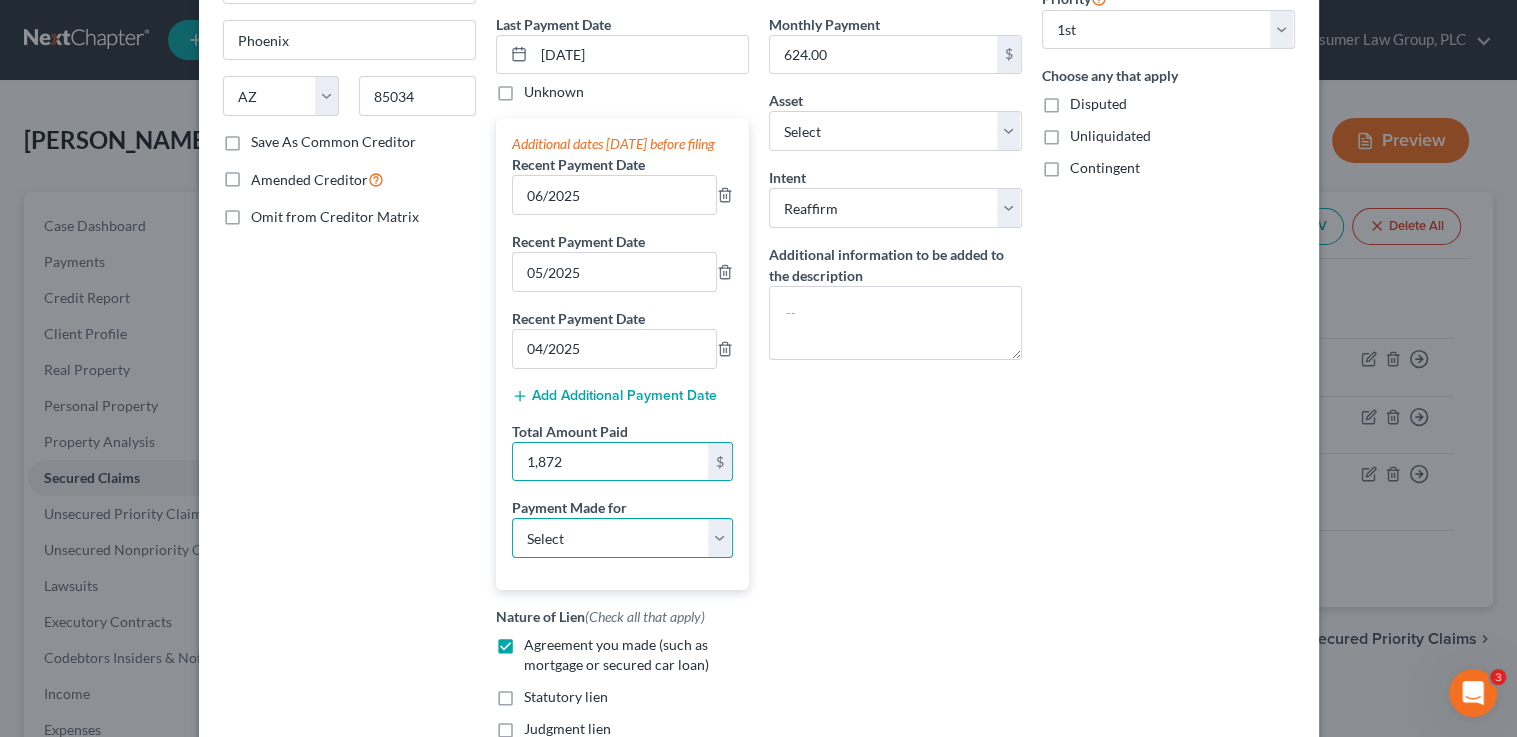 click on "Select Car Credit Card Loan Repayment Mortgage Other Suppliers Or Vendors" at bounding box center (622, 538) 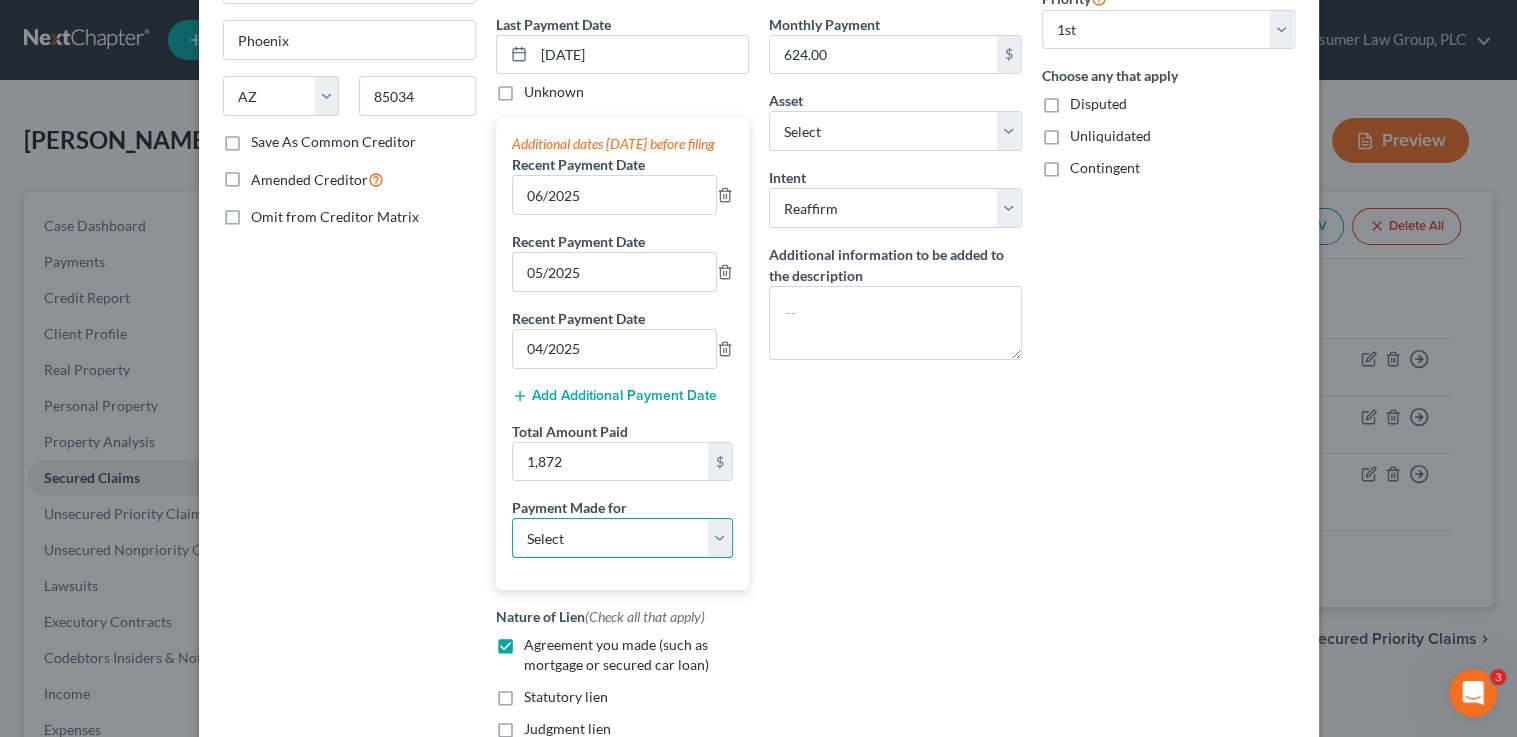 select on "0" 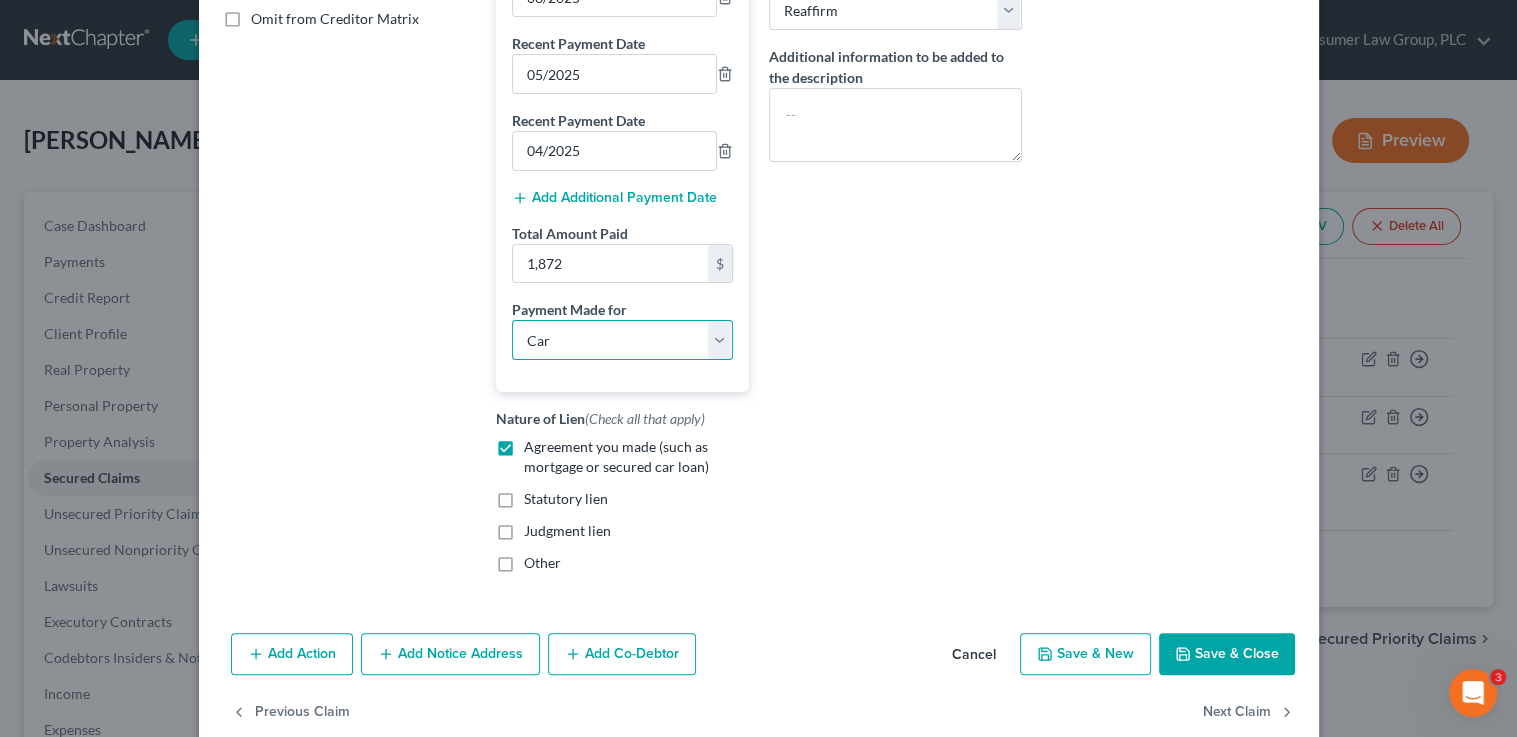 scroll, scrollTop: 510, scrollLeft: 0, axis: vertical 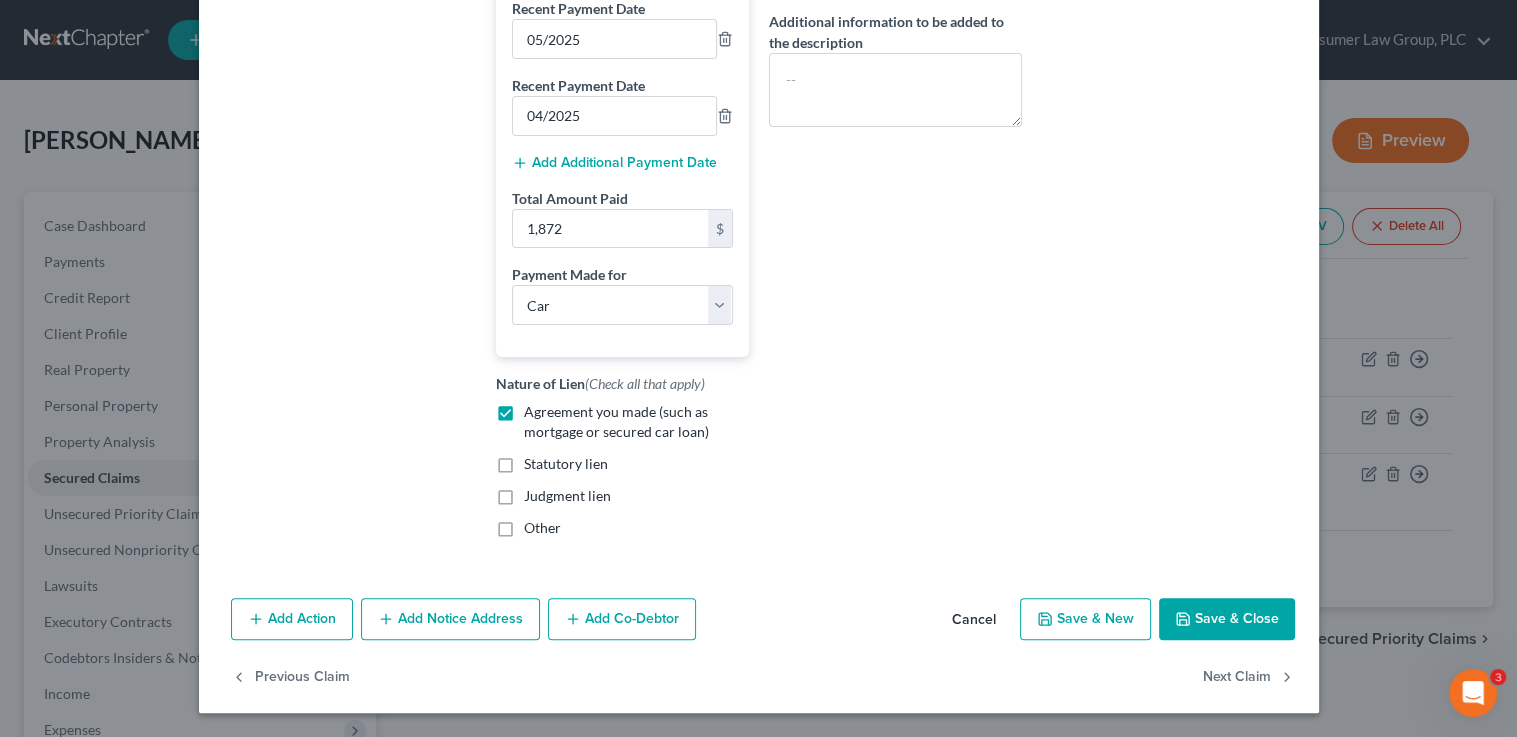 click on "Save & Close" at bounding box center (1227, 619) 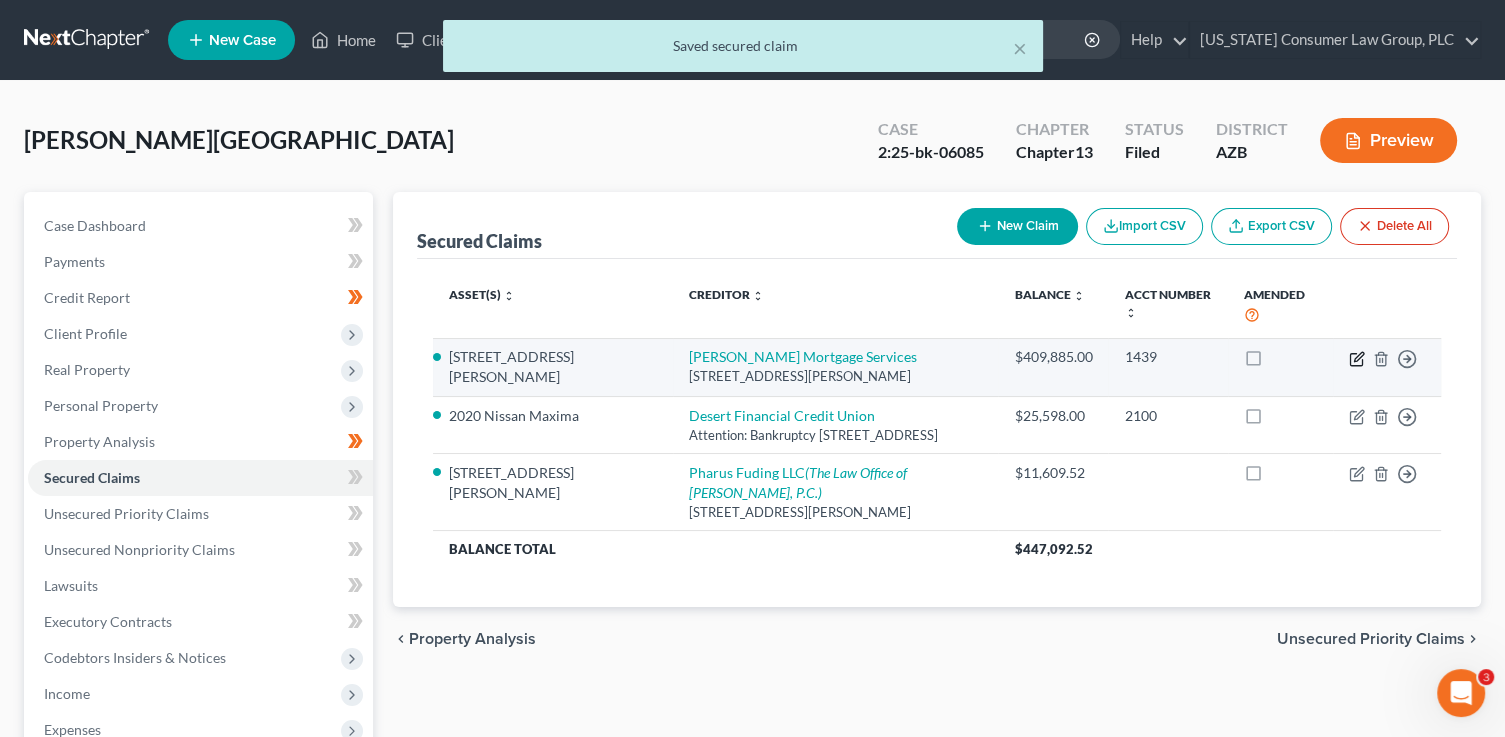 click 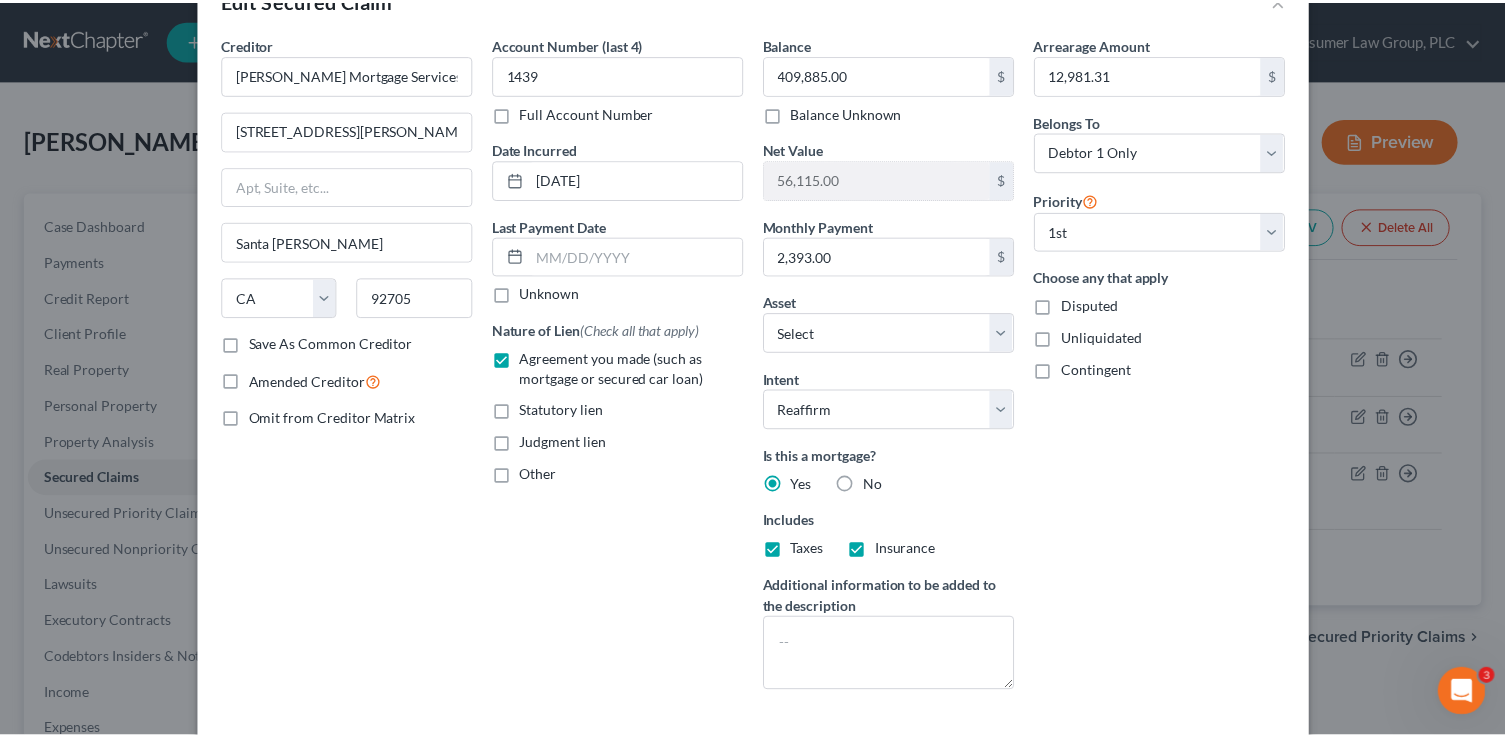 scroll, scrollTop: 210, scrollLeft: 0, axis: vertical 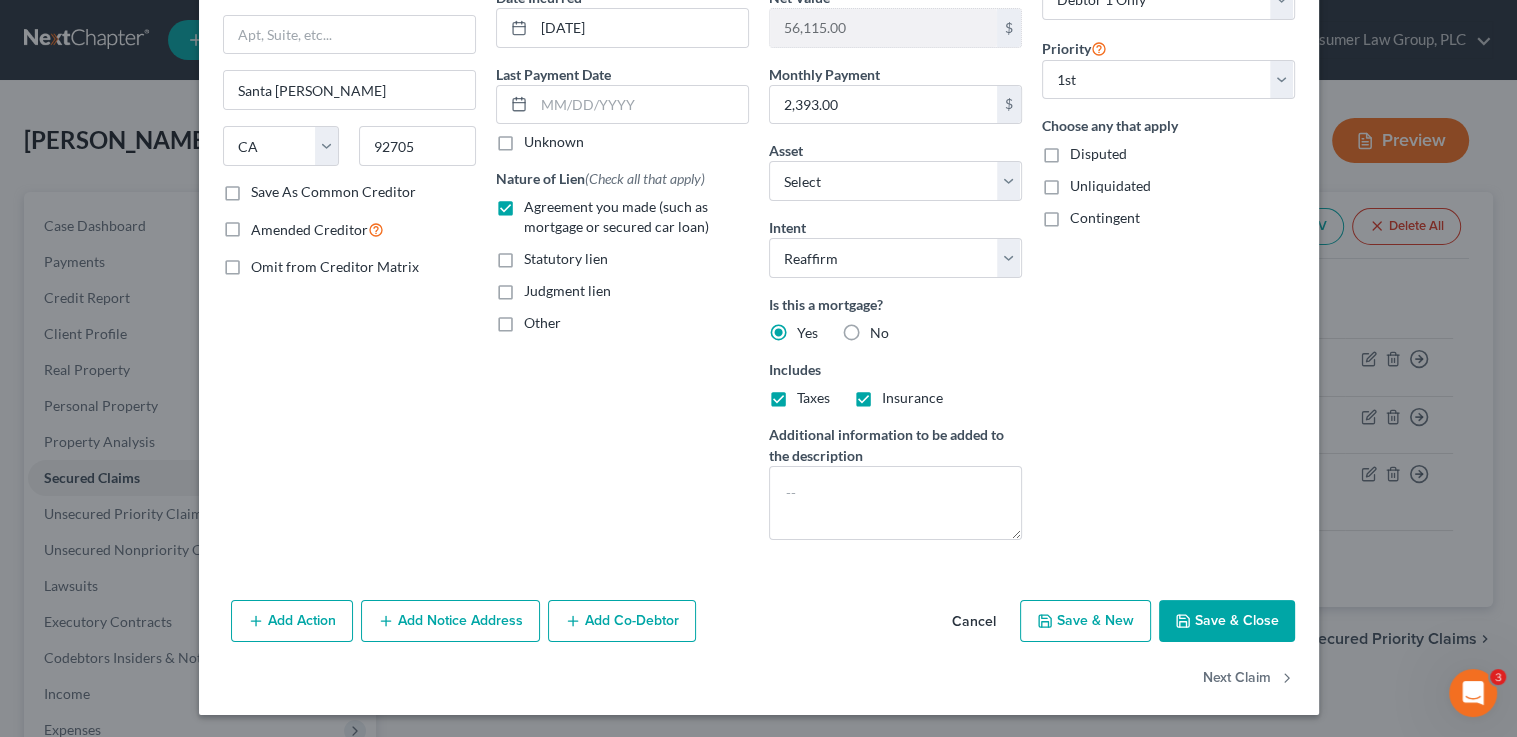 click on "Save & Close" at bounding box center [1227, 621] 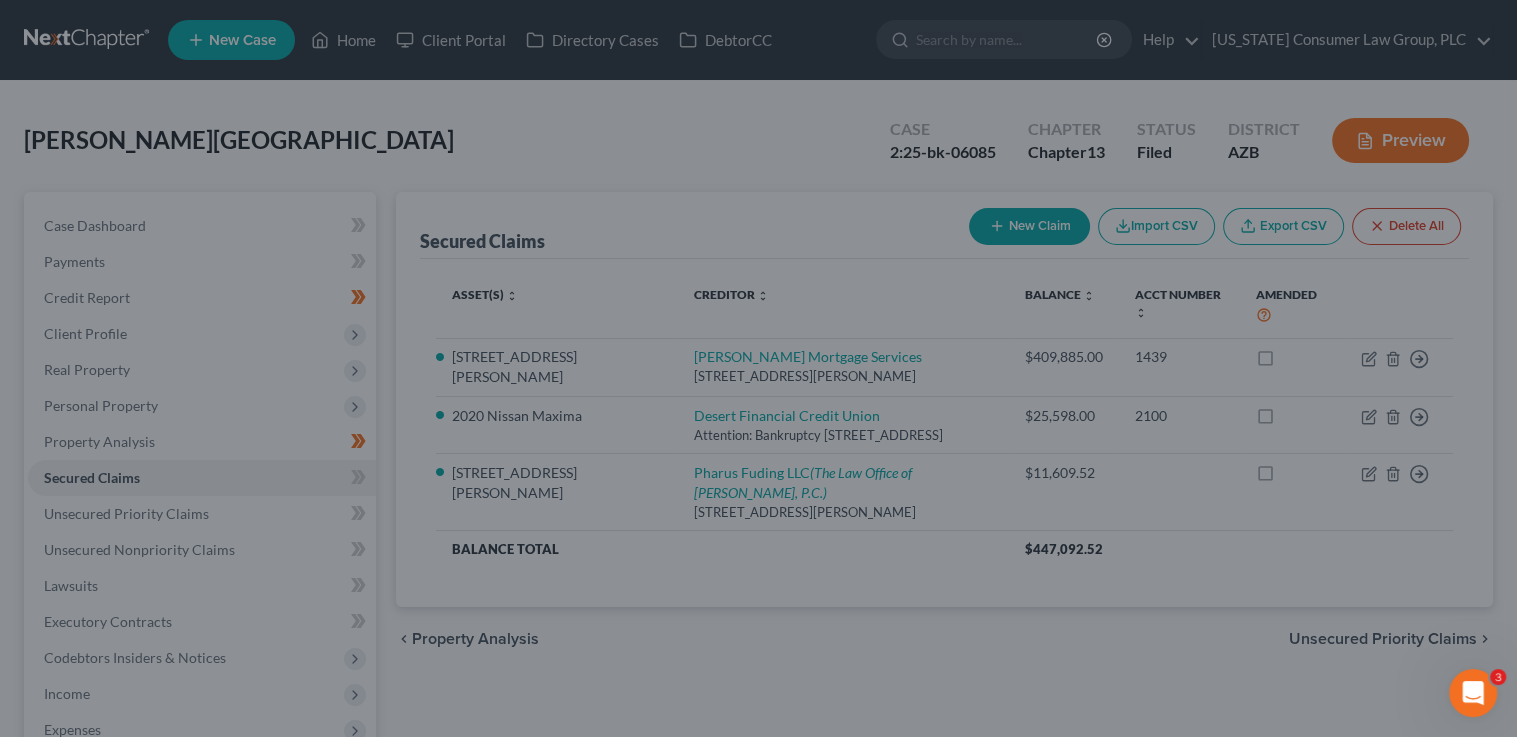 click on "Save & Close" at bounding box center [1166, 574] 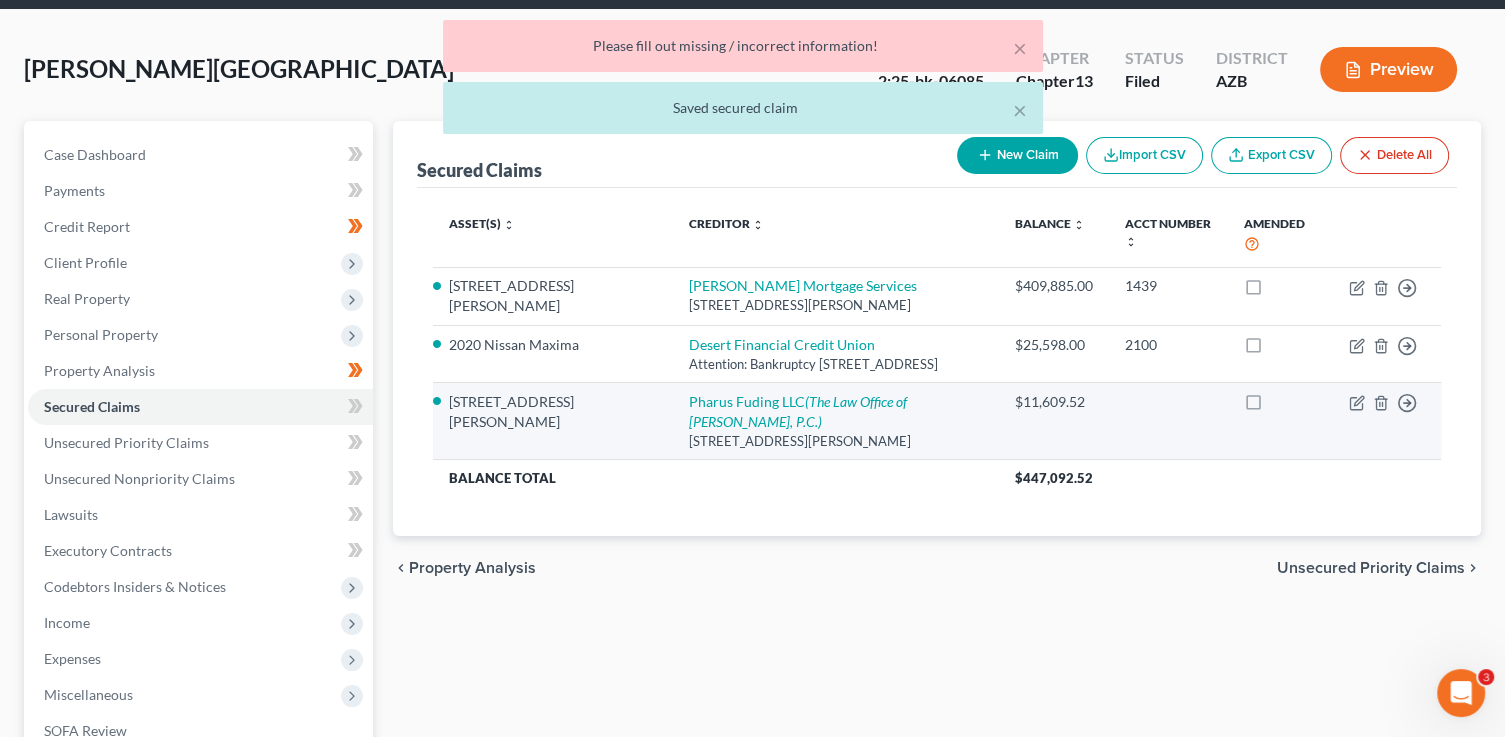 scroll, scrollTop: 90, scrollLeft: 0, axis: vertical 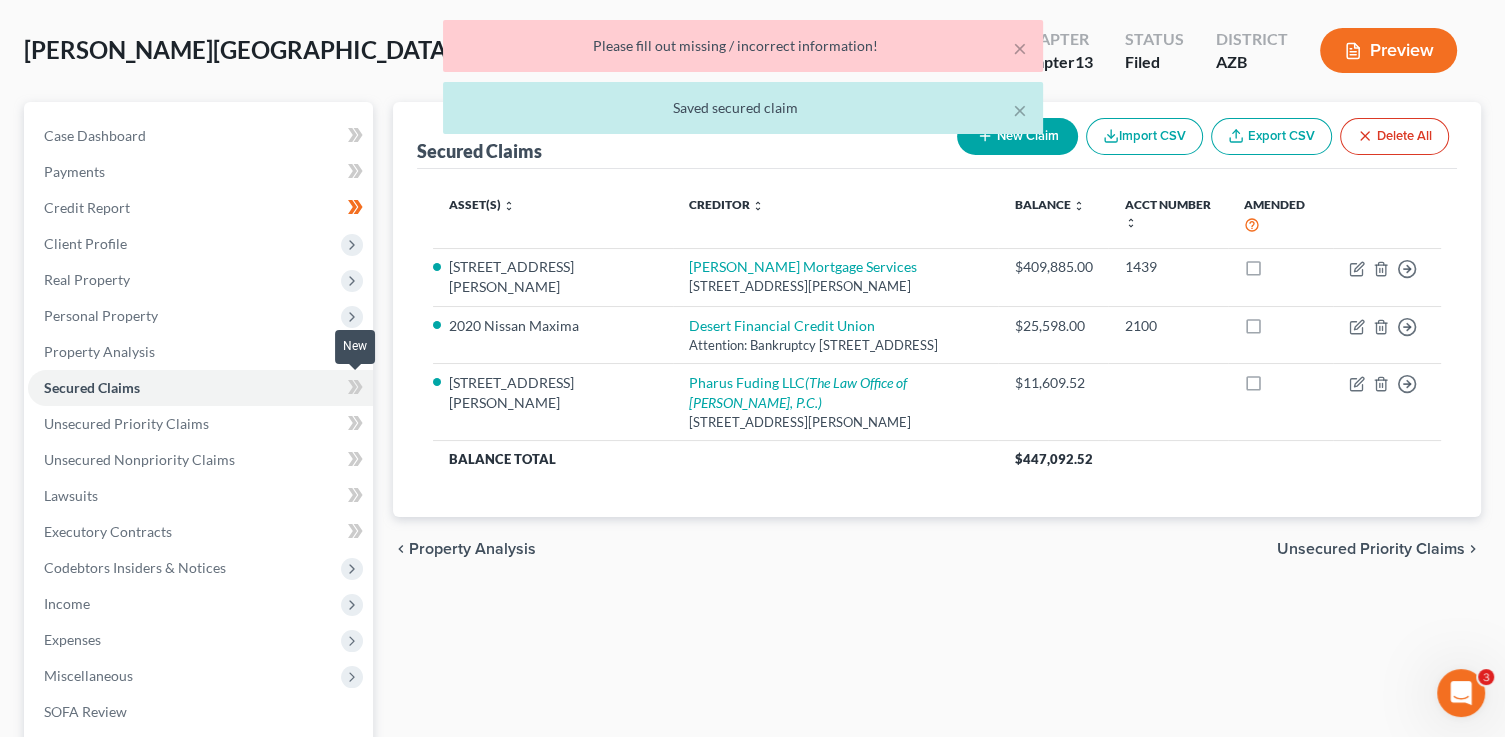 click 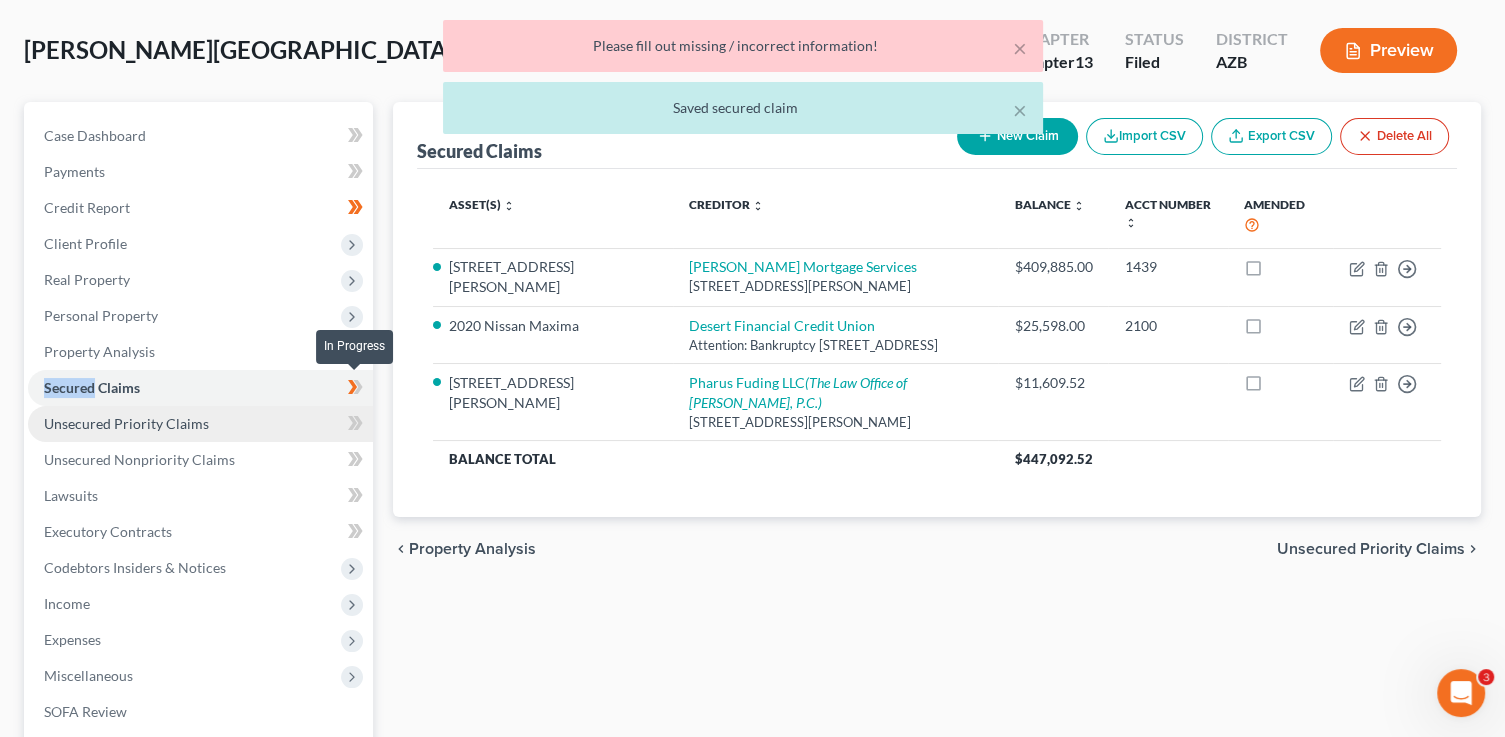 drag, startPoint x: 359, startPoint y: 388, endPoint x: 324, endPoint y: 408, distance: 40.311287 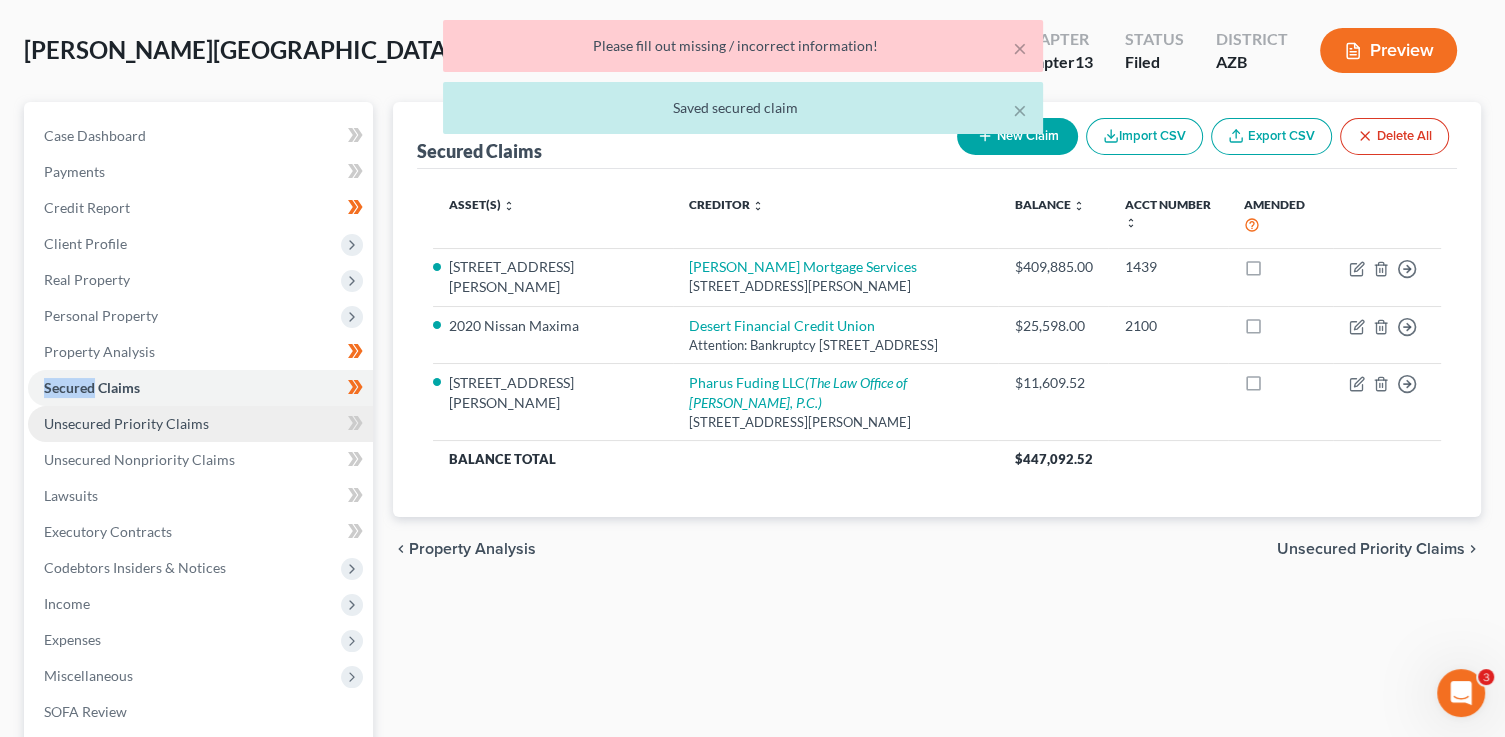 click on "Unsecured Priority Claims" at bounding box center (200, 424) 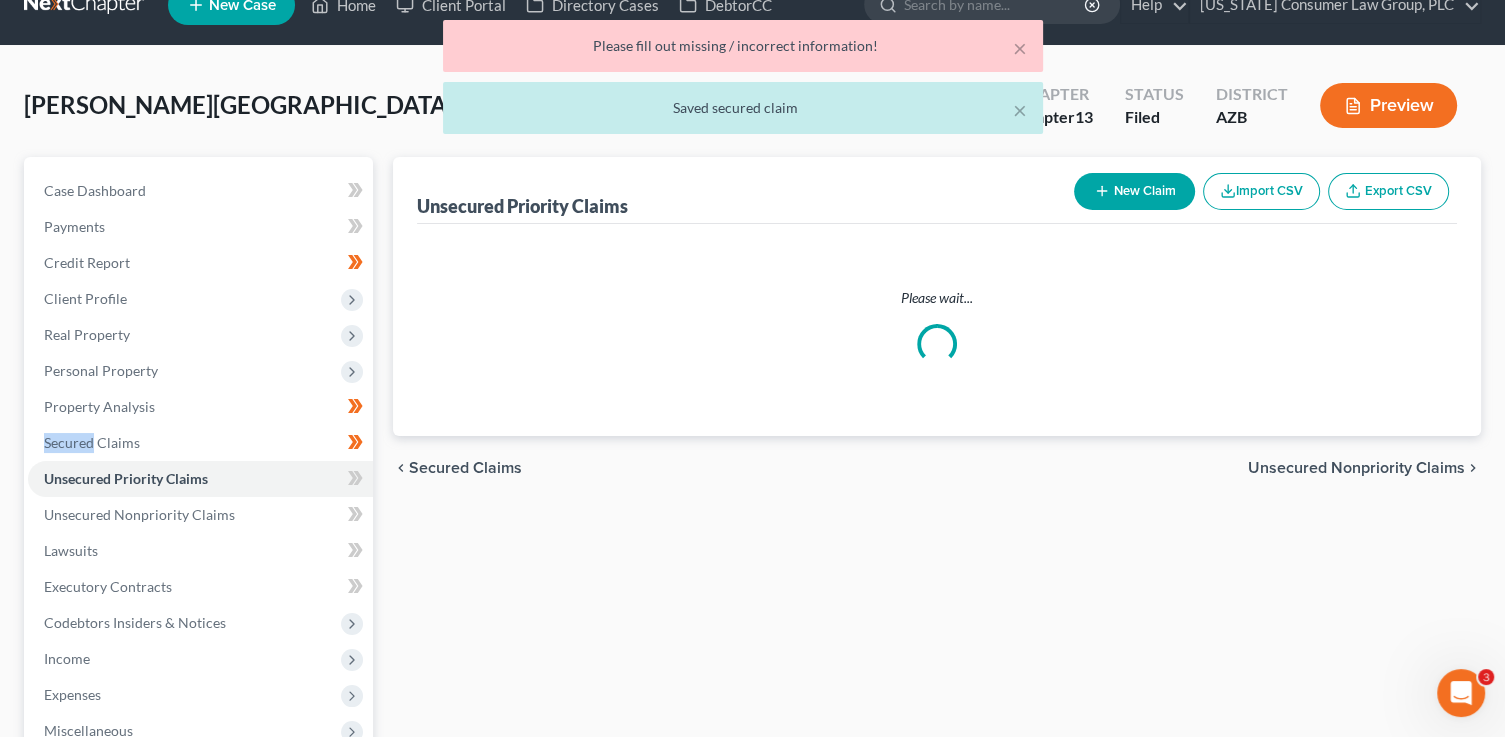 scroll, scrollTop: 0, scrollLeft: 0, axis: both 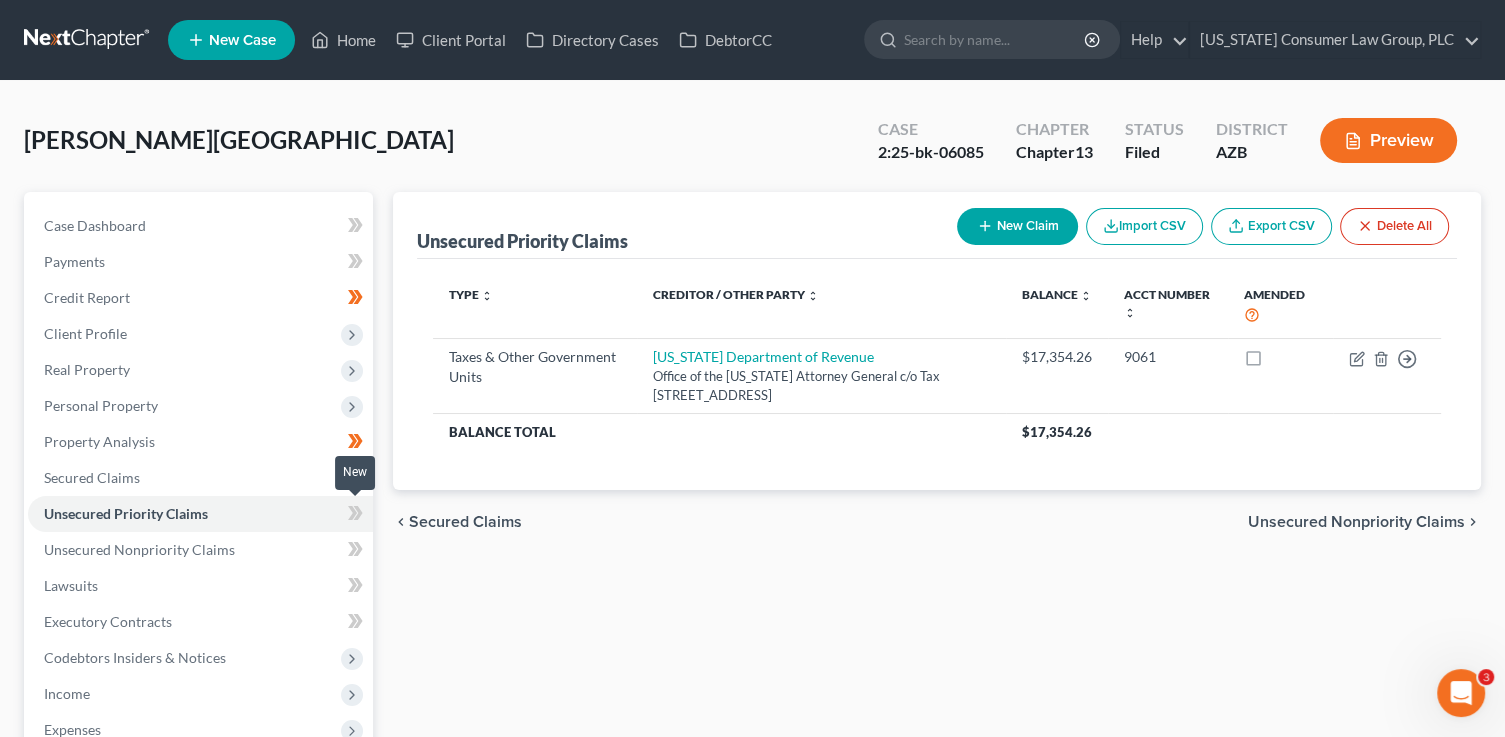 click 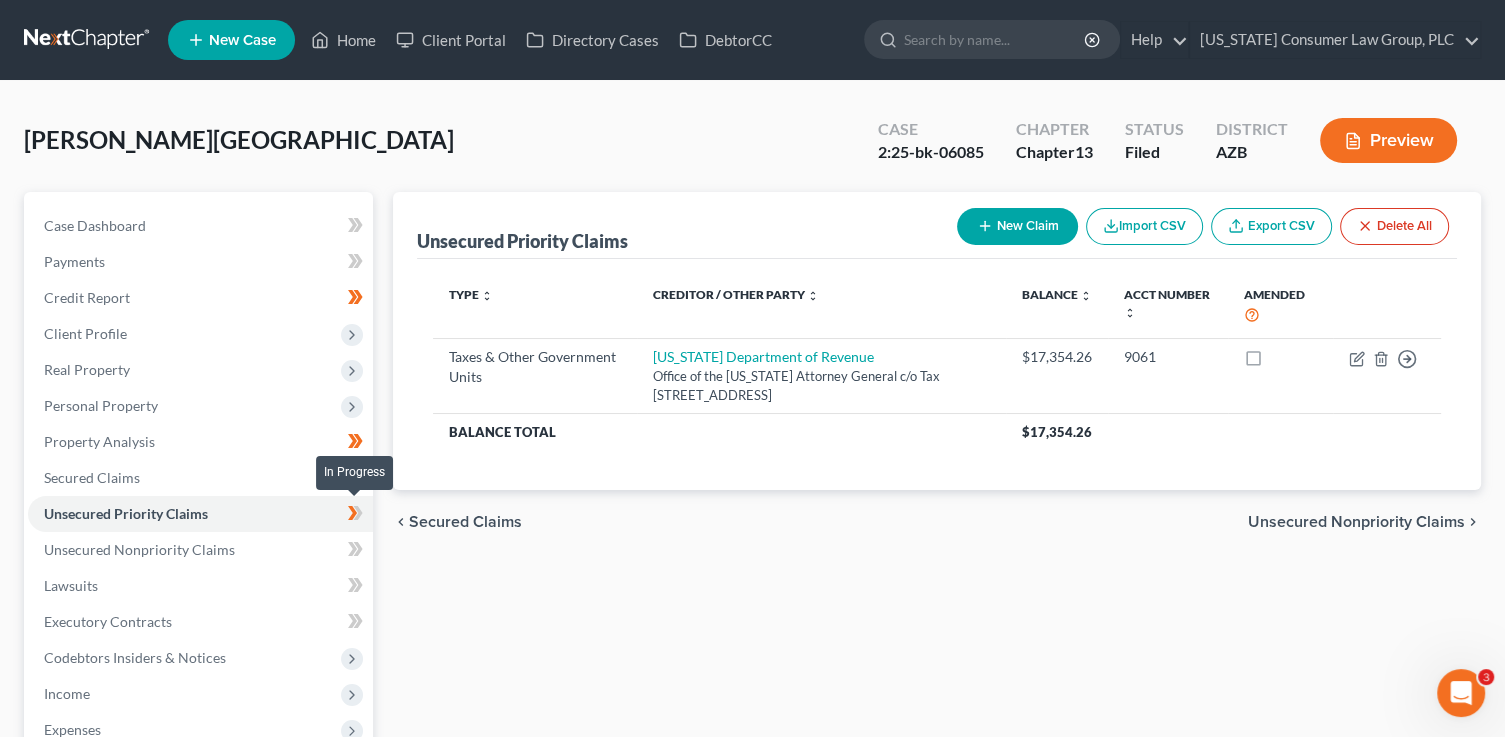 click 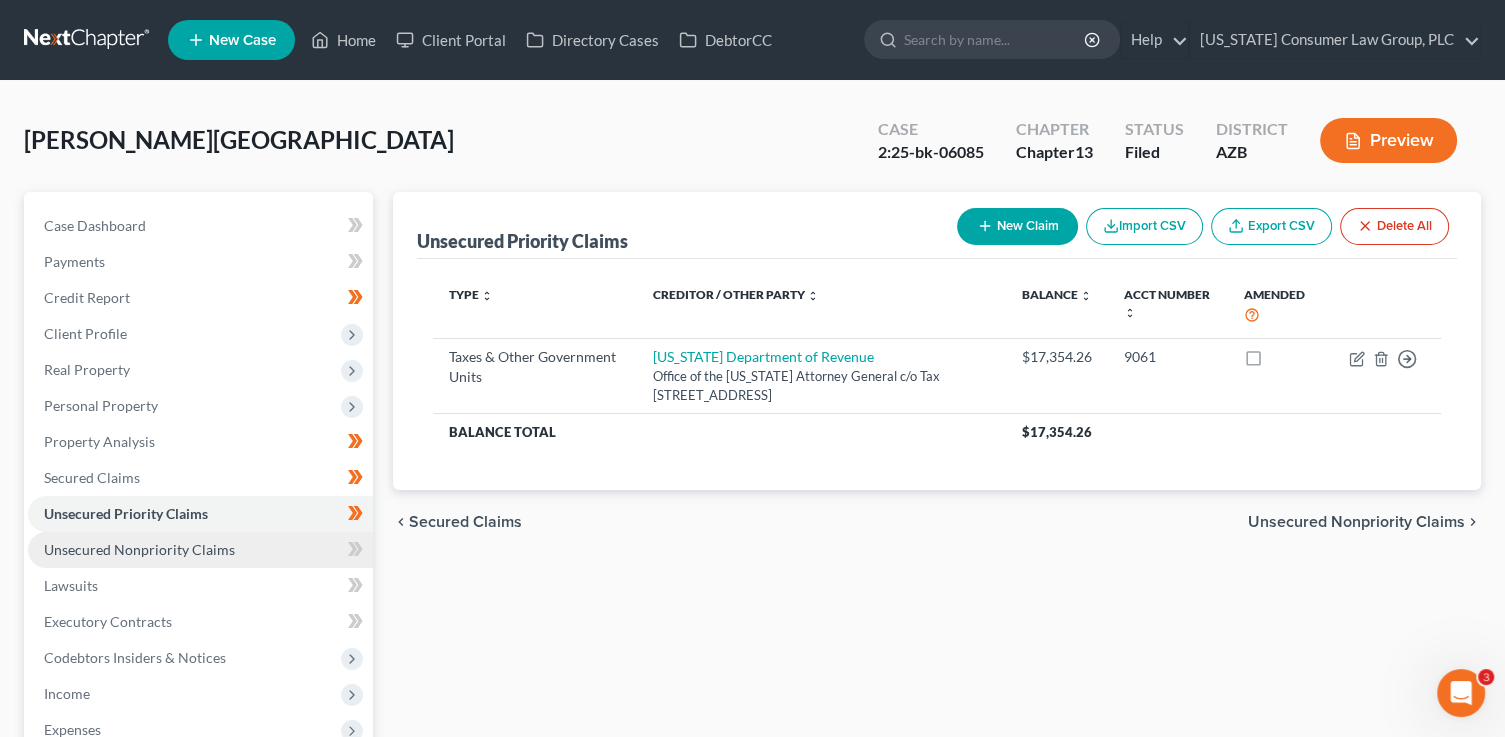 click on "Unsecured Nonpriority Claims" at bounding box center [200, 550] 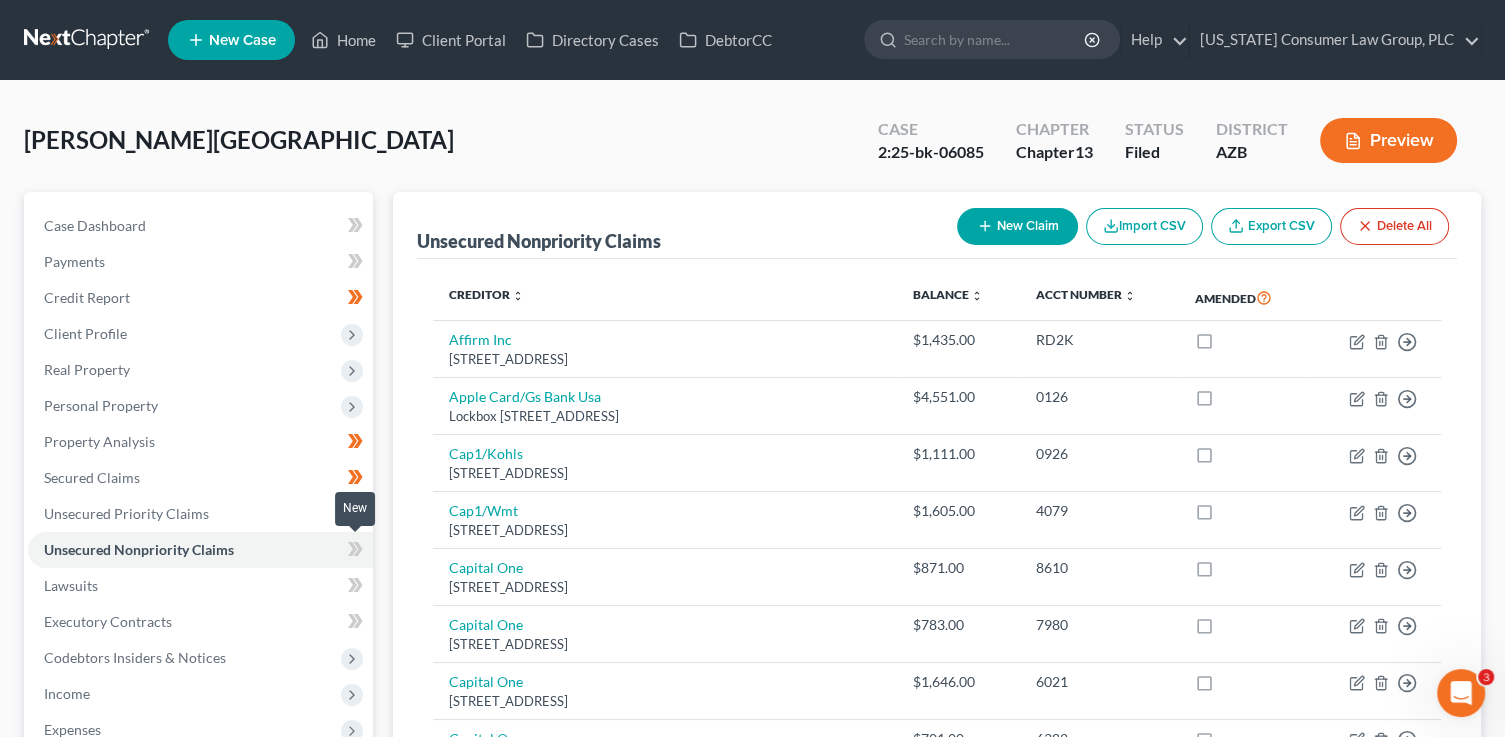 click at bounding box center [355, 552] 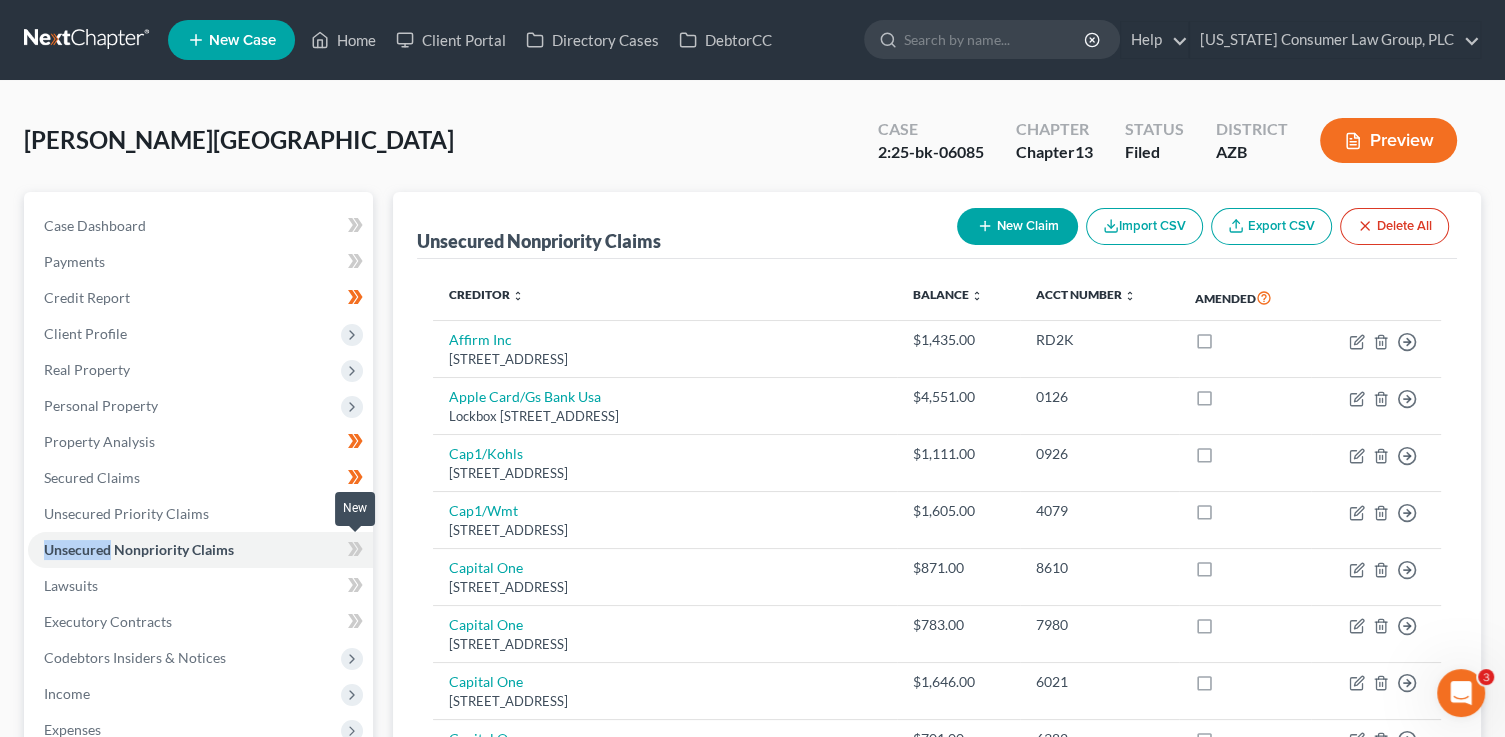click at bounding box center [355, 552] 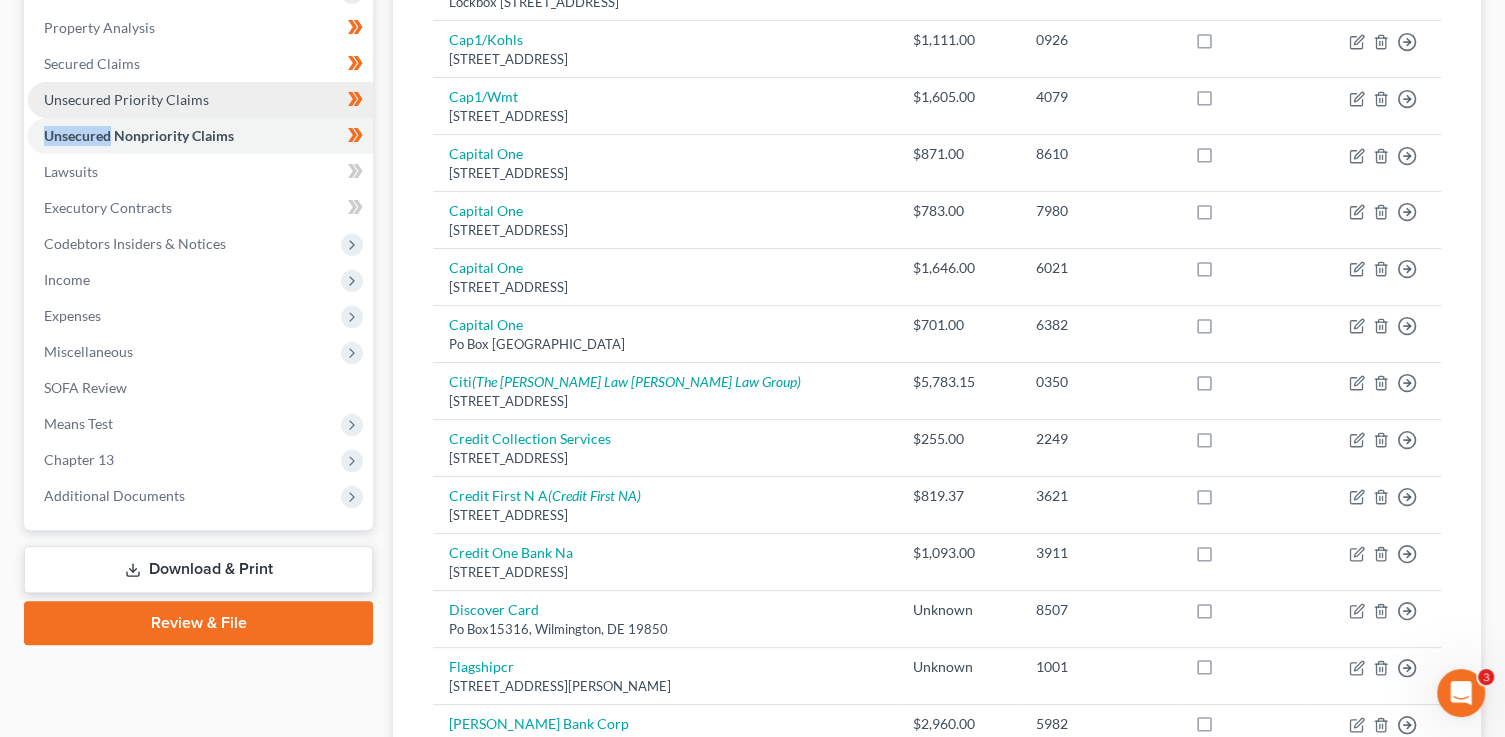 scroll, scrollTop: 72, scrollLeft: 0, axis: vertical 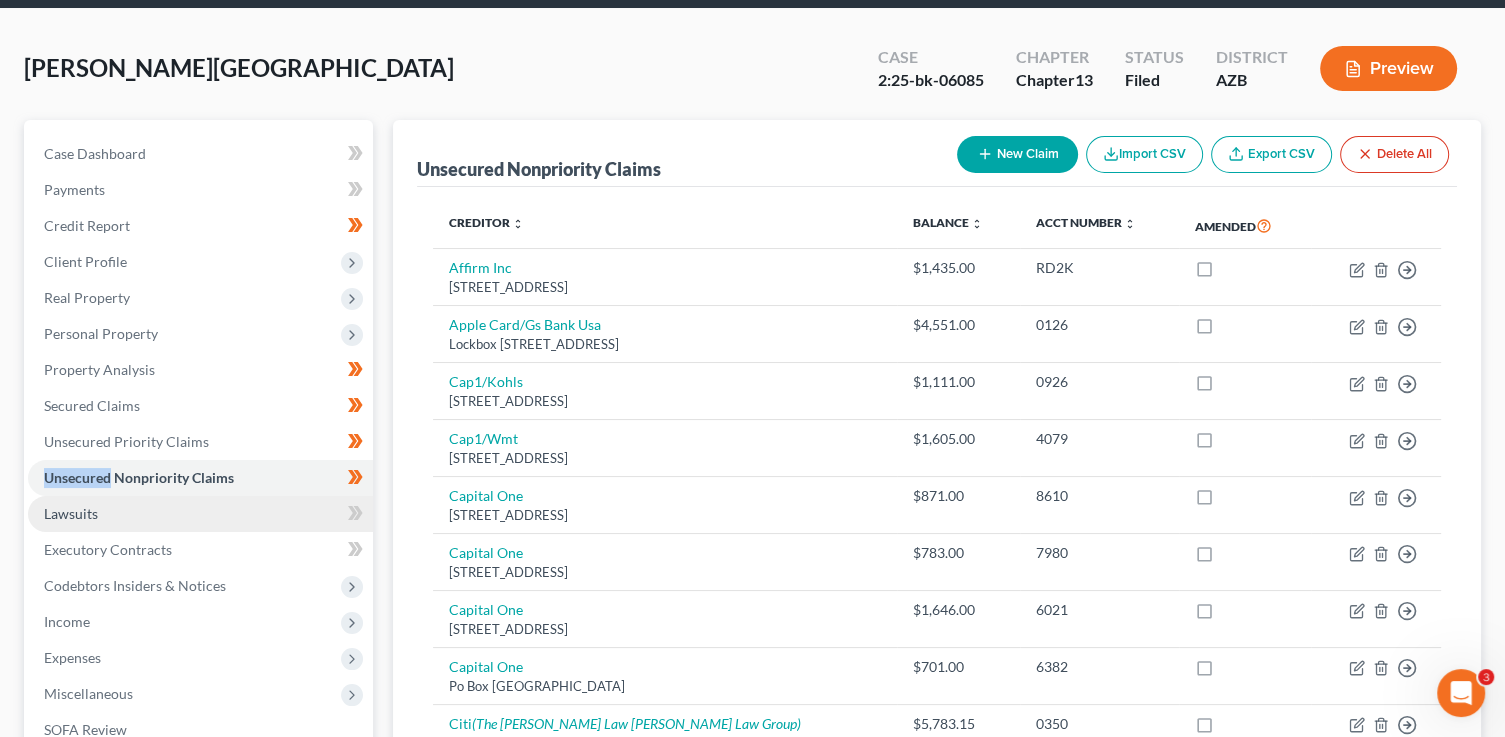 click on "Lawsuits" at bounding box center [200, 514] 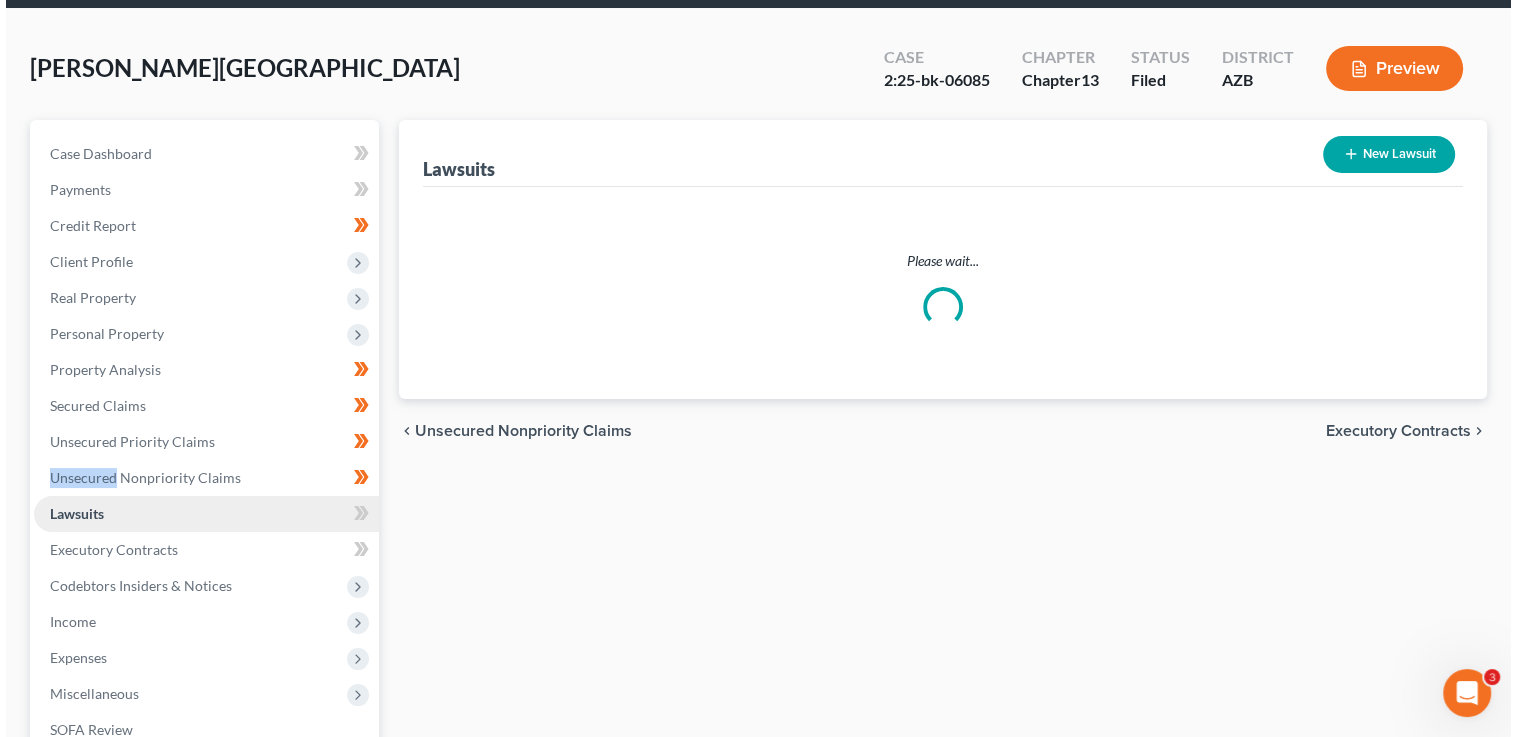 scroll, scrollTop: 0, scrollLeft: 0, axis: both 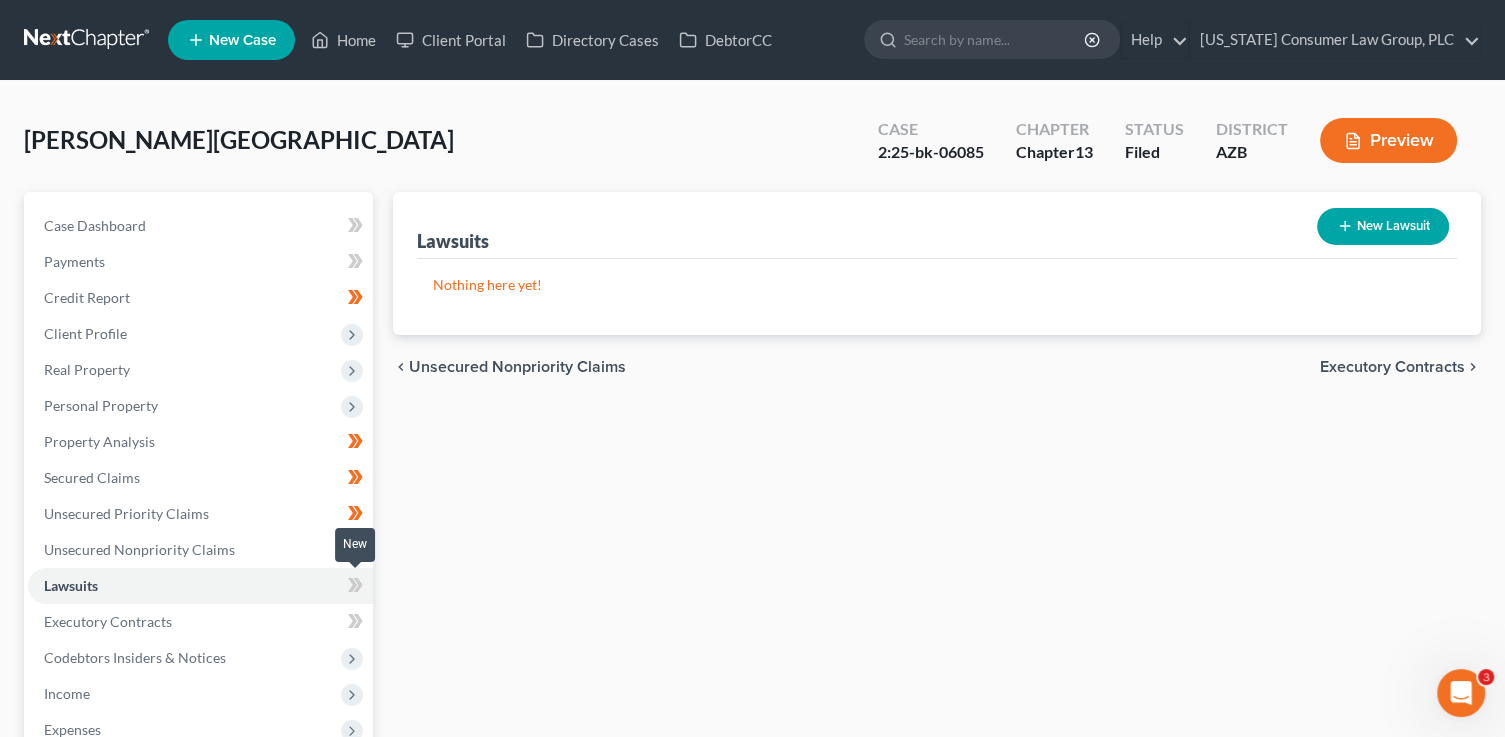 click 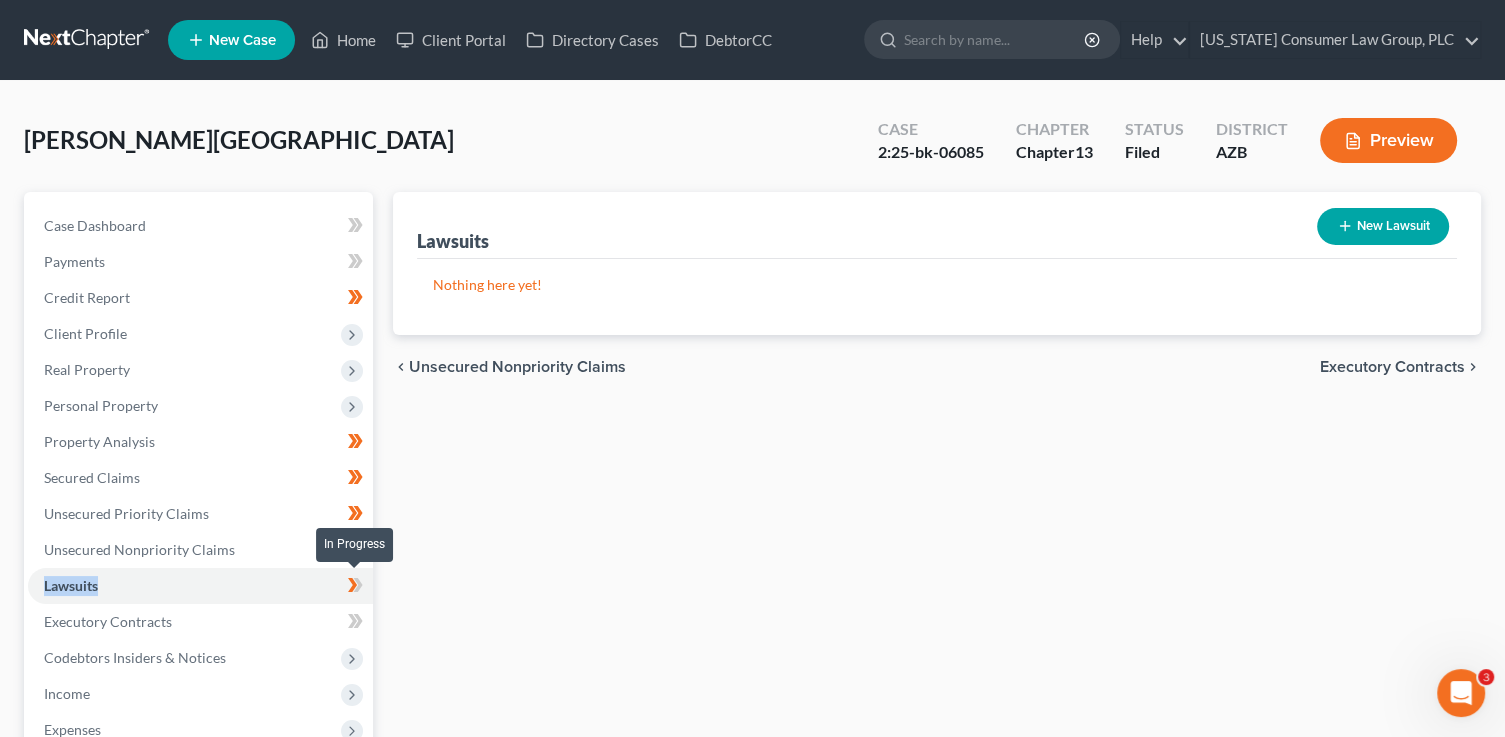 drag, startPoint x: 360, startPoint y: 586, endPoint x: 349, endPoint y: 578, distance: 13.601471 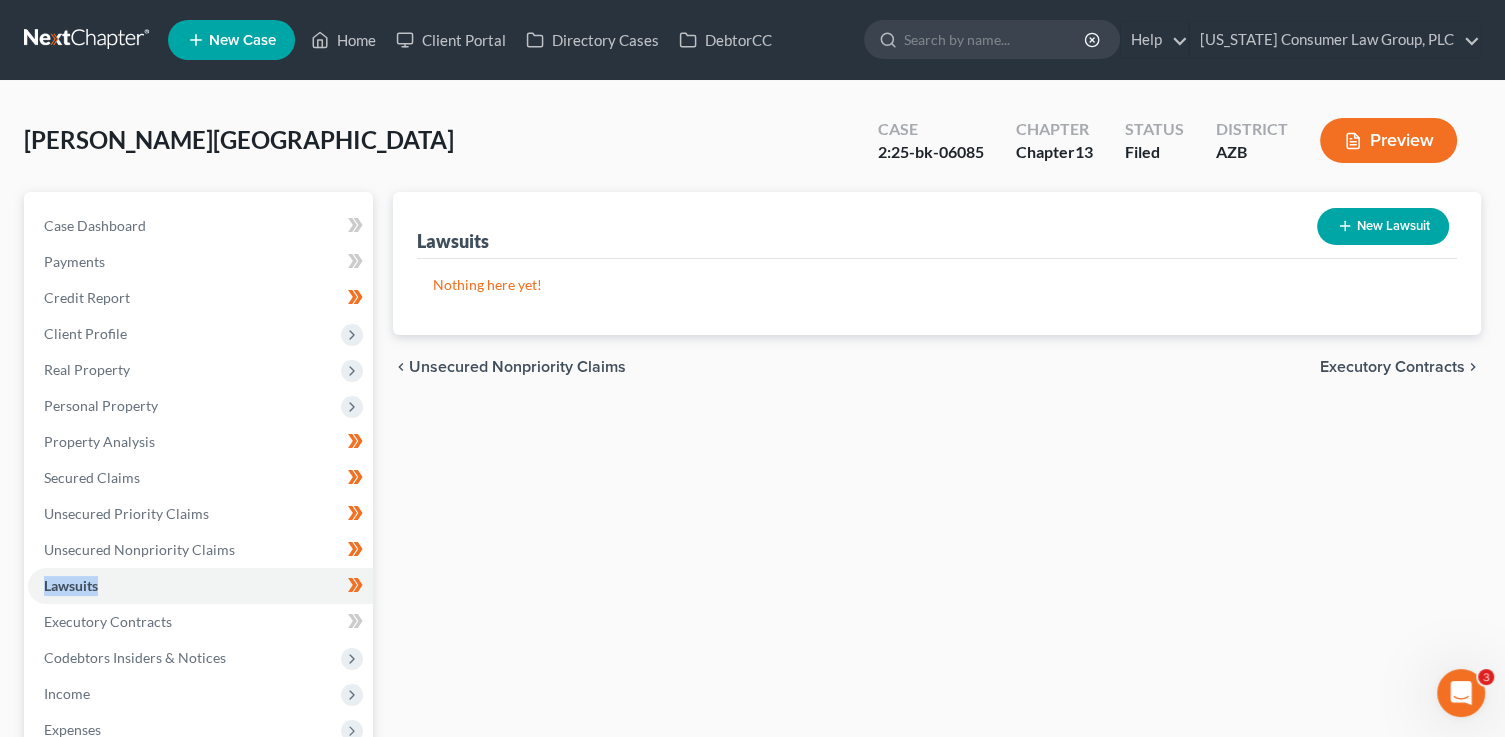 click on "New Lawsuit" at bounding box center [1383, 226] 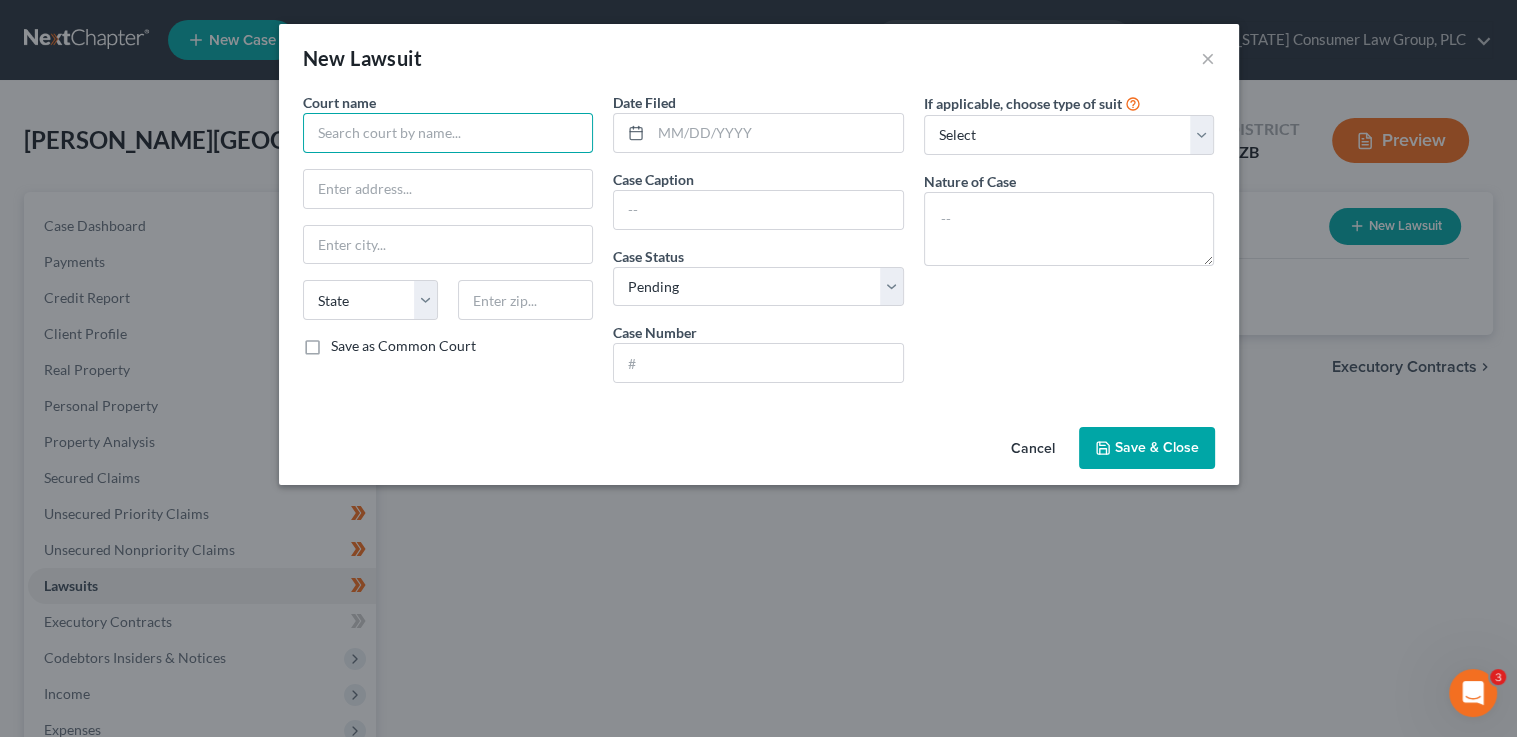 click at bounding box center [448, 133] 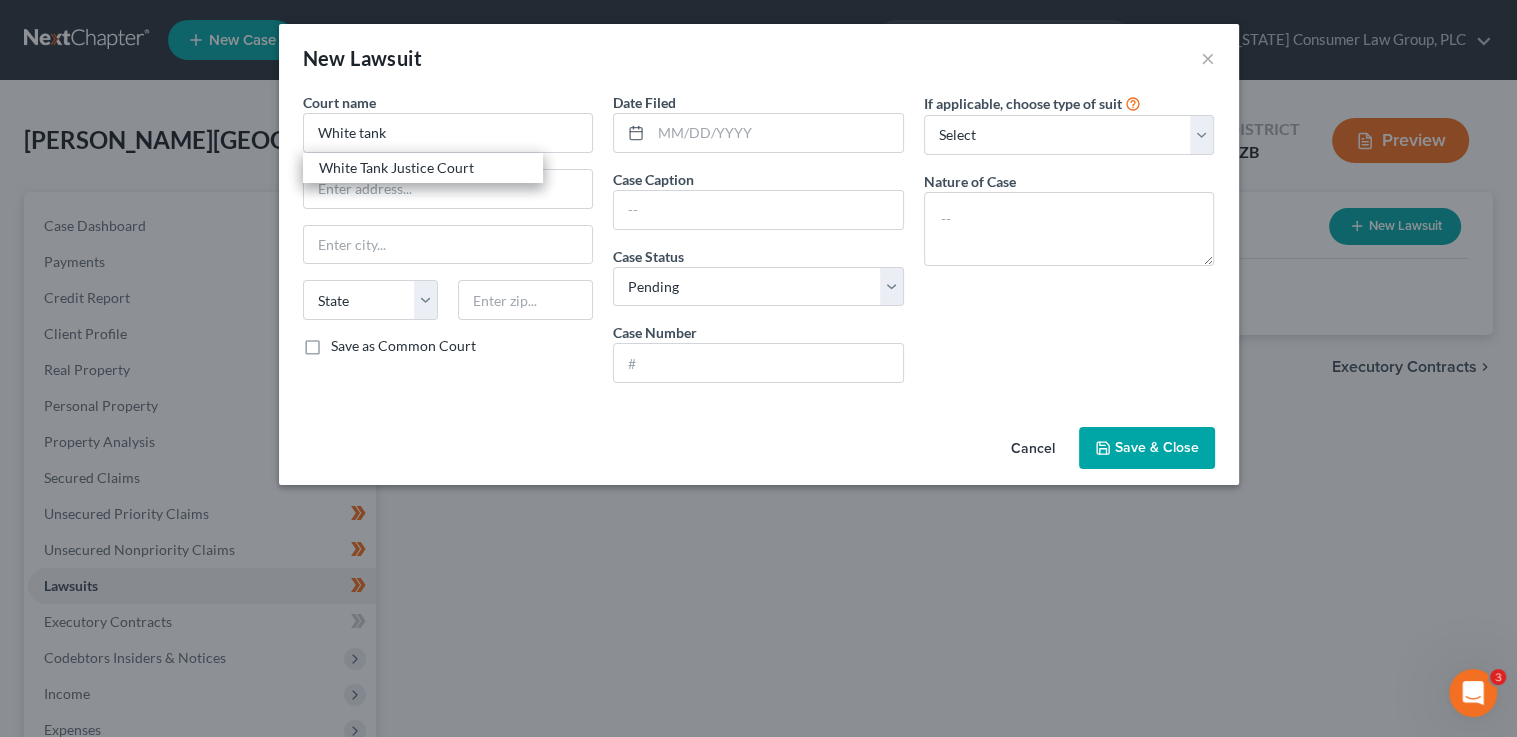 drag, startPoint x: 453, startPoint y: 166, endPoint x: 470, endPoint y: 161, distance: 17.720045 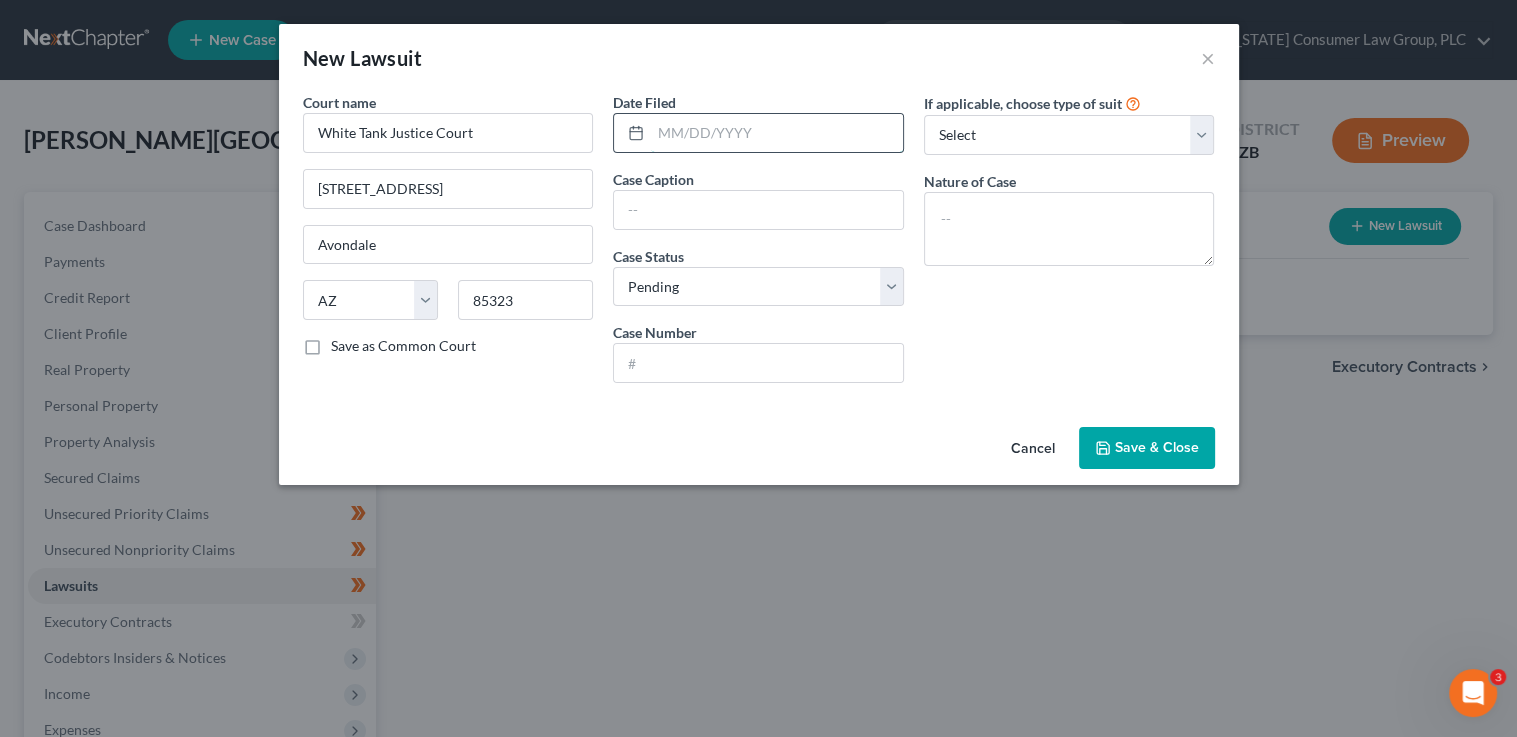 click at bounding box center (777, 133) 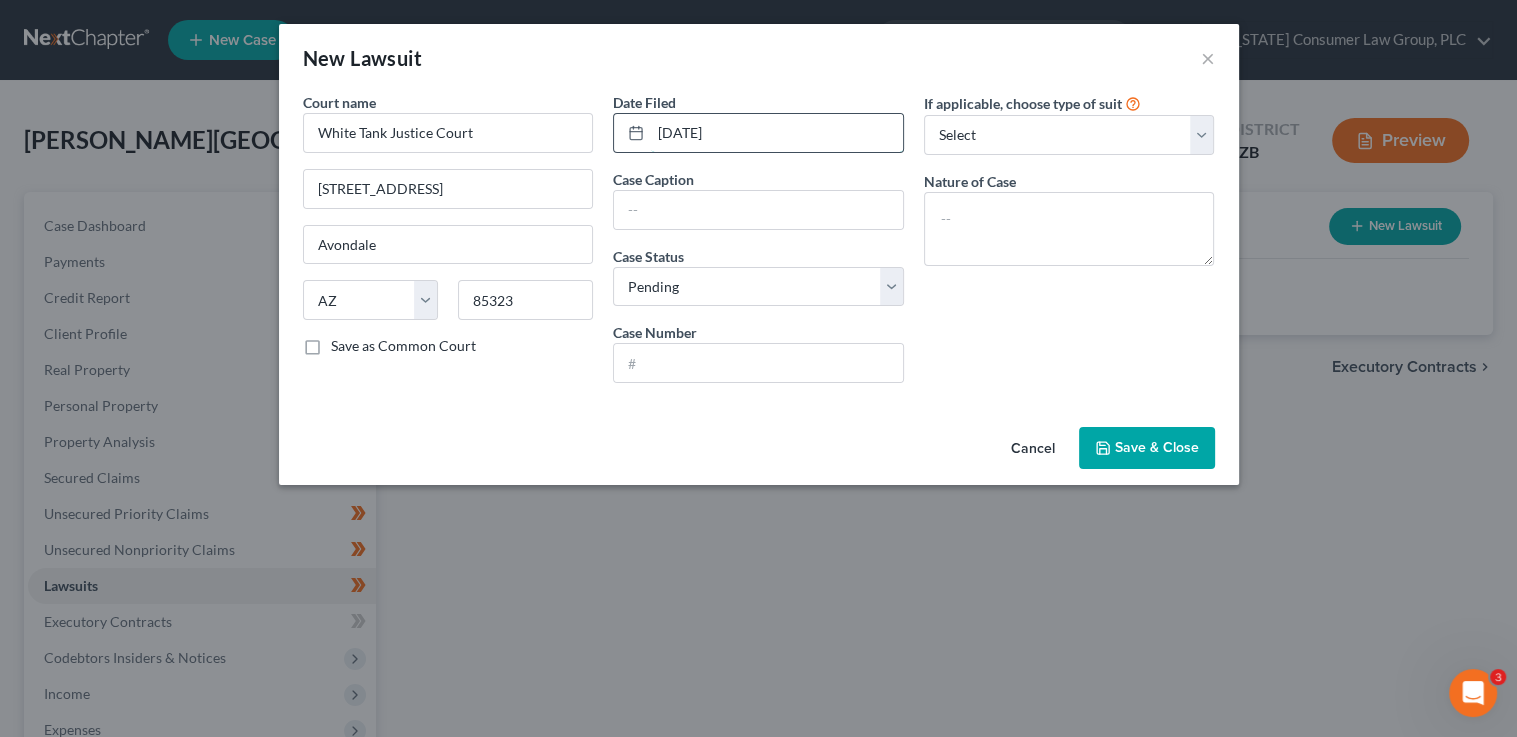 type on "06/04/2025" 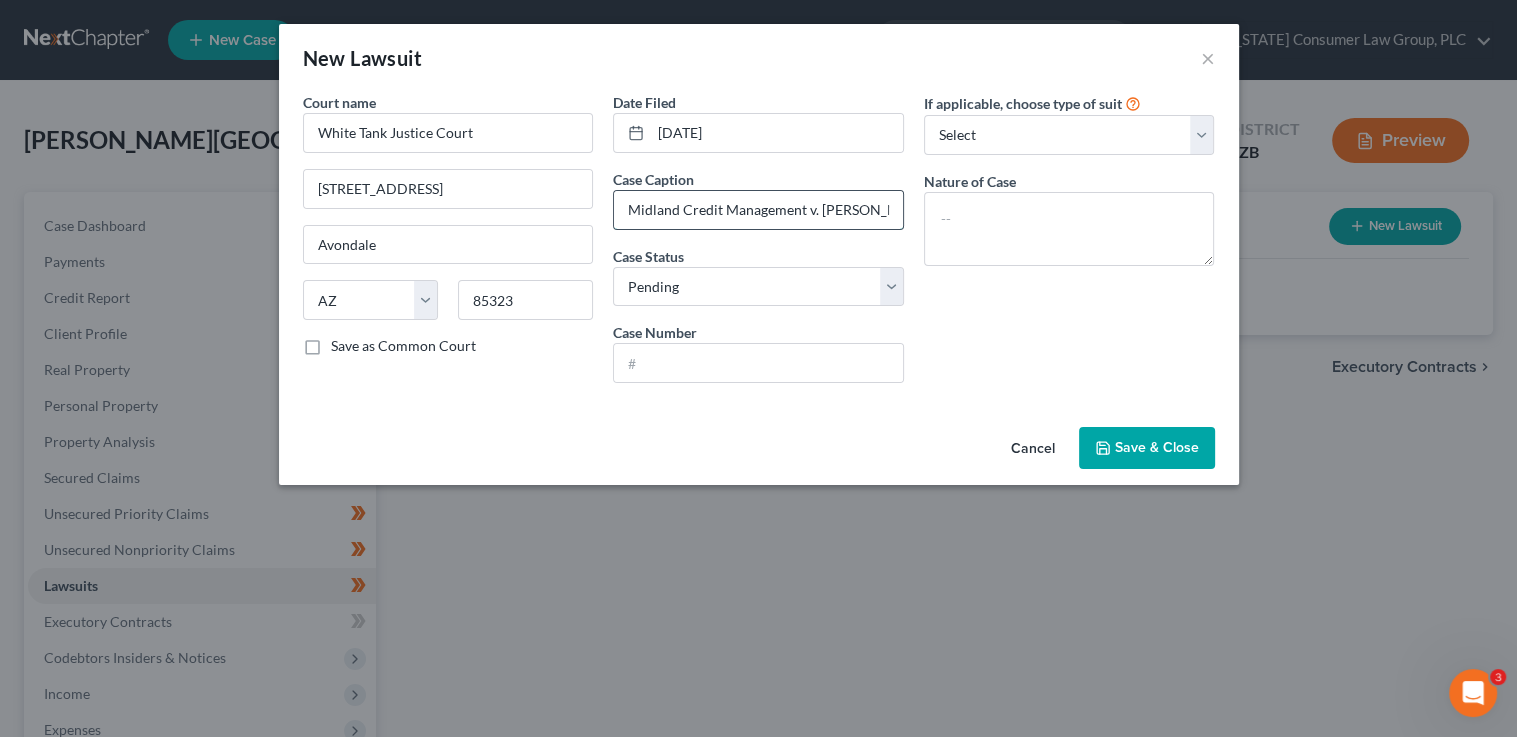drag, startPoint x: 868, startPoint y: 209, endPoint x: 854, endPoint y: 192, distance: 22.022715 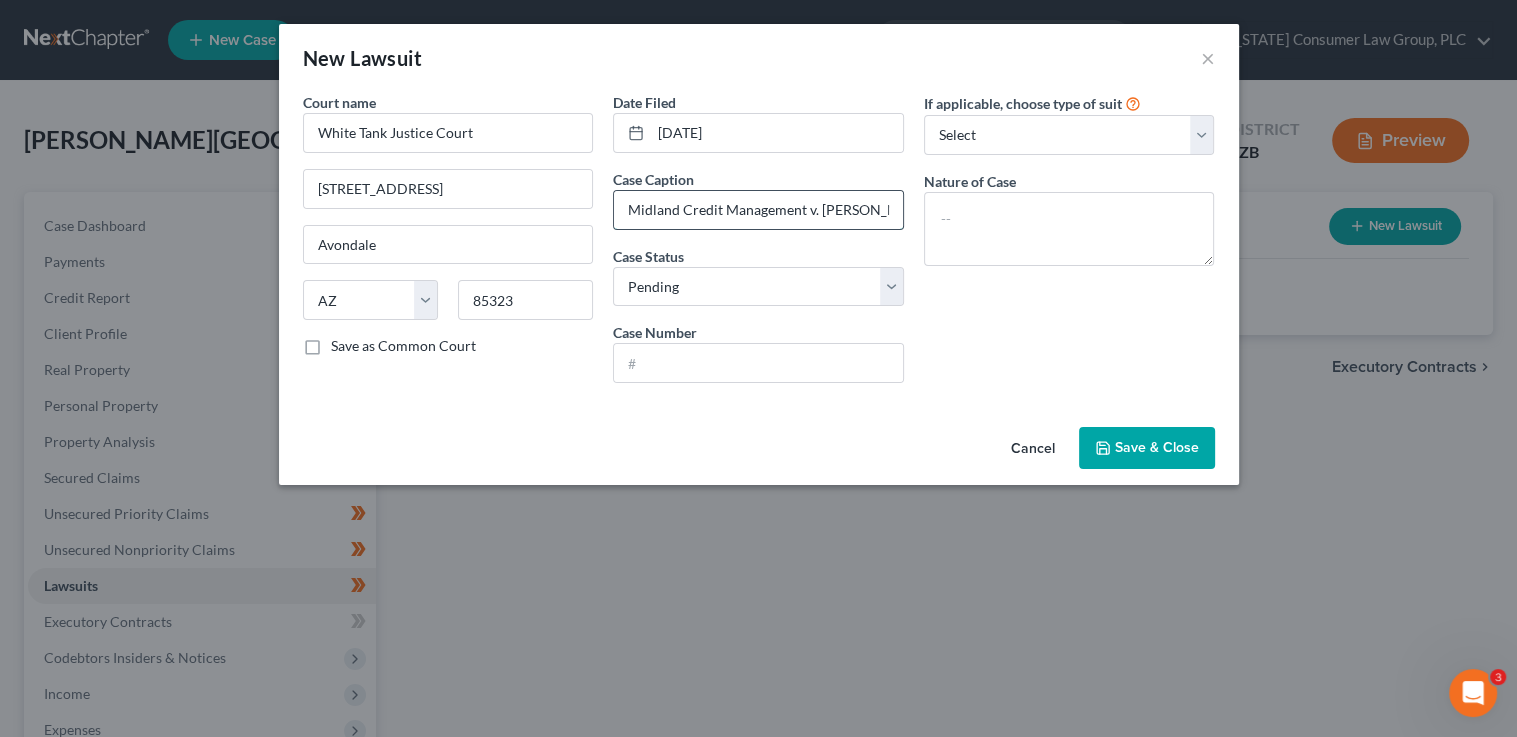 click on "Midland Credit Management v. Melissa Clarke" at bounding box center [758, 210] 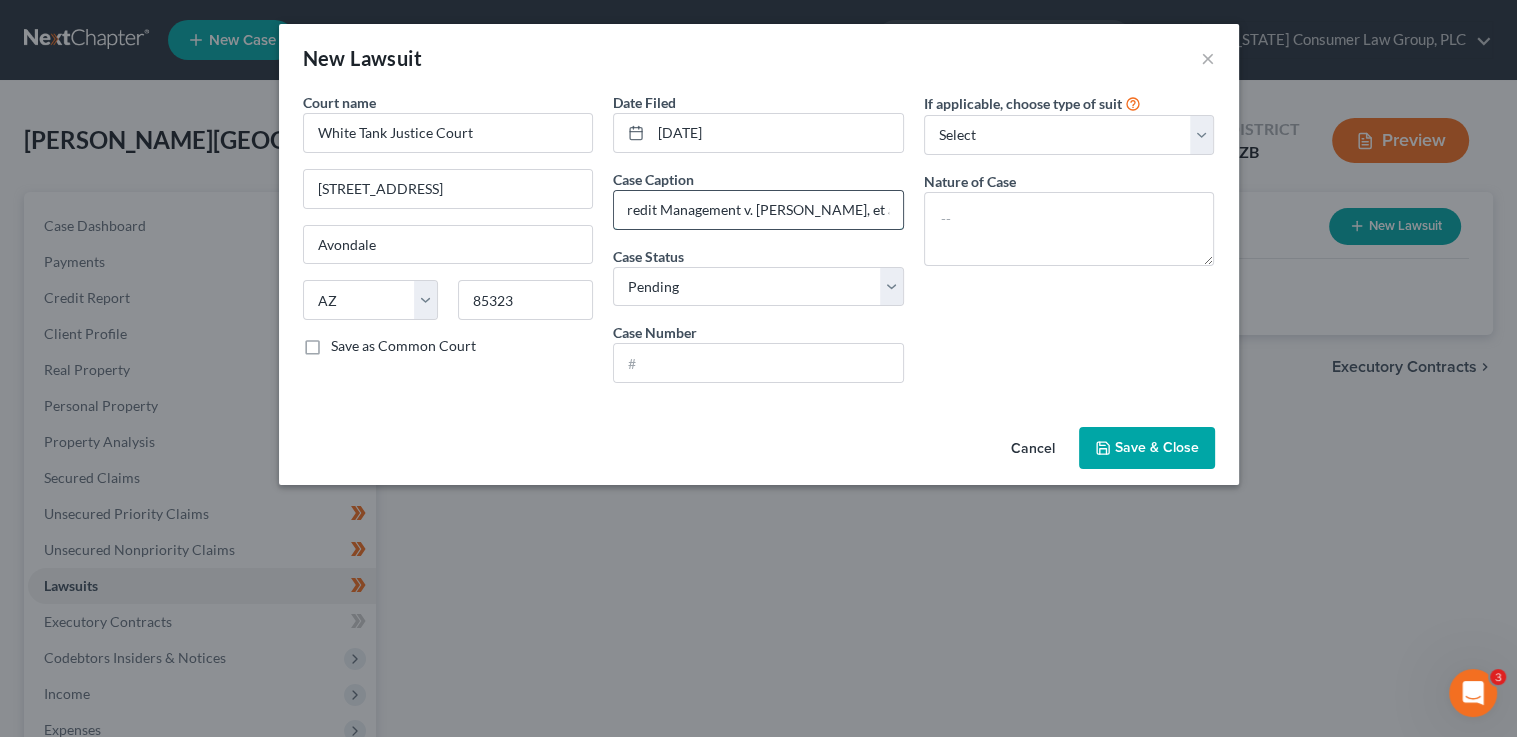 scroll, scrollTop: 0, scrollLeft: 69, axis: horizontal 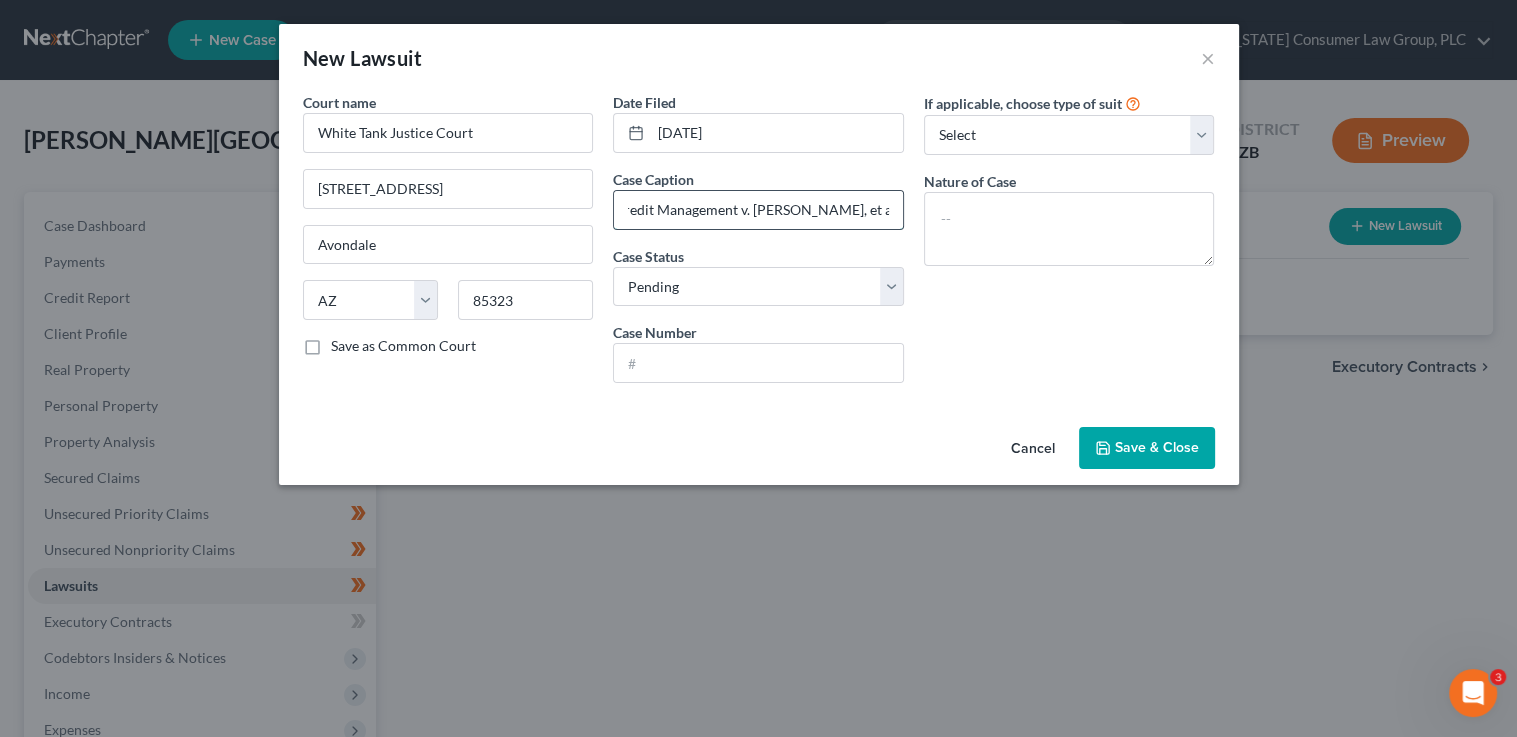 type on "Midland Credit Management v. Tyrone Anderson, et al." 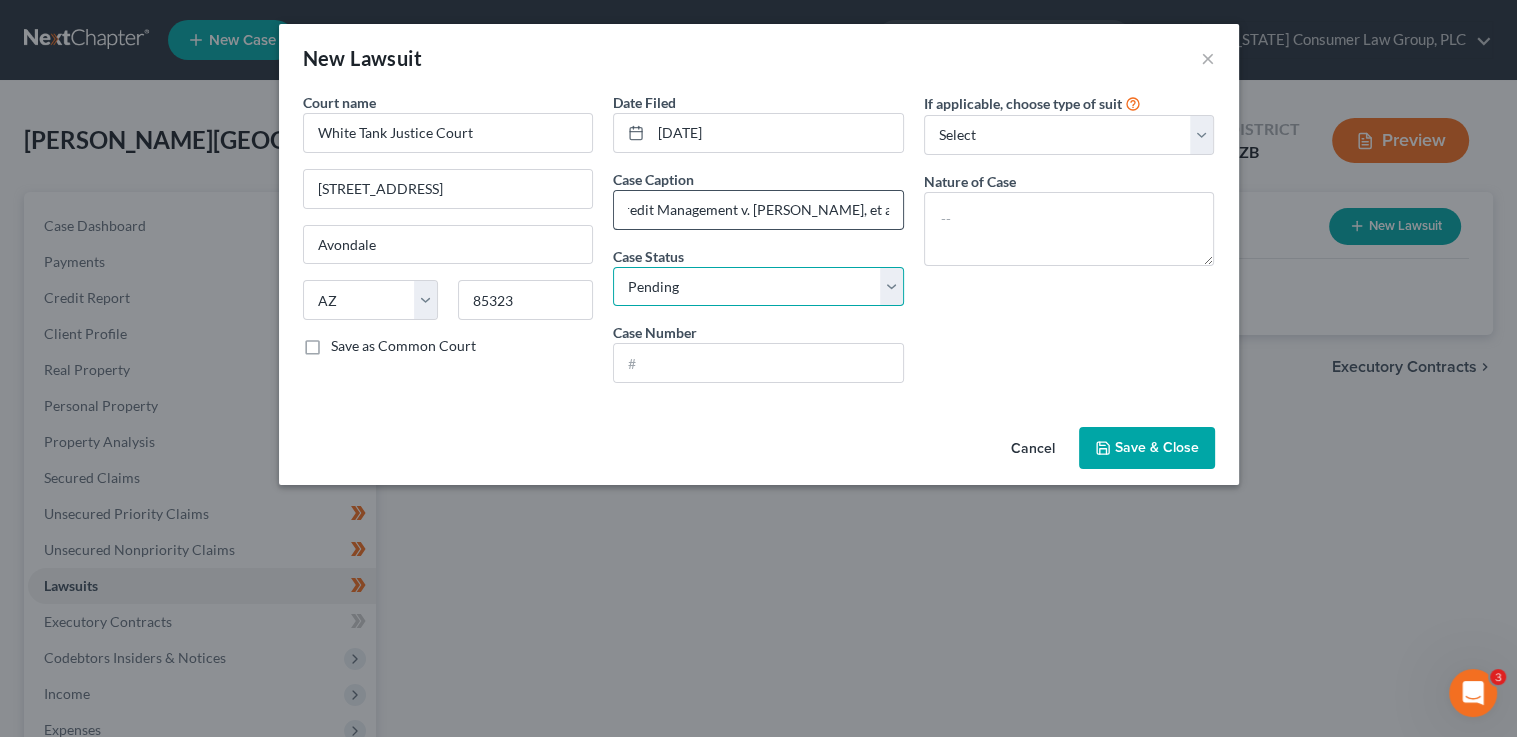 scroll, scrollTop: 0, scrollLeft: 0, axis: both 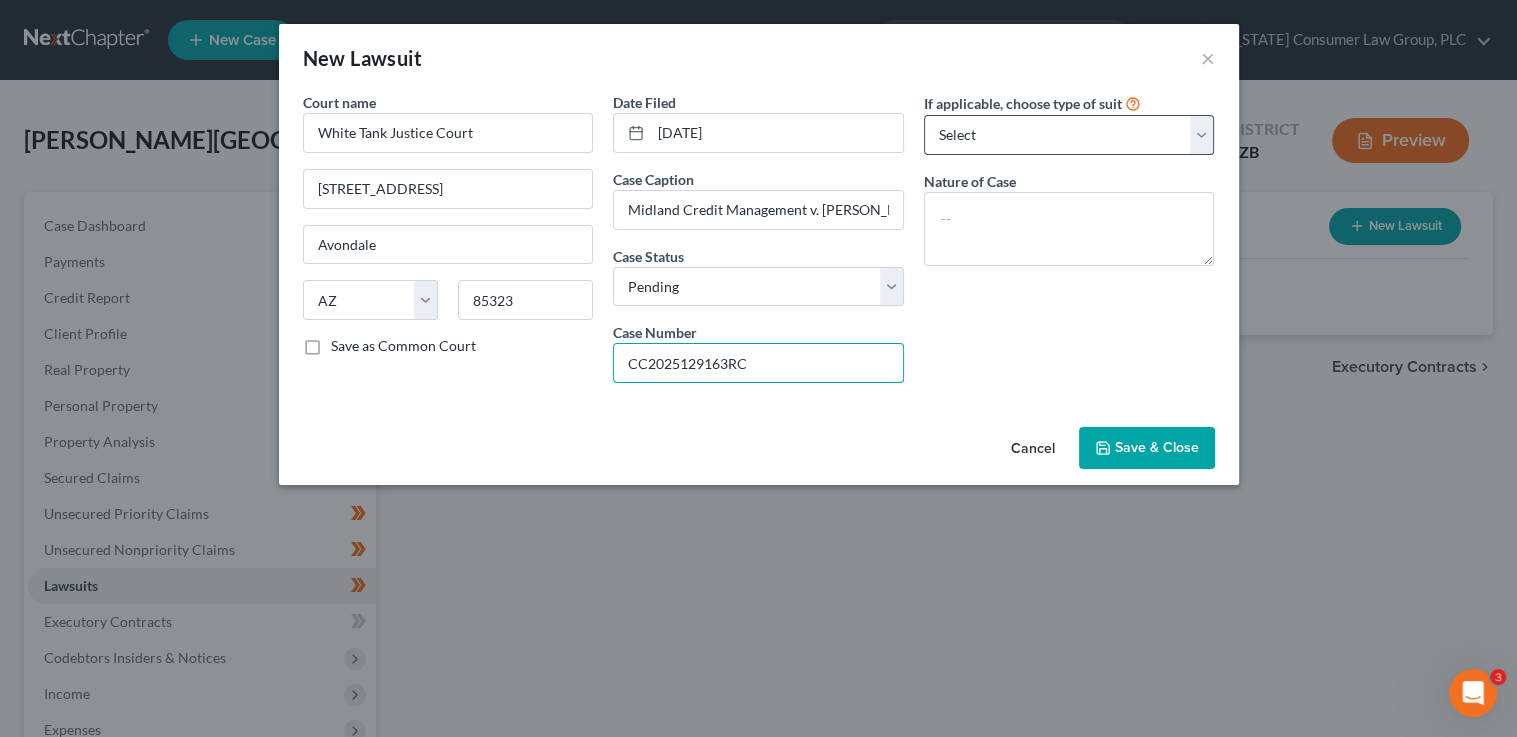 type on "CC2025129163RC" 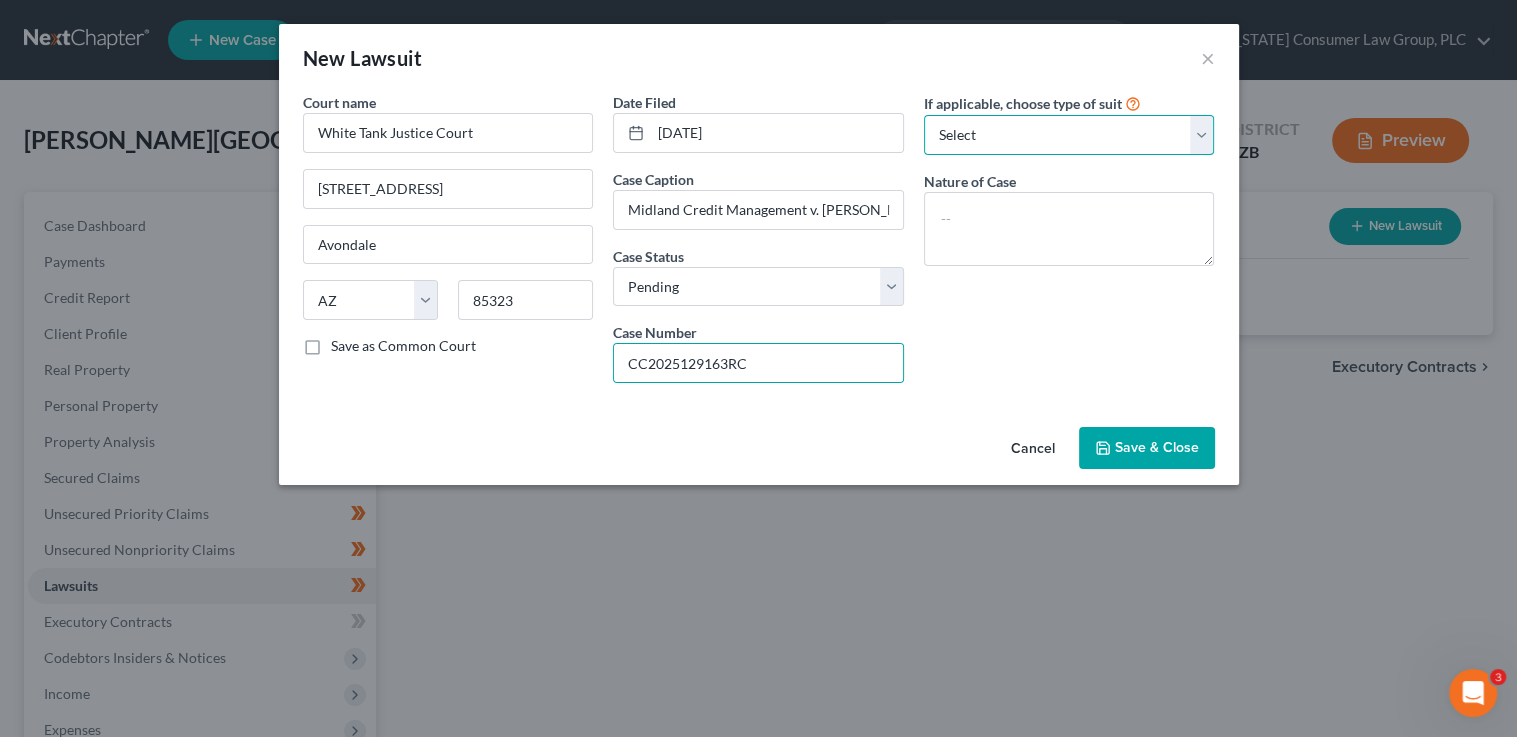 click on "Select Repossession Garnishment Foreclosure Attached, Seized, Or Levied Other" at bounding box center [1069, 135] 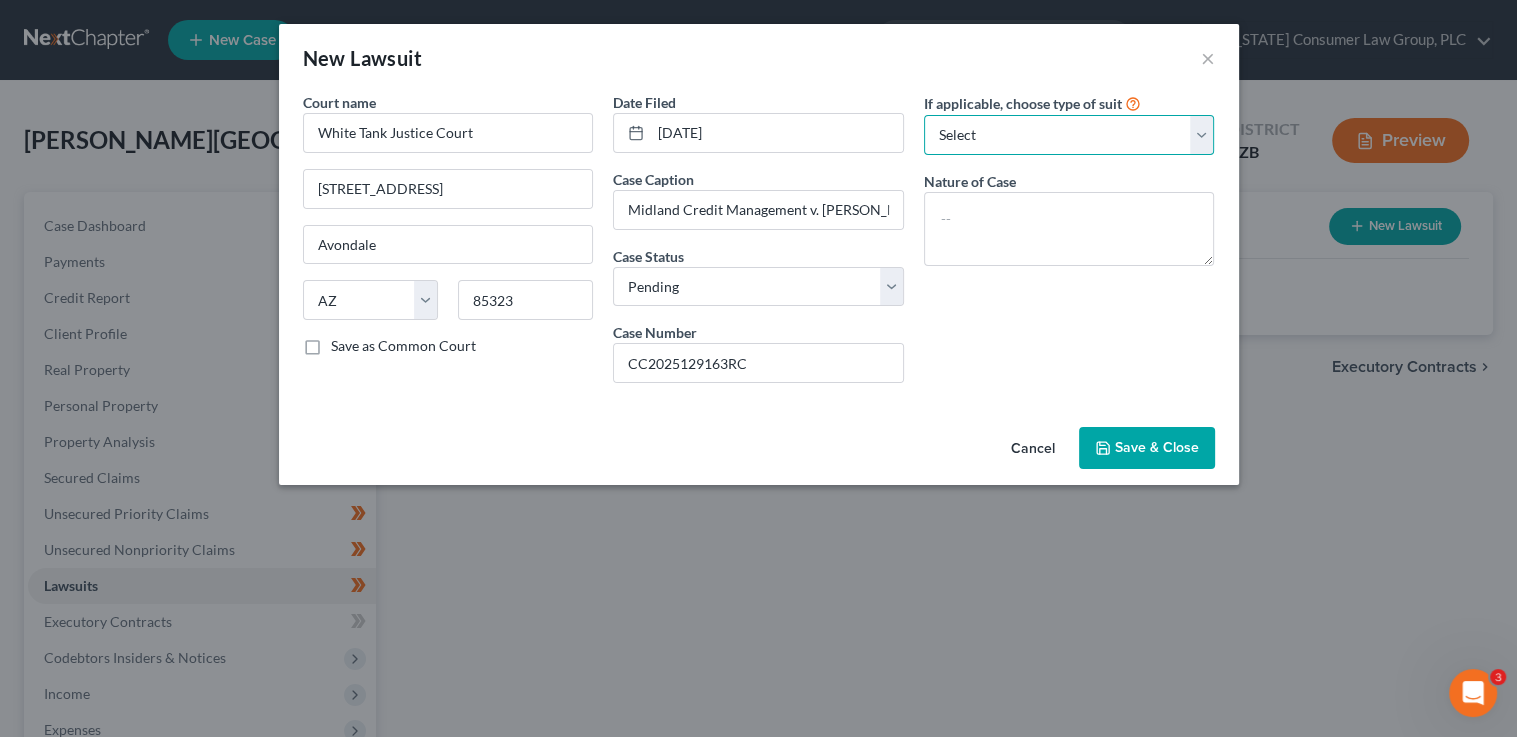 select on "4" 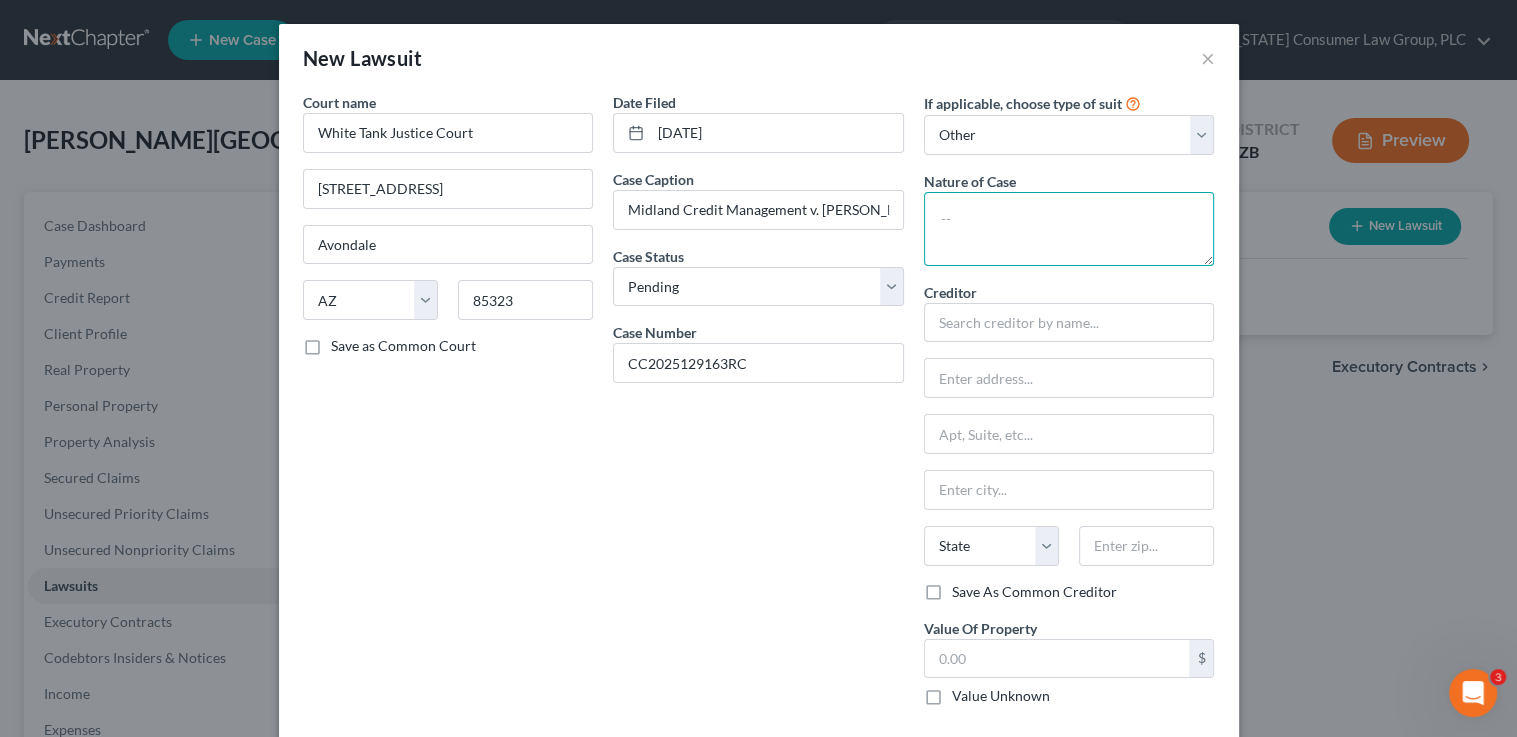 drag, startPoint x: 1042, startPoint y: 131, endPoint x: 997, endPoint y: 224, distance: 103.315056 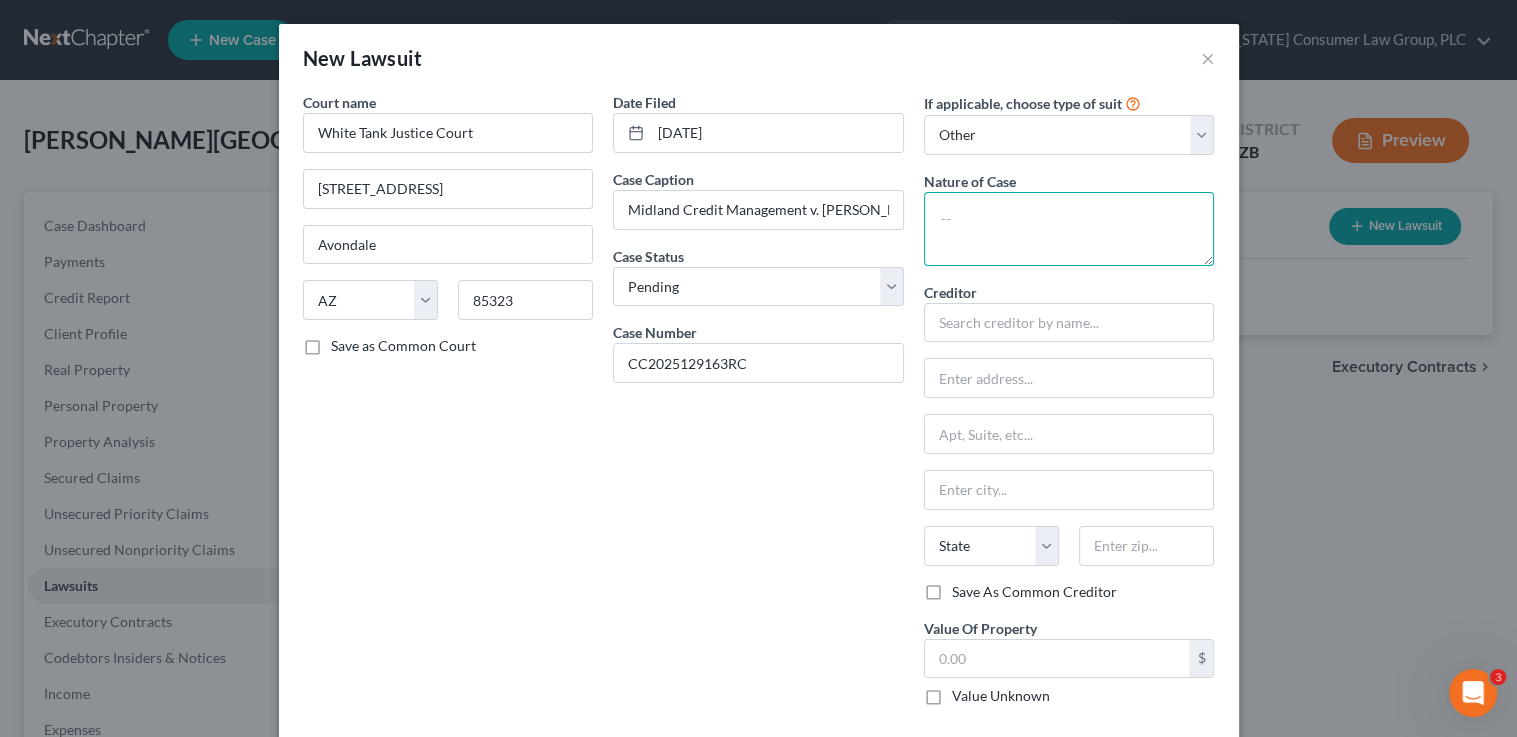 click at bounding box center (1069, 229) 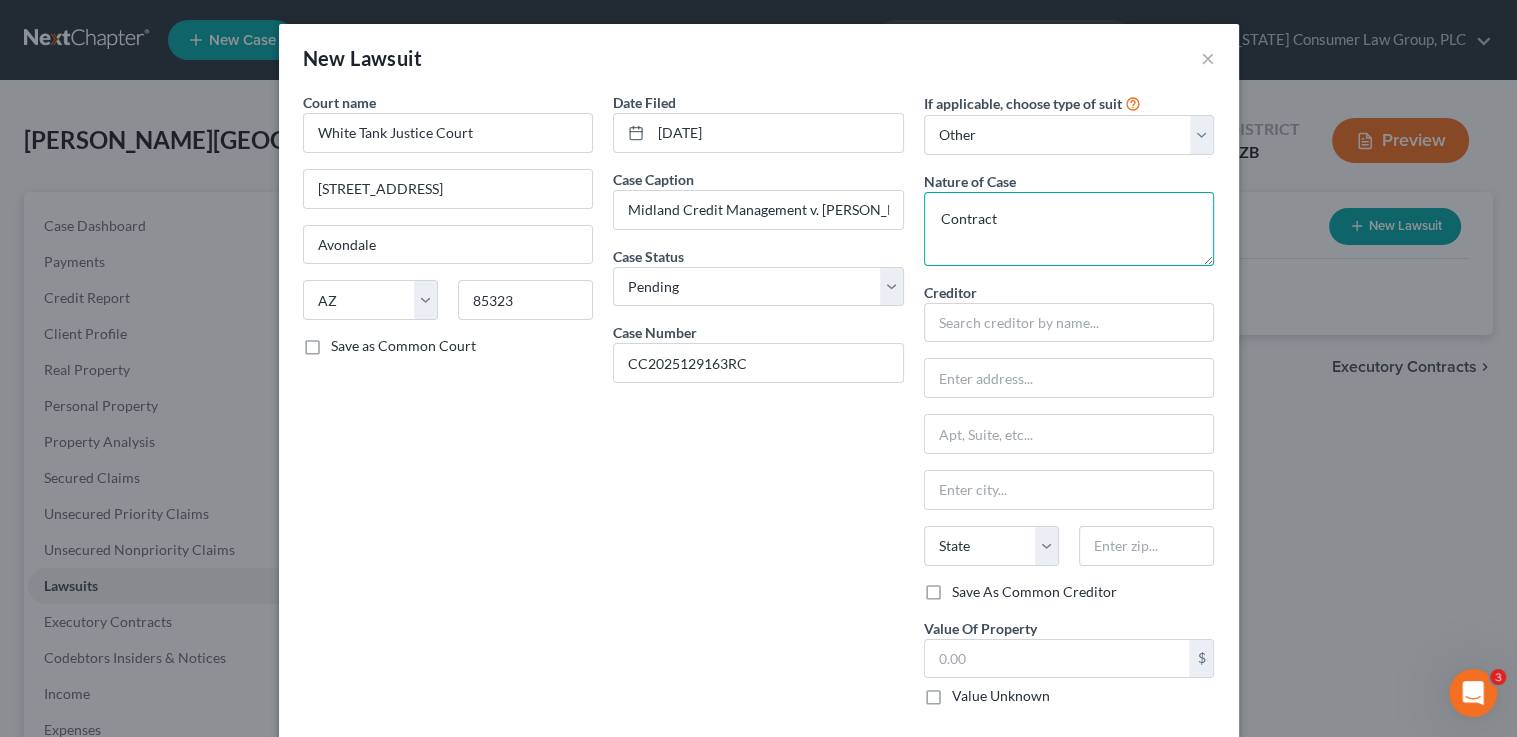 type on "Contract" 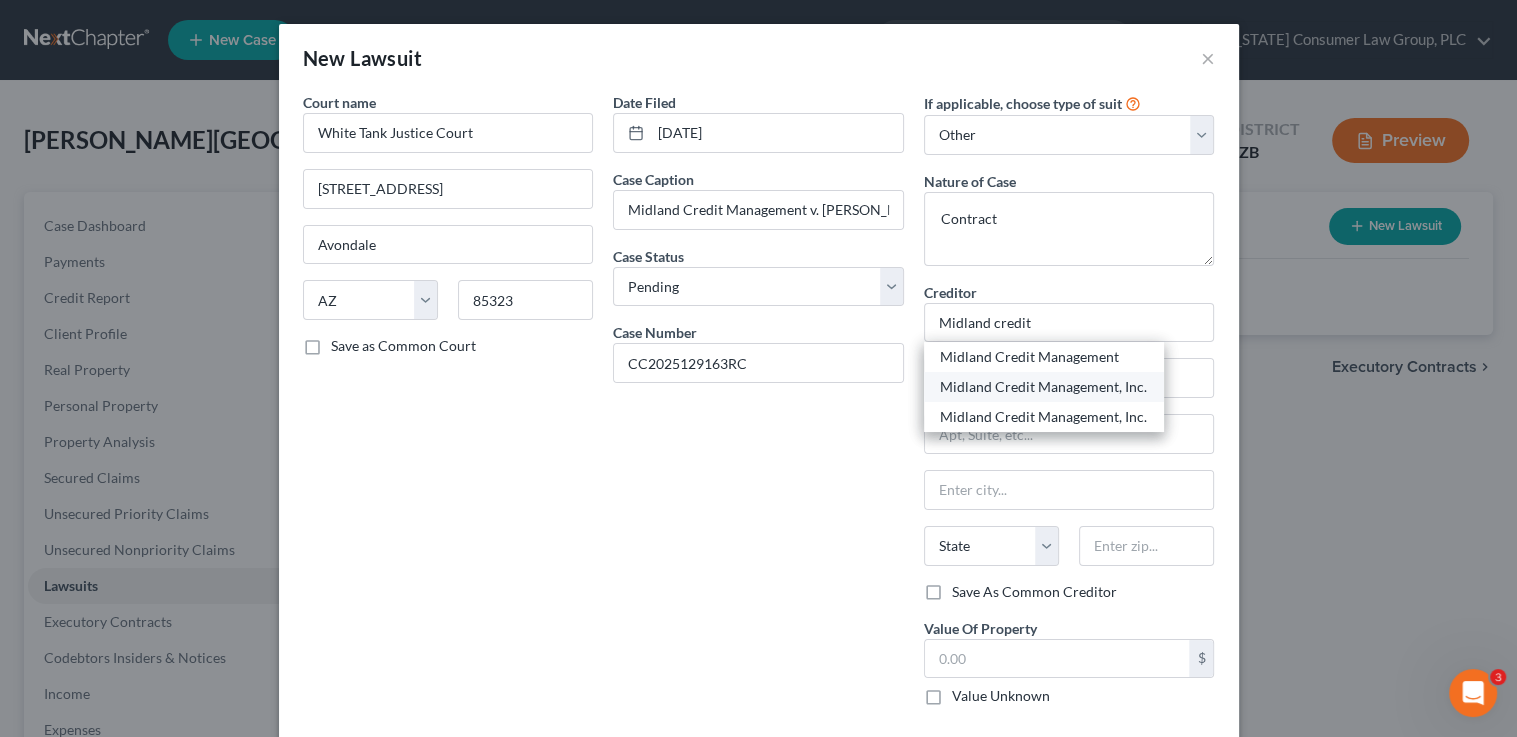 click on "Midland Credit Management, Inc." at bounding box center (1044, 387) 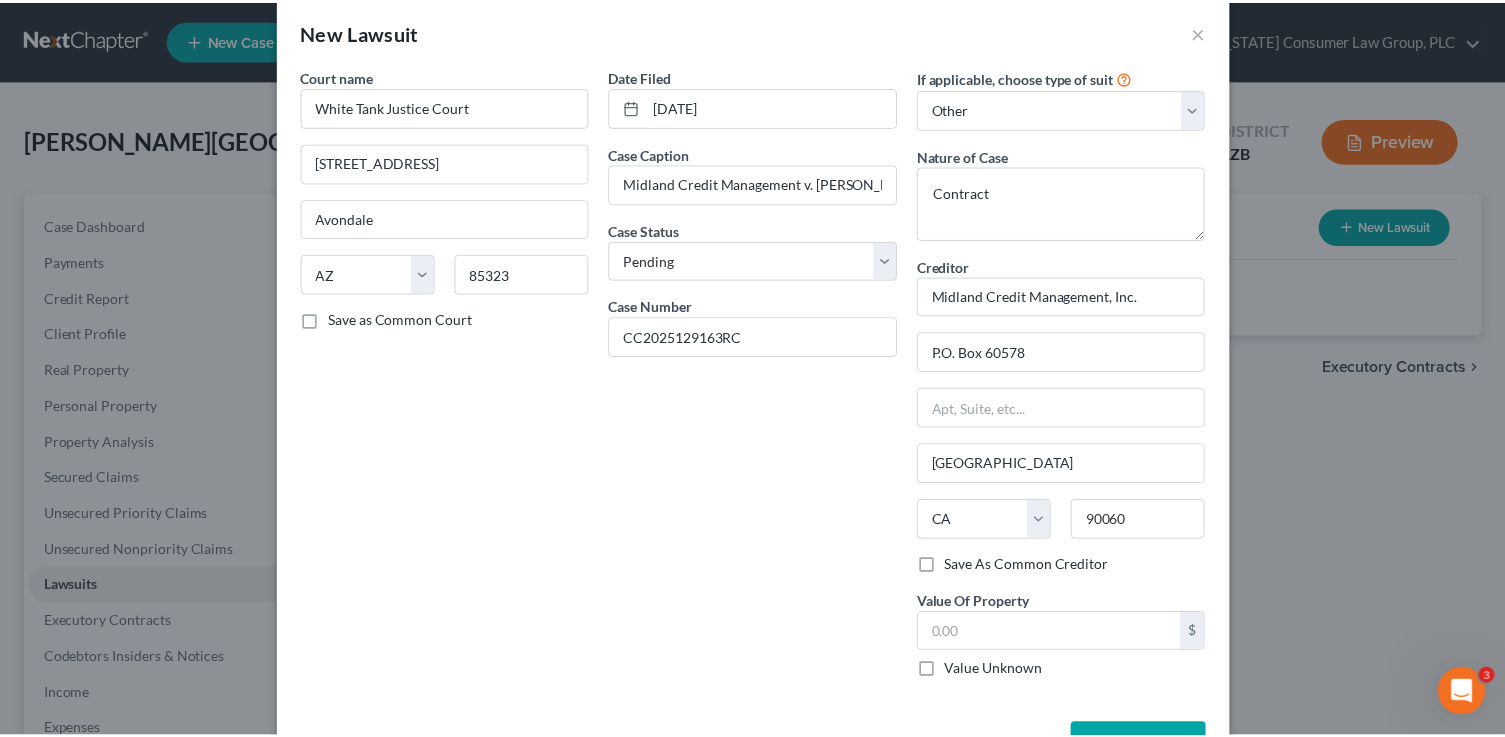 scroll, scrollTop: 35, scrollLeft: 0, axis: vertical 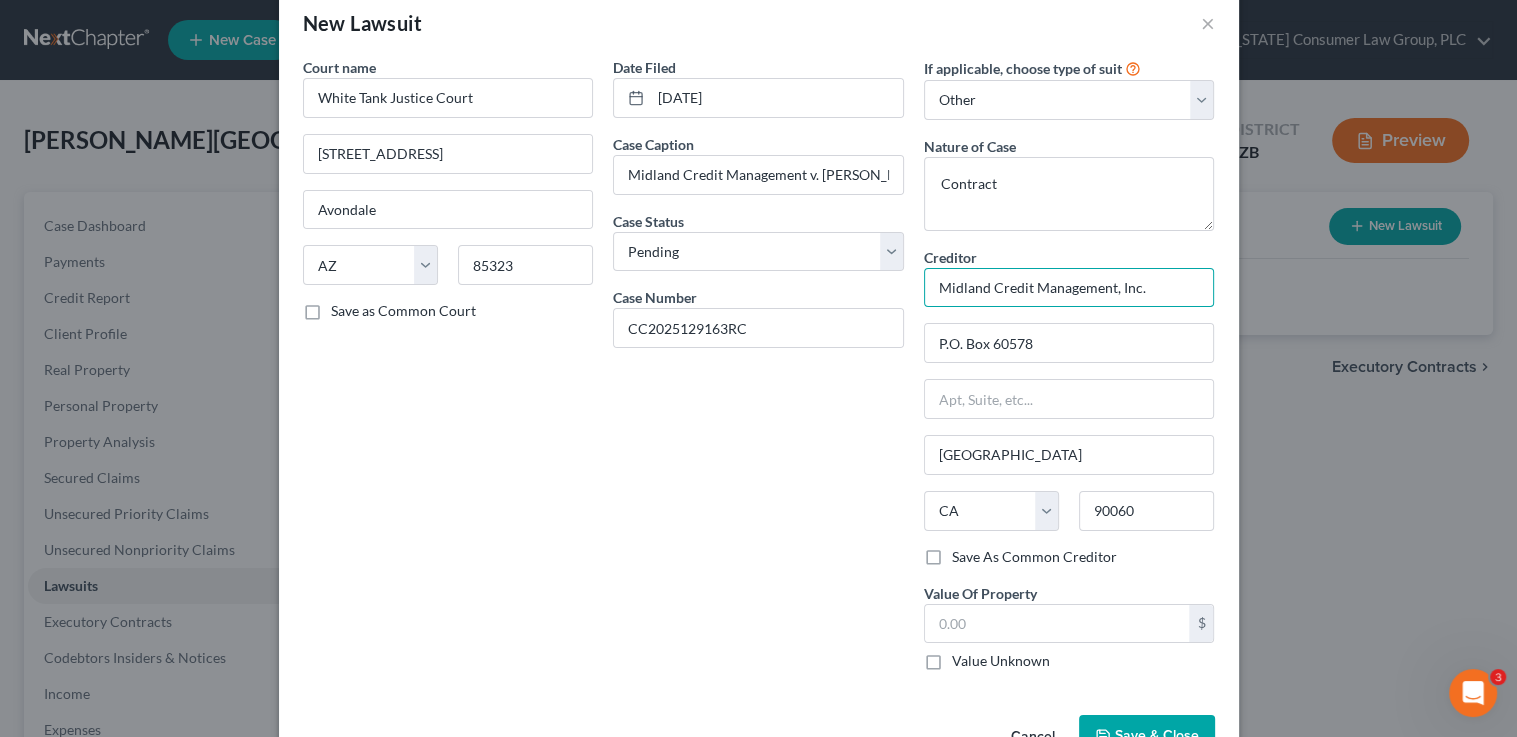 click on "Midland Credit Management, Inc." at bounding box center (1069, 288) 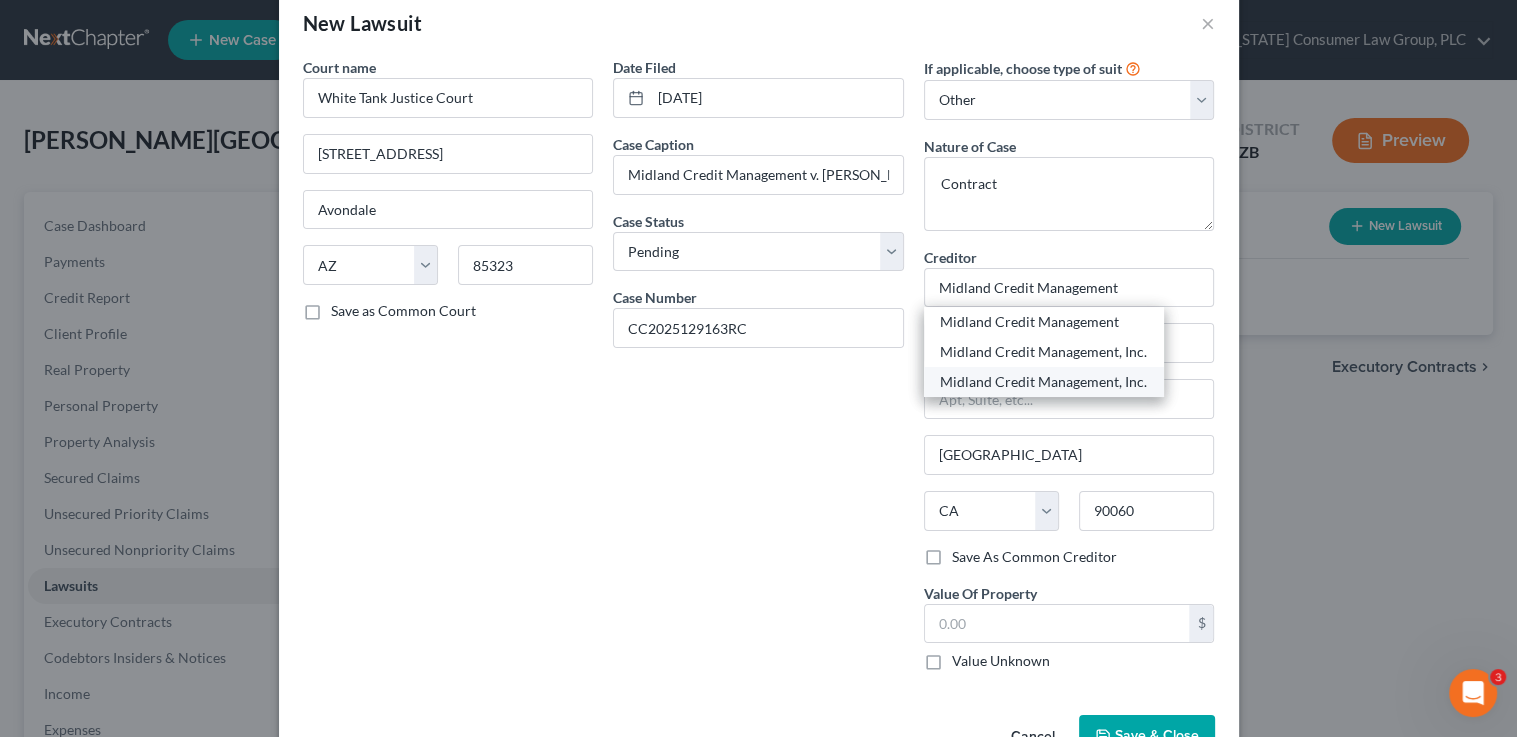 click on "Midland Credit Management, Inc." at bounding box center [1044, 382] 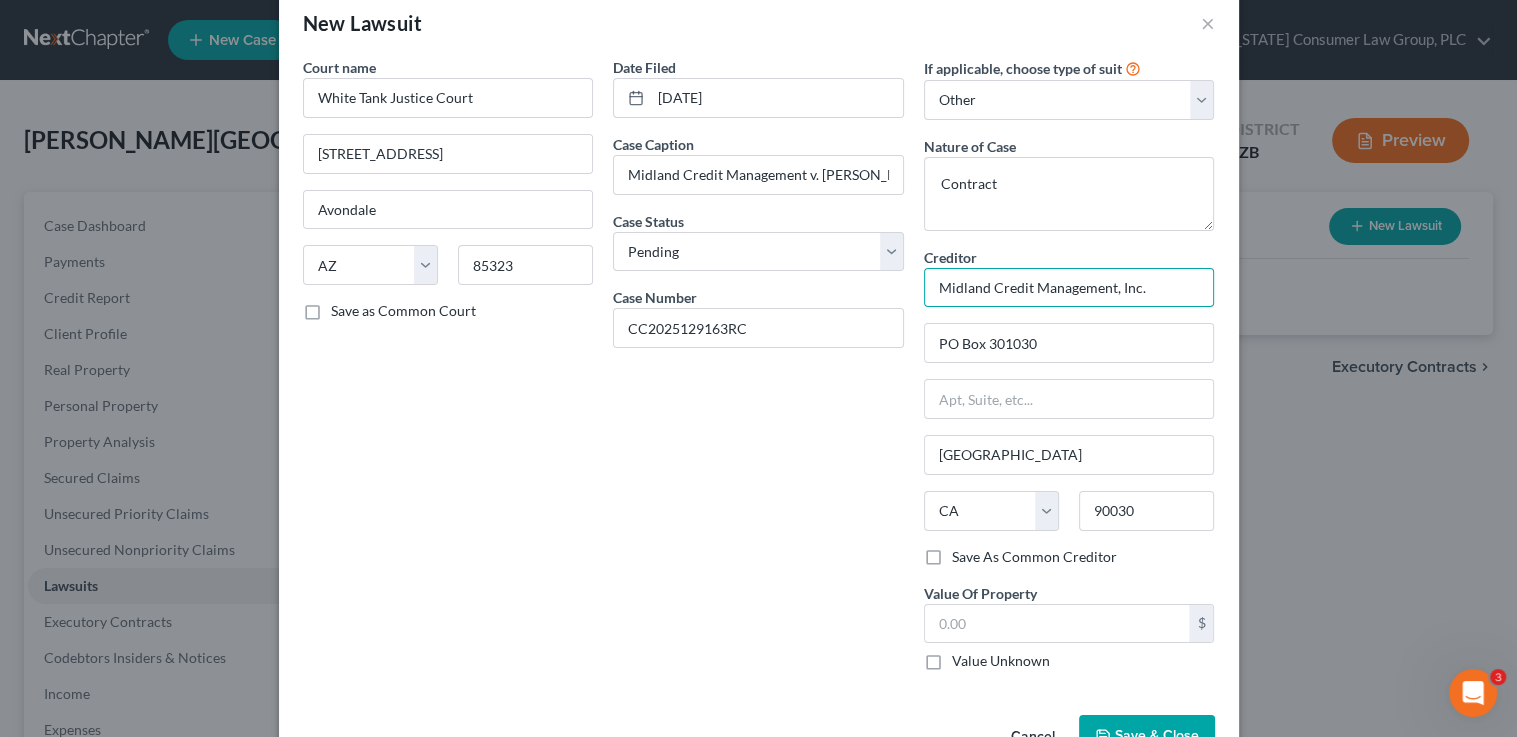 click on "Midland Credit Management, Inc." at bounding box center (1069, 288) 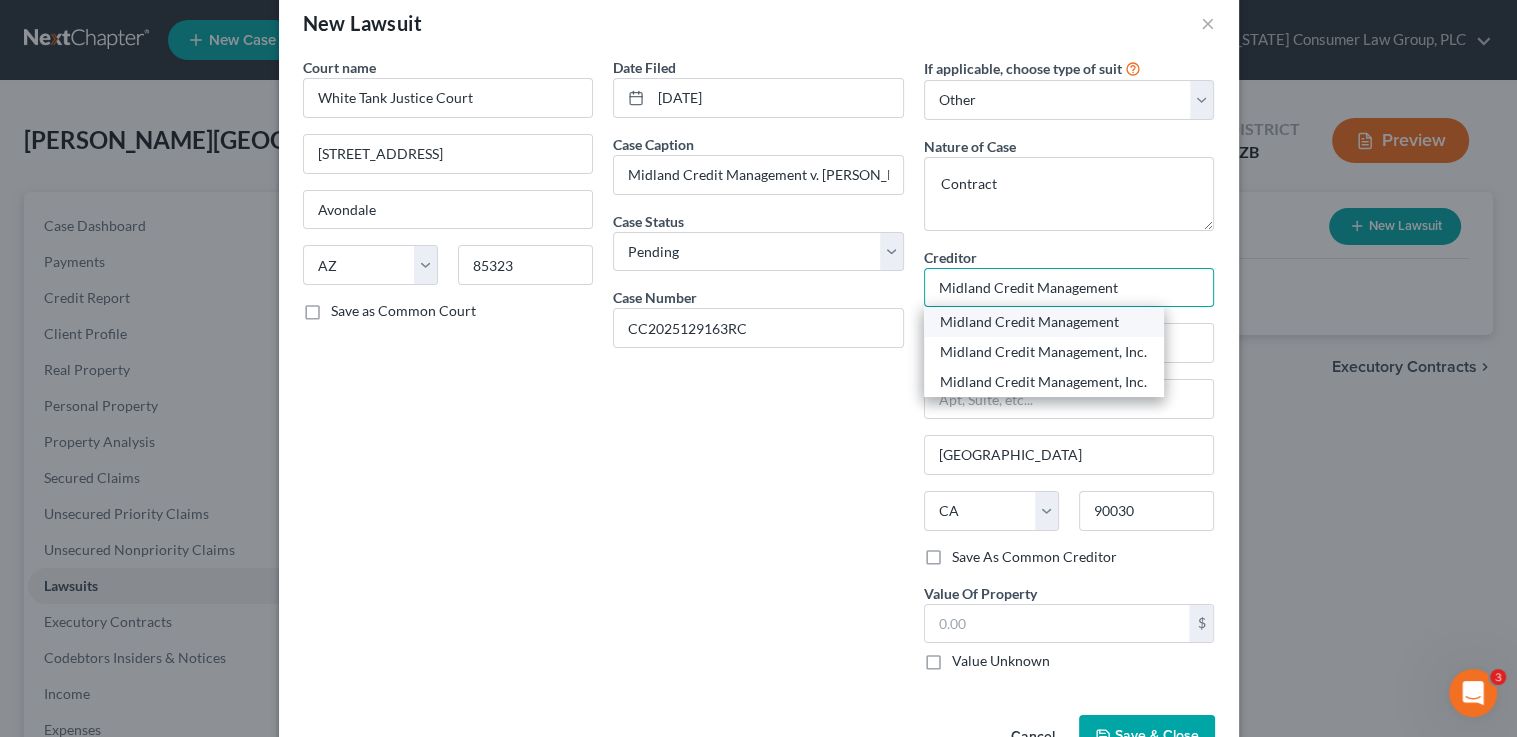 type on "Midland Credit Management" 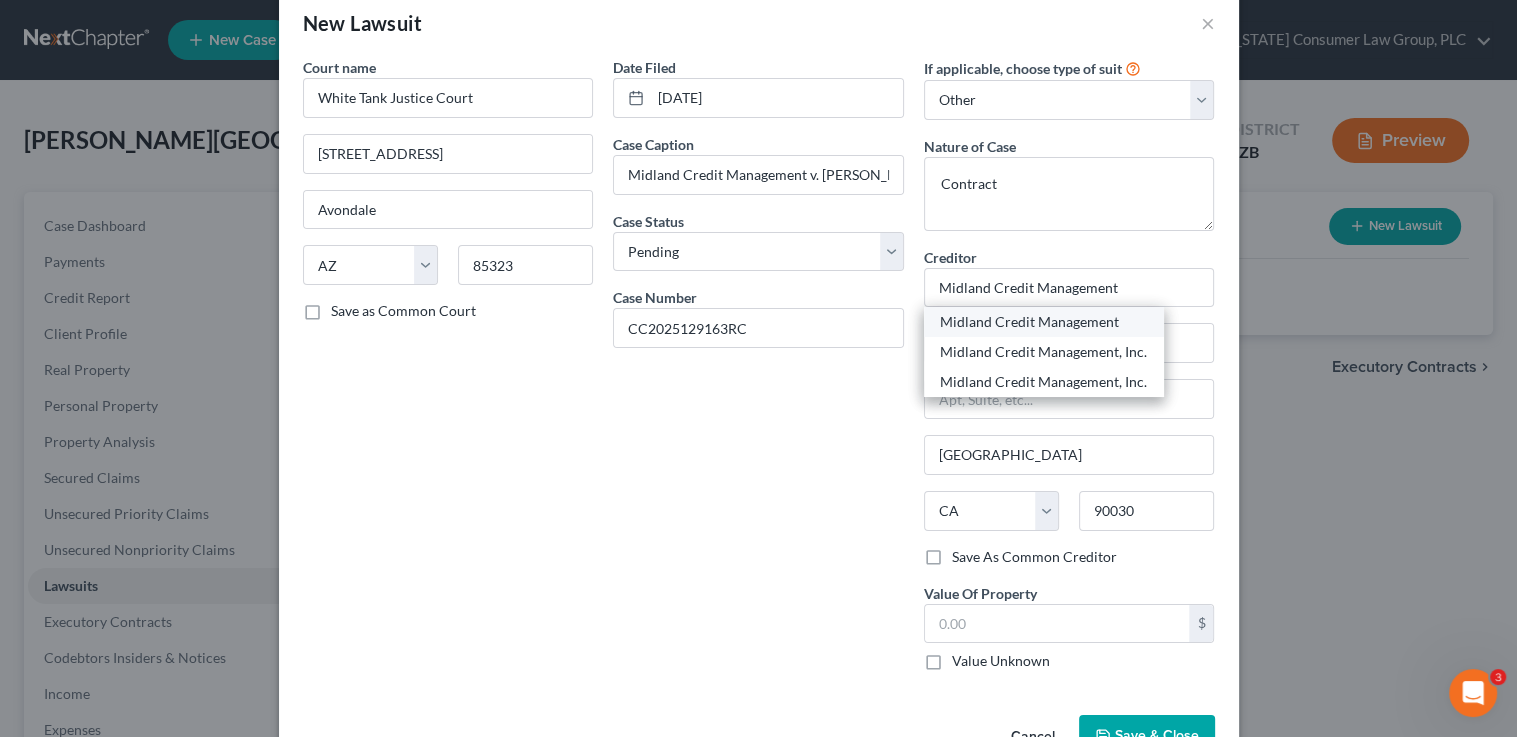 click on "Midland Credit Management" at bounding box center (1044, 322) 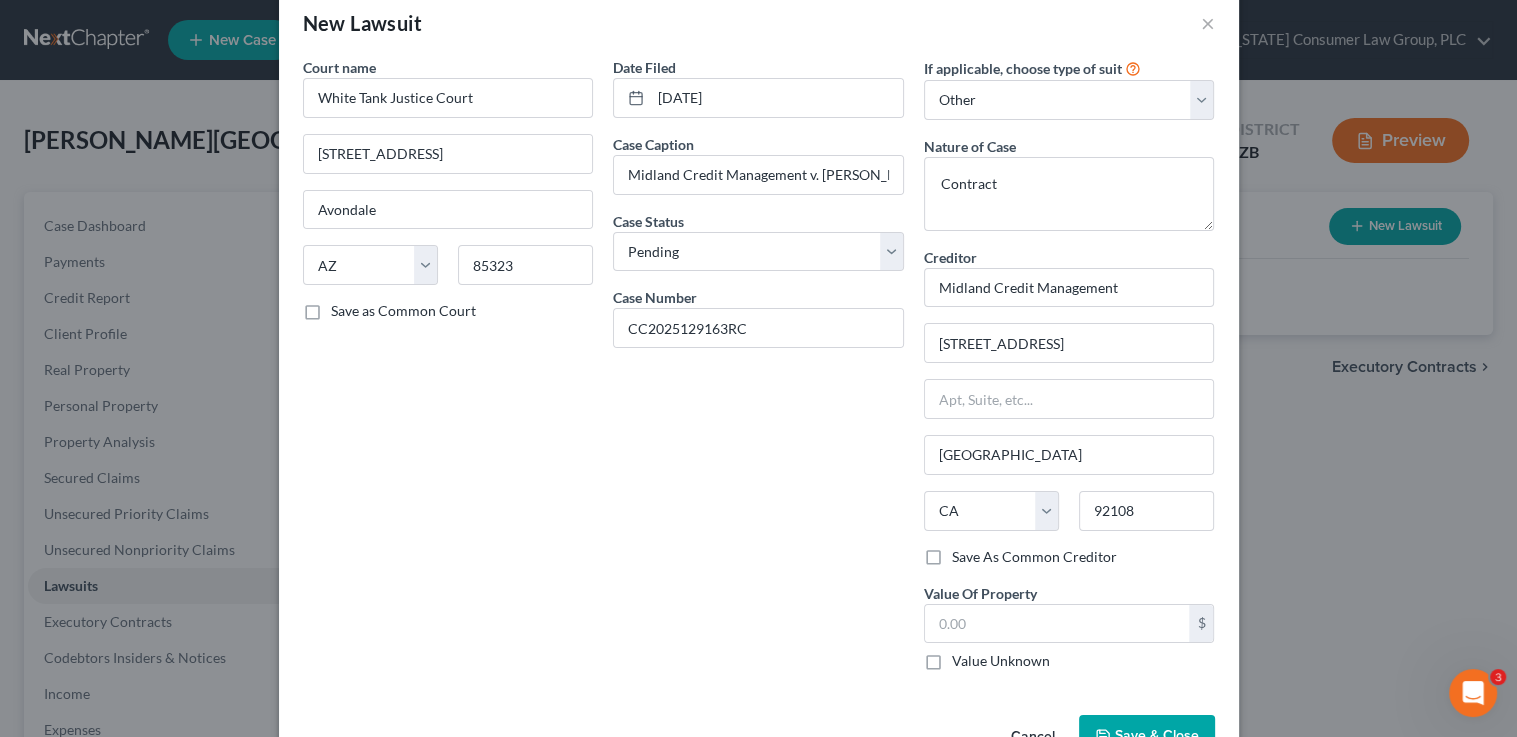 click on "Value Unknown" at bounding box center [1001, 661] 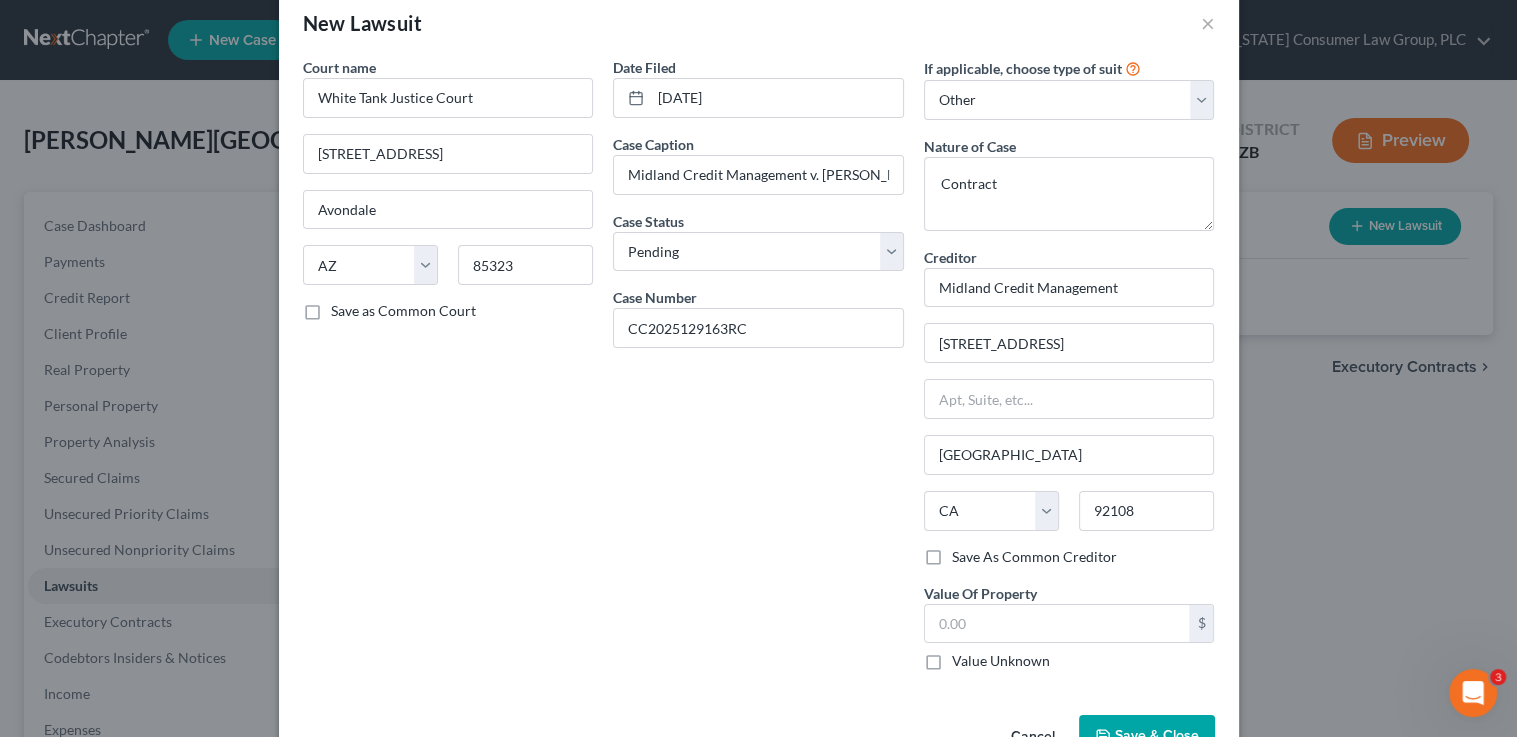 click on "Value Unknown" at bounding box center [966, 657] 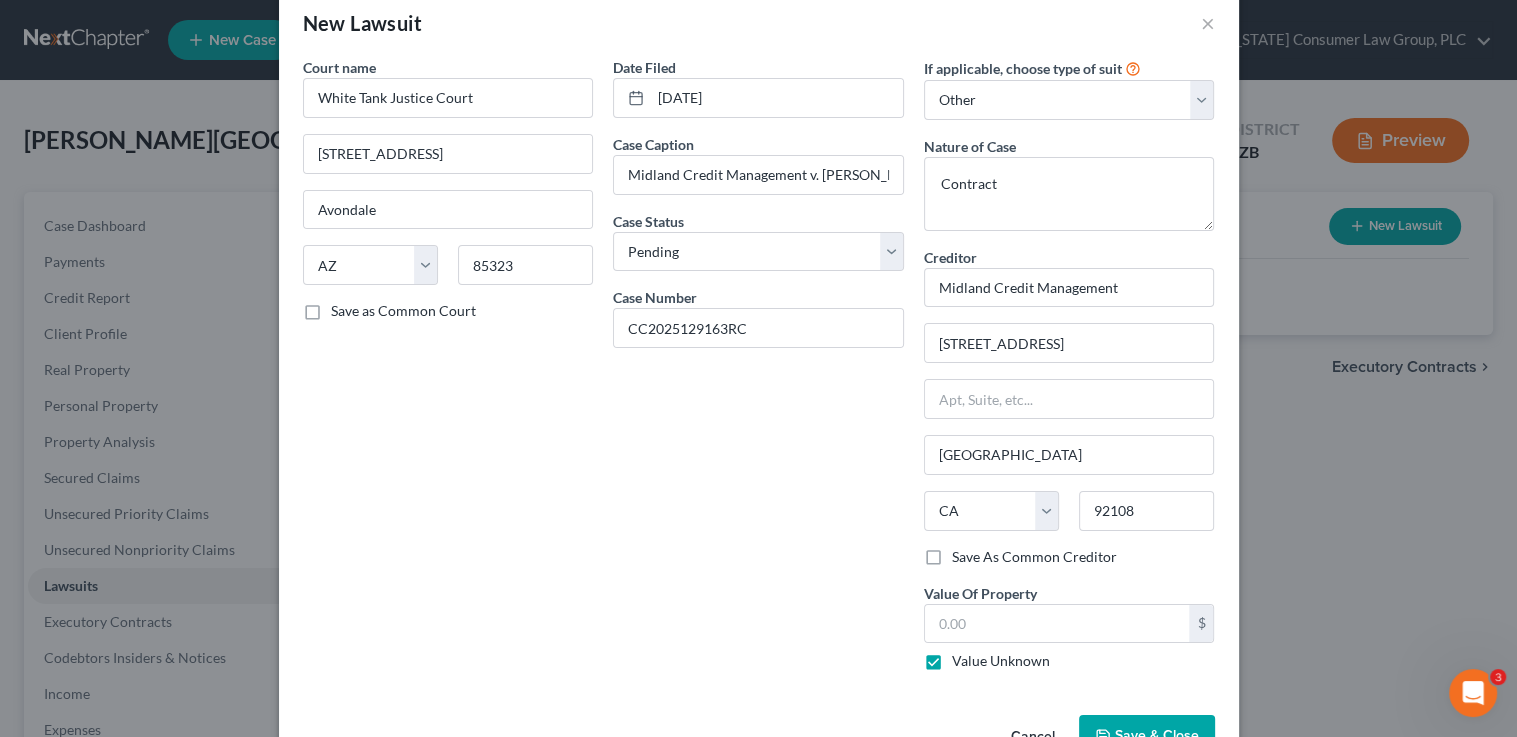 type on "0.00" 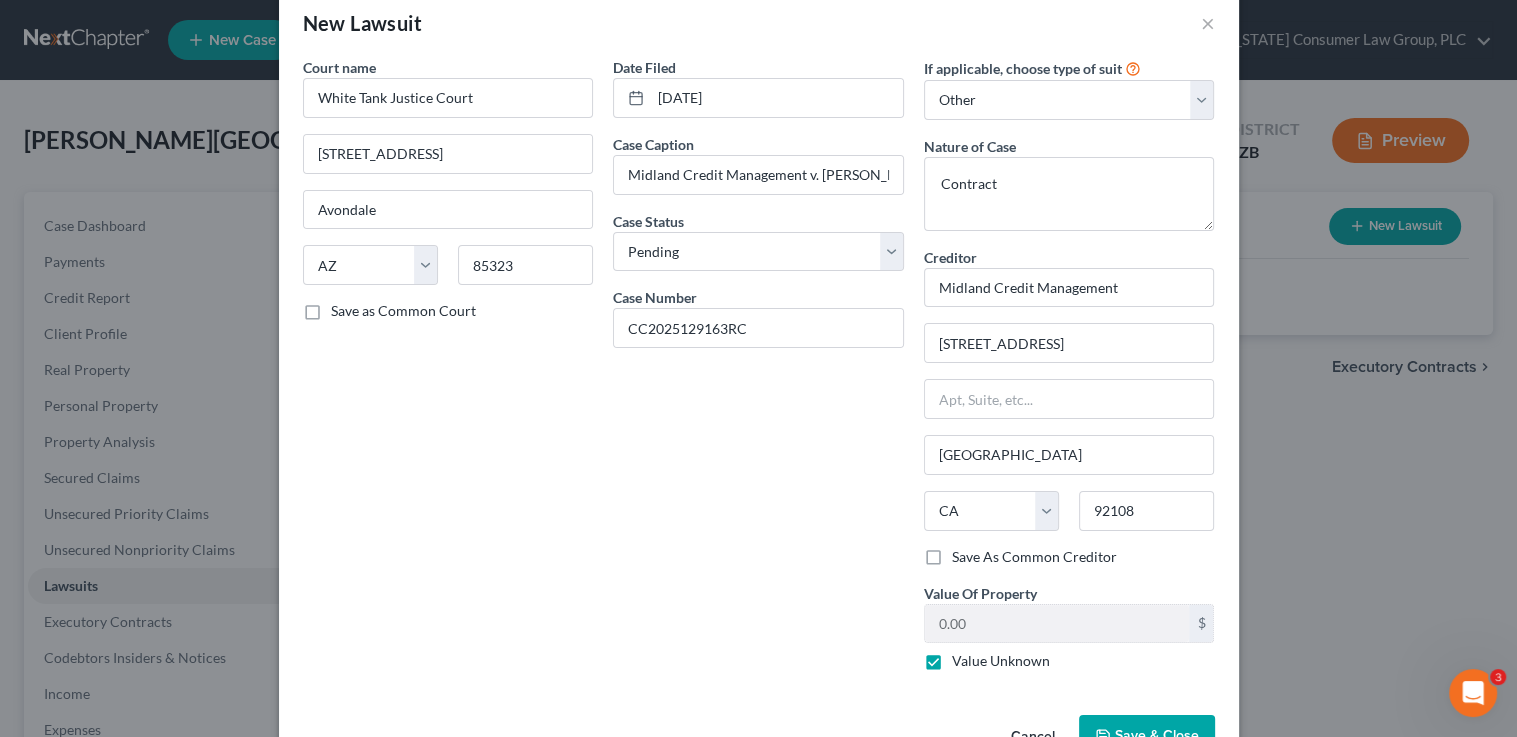 click on "Save & Close" at bounding box center [1147, 736] 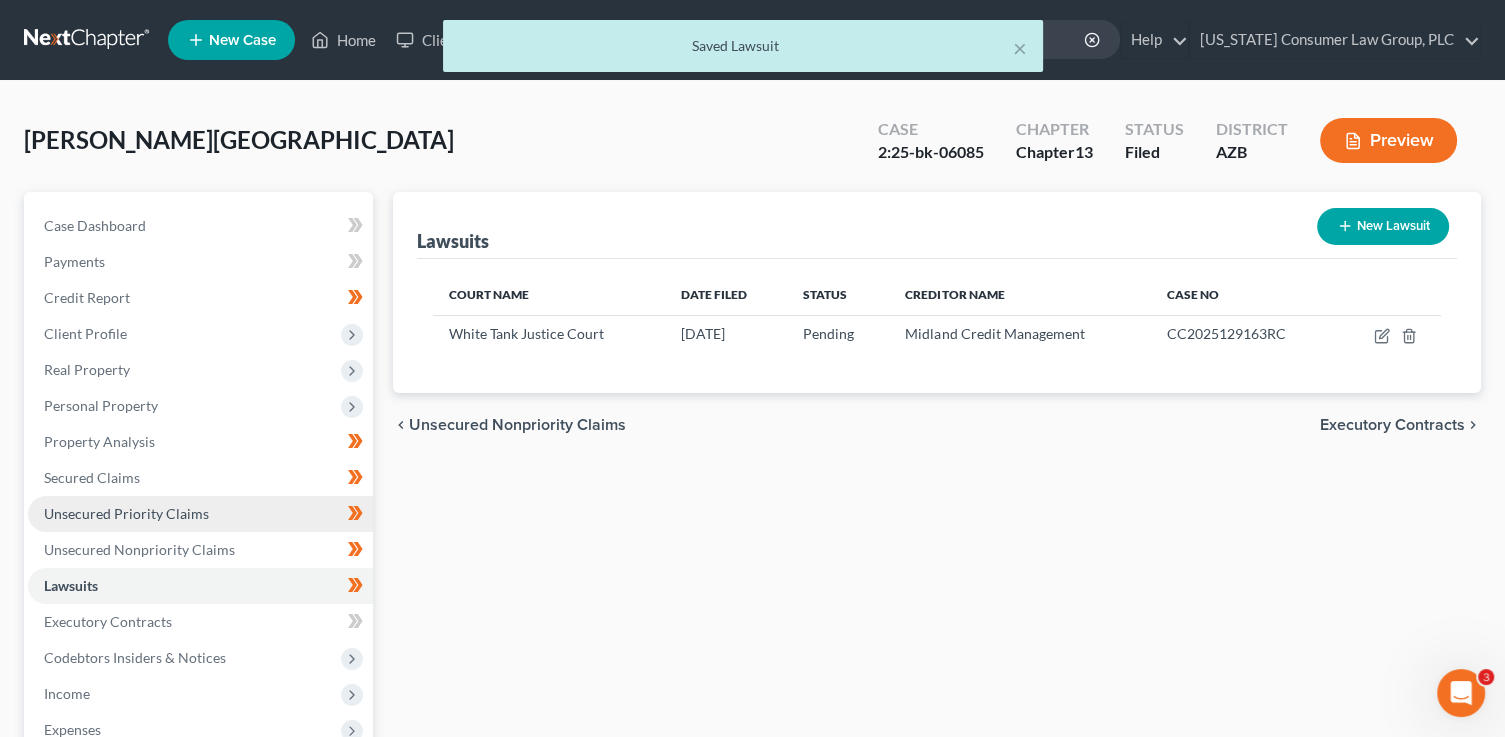 drag, startPoint x: 171, startPoint y: 495, endPoint x: 178, endPoint y: 508, distance: 14.764823 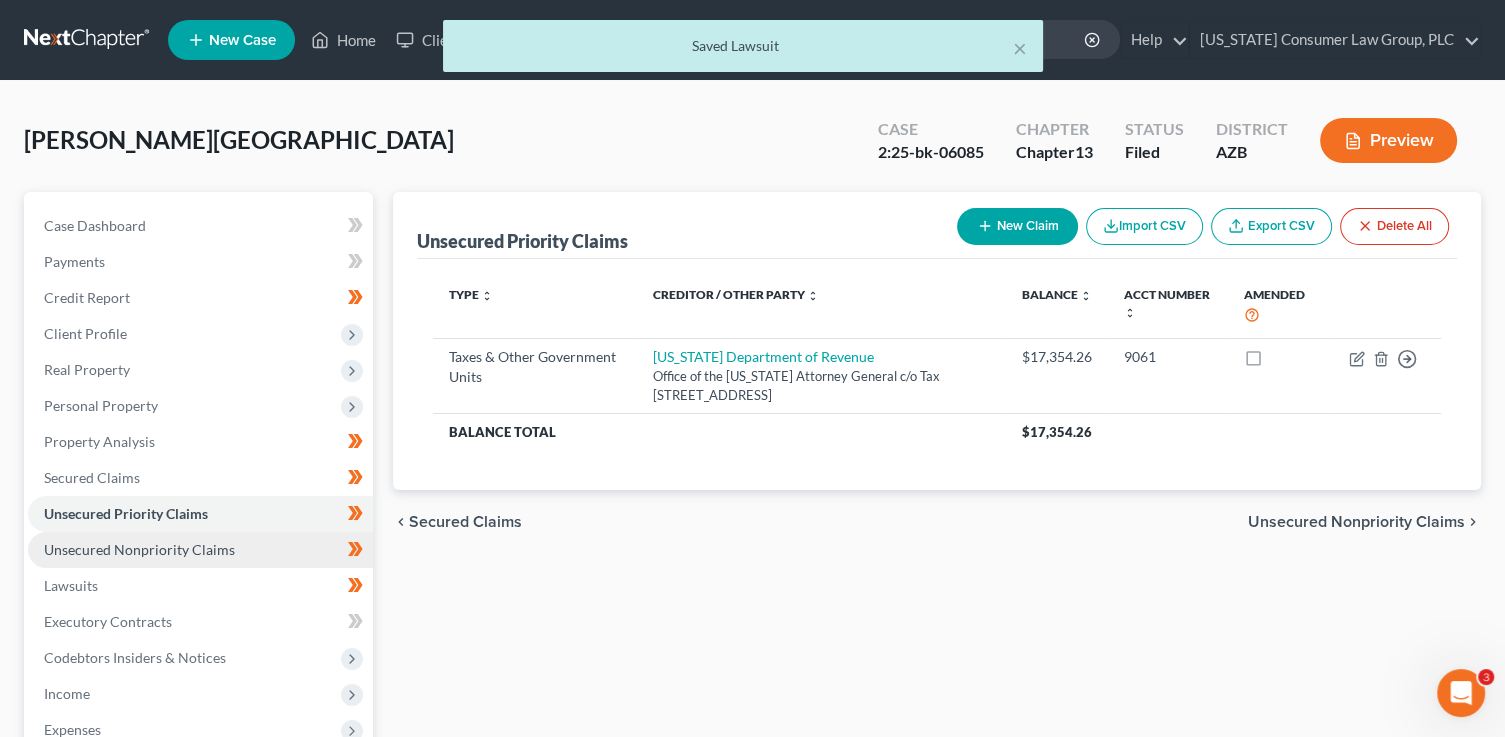 click on "Unsecured Nonpriority Claims" at bounding box center (139, 549) 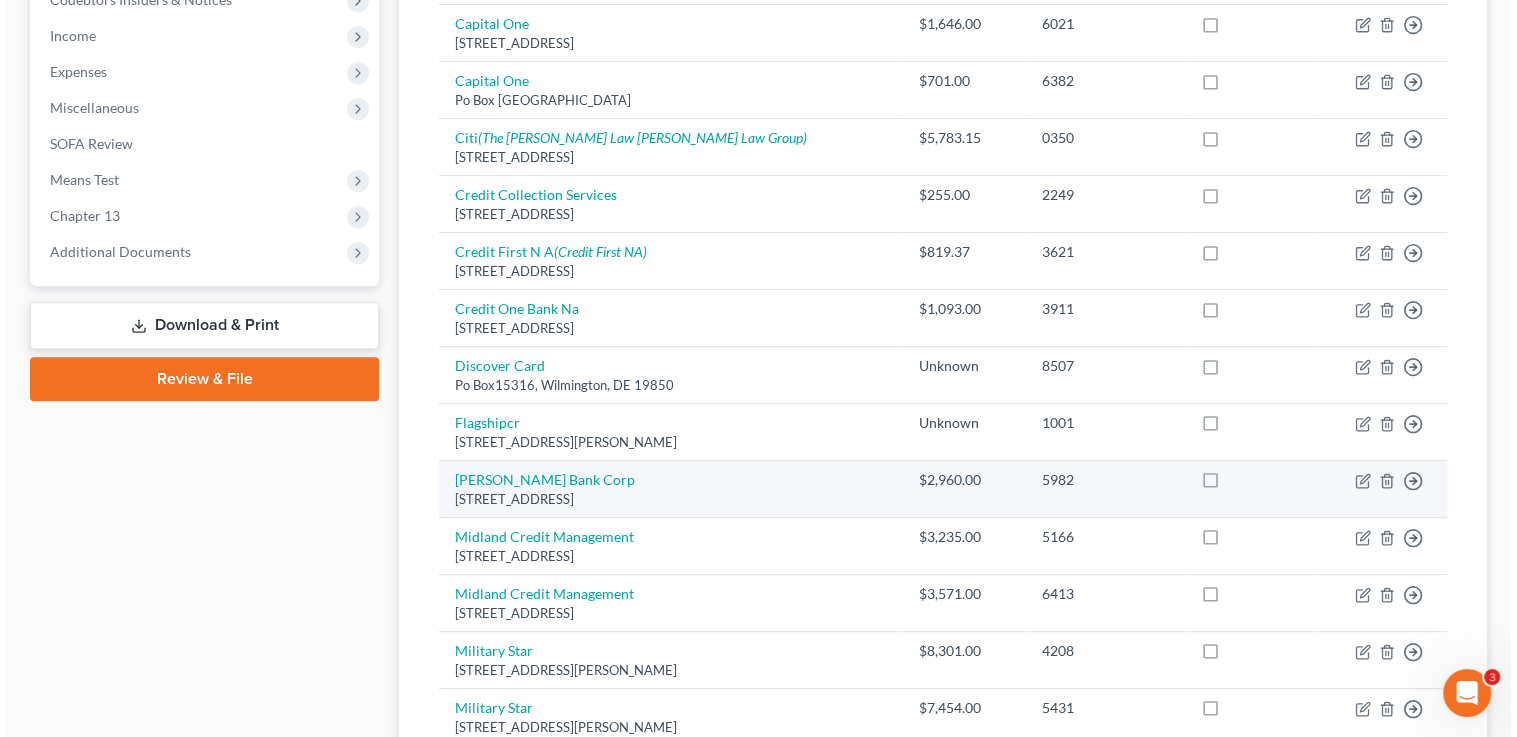 scroll, scrollTop: 663, scrollLeft: 0, axis: vertical 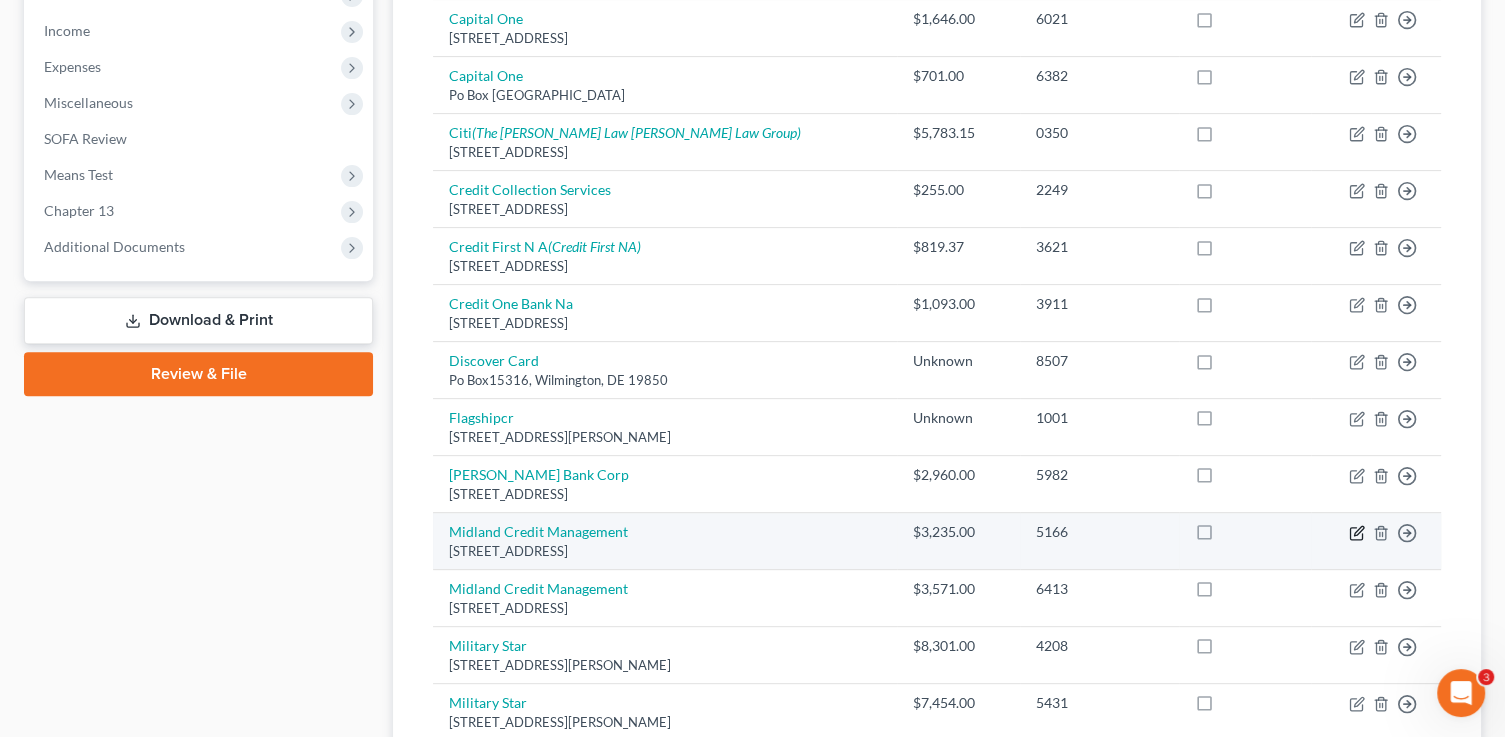 click 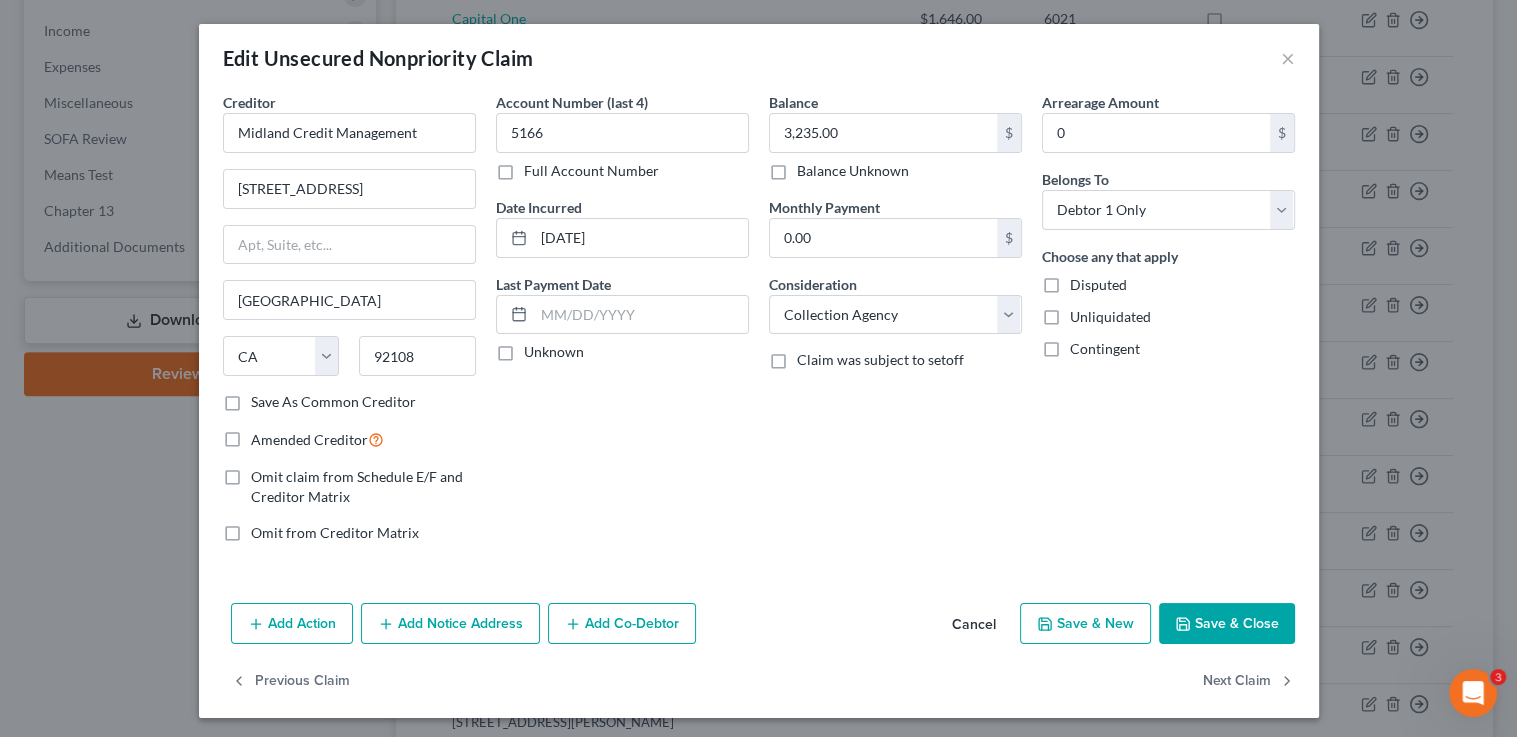 click on "Add Notice Address" at bounding box center [450, 624] 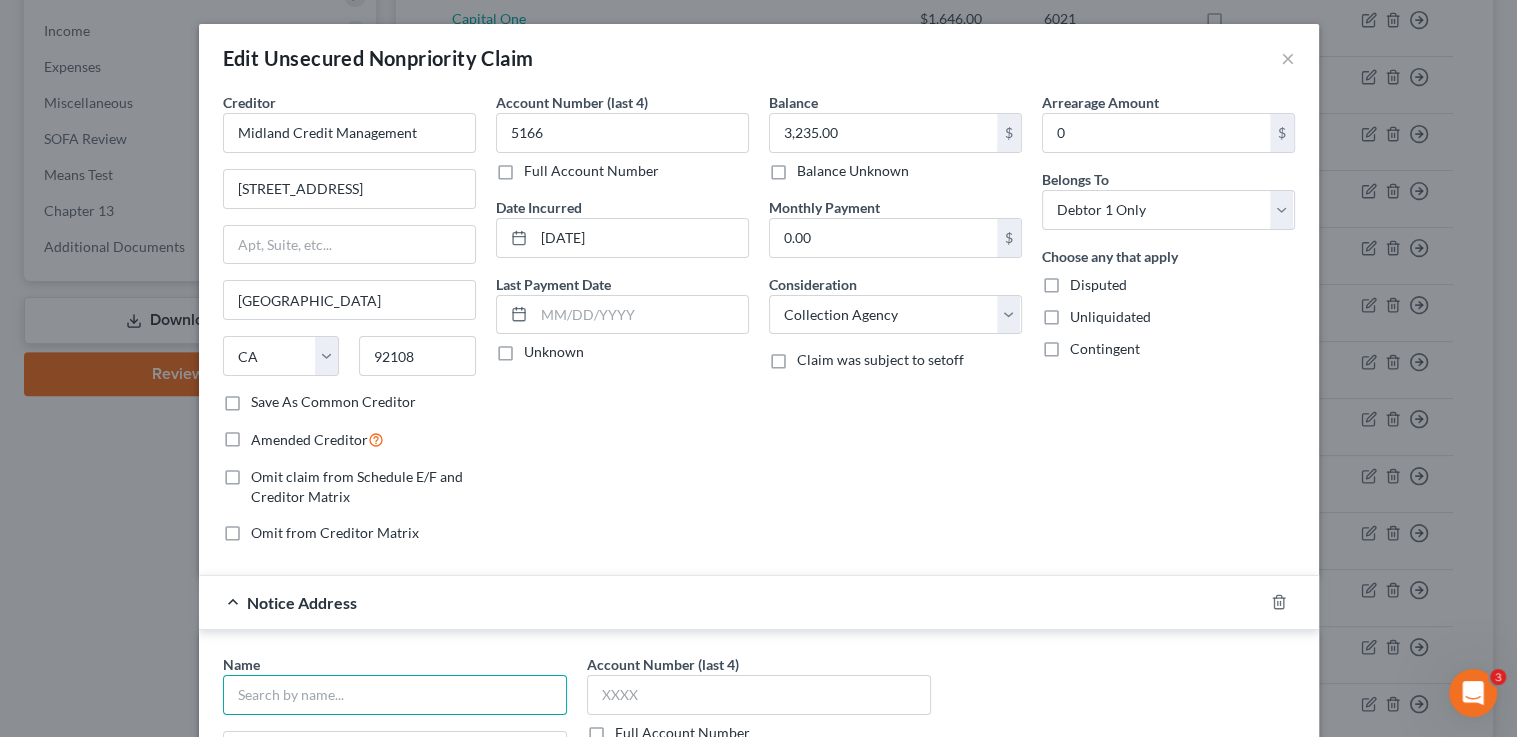 drag, startPoint x: 340, startPoint y: 705, endPoint x: 345, endPoint y: 689, distance: 16.763054 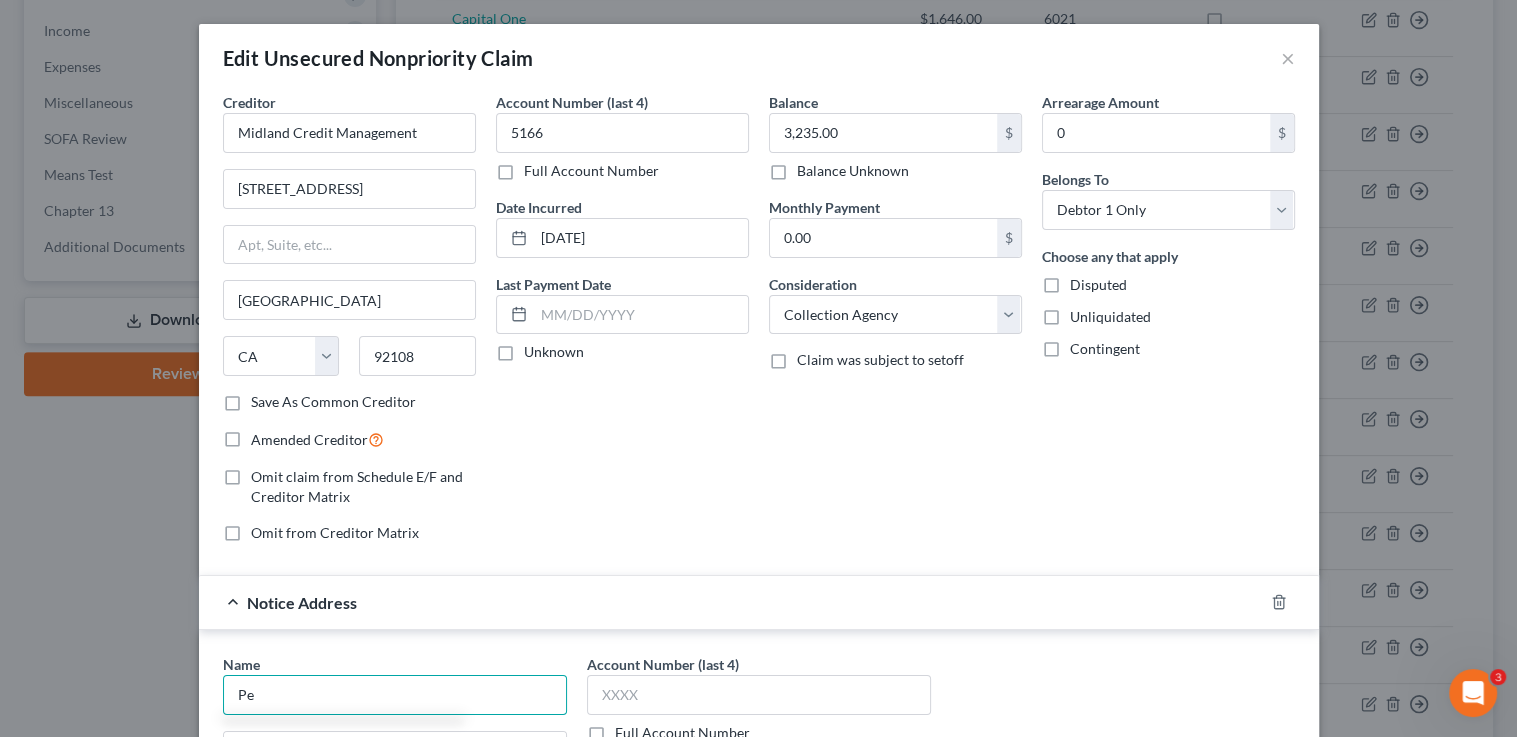 type on "P" 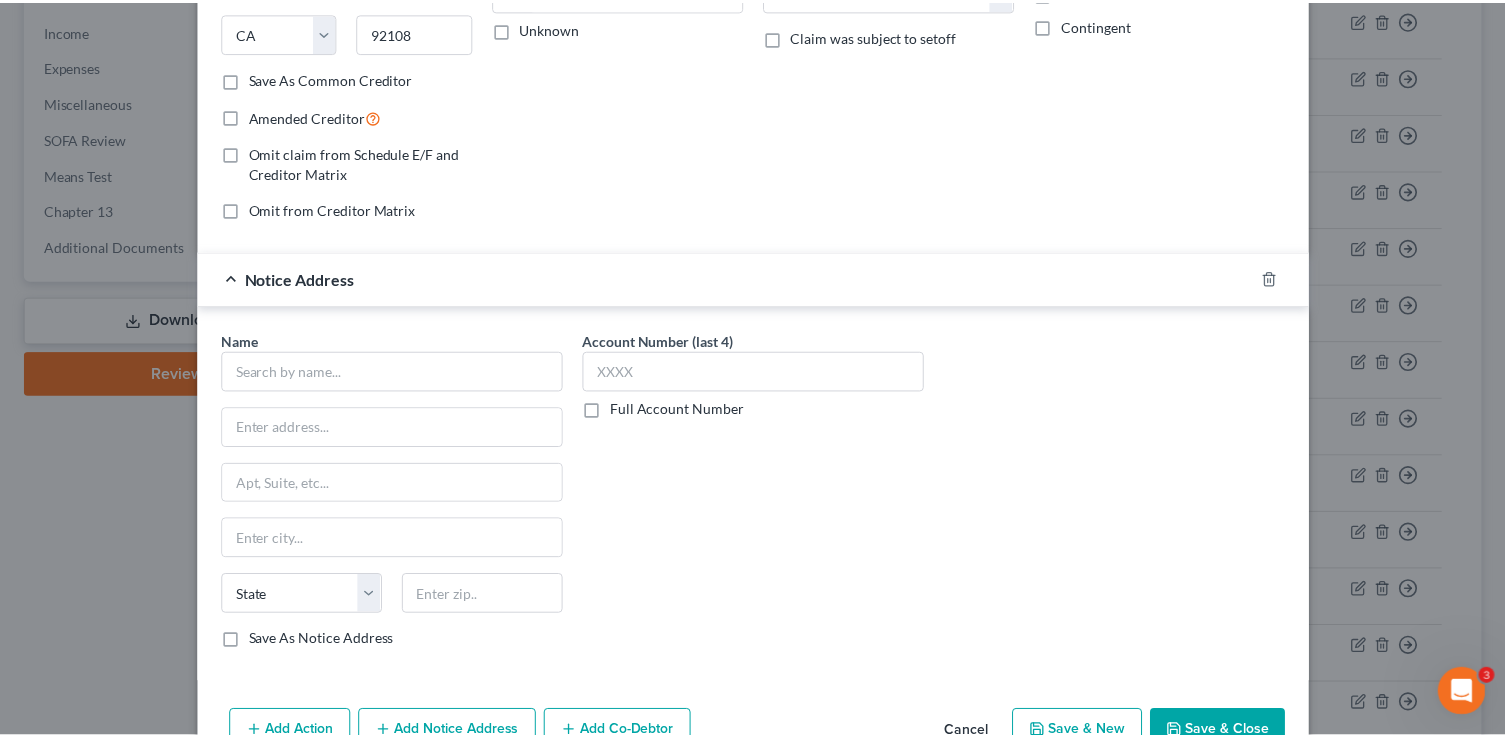 scroll, scrollTop: 348, scrollLeft: 0, axis: vertical 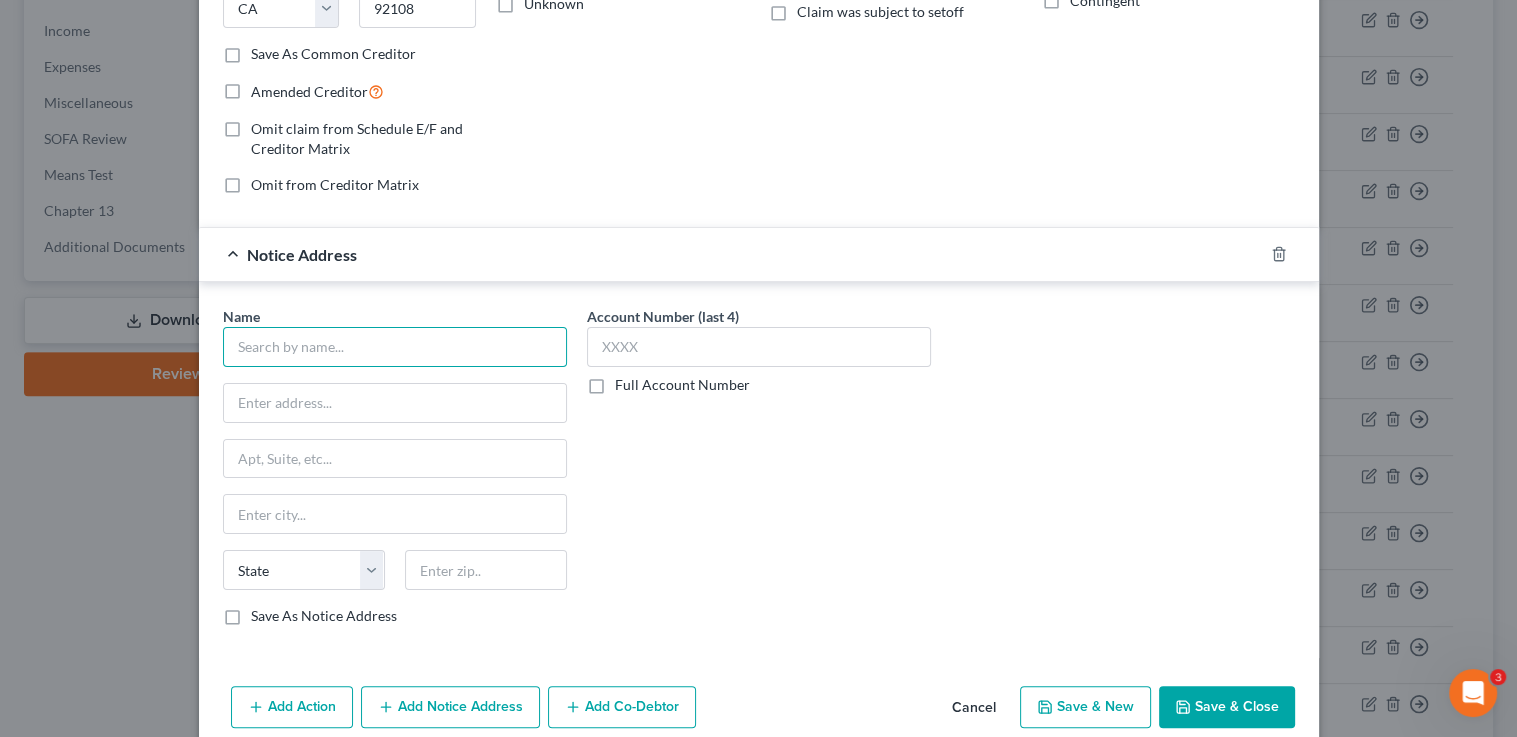 click at bounding box center (395, 347) 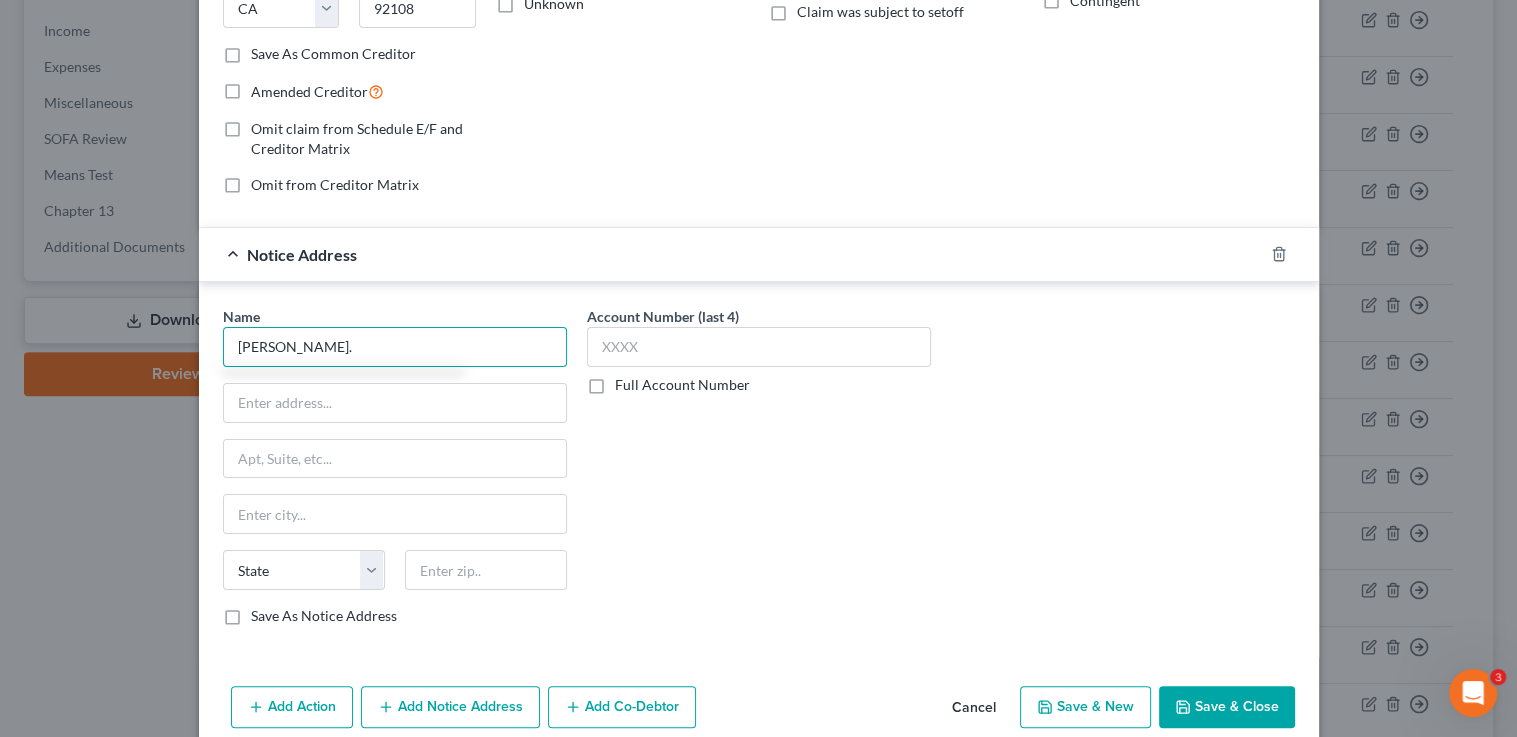 type on "Emily E. Schmidt, Esq." 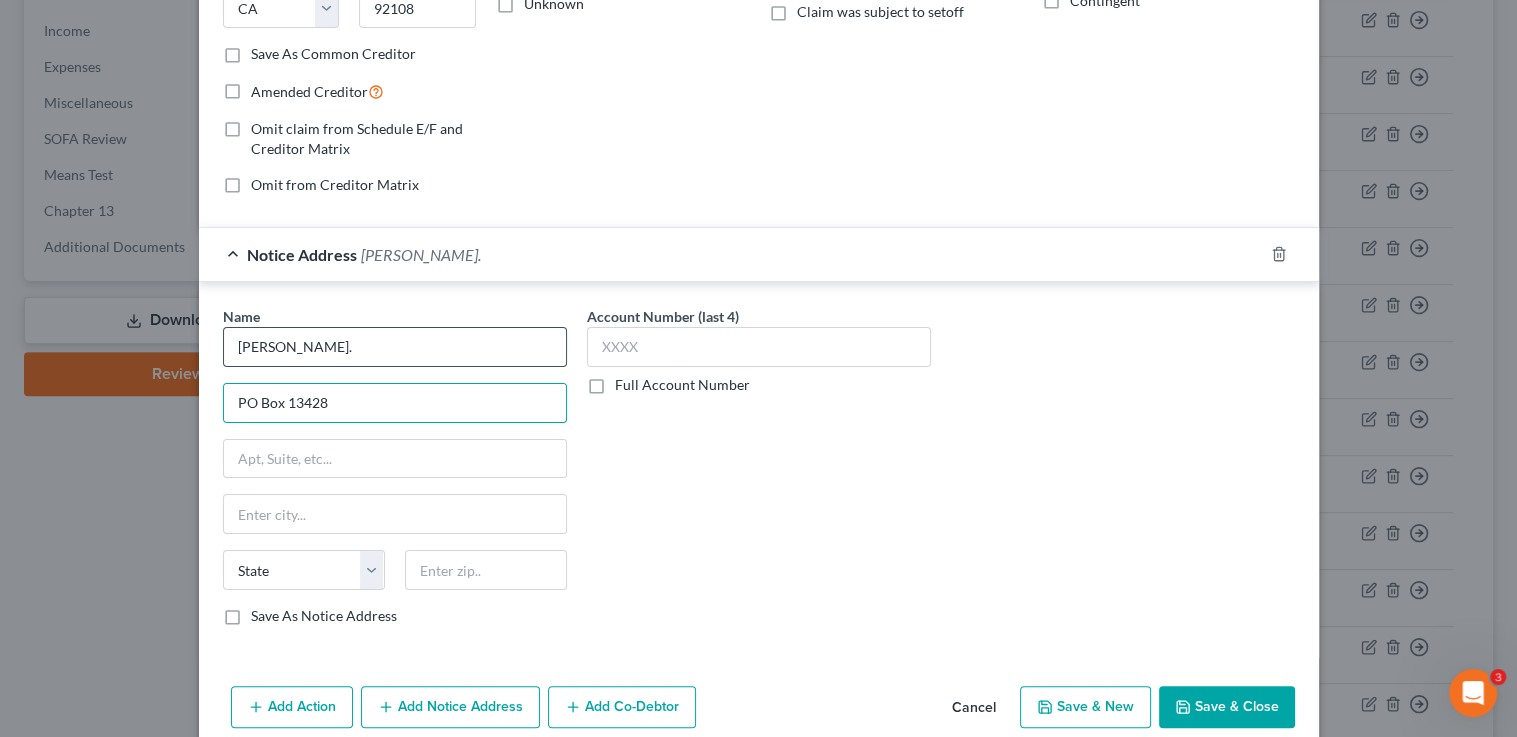 type on "PO Box 13428" 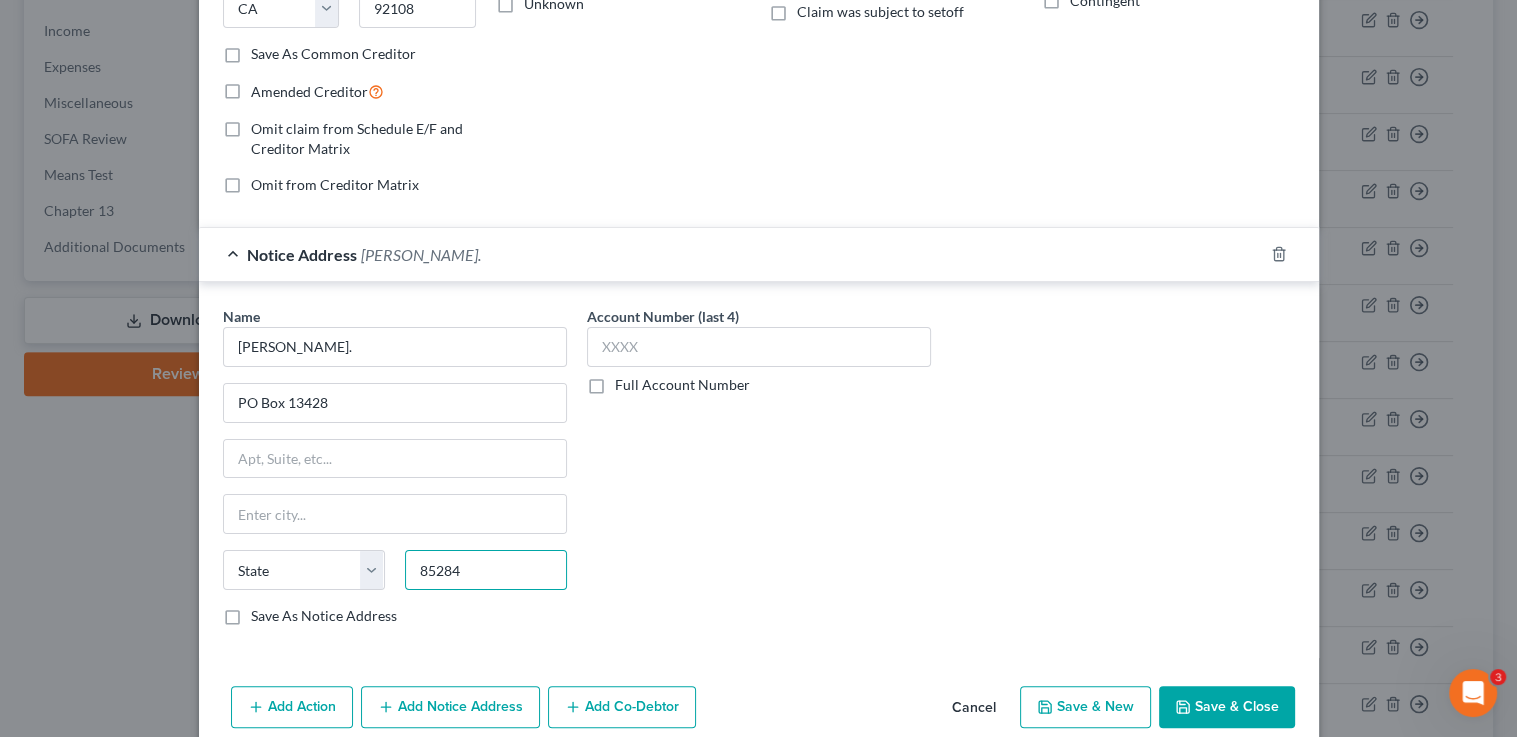 type on "85284" 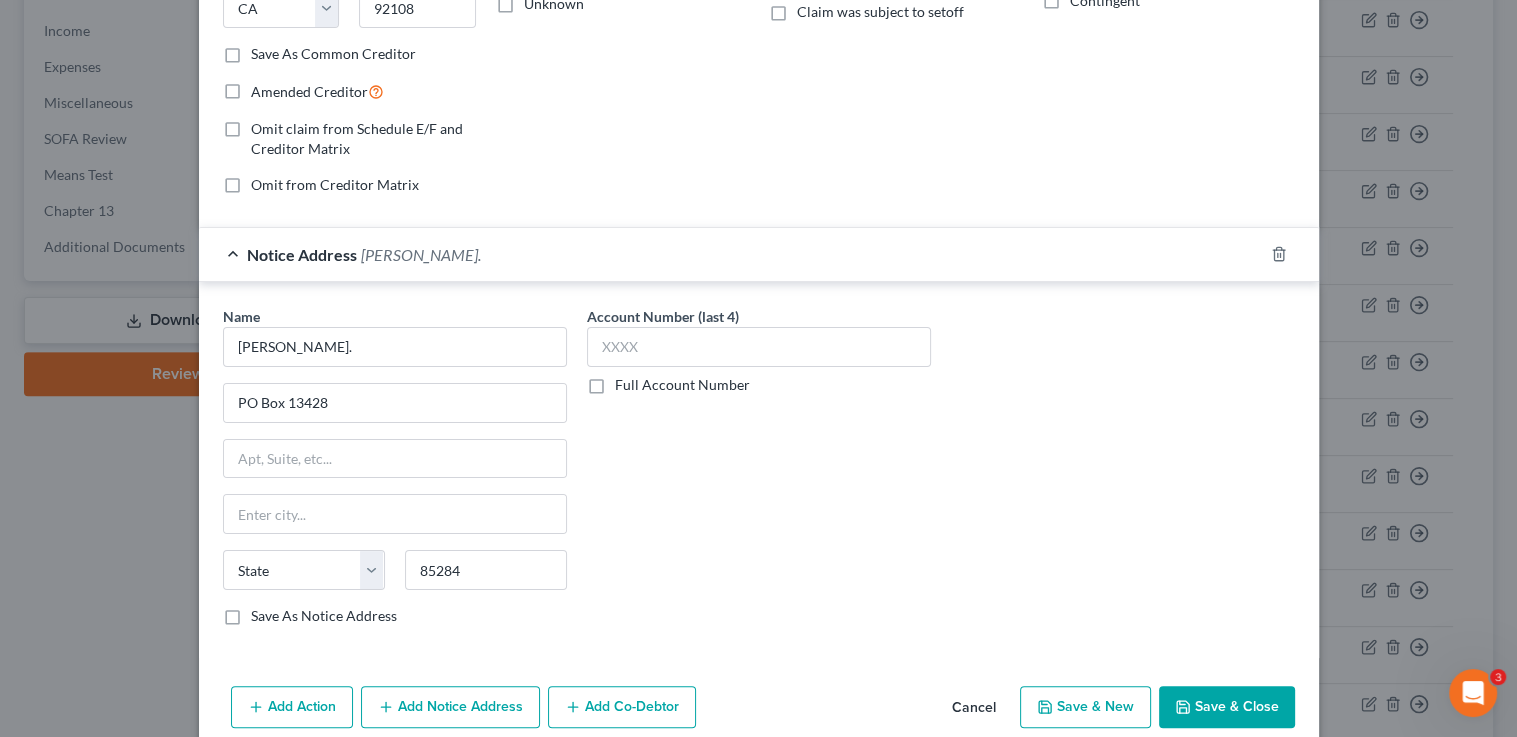 click on "Save & Close" at bounding box center [1227, 707] 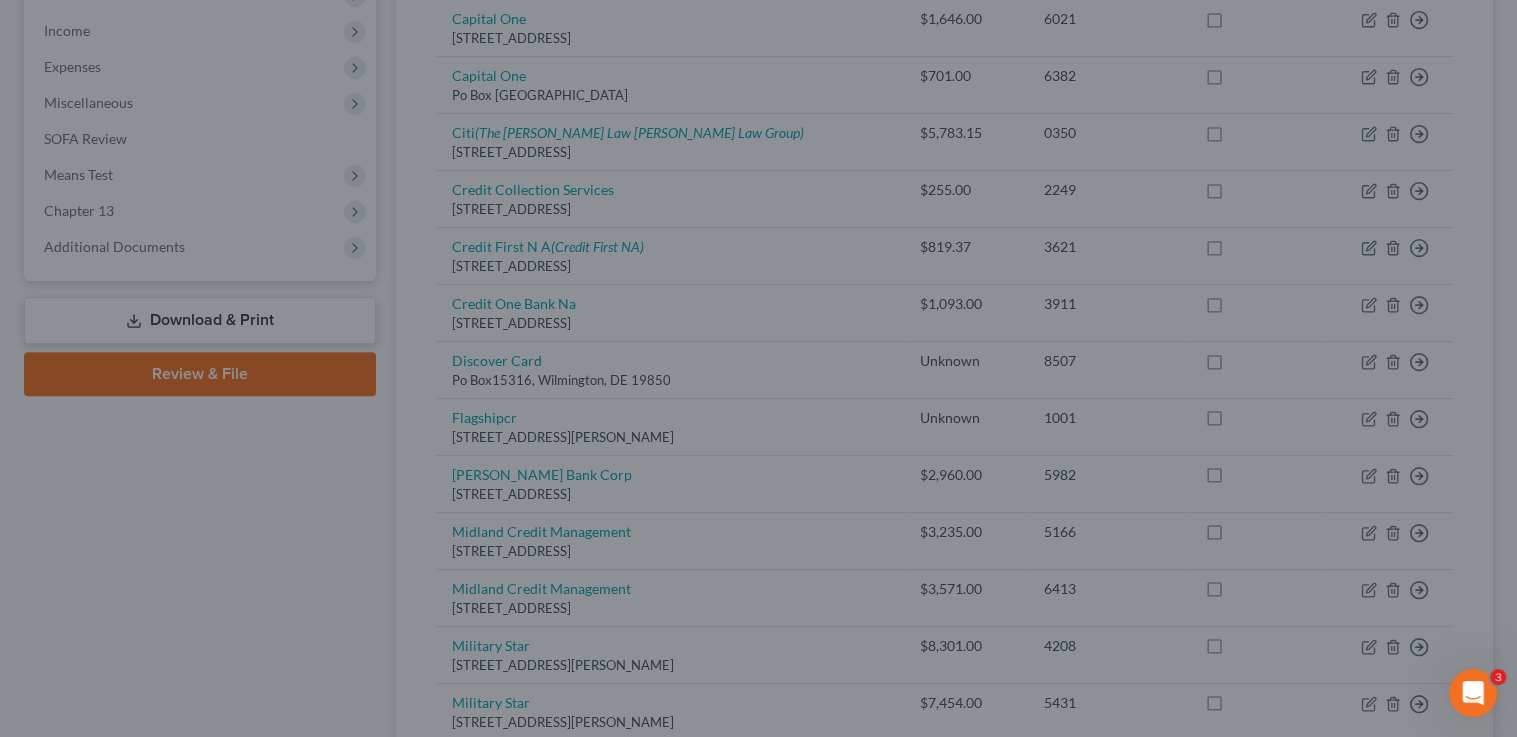 type on "Tempe" 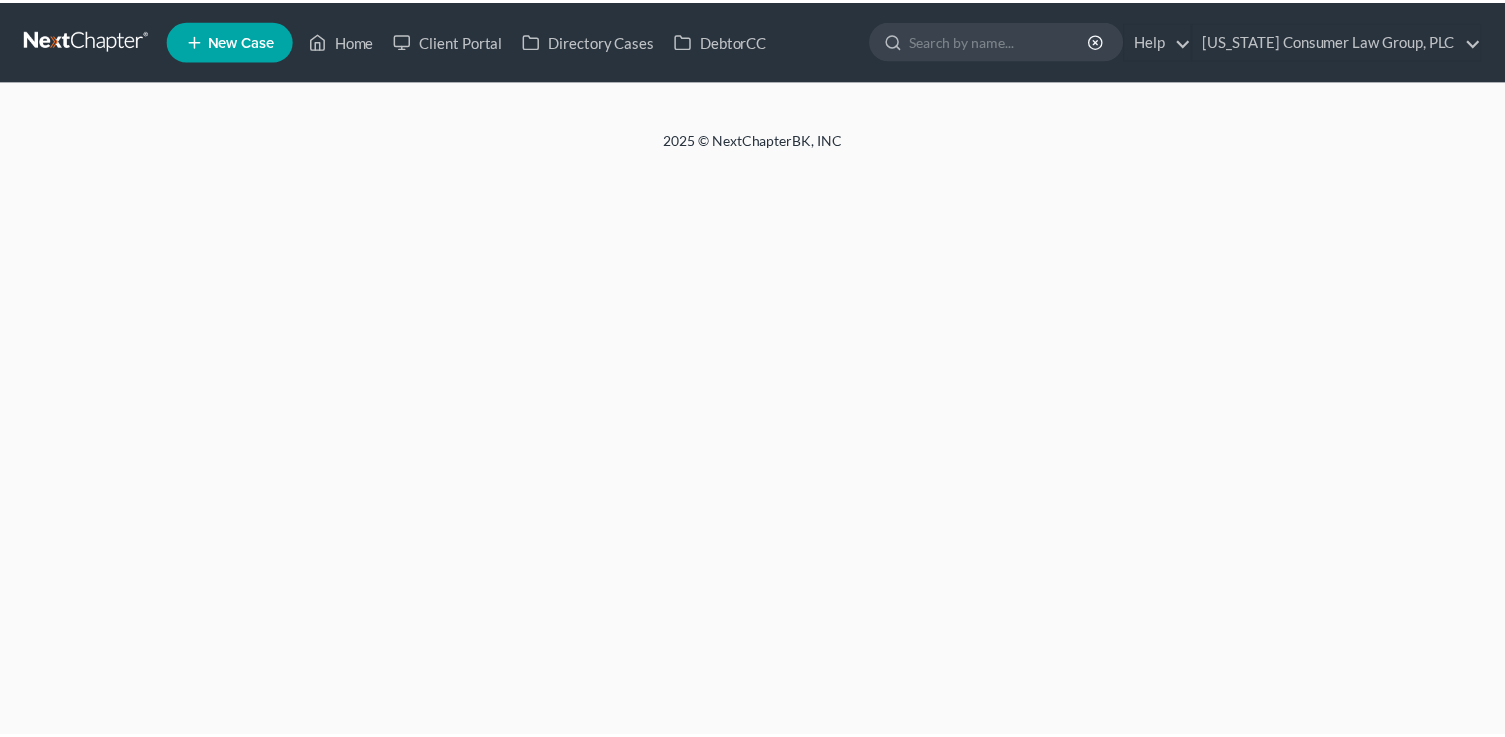 scroll, scrollTop: 0, scrollLeft: 0, axis: both 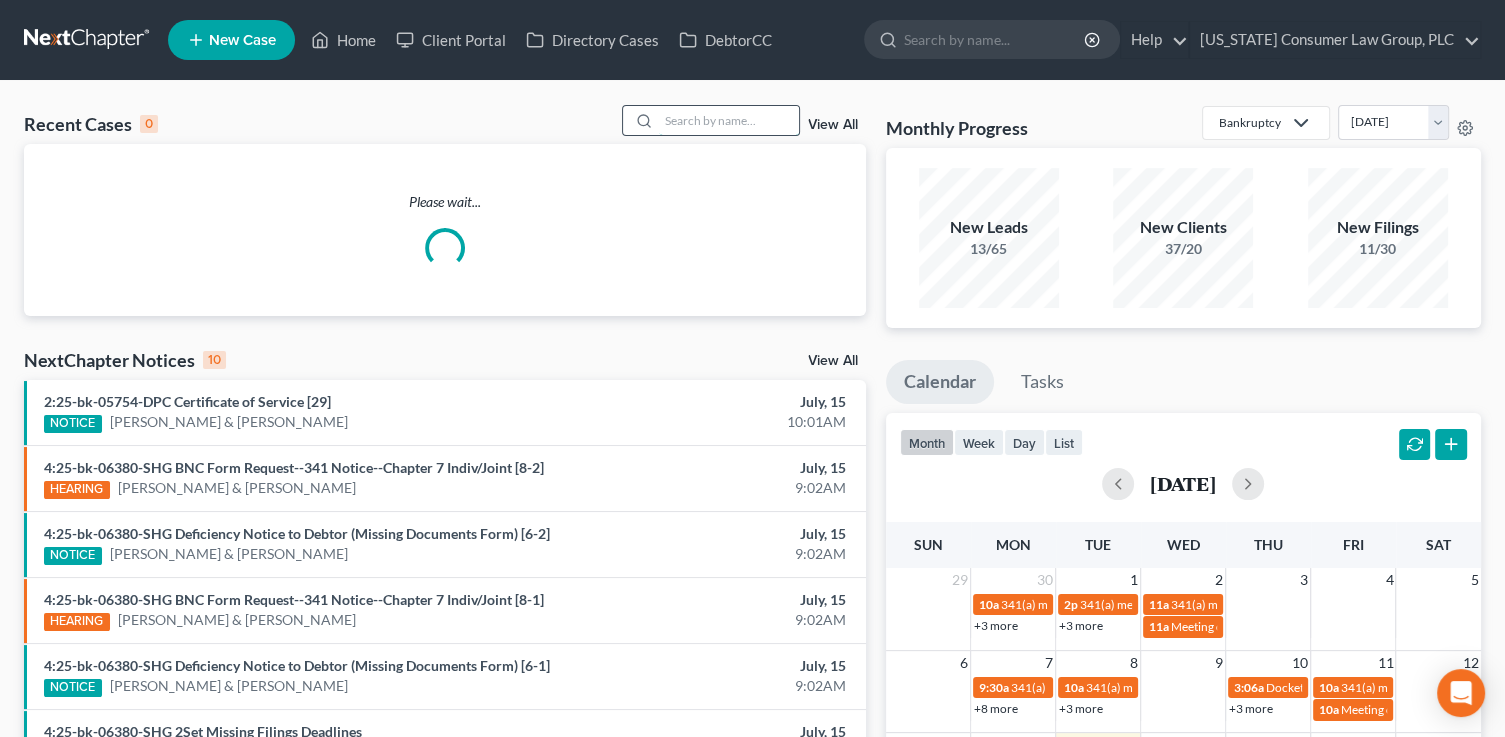 click at bounding box center (729, 120) 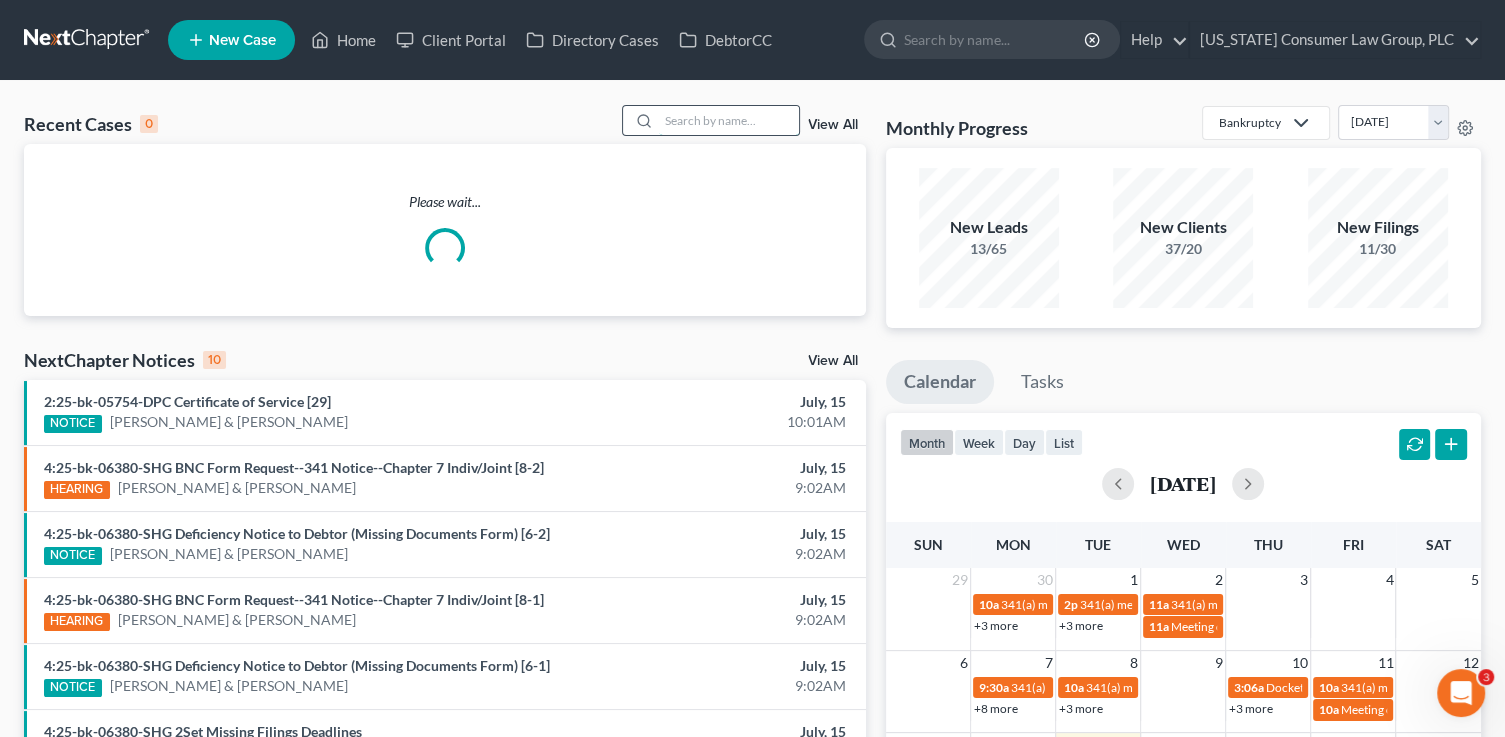 scroll, scrollTop: 0, scrollLeft: 0, axis: both 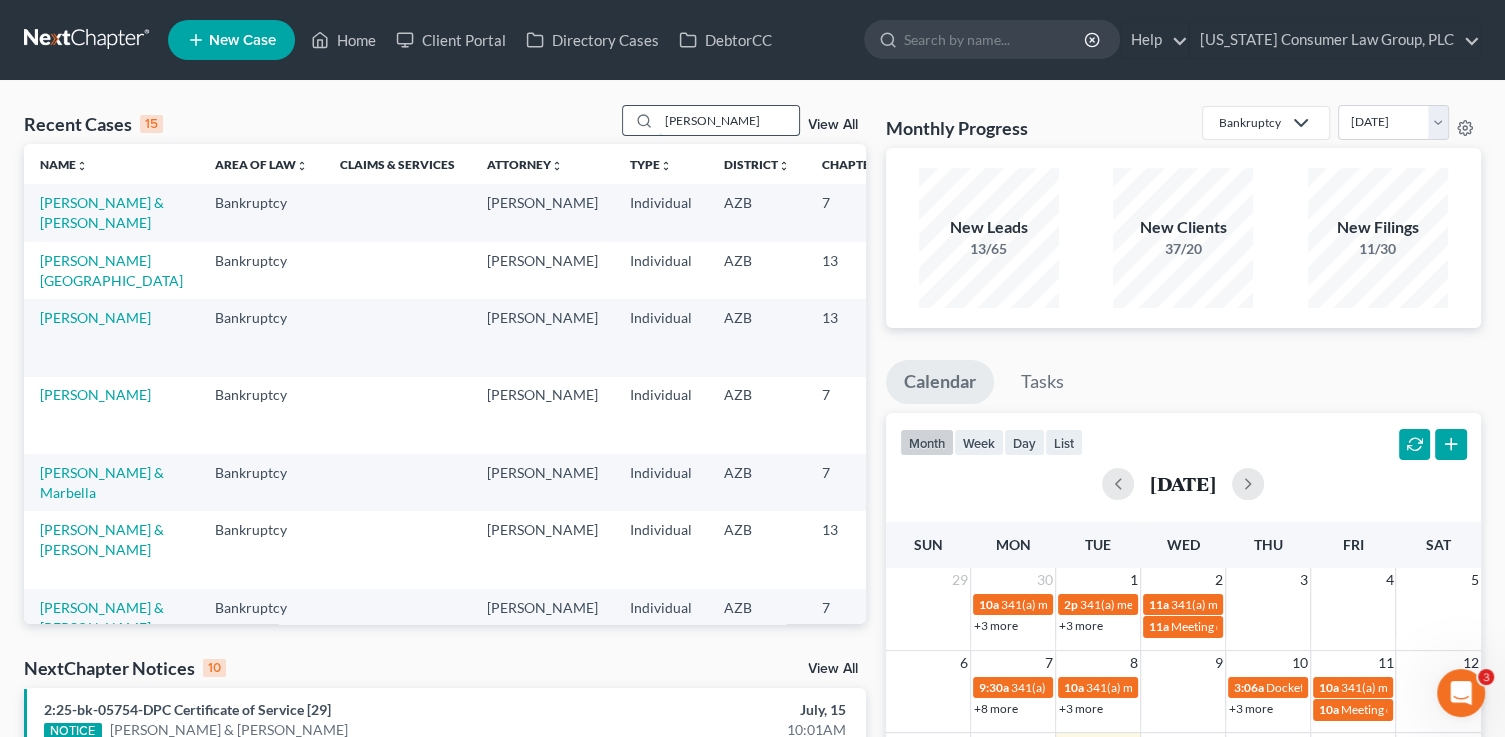 type on "[PERSON_NAME]" 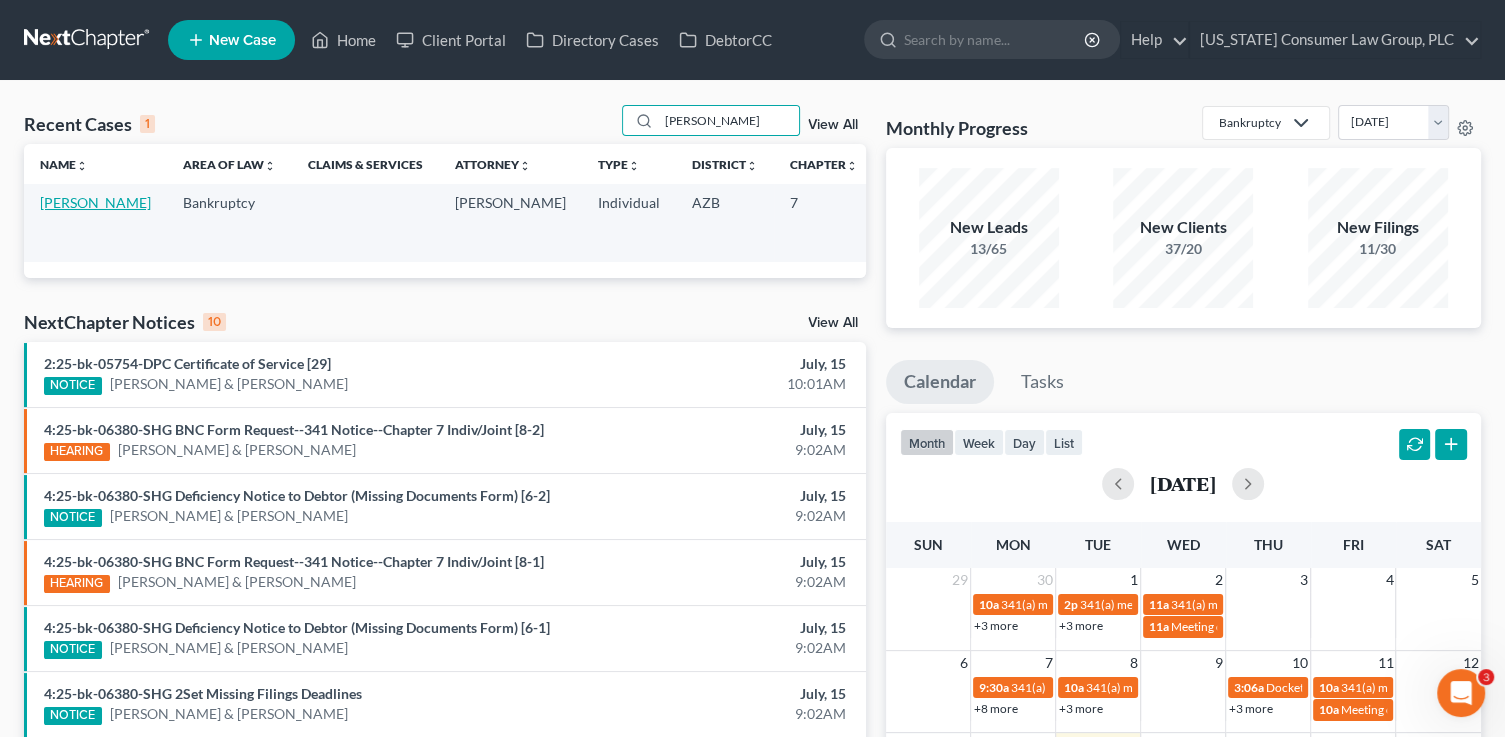 click on "[PERSON_NAME]" at bounding box center [95, 202] 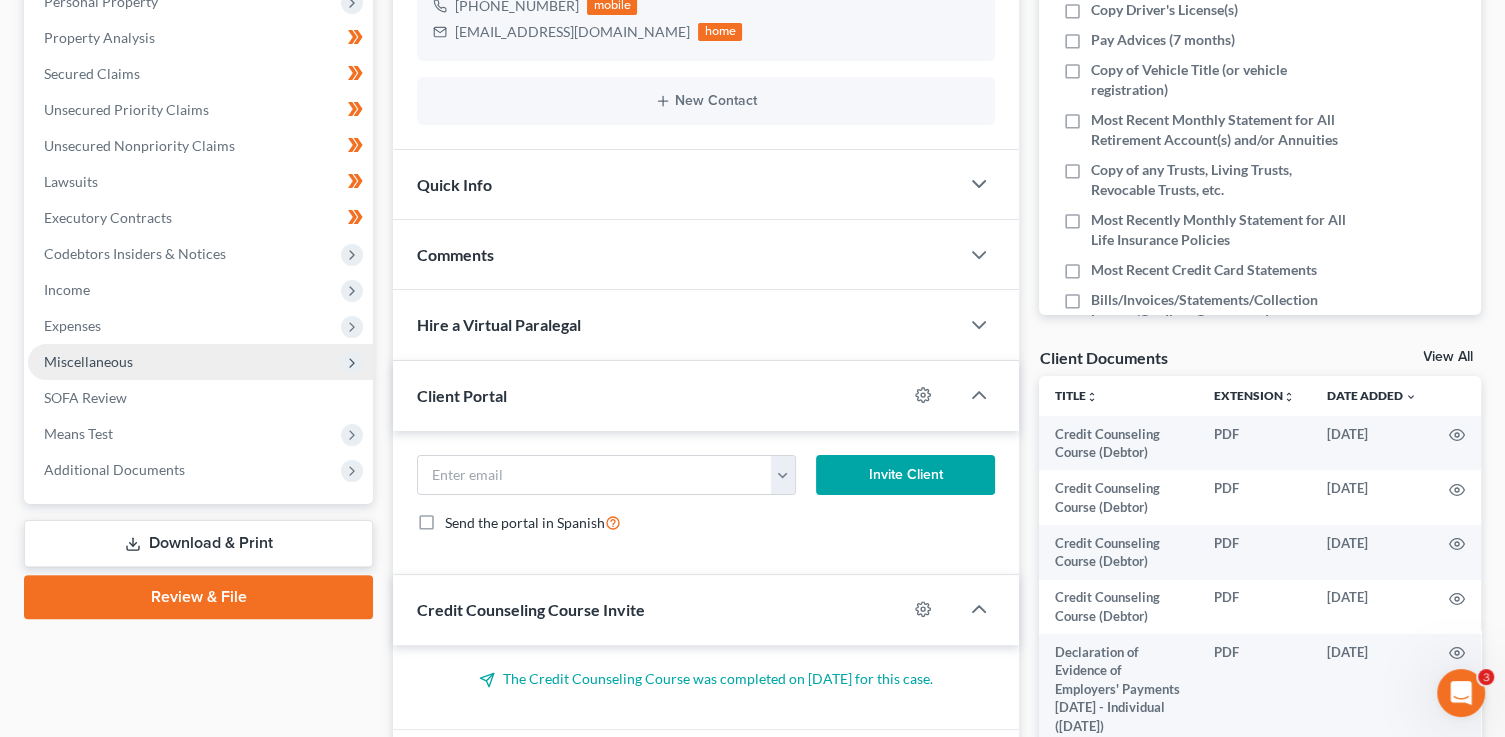 scroll, scrollTop: 408, scrollLeft: 0, axis: vertical 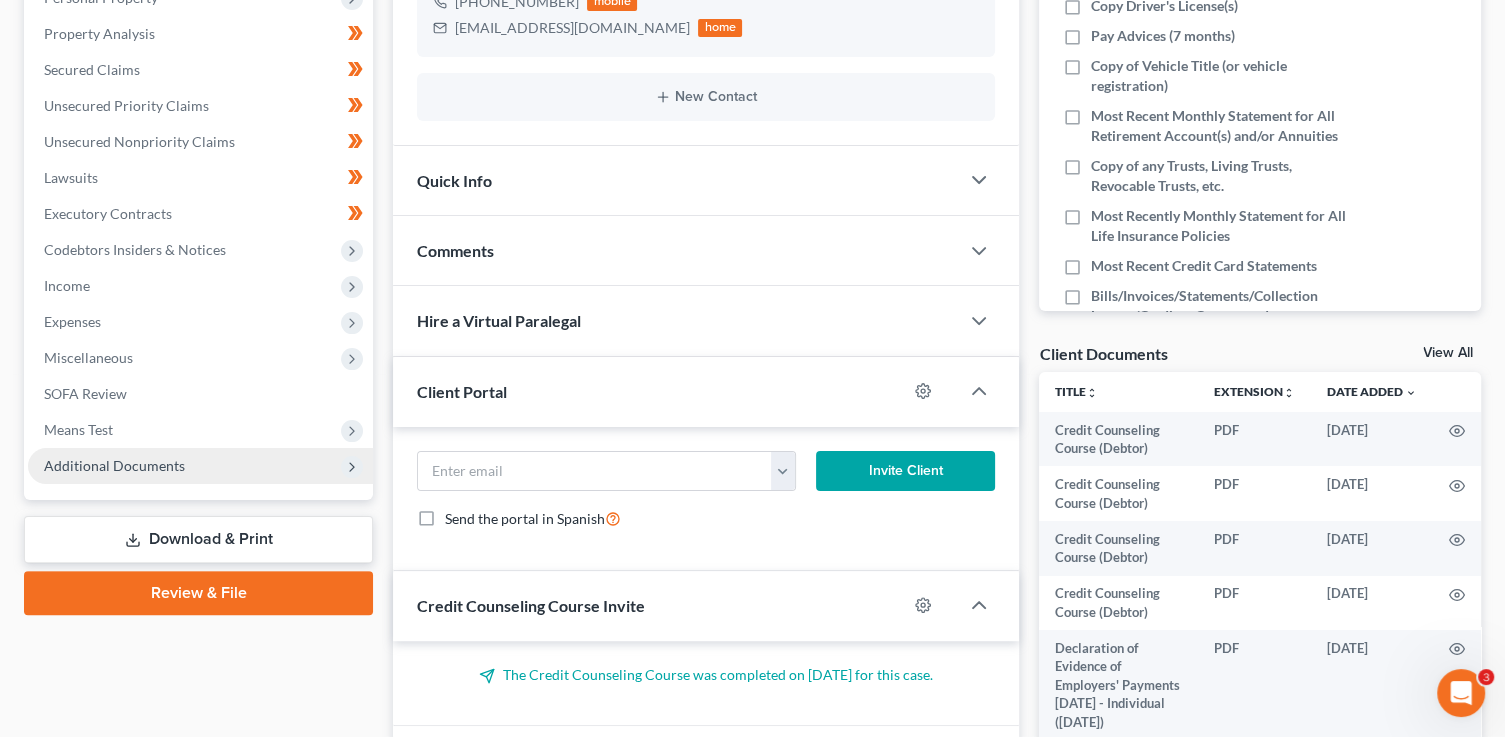 click on "Additional Documents" at bounding box center [114, 465] 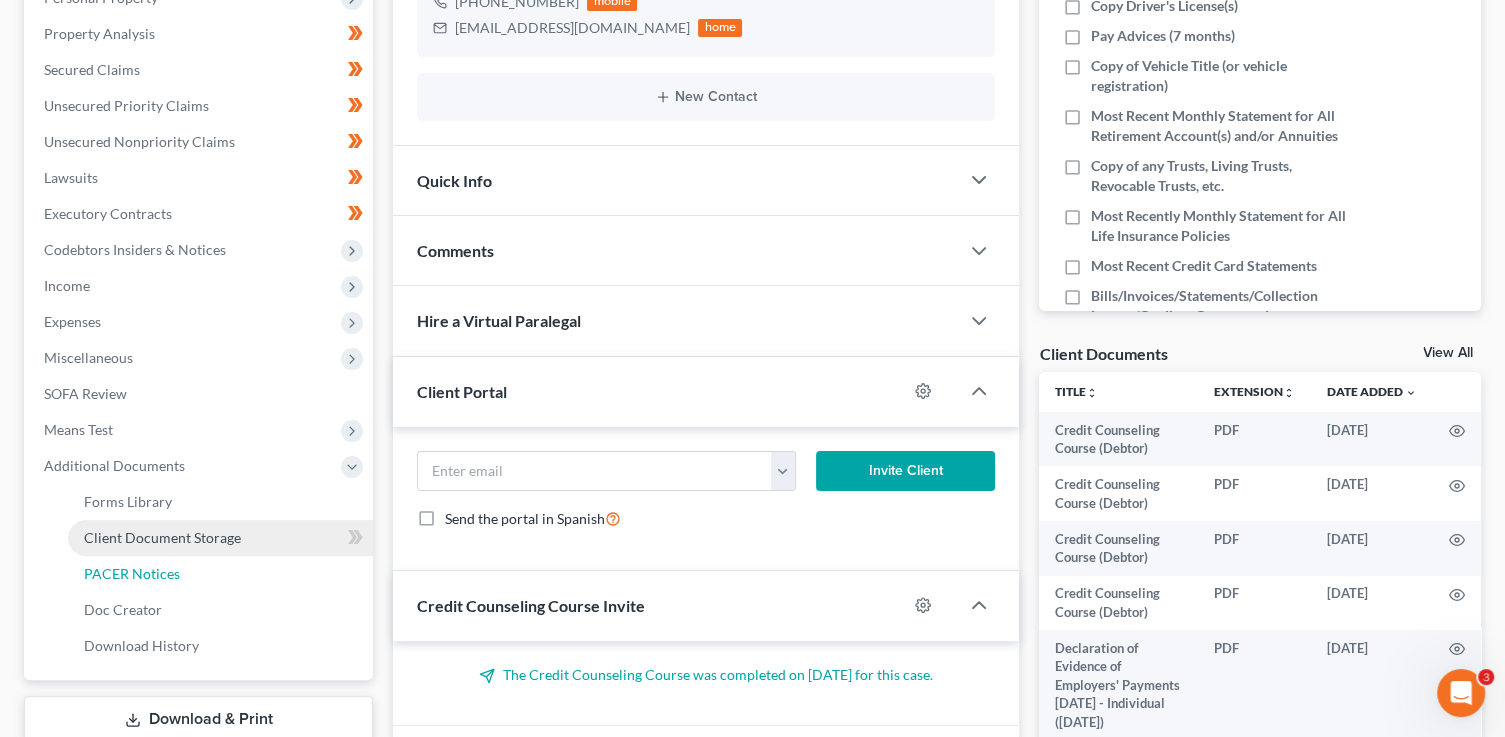 drag, startPoint x: 181, startPoint y: 577, endPoint x: 150, endPoint y: 560, distance: 35.35534 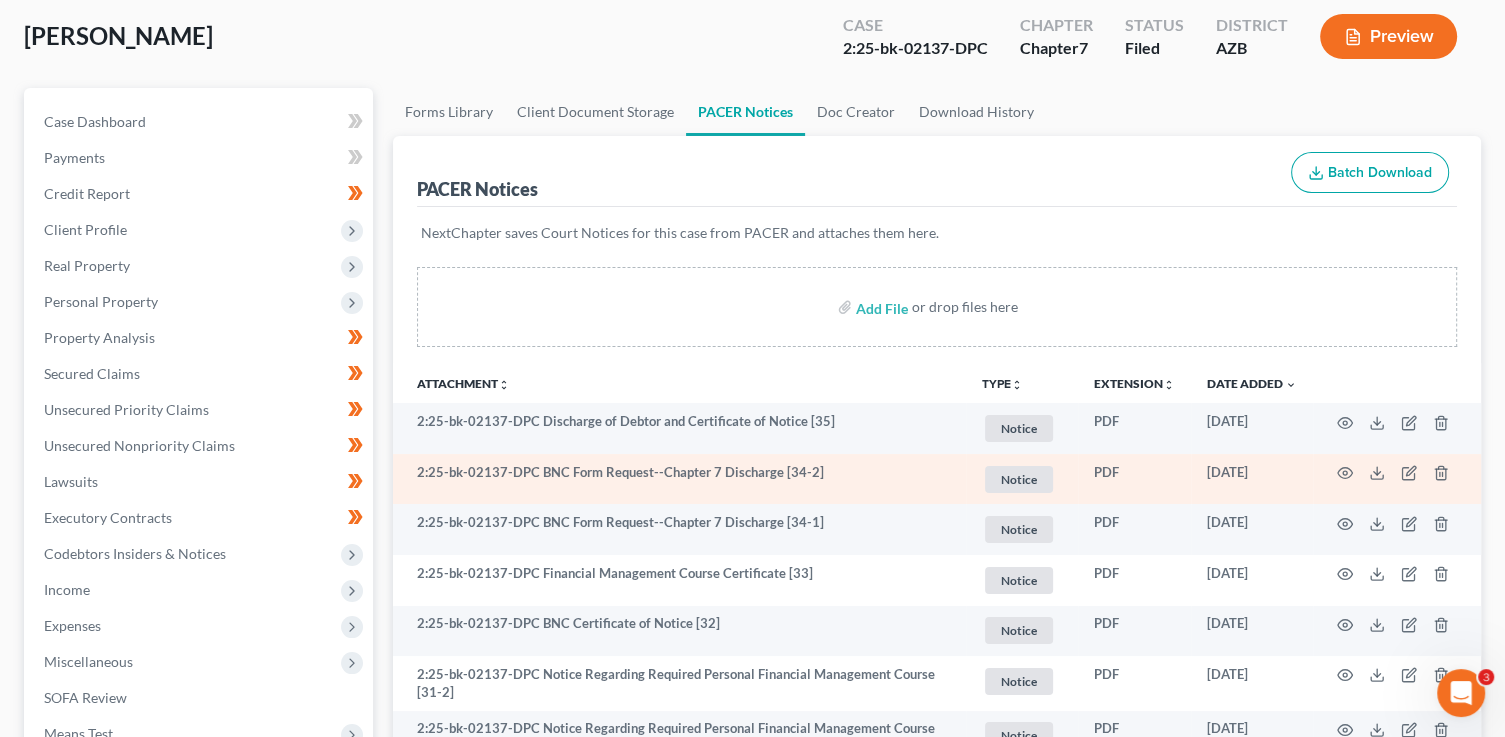 scroll, scrollTop: 125, scrollLeft: 0, axis: vertical 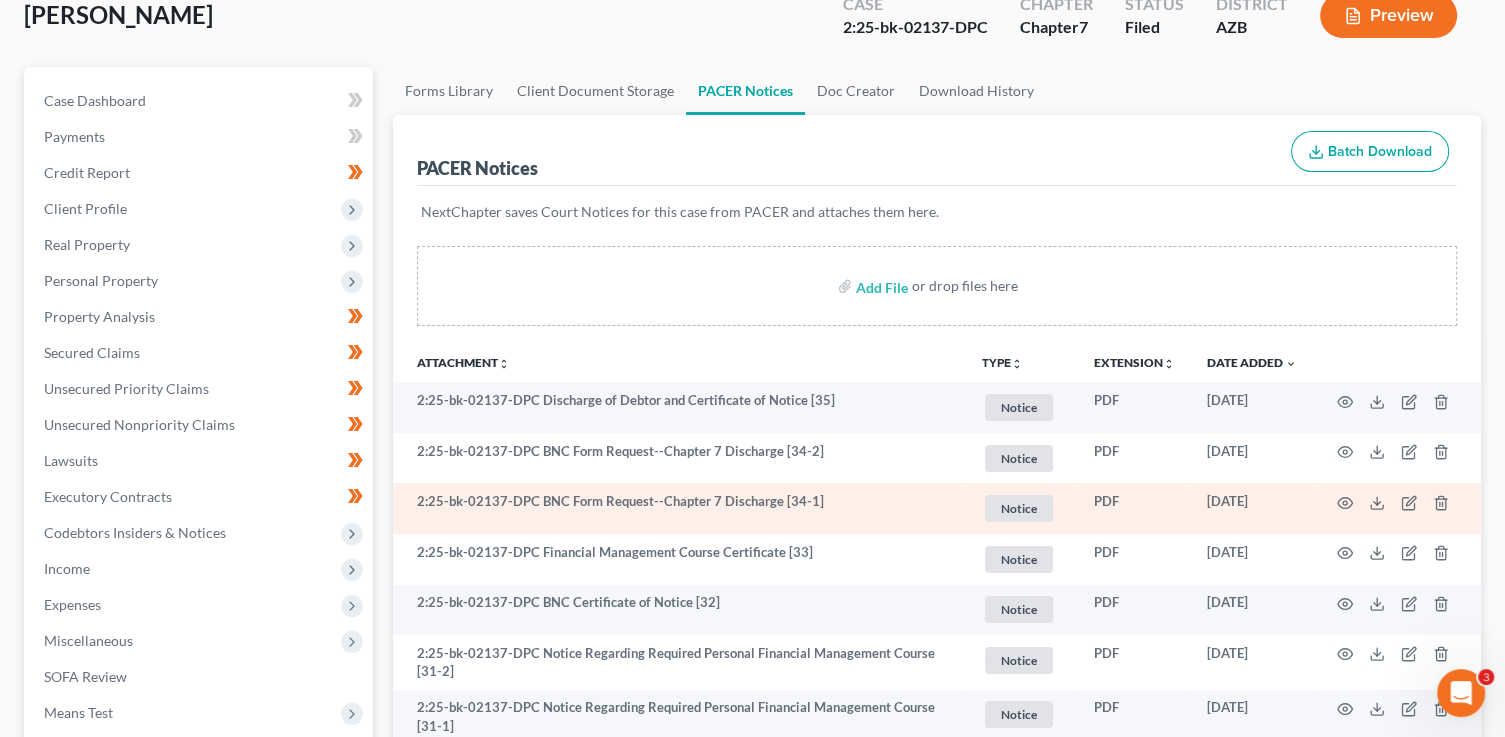 click at bounding box center [1397, 508] 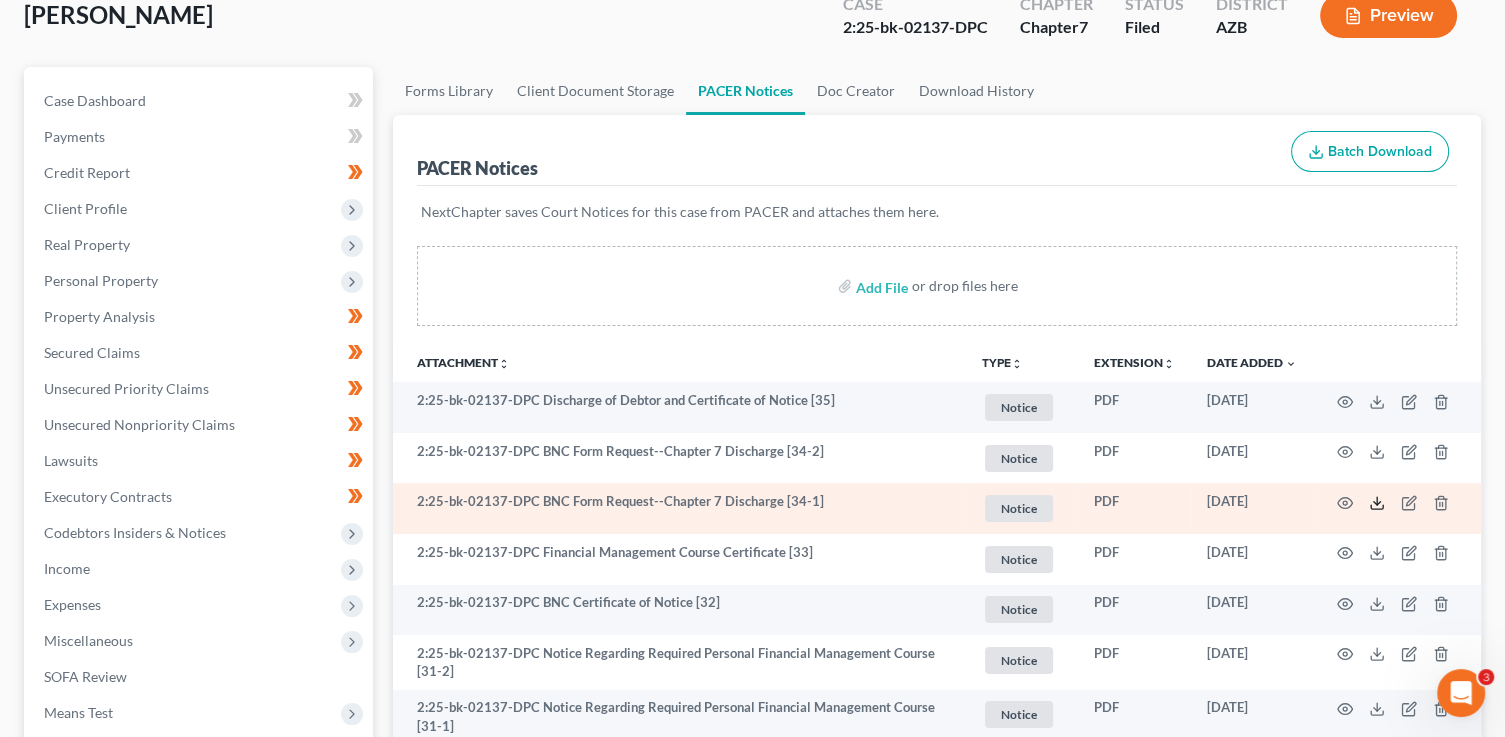 click 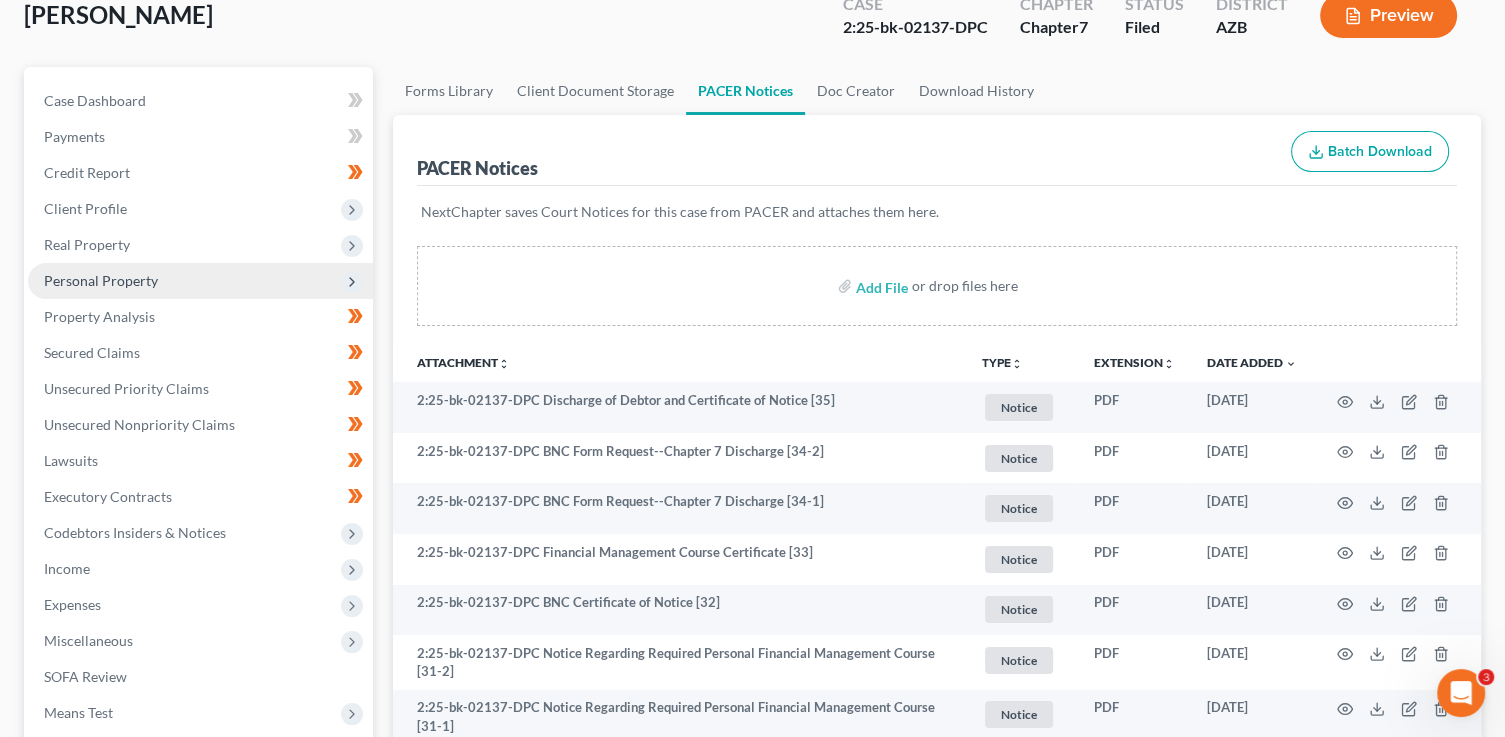 click on "Personal Property" at bounding box center [200, 281] 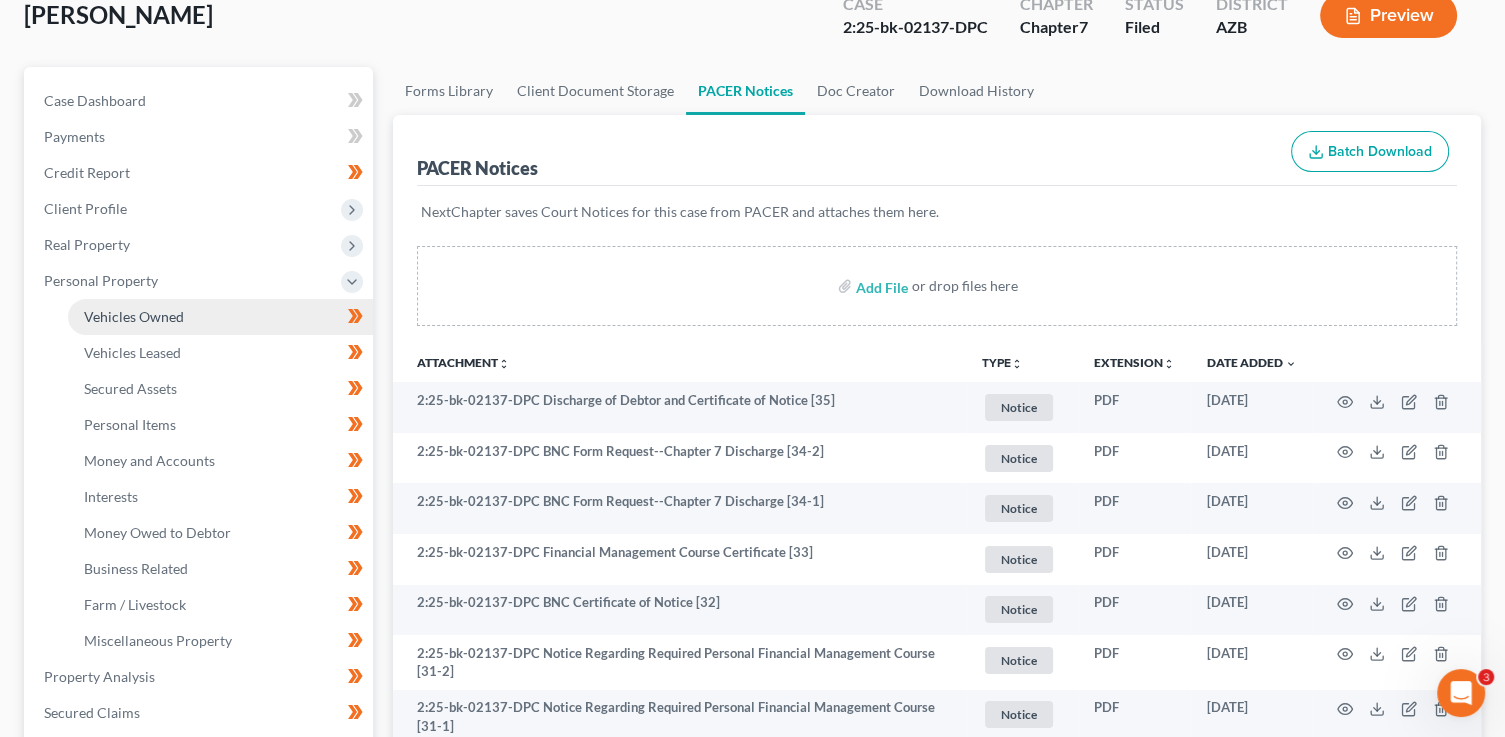 click on "Vehicles Owned" at bounding box center [134, 316] 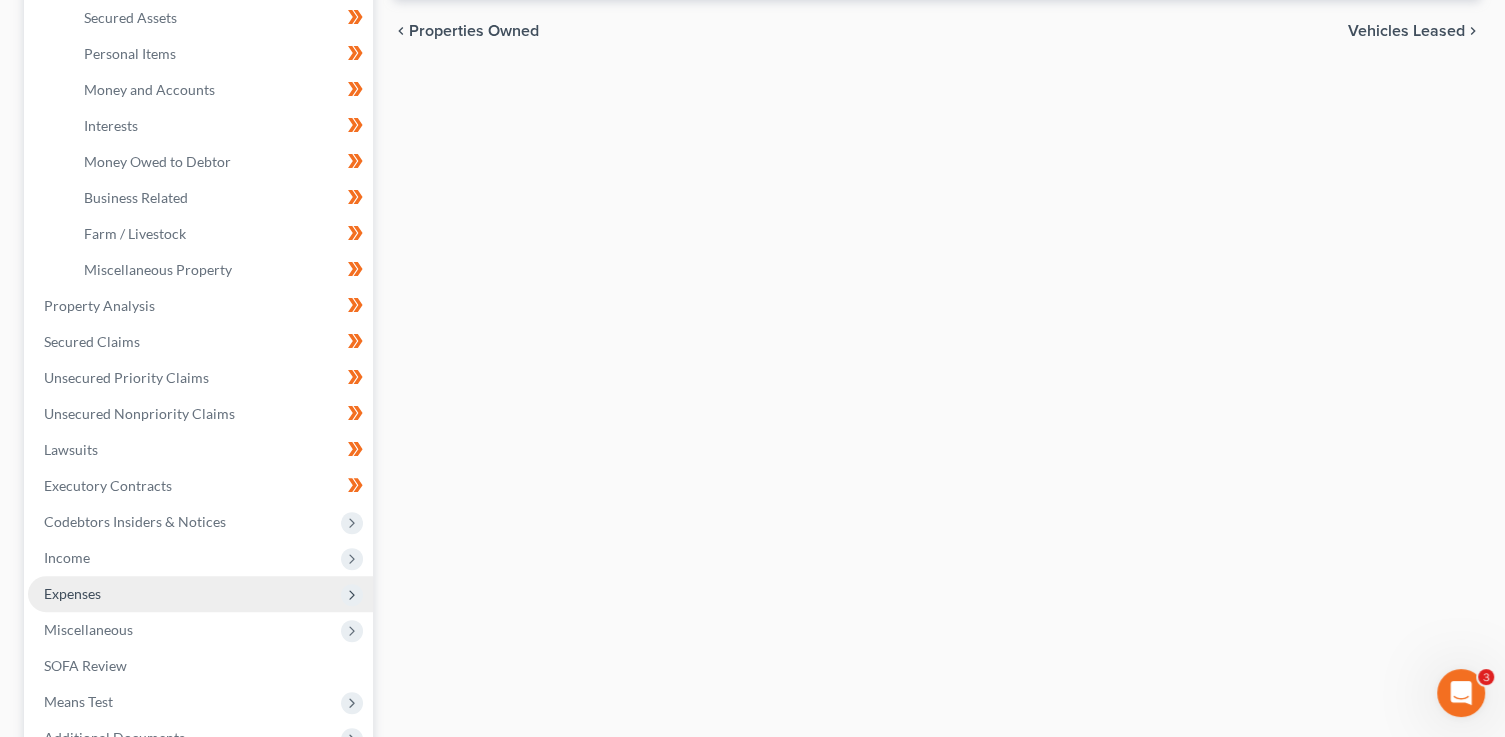 scroll, scrollTop: 638, scrollLeft: 0, axis: vertical 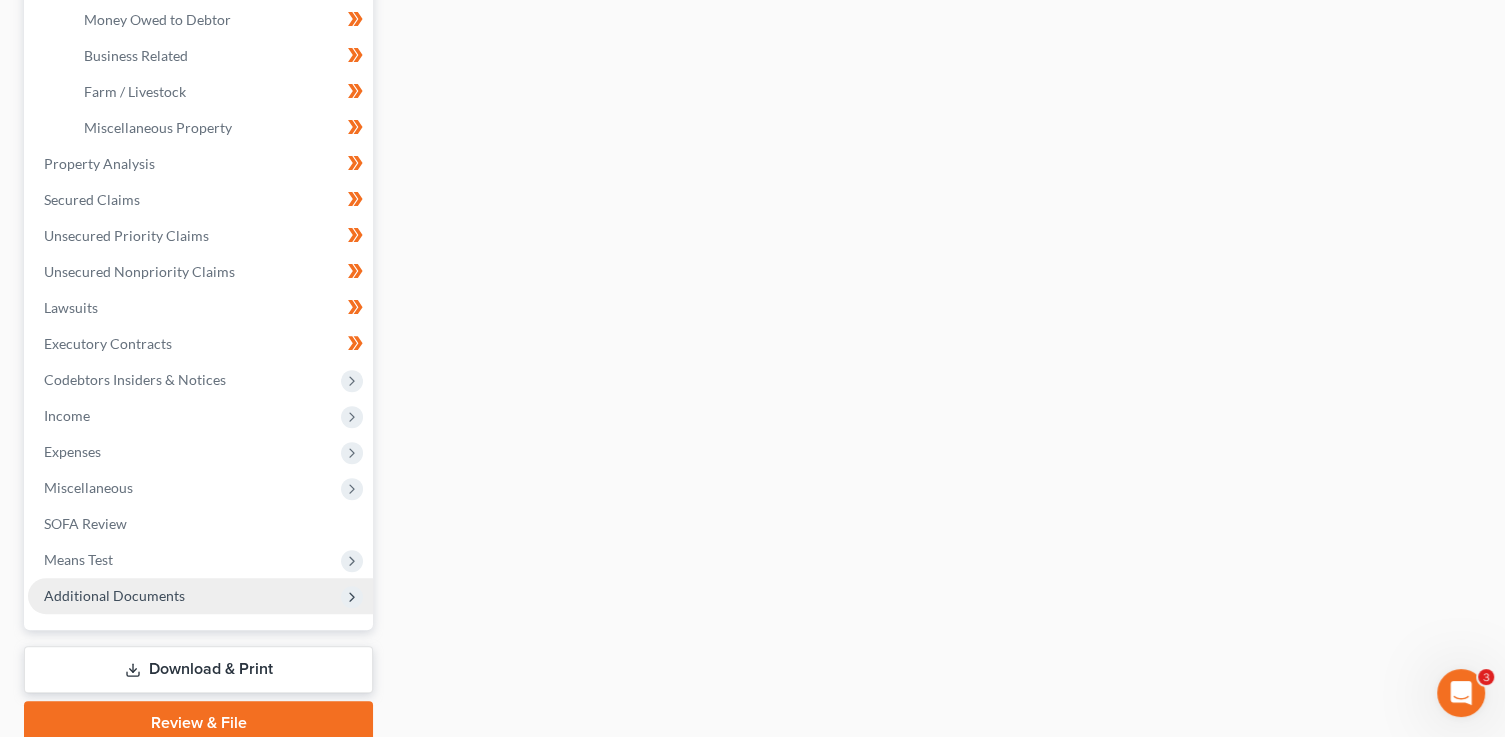 click on "Additional Documents" at bounding box center [114, 595] 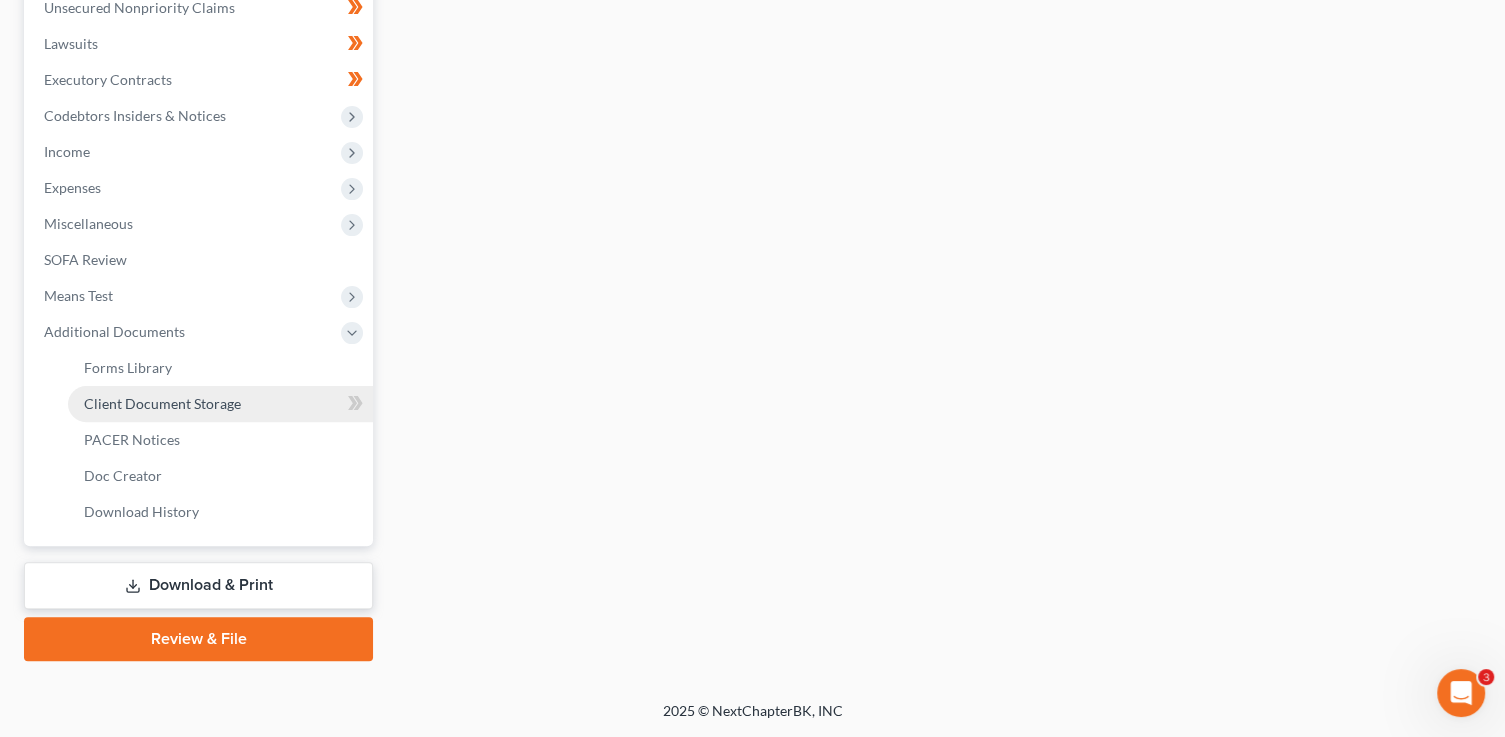 scroll, scrollTop: 540, scrollLeft: 0, axis: vertical 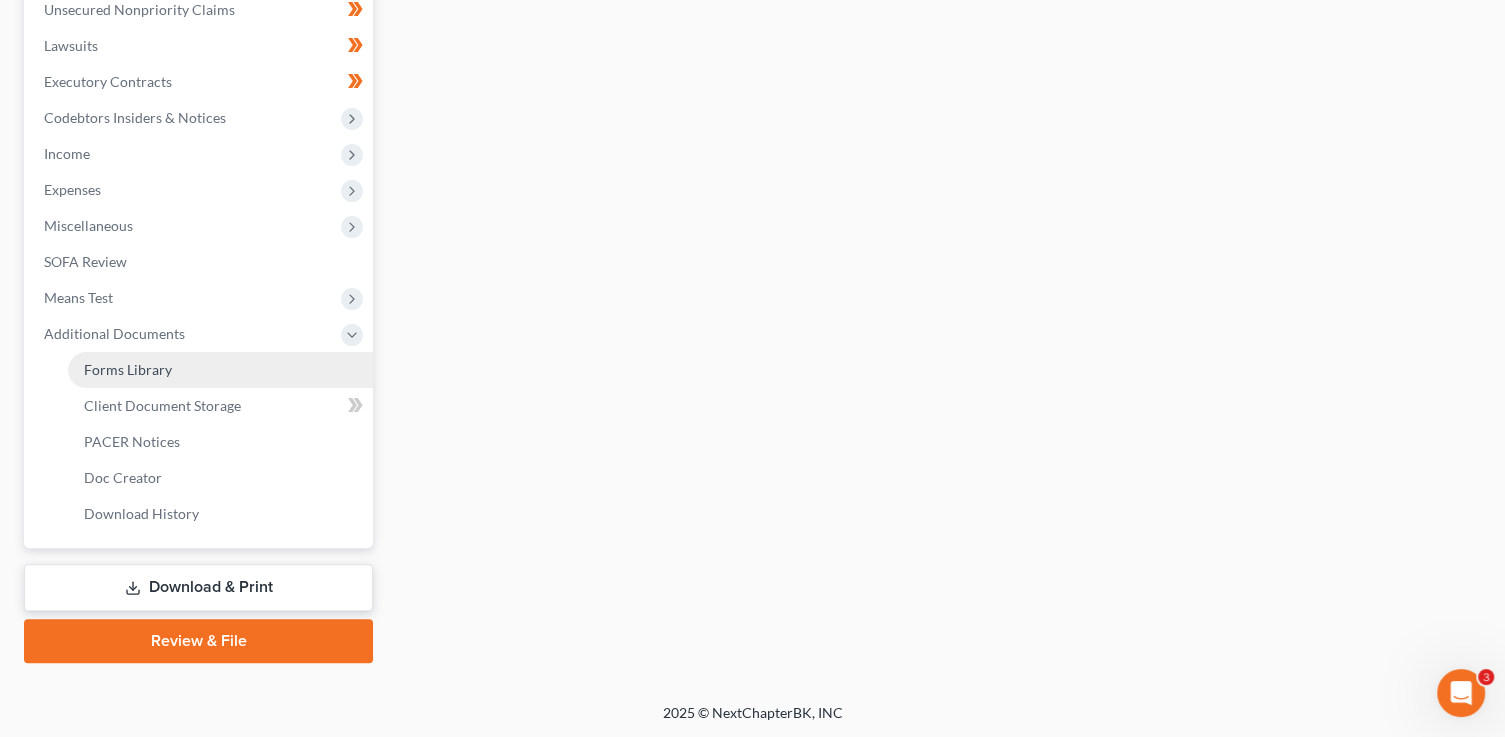 click on "Forms Library" at bounding box center (128, 369) 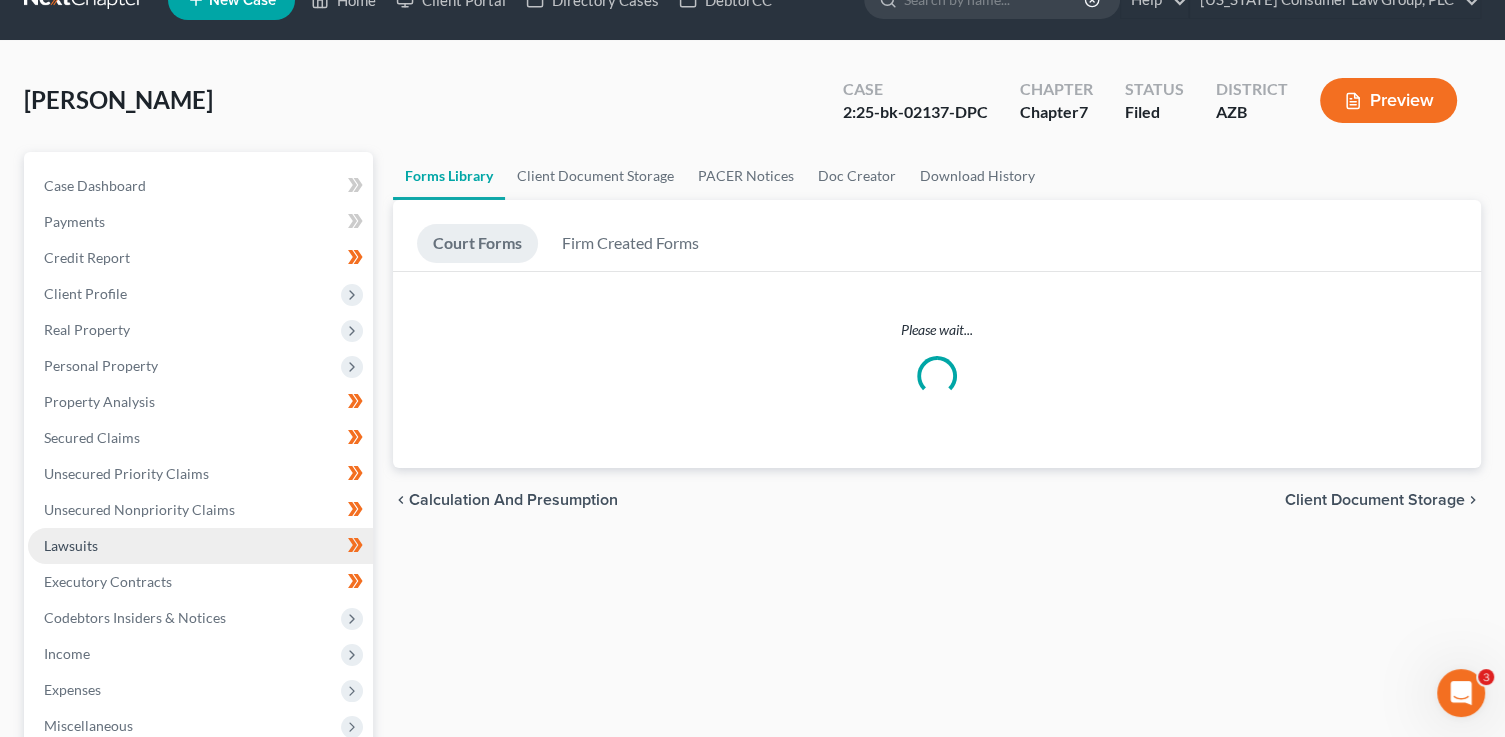 scroll, scrollTop: 0, scrollLeft: 0, axis: both 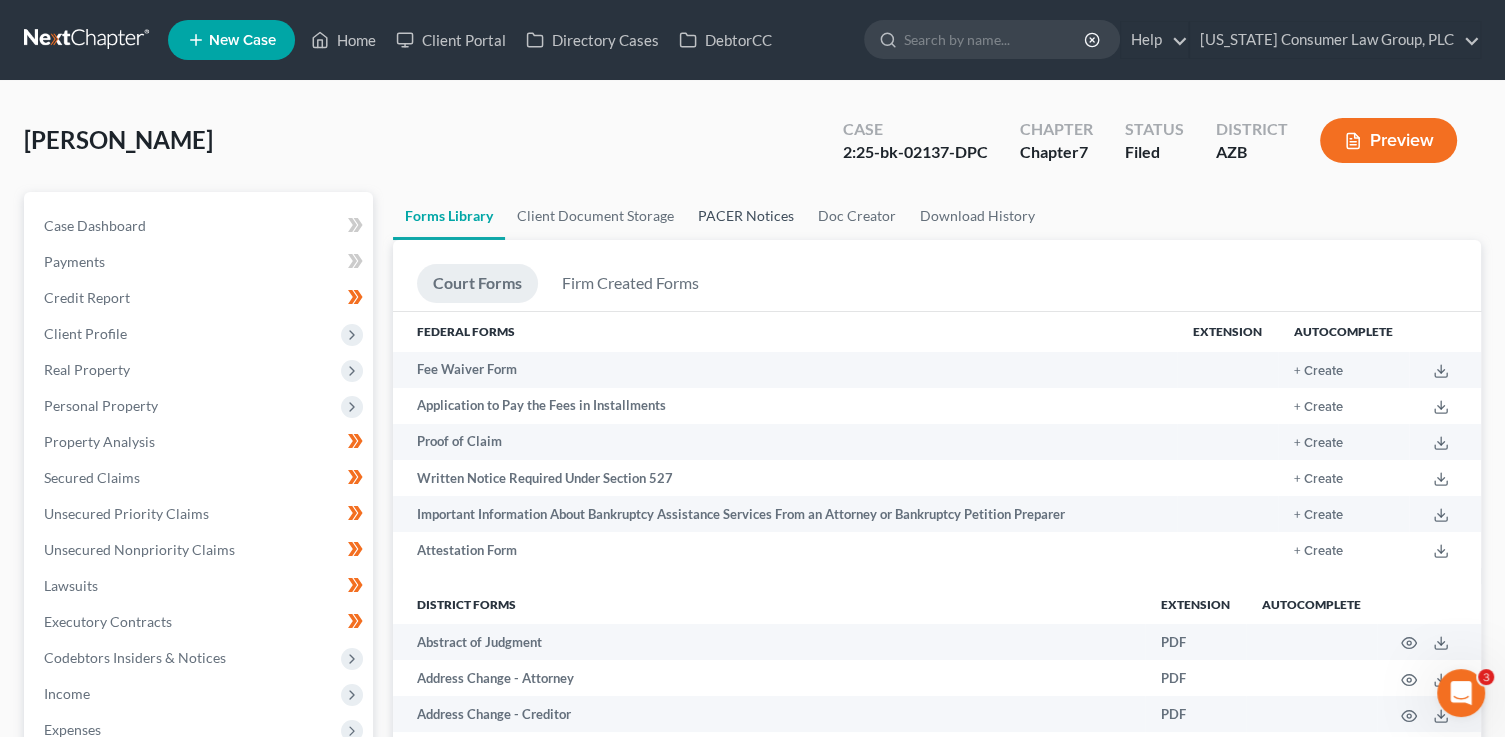 click on "PACER Notices" at bounding box center (746, 216) 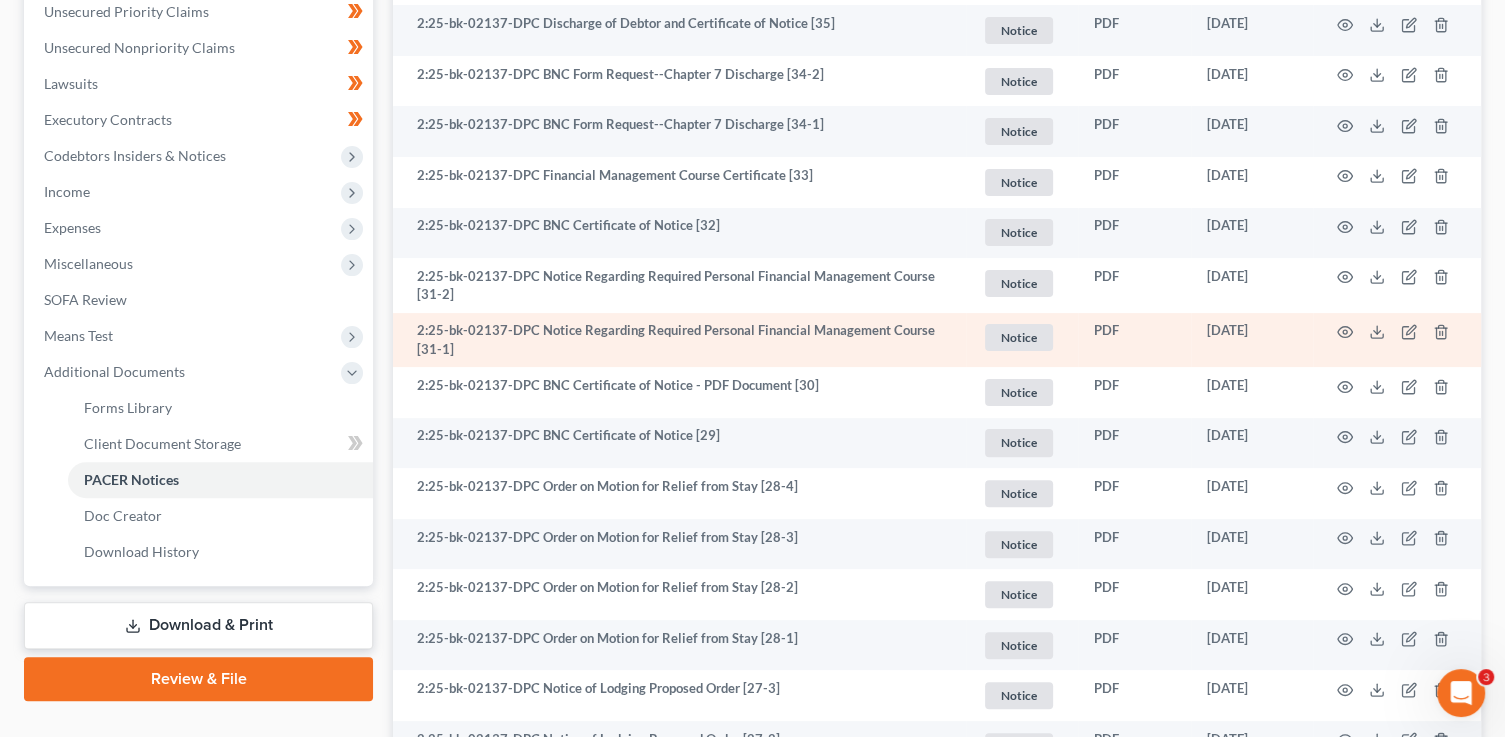 scroll, scrollTop: 552, scrollLeft: 0, axis: vertical 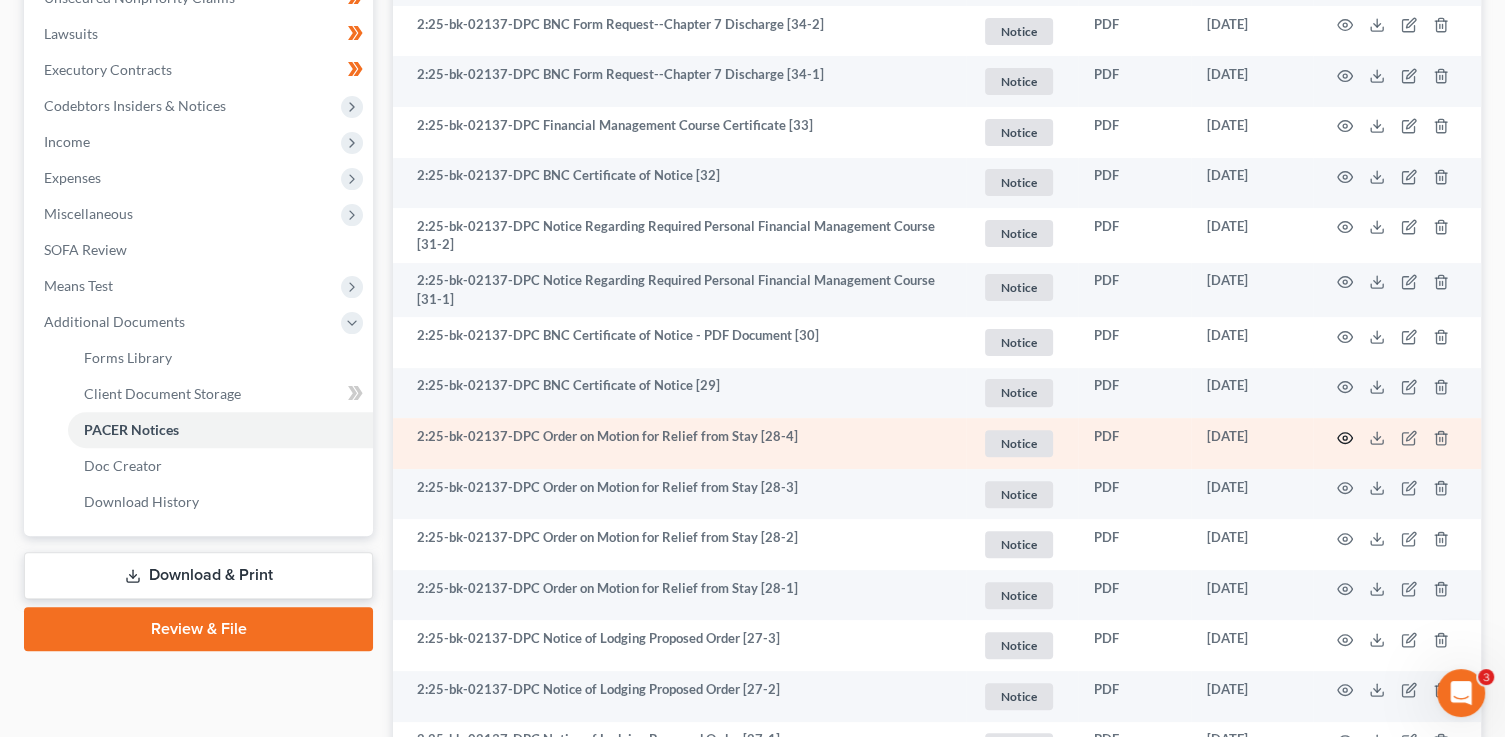 click 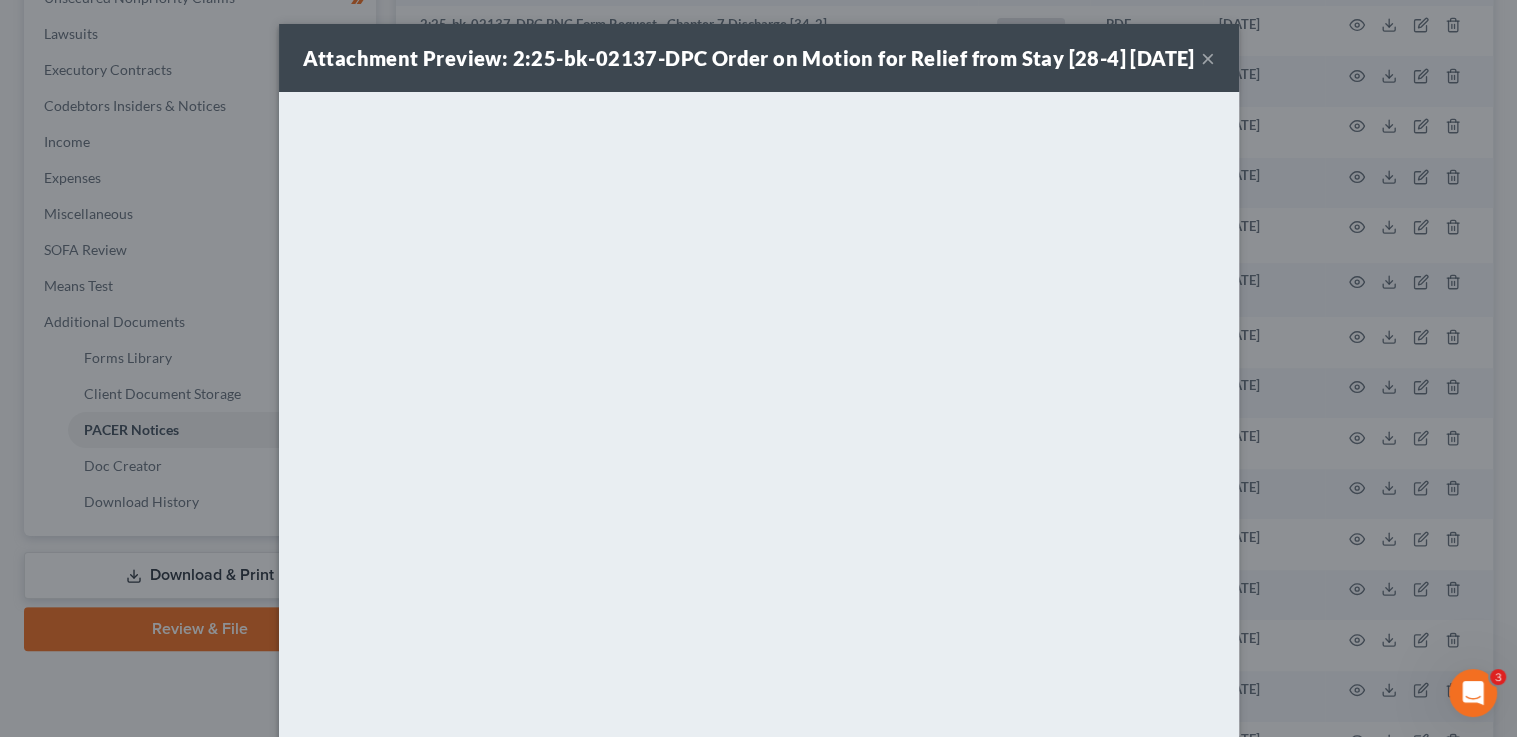 click on "×" at bounding box center [1208, 58] 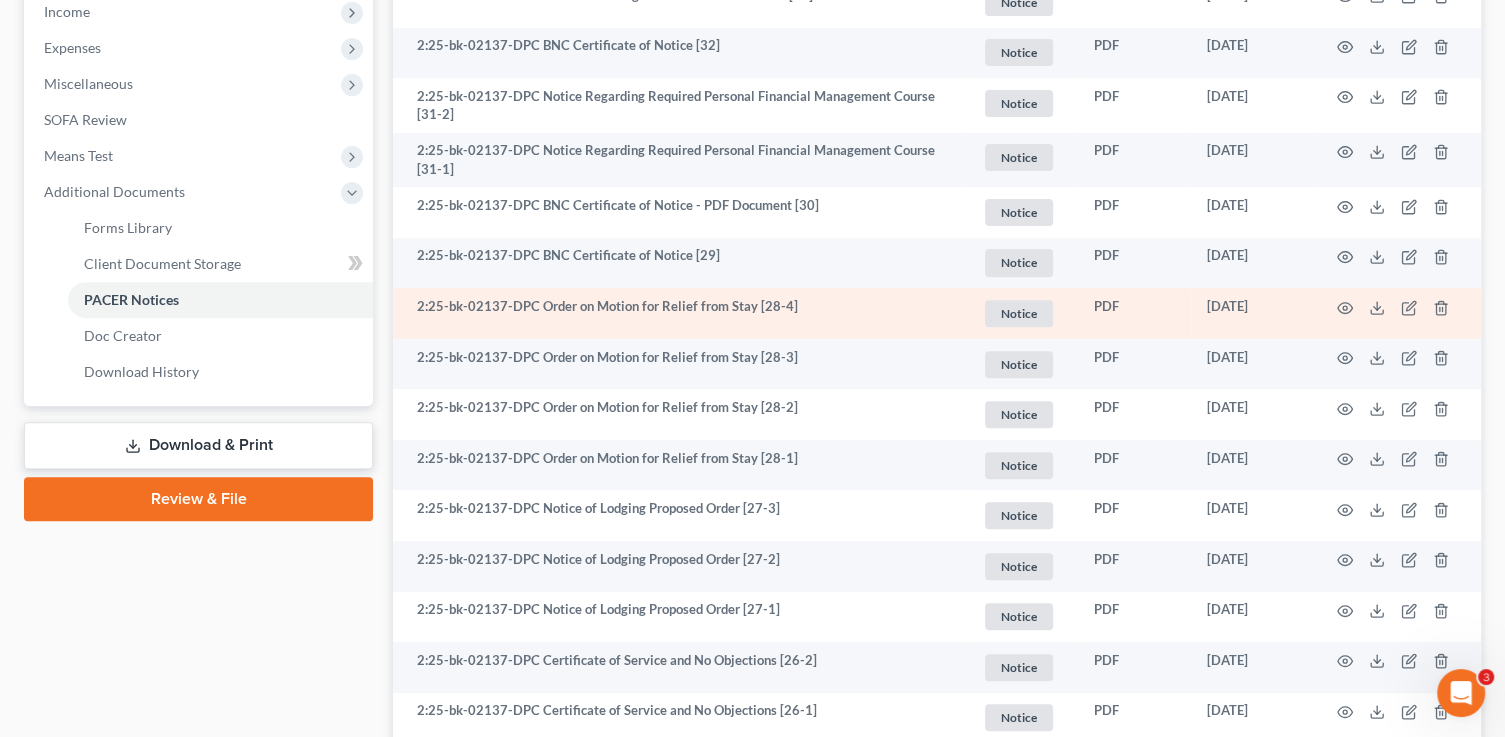 scroll, scrollTop: 674, scrollLeft: 0, axis: vertical 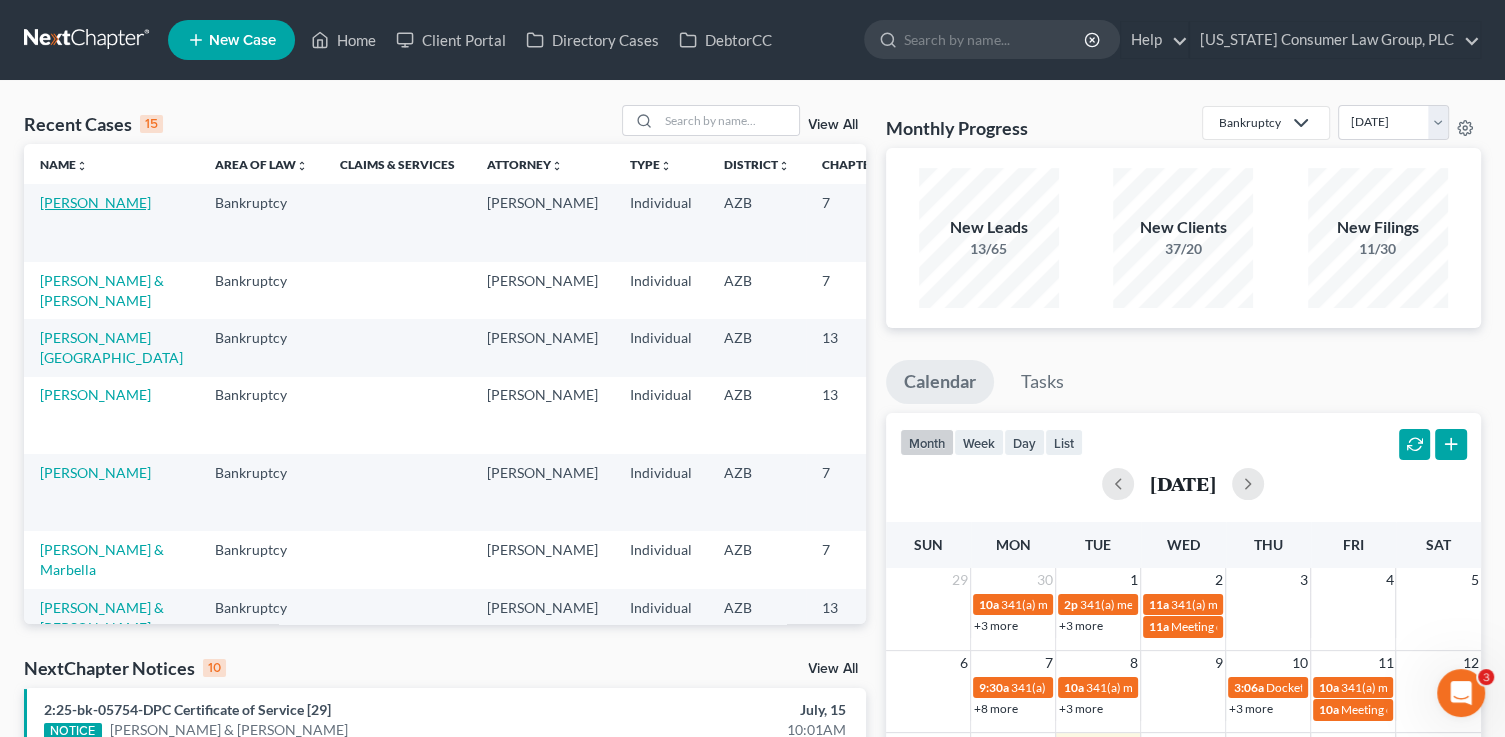 click on "[PERSON_NAME]" at bounding box center (95, 202) 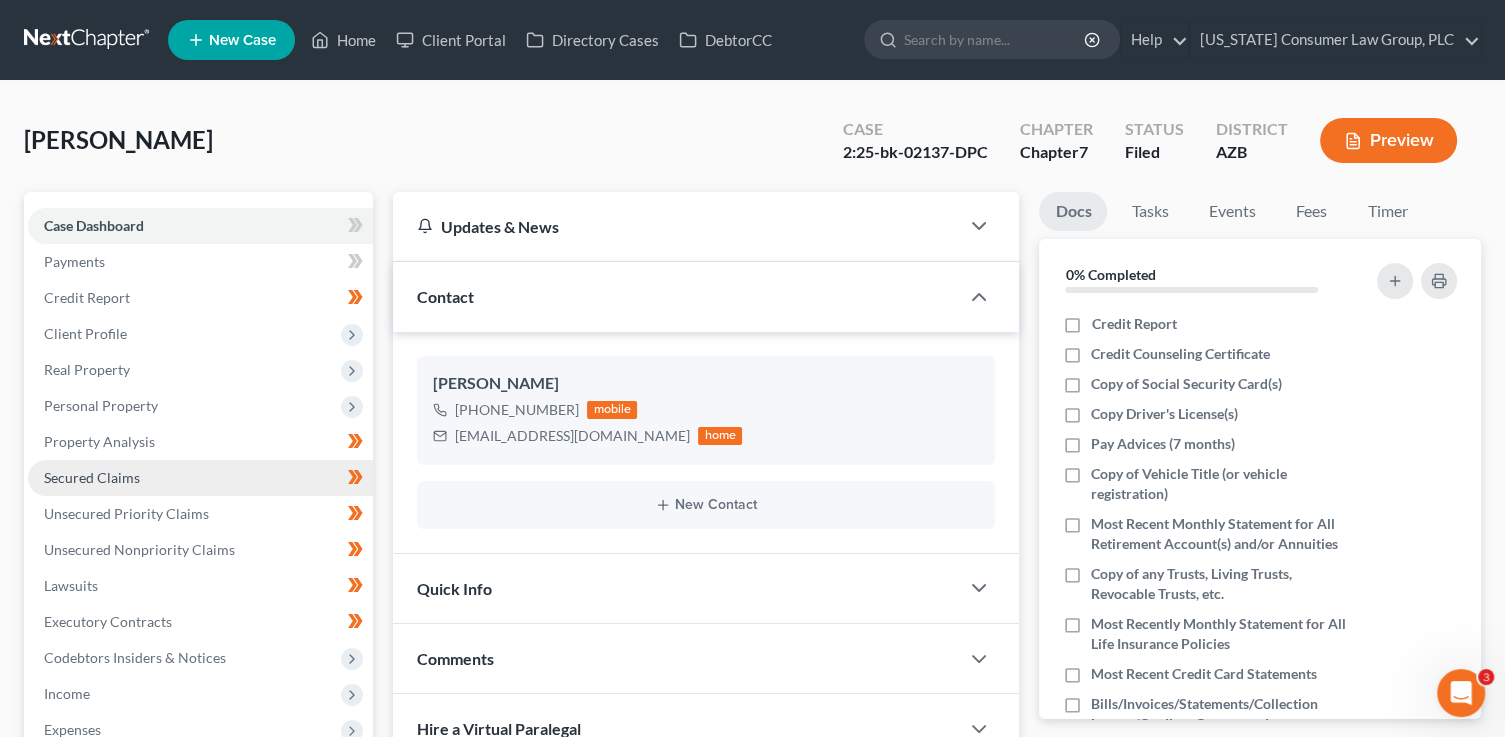 click on "Secured Claims" at bounding box center (200, 478) 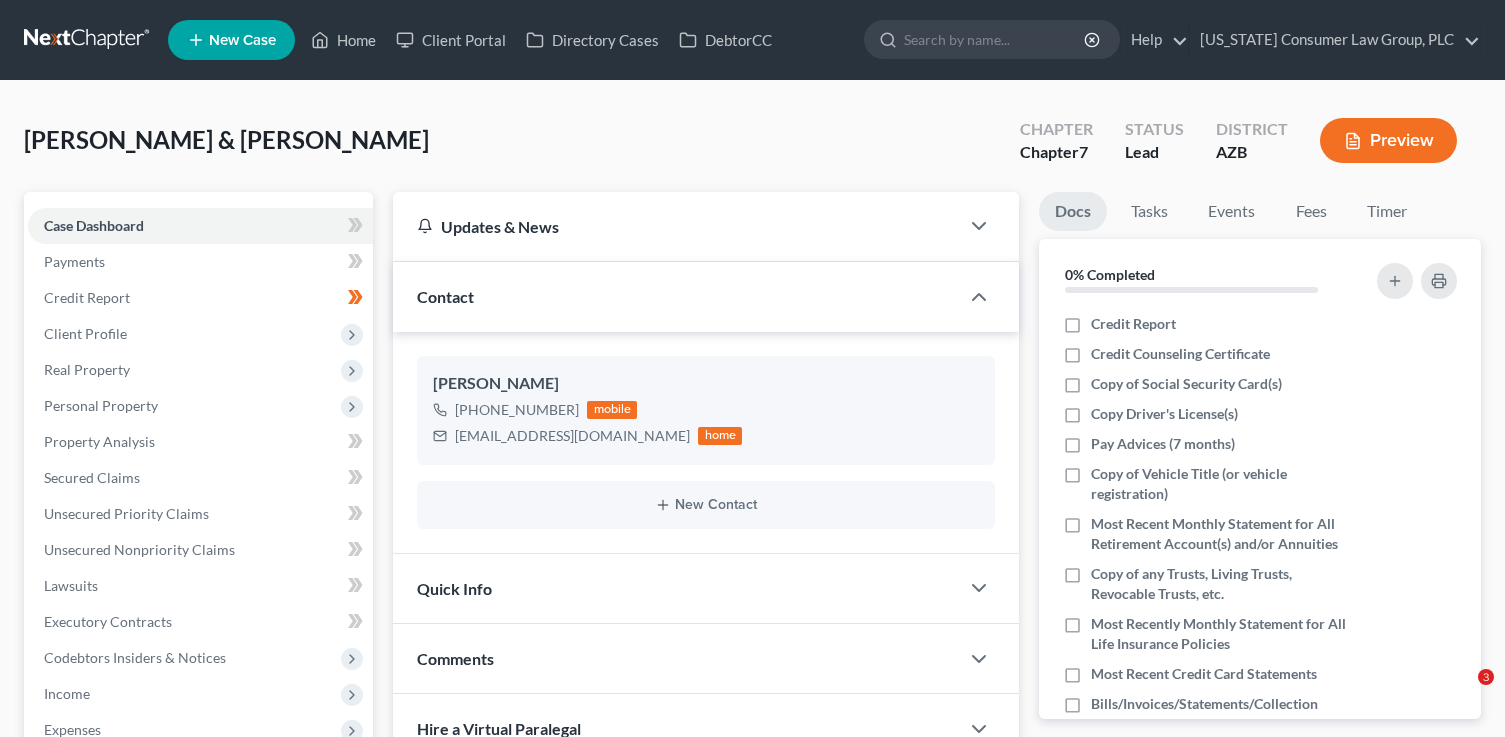 scroll, scrollTop: 0, scrollLeft: 0, axis: both 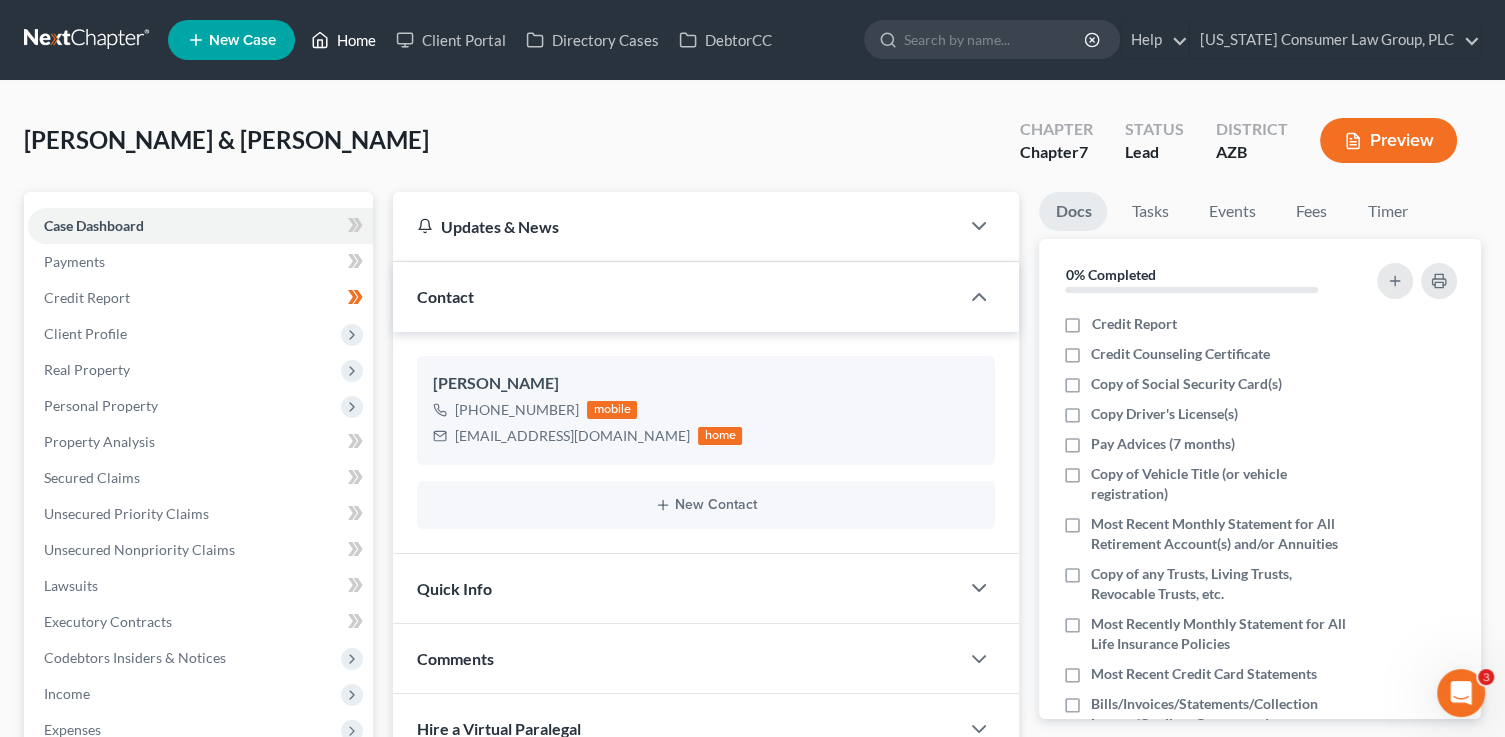 click on "Home" at bounding box center (343, 40) 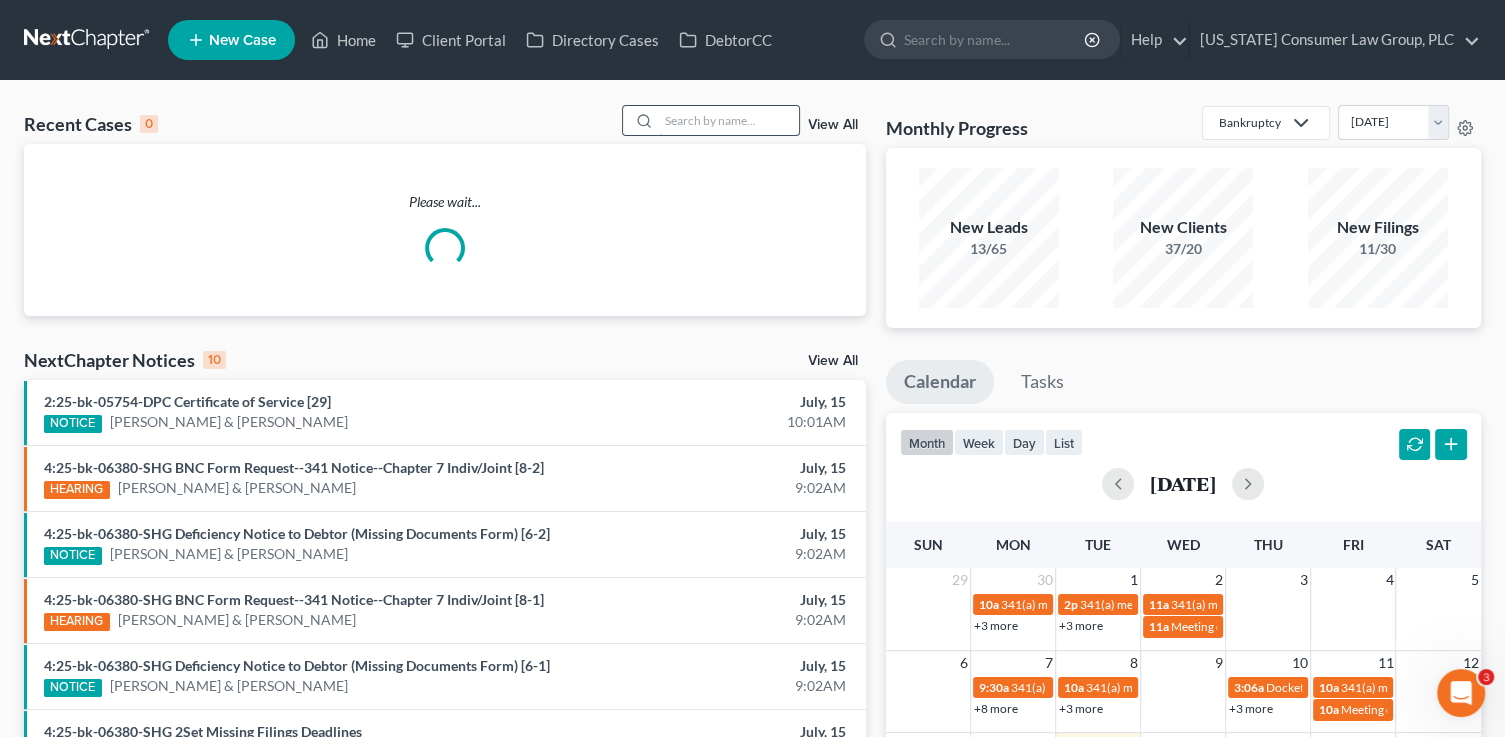 click at bounding box center (729, 120) 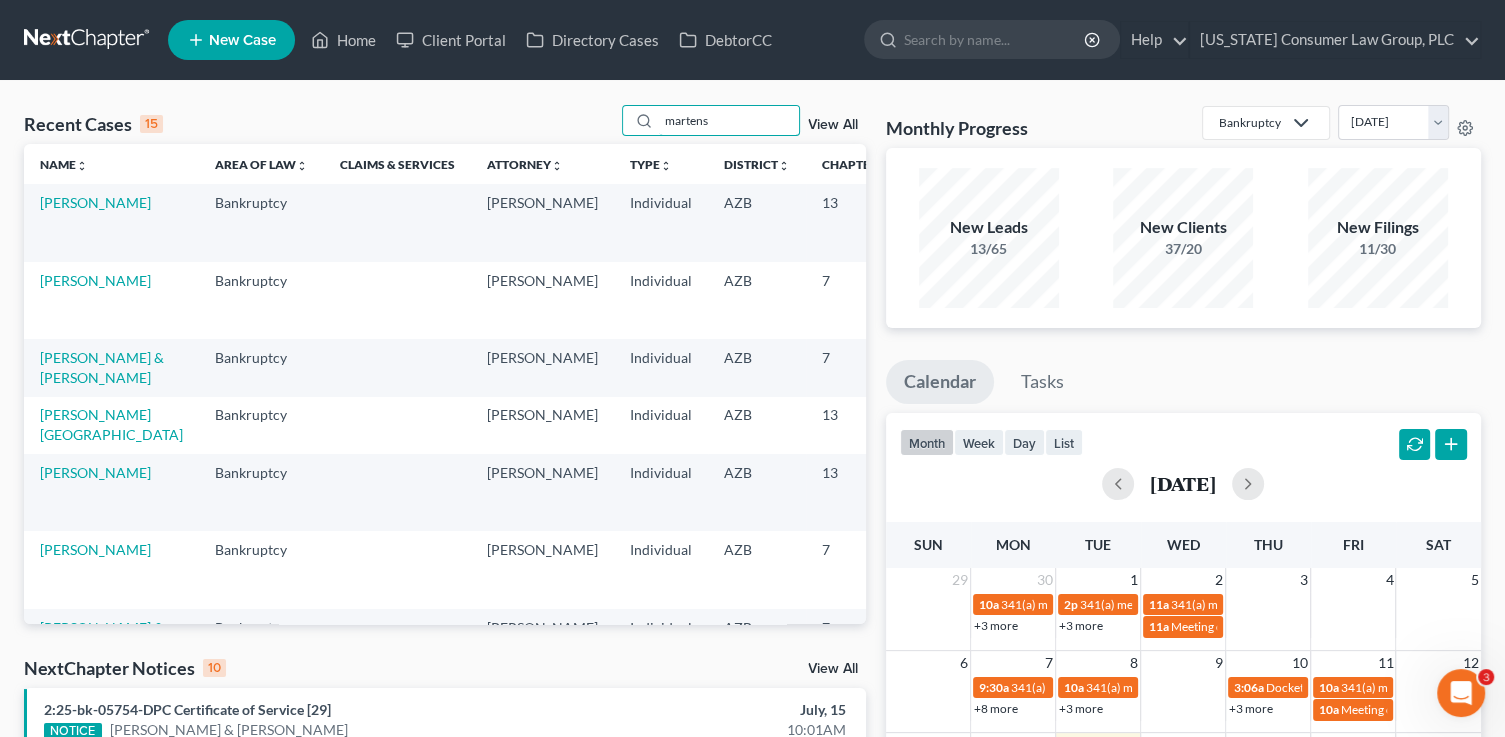 type on "martens" 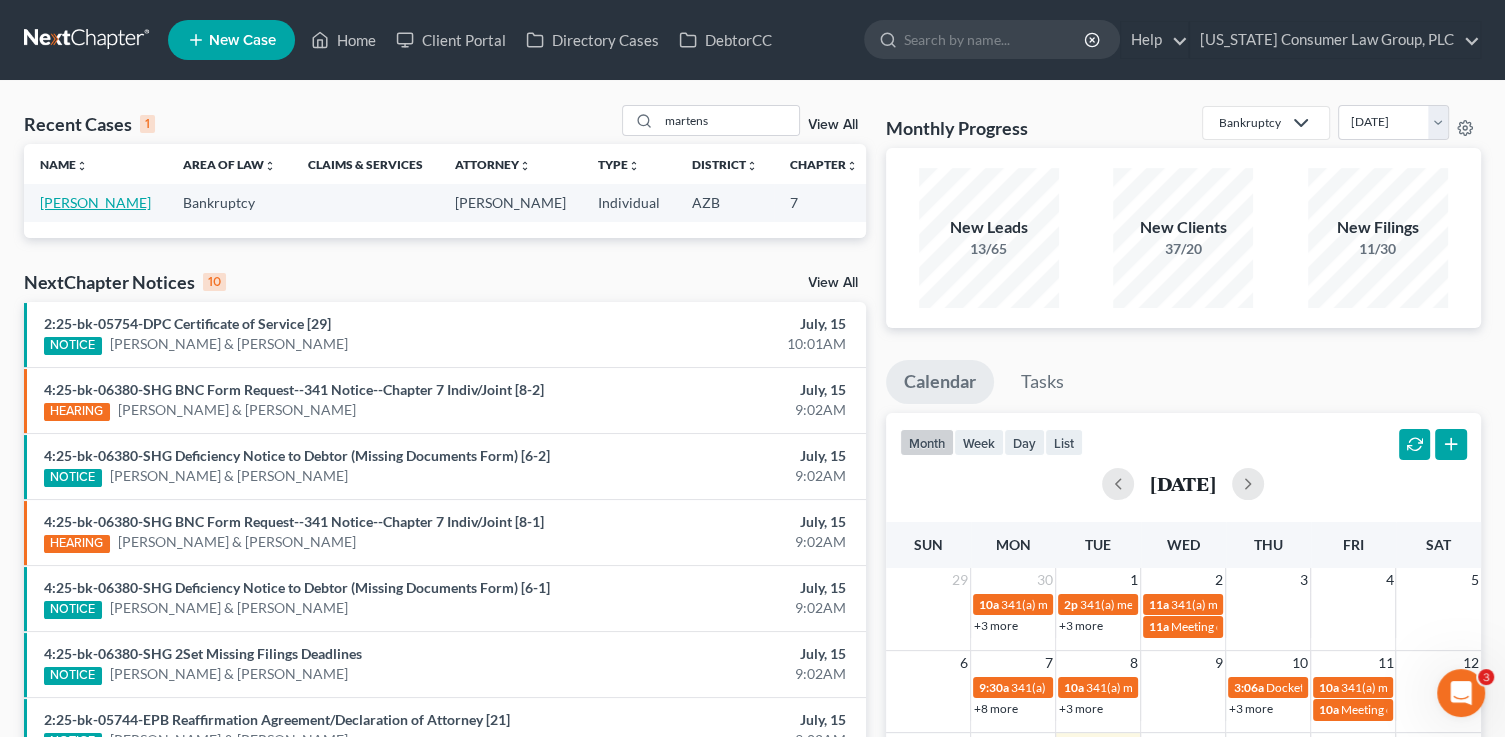 click on "Martens, Megan" at bounding box center [95, 202] 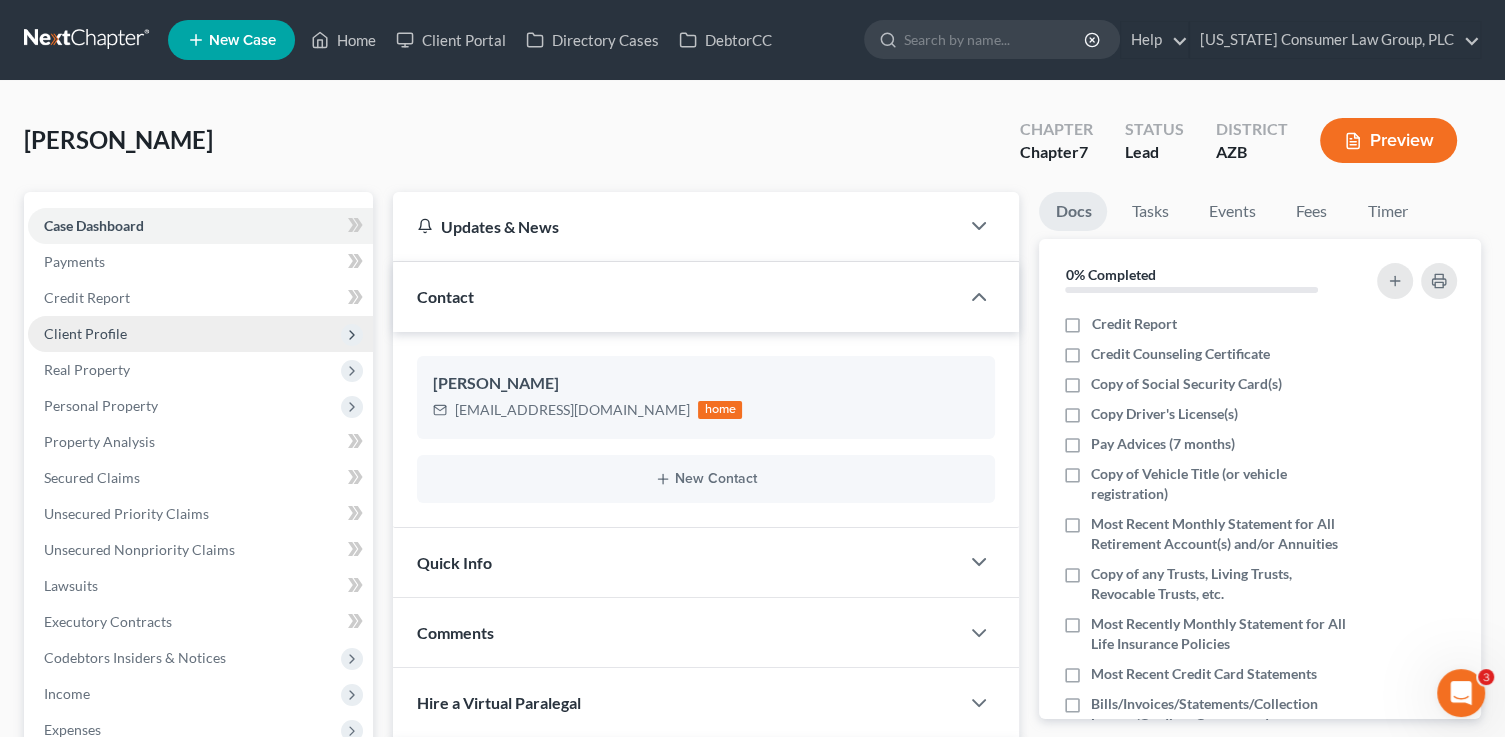 click on "Client Profile" at bounding box center [200, 334] 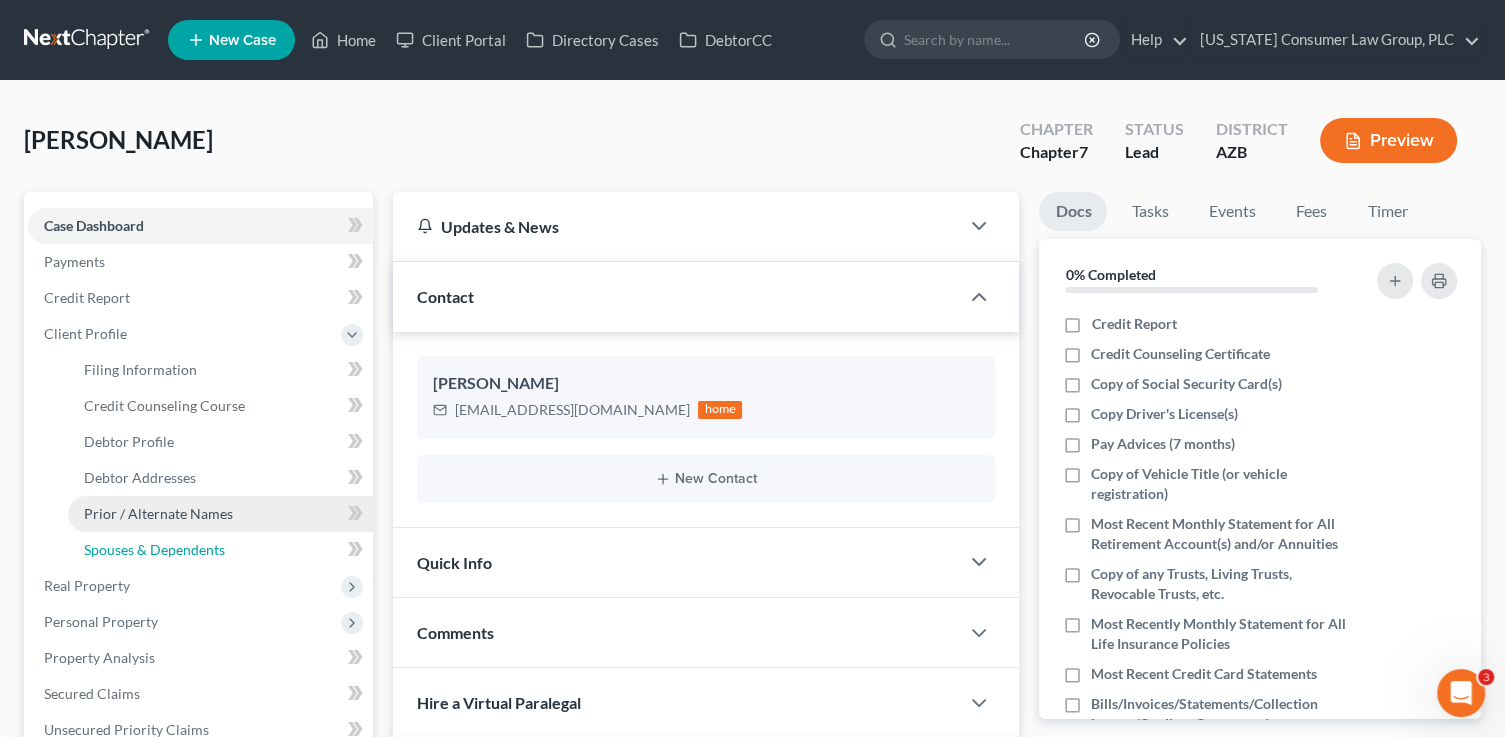 drag, startPoint x: 199, startPoint y: 558, endPoint x: 288, endPoint y: 496, distance: 108.46658 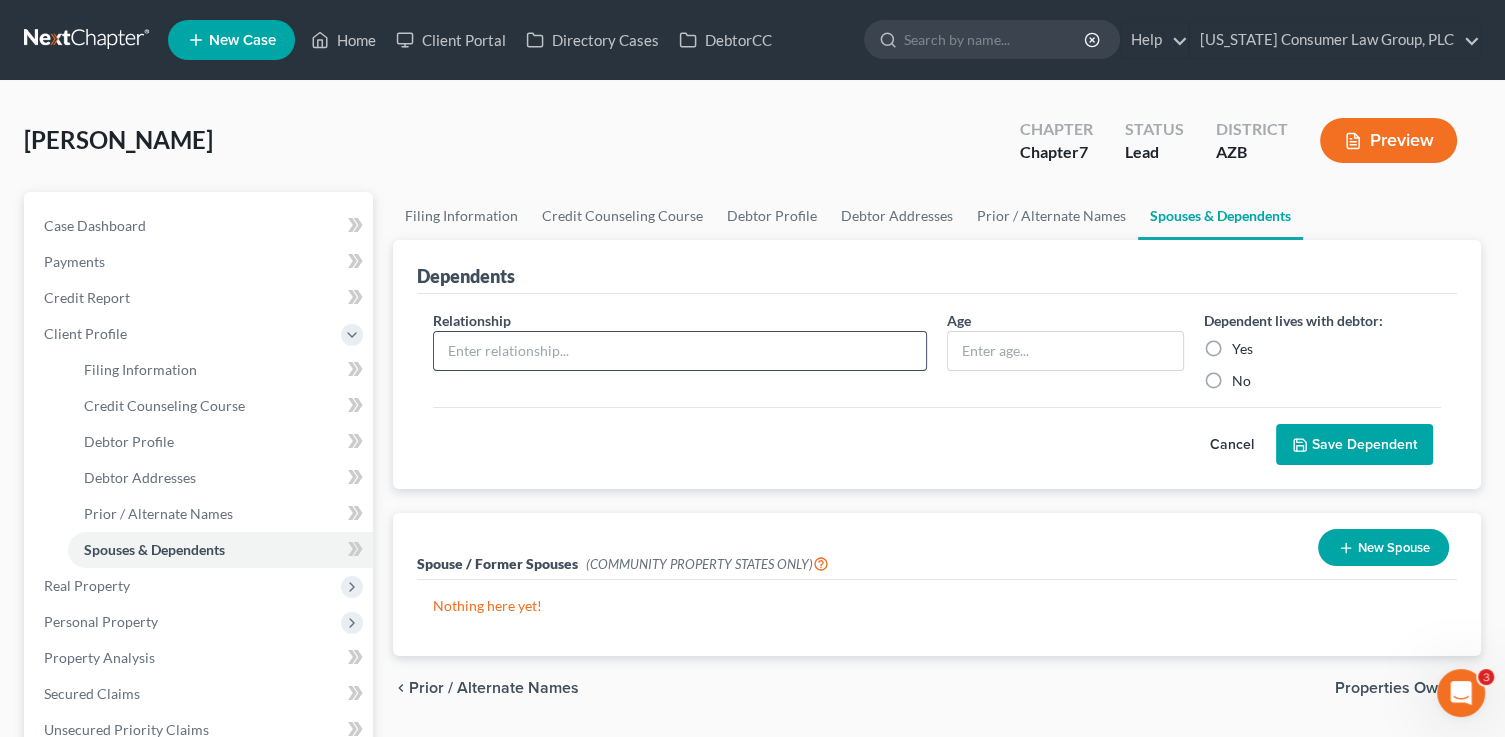 drag, startPoint x: 550, startPoint y: 355, endPoint x: 546, endPoint y: 341, distance: 14.56022 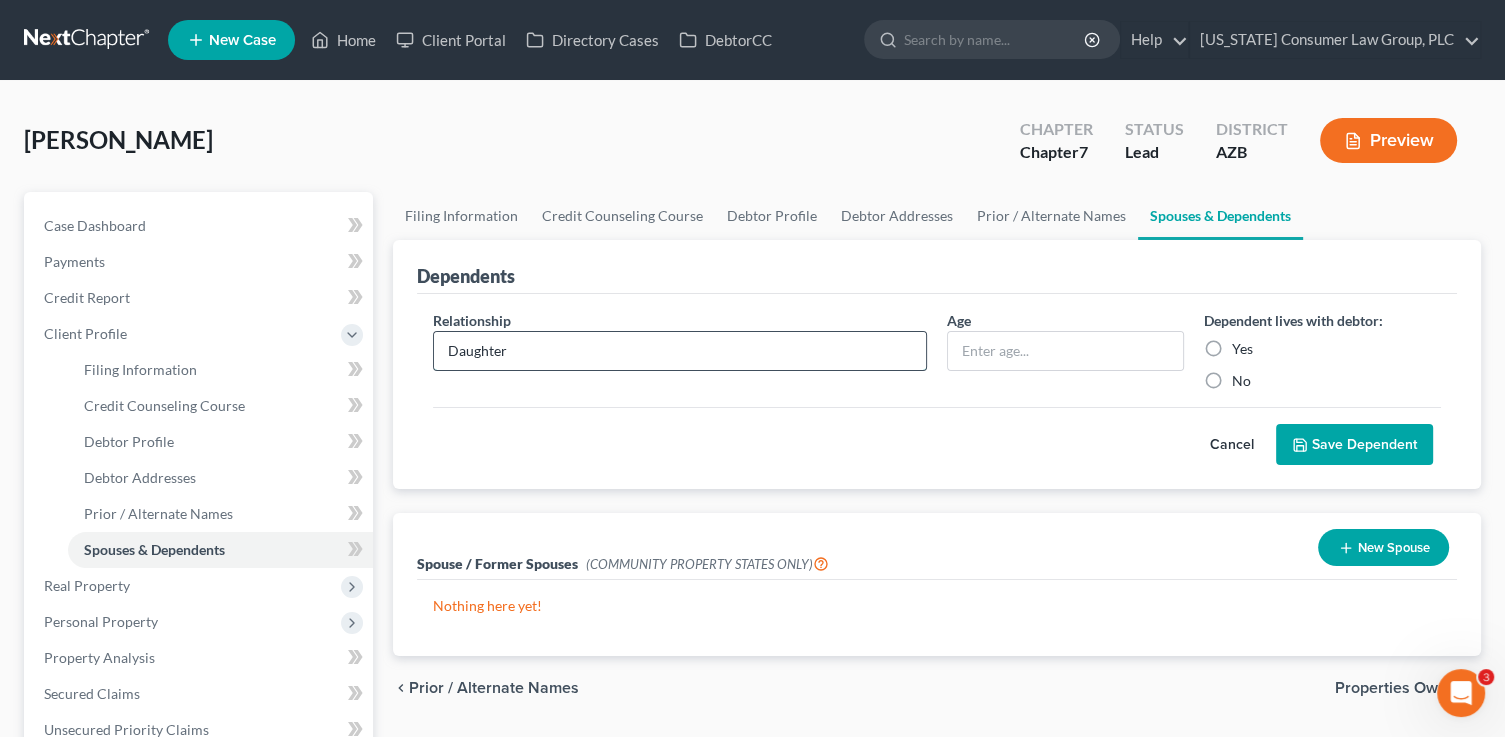 type on "Daughter" 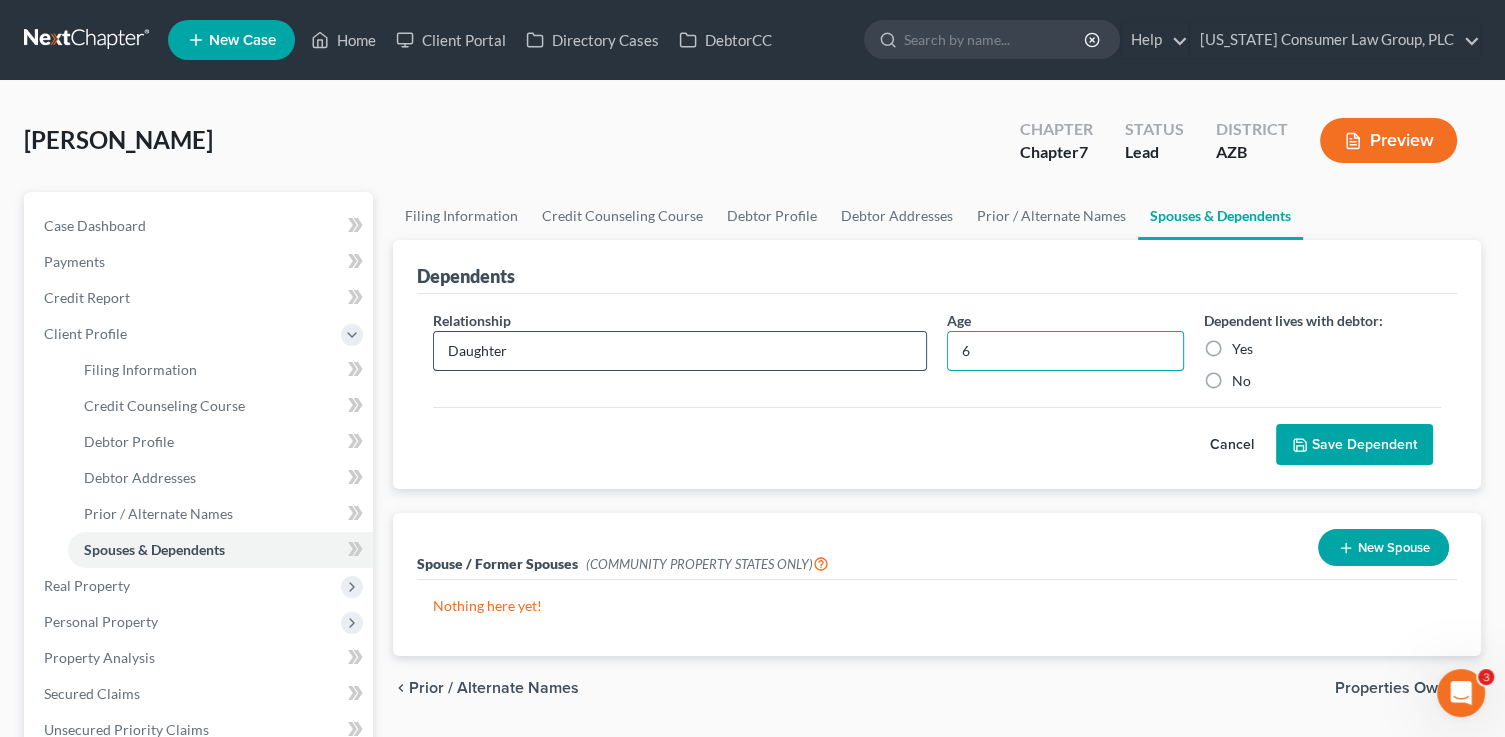 type on "6" 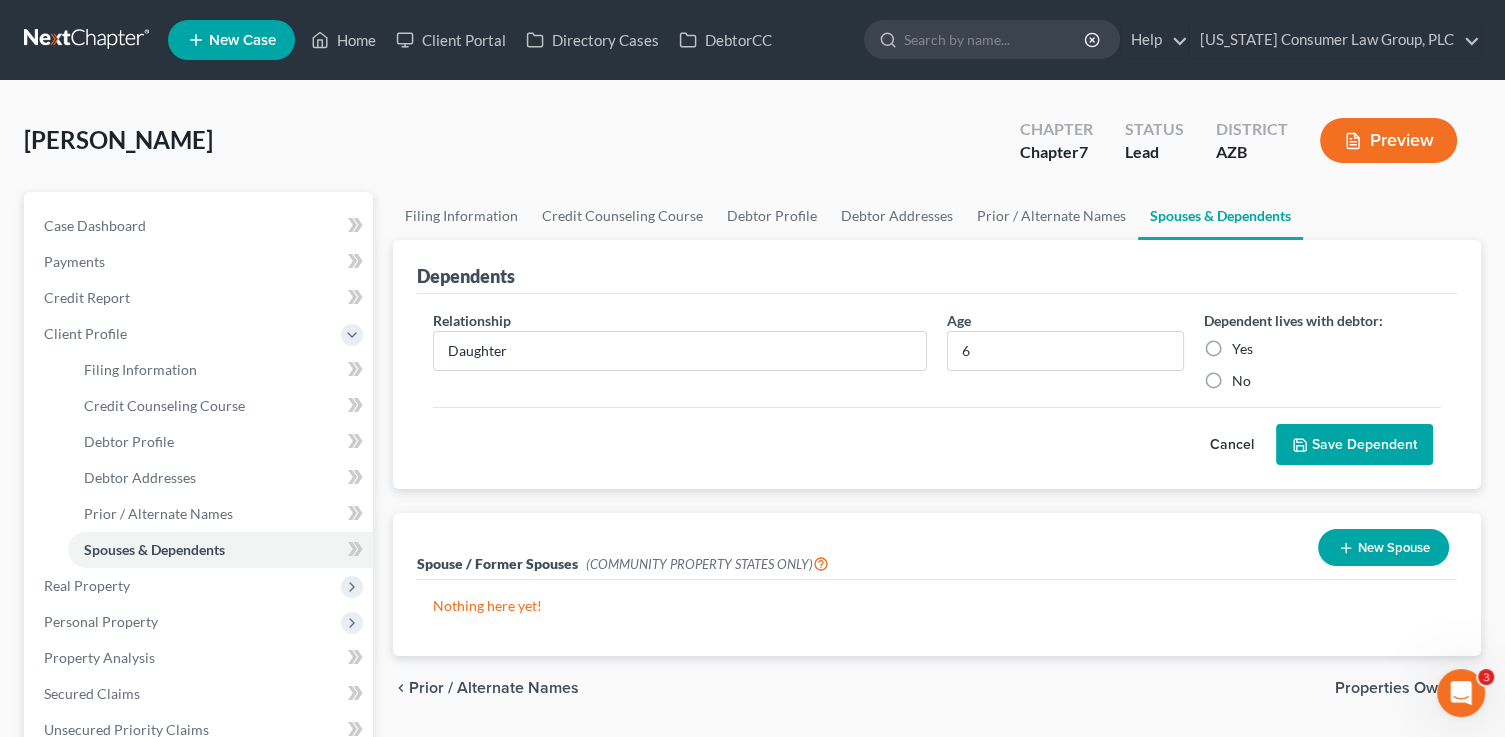 click on "Yes" at bounding box center [1242, 349] 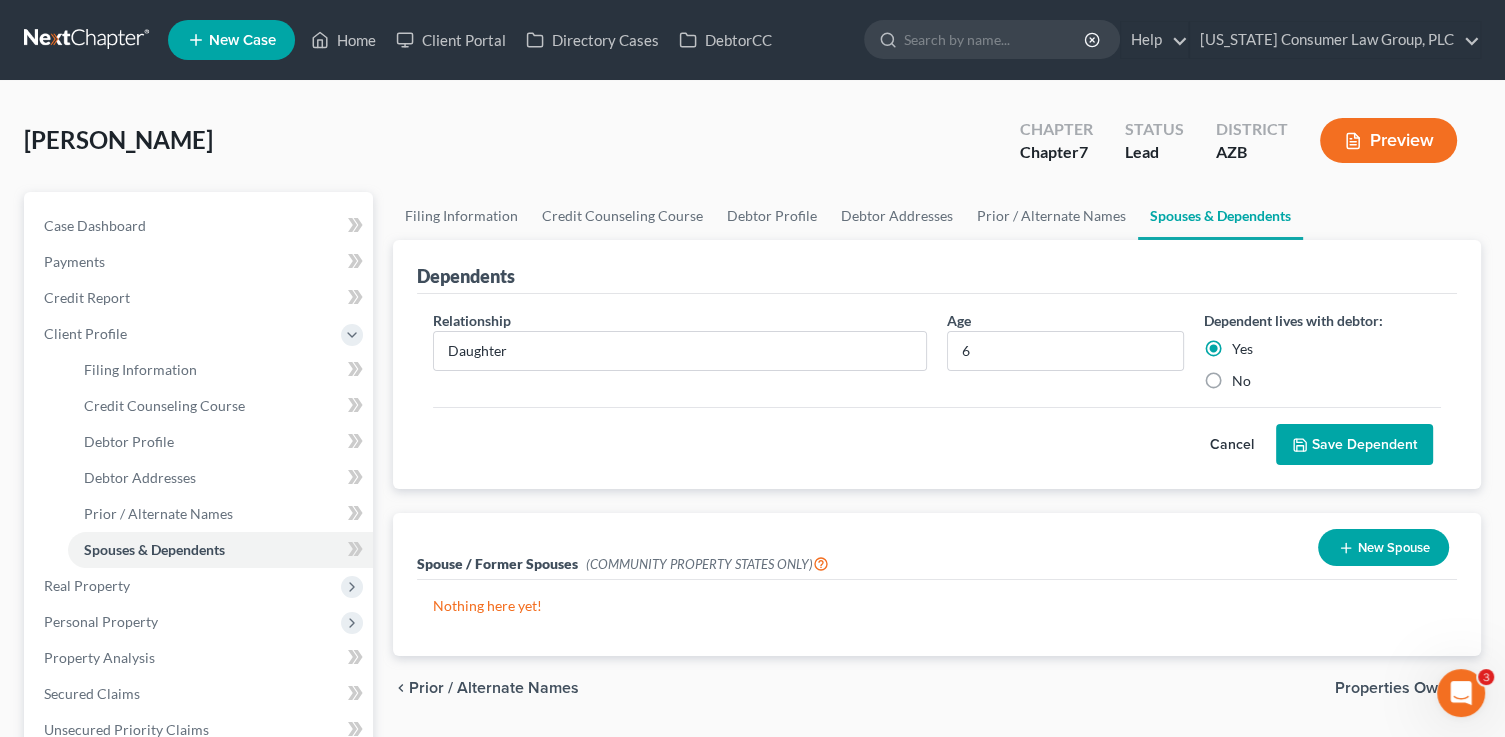 click on "Save Dependent" at bounding box center (1354, 445) 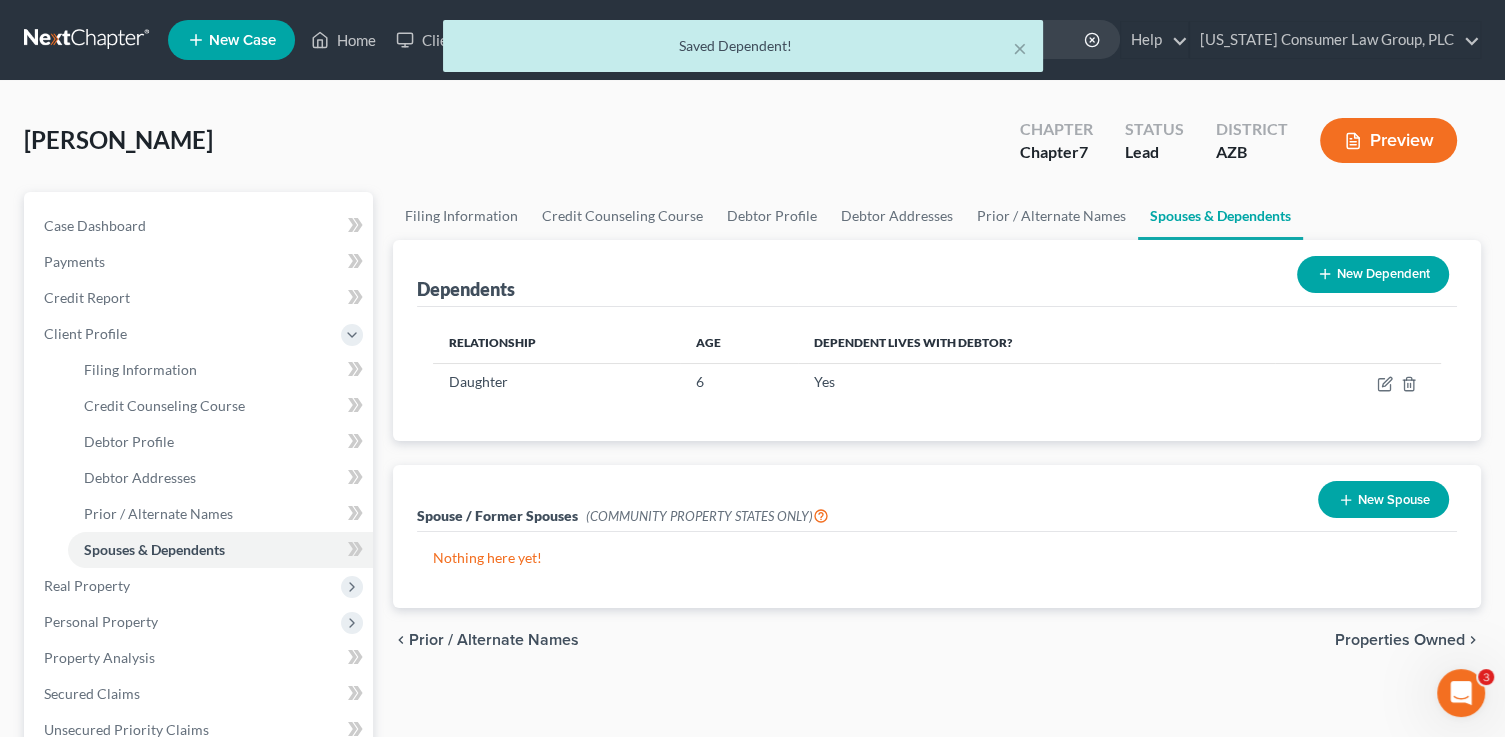 drag, startPoint x: 1352, startPoint y: 264, endPoint x: 1304, endPoint y: 268, distance: 48.166378 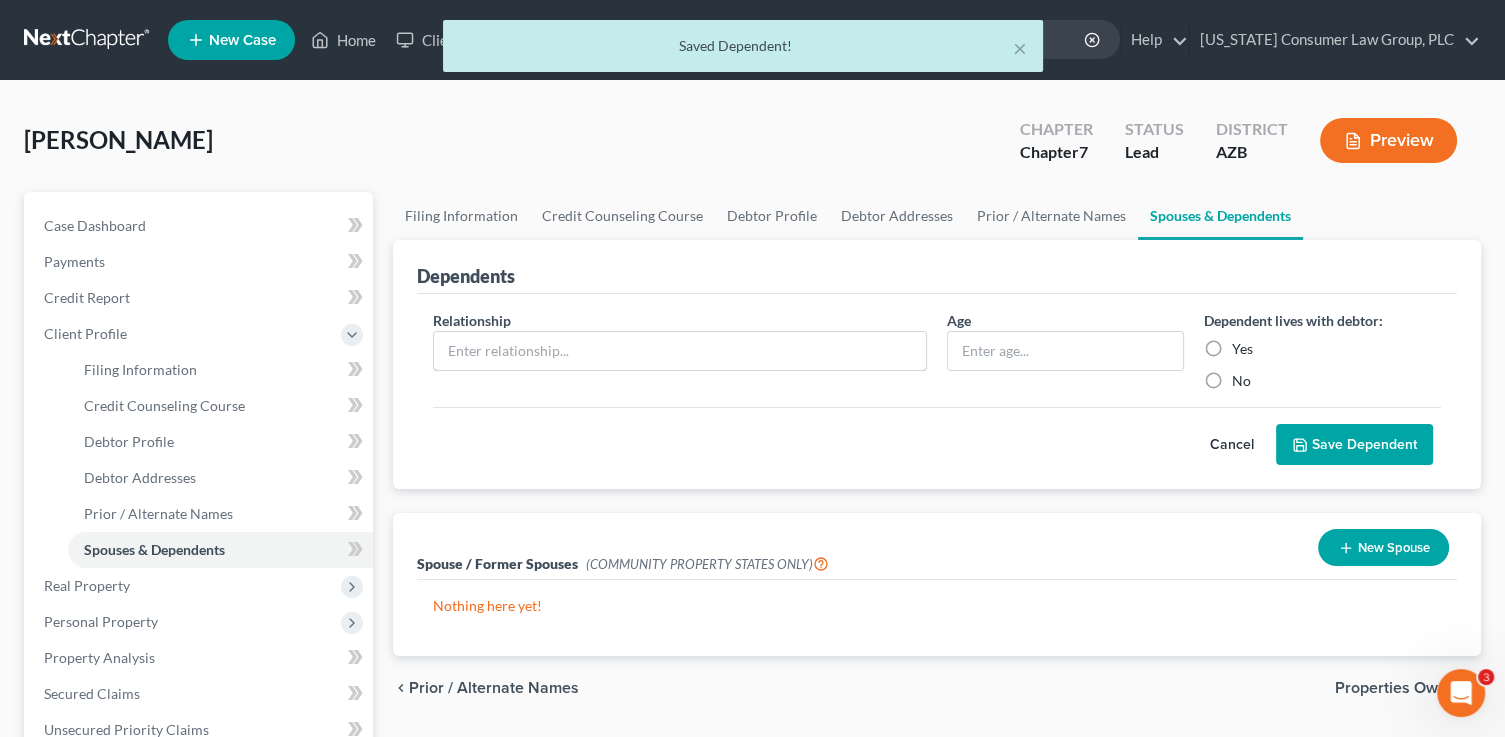 drag, startPoint x: 533, startPoint y: 352, endPoint x: 540, endPoint y: 327, distance: 25.96151 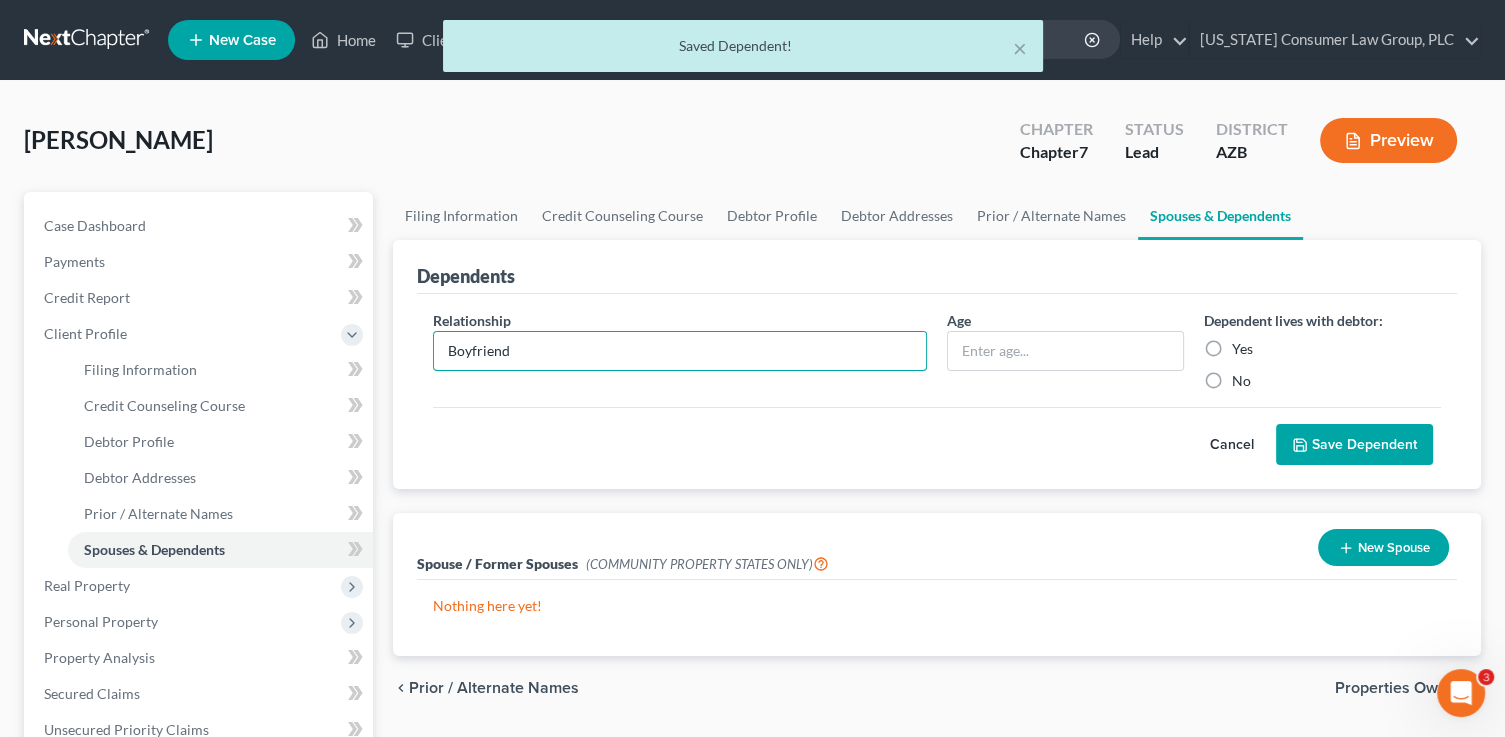 type on "Boyfriend" 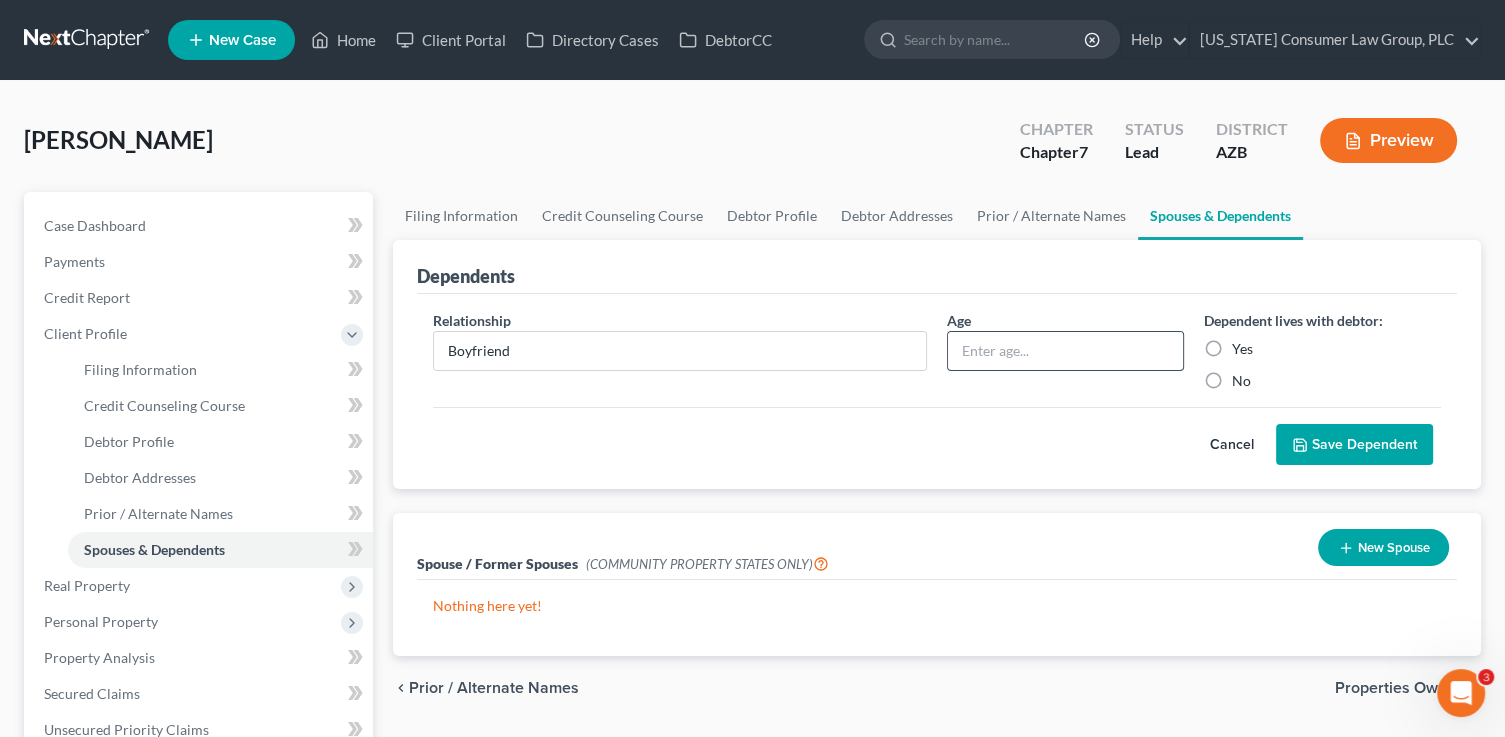 click at bounding box center (1065, 351) 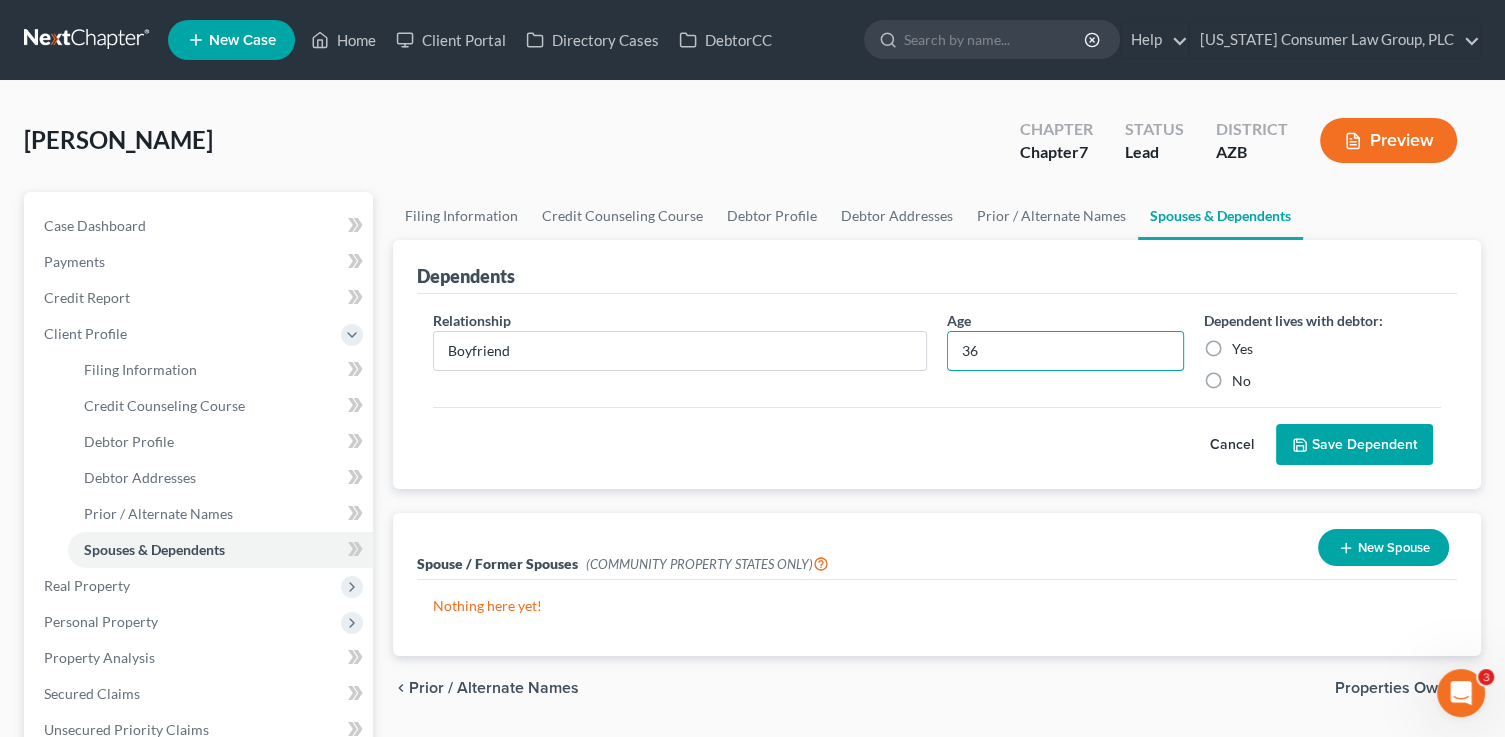 type on "36" 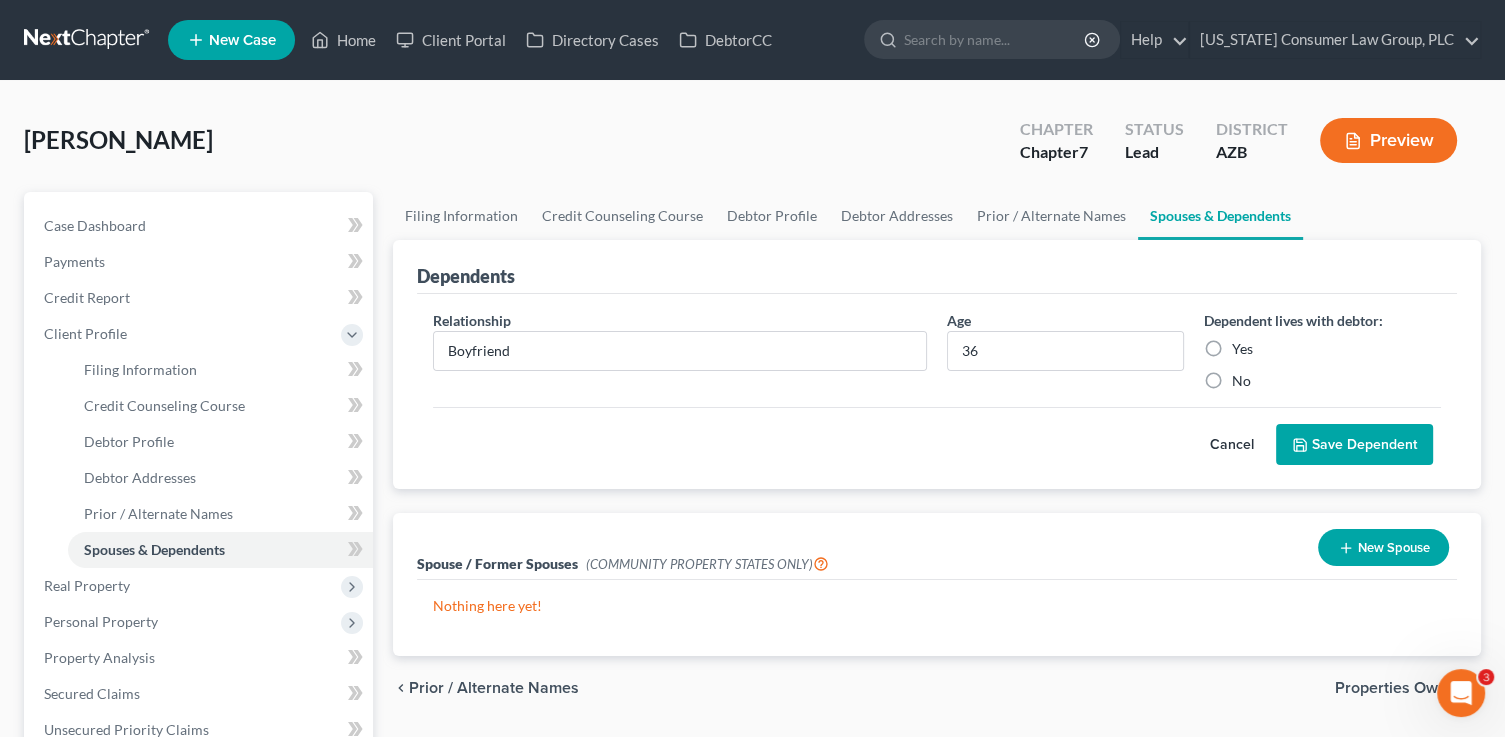 click on "Yes" at bounding box center (1242, 349) 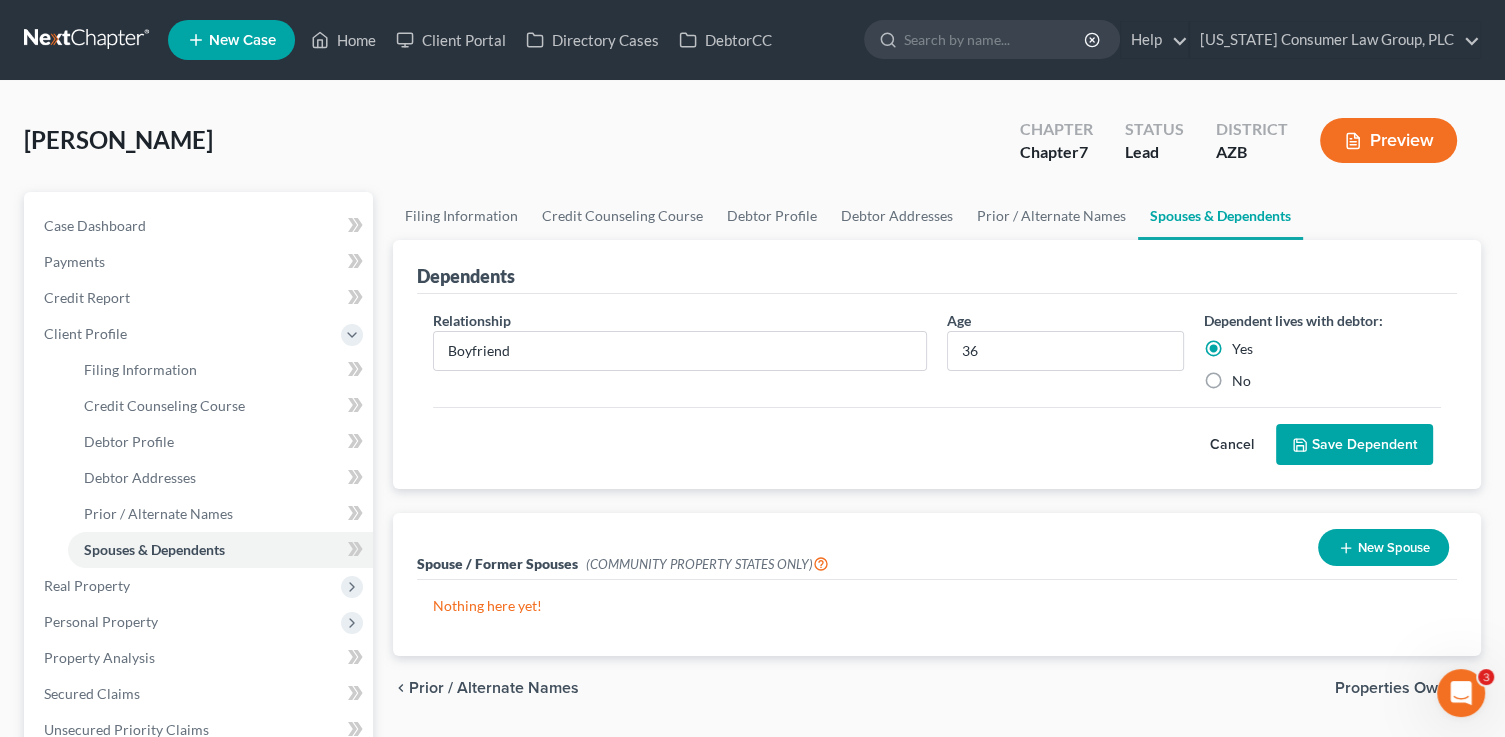 click on "Save Dependent" at bounding box center (1354, 445) 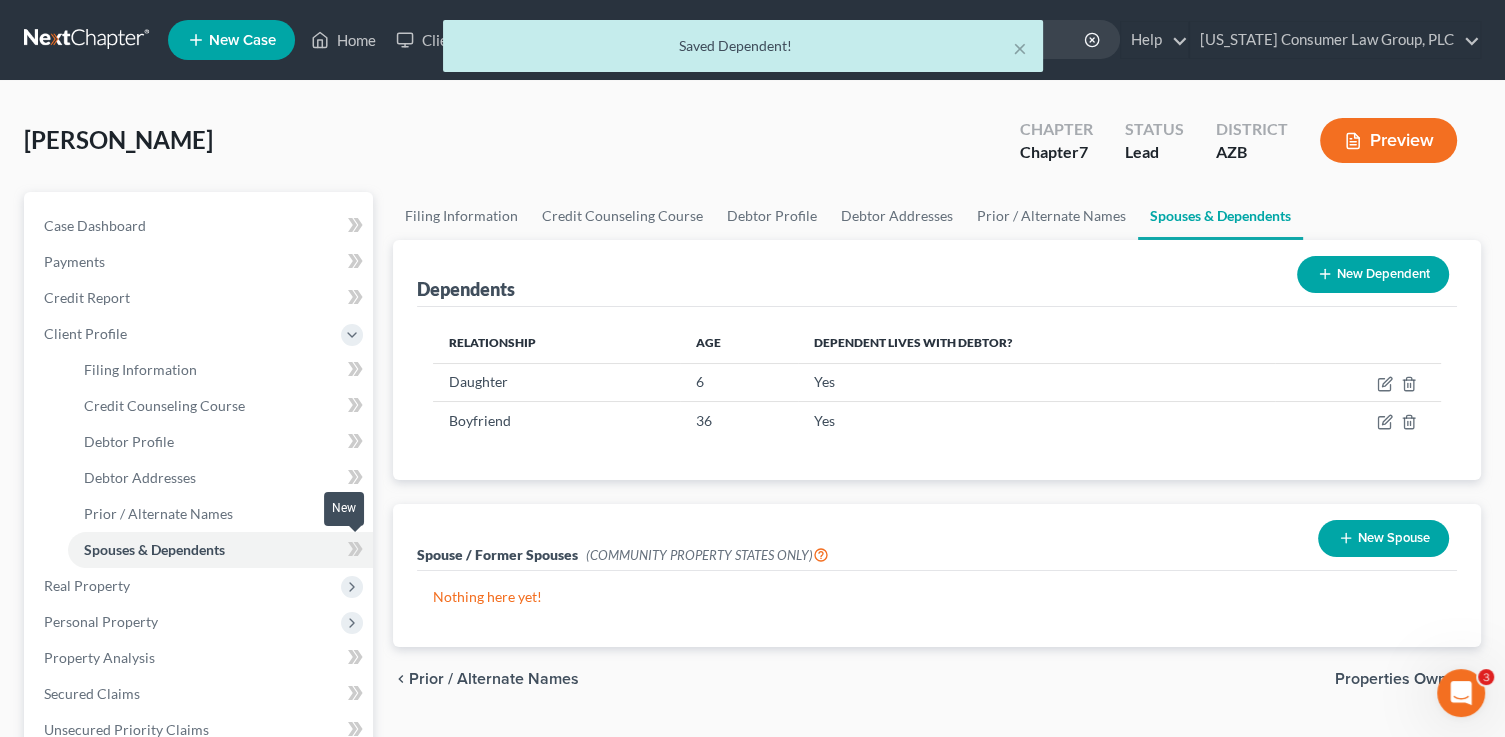 click 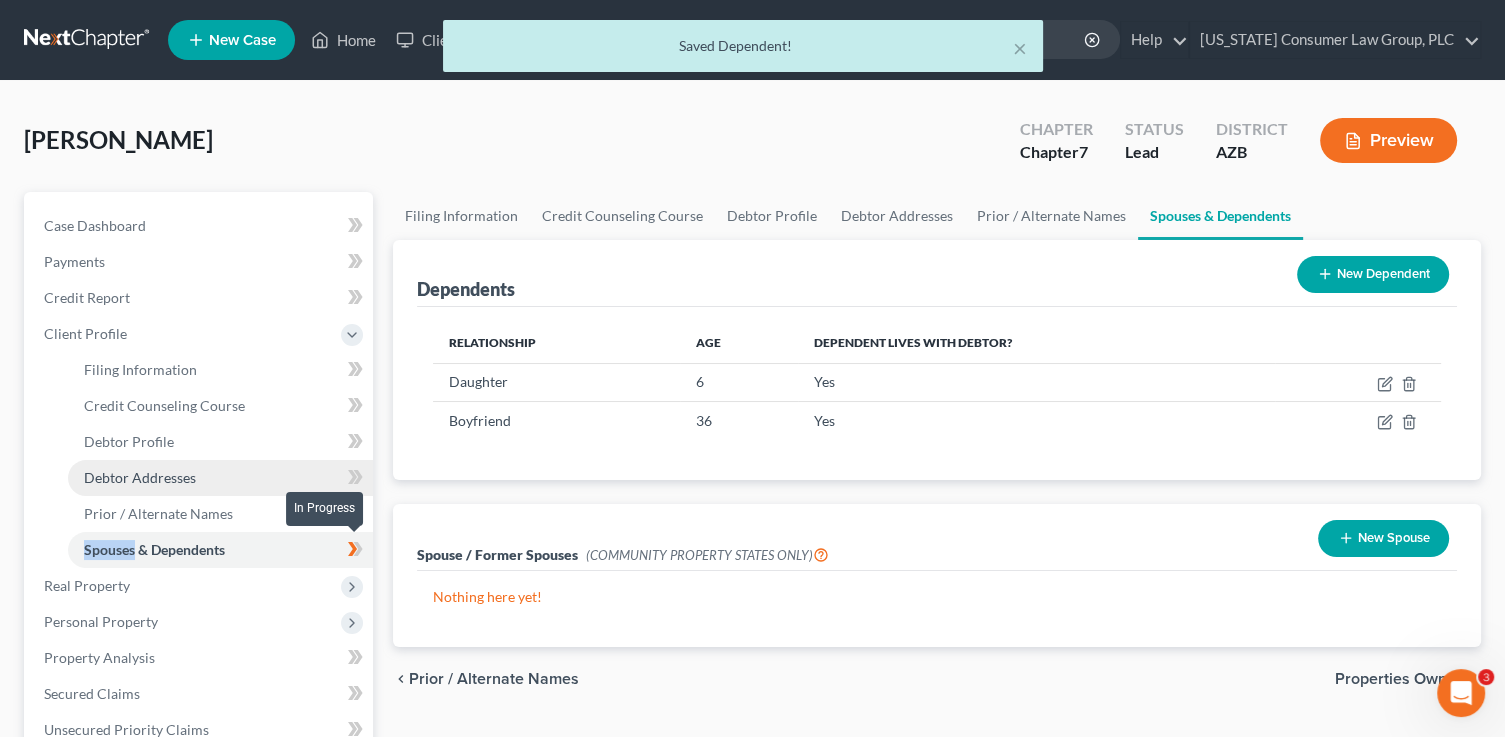 drag, startPoint x: 362, startPoint y: 554, endPoint x: 228, endPoint y: 476, distance: 155.04839 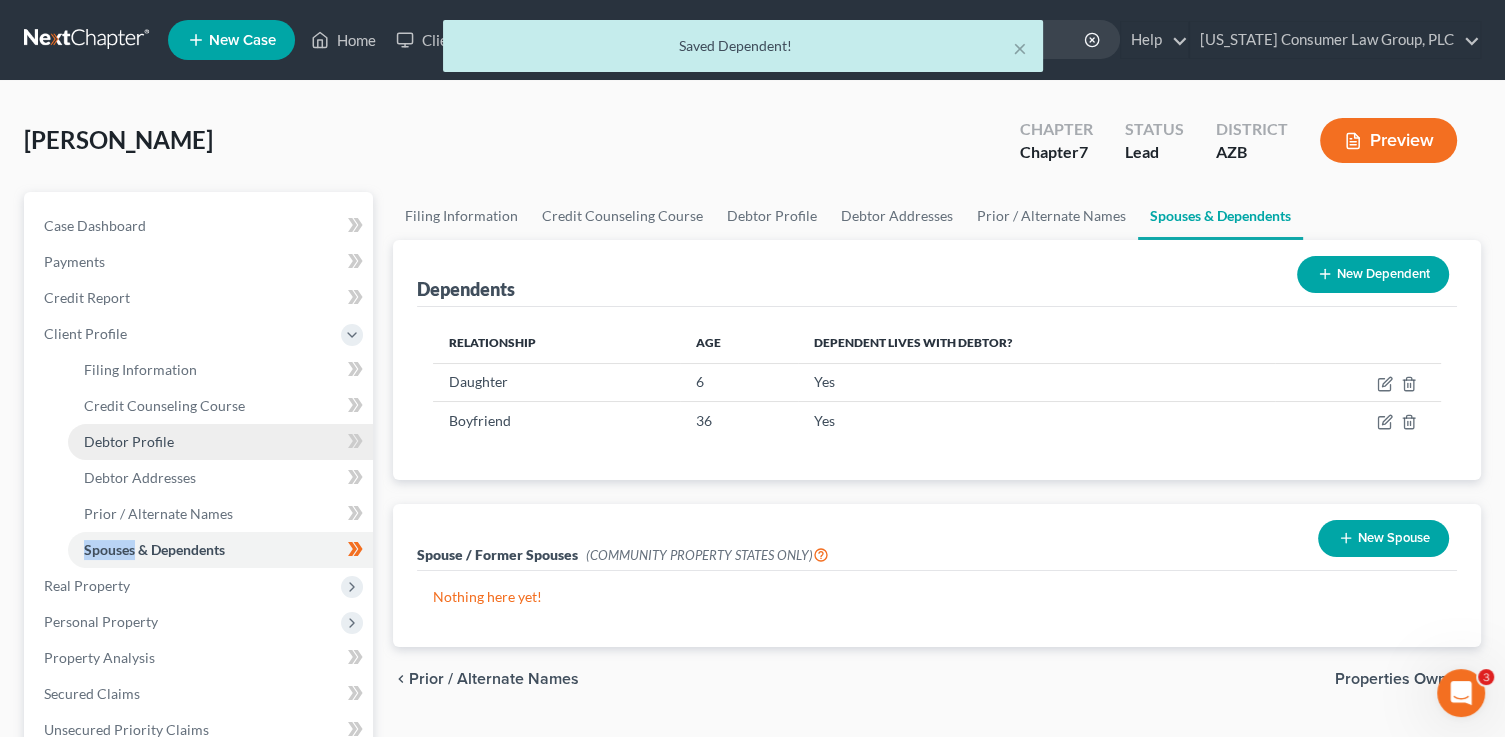 click on "Debtor Profile" at bounding box center [220, 442] 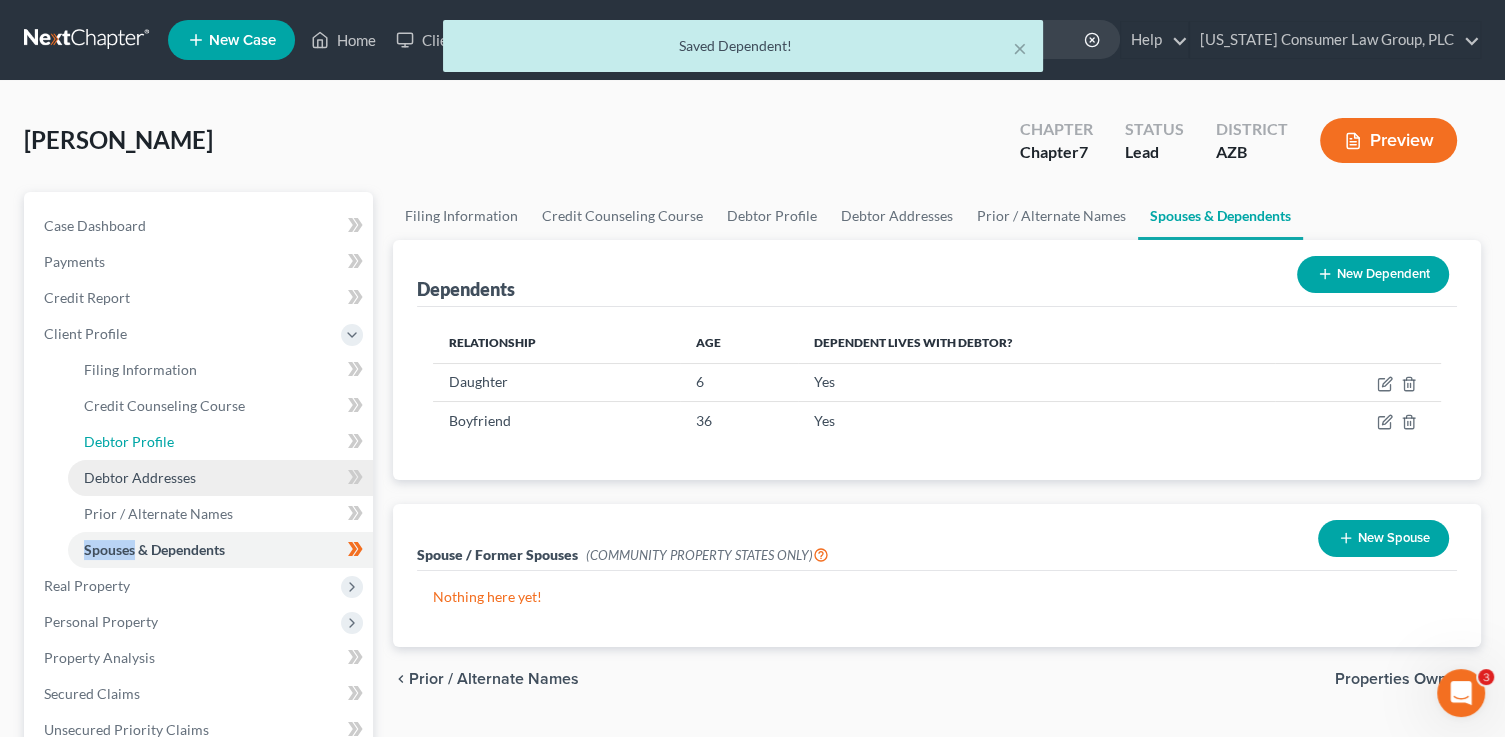 select on "0" 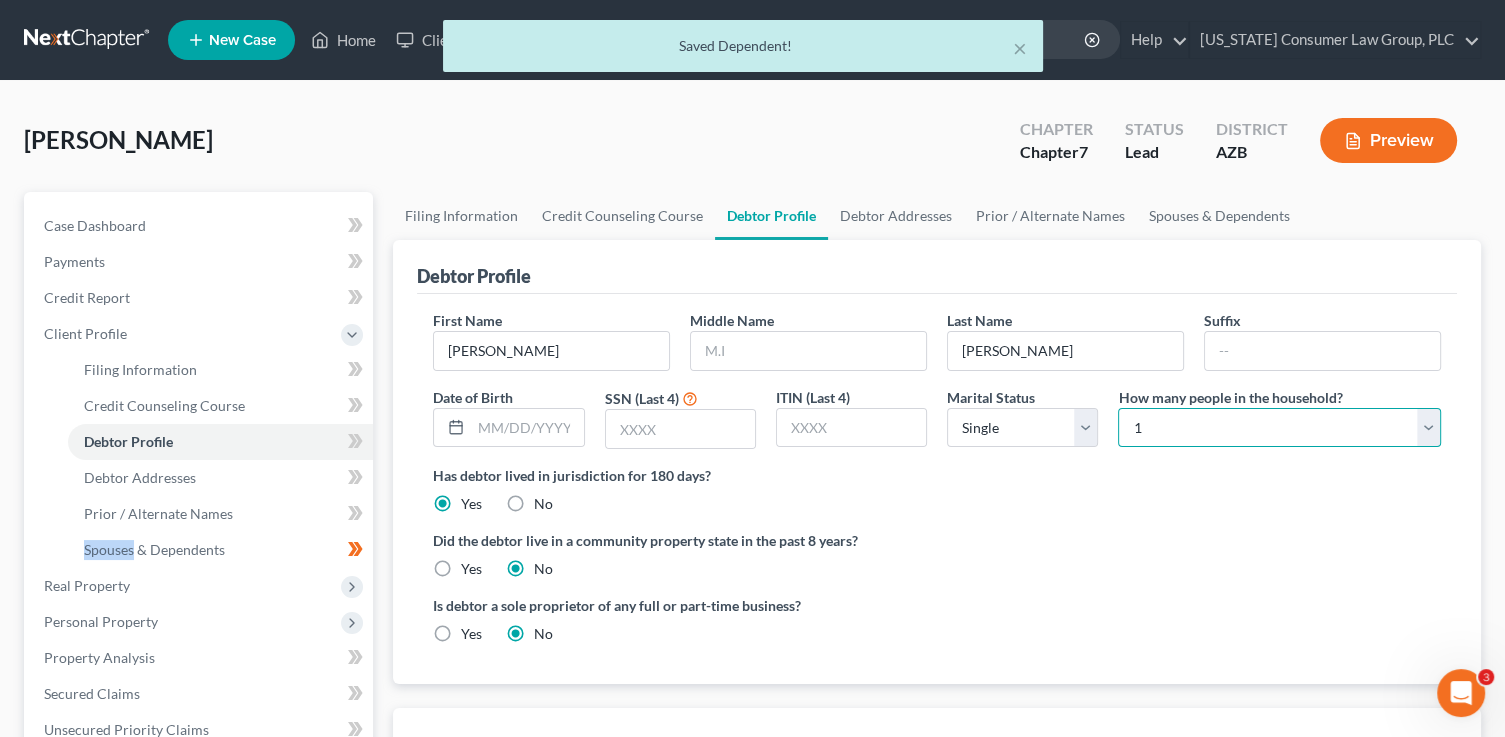 click on "Select 1 2 3 4 5 6 7 8 9 10 11 12 13 14 15 16 17 18 19 20" at bounding box center [1279, 428] 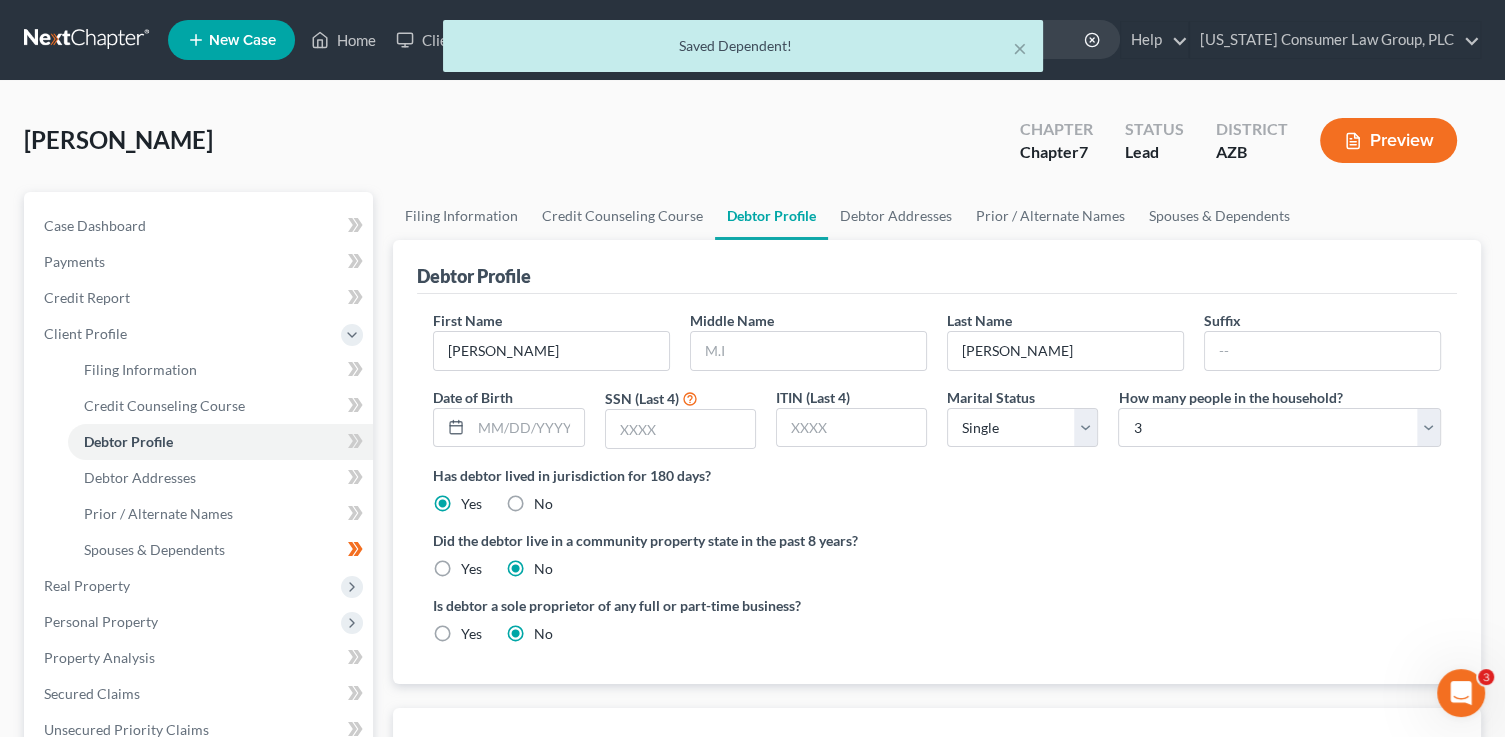 click on "Yes" at bounding box center (471, 569) 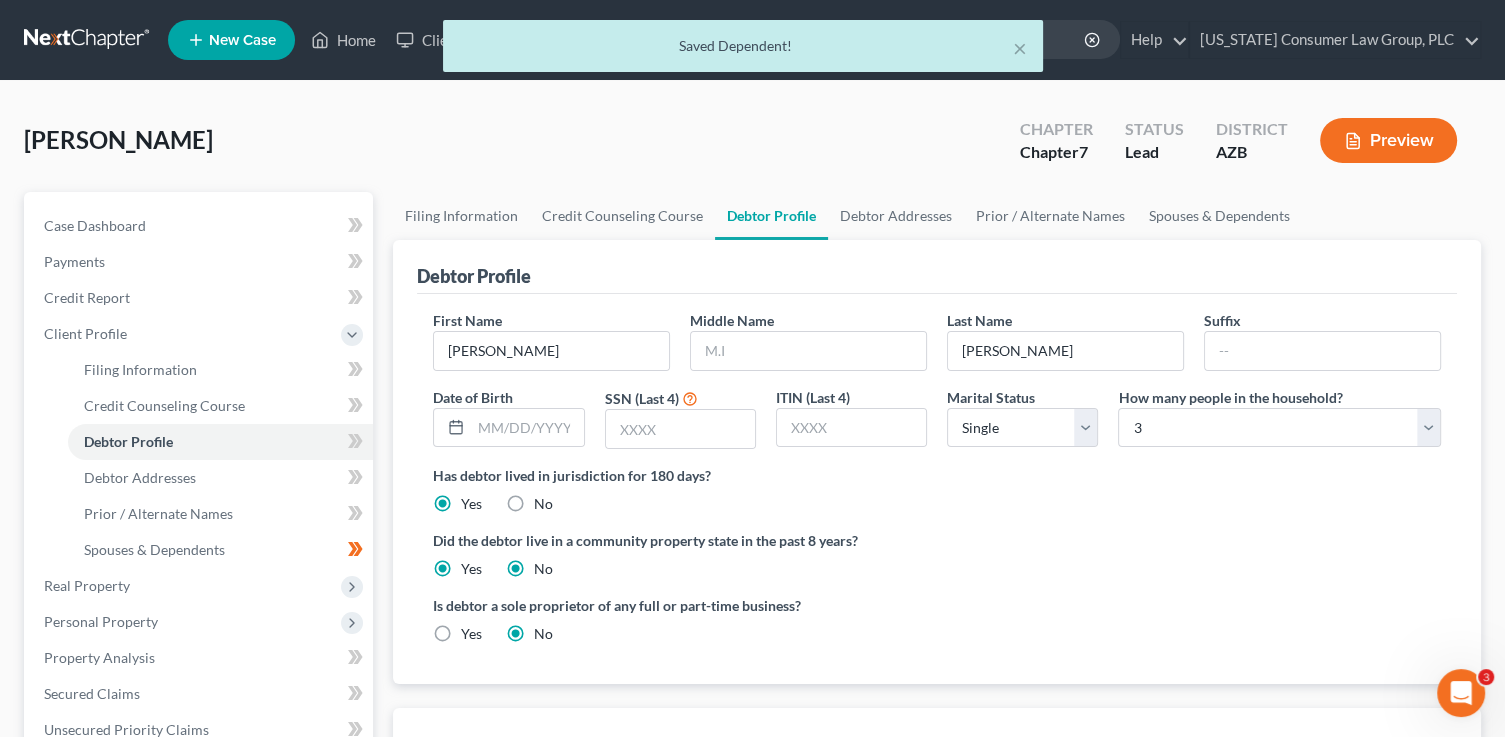 radio on "false" 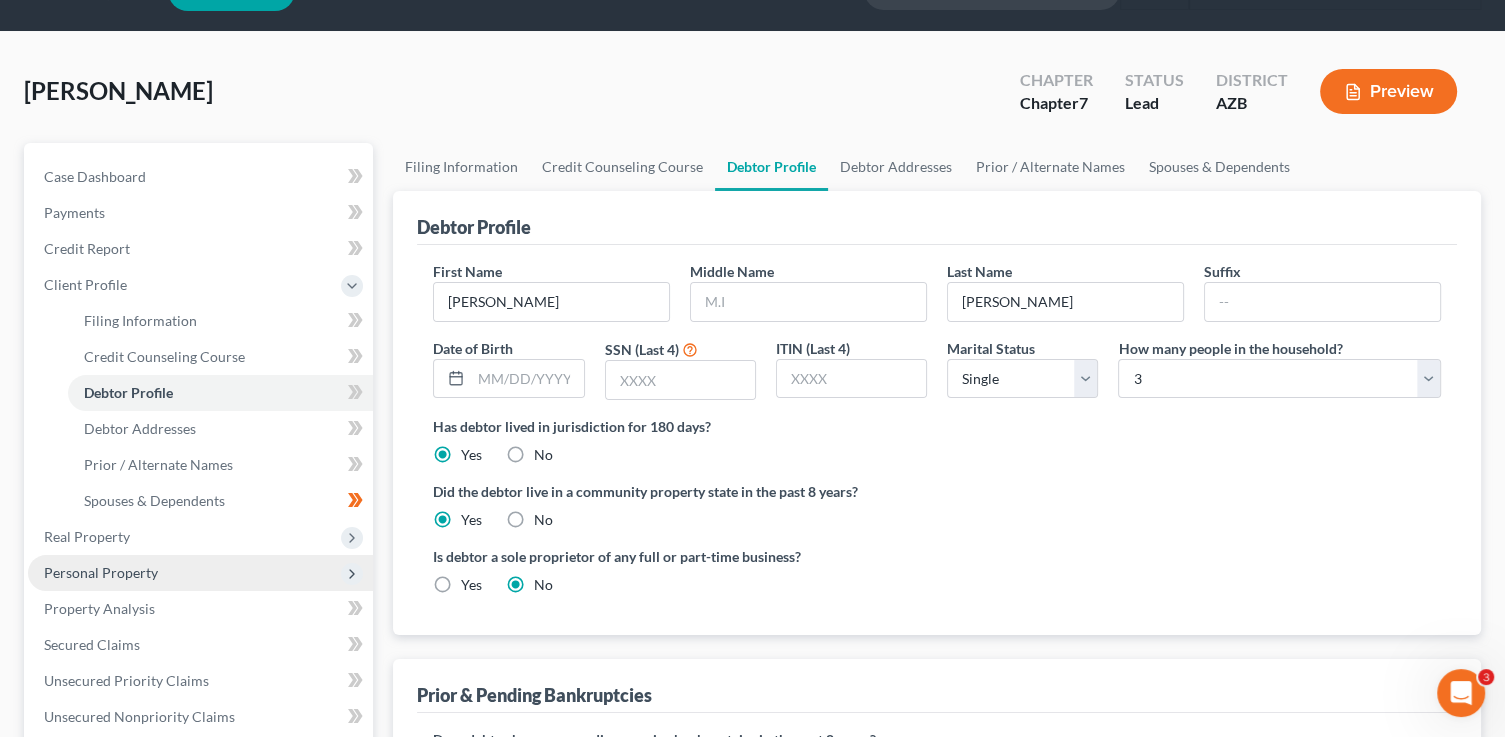 scroll, scrollTop: 51, scrollLeft: 0, axis: vertical 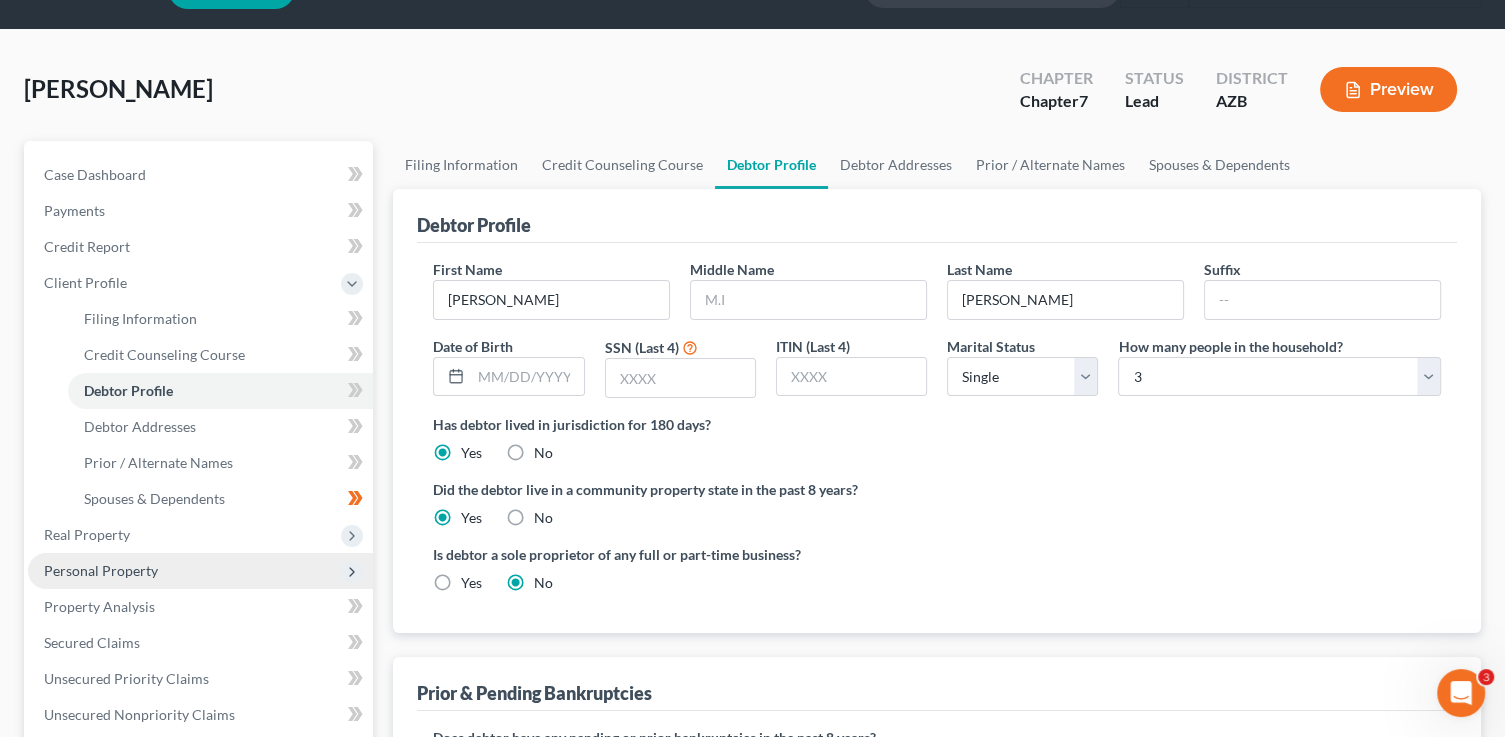 click on "Personal Property" at bounding box center (101, 570) 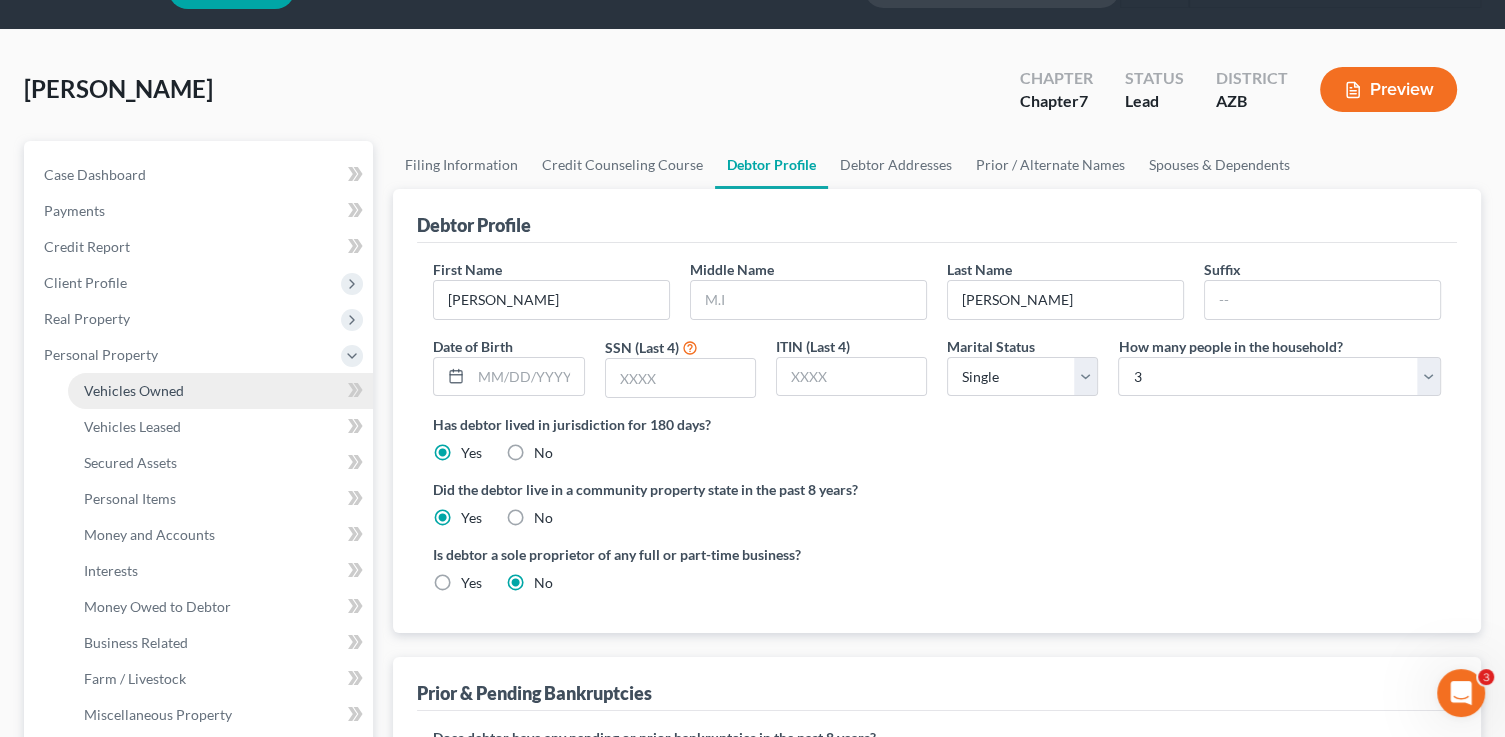 click on "Vehicles Owned" at bounding box center [220, 391] 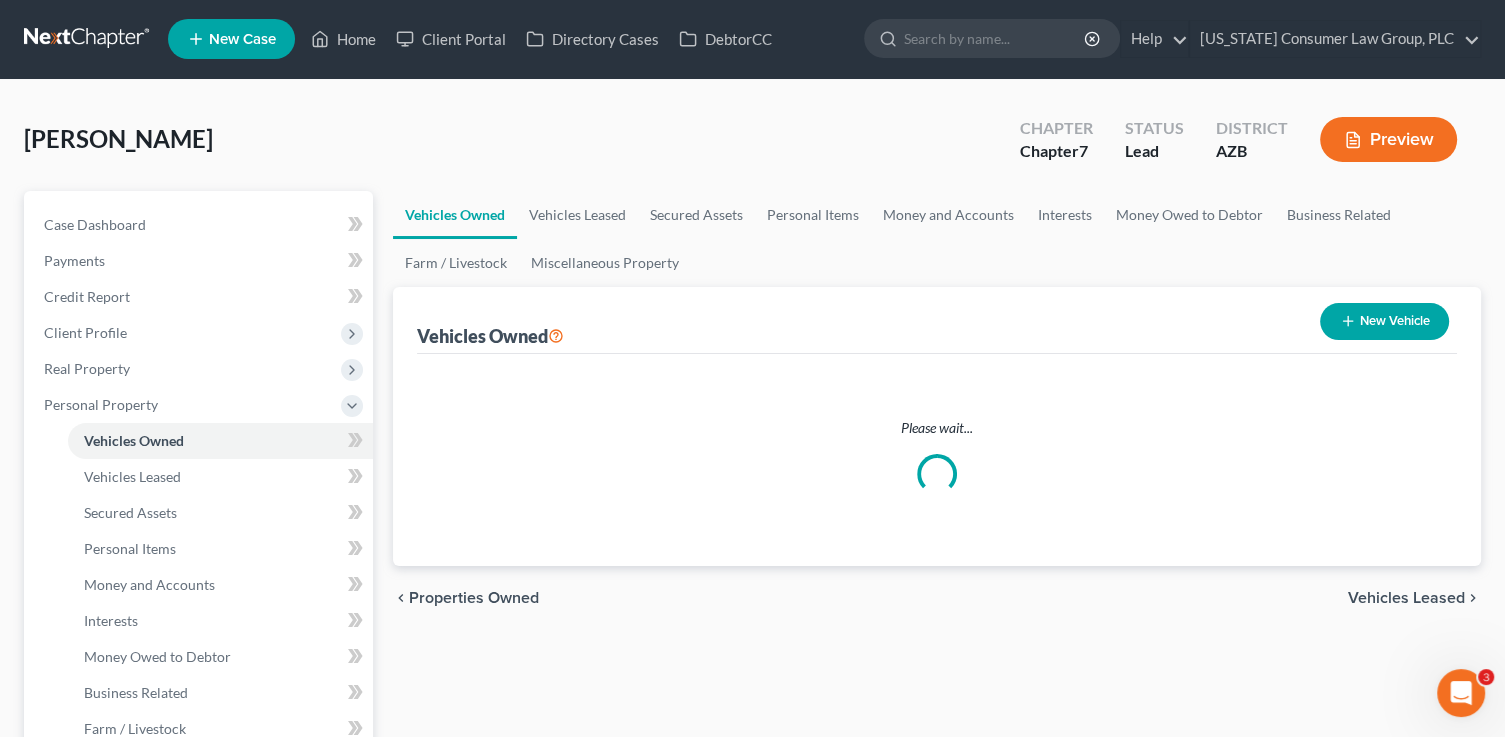 scroll, scrollTop: 0, scrollLeft: 0, axis: both 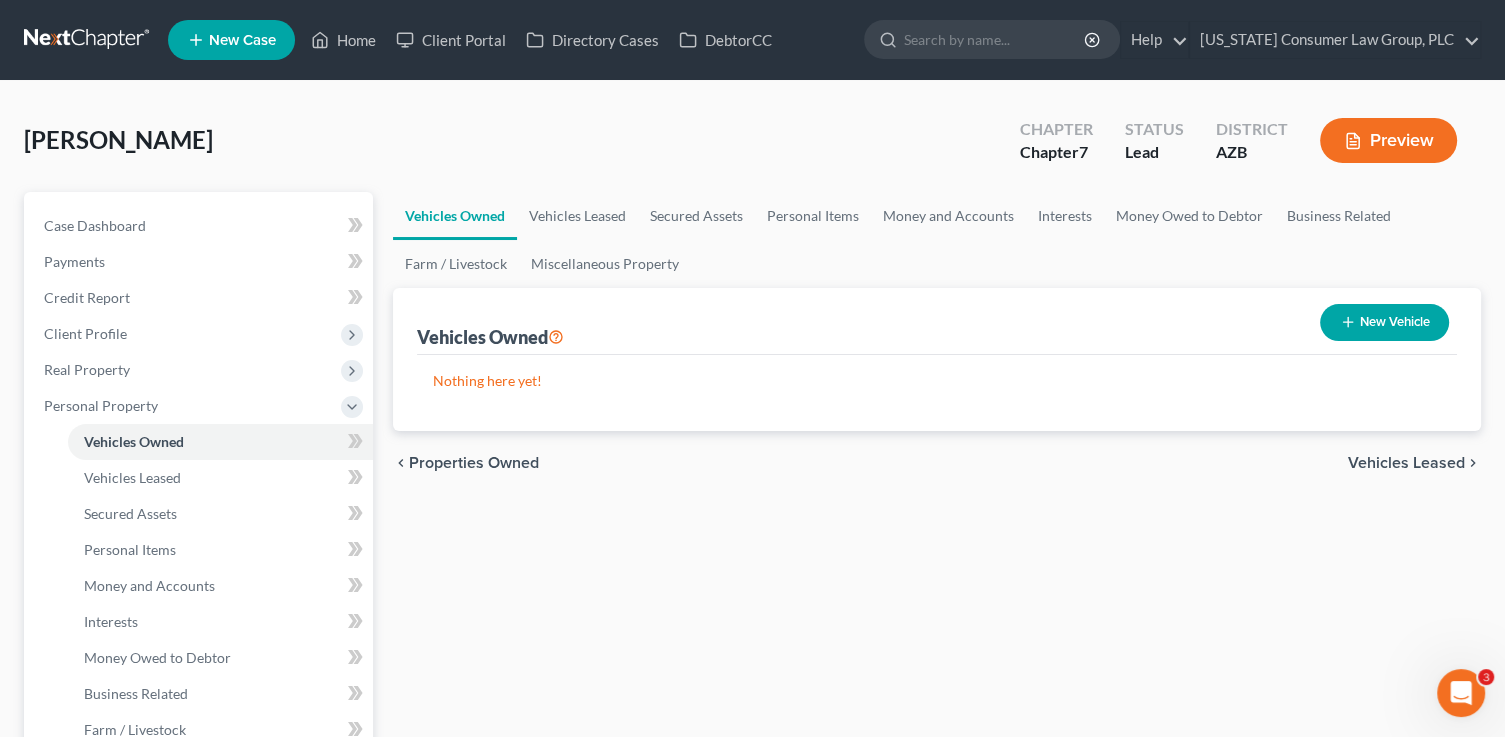 click on "New Vehicle" at bounding box center (1384, 322) 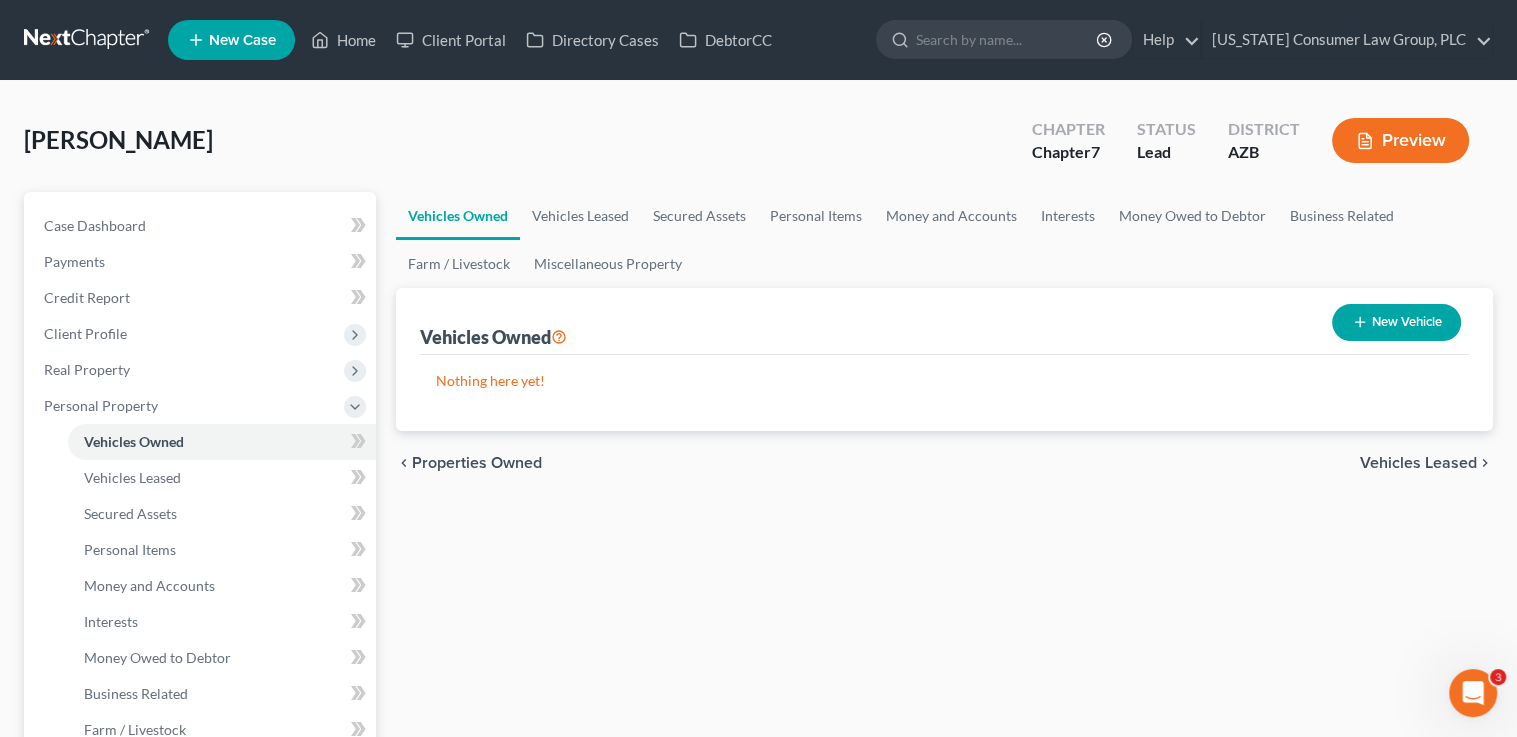 select on "0" 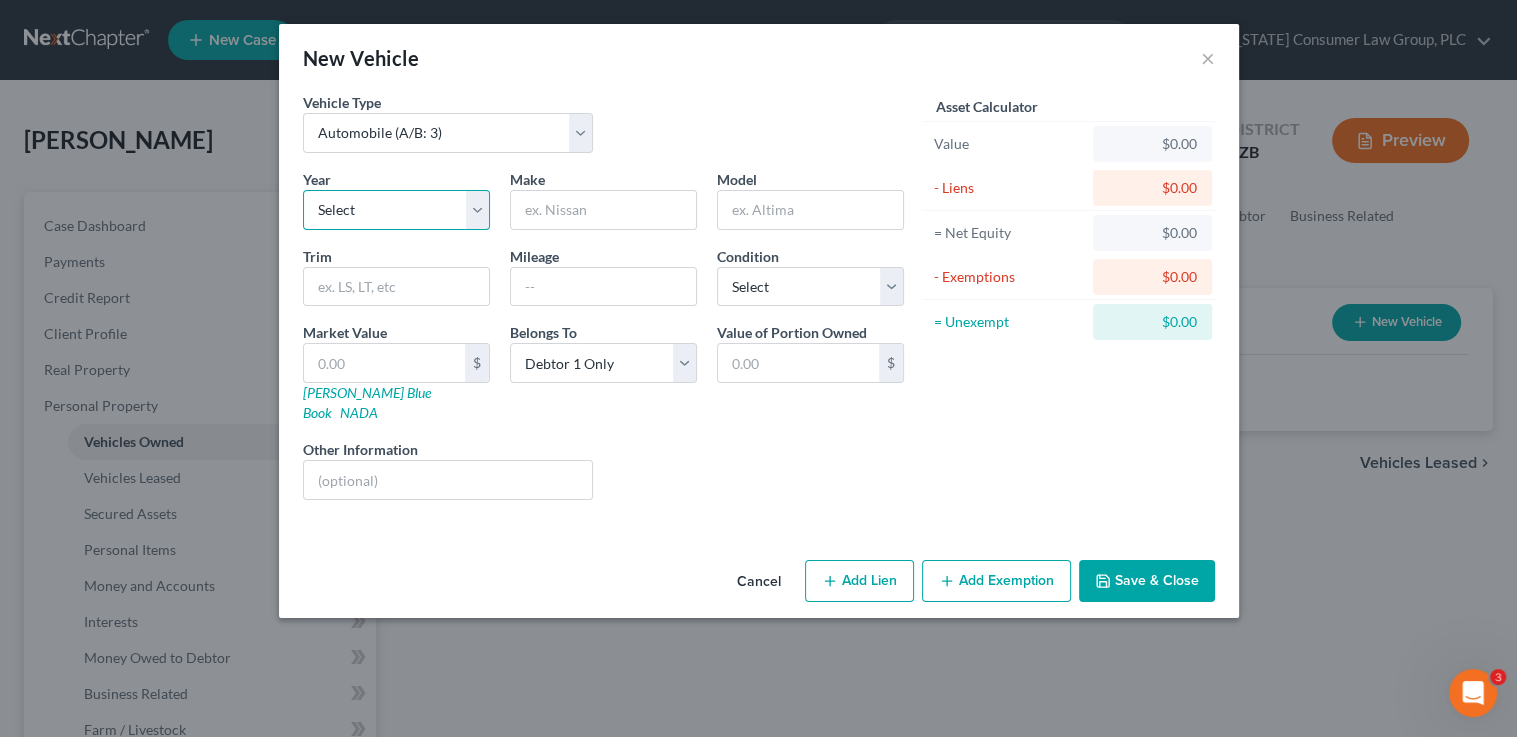 click on "Select 2026 2025 2024 2023 2022 2021 2020 2019 2018 2017 2016 2015 2014 2013 2012 2011 2010 2009 2008 2007 2006 2005 2004 2003 2002 2001 2000 1999 1998 1997 1996 1995 1994 1993 1992 1991 1990 1989 1988 1987 1986 1985 1984 1983 1982 1981 1980 1979 1978 1977 1976 1975 1974 1973 1972 1971 1970 1969 1968 1967 1966 1965 1964 1963 1962 1961 1960 1959 1958 1957 1956 1955 1954 1953 1952 1951 1950 1949 1948 1947 1946 1945 1944 1943 1942 1941 1940 1939 1938 1937 1936 1935 1934 1933 1932 1931 1930 1929 1928 1927 1926 1925 1924 1923 1922 1921 1920 1919 1918 1917 1916 1915 1914 1913 1912 1911 1910 1909 1908 1907 1906 1905 1904 1903 1902 1901" at bounding box center (396, 210) 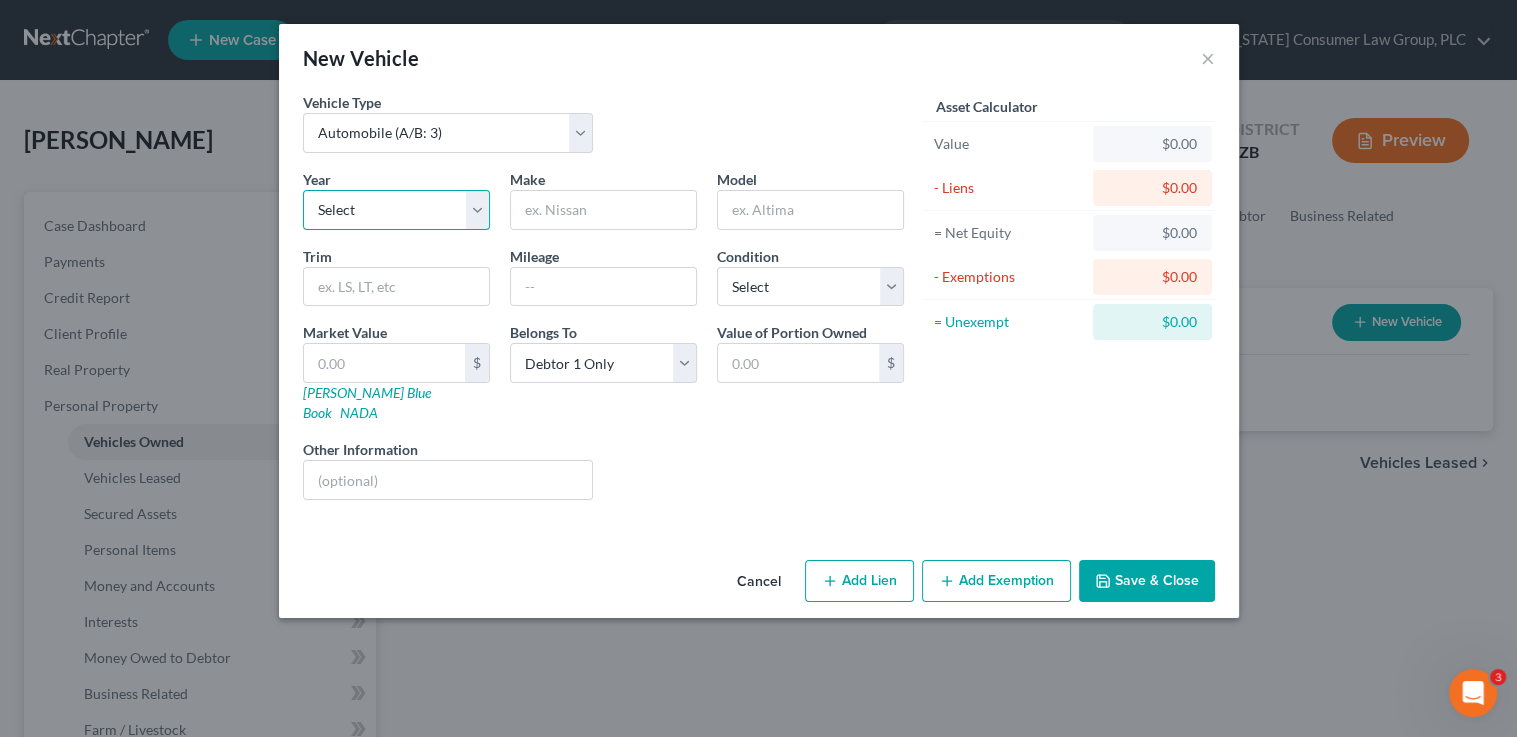 select on "3" 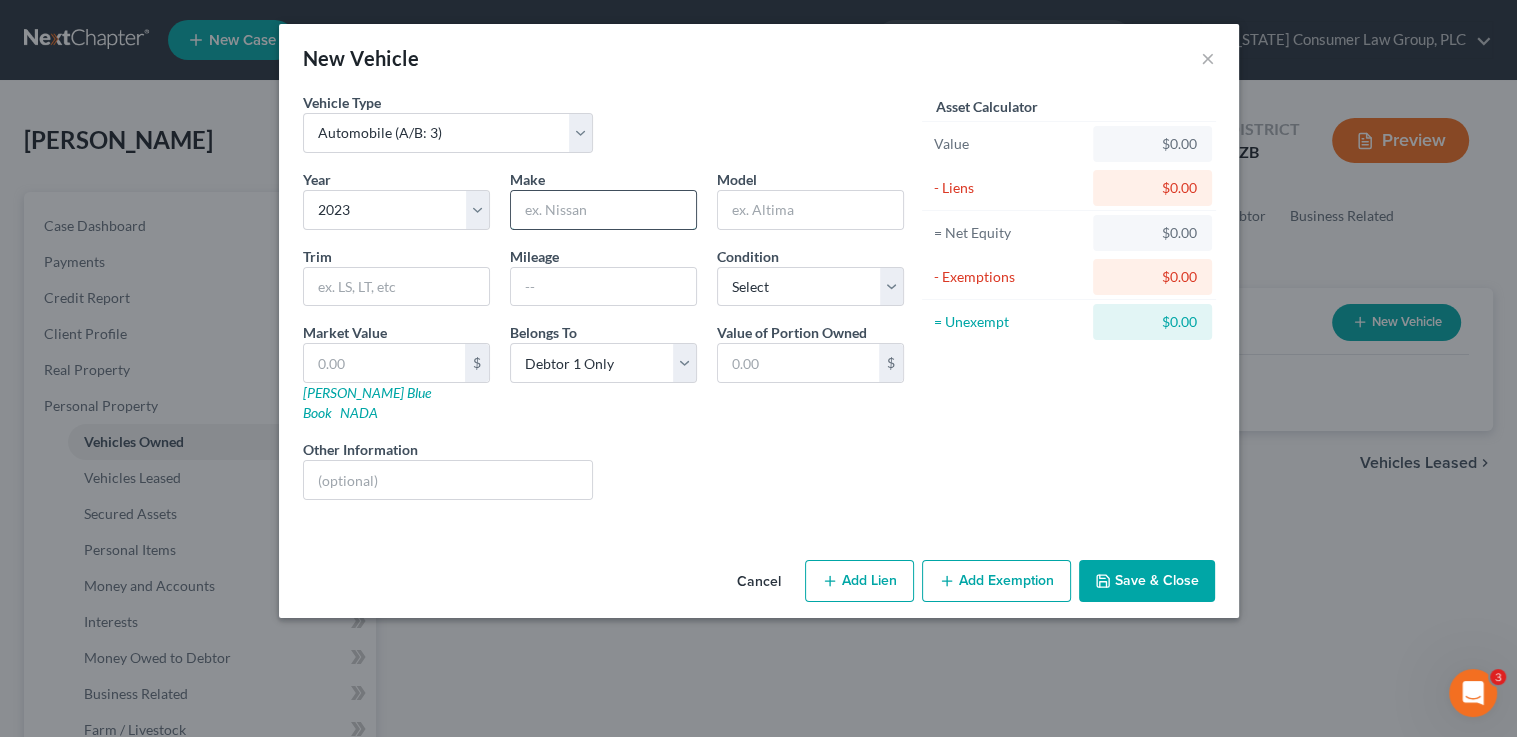 click at bounding box center (603, 210) 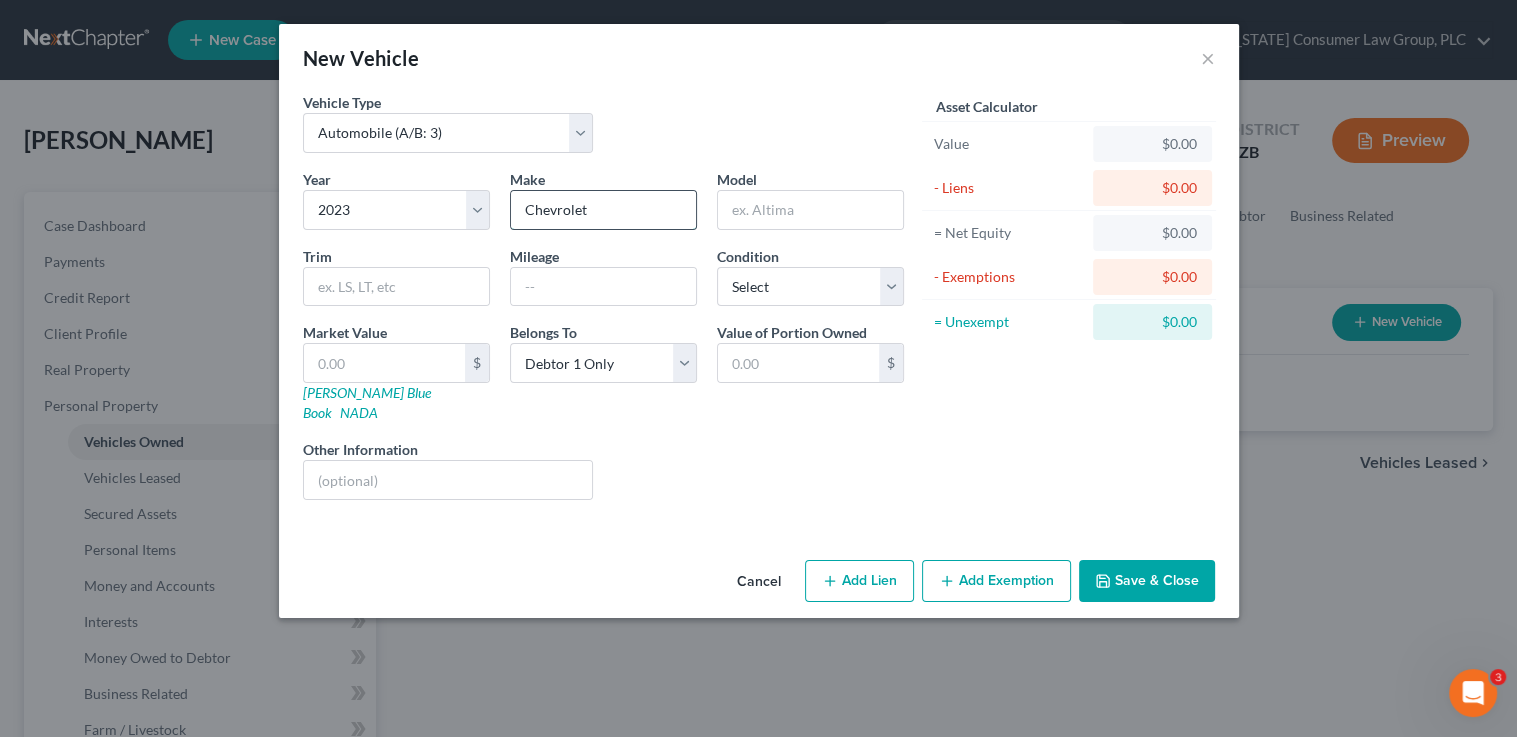 type on "Chevrolet" 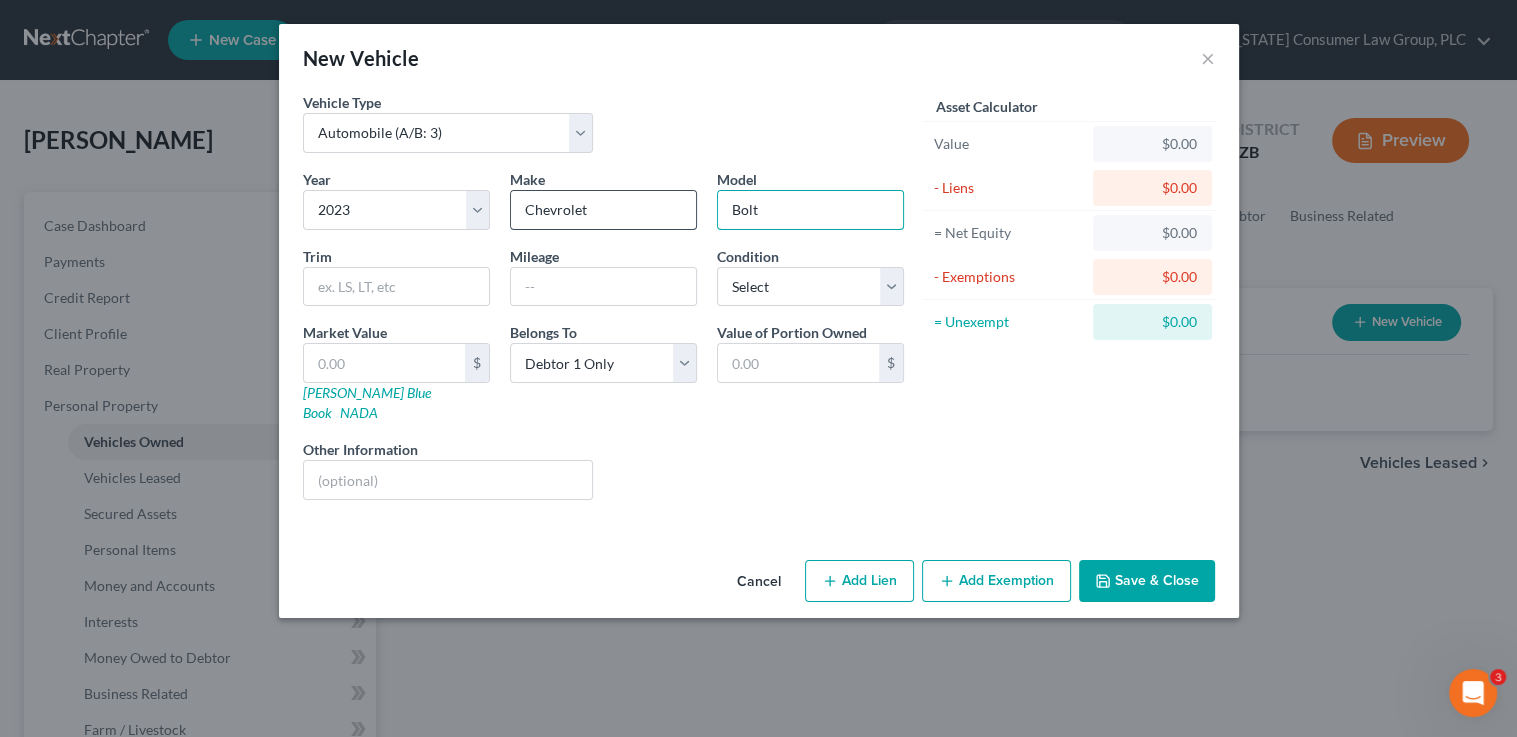 type on "Bolt" 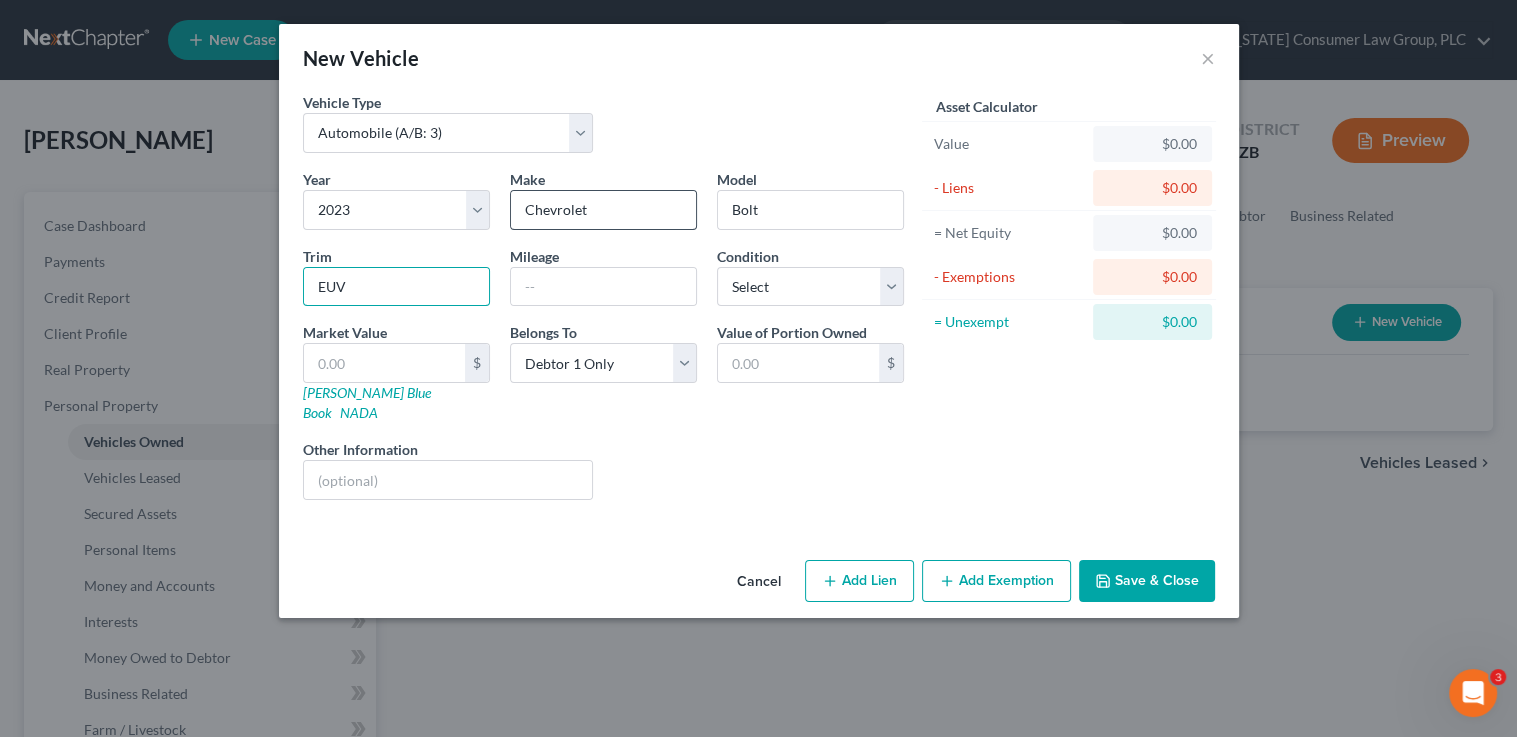 type on "EUV" 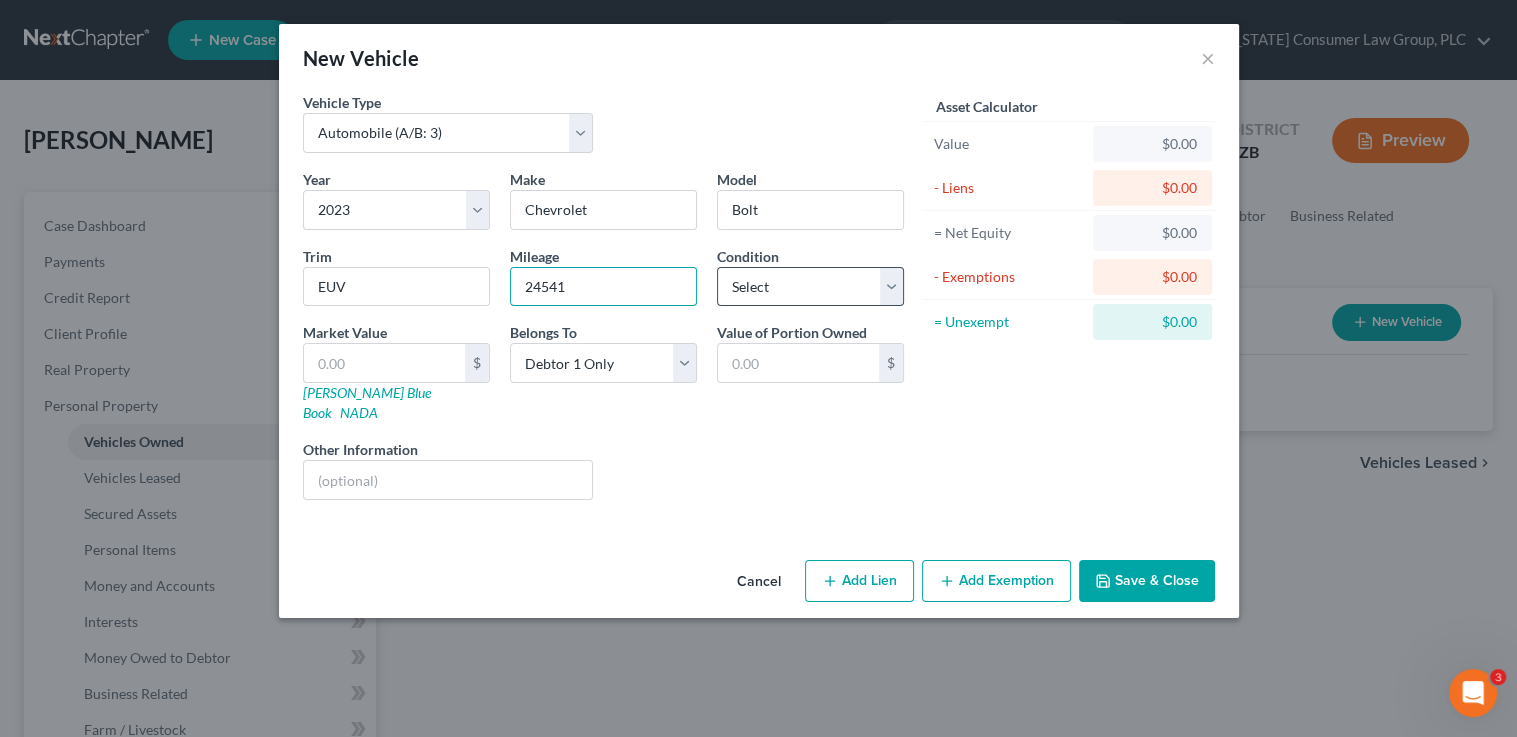 type on "24541" 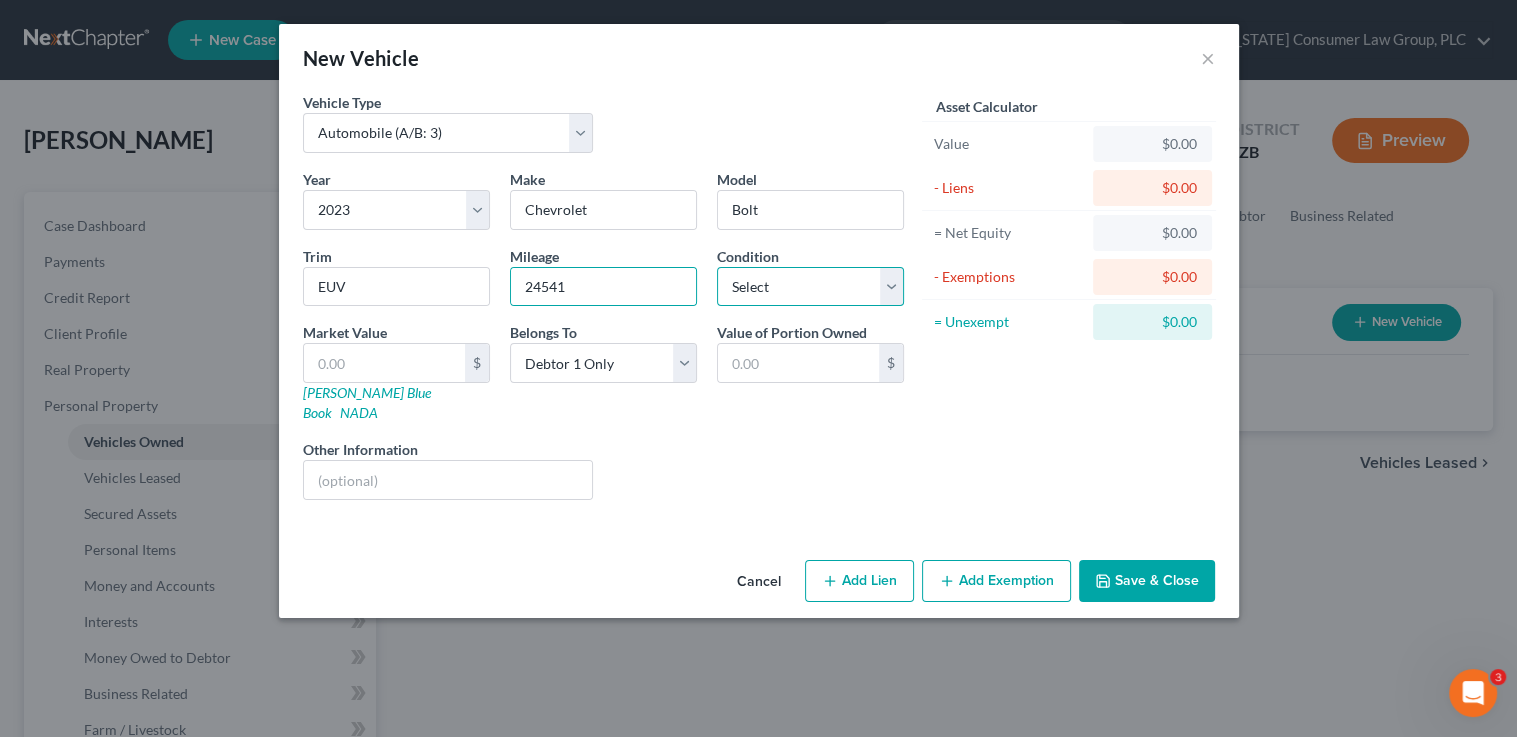 click on "Select Excellent Very Good Good Fair Poor" at bounding box center (810, 287) 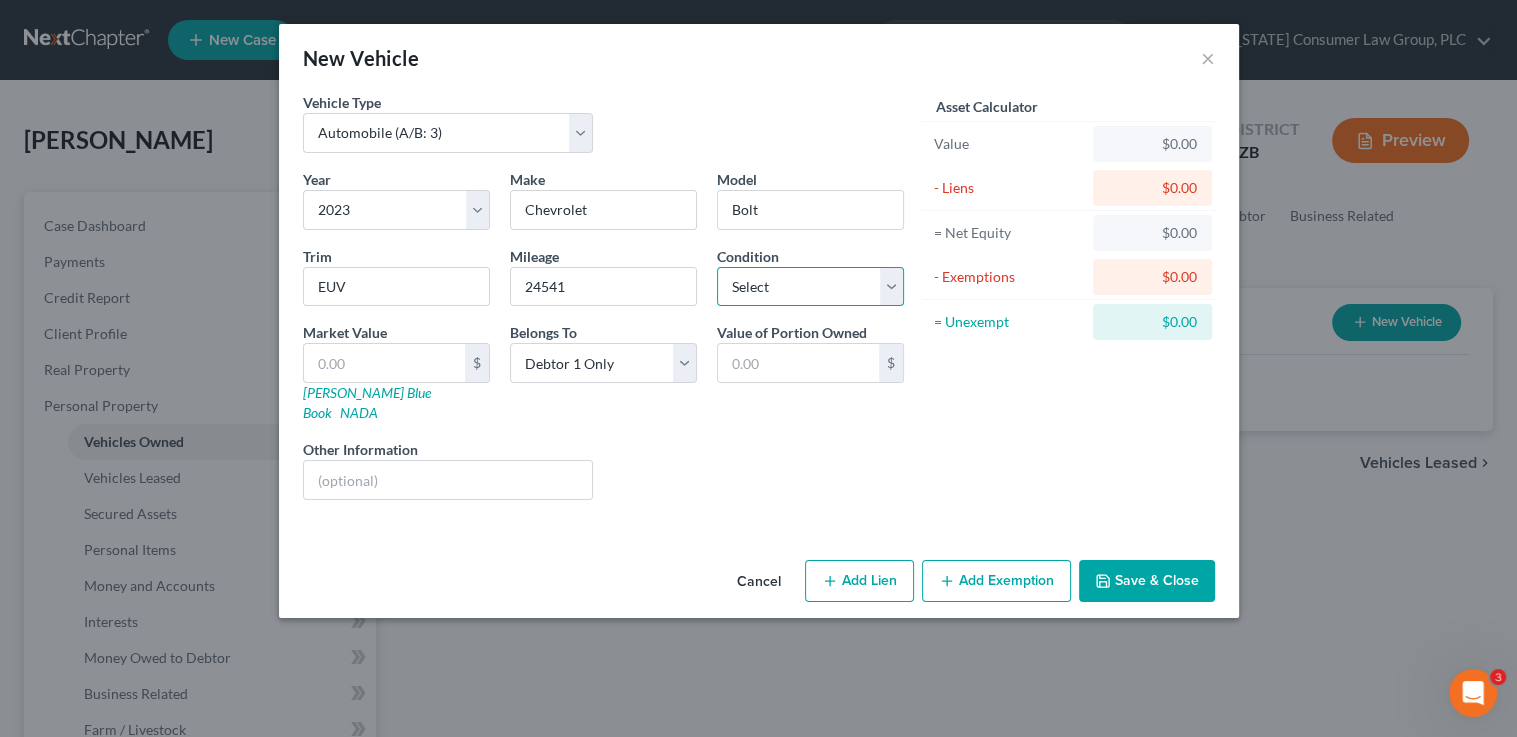 select on "3" 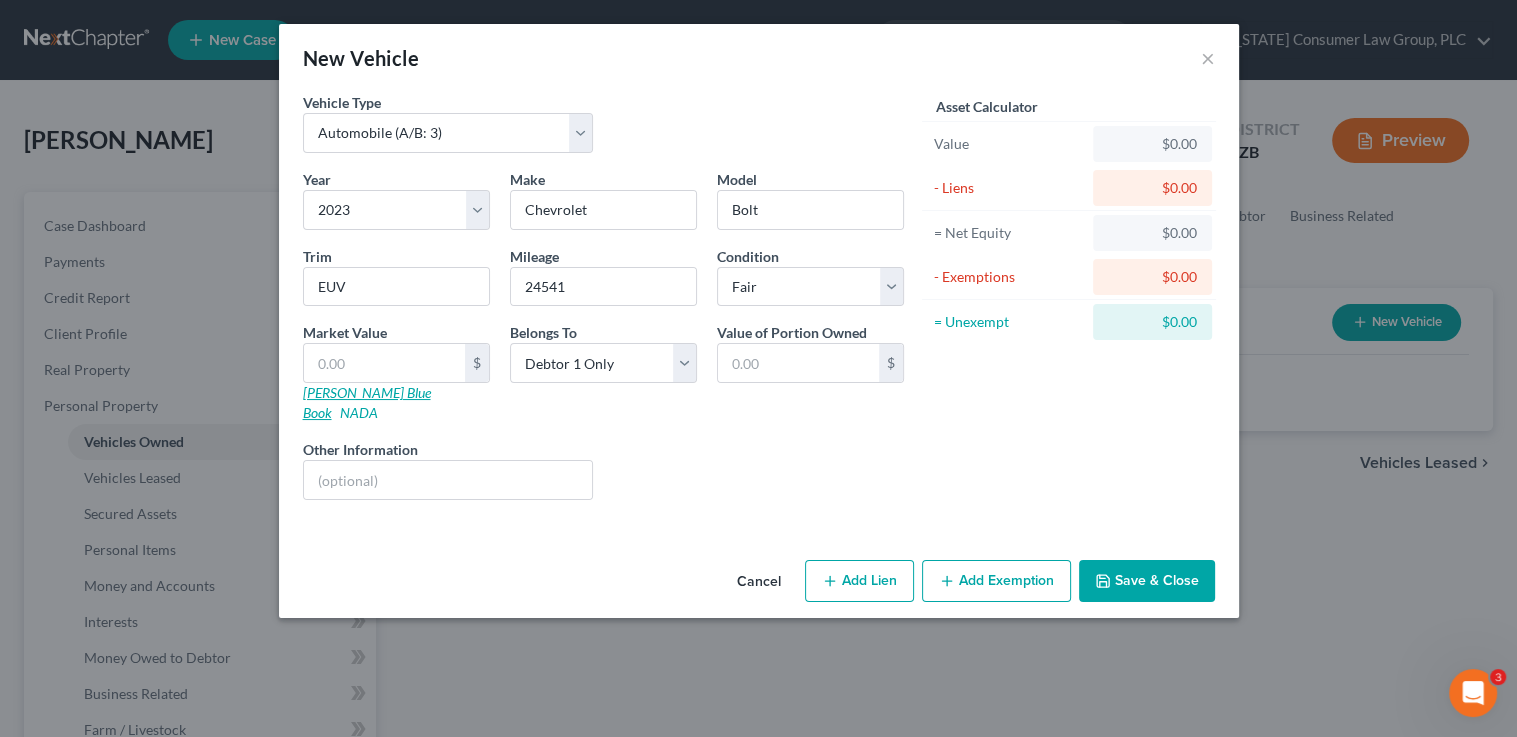 click on "Kelly Blue Book" at bounding box center (367, 402) 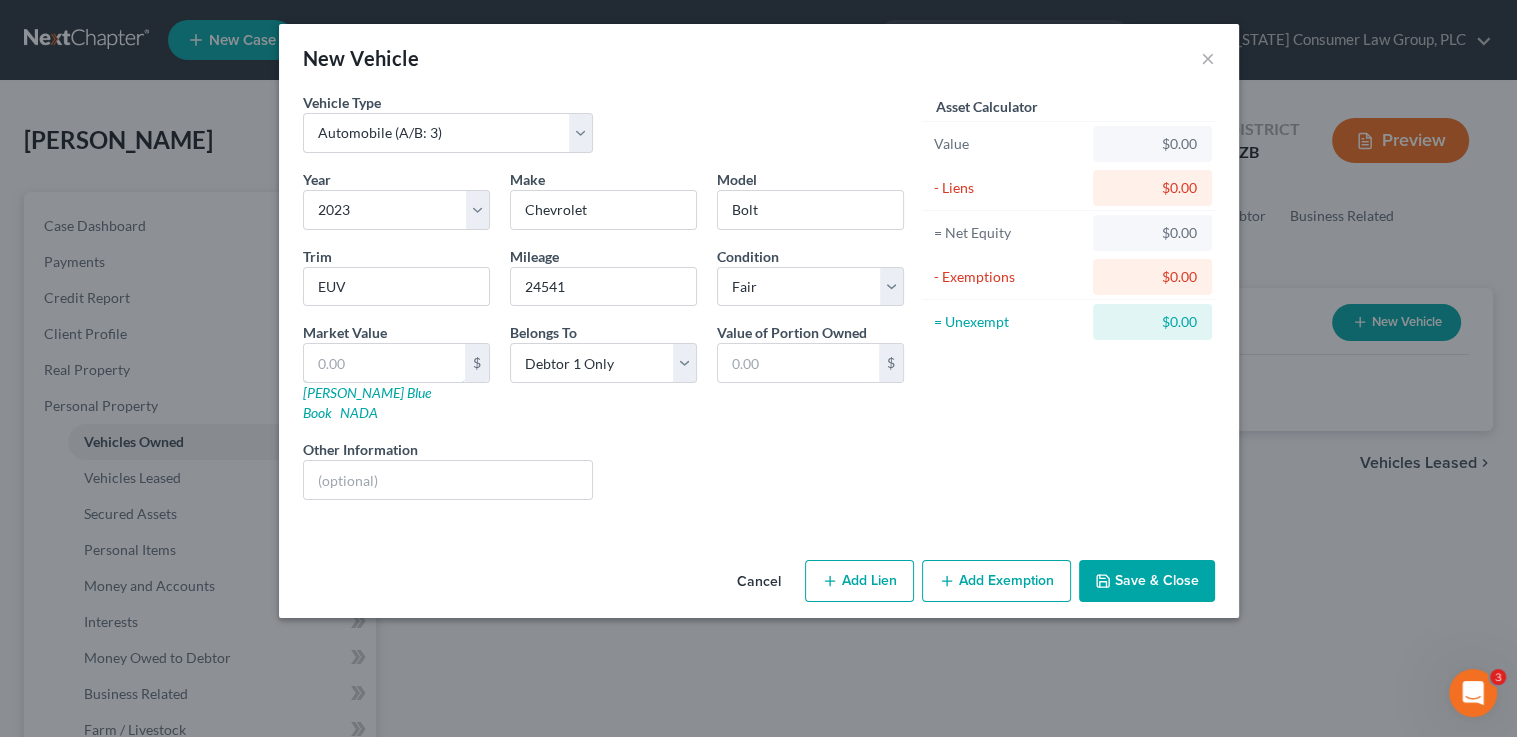 click at bounding box center [384, 363] 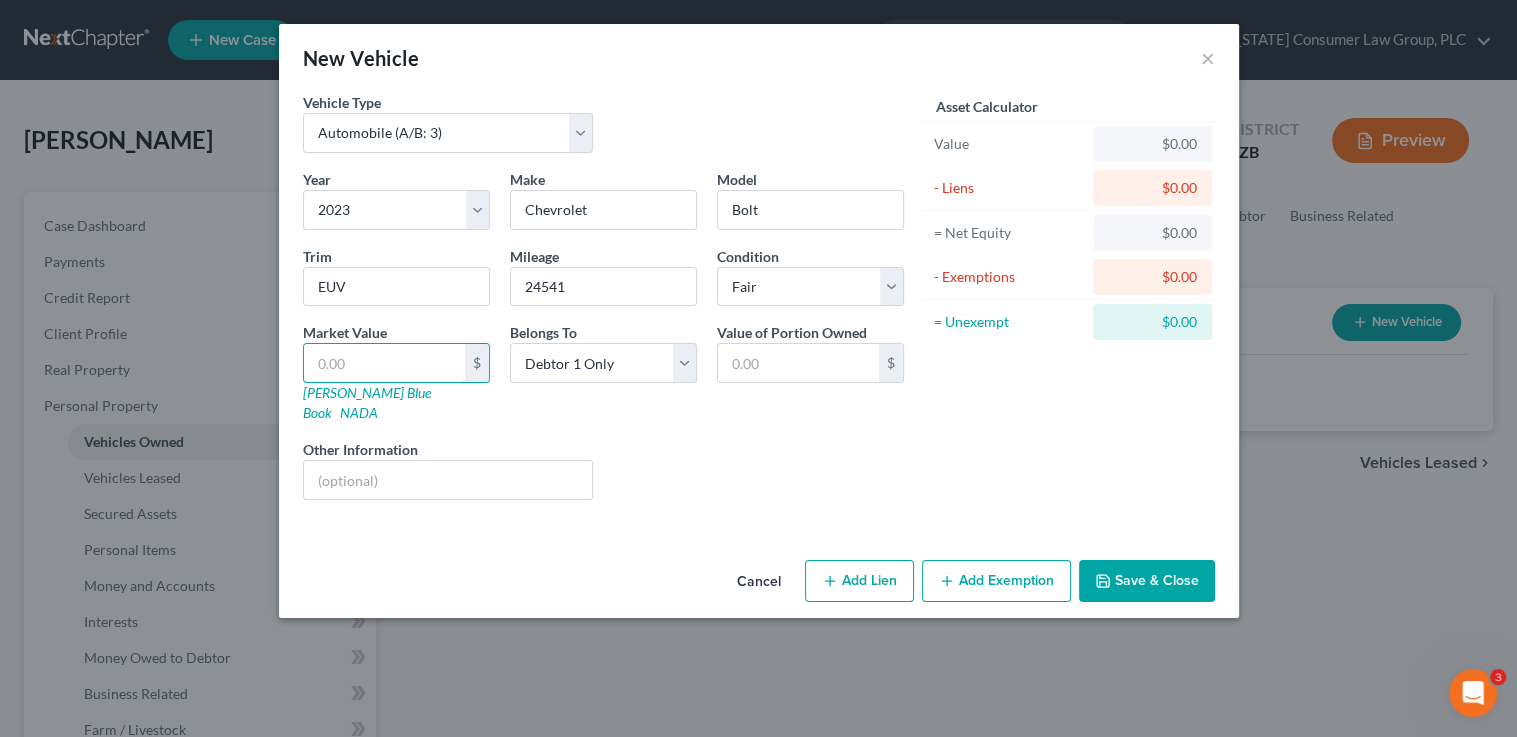 type on "1" 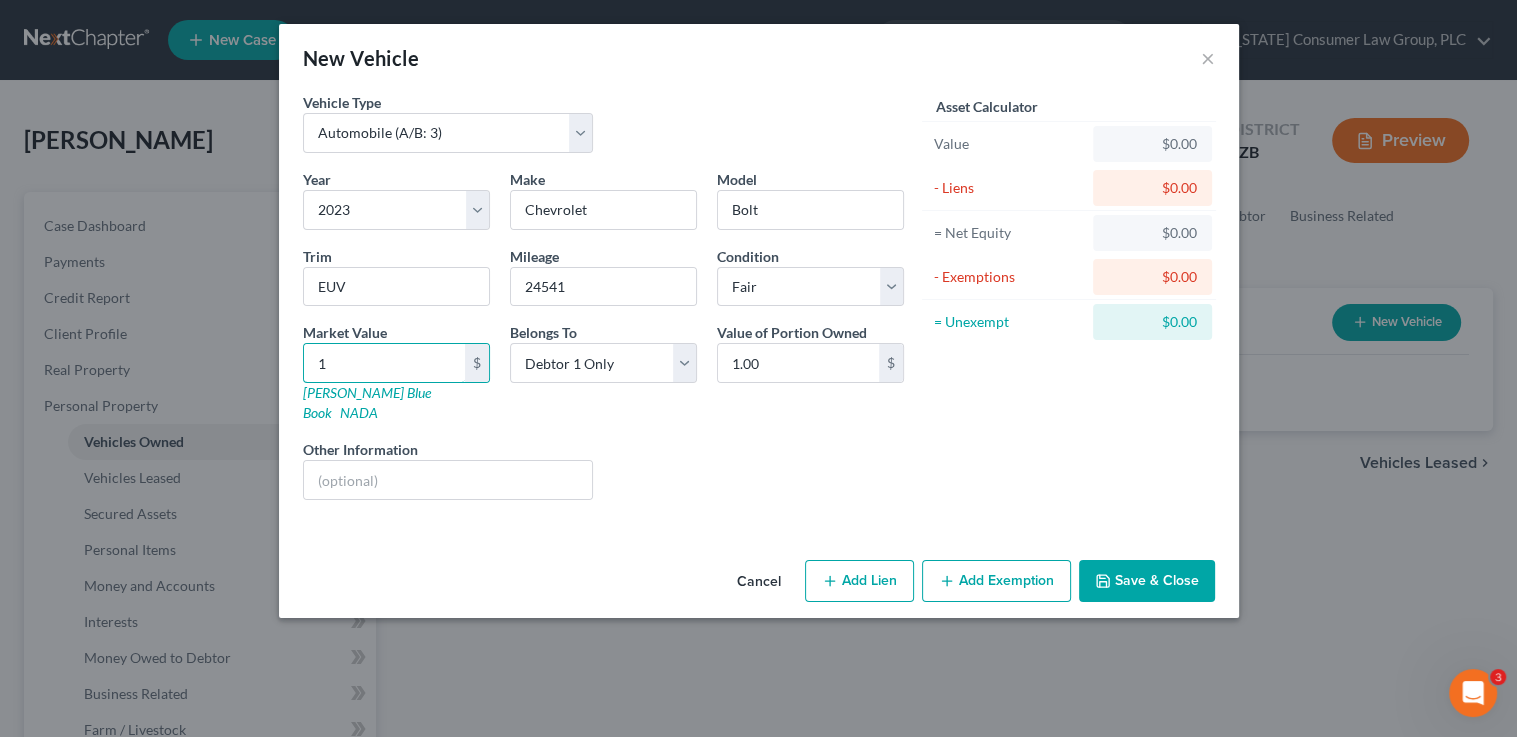 type on "17" 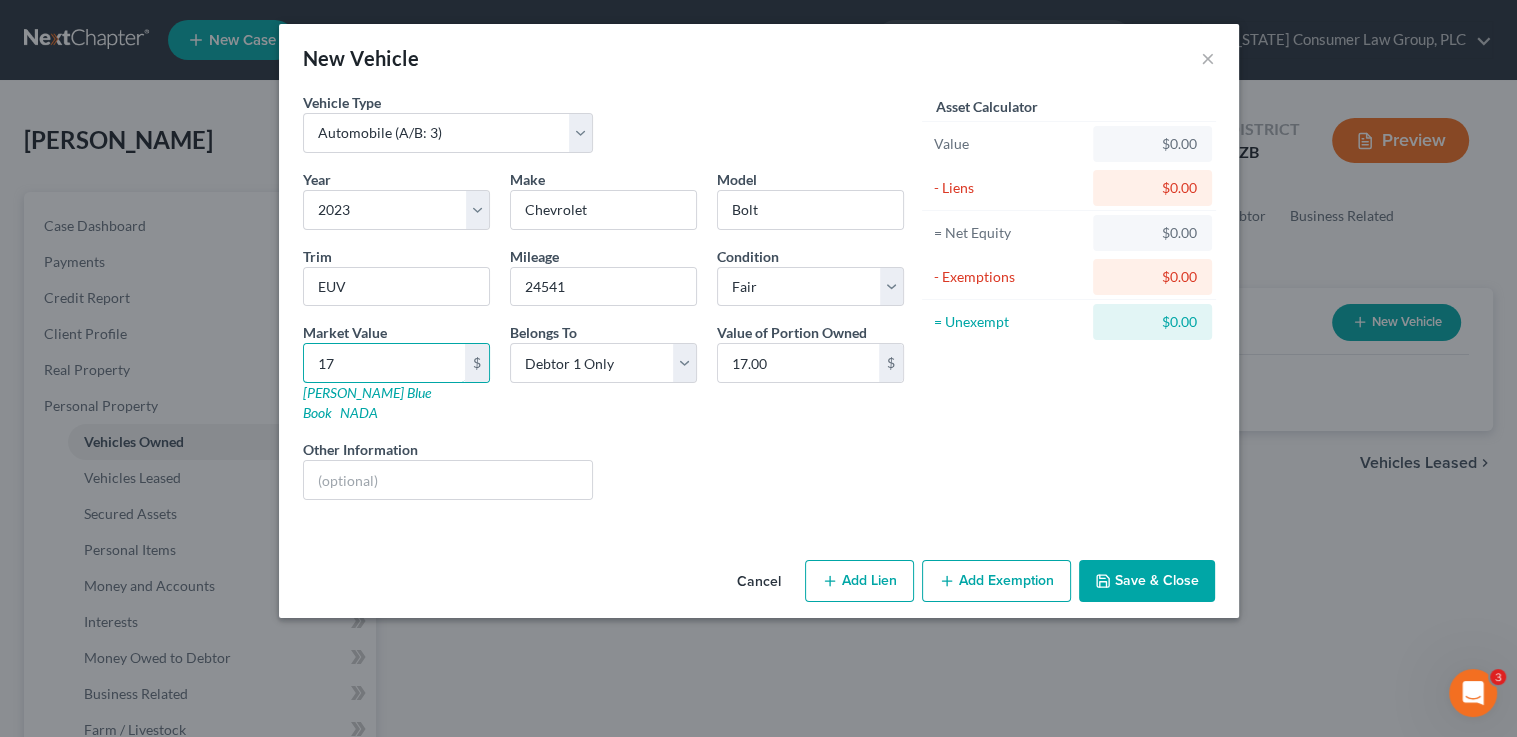 type on "174" 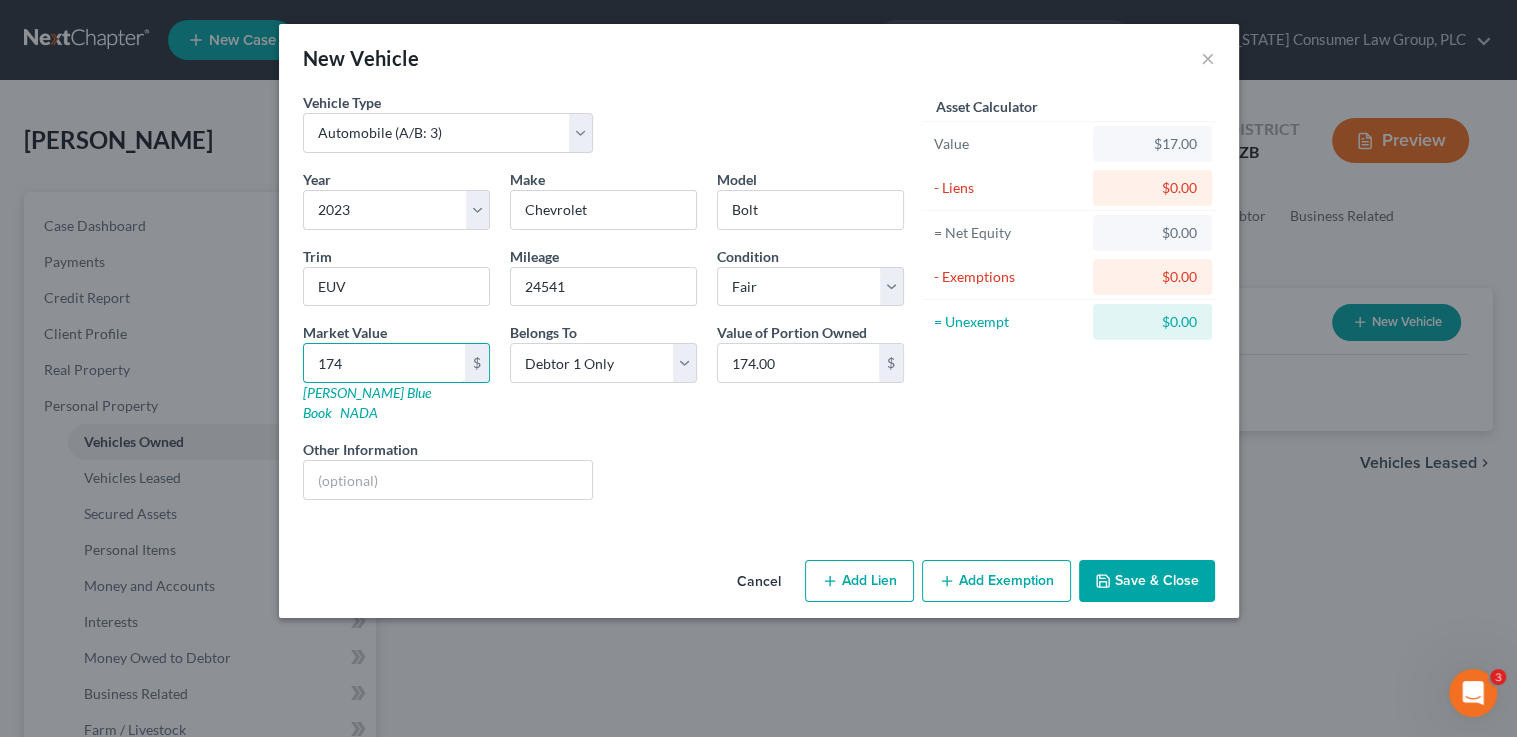 type on "1748" 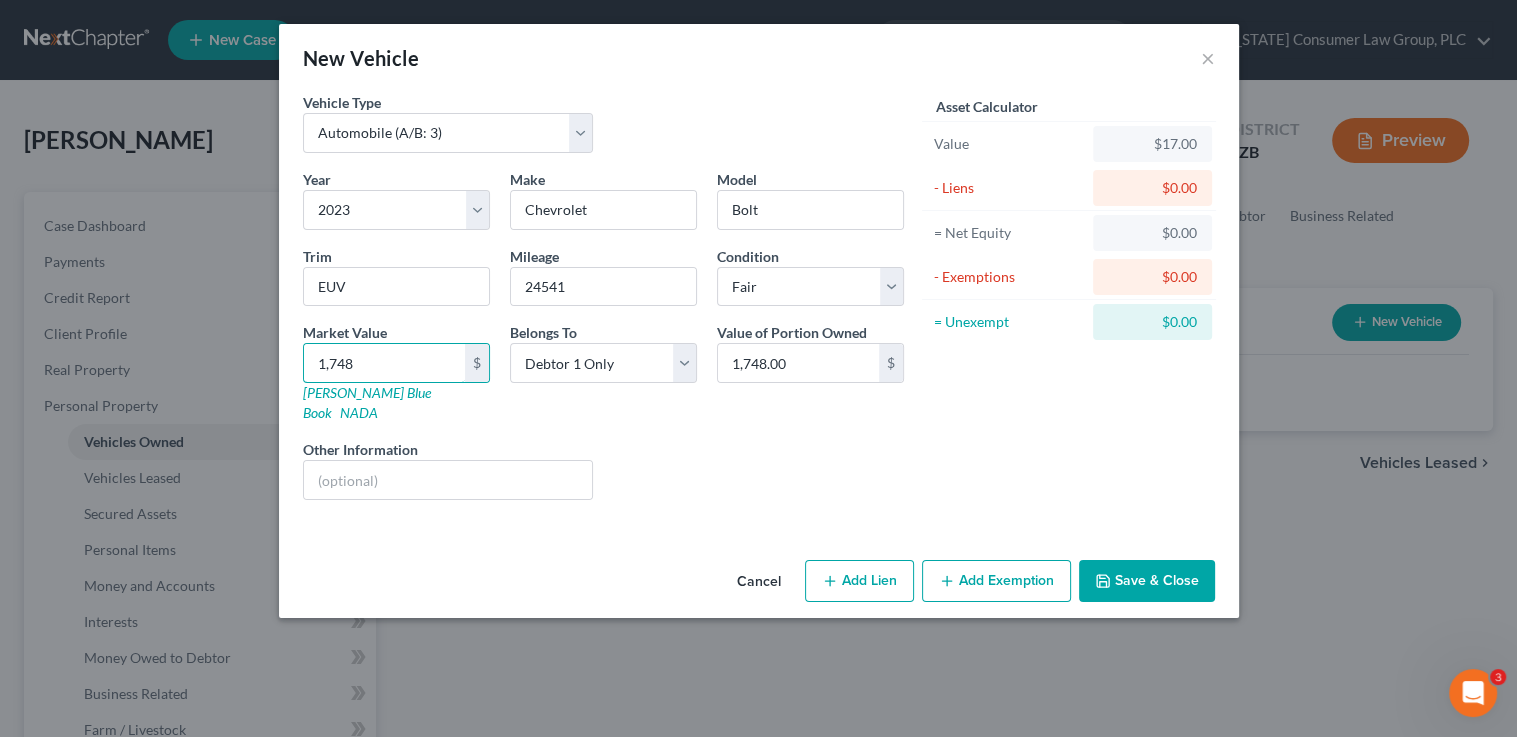 type on "1,7484" 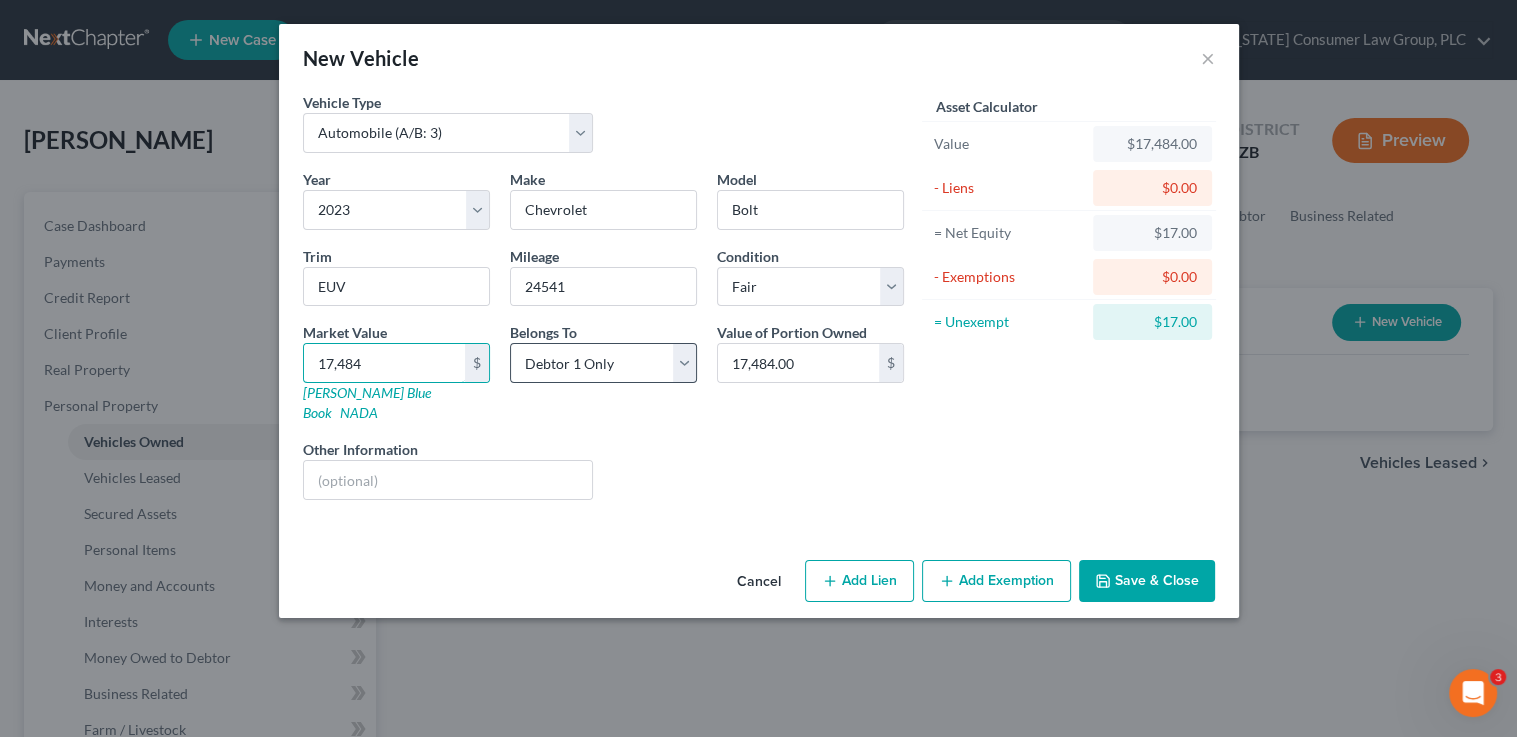 type on "17,484" 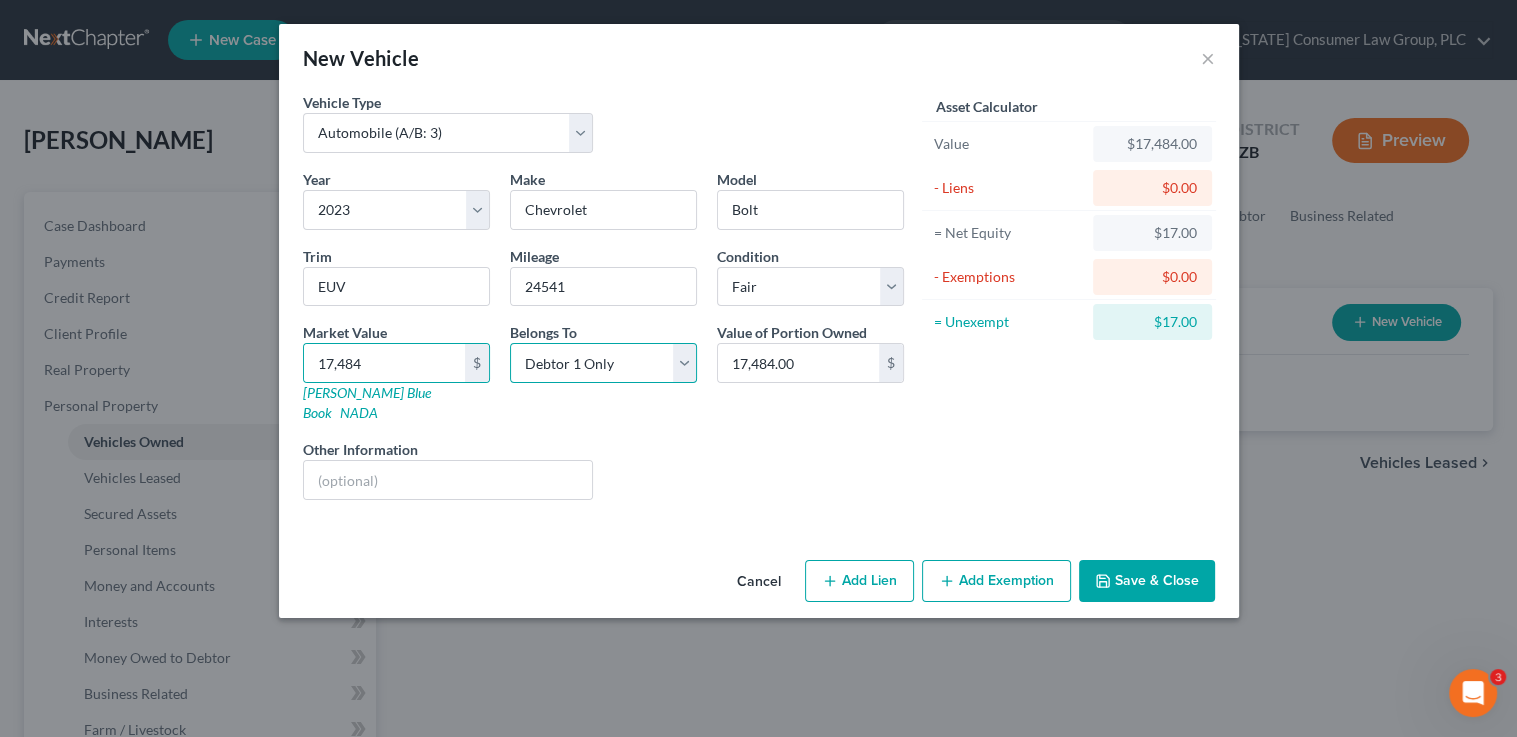 click on "Select Debtor 1 Only Debtor 2 Only Debtor 1 And Debtor 2 Only At Least One Of The Debtors And Another Community Property" at bounding box center (603, 363) 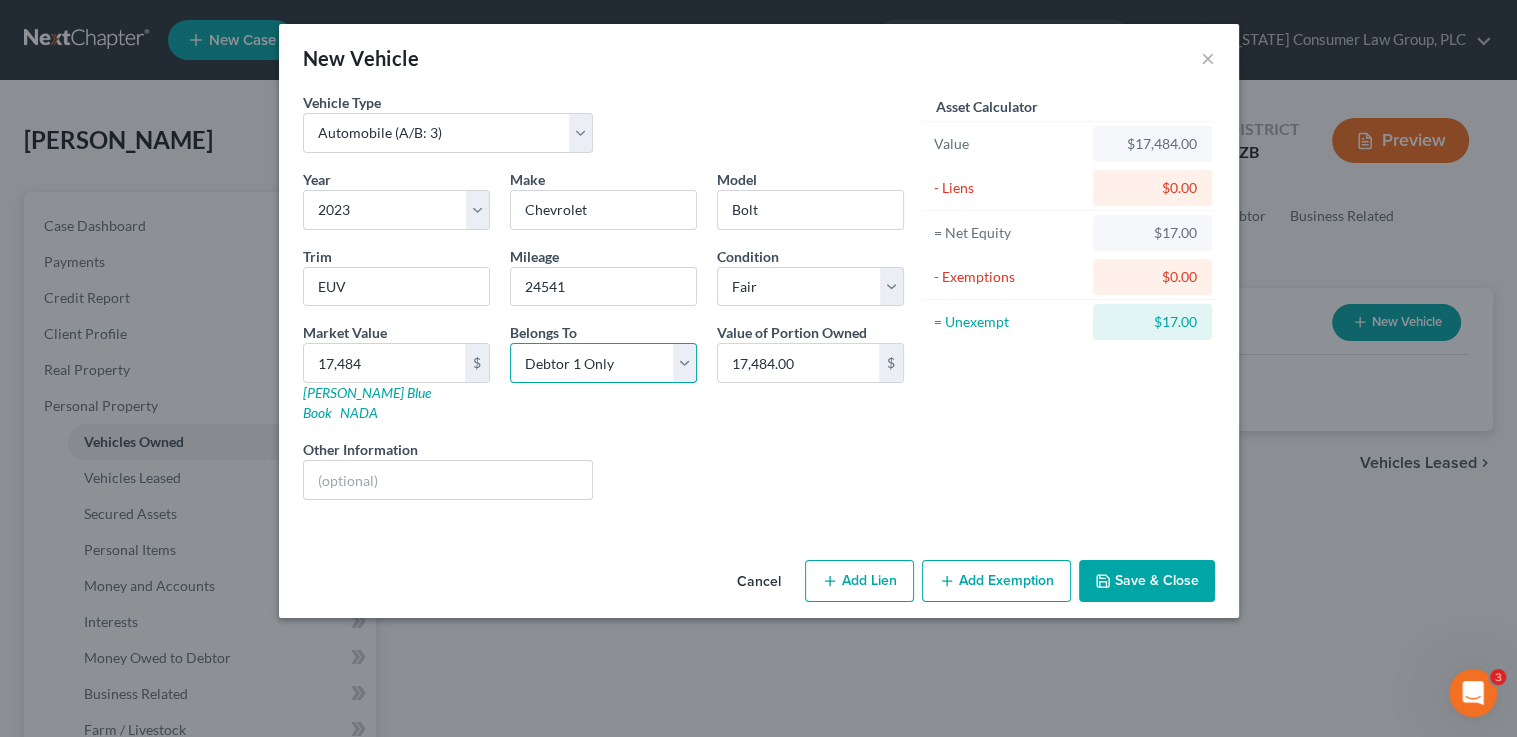 select on "3" 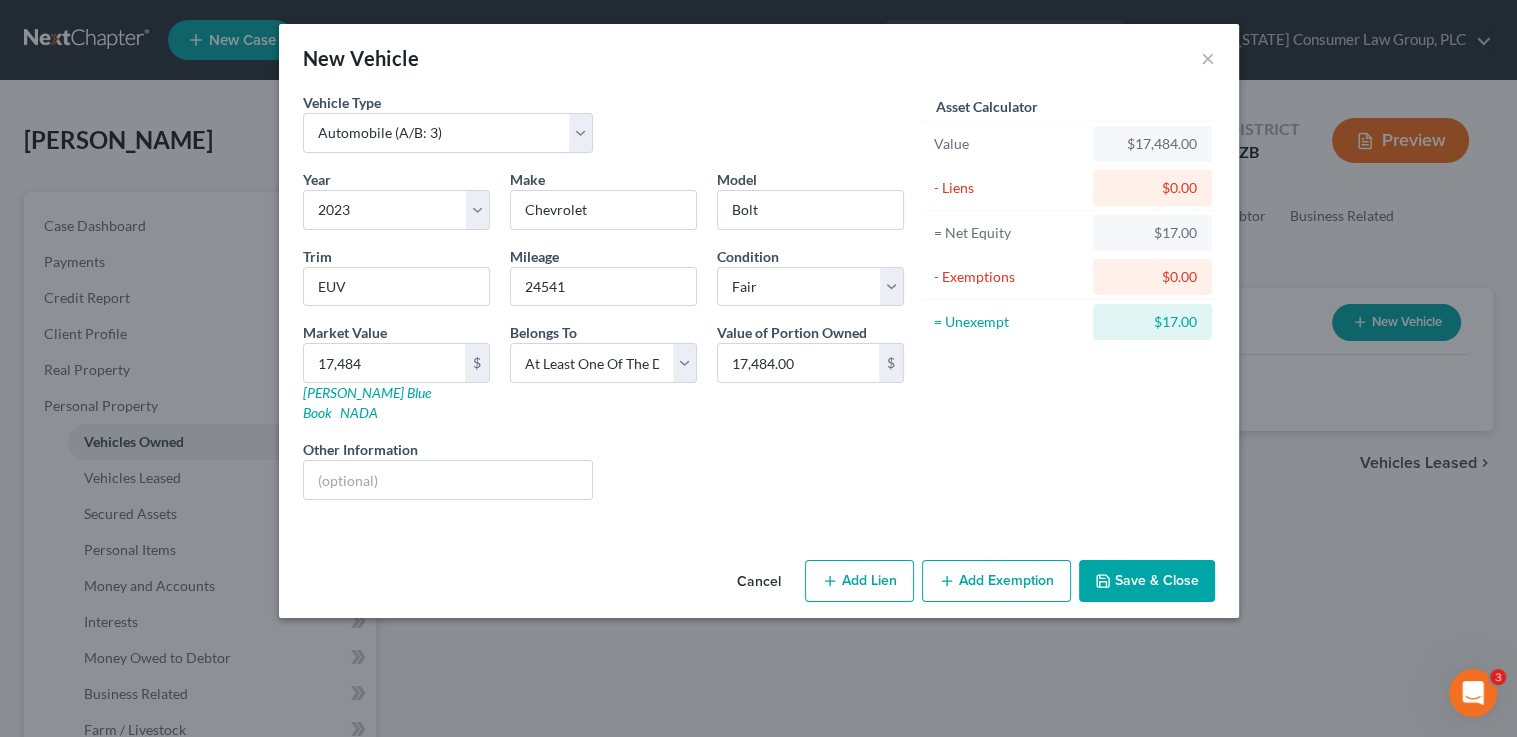 click on "Save & Close" at bounding box center [1147, 581] 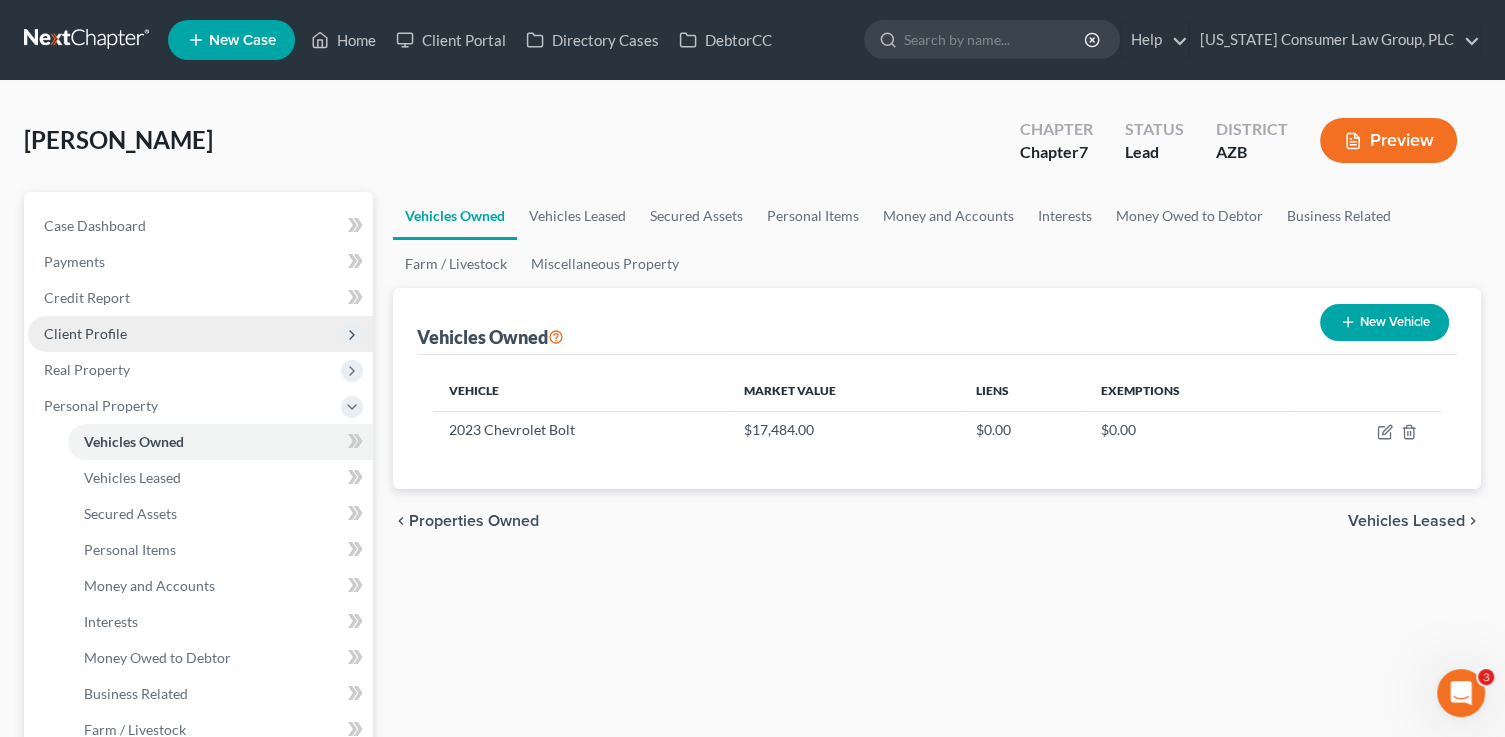 click on "Client Profile" at bounding box center [85, 333] 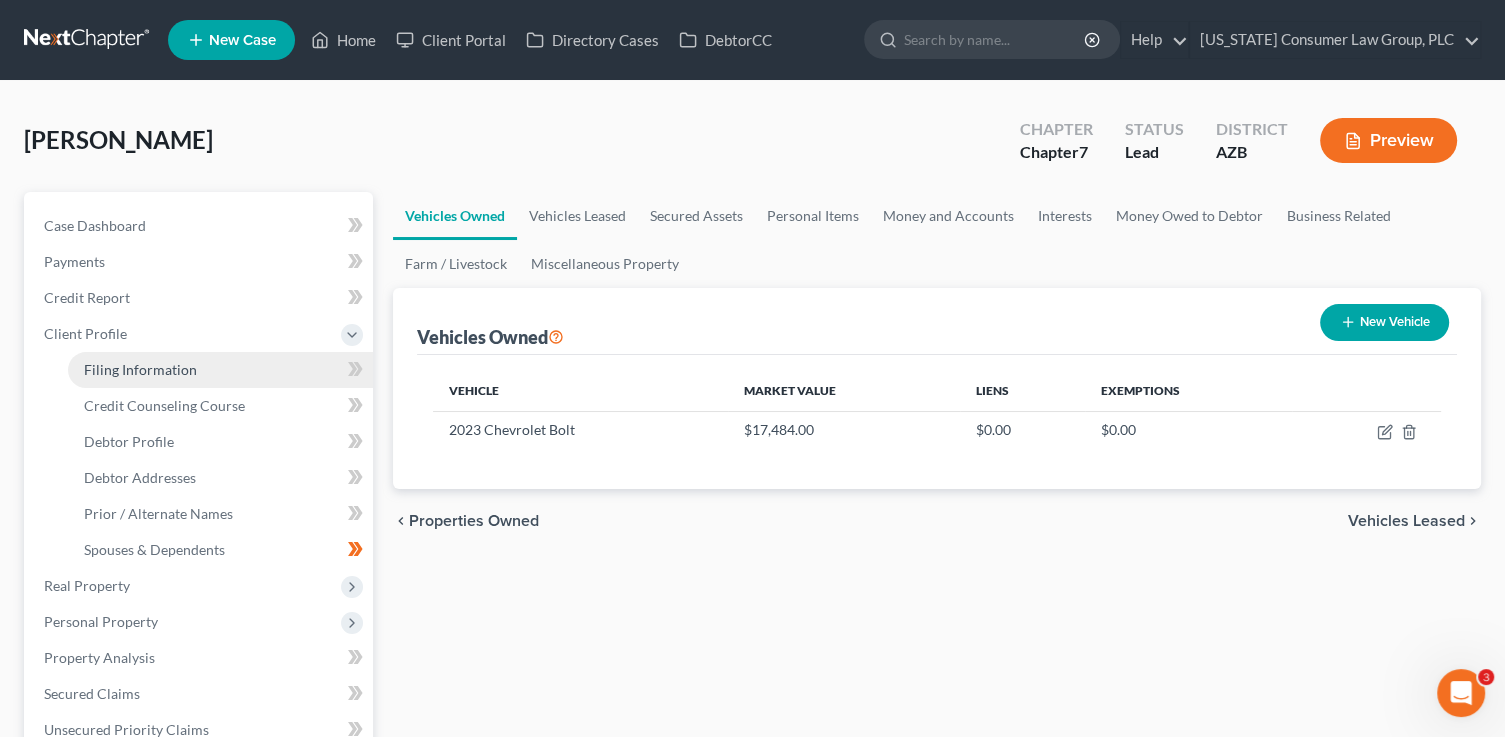 click on "Filing Information" at bounding box center [140, 369] 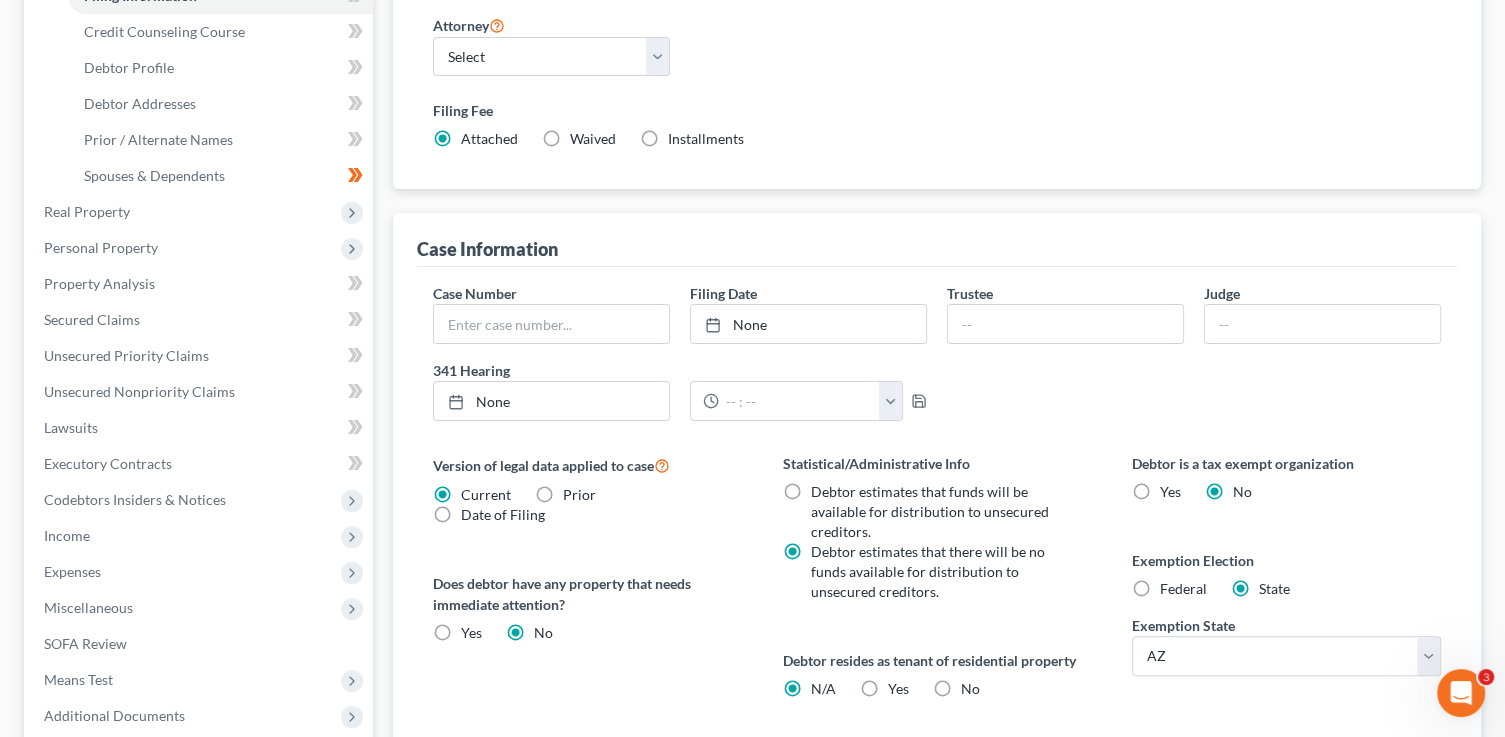 scroll, scrollTop: 380, scrollLeft: 0, axis: vertical 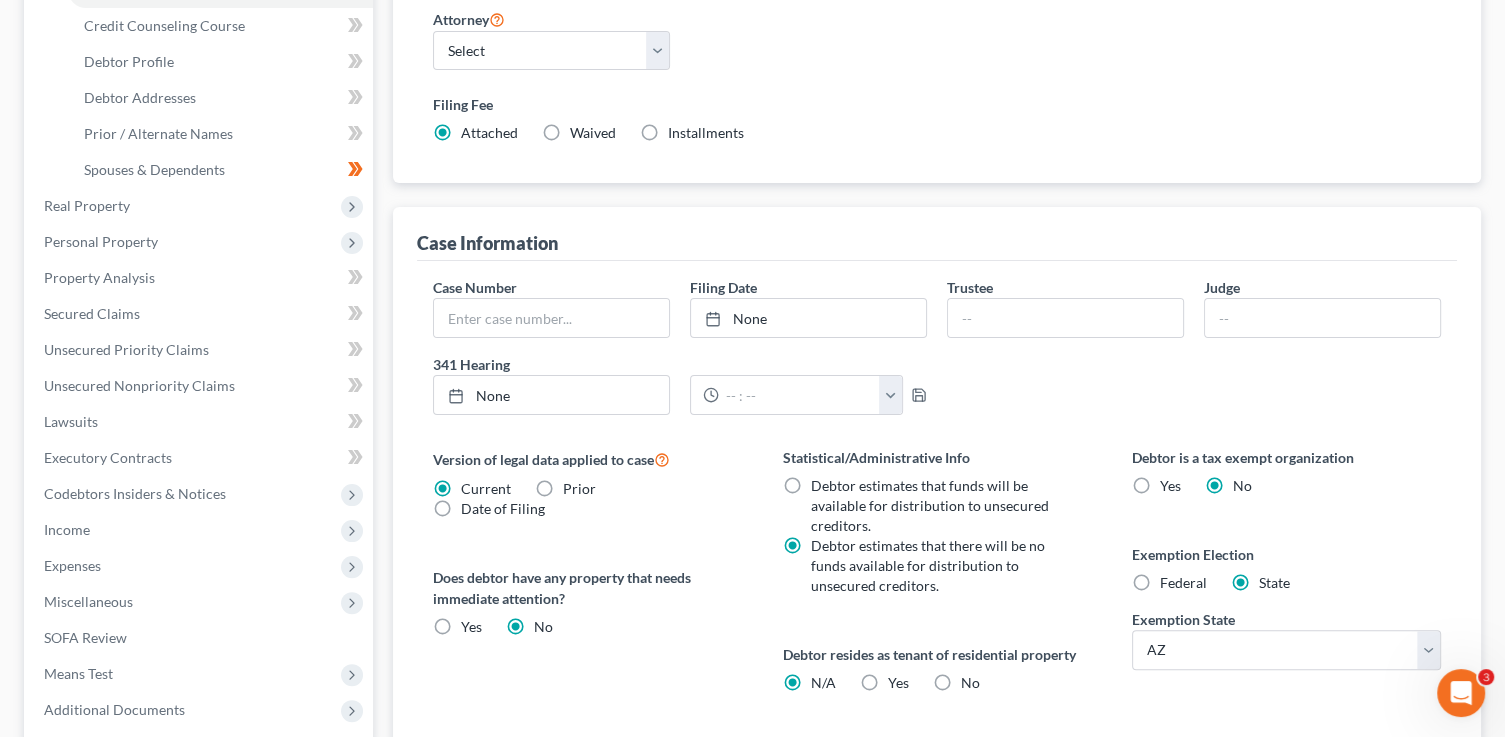 click on "Yes Yes" at bounding box center (898, 683) 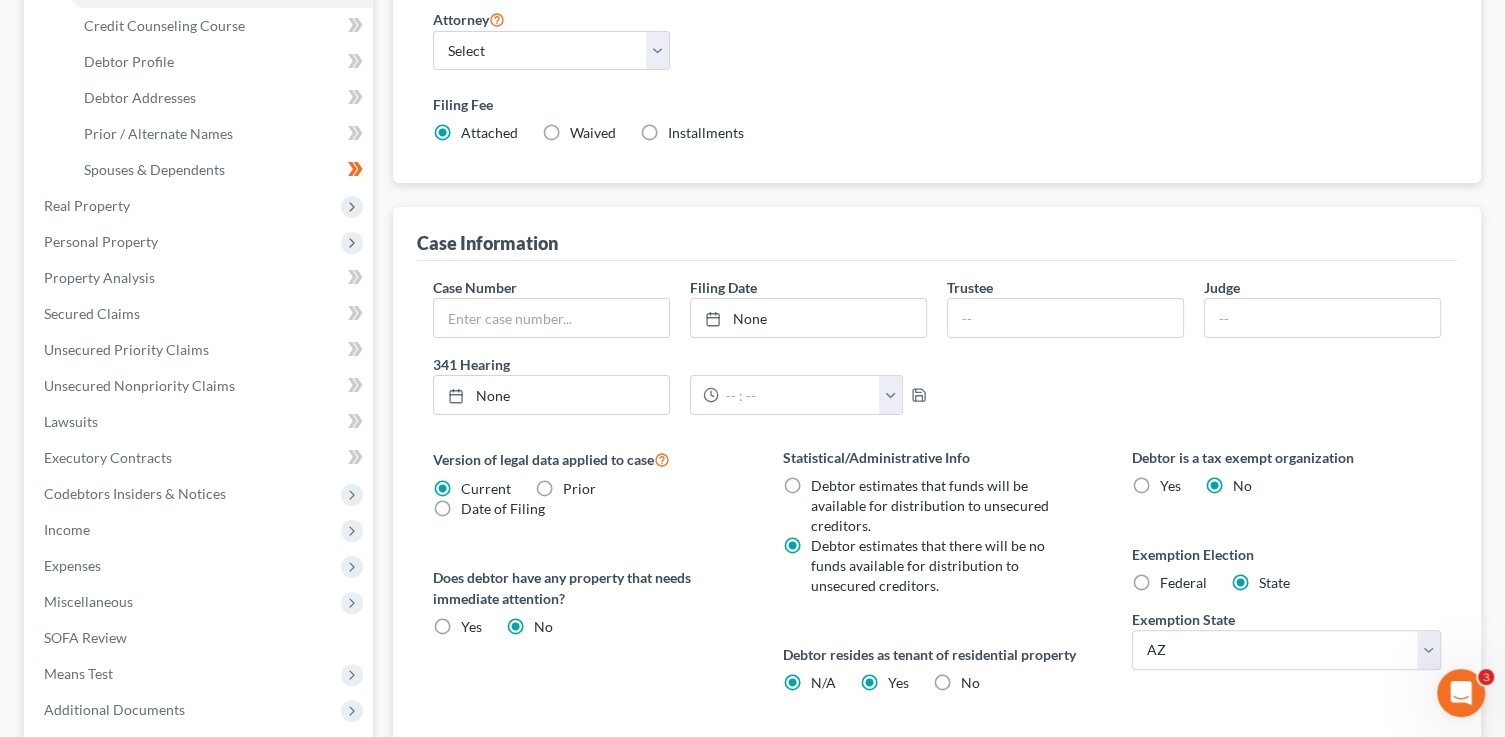 radio on "false" 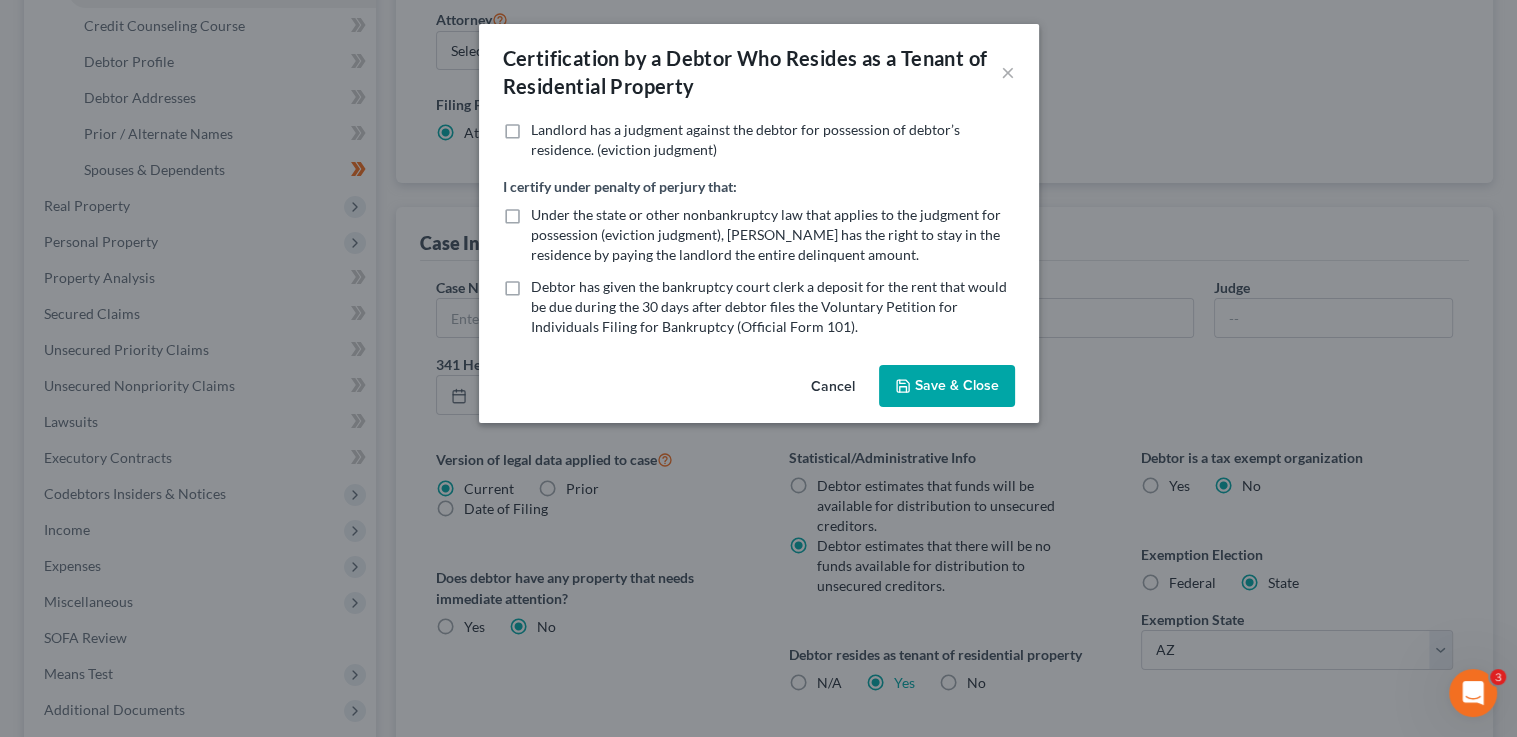 click on "Save & Close" at bounding box center (947, 386) 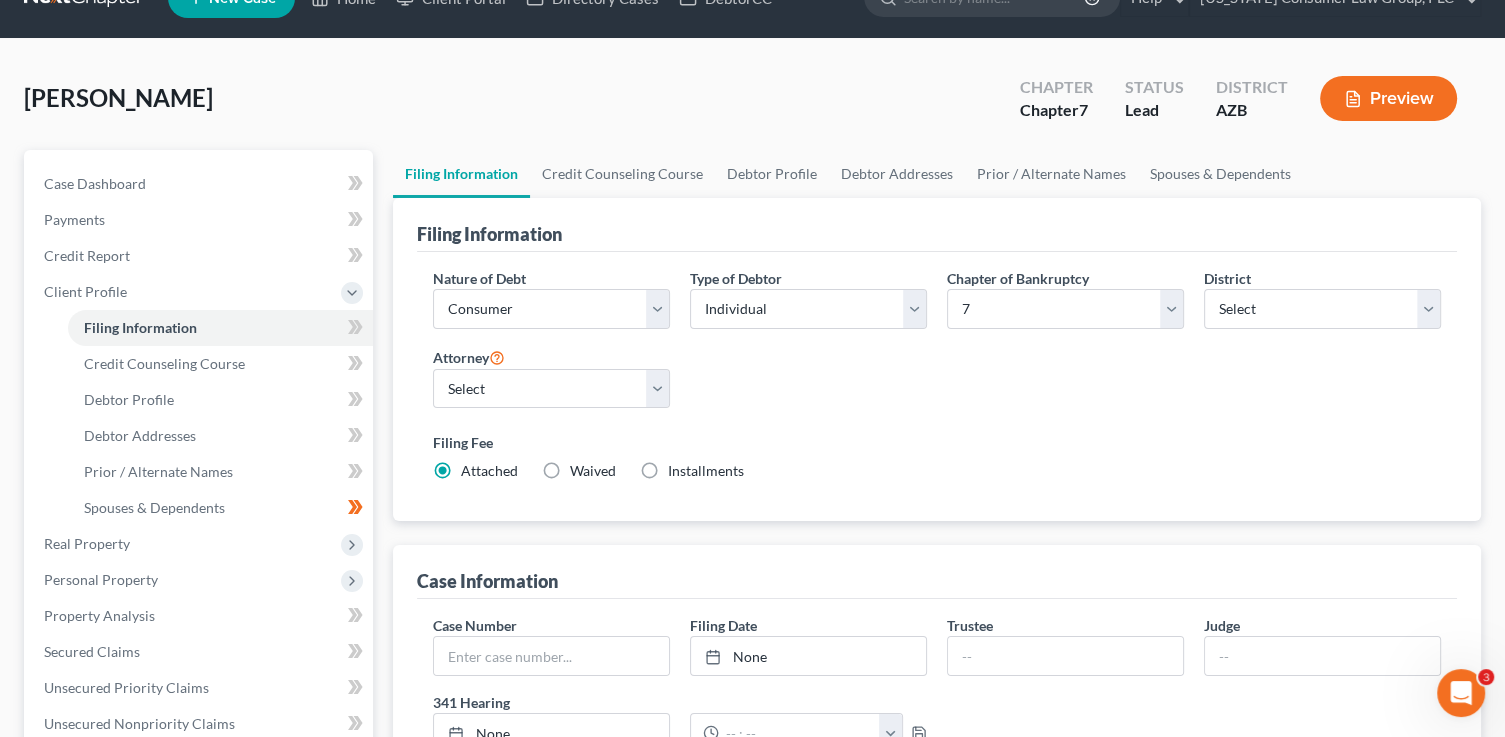 scroll, scrollTop: 52, scrollLeft: 0, axis: vertical 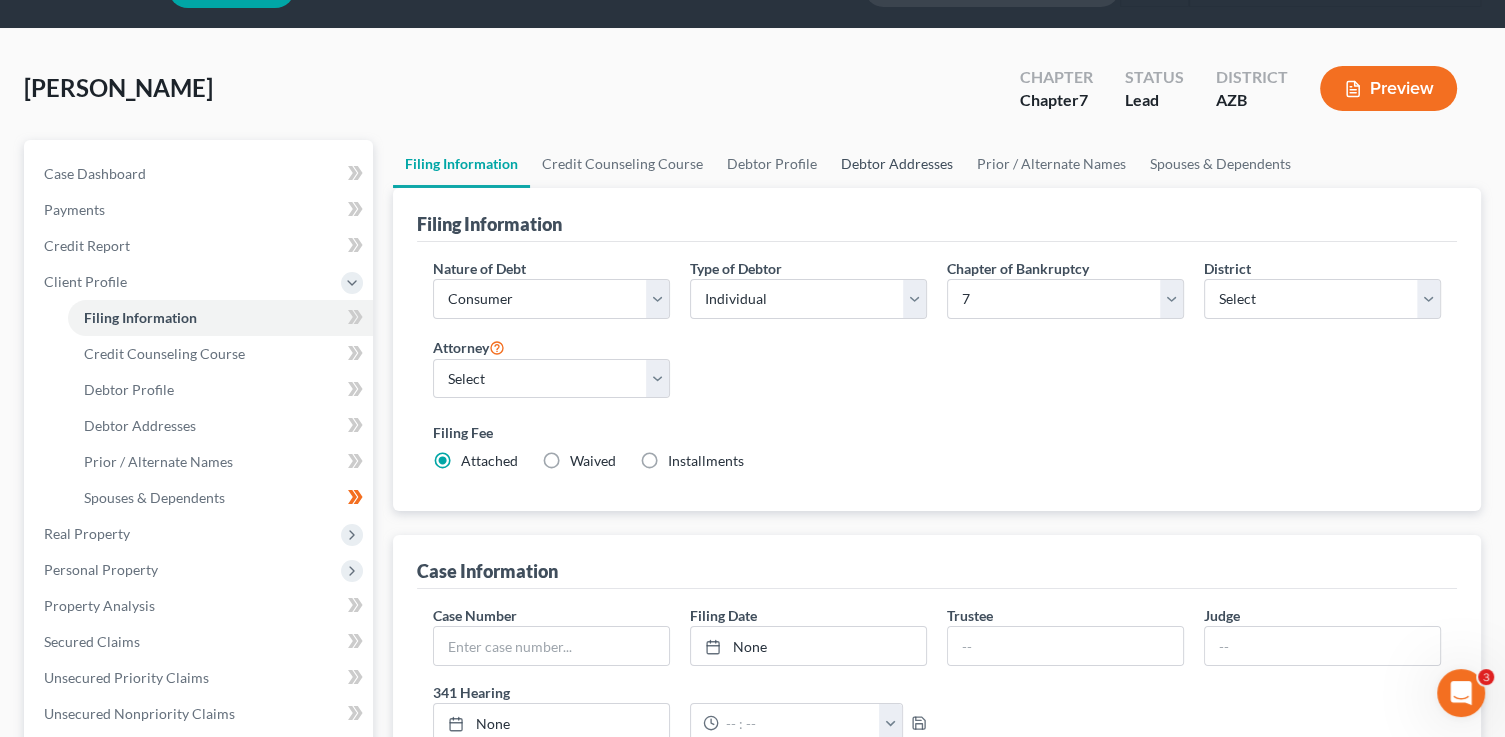 click on "Debtor Addresses" at bounding box center [897, 164] 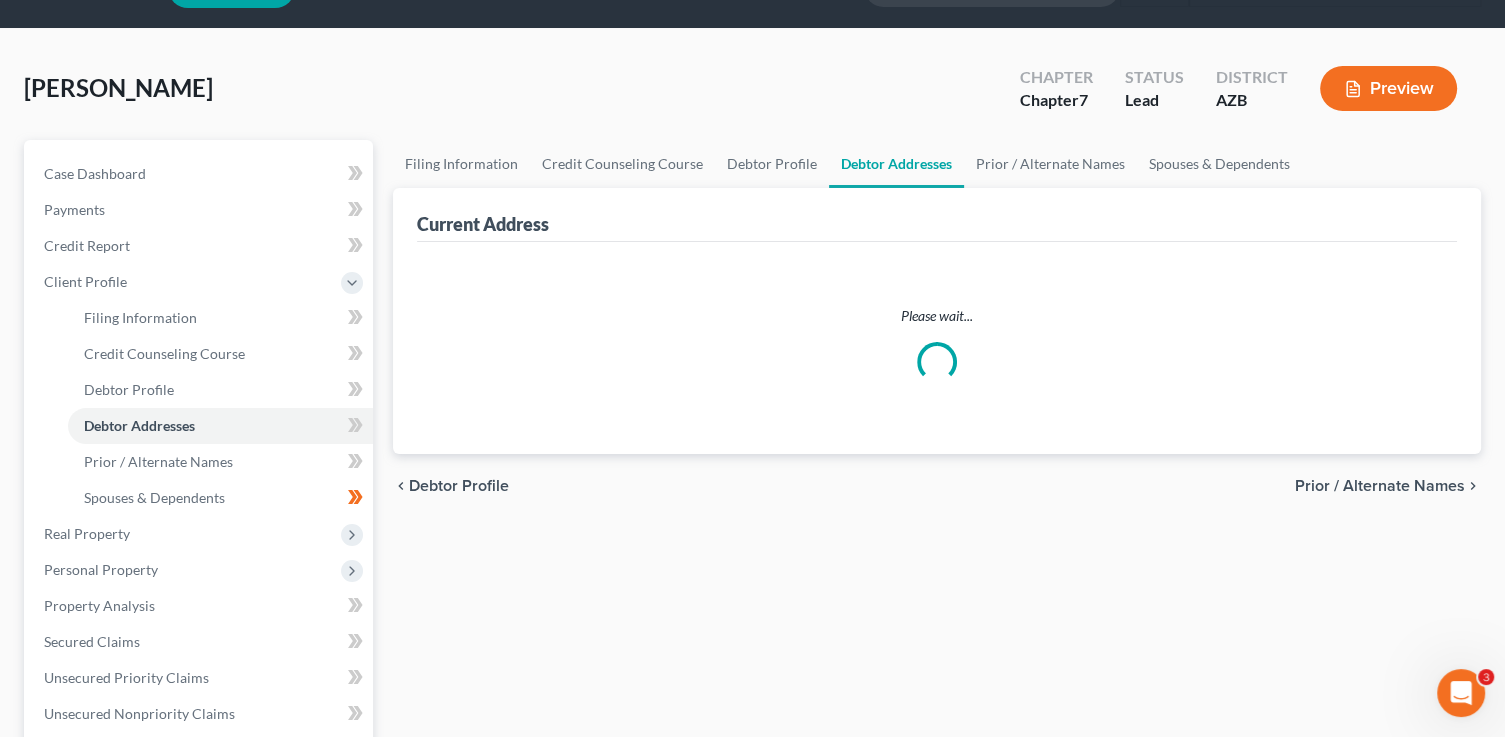 scroll, scrollTop: 0, scrollLeft: 0, axis: both 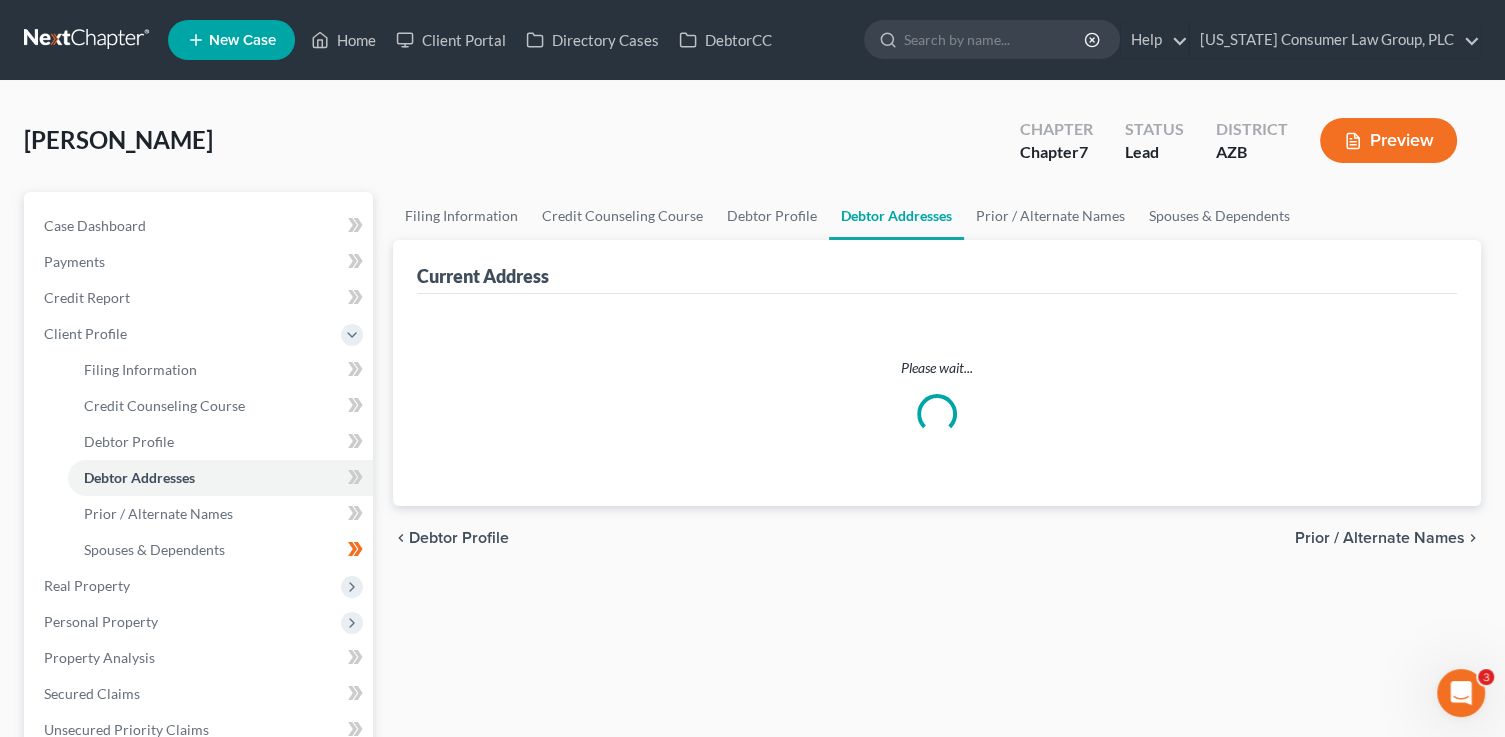 select on "0" 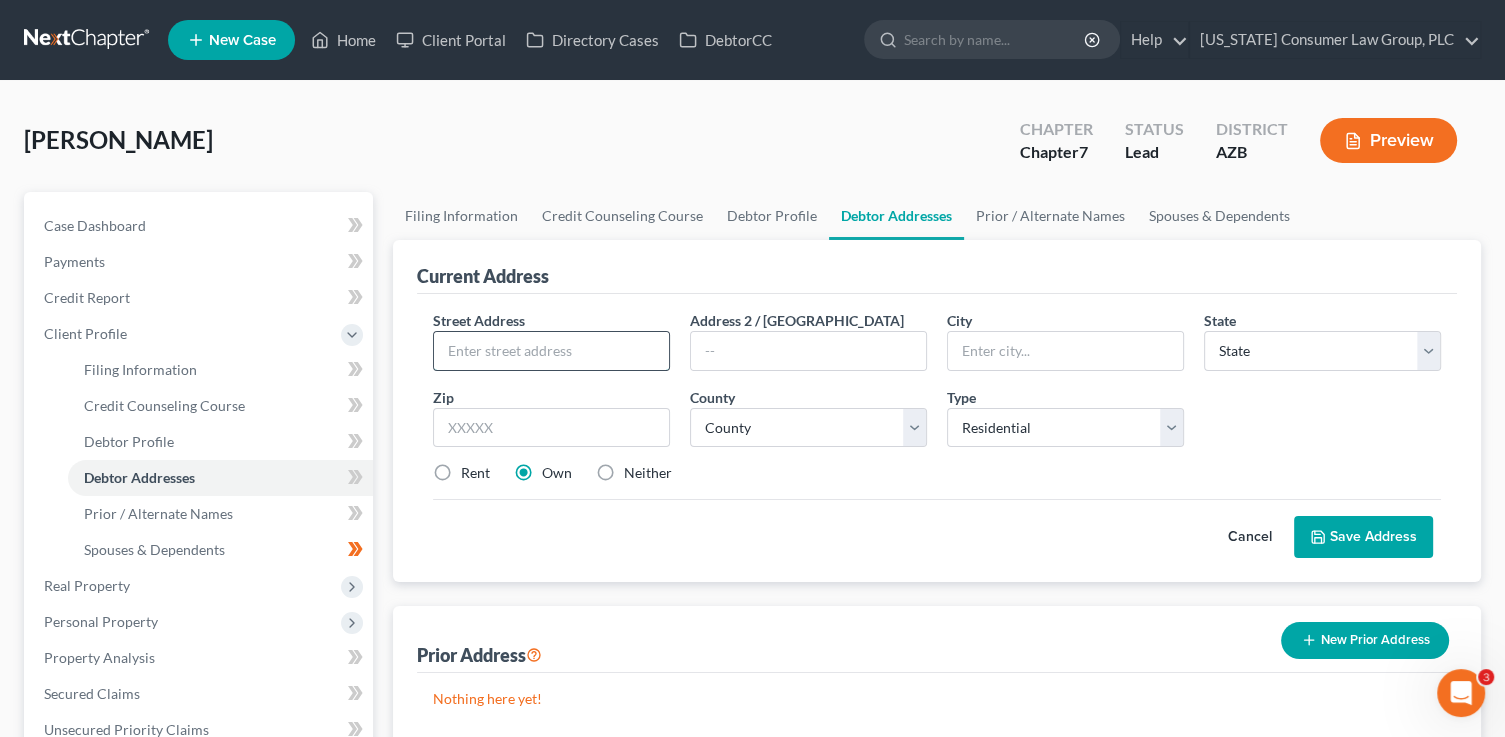 click at bounding box center (551, 351) 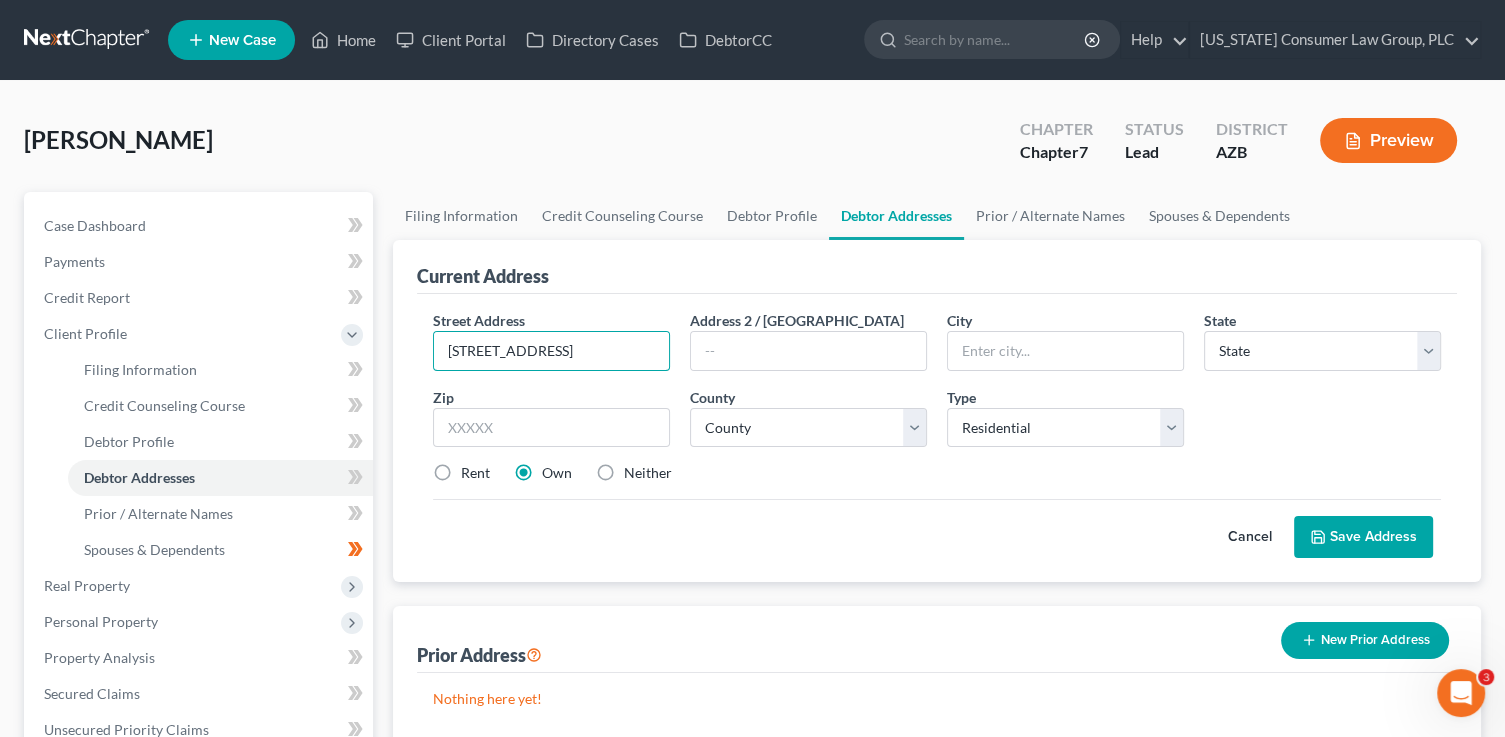 type on "602 W. Mohawk Lane" 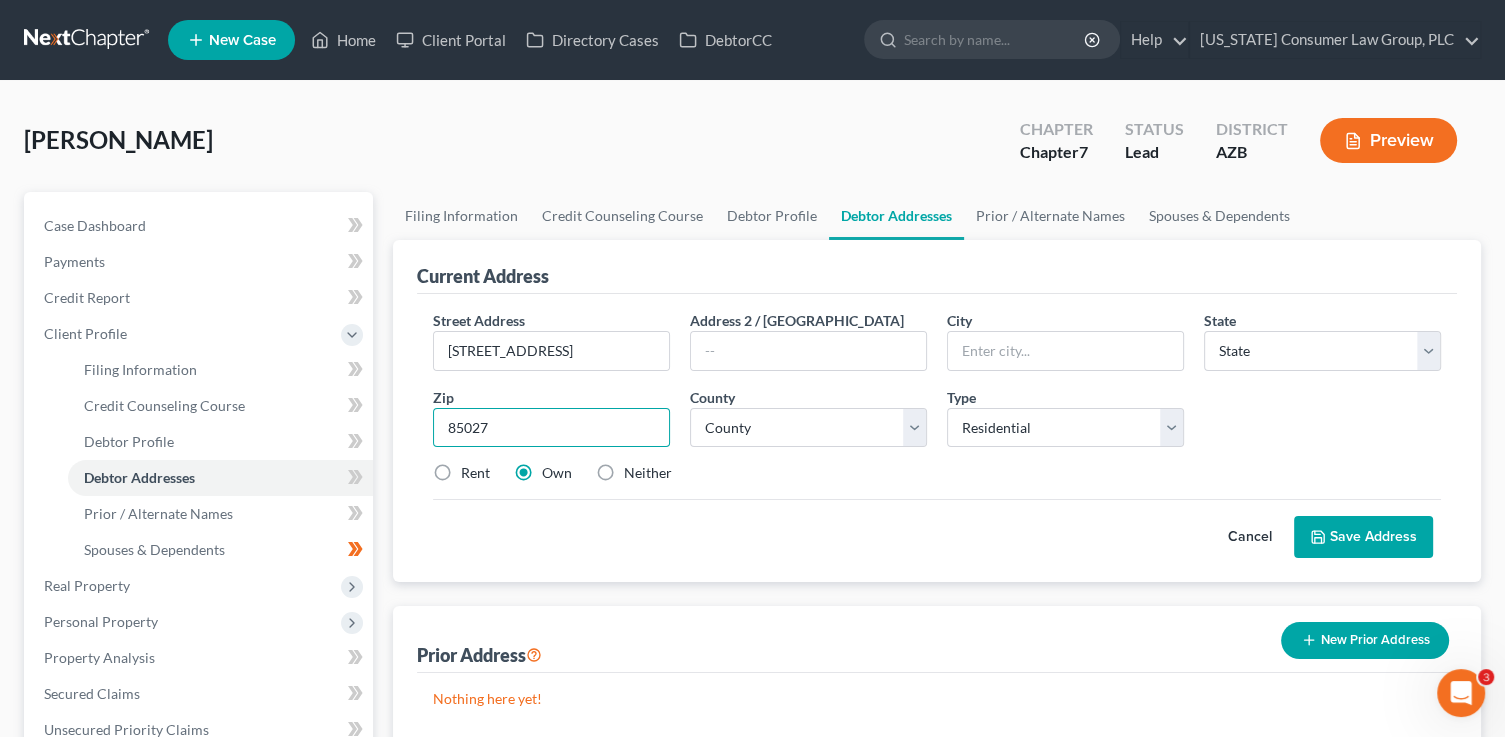 type on "85027" 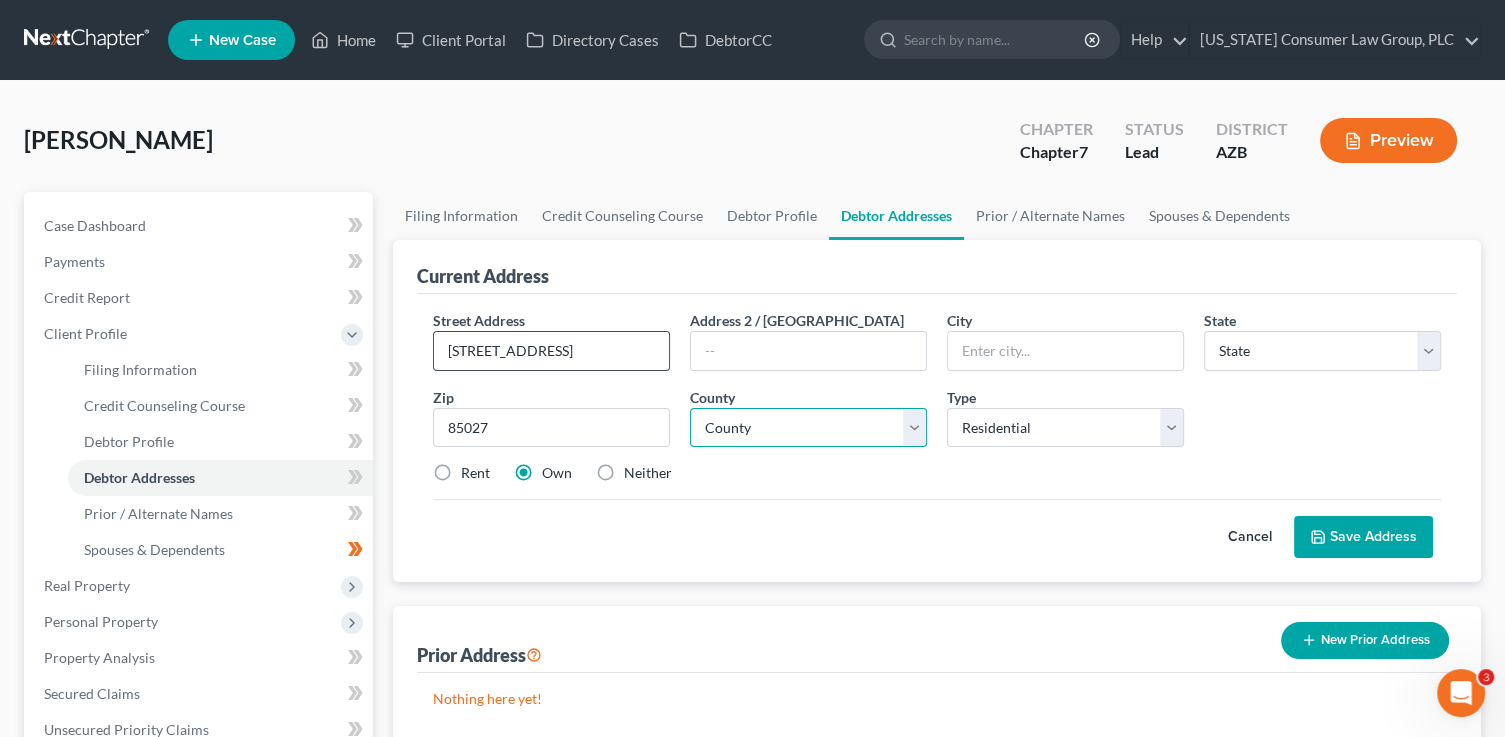 type on "Phoenix" 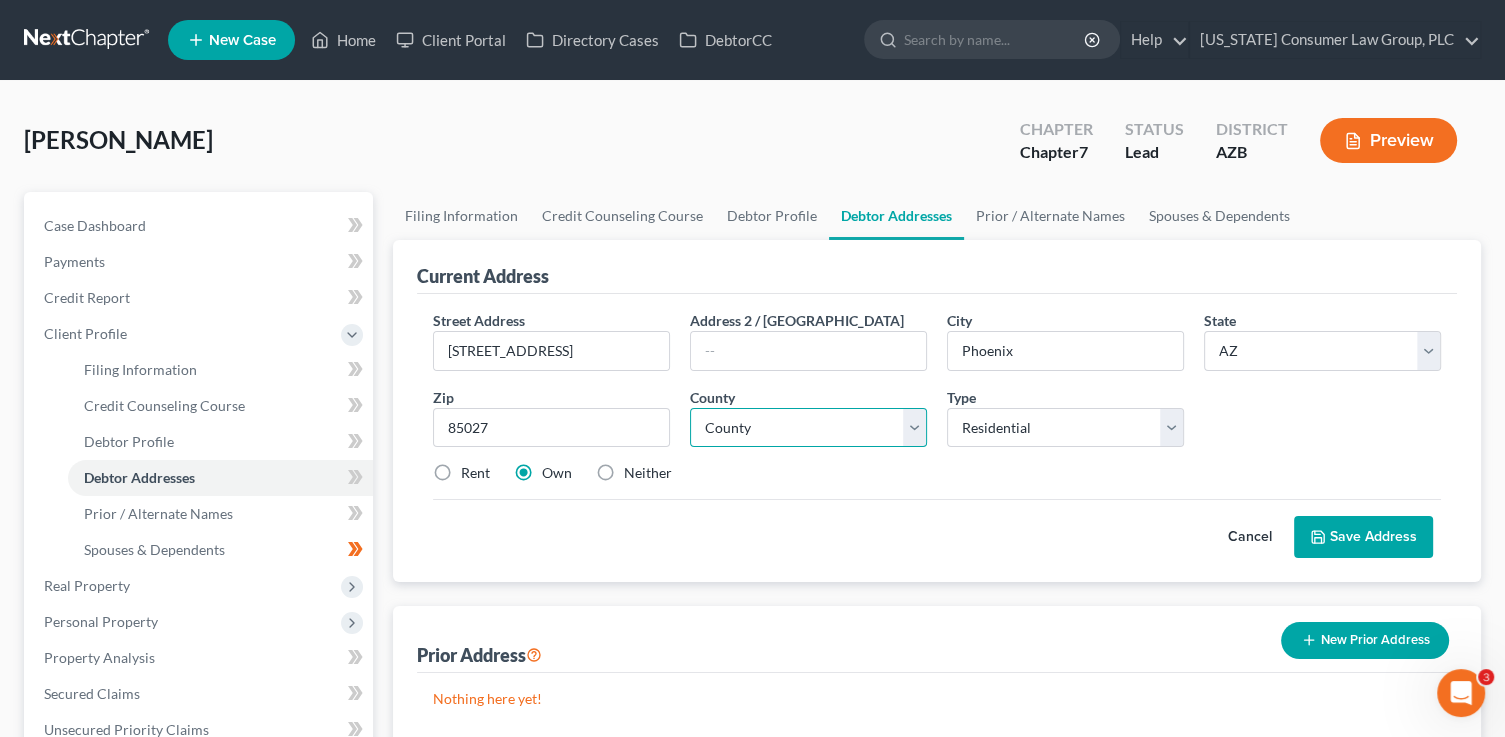 select on "7" 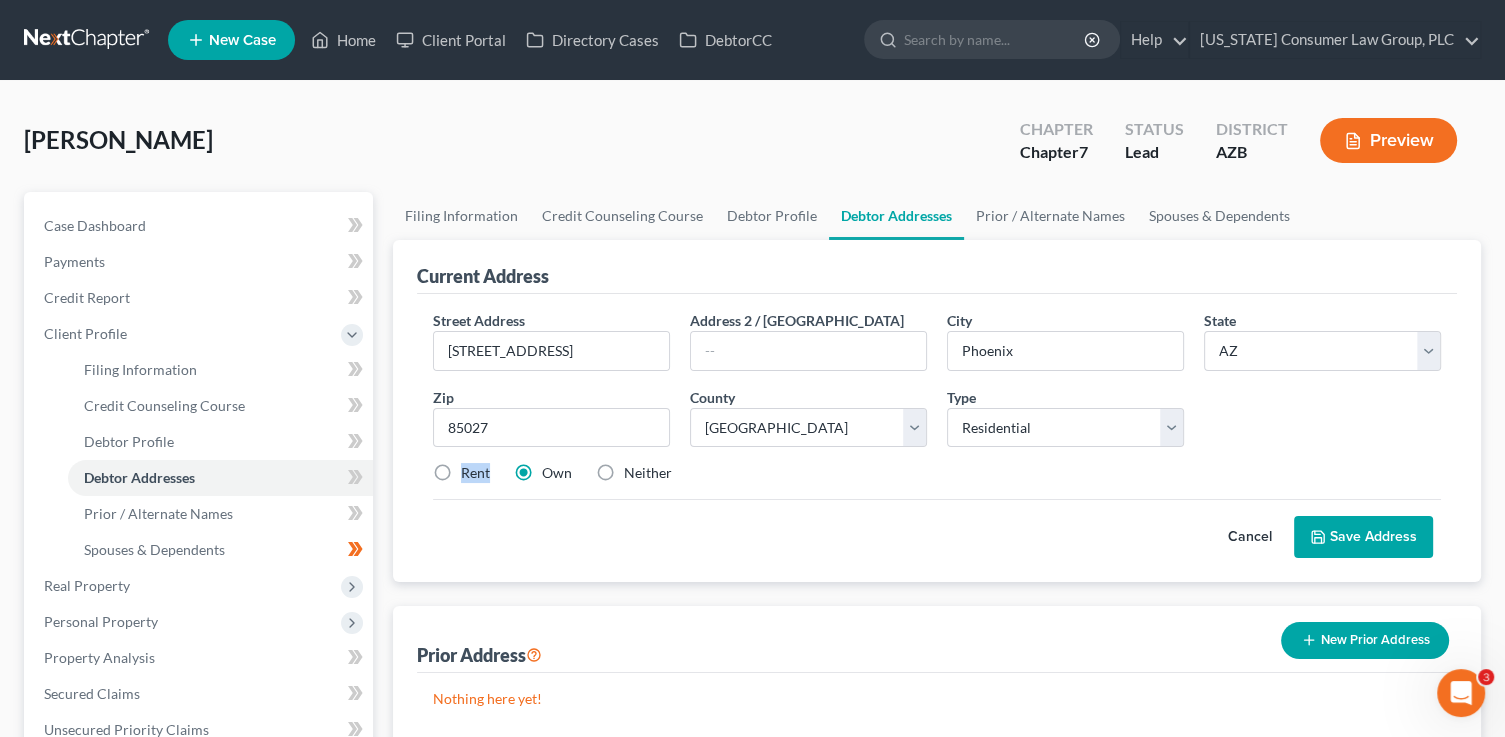 click on "Rent" at bounding box center [475, 473] 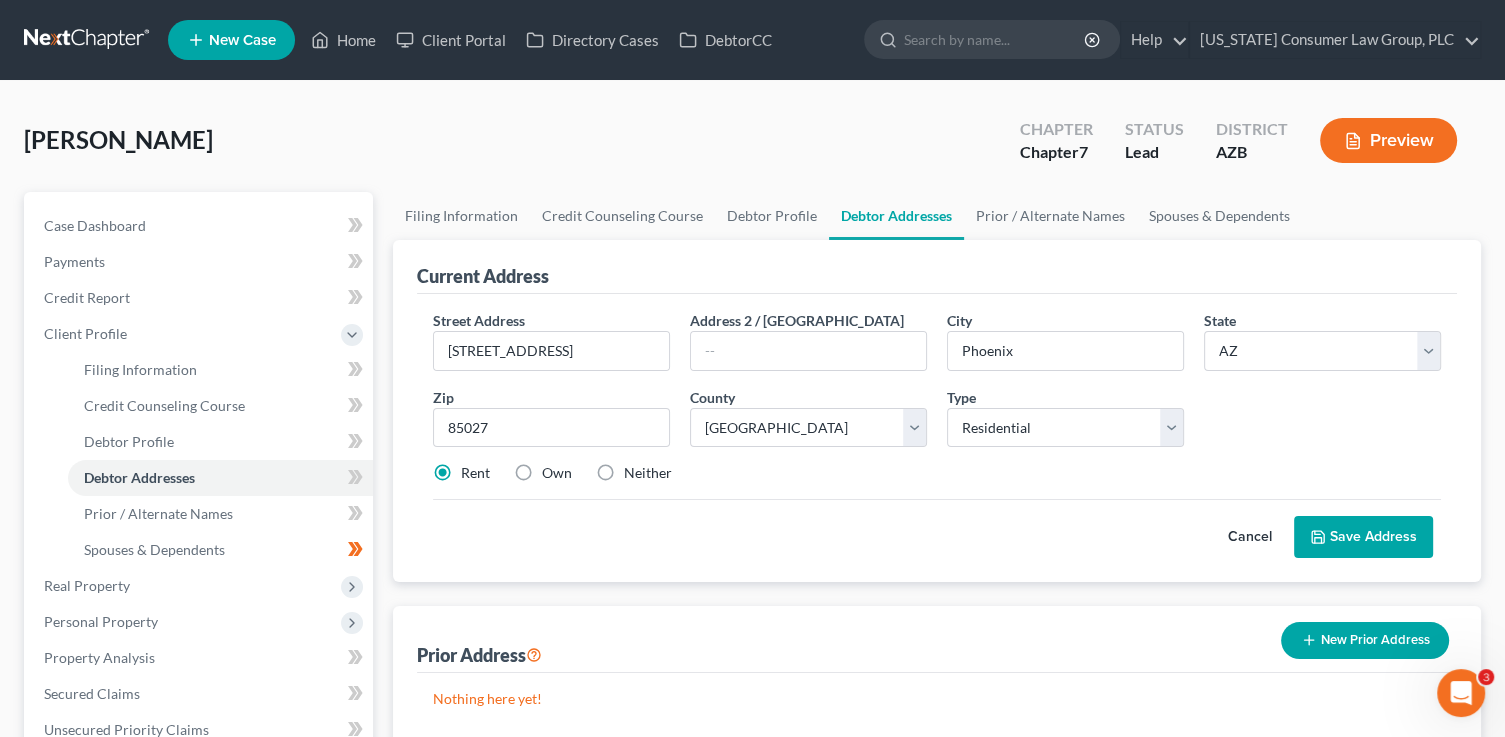 click on "Save Address" at bounding box center [1363, 537] 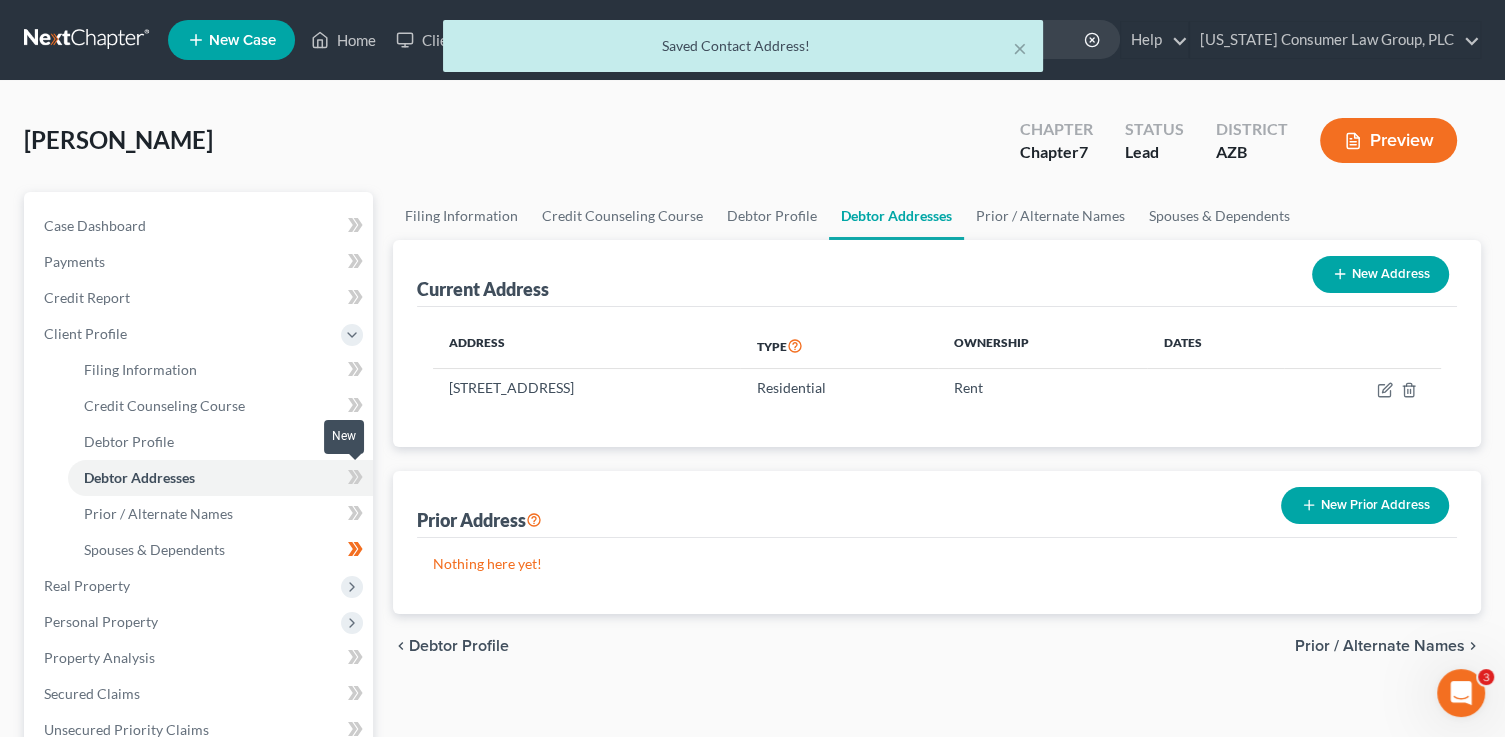 click at bounding box center [355, 480] 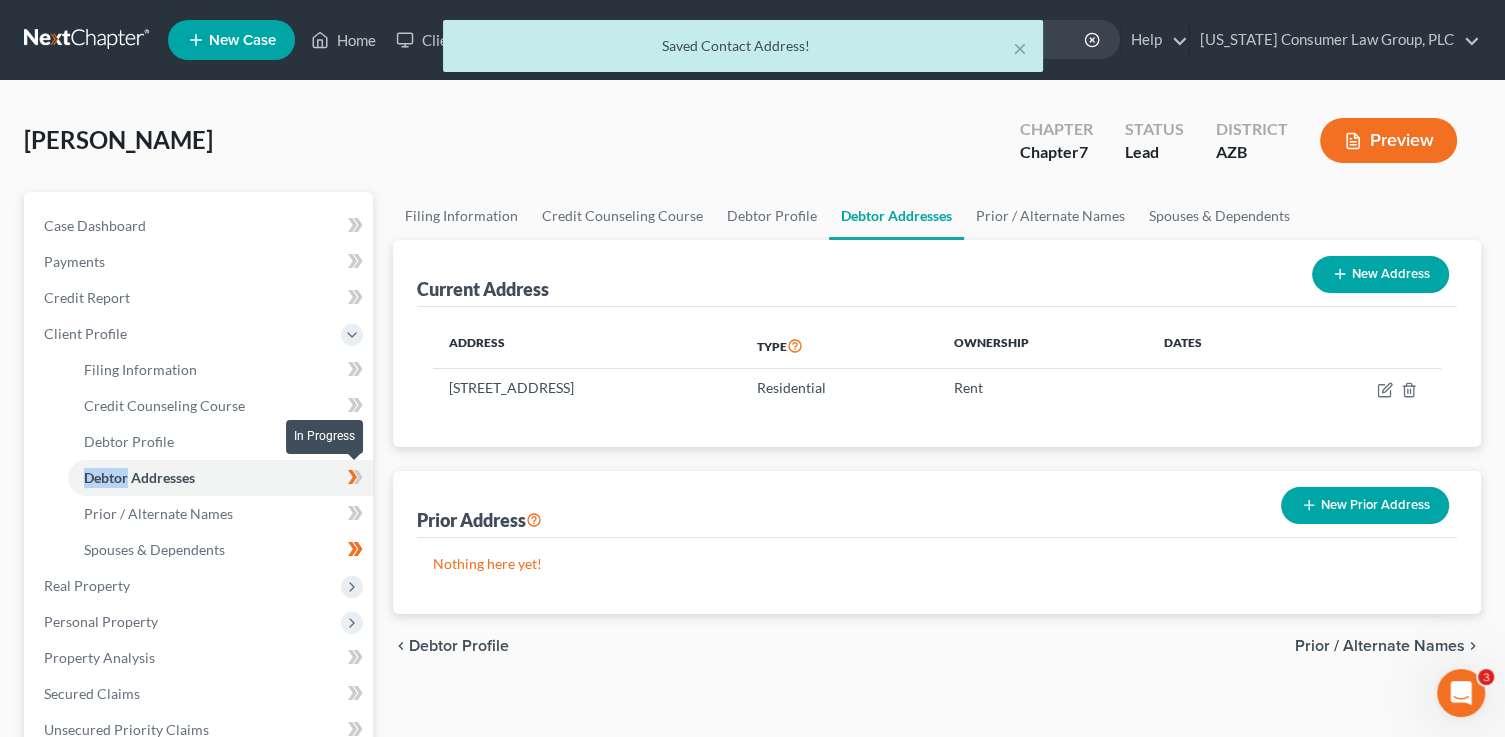 click at bounding box center [355, 480] 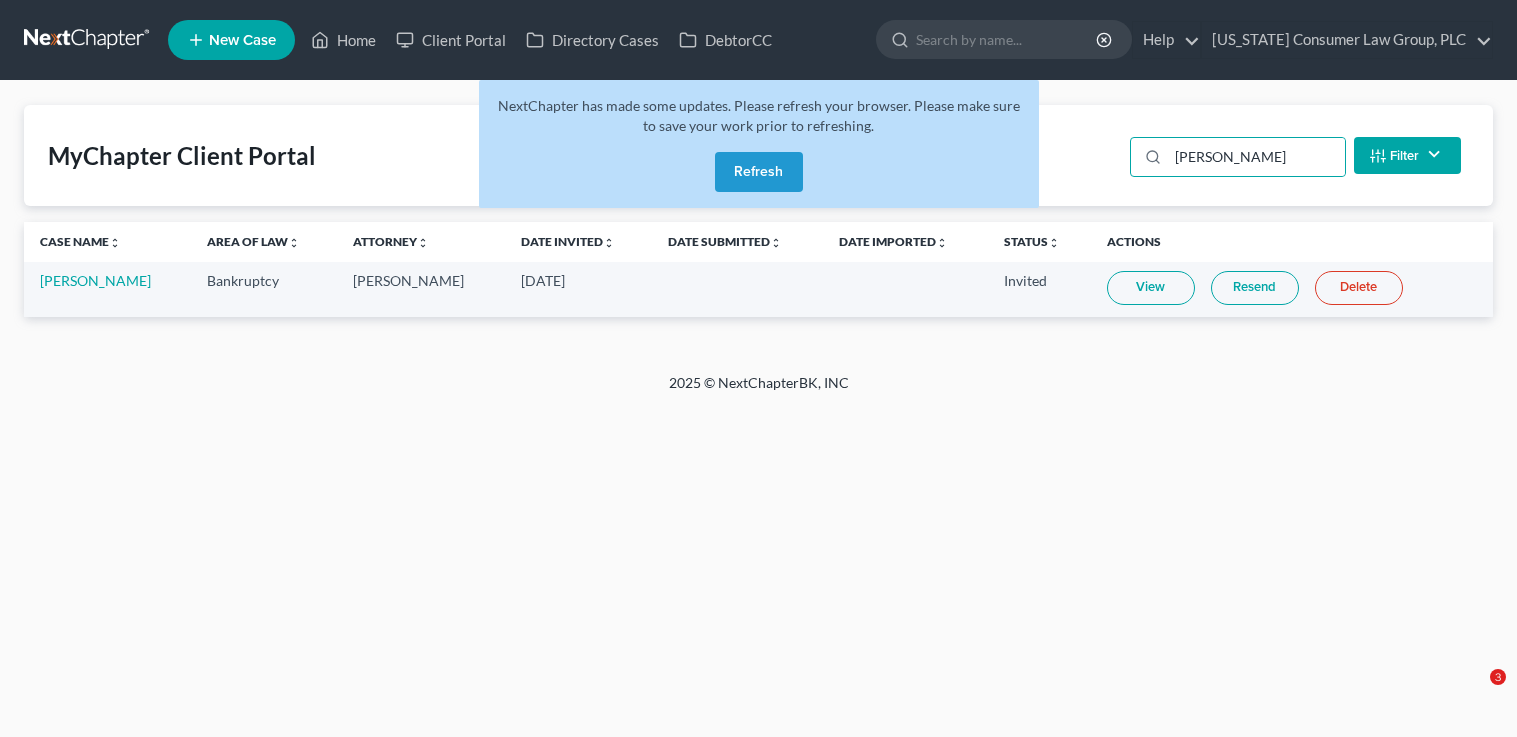 scroll, scrollTop: 0, scrollLeft: 0, axis: both 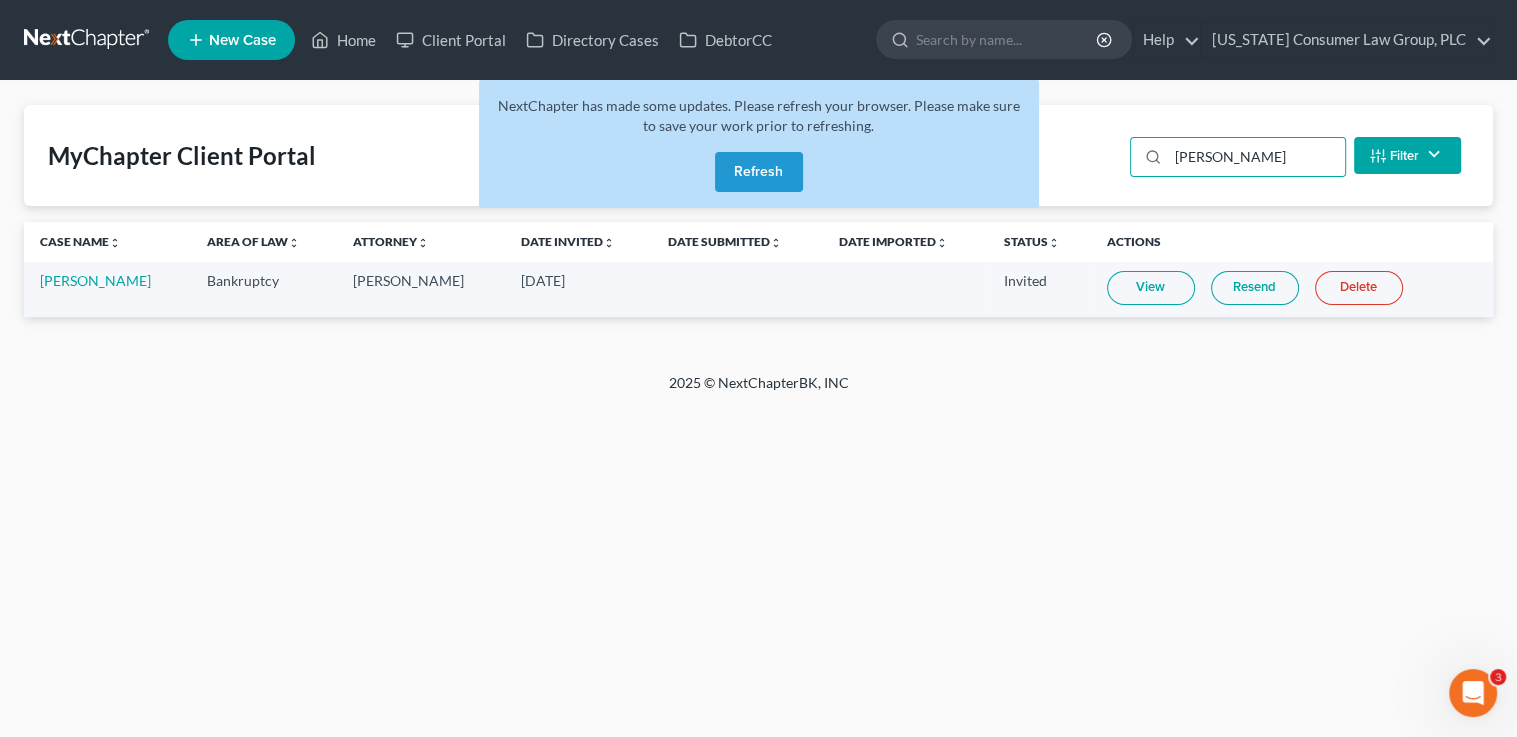 click on "MyChapter Client Portal         [PERSON_NAME] Filter Status Filter... Invited In Progress Ready To Review Reviewed Imported Sent Back To Debtor Attorney Filter... [PERSON_NAME] Clear" at bounding box center (758, 155) 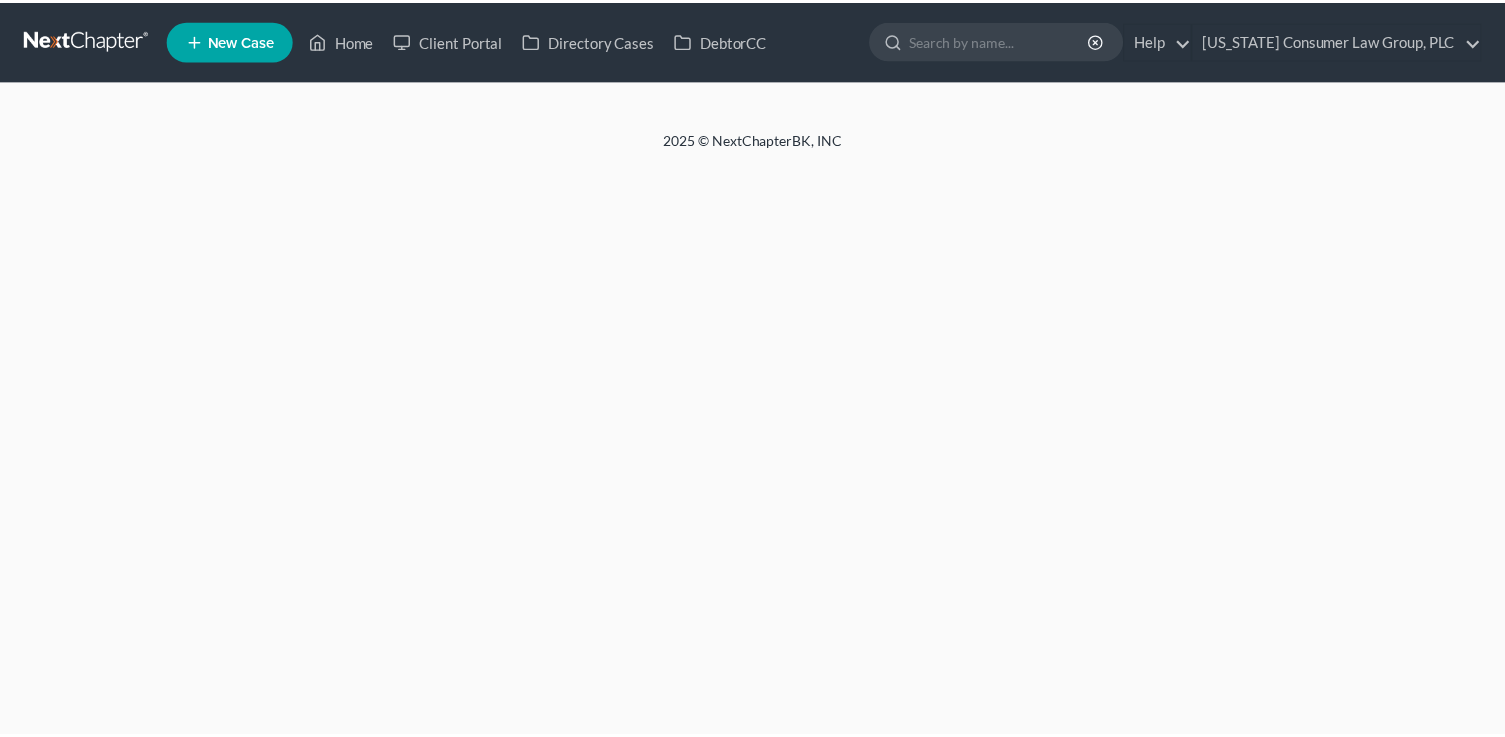scroll, scrollTop: 0, scrollLeft: 0, axis: both 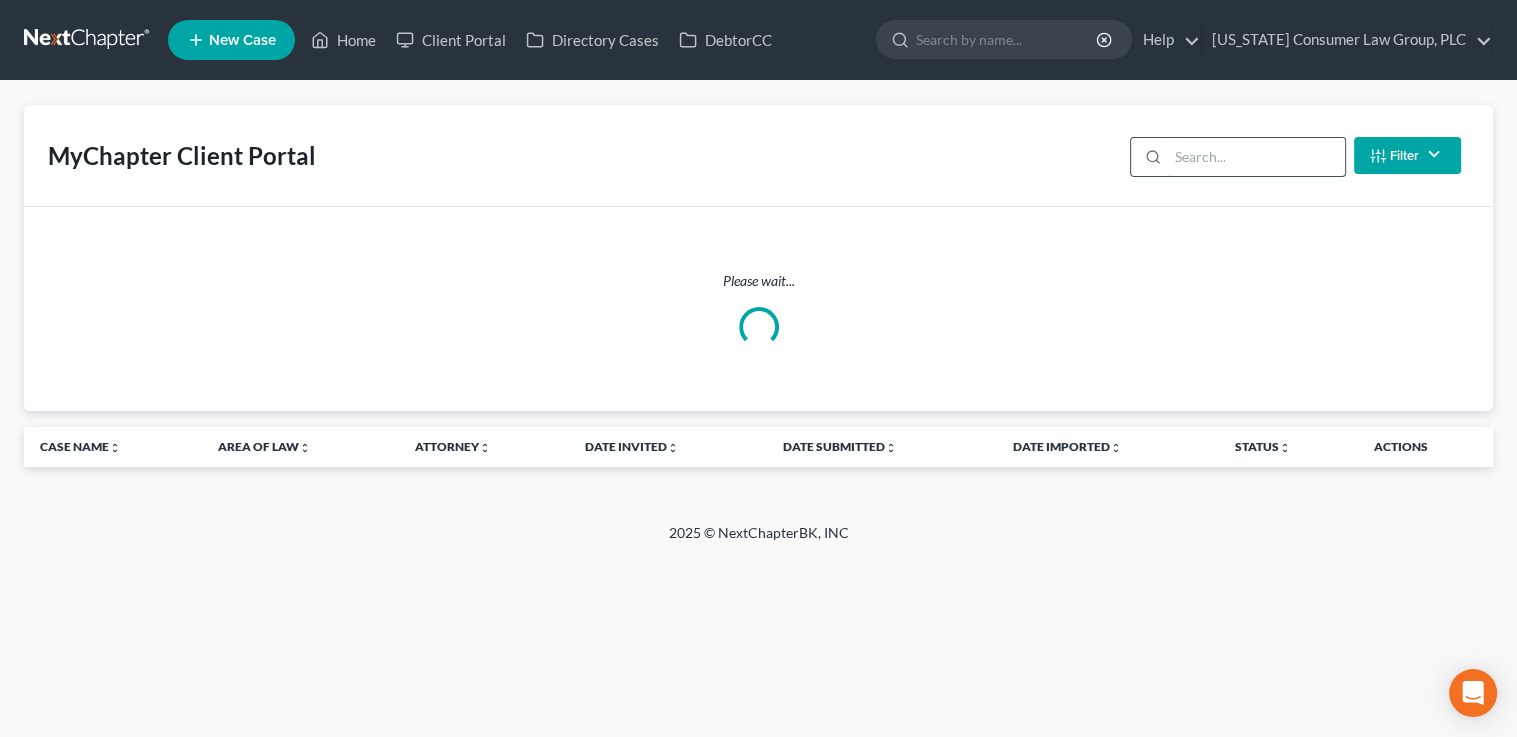 drag, startPoint x: 1213, startPoint y: 148, endPoint x: 1177, endPoint y: 131, distance: 39.812057 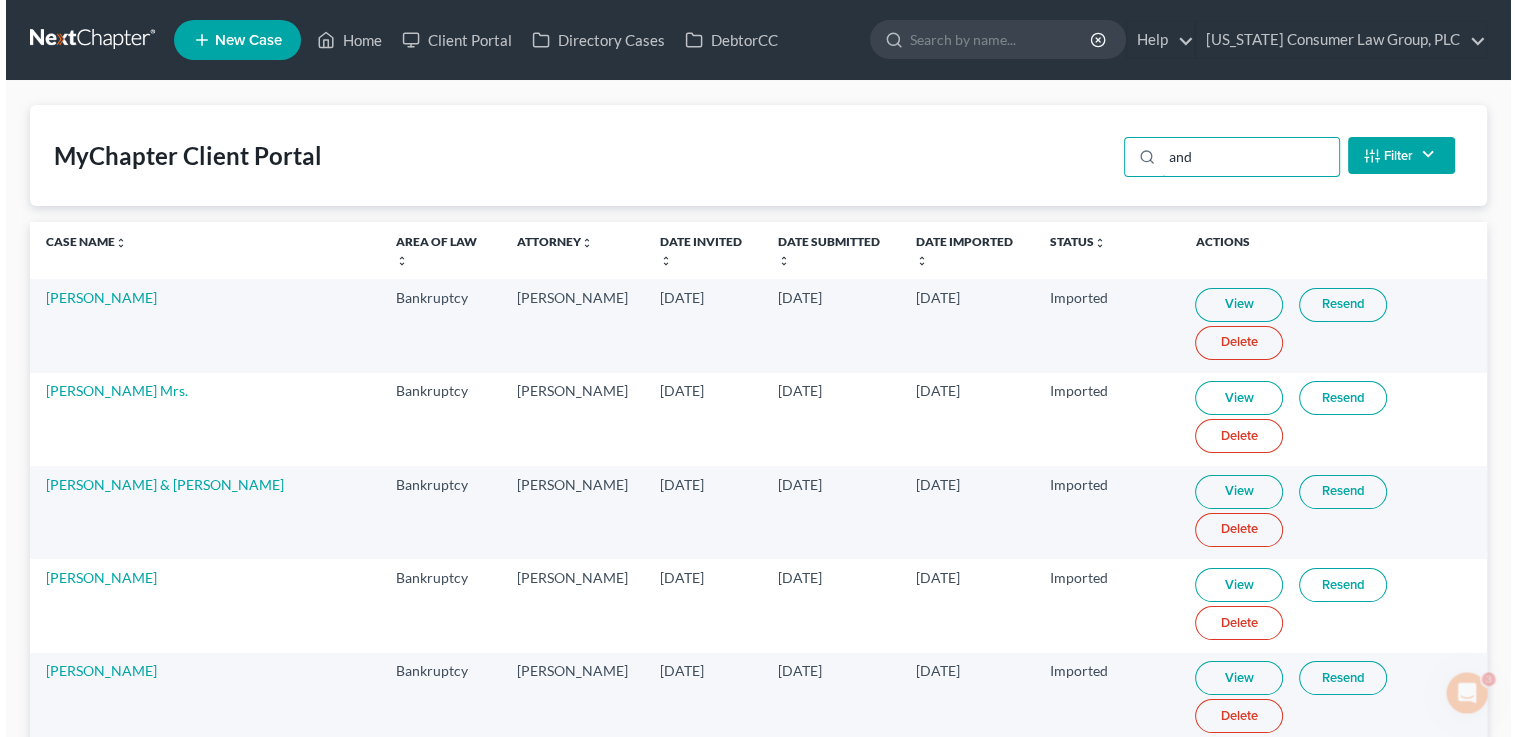 scroll, scrollTop: 0, scrollLeft: 0, axis: both 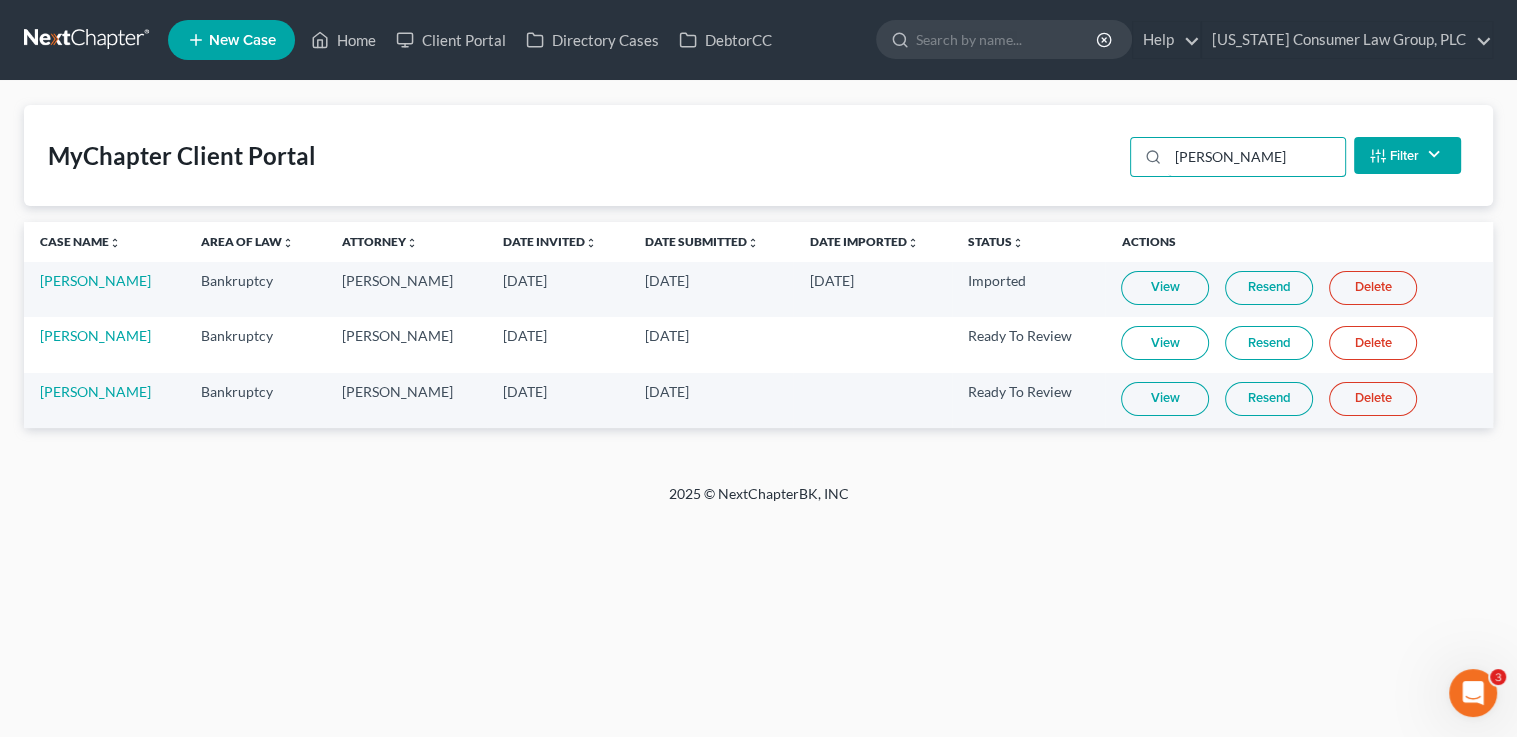 type on "[PERSON_NAME]" 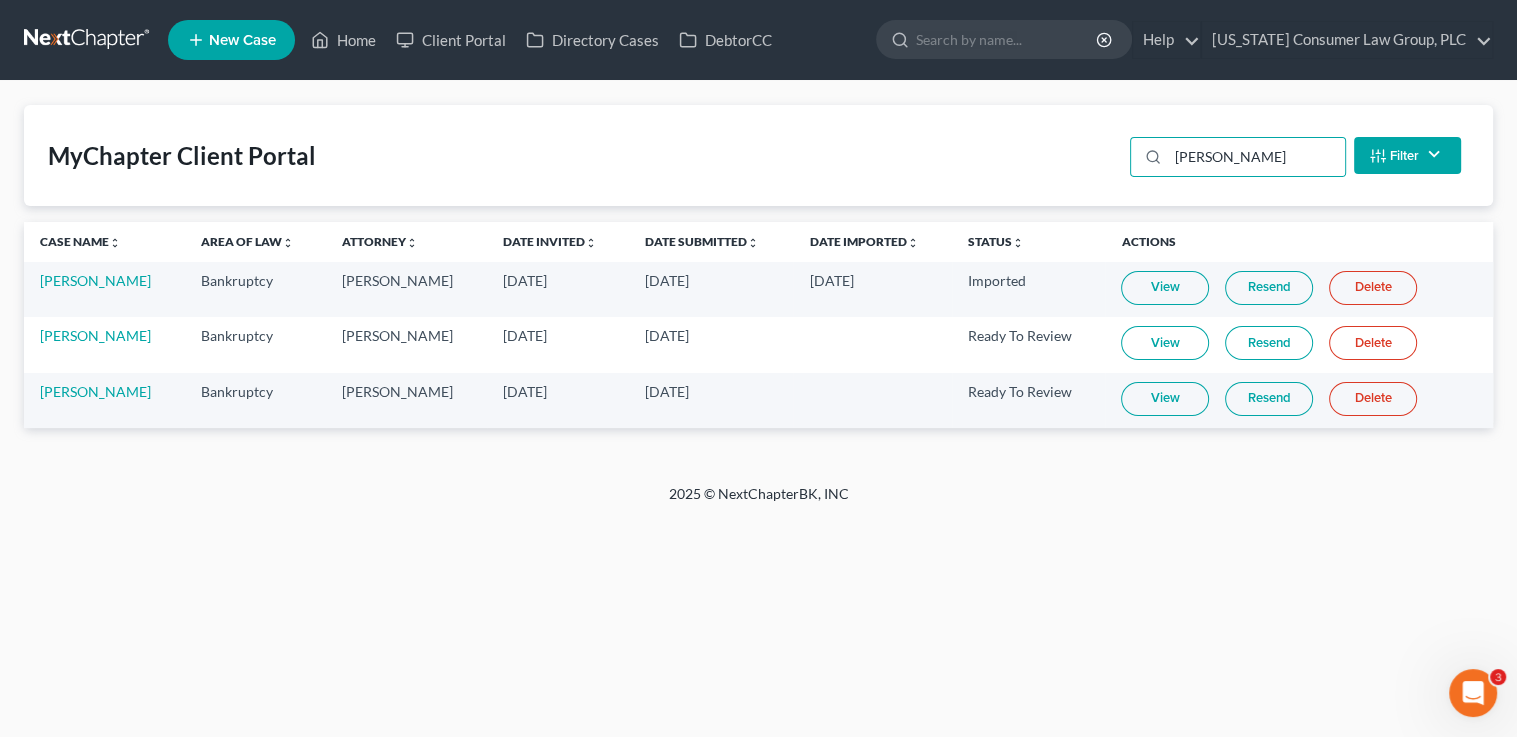 click on "View" at bounding box center (1165, 399) 